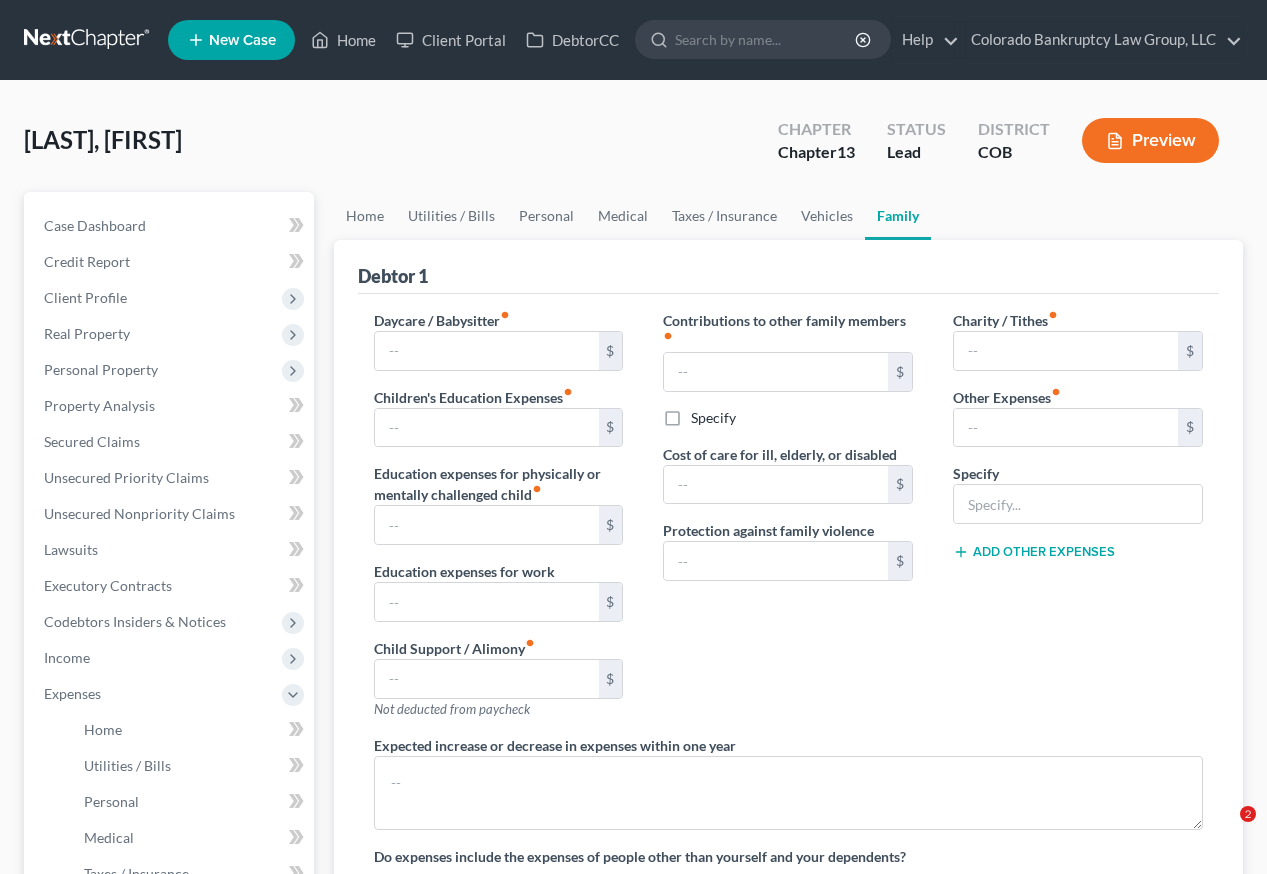 scroll, scrollTop: 0, scrollLeft: 0, axis: both 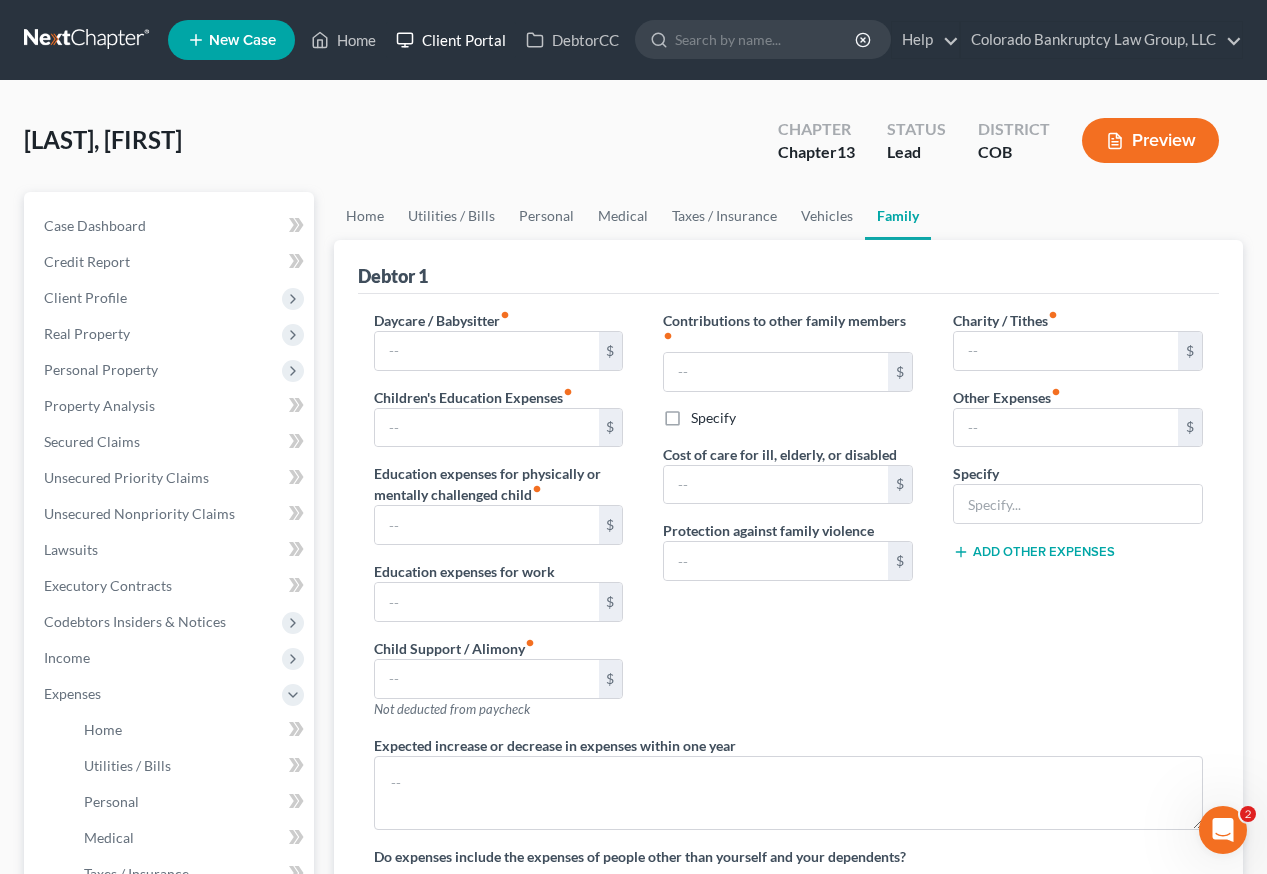 click on "Client Portal" at bounding box center (451, 40) 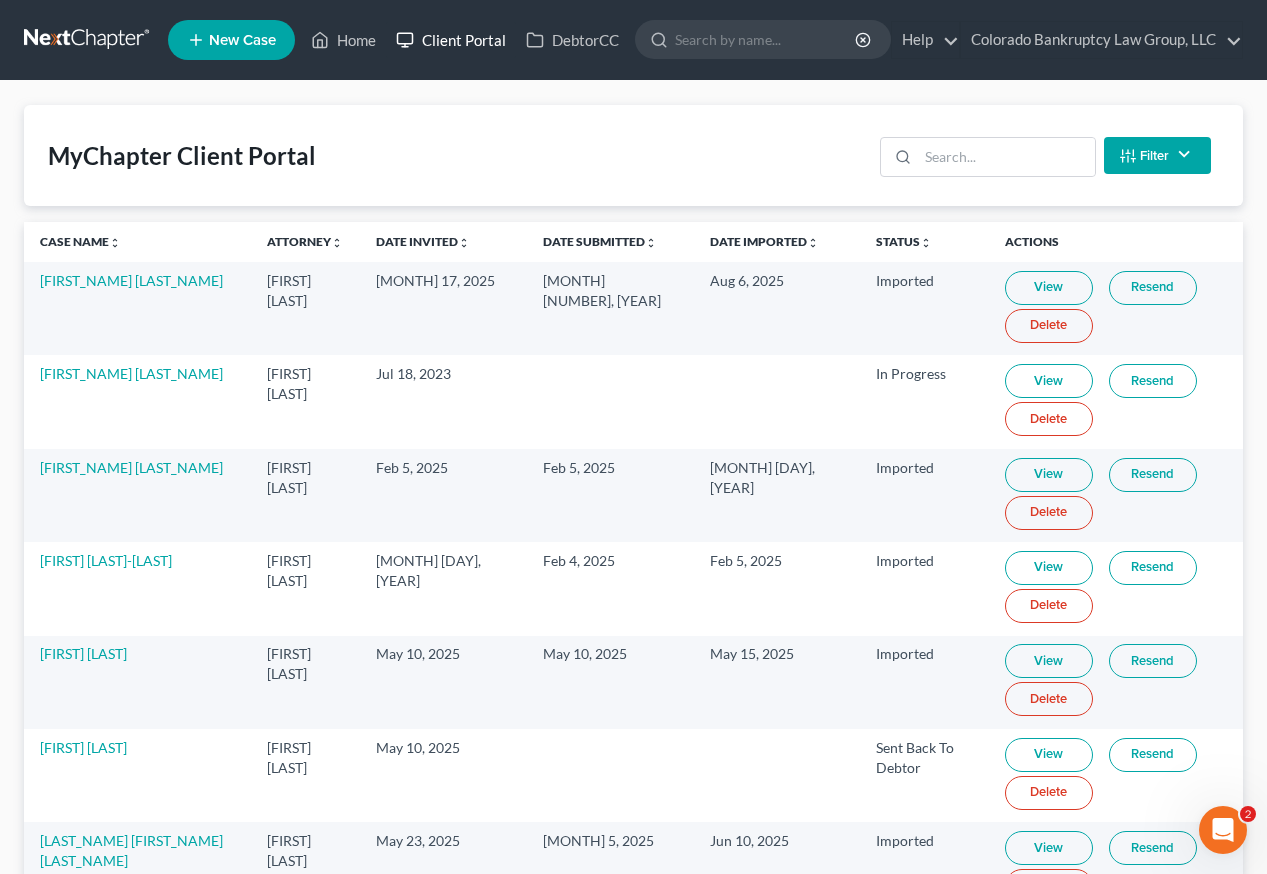 click on "Client Portal" at bounding box center [451, 40] 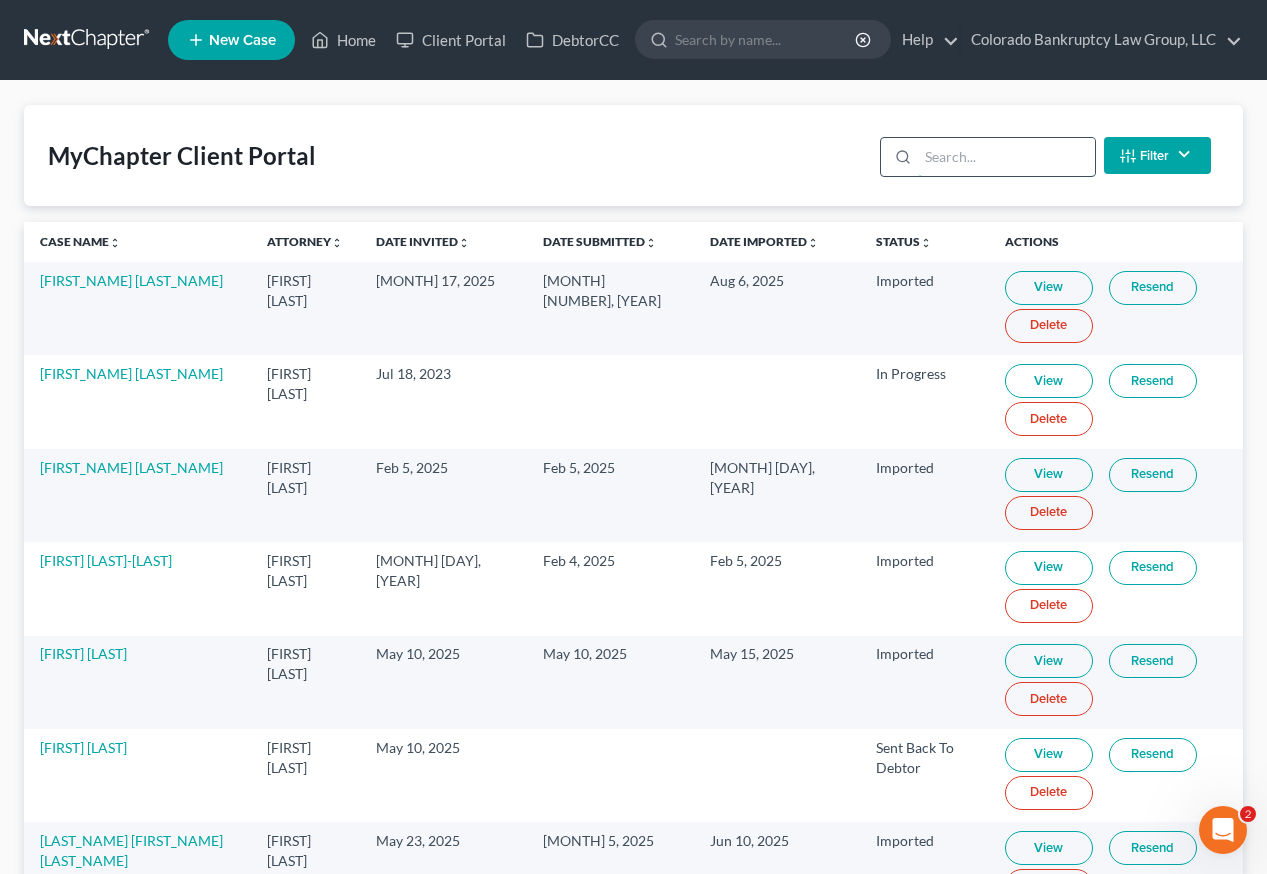 click at bounding box center [1006, 157] 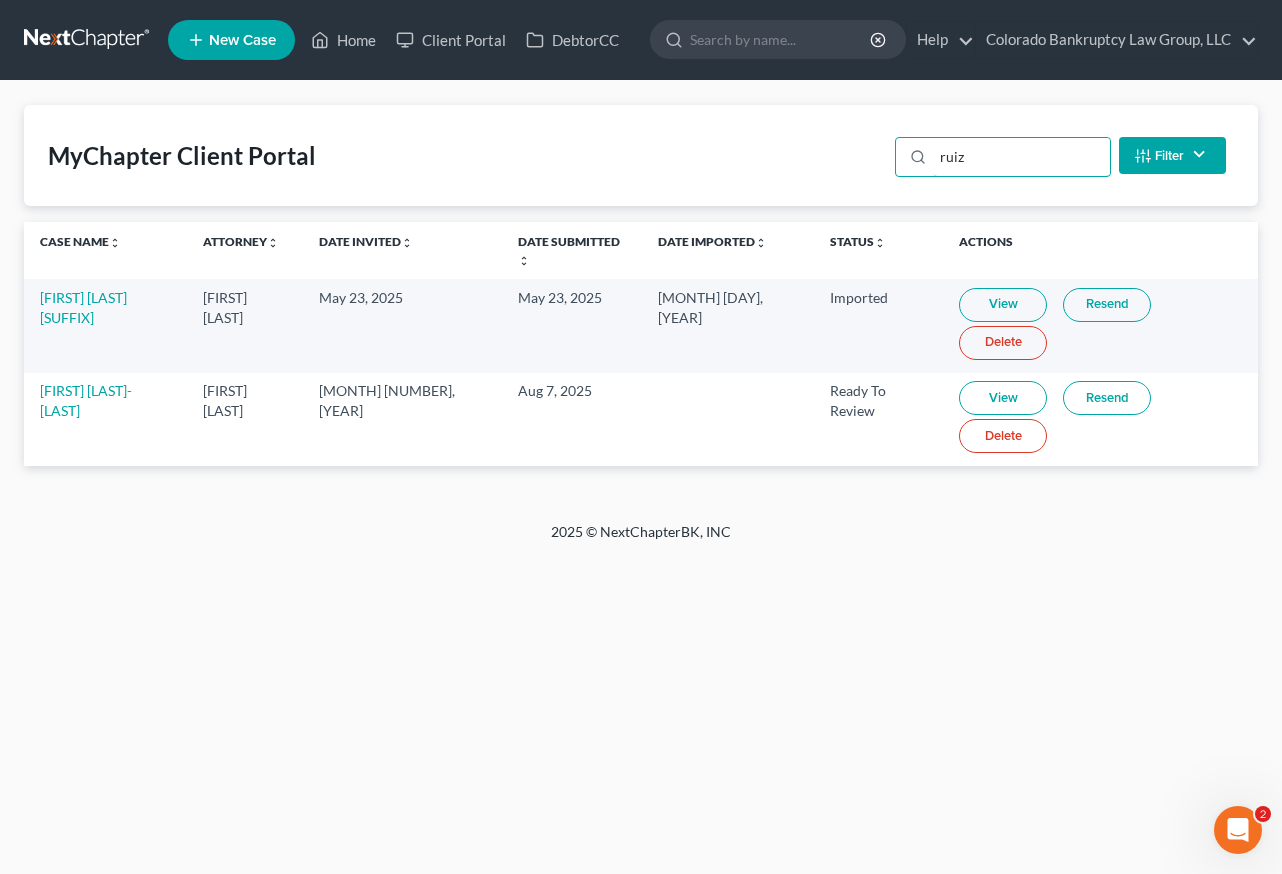type on "ruiz" 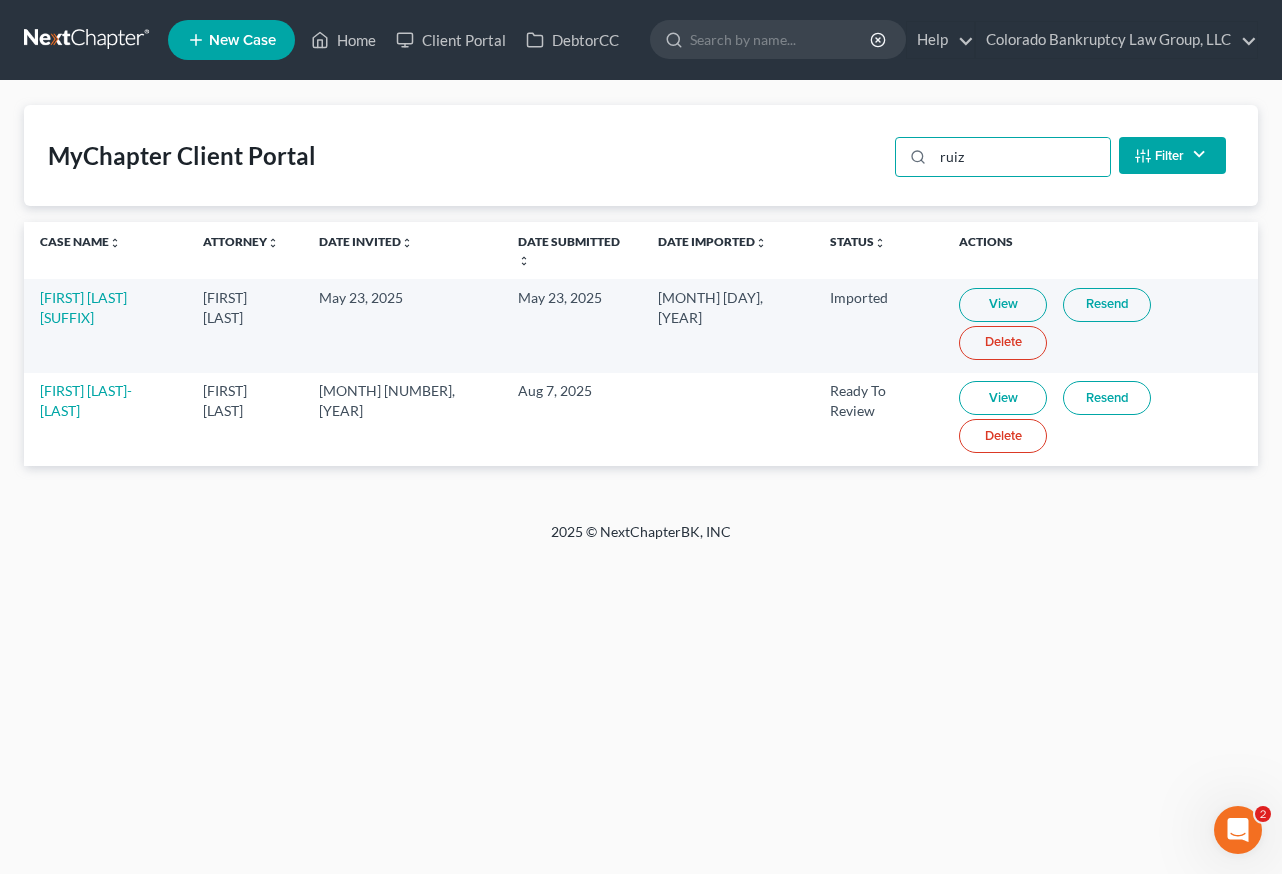 click on "View" at bounding box center (1003, 398) 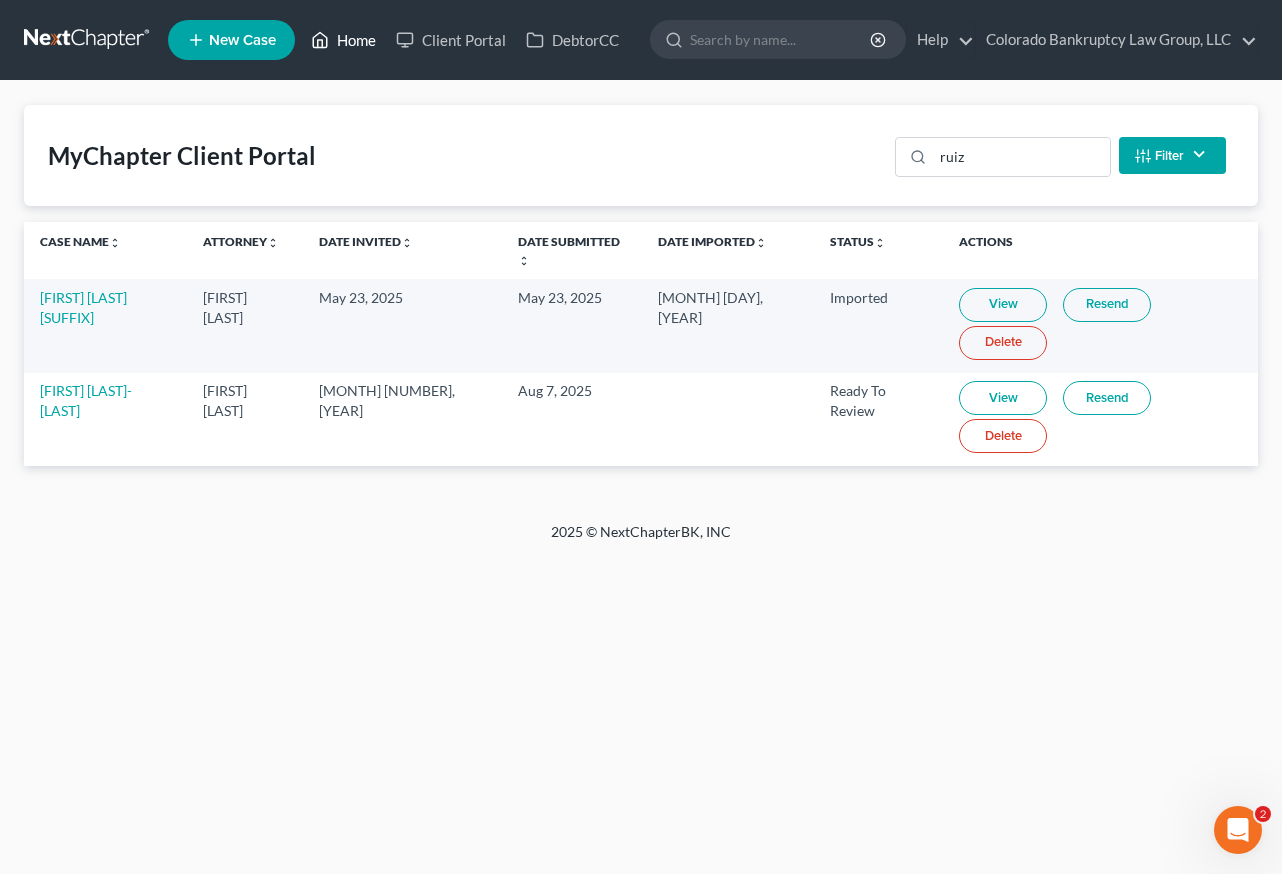 click on "Home" at bounding box center (343, 40) 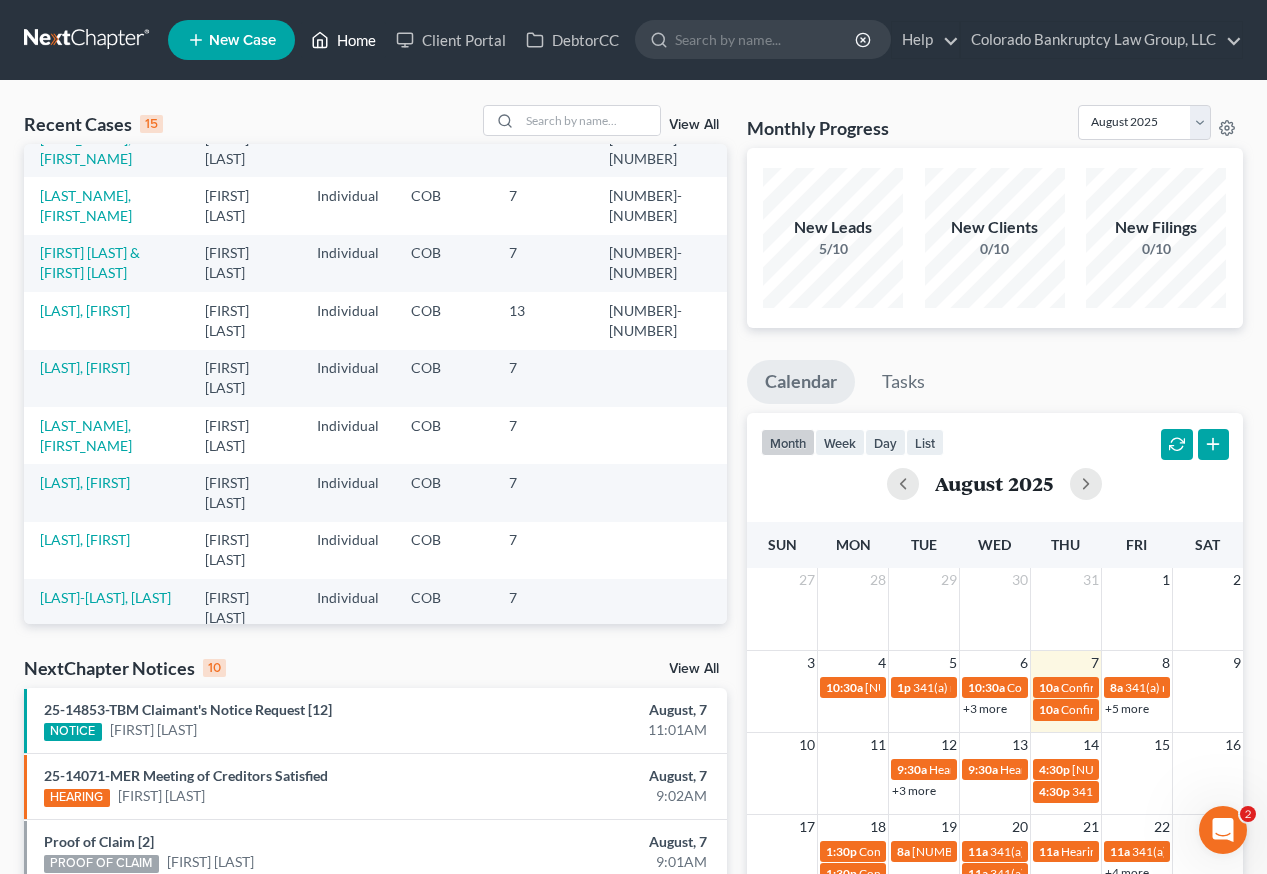 scroll, scrollTop: 437, scrollLeft: 0, axis: vertical 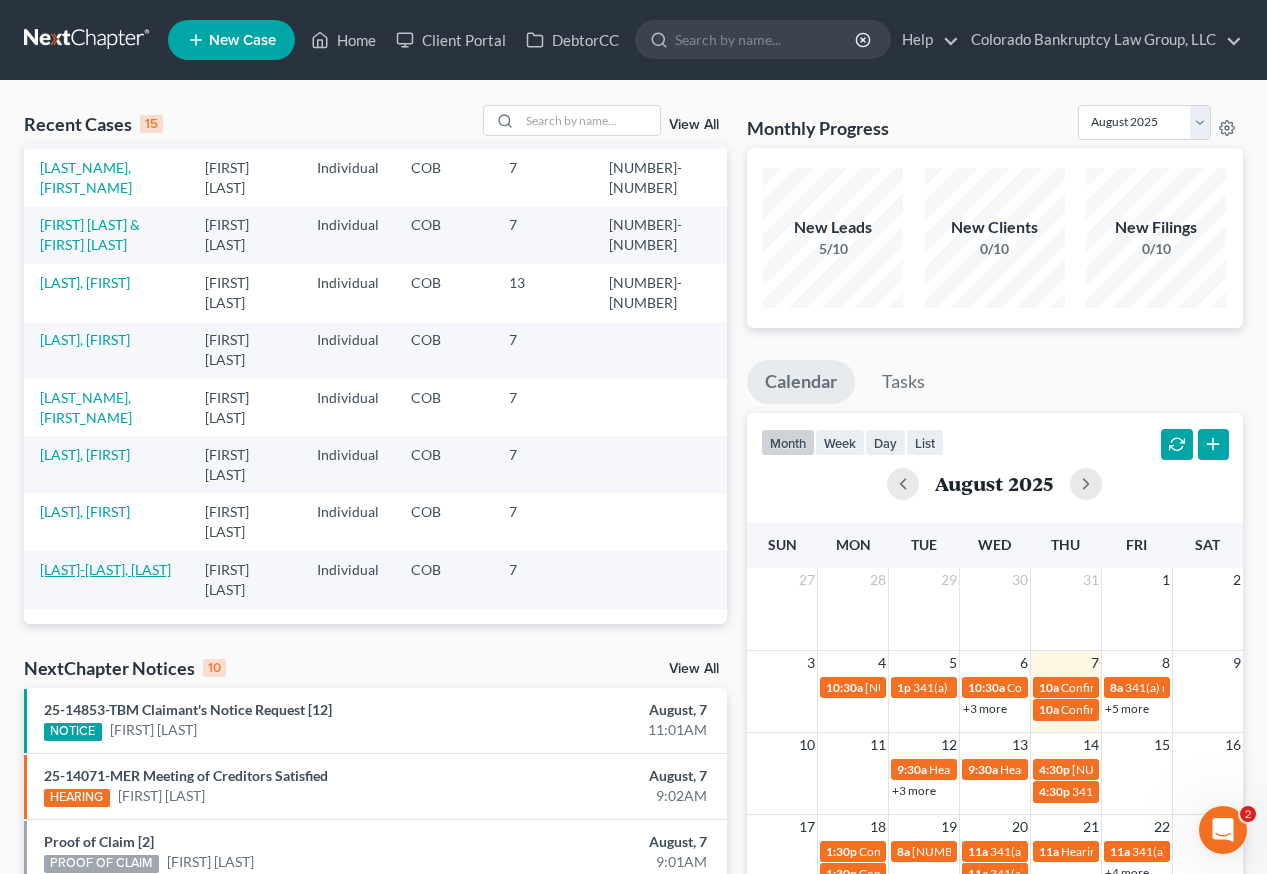 click on "[LAST]-[LAST], [LAST]" at bounding box center (105, 569) 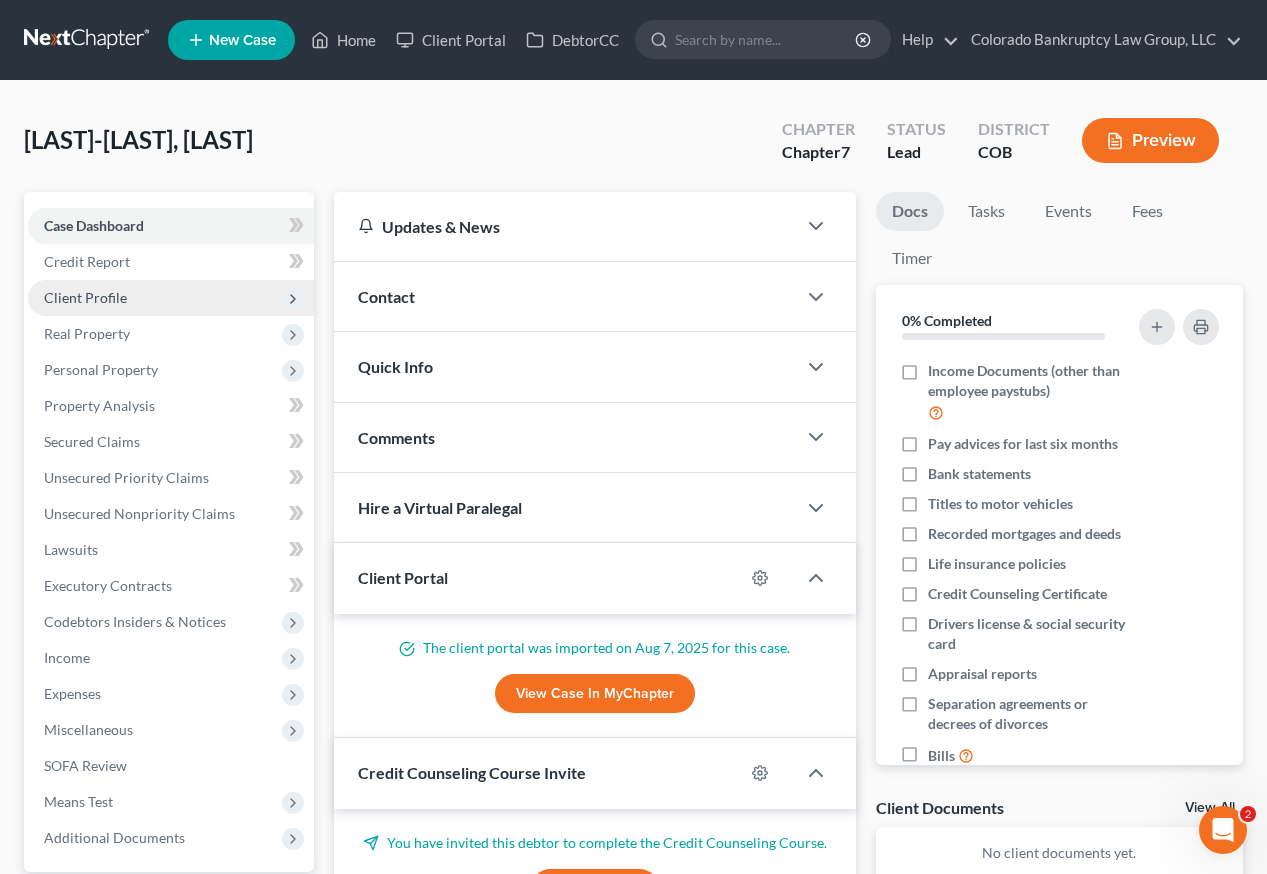 click on "Client Profile" at bounding box center [171, 298] 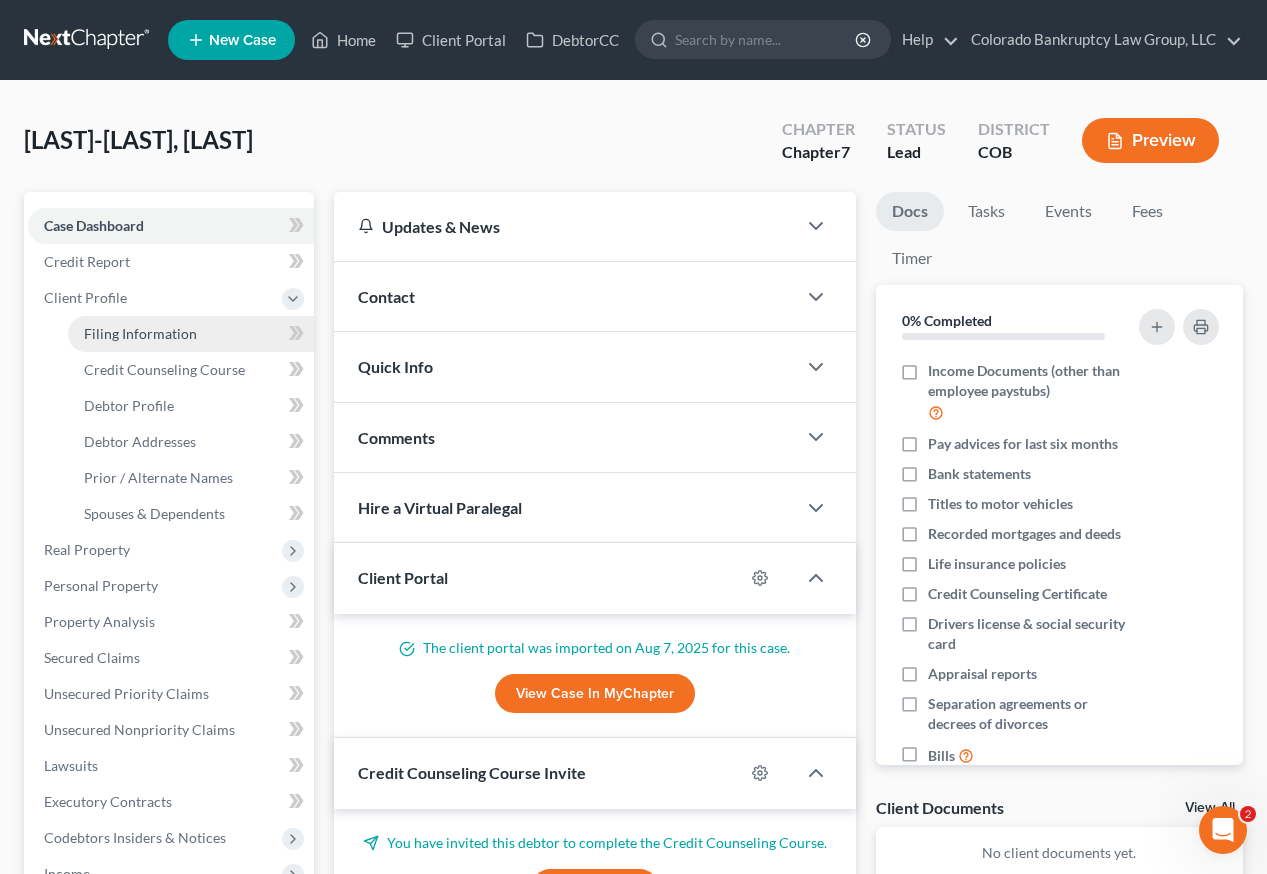 click on "Filing Information" at bounding box center (191, 334) 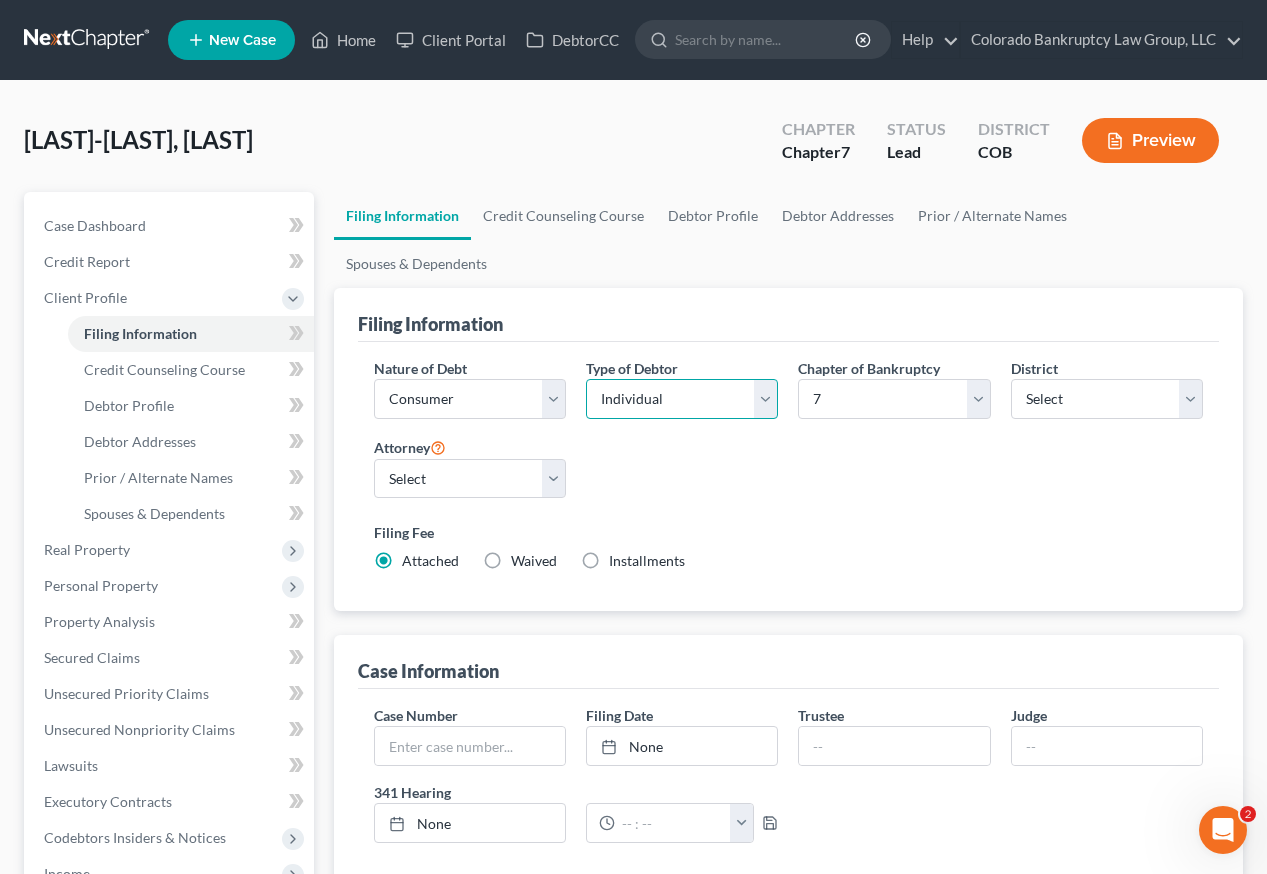 click on "Select Individual Joint" at bounding box center (682, 399) 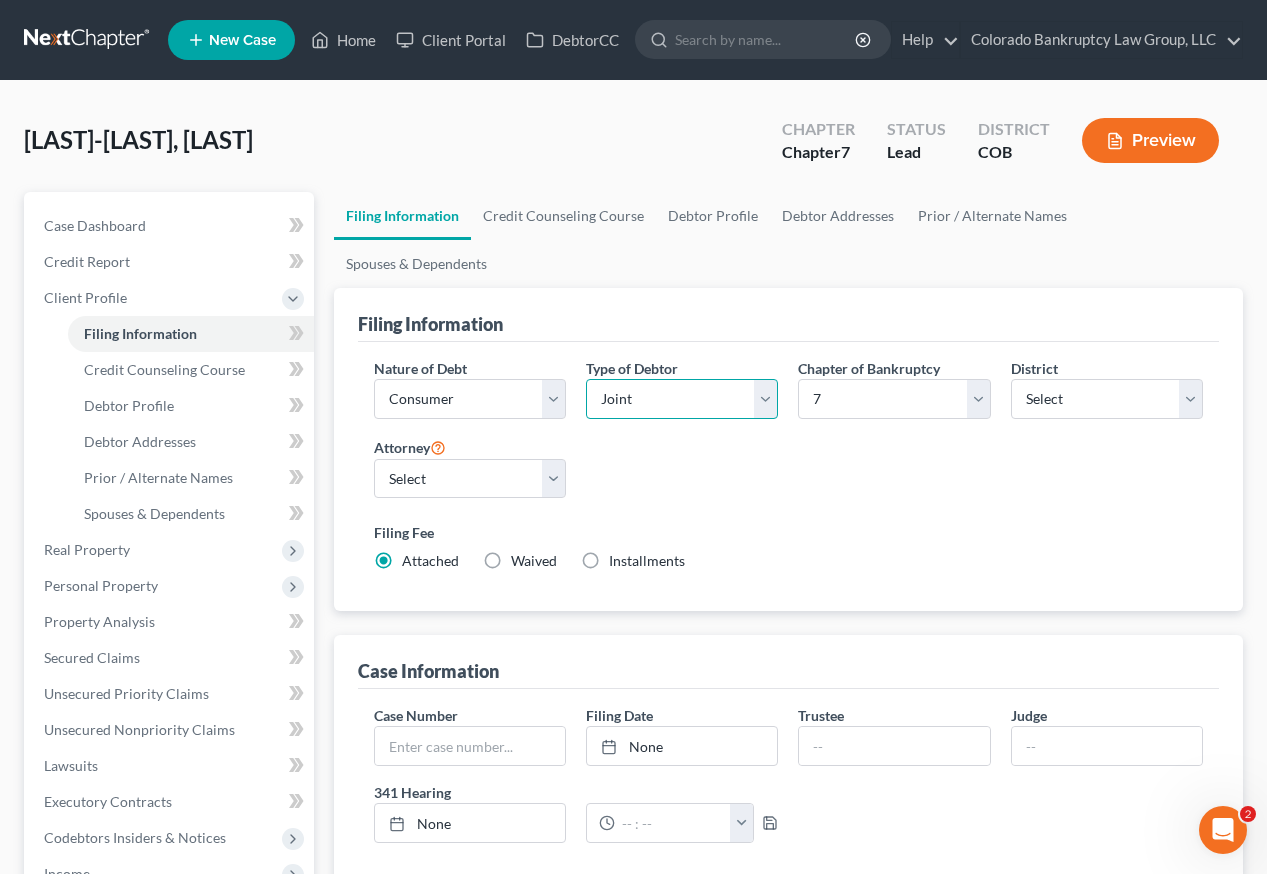 click on "Select Individual Joint" at bounding box center (682, 399) 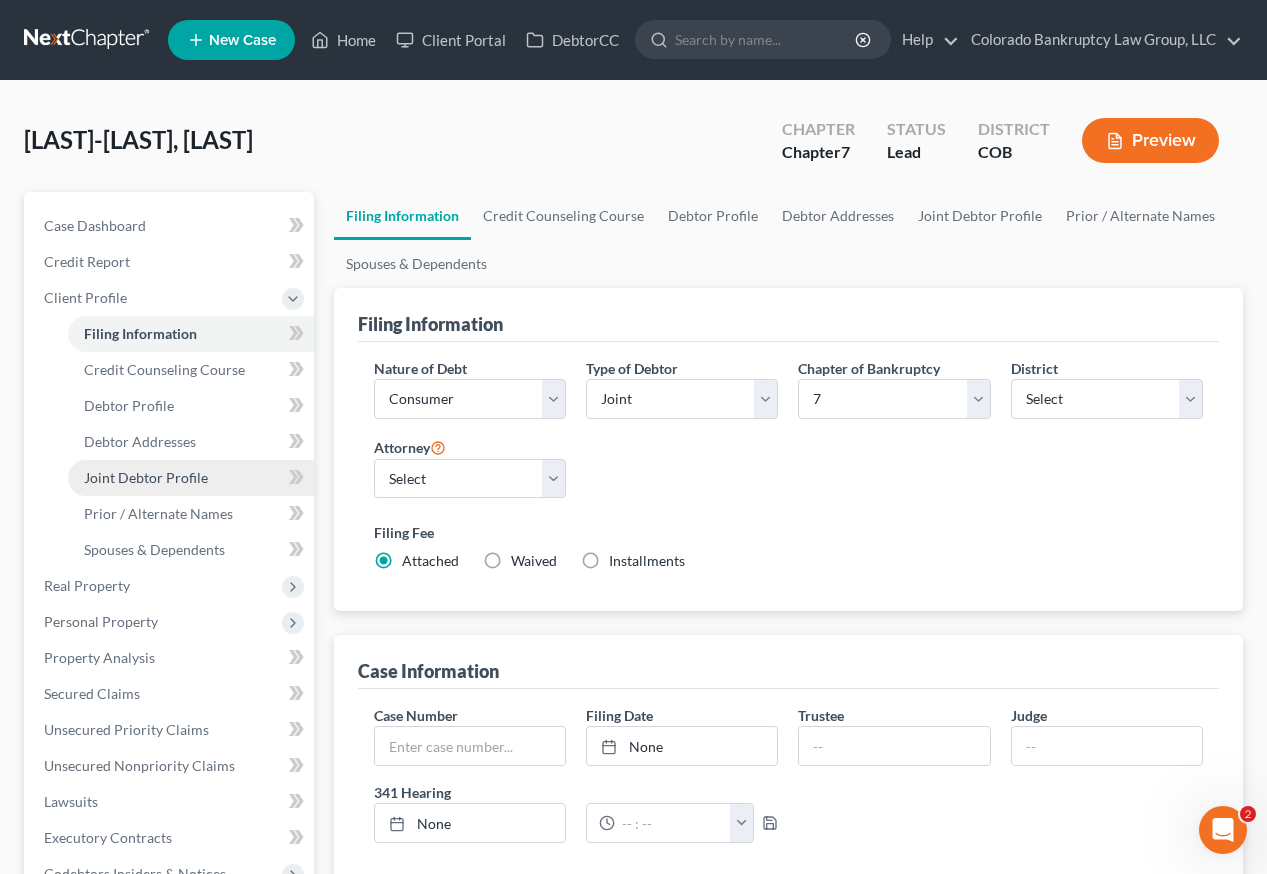 click on "Joint Debtor Profile" at bounding box center [146, 477] 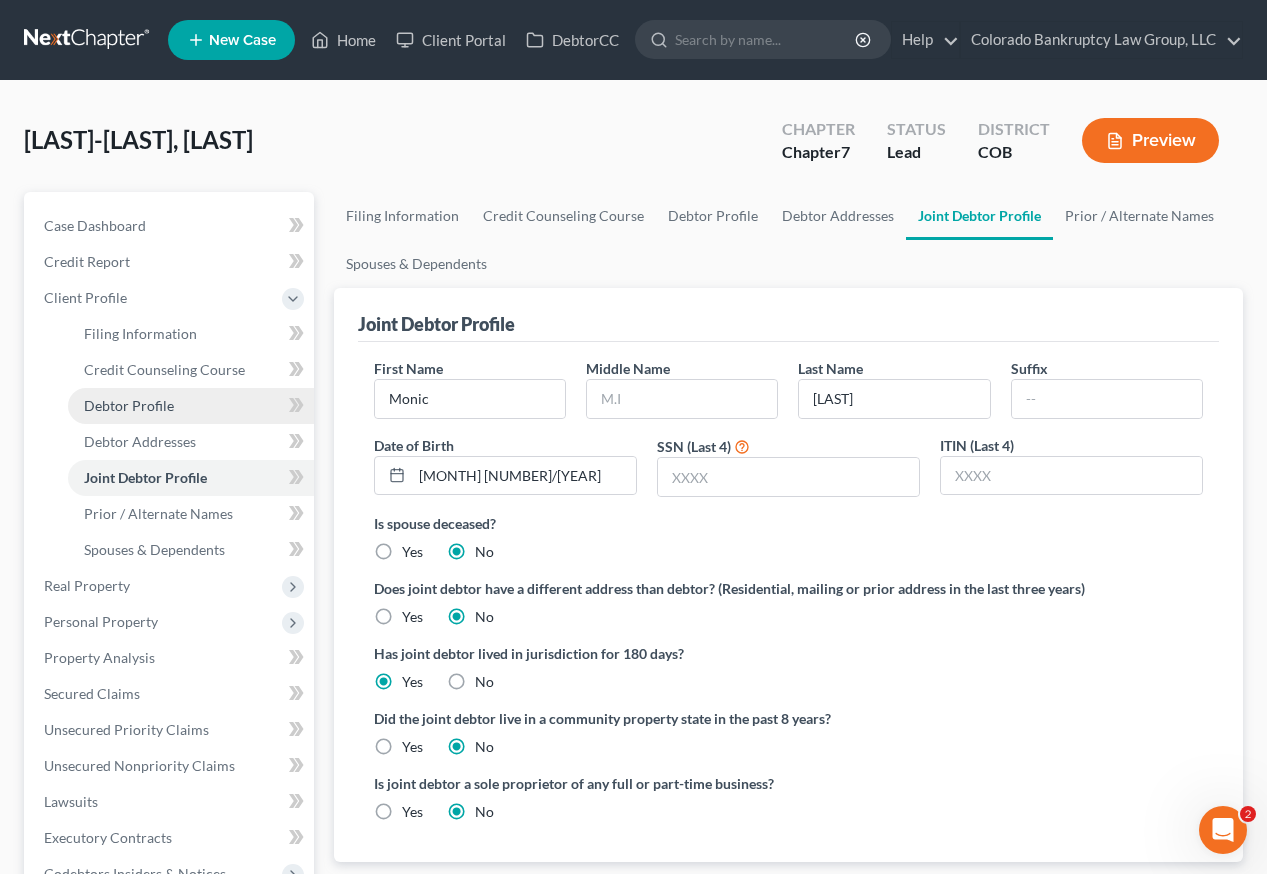 click on "Debtor Profile" at bounding box center (129, 405) 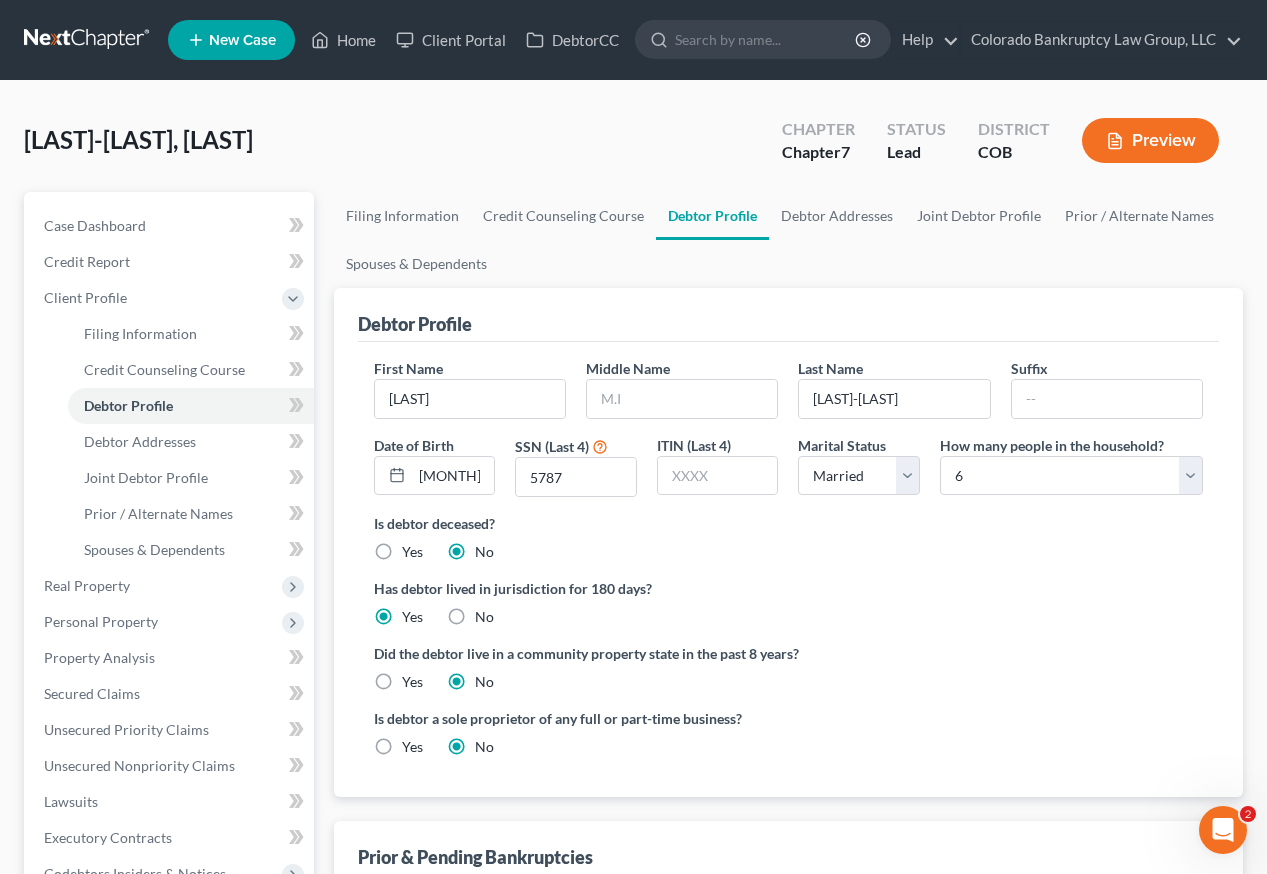 click on "Prior & Pending Bankruptcies" at bounding box center [788, 848] 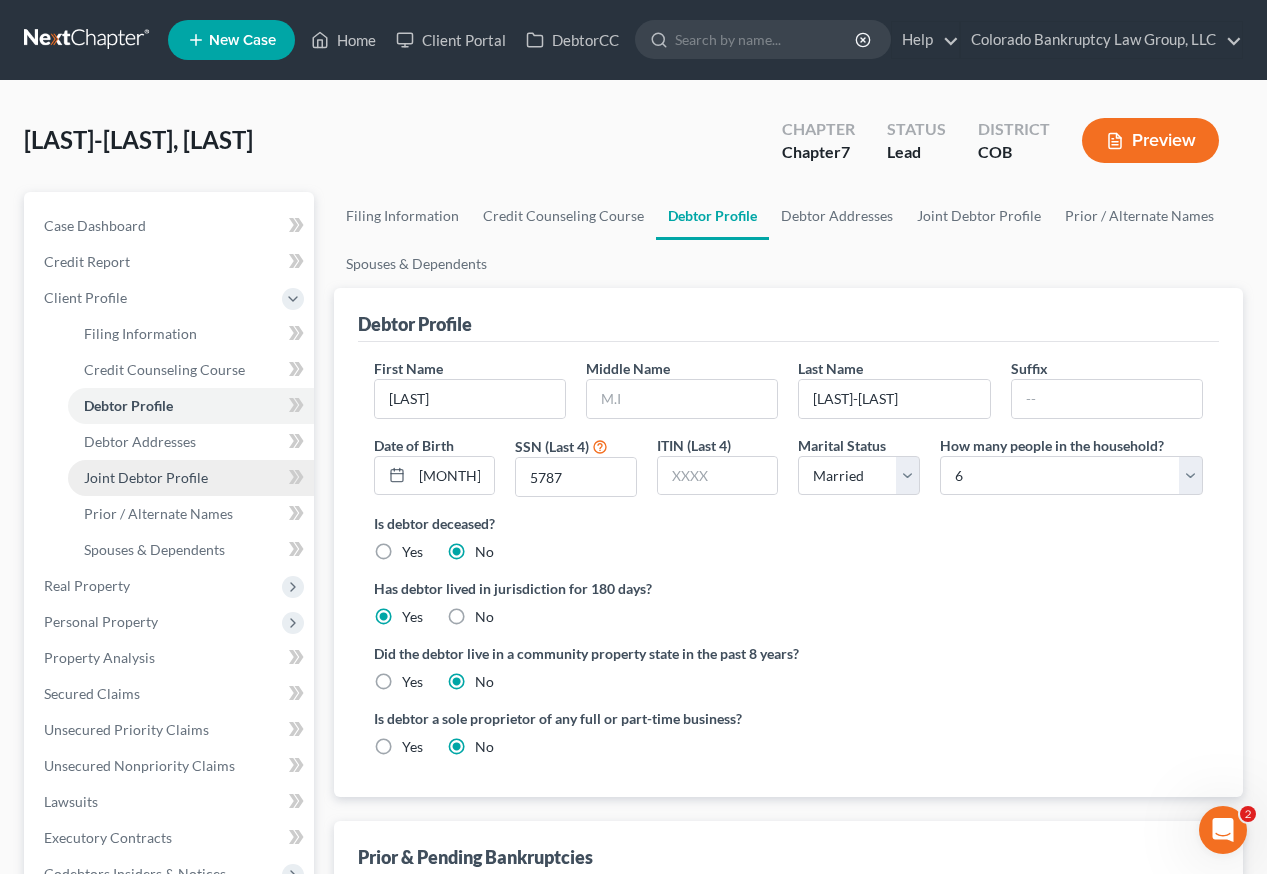 click on "Joint Debtor Profile" at bounding box center (146, 477) 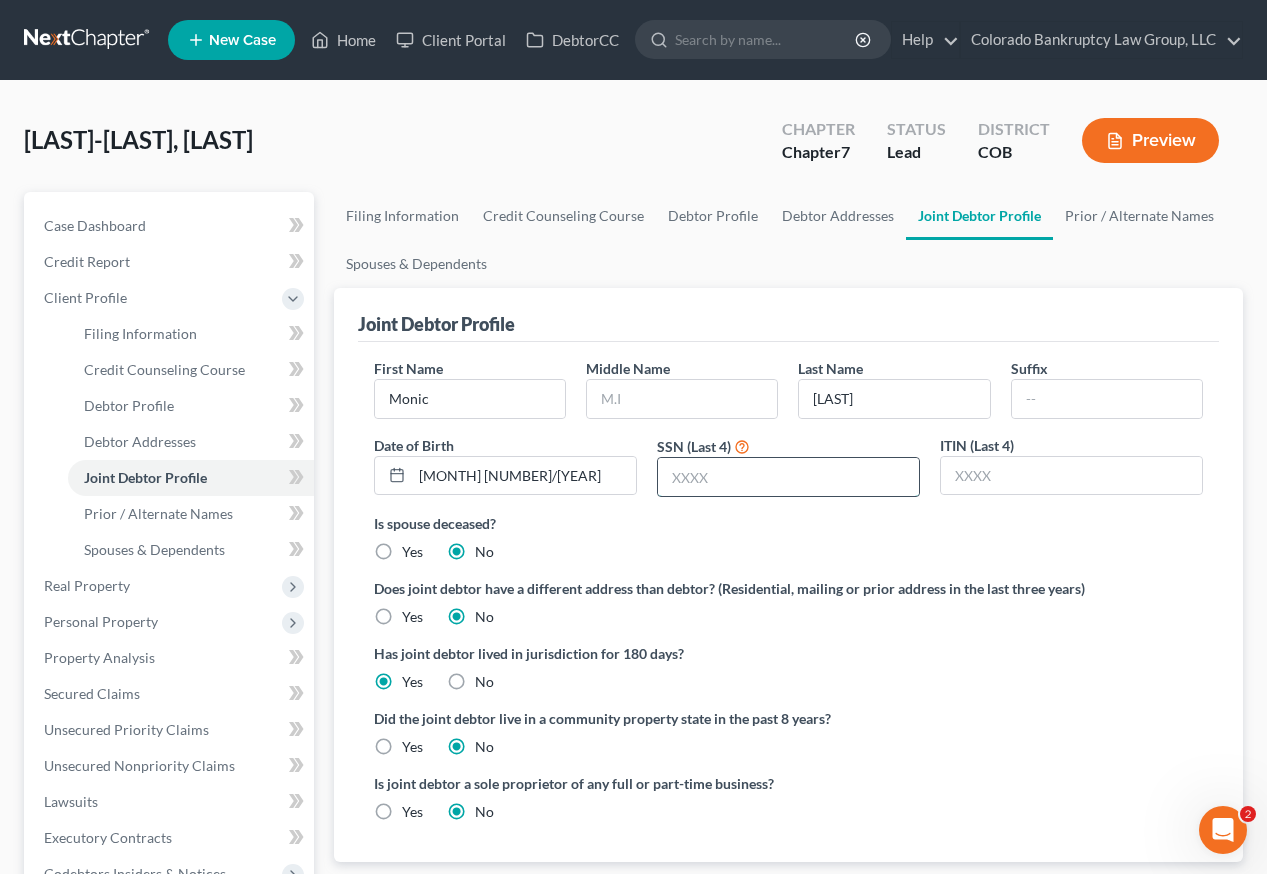 click at bounding box center (788, 477) 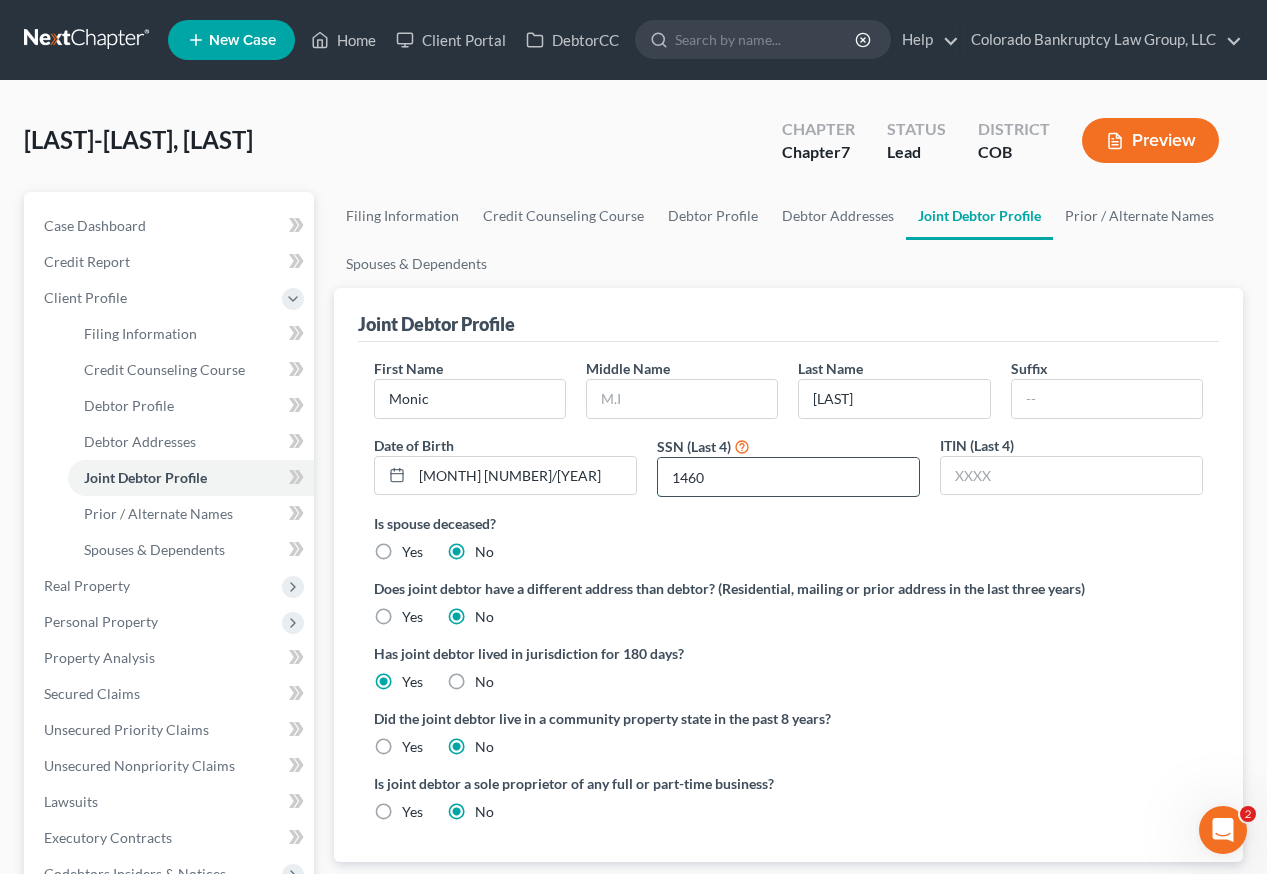 type on "1460" 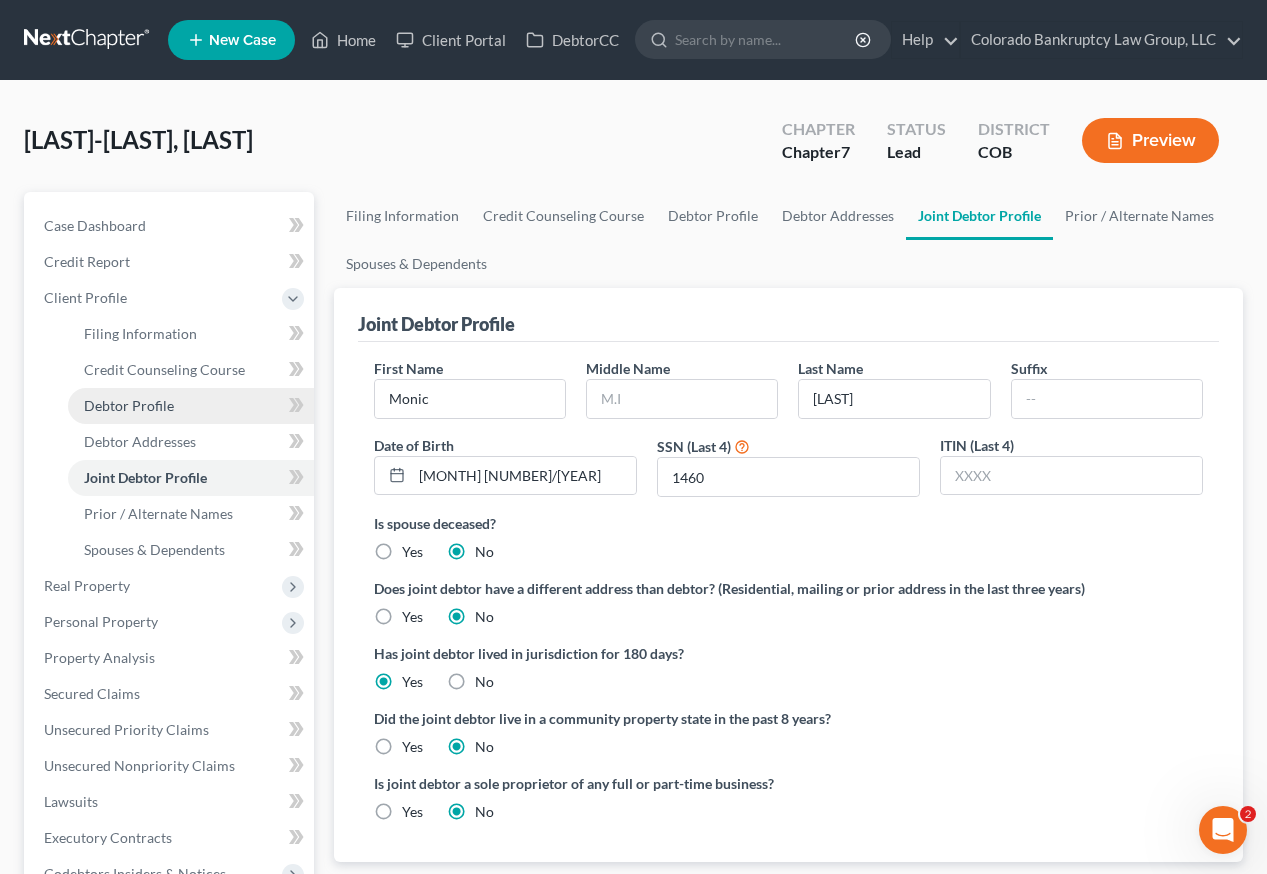 click on "Debtor Profile" at bounding box center [129, 405] 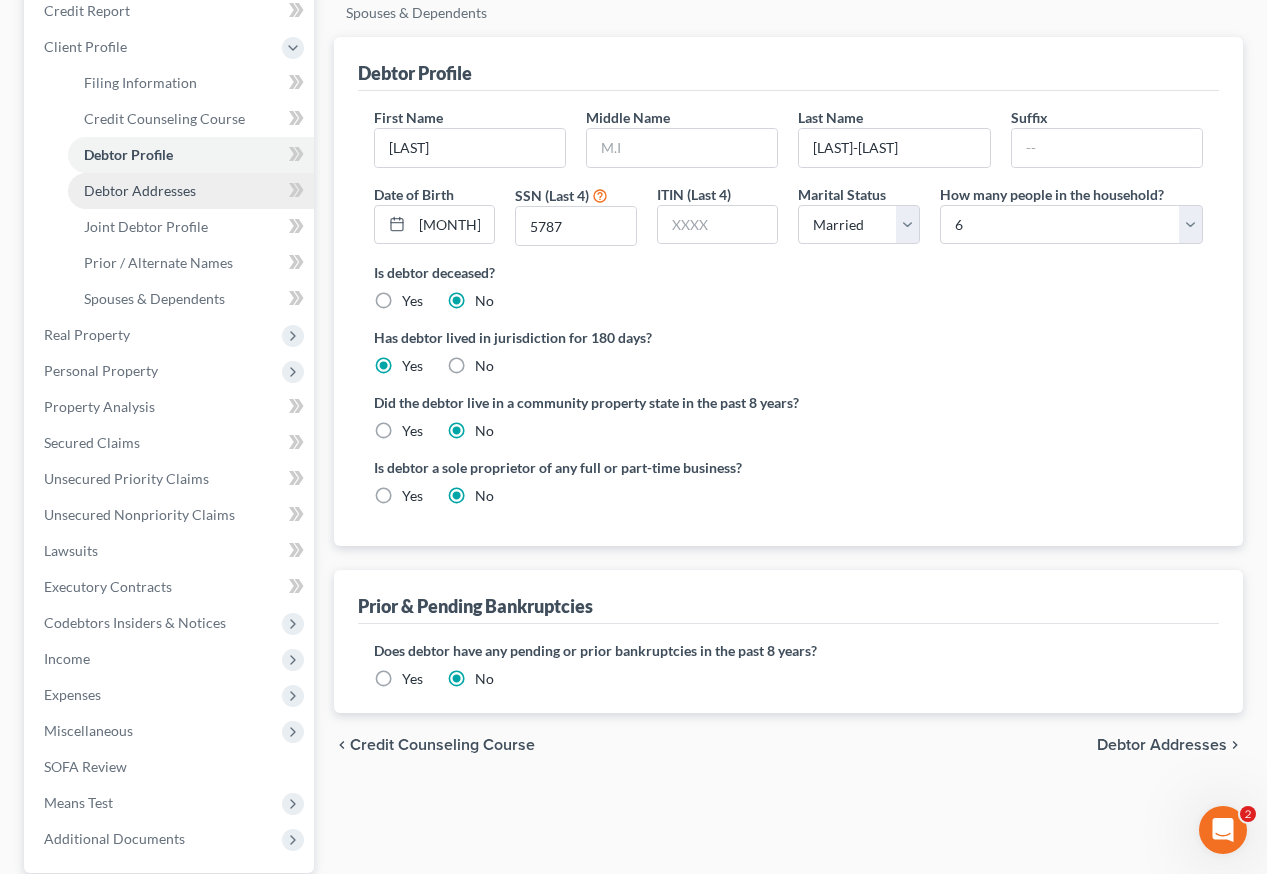 scroll, scrollTop: 389, scrollLeft: 0, axis: vertical 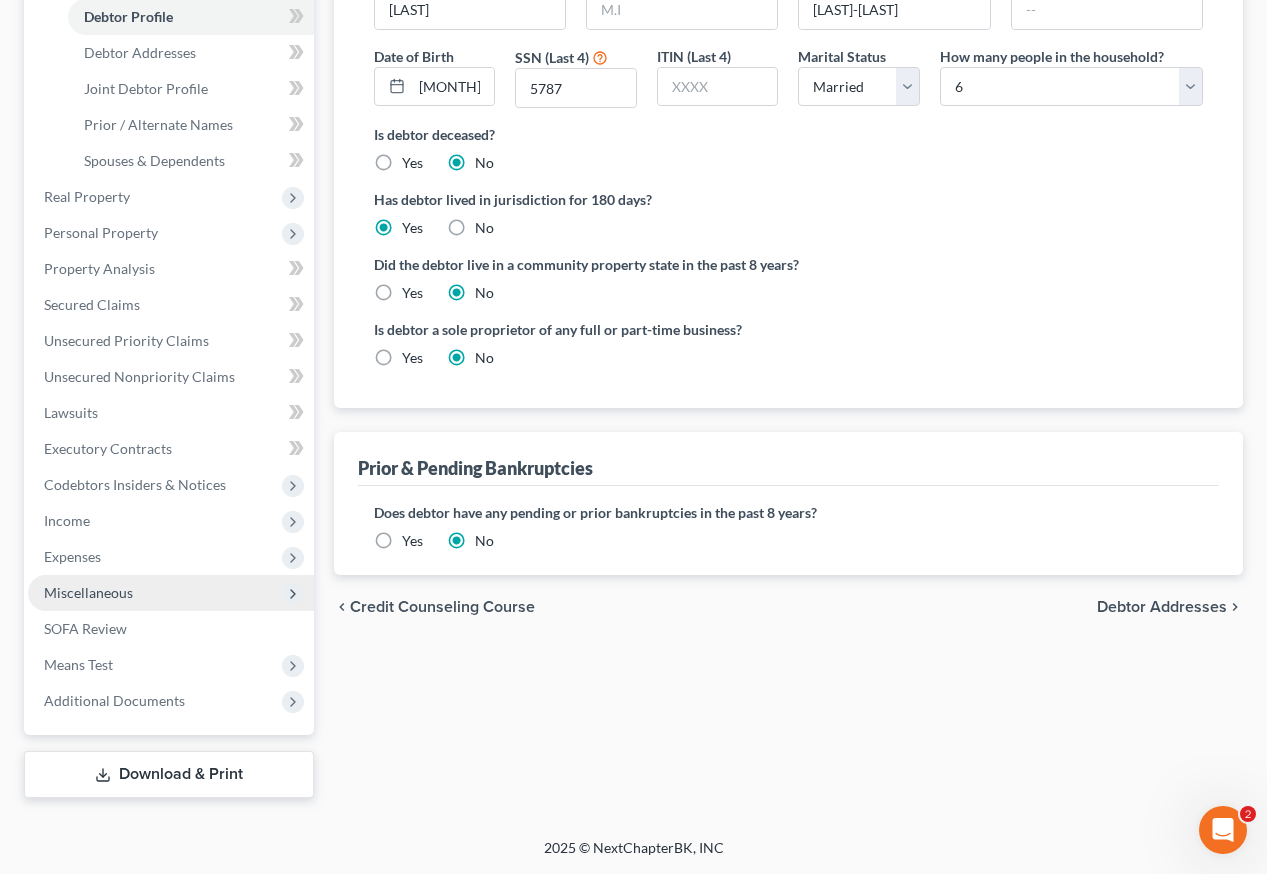 click on "Miscellaneous" at bounding box center (88, 592) 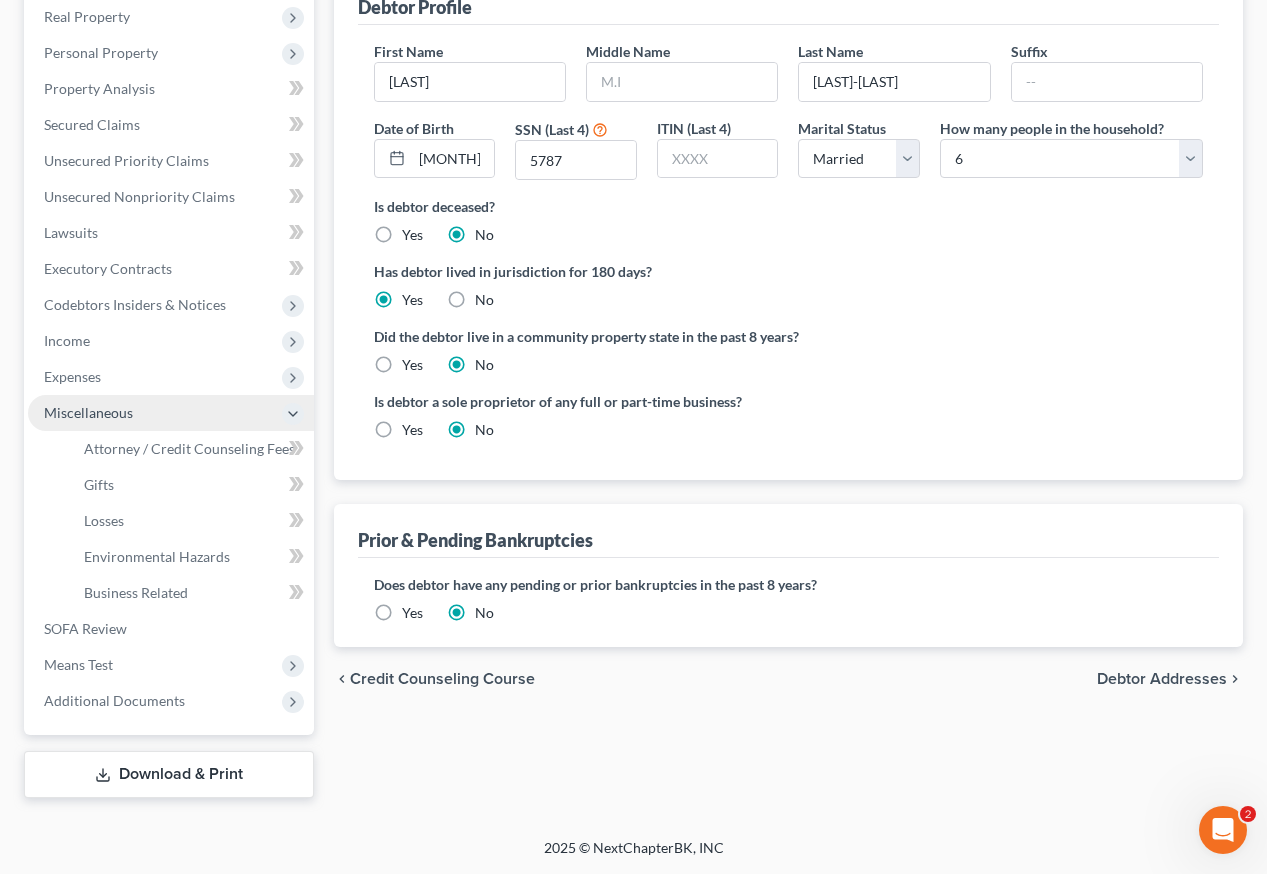 scroll, scrollTop: 317, scrollLeft: 0, axis: vertical 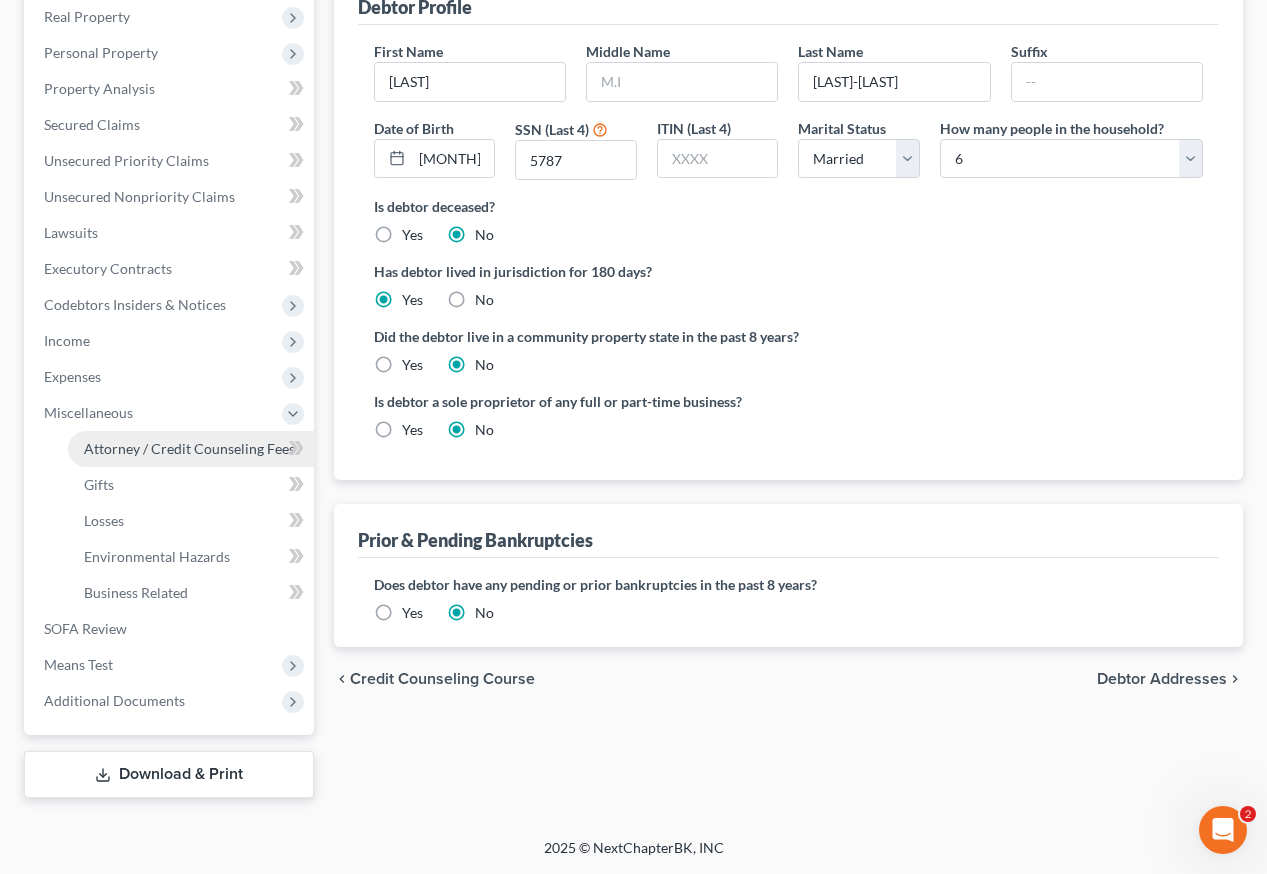 click on "Attorney / Credit Counseling Fees" at bounding box center [189, 448] 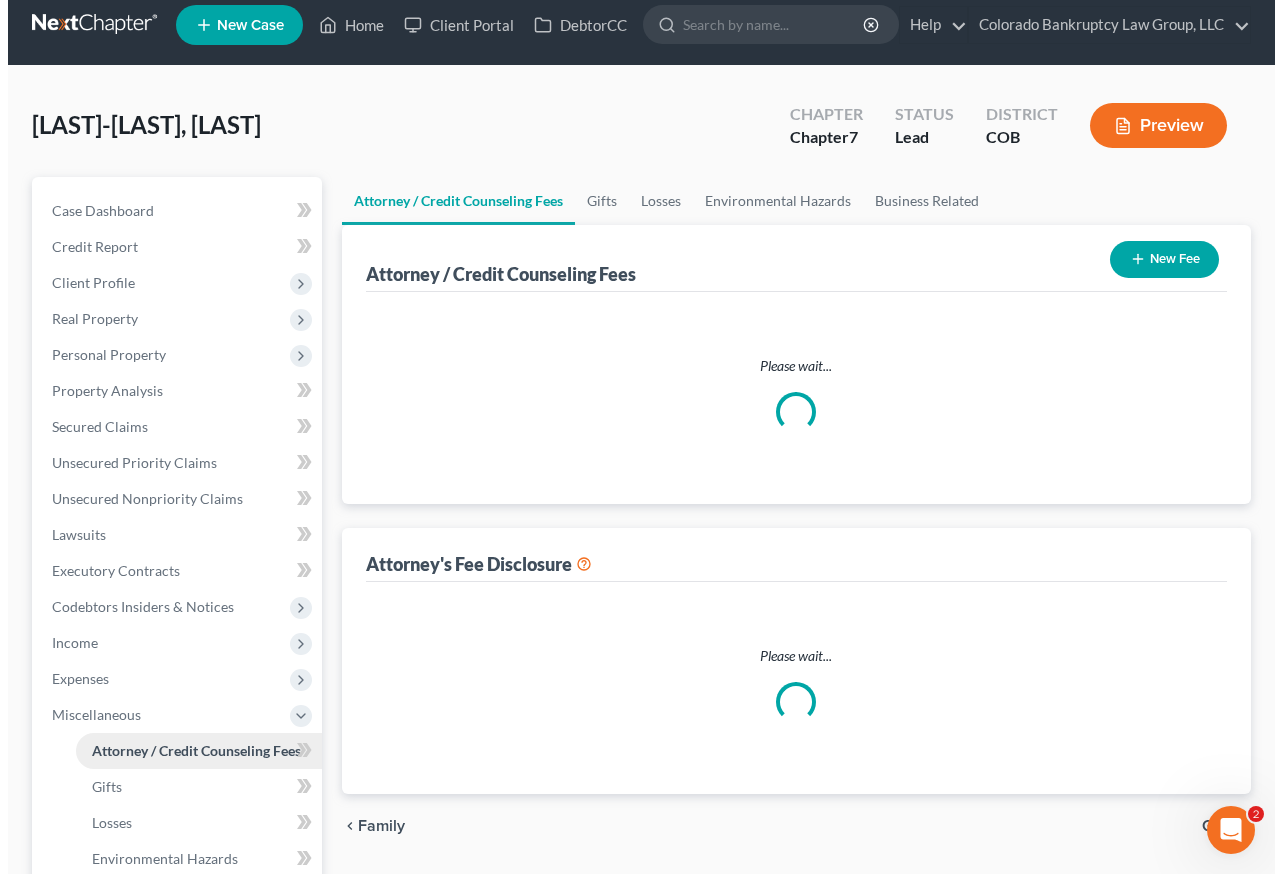 scroll, scrollTop: 0, scrollLeft: 0, axis: both 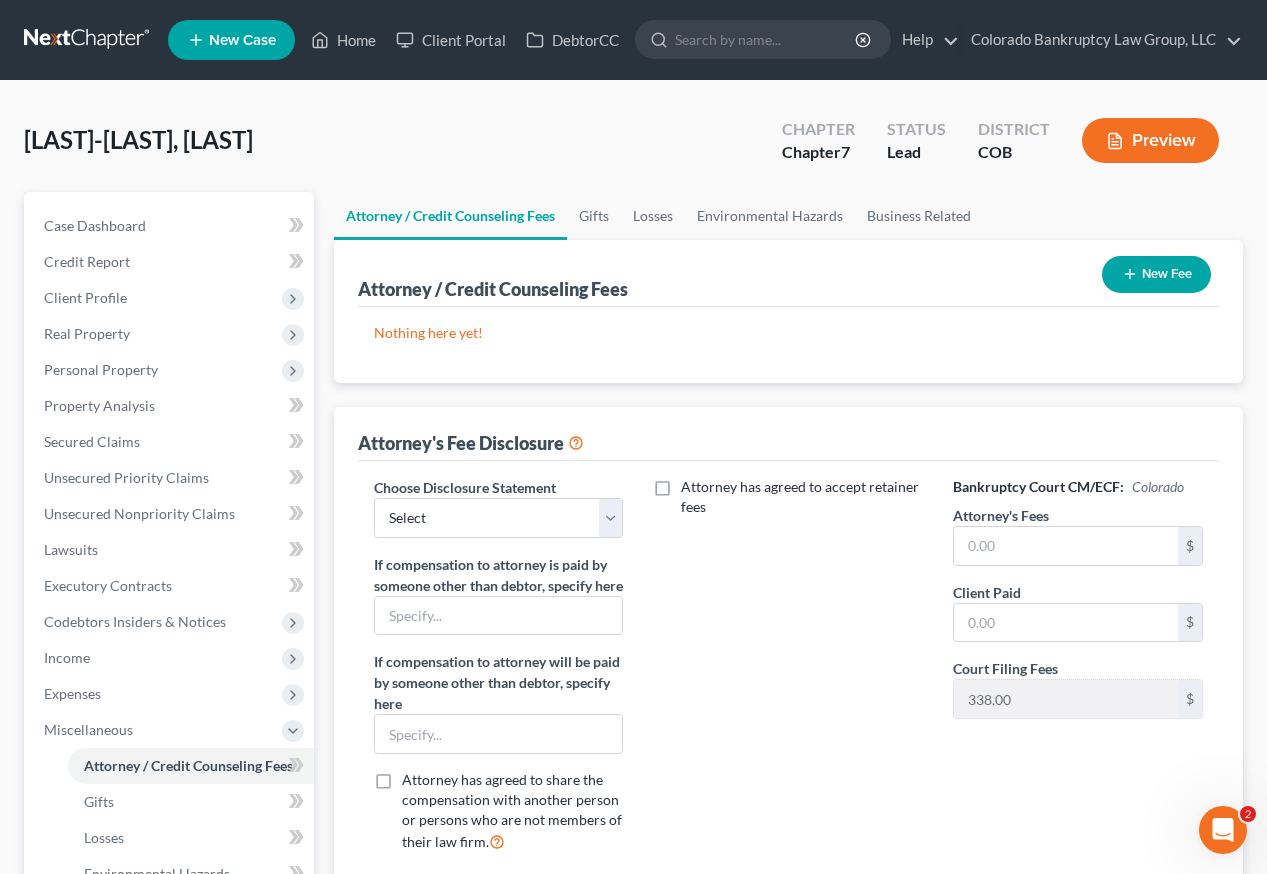 click on "New Fee" at bounding box center (1156, 274) 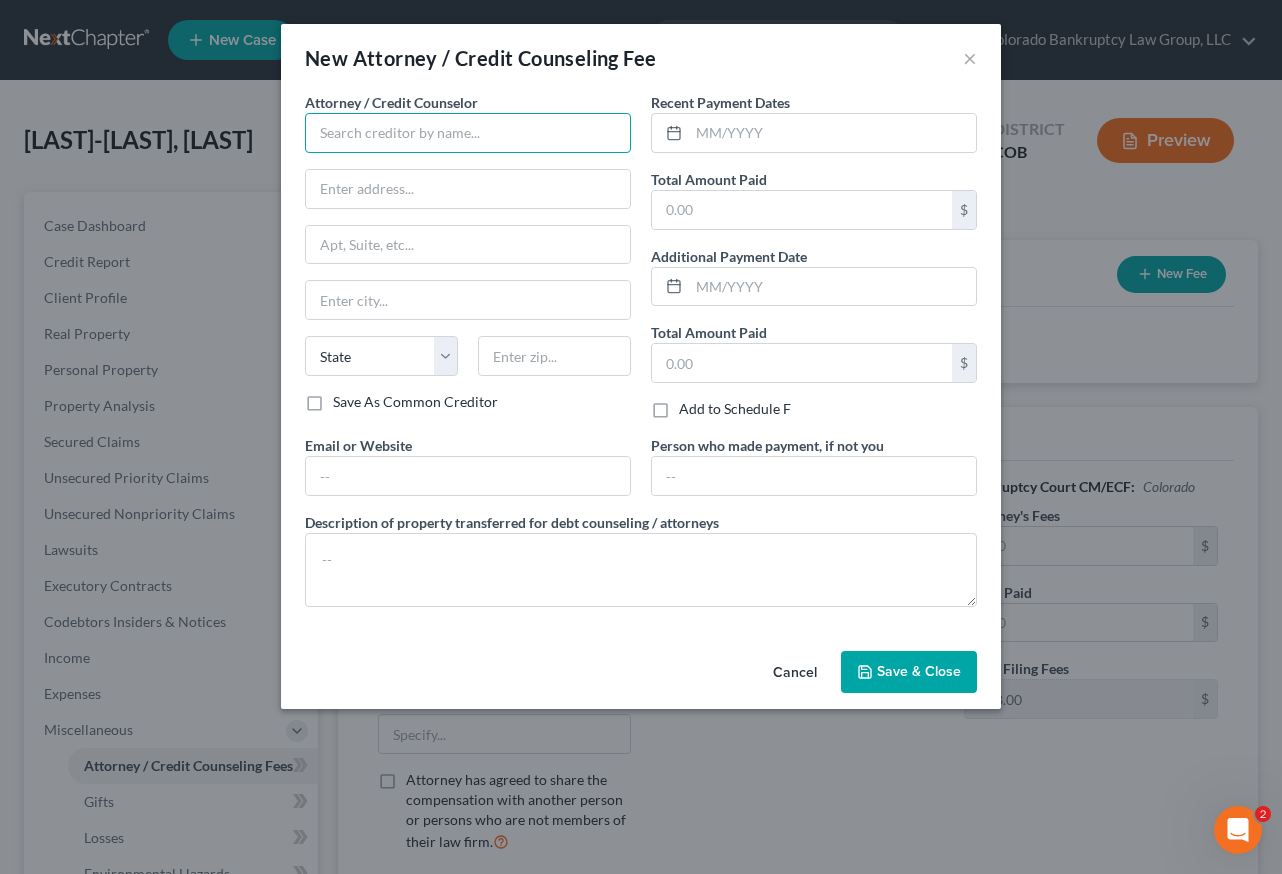 click at bounding box center (468, 133) 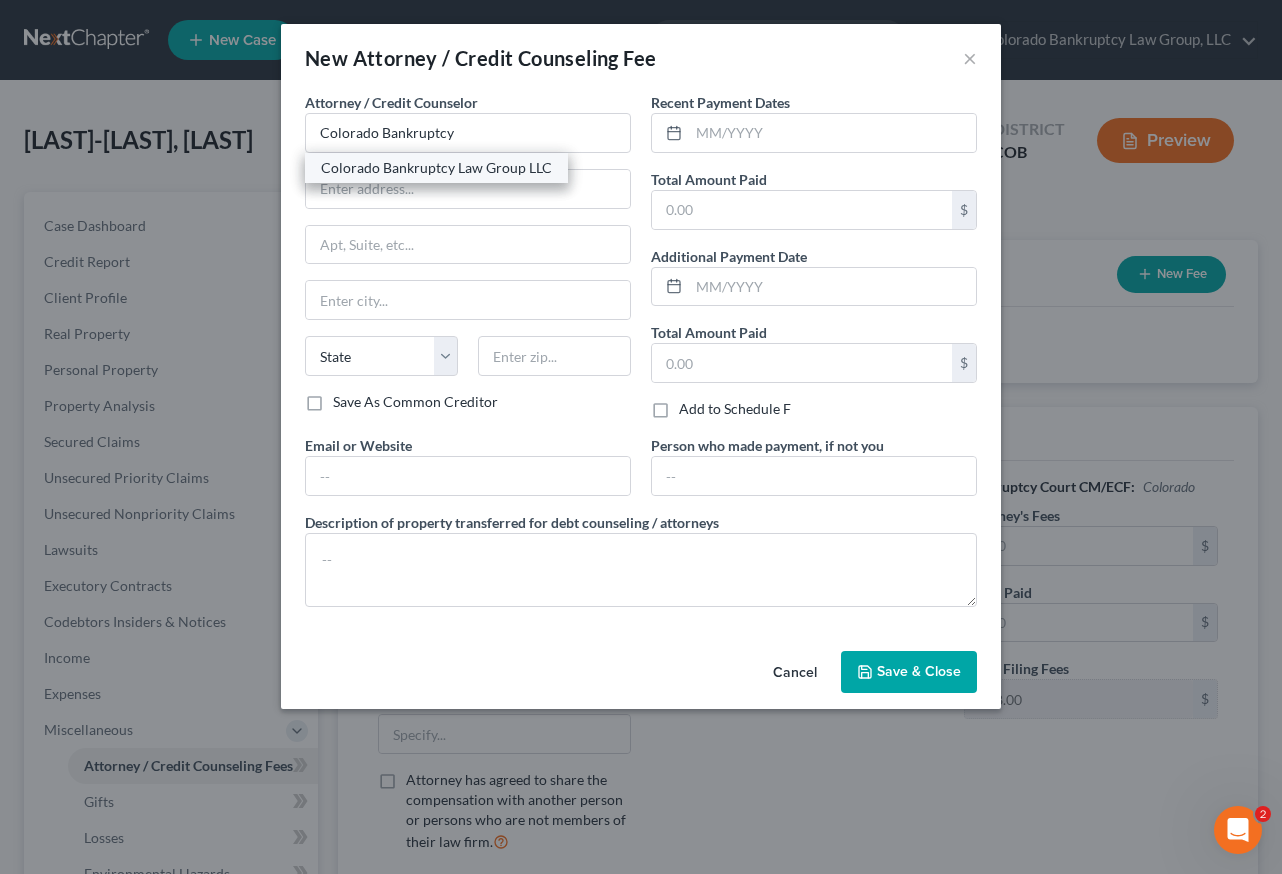 click on "Colorado Bankruptcy Law Group LLC" at bounding box center [436, 168] 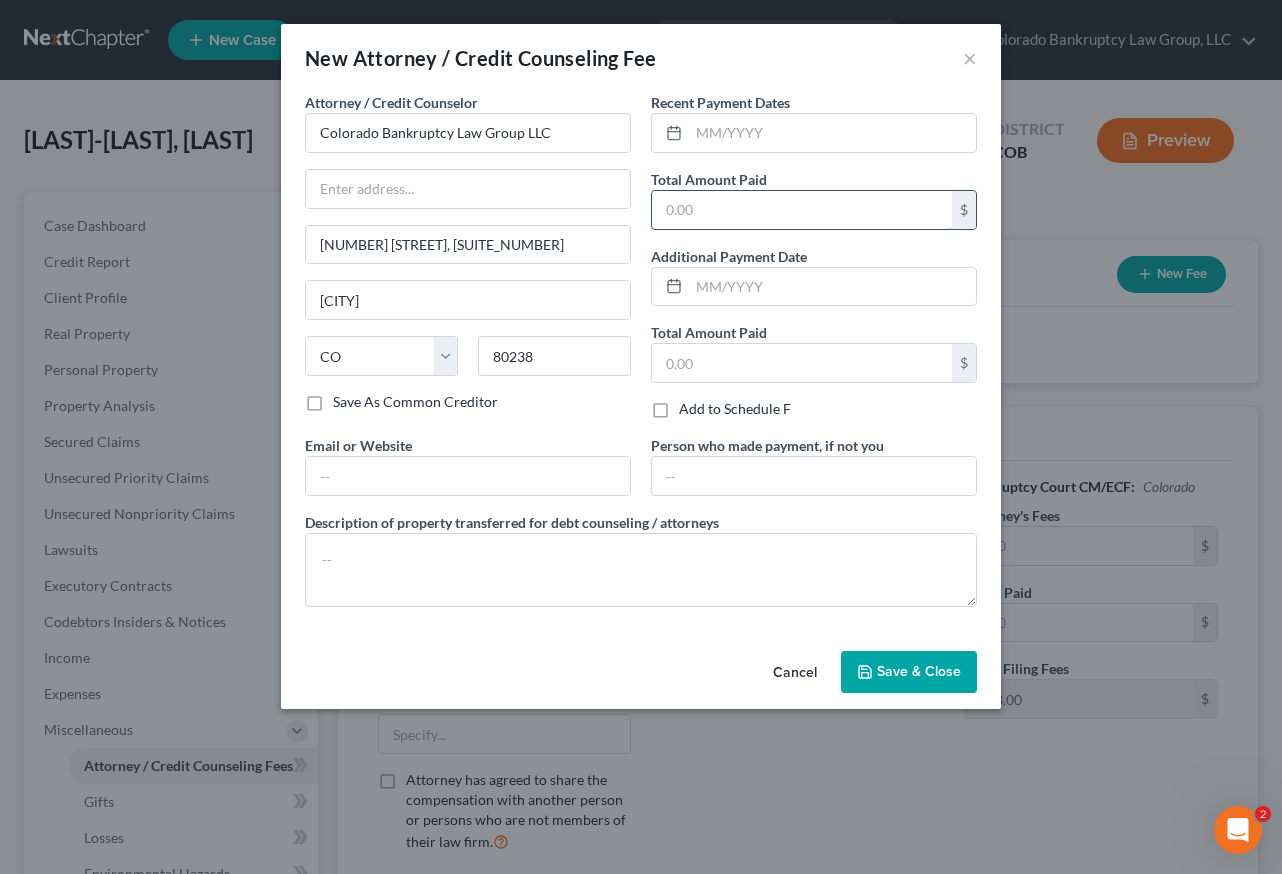 click at bounding box center (802, 210) 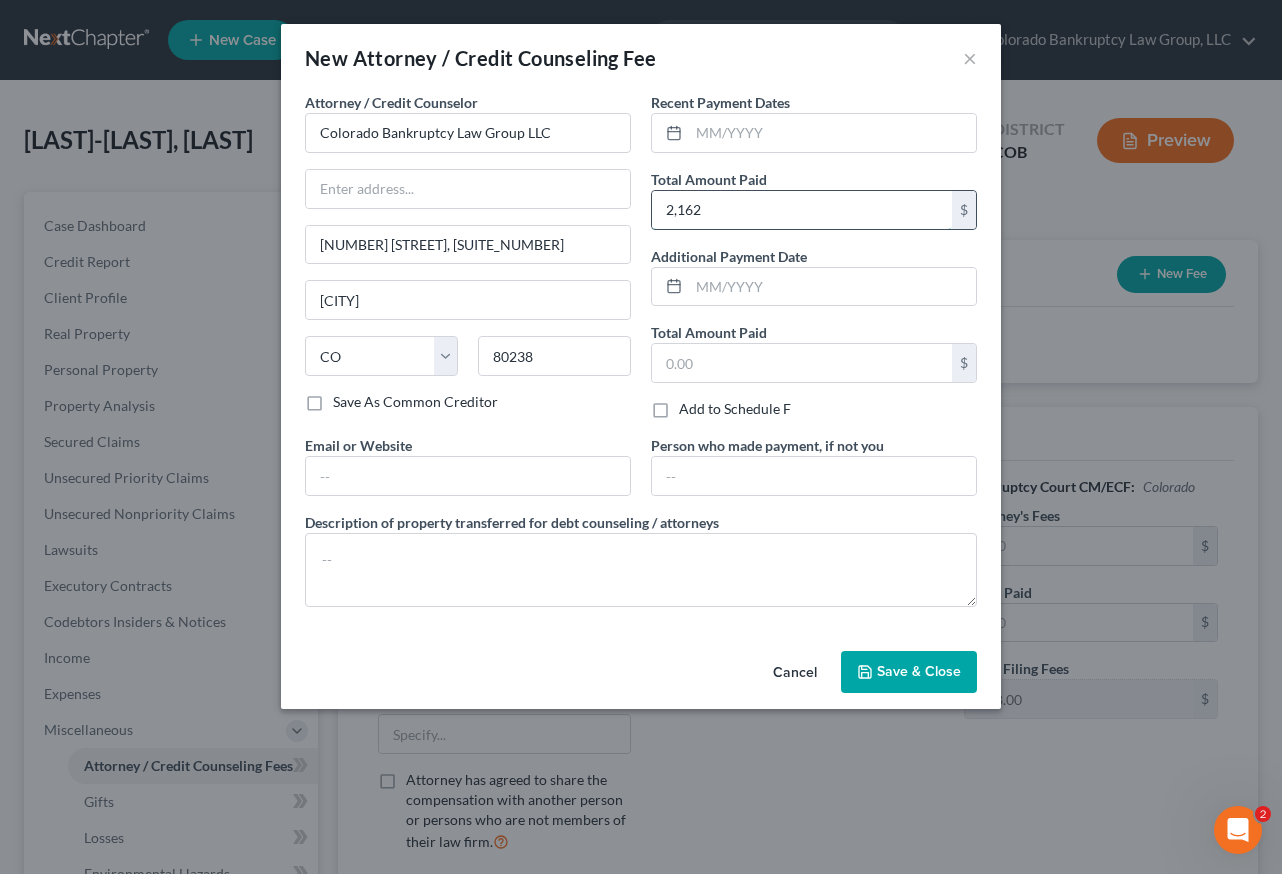 type on "2,162" 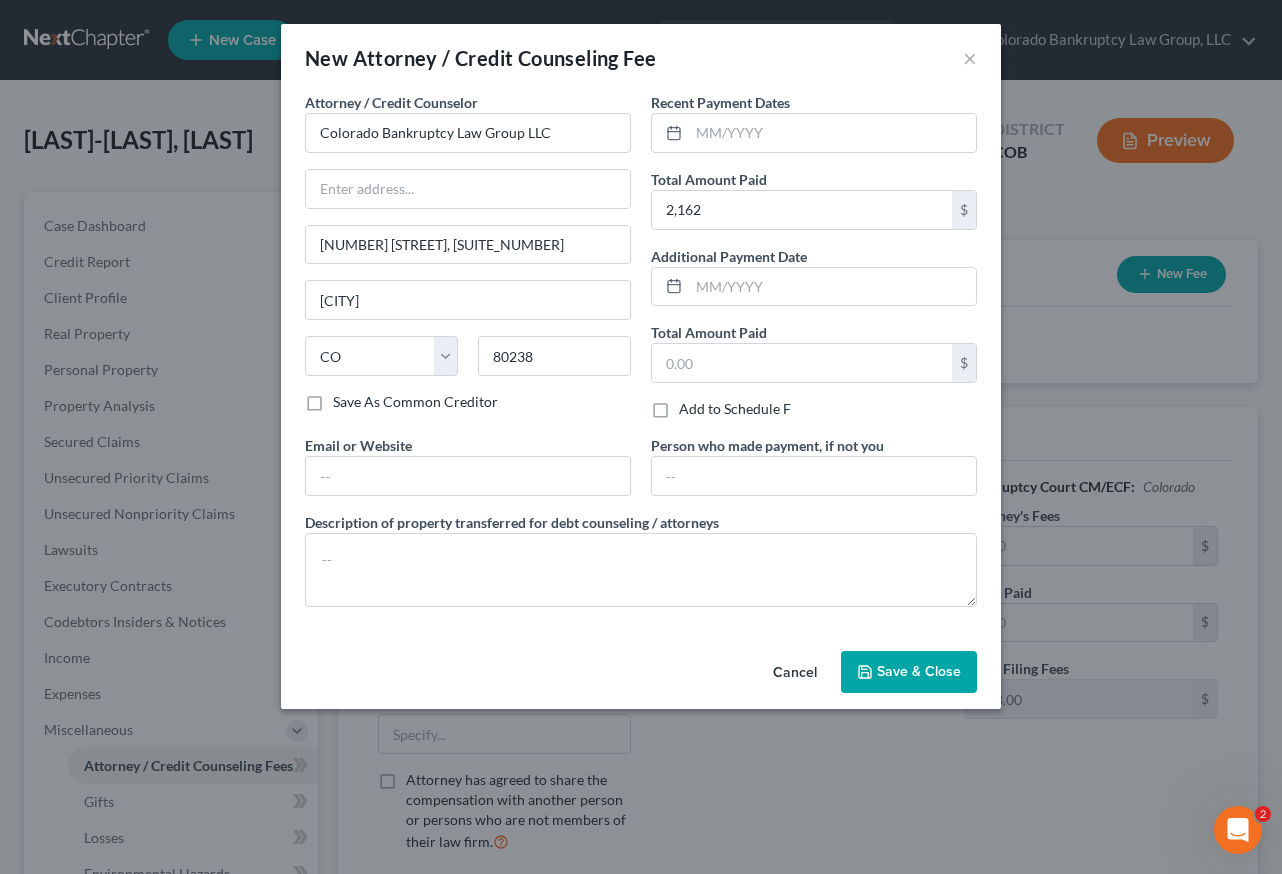 click on "Save & Close" at bounding box center [919, 671] 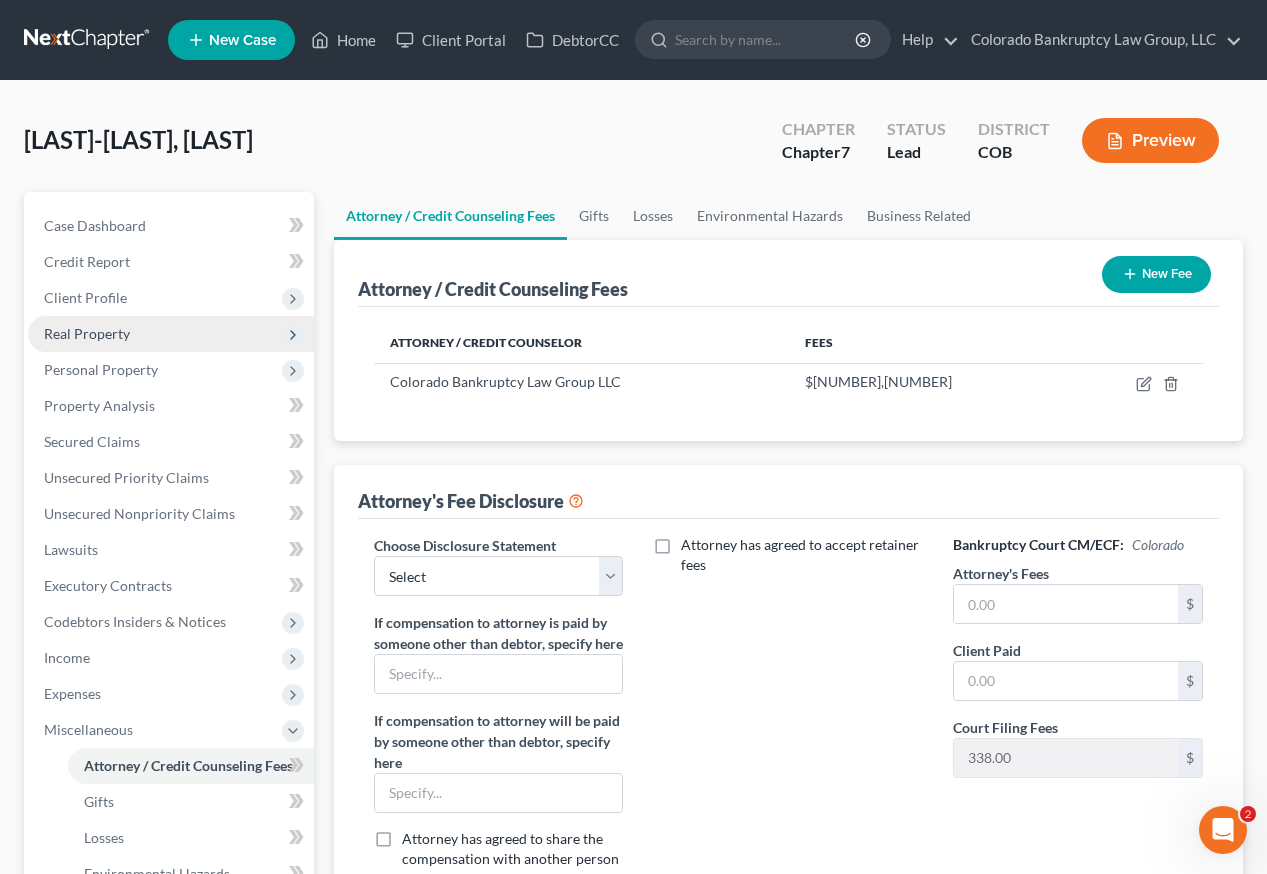 click on "Real Property" at bounding box center (87, 333) 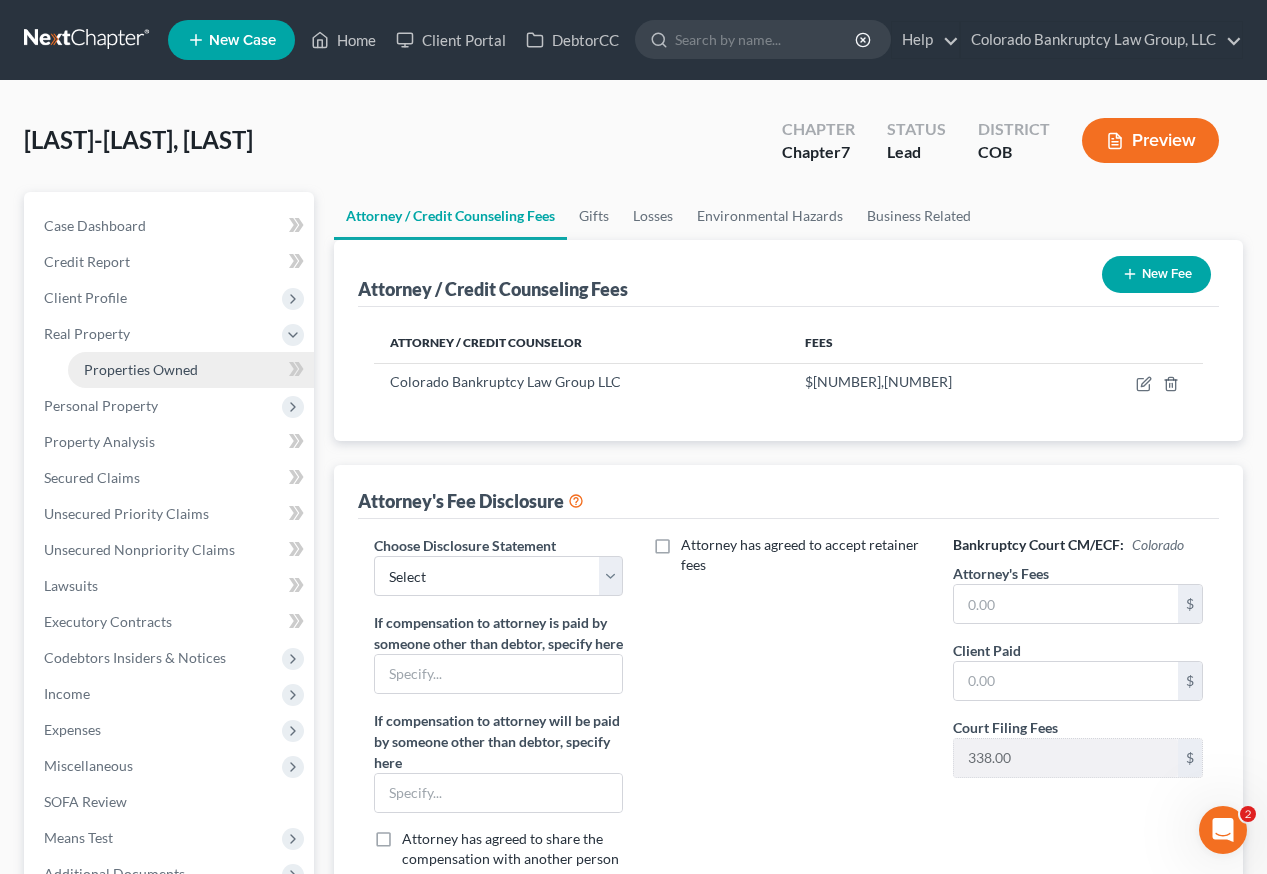 click on "Properties Owned" at bounding box center (141, 369) 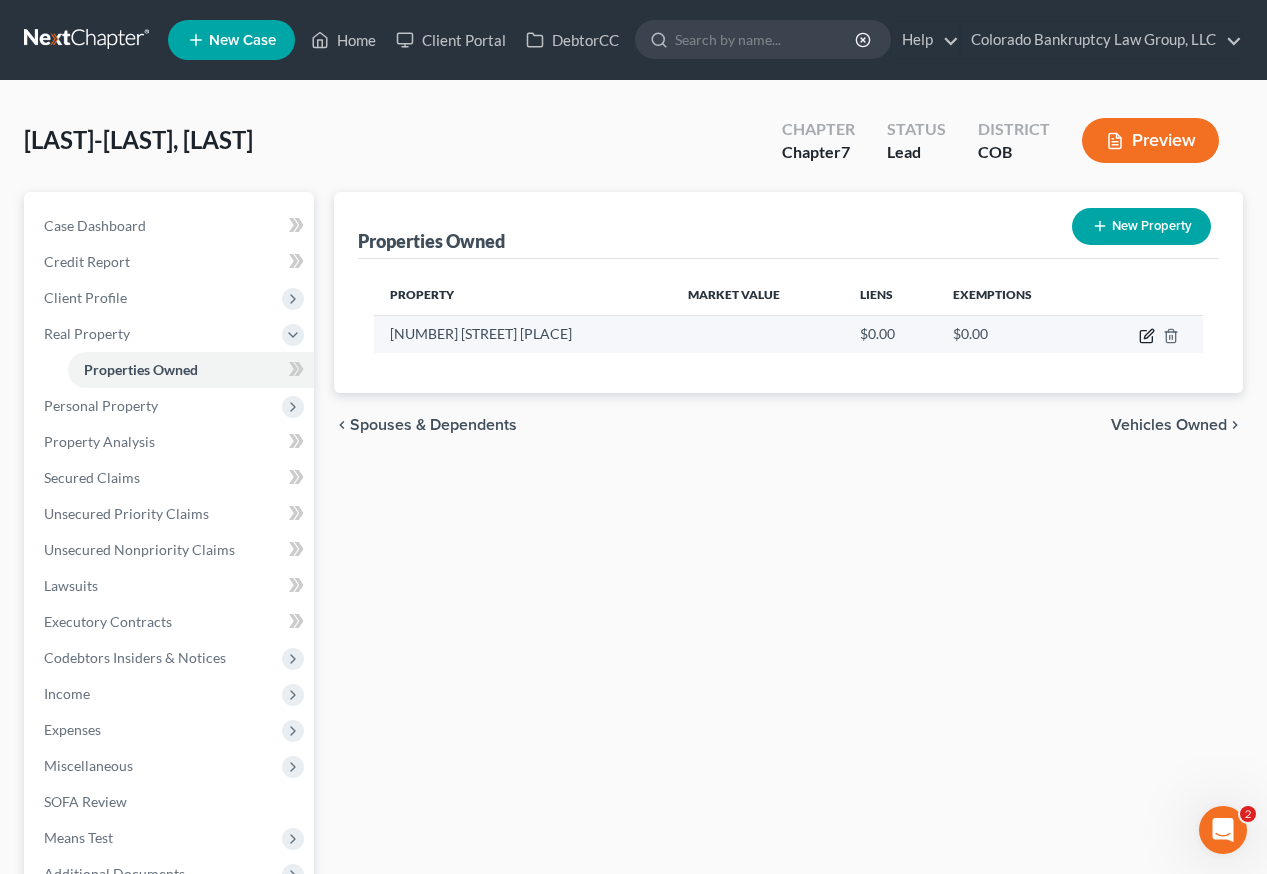 click 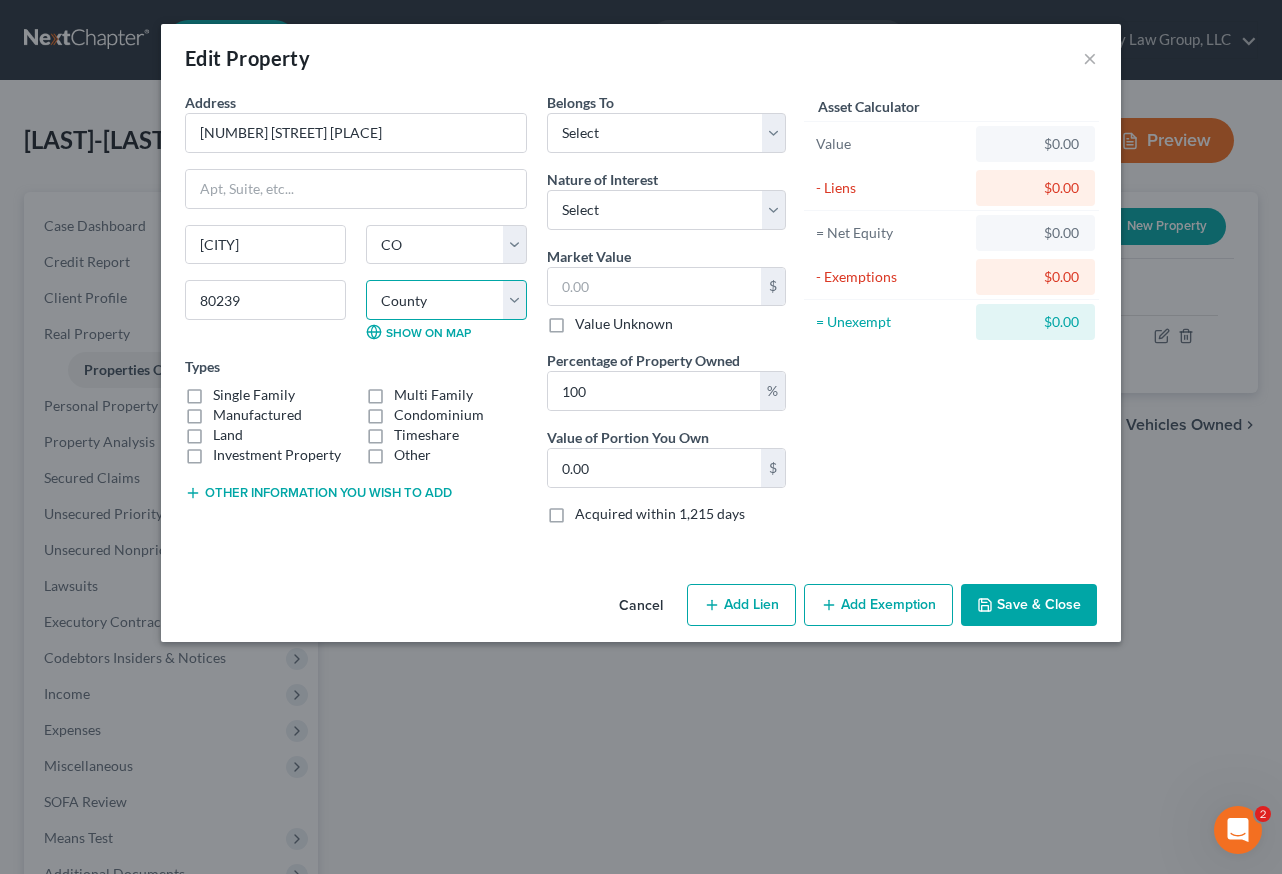 click on "County Adams County Alamosa County Arapahoe County Archuleta County Baca County Bent County Boulder County Broomfield County Chaffee County Cheyenne County Clear Creek County Conejos County Costilla County Crowley County Custer County Delta County Denver County Dolores County Douglas County Eagle County El Paso County Elbert County Fremont County Garfield County Gilpin County Grand County Gunnison County Hinsdale County Huerfano County Jackson County Jefferson County Kiowa County Kit Carson County La Plata County Lake County Larimer County Las Animas County Lincoln County Logan County Mesa County Mineral County Moffat County Montezuma County Montrose County Morgan County Otero County Ouray County Park County Phillips County Pitkin County Prowers County Pueblo County Rio Blanco County Rio Grande County Routt County Saguache County San Juan County San Miguel County Sedgwick County Summit County Teller County Washington County Weld County Yuma County" at bounding box center (446, 300) 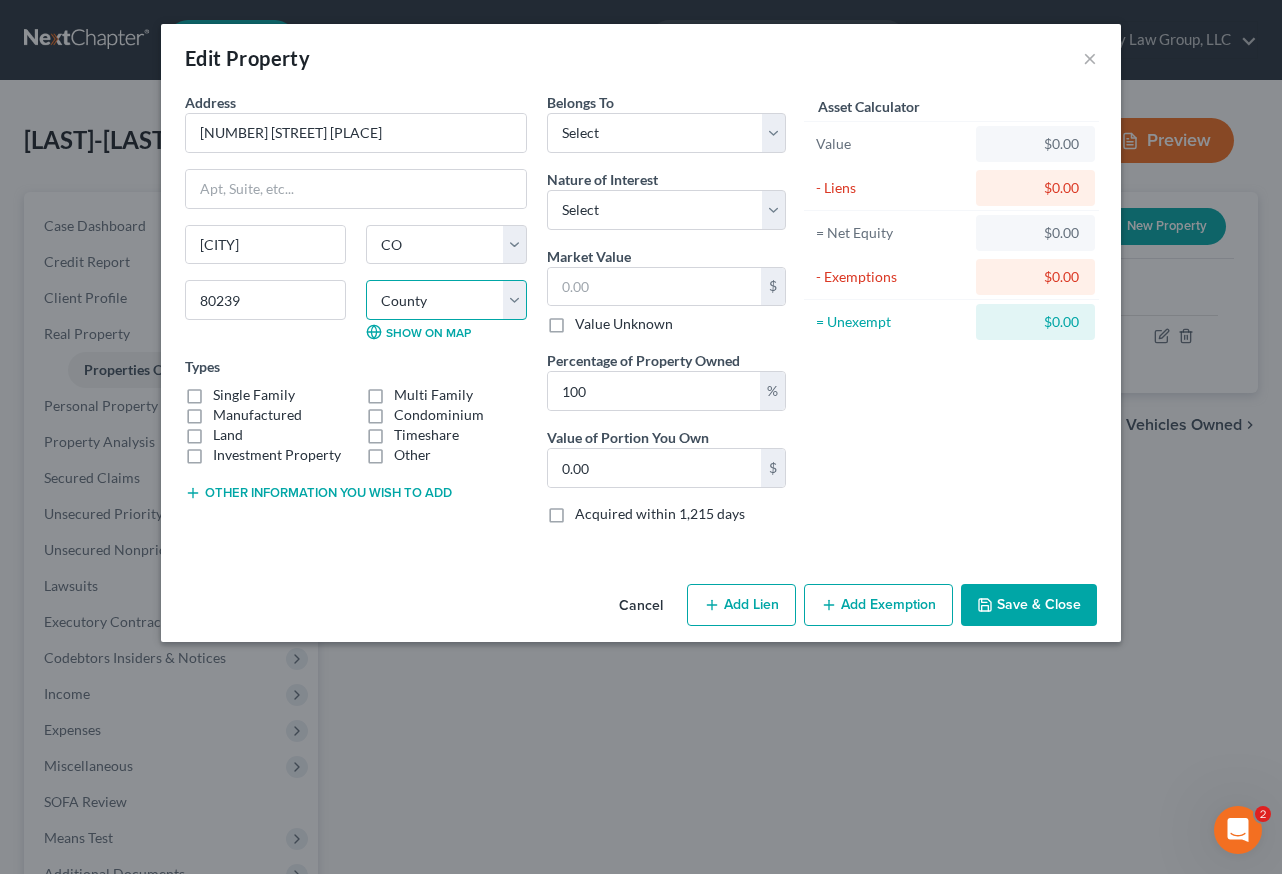 select on "16" 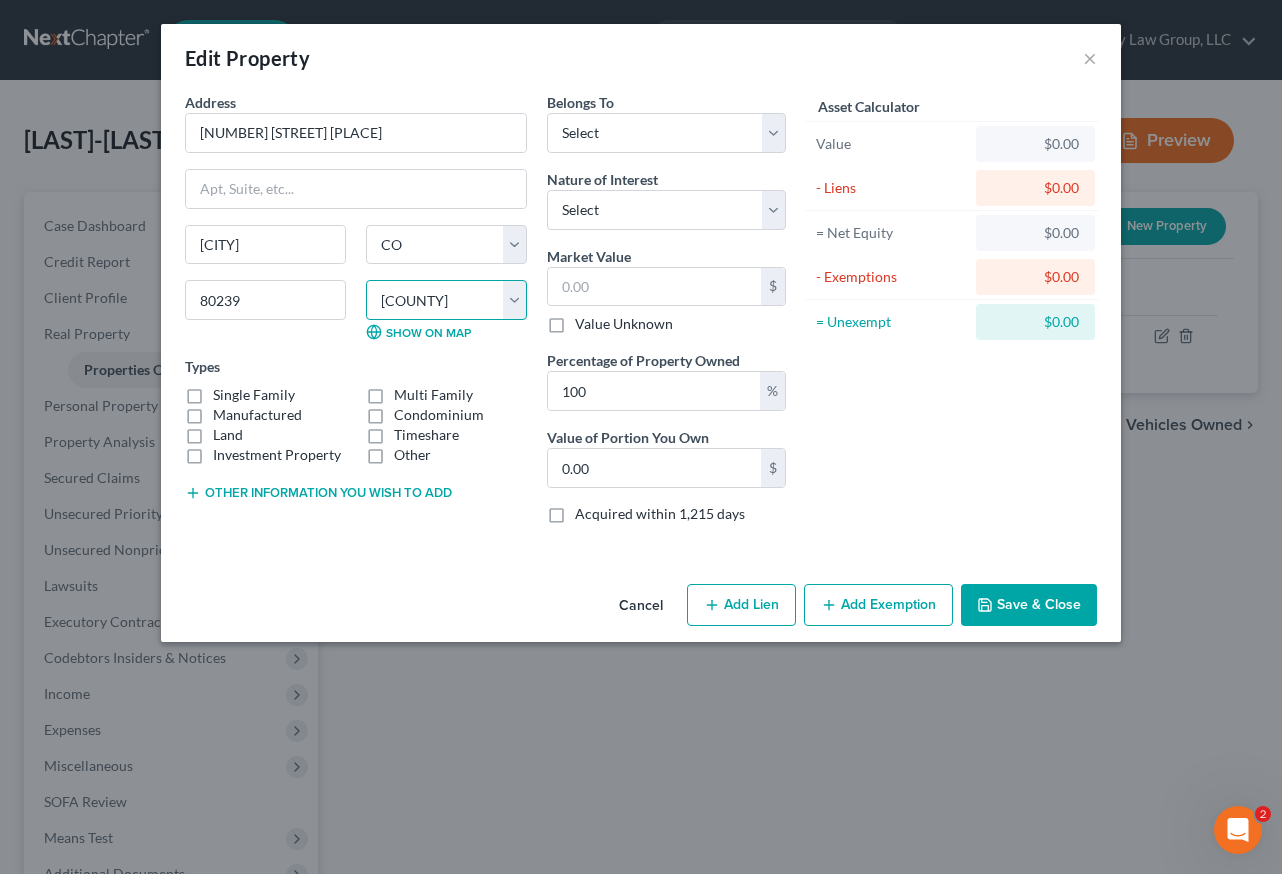 click on "County Adams County Alamosa County Arapahoe County Archuleta County Baca County Bent County Boulder County Broomfield County Chaffee County Cheyenne County Clear Creek County Conejos County Costilla County Crowley County Custer County Delta County Denver County Dolores County Douglas County Eagle County El Paso County Elbert County Fremont County Garfield County Gilpin County Grand County Gunnison County Hinsdale County Huerfano County Jackson County Jefferson County Kiowa County Kit Carson County La Plata County Lake County Larimer County Las Animas County Lincoln County Logan County Mesa County Mineral County Moffat County Montezuma County Montrose County Morgan County Otero County Ouray County Park County Phillips County Pitkin County Prowers County Pueblo County Rio Blanco County Rio Grande County Routt County Saguache County San Juan County San Miguel County Sedgwick County Summit County Teller County Washington County Weld County Yuma County" at bounding box center (446, 300) 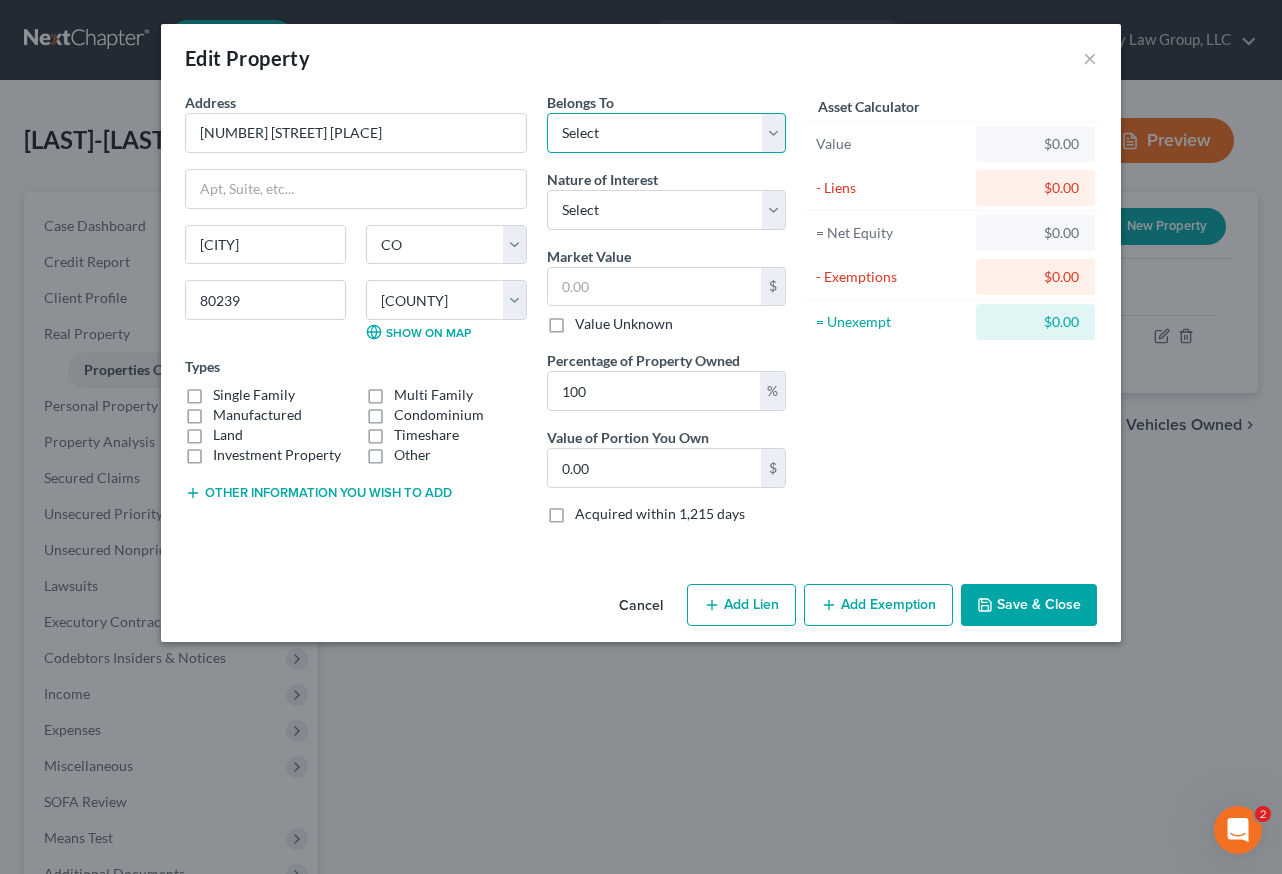 click on "Select Debtor 1 Only Debtor 2 Only Debtor 1 And Debtor 2 Only At Least One Of The Debtors And Another Community Property" at bounding box center (666, 133) 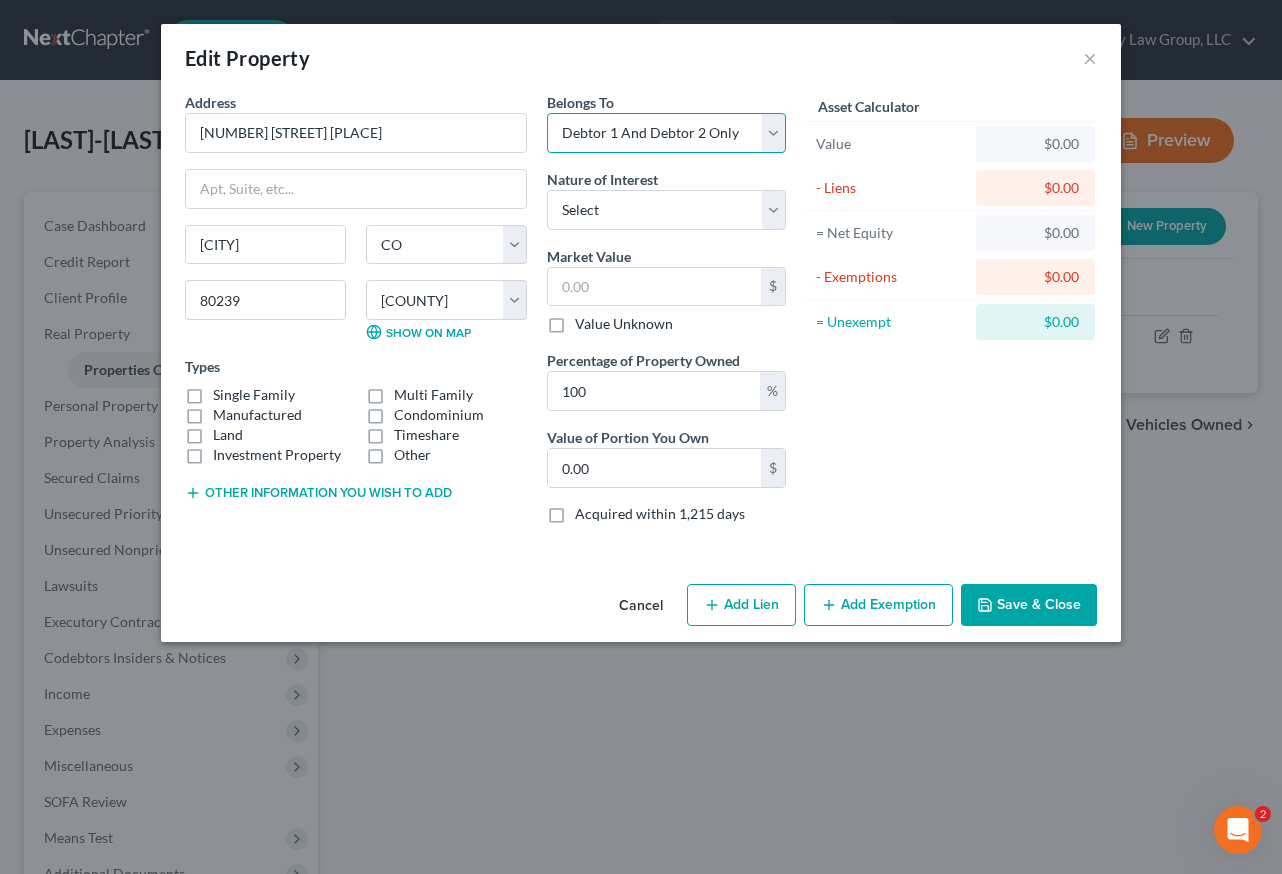 click on "Select Debtor 1 Only Debtor 2 Only Debtor 1 And Debtor 2 Only At Least One Of The Debtors And Another Community Property" at bounding box center (666, 133) 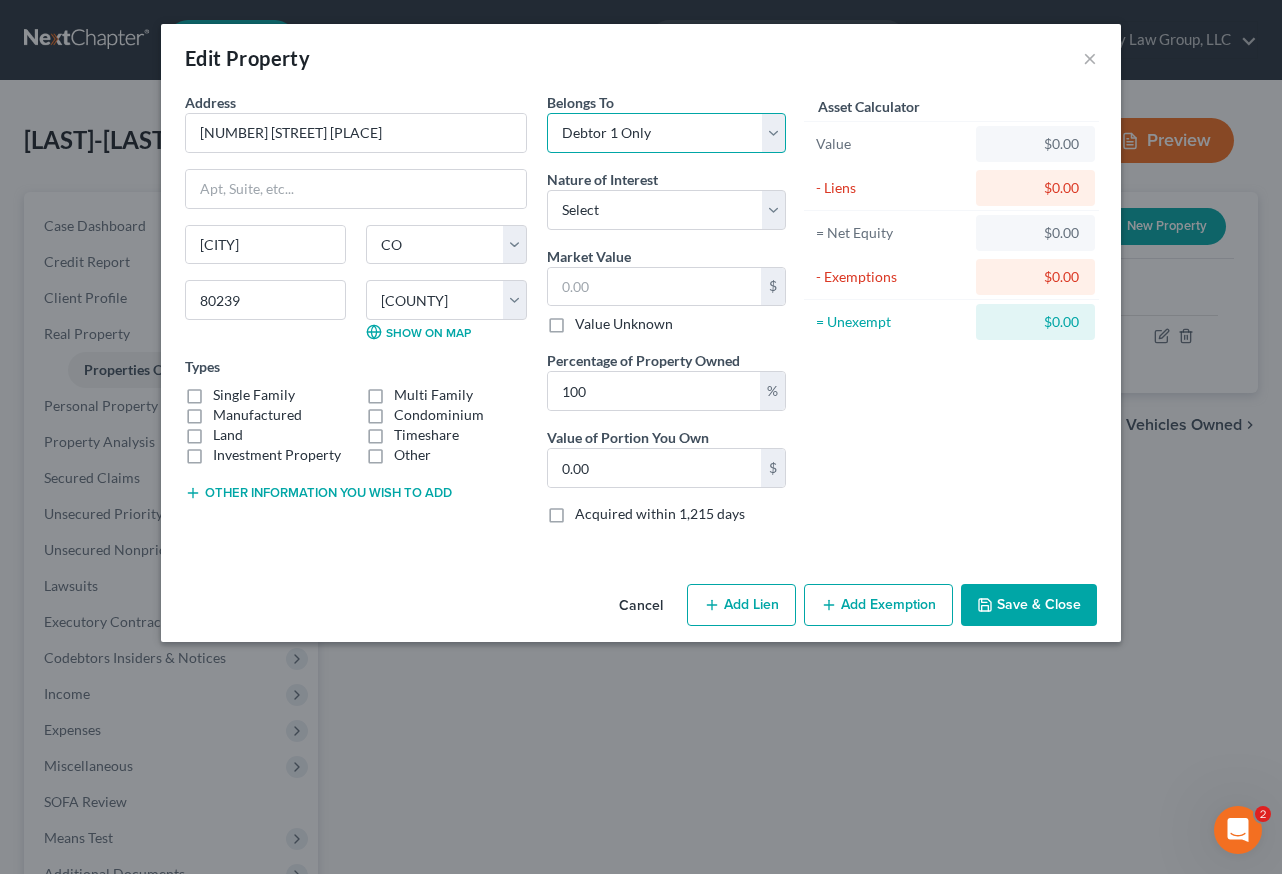 click on "Select Debtor 1 Only Debtor 2 Only Debtor 1 And Debtor 2 Only At Least One Of The Debtors And Another Community Property" at bounding box center (666, 133) 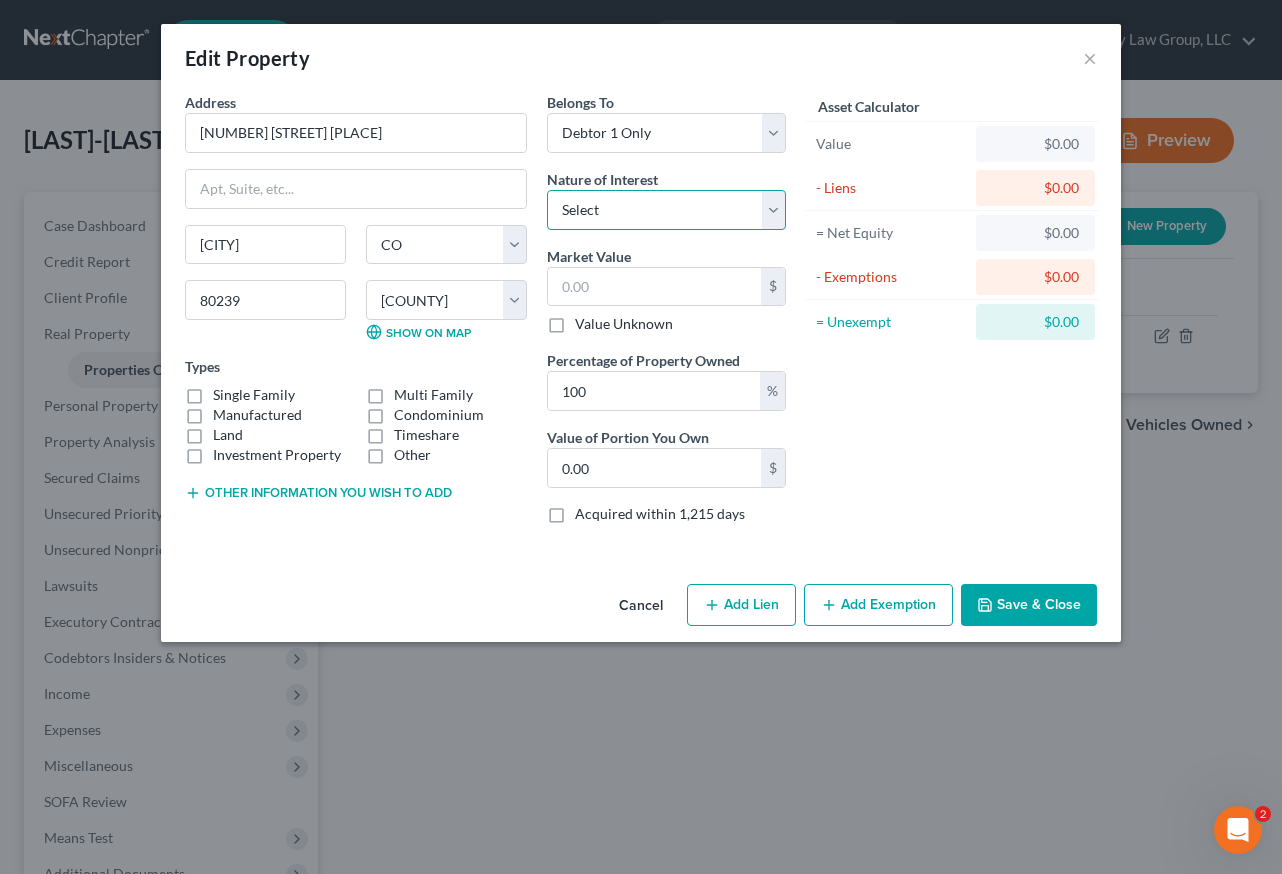 click on "Select Fee Simple Joint Tenant Life Estate Equitable Interest Future Interest Tenancy By The Entireties Tenants In Common Other" at bounding box center [666, 210] 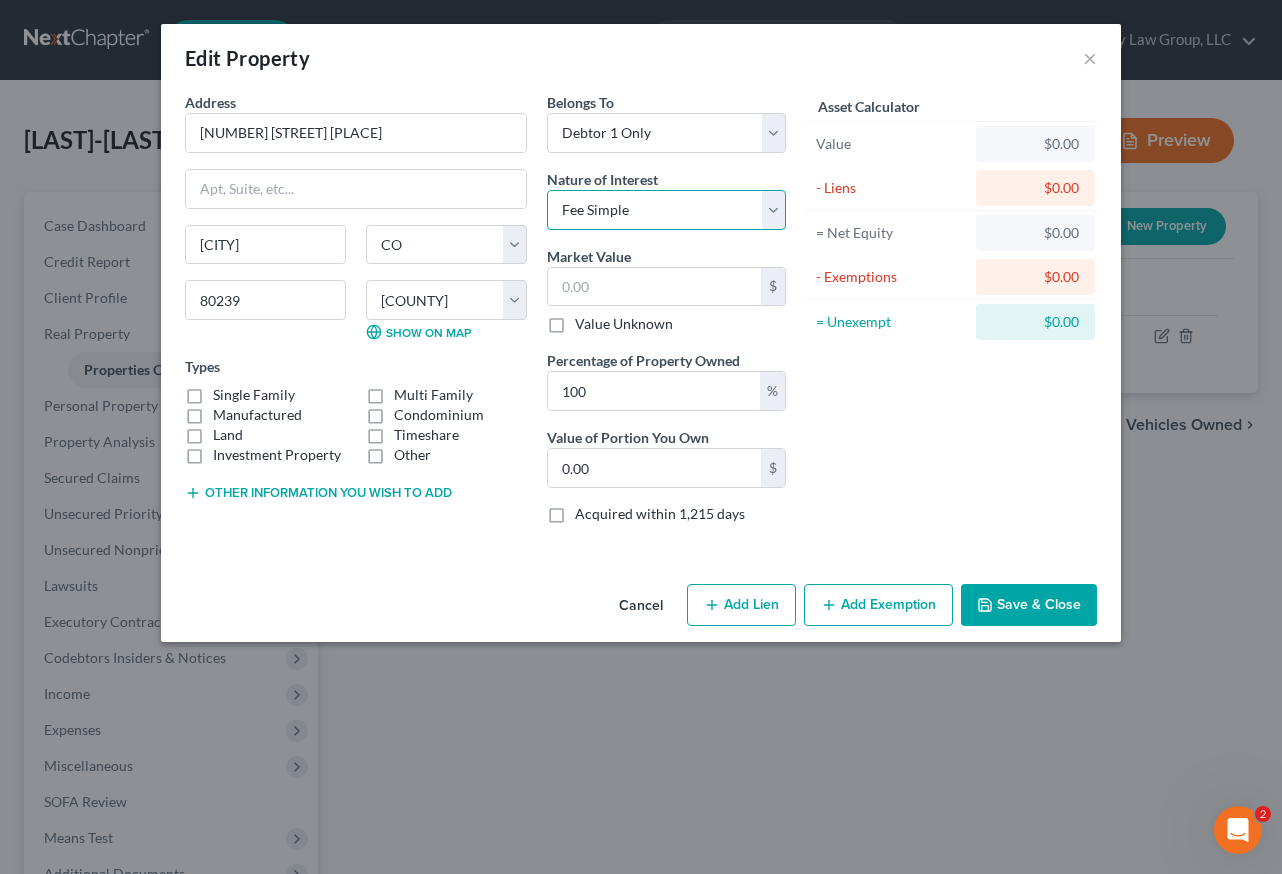 click on "Select Fee Simple Joint Tenant Life Estate Equitable Interest Future Interest Tenancy By The Entireties Tenants In Common Other" at bounding box center [666, 210] 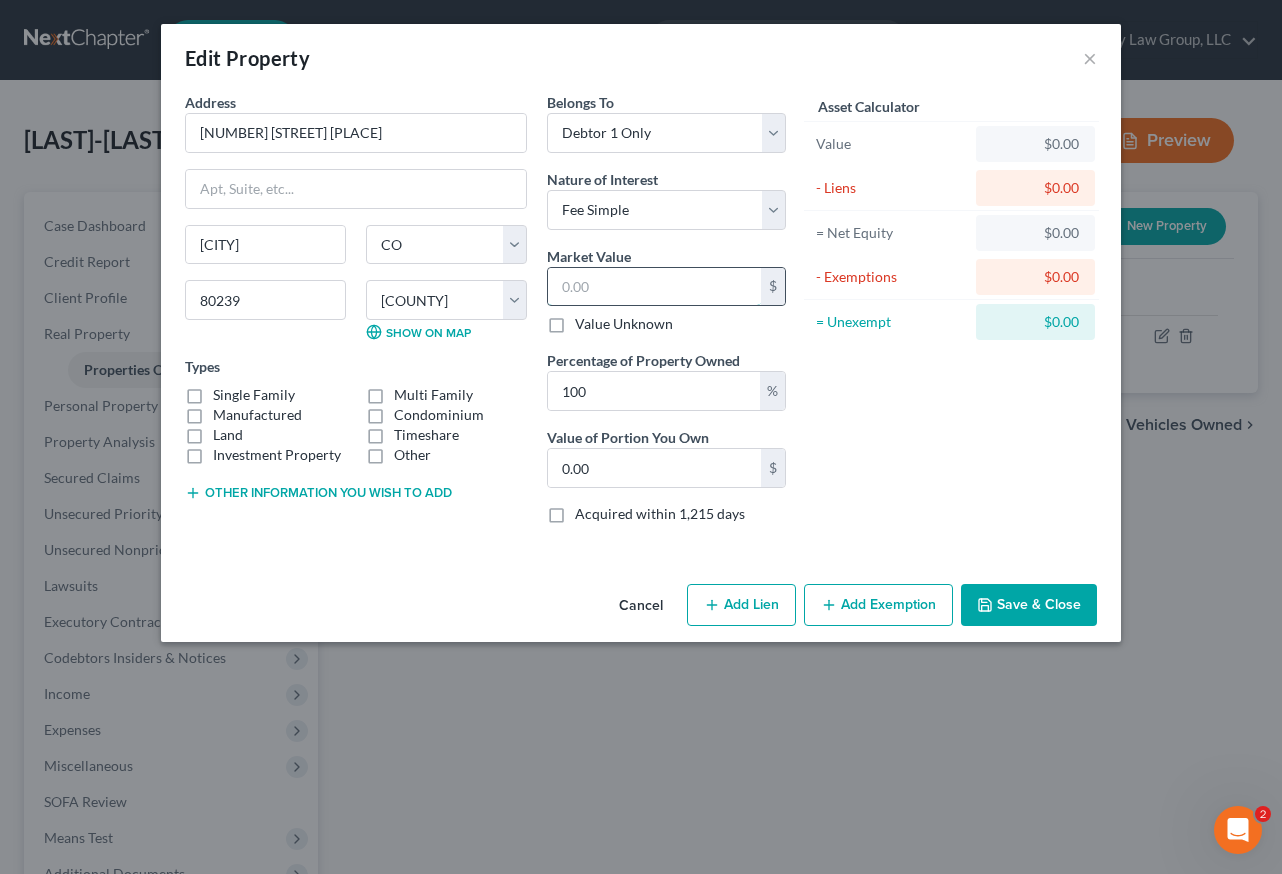 click at bounding box center [654, 287] 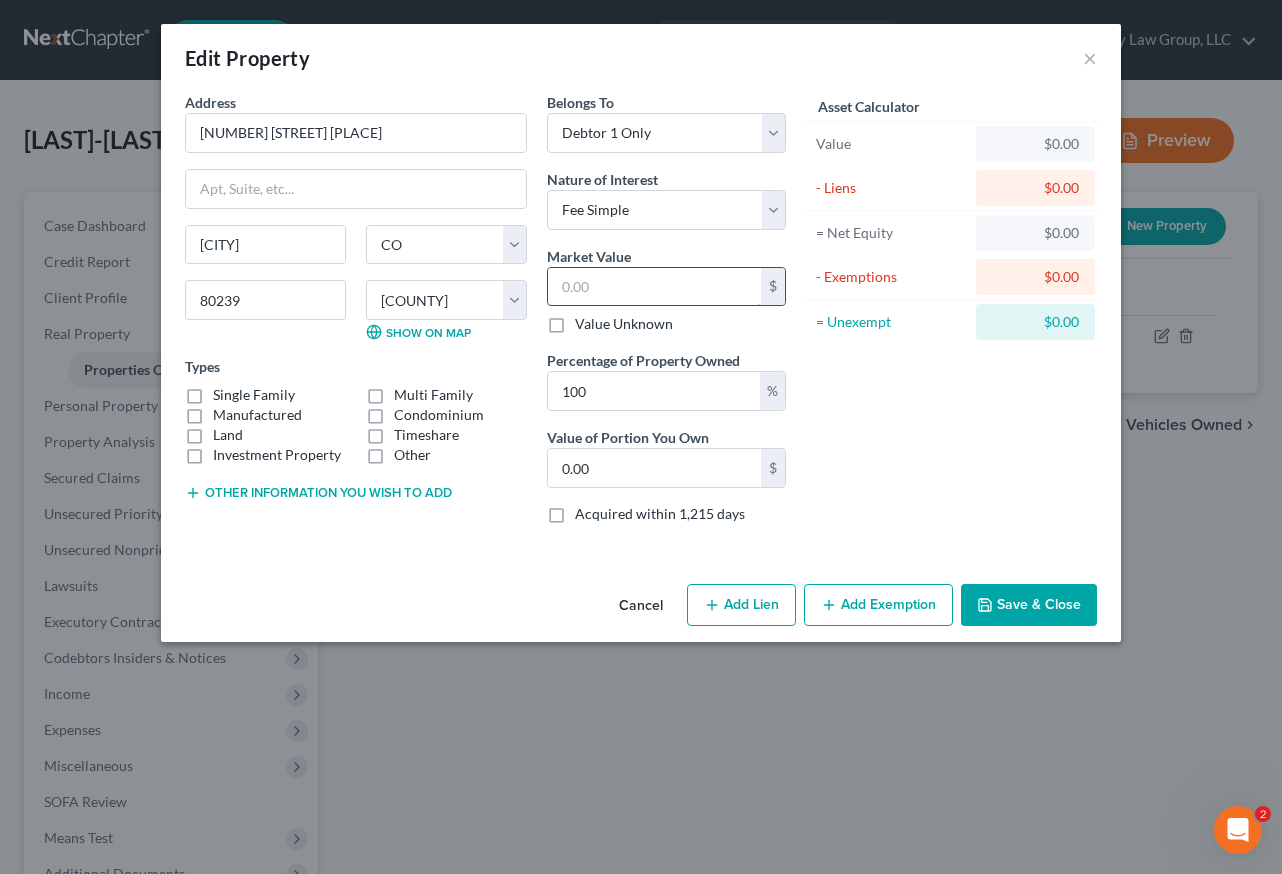 type on "4" 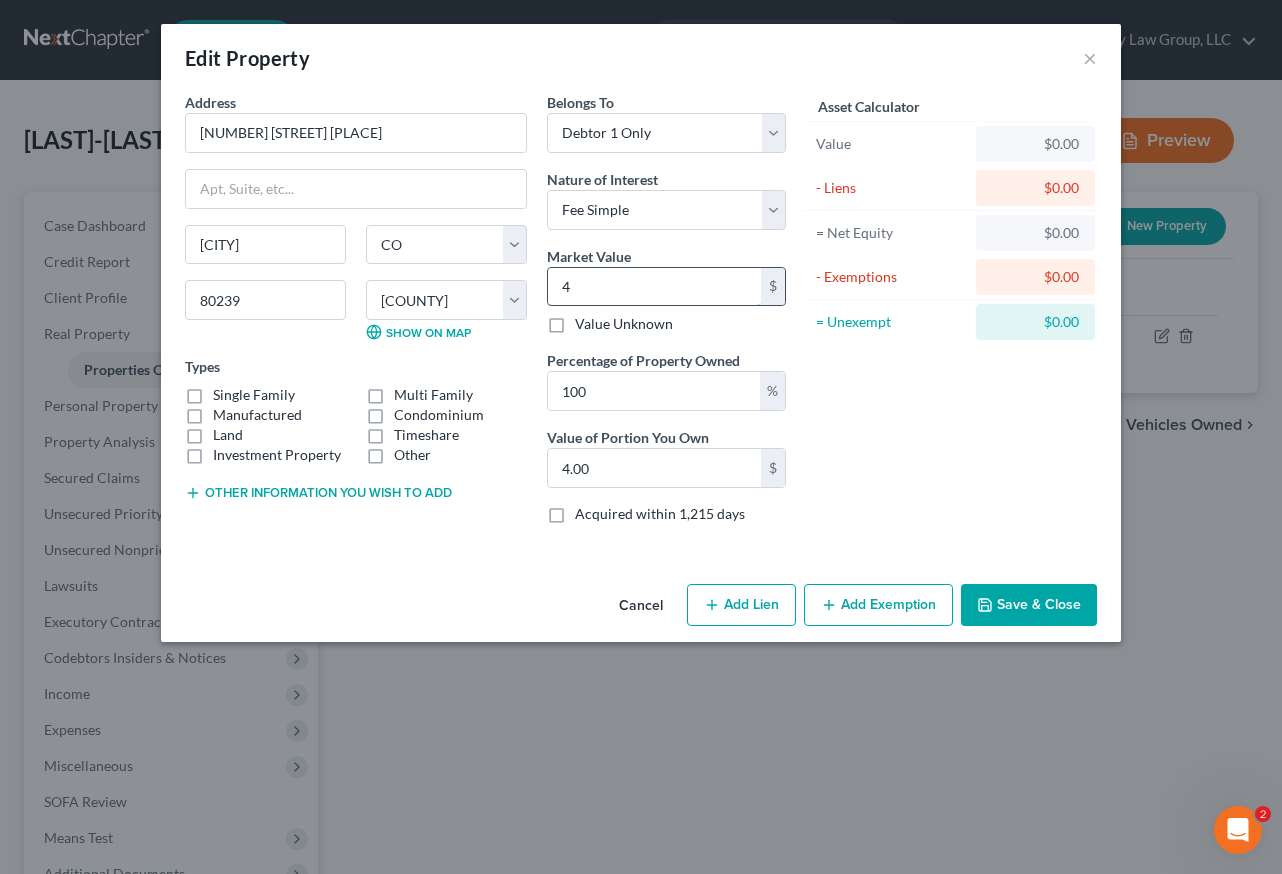 type on "46" 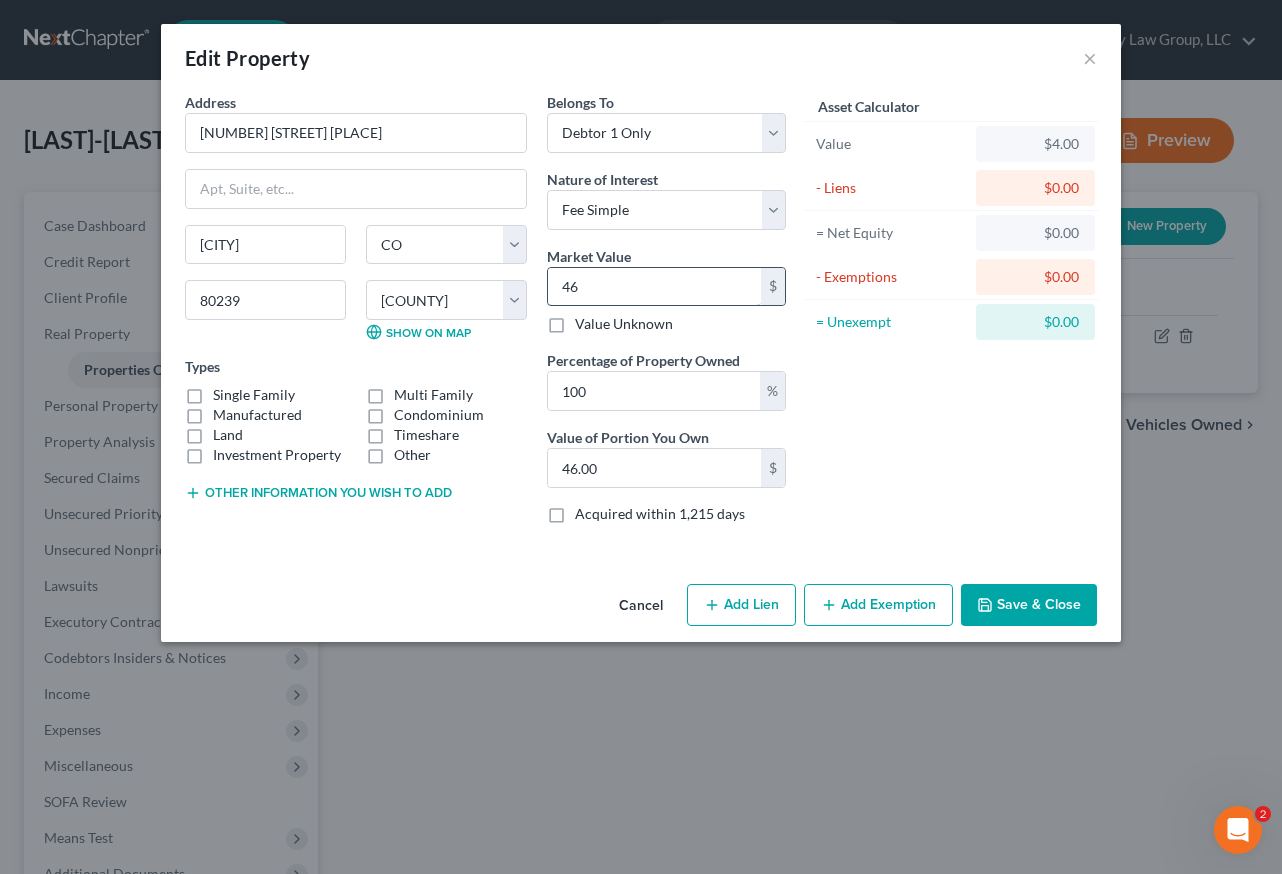 type on "464" 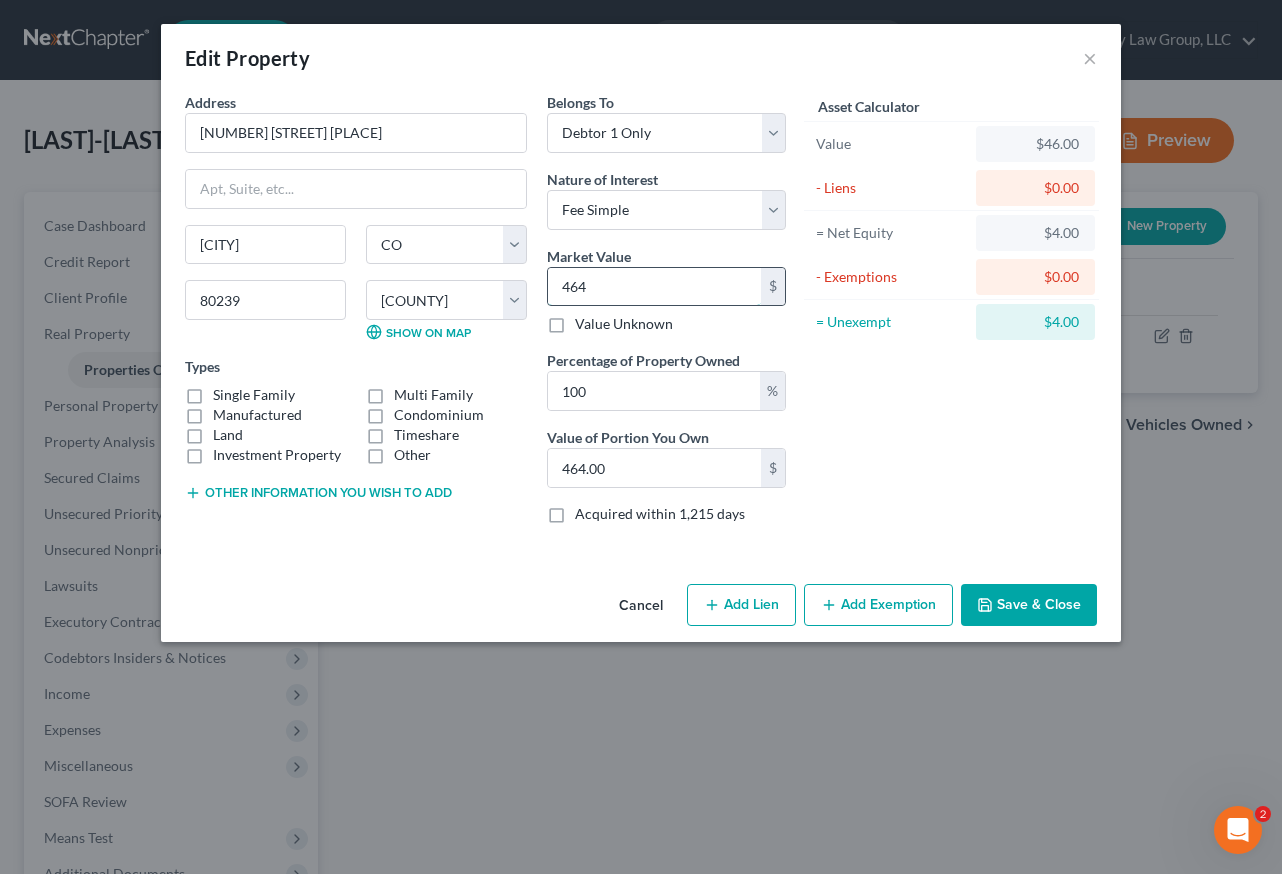 type on "4645" 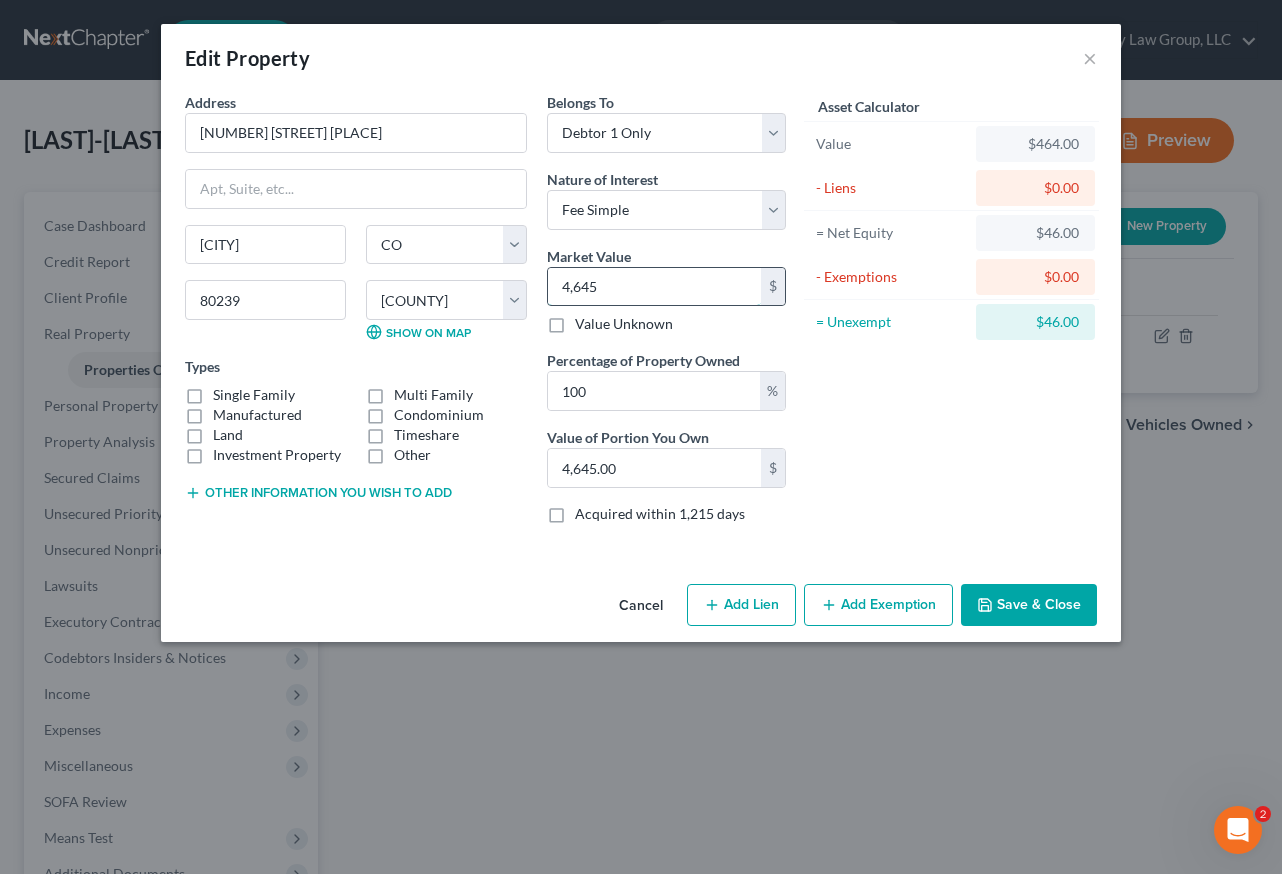 type on "4,6451" 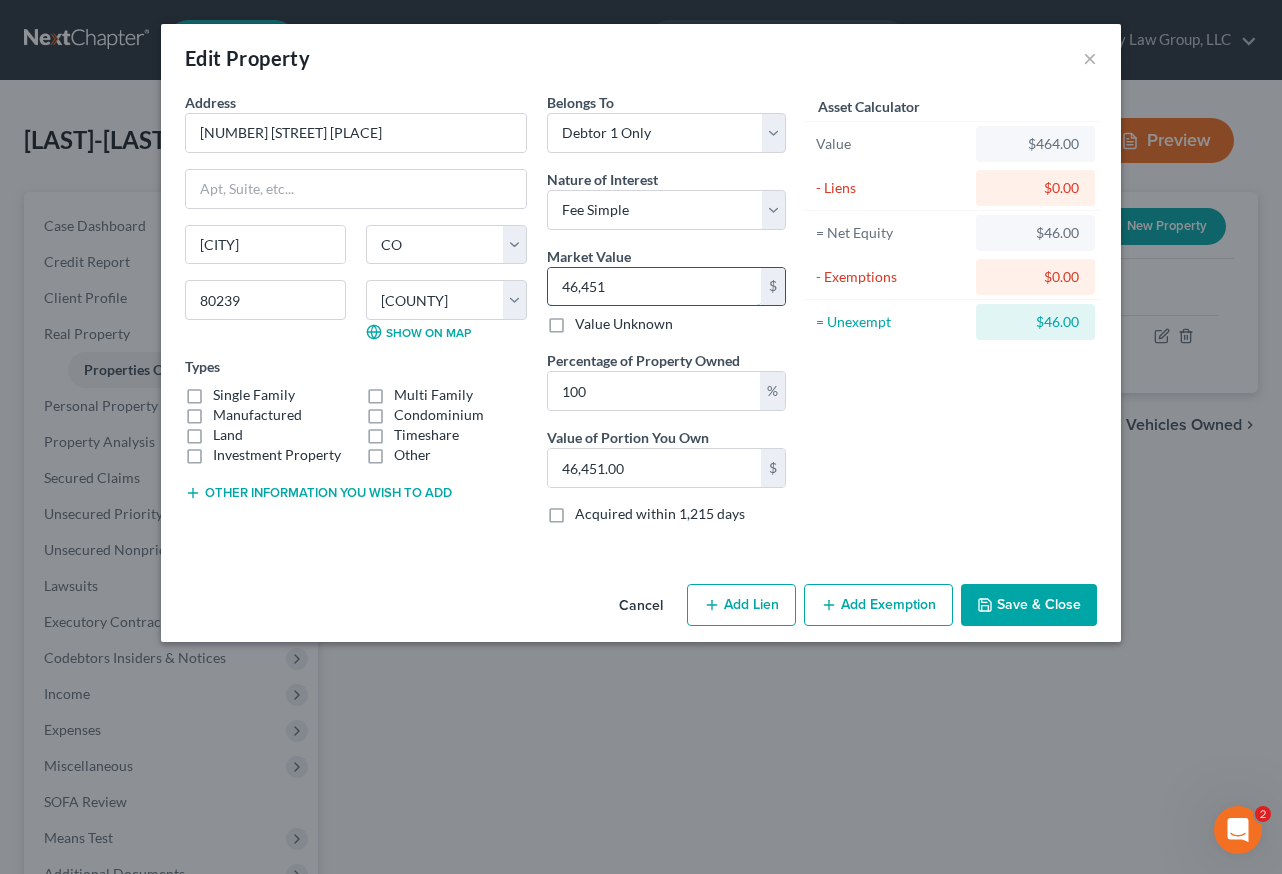type on "46,4514" 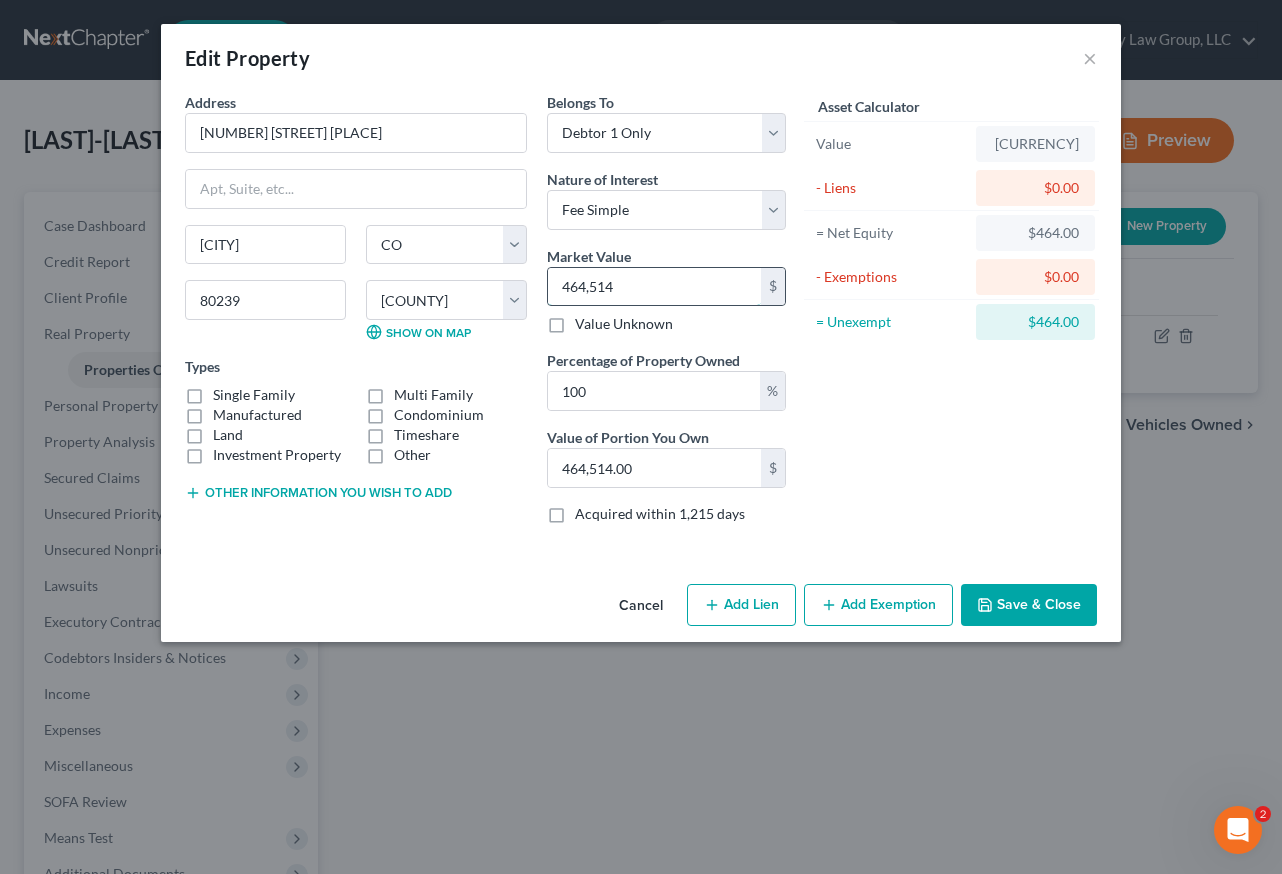 type on "464,514" 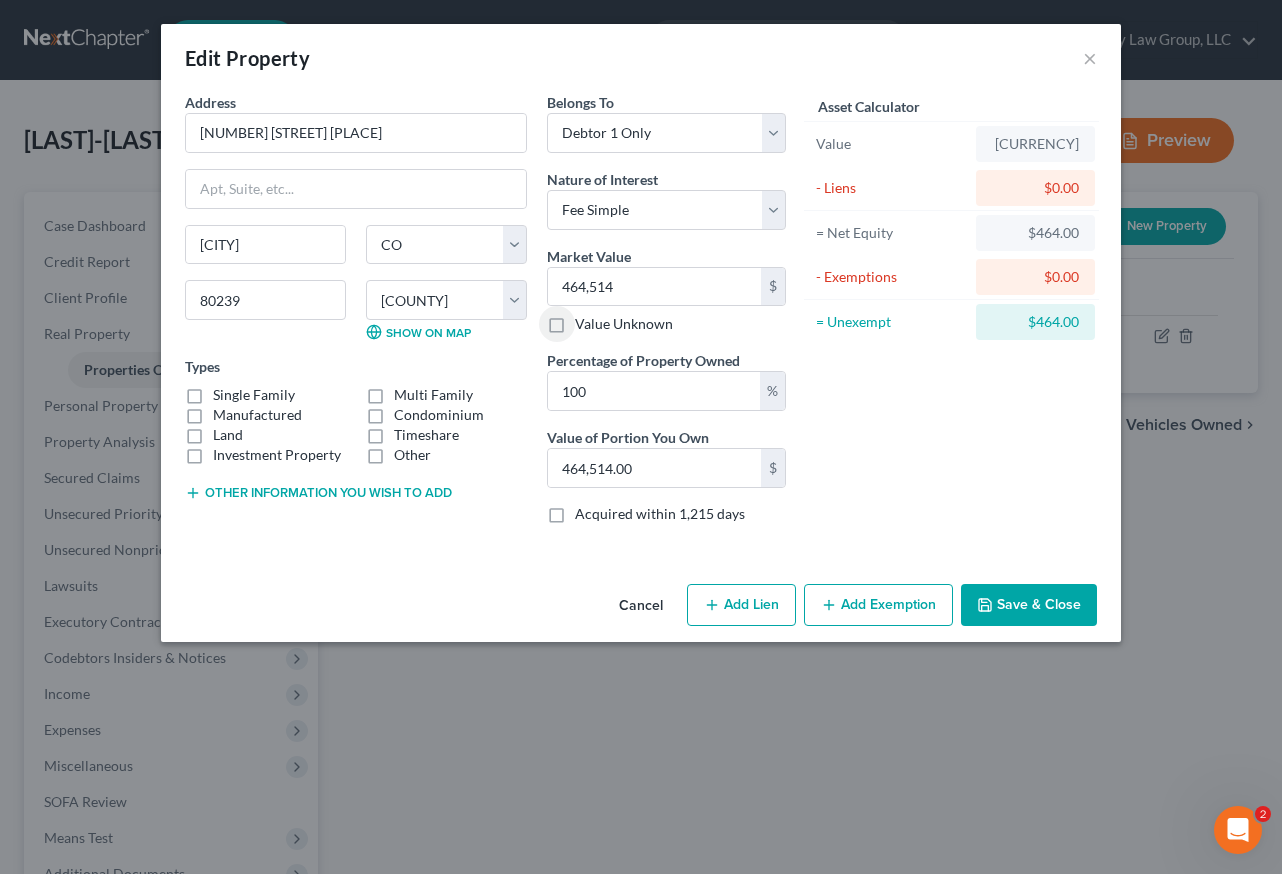 click on "Single Family" at bounding box center [254, 395] 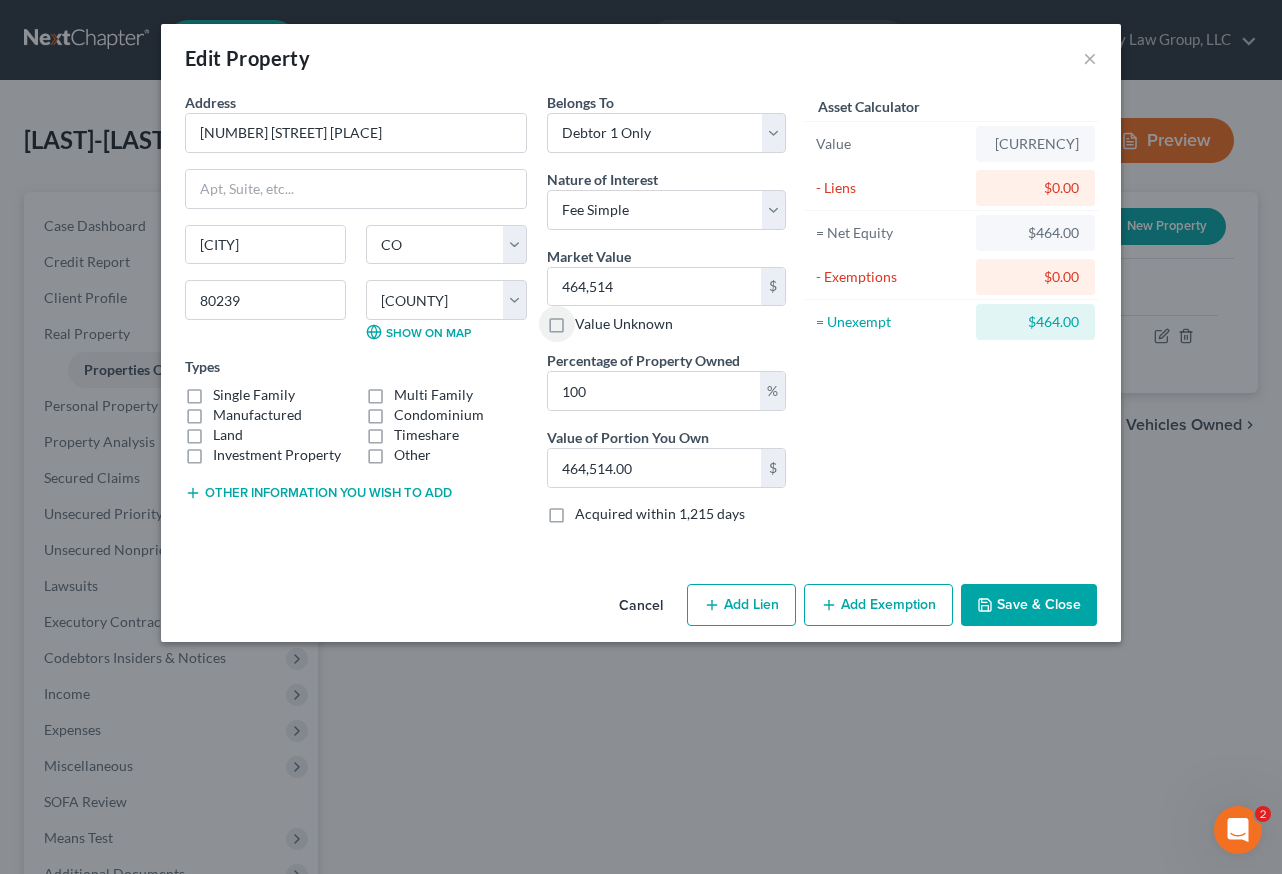 click on "Single Family" at bounding box center (227, 391) 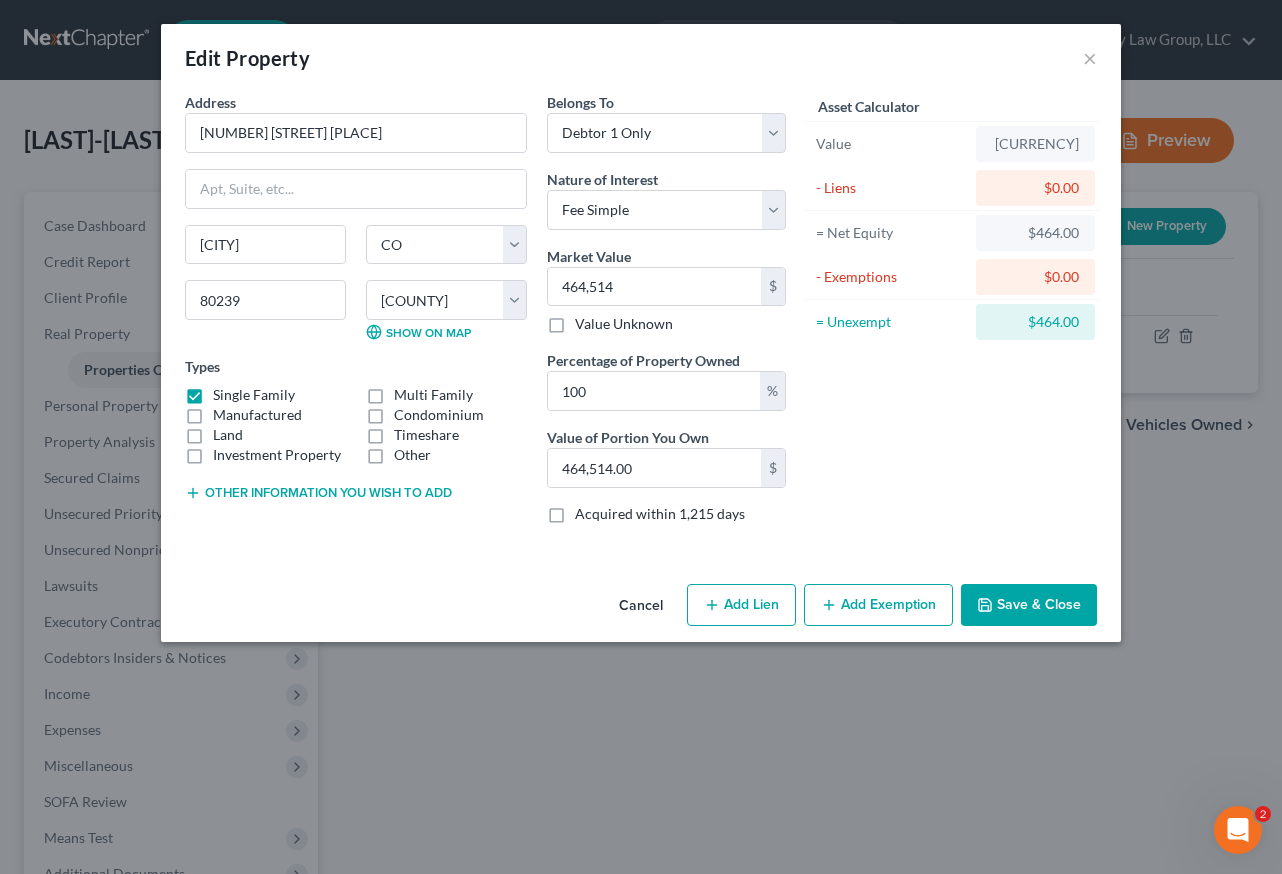 click on "Cancel Add Lien Add Lease Add Exemption Save & Close" at bounding box center (641, 609) 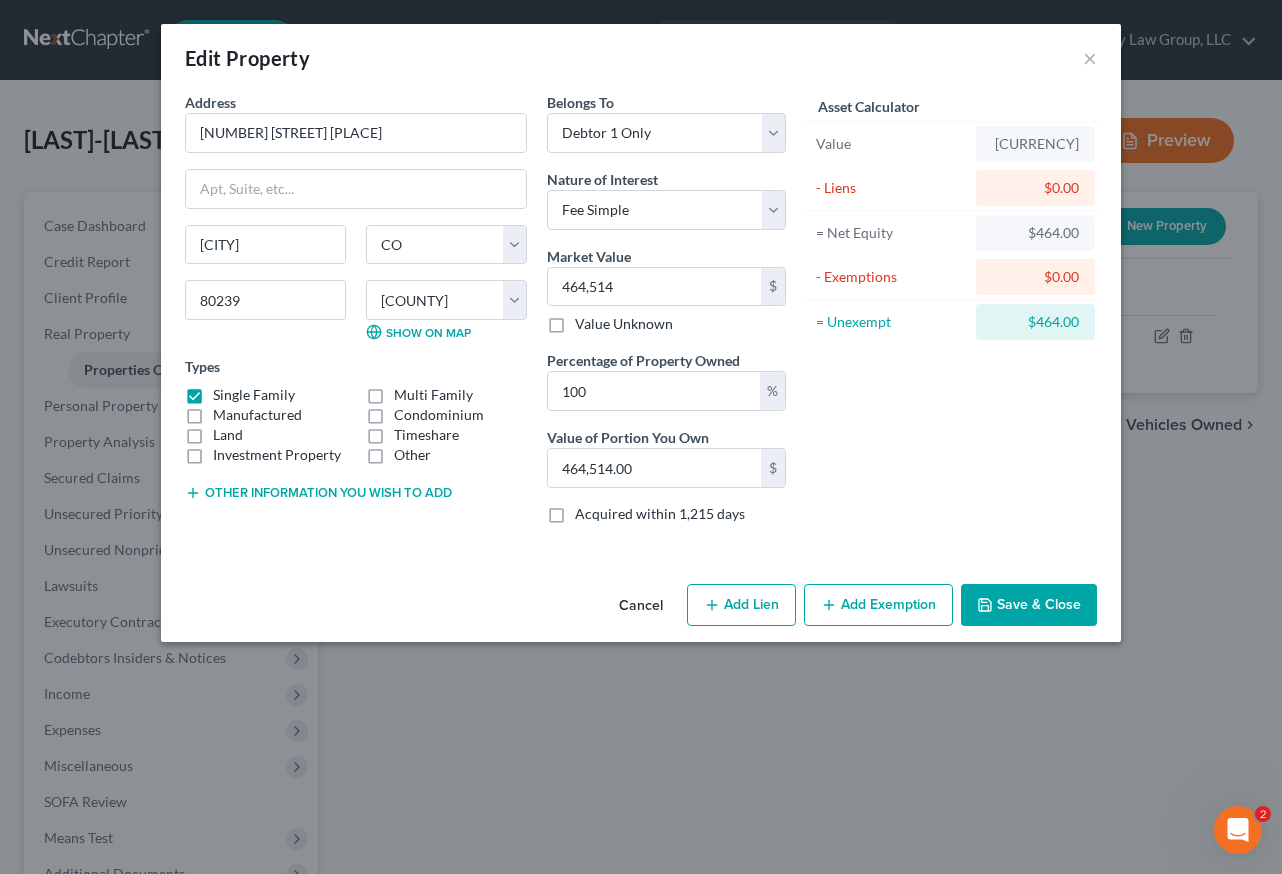 click on "Add Exemption" at bounding box center (878, 605) 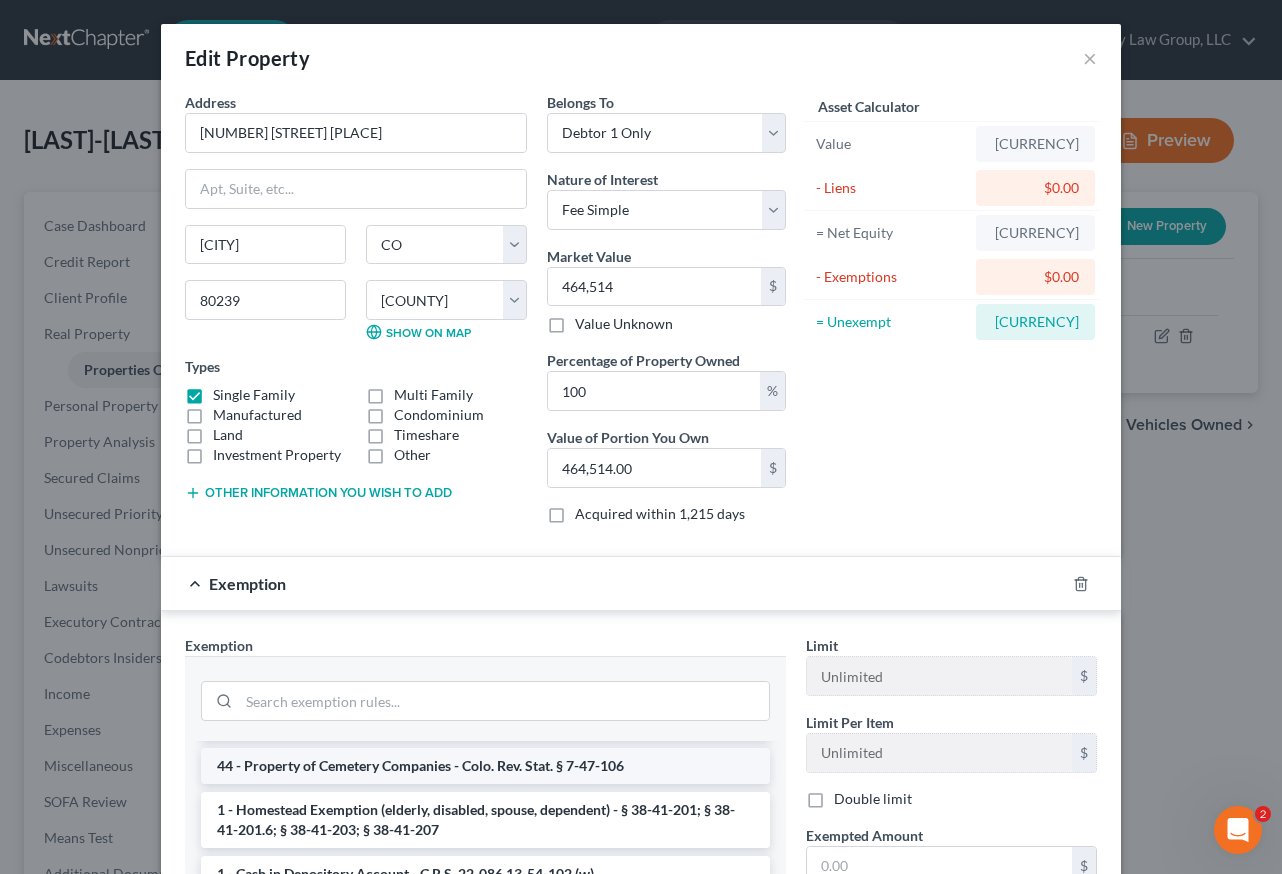 scroll, scrollTop: 400, scrollLeft: 0, axis: vertical 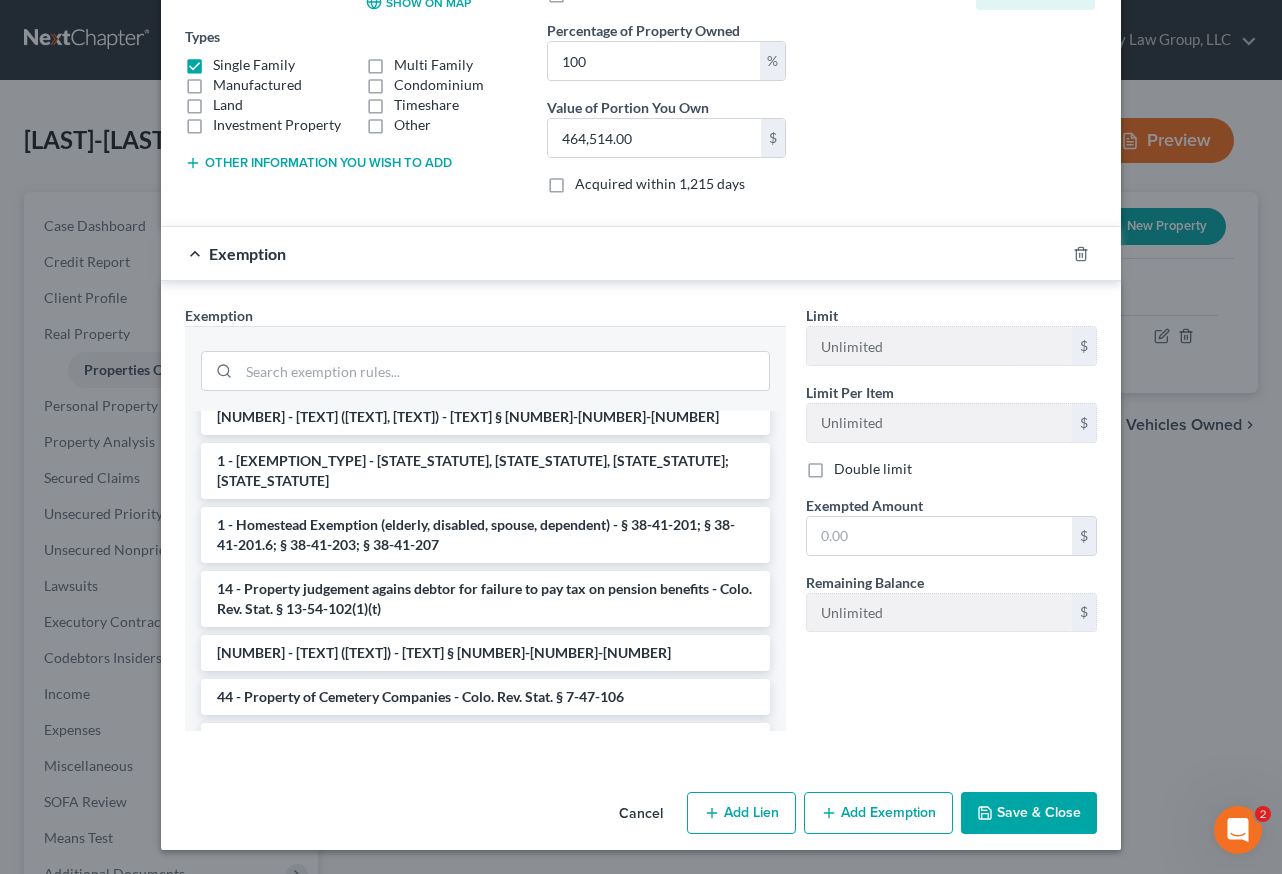 click on "1 - [EXEMPTION_TYPE]  - [STATE_STATUTE], [STATE_STATUTE], [STATE_STATUTE]; [STATE_STATUTE]" at bounding box center (485, 471) 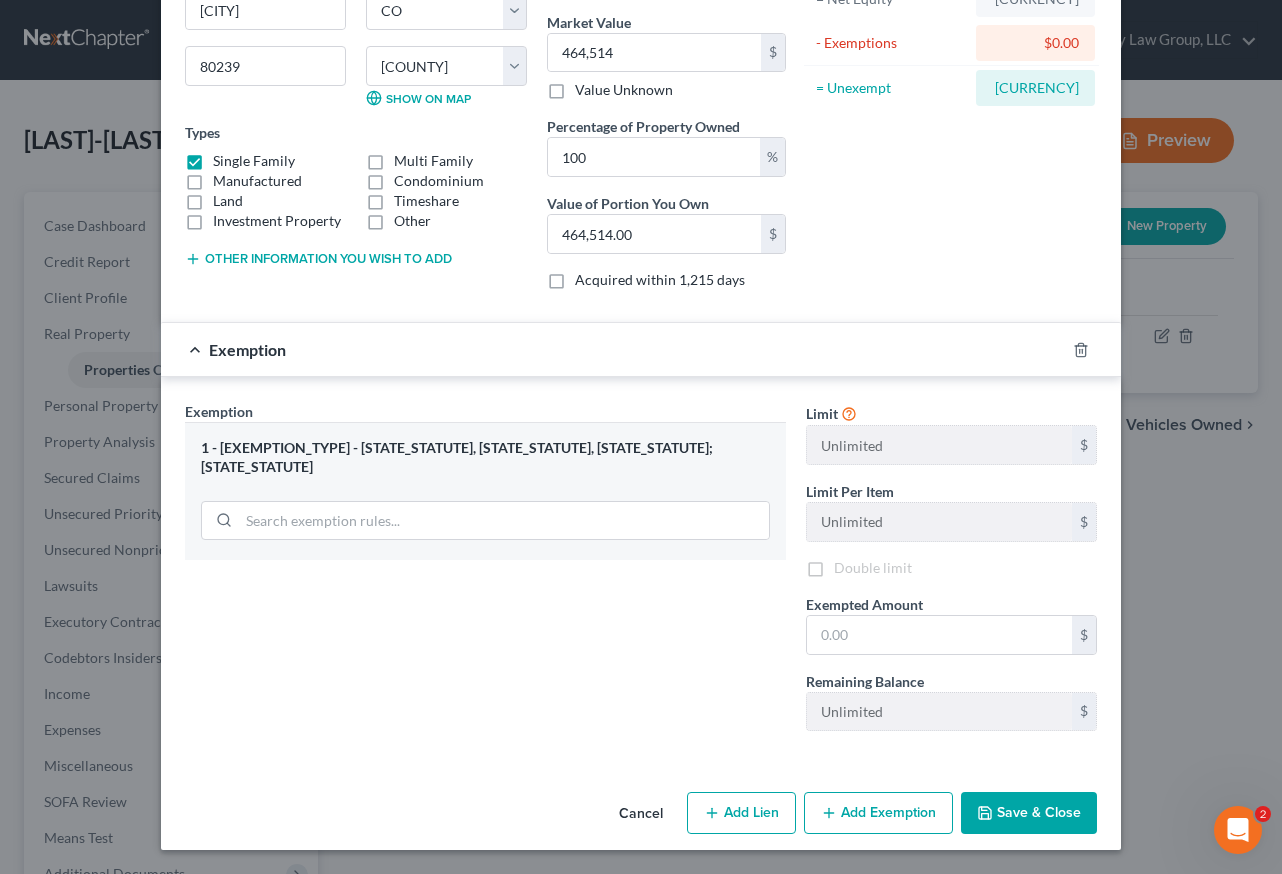 scroll, scrollTop: 234, scrollLeft: 0, axis: vertical 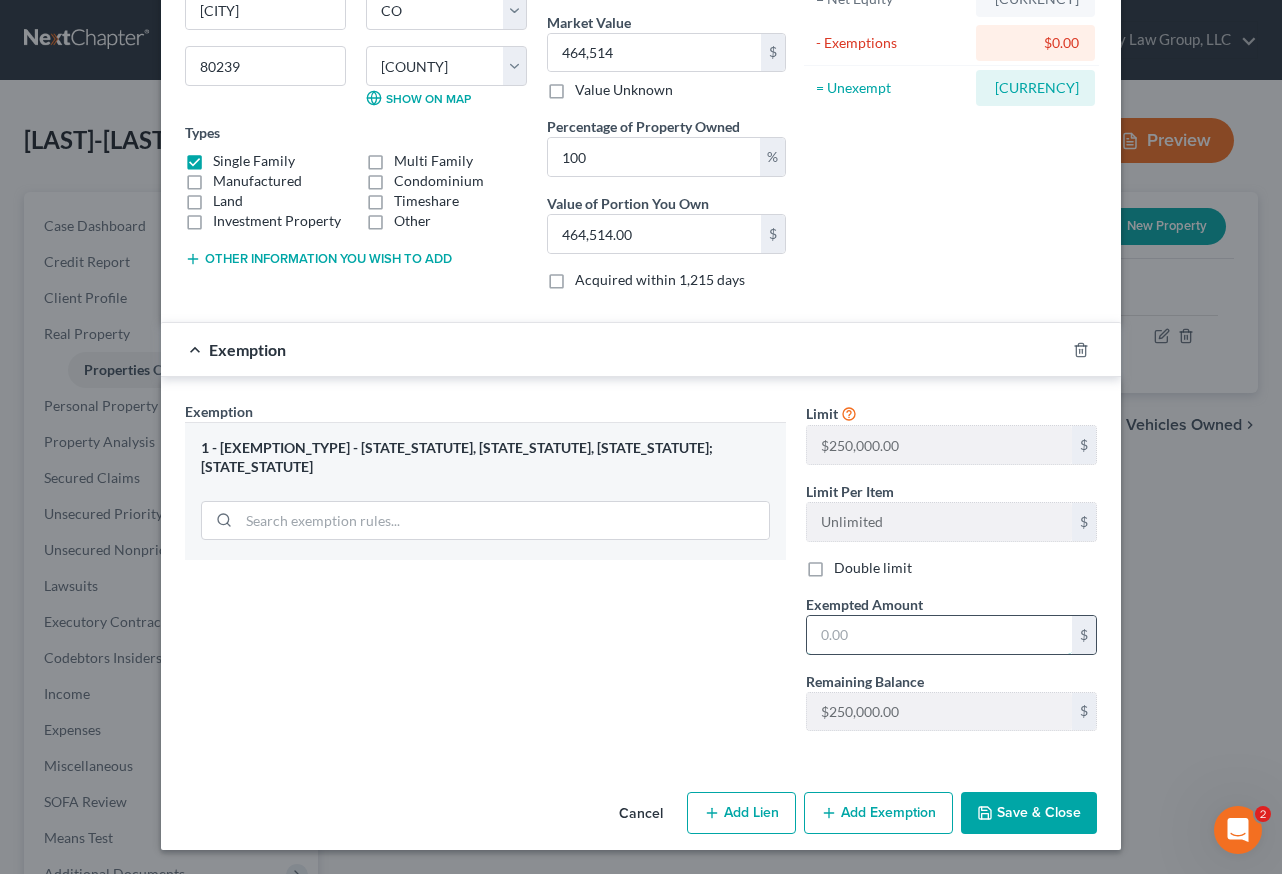 click at bounding box center (939, 635) 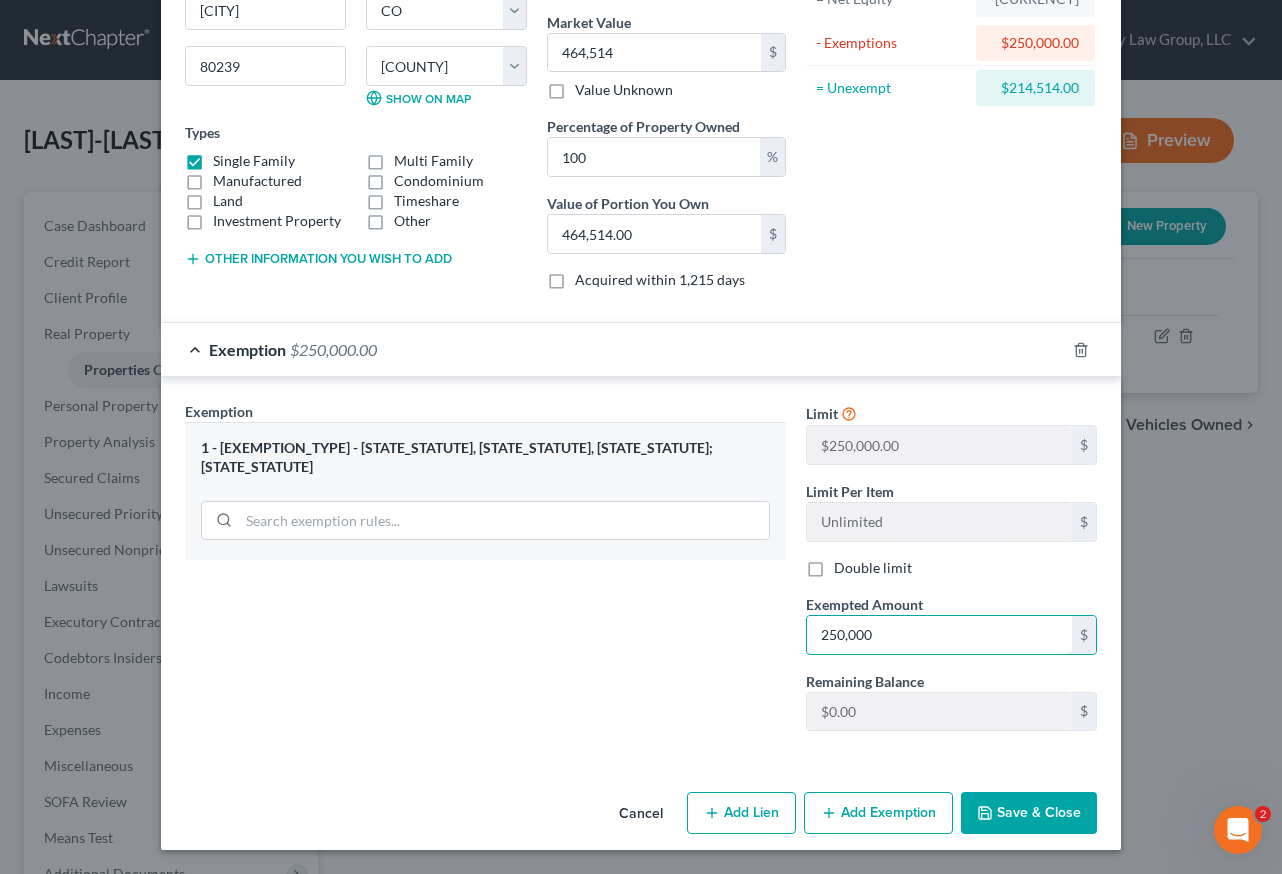 type on "250,000" 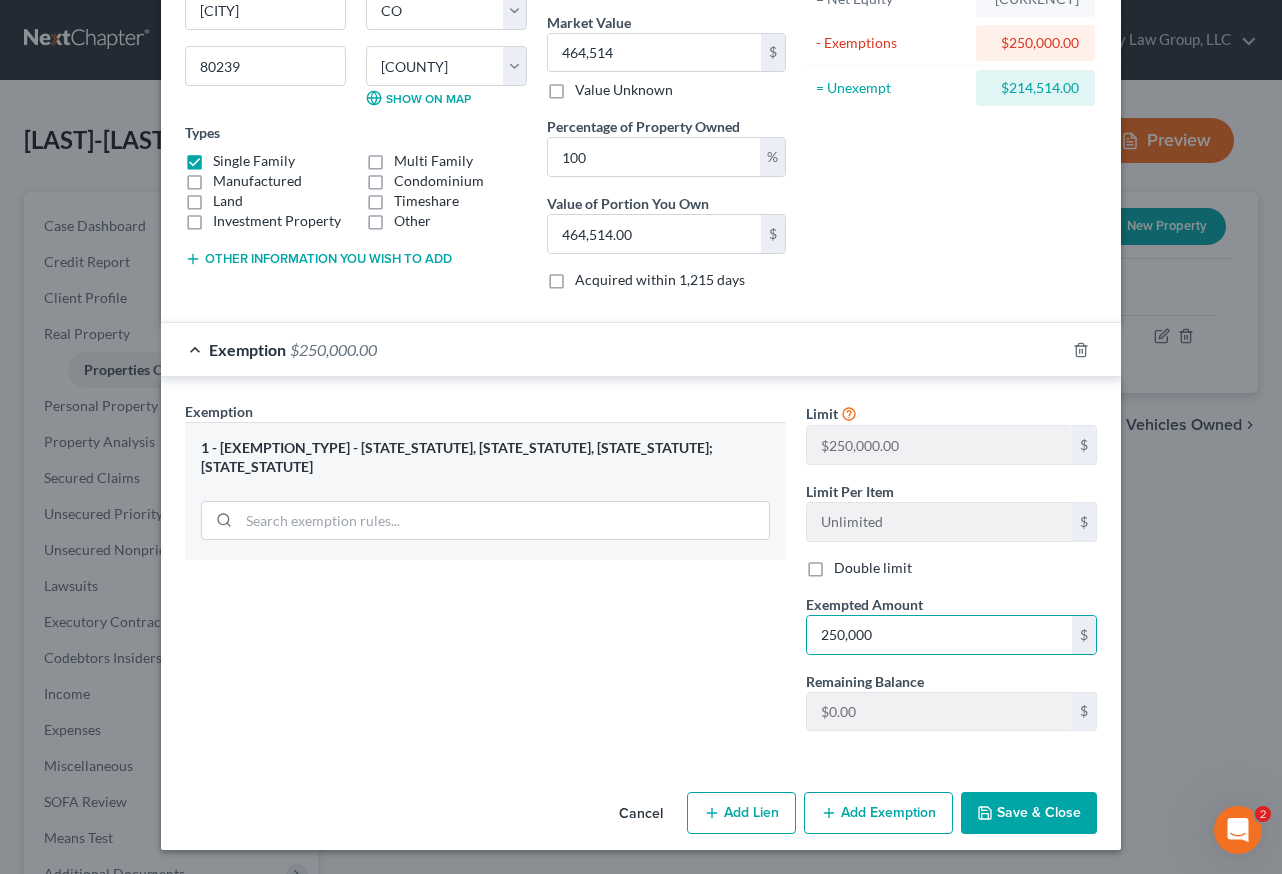 click on "Save & Close" at bounding box center (1029, 813) 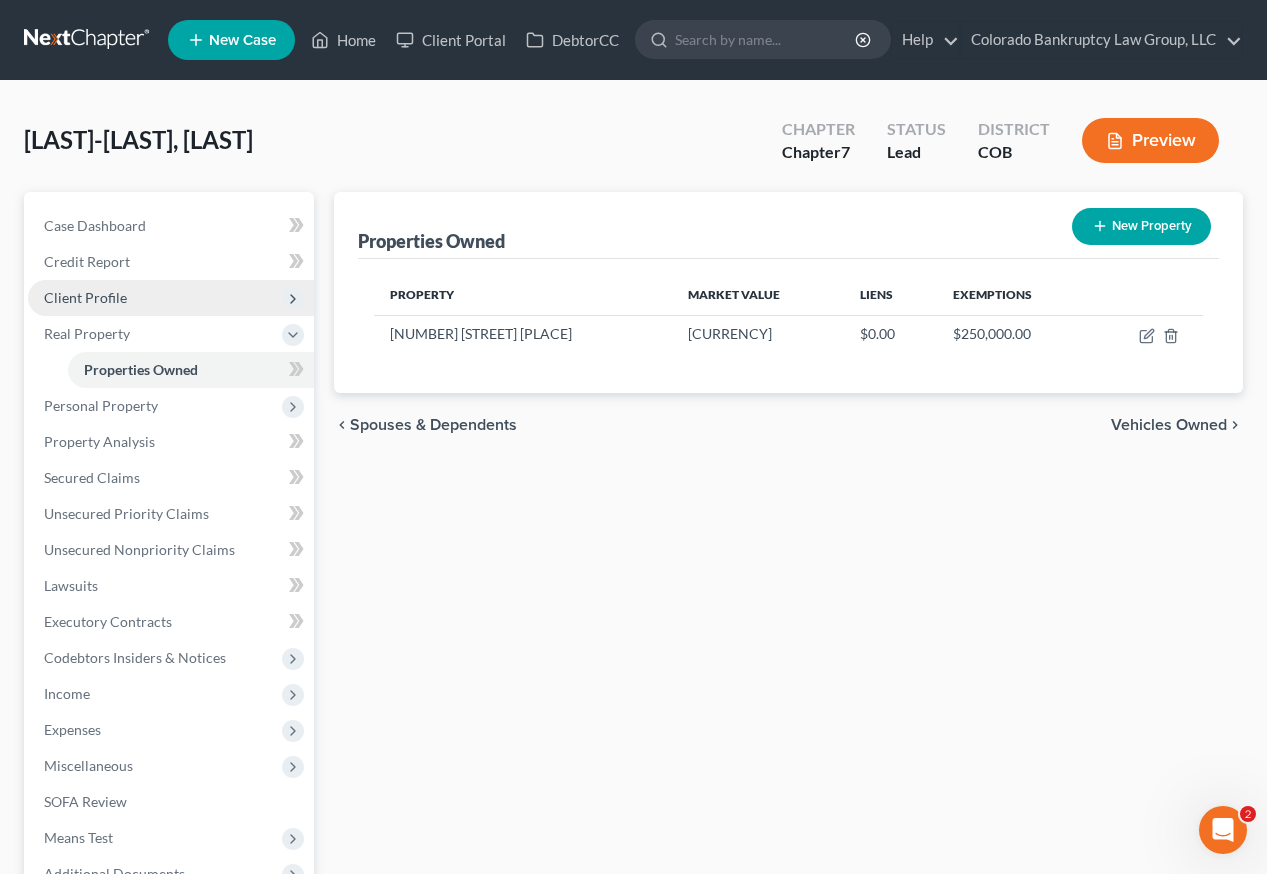 click on "Client Profile" at bounding box center (171, 298) 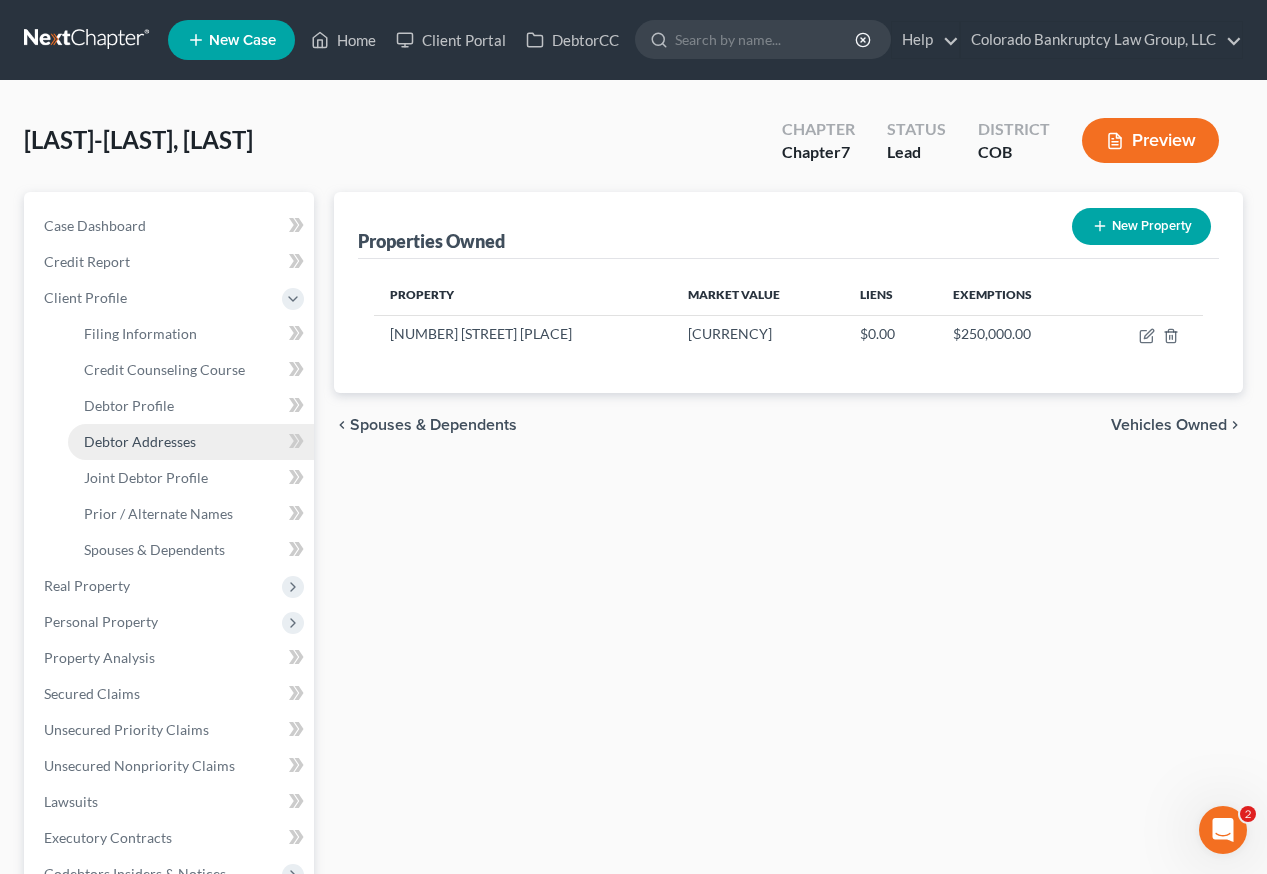 click on "Debtor Addresses" at bounding box center (140, 441) 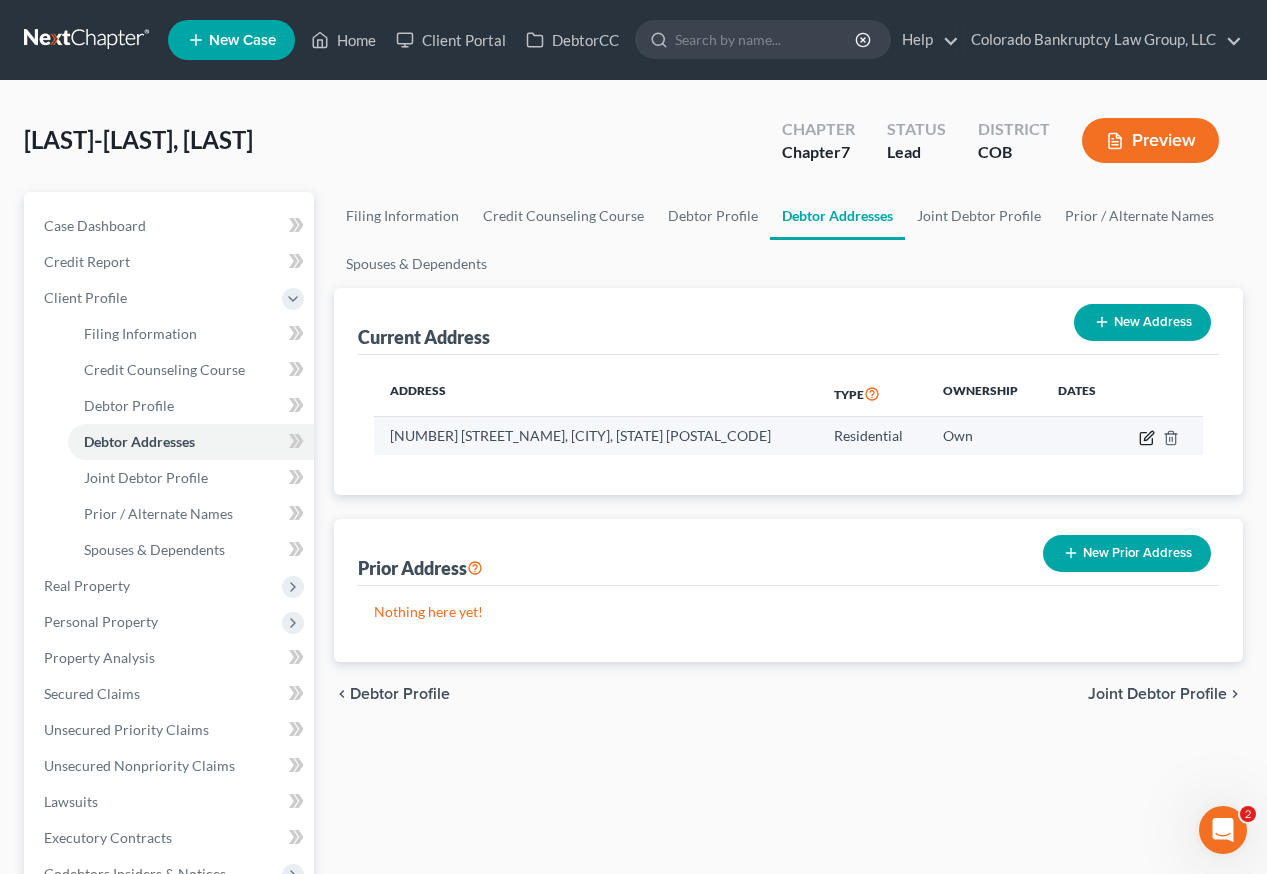 click 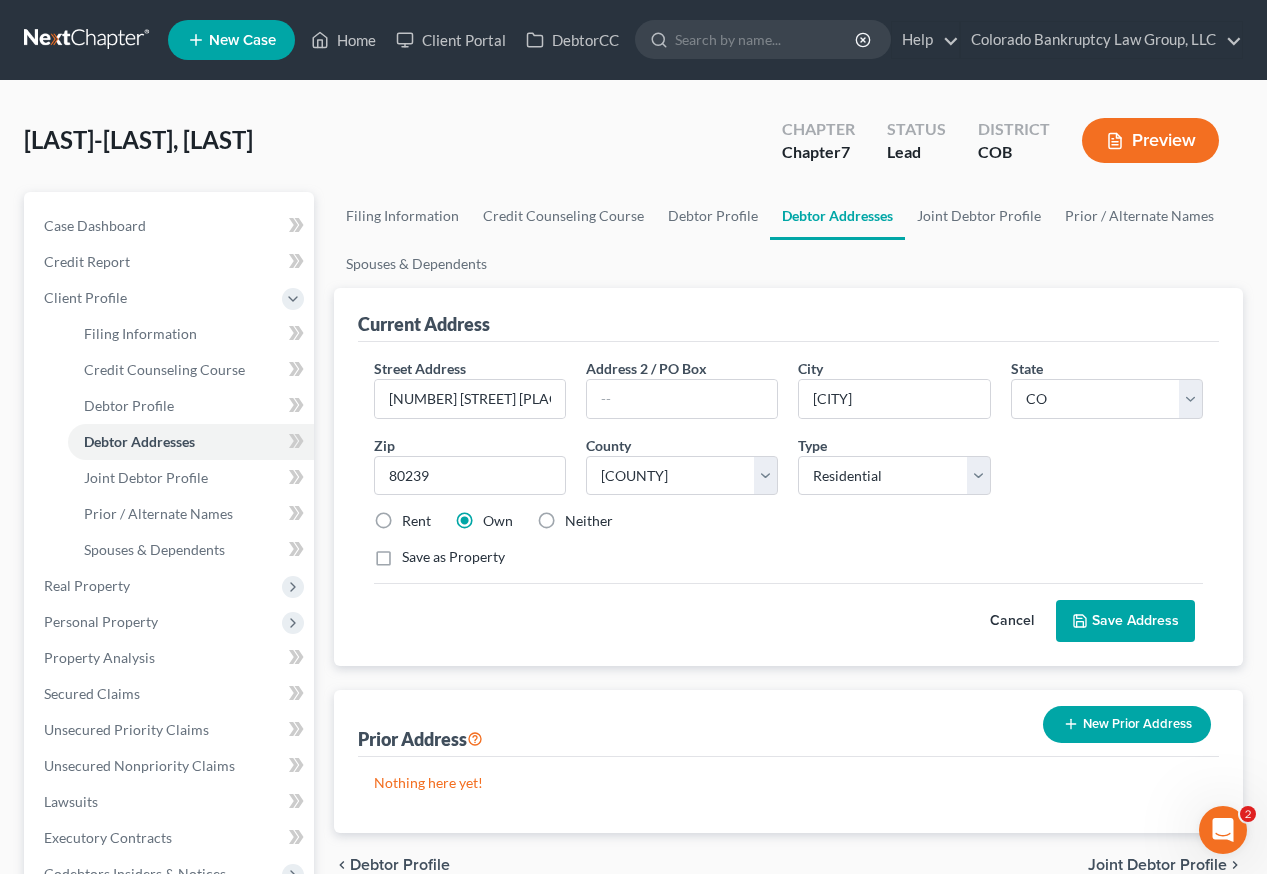 click on "Save Address" at bounding box center (1125, 621) 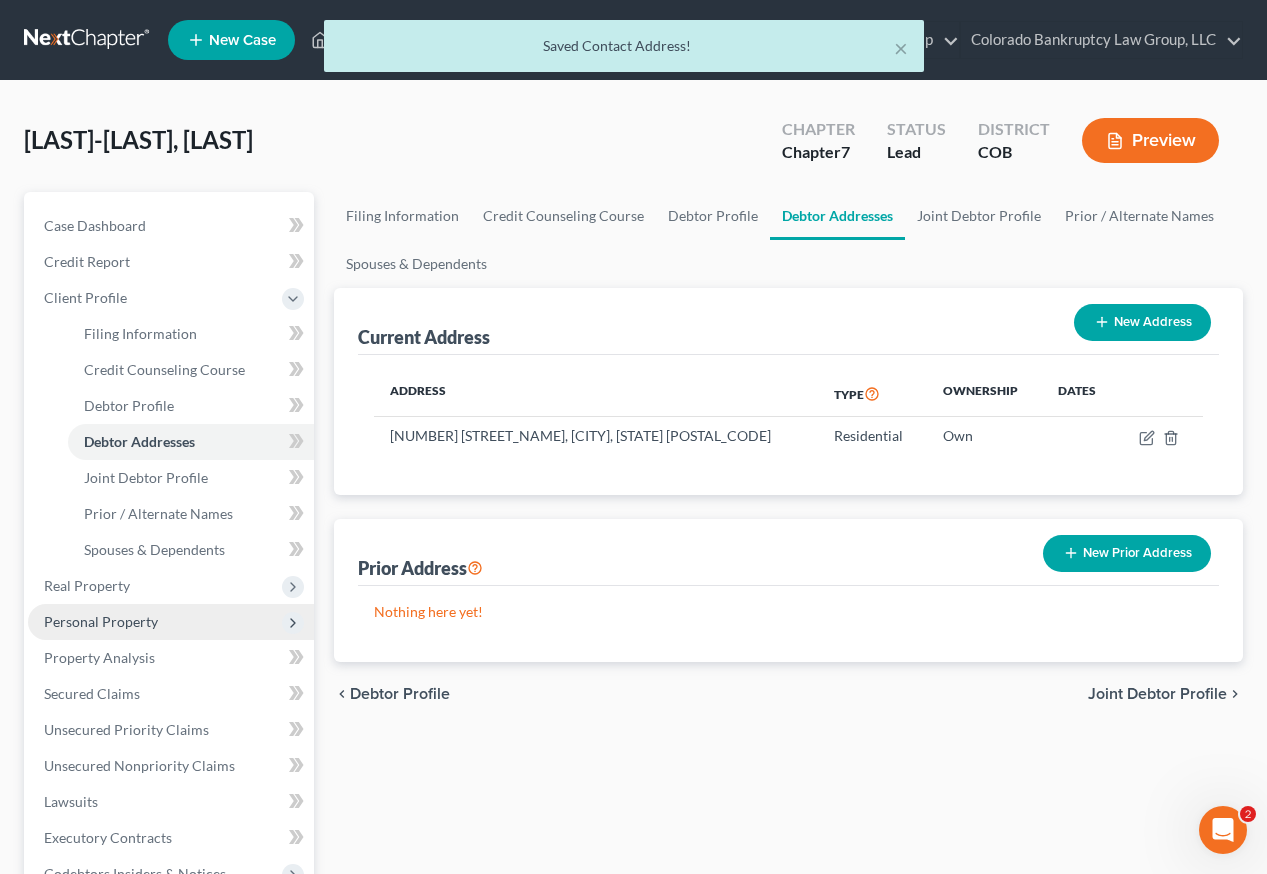 click on "Personal Property" at bounding box center [101, 621] 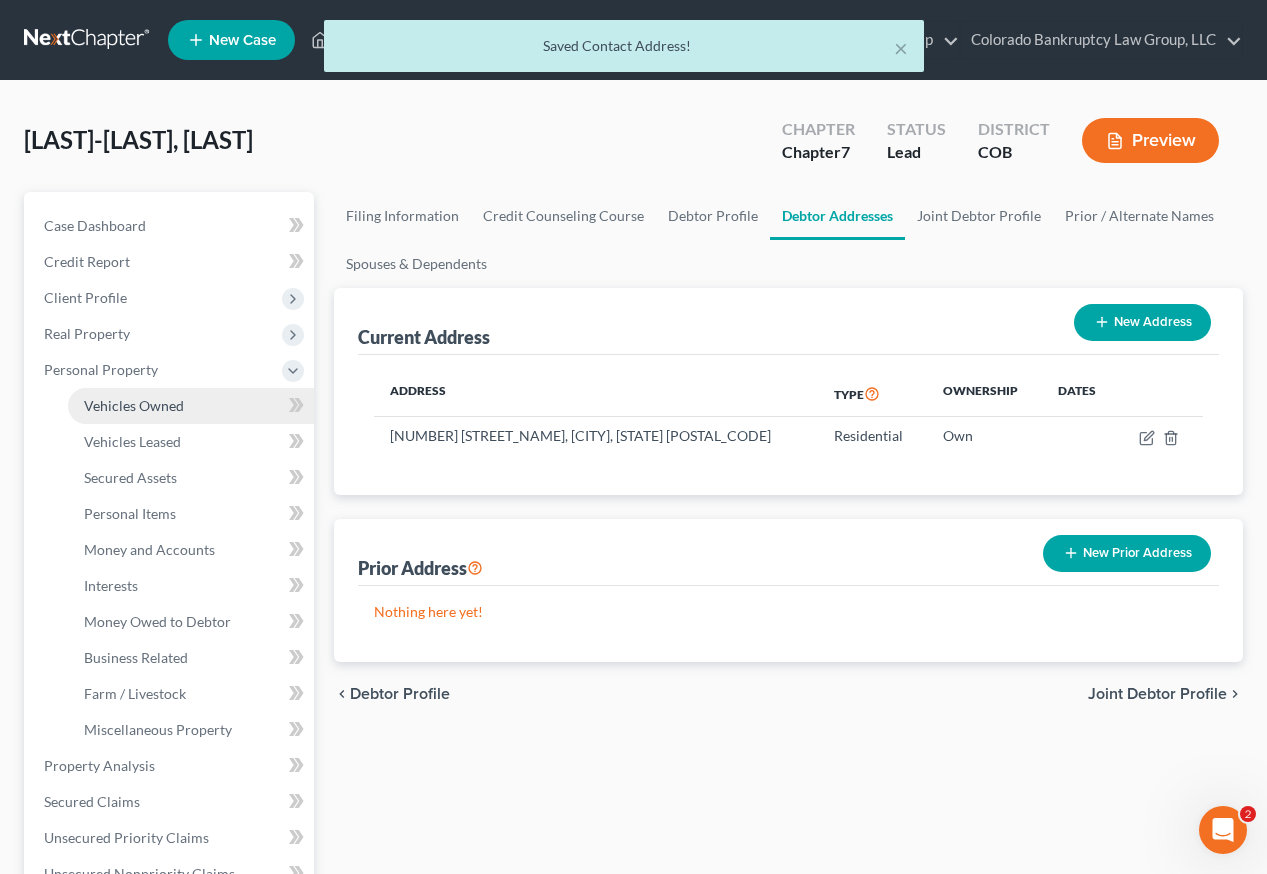 click on "Vehicles Owned" at bounding box center (134, 405) 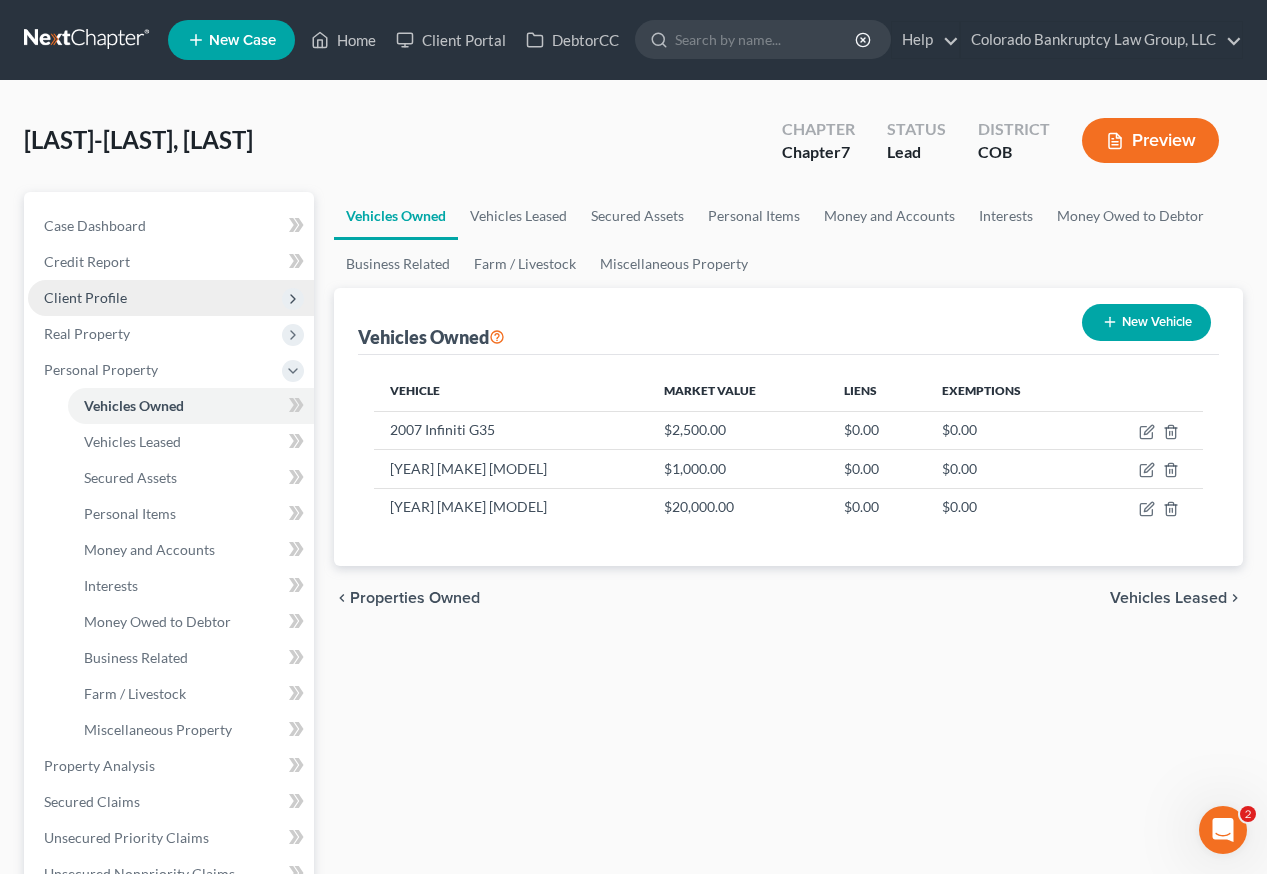 click on "Client Profile" at bounding box center (85, 297) 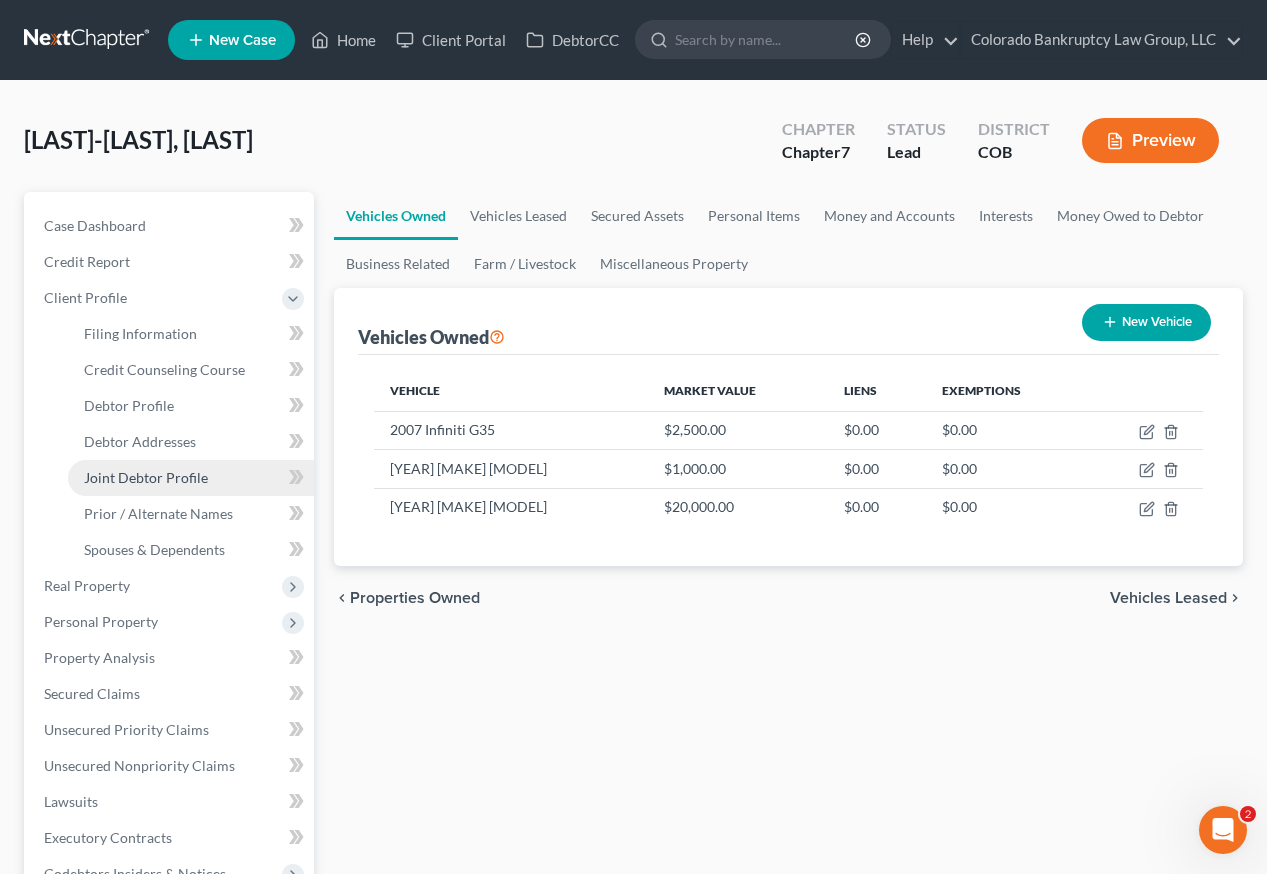 click on "Joint Debtor Profile" at bounding box center (146, 477) 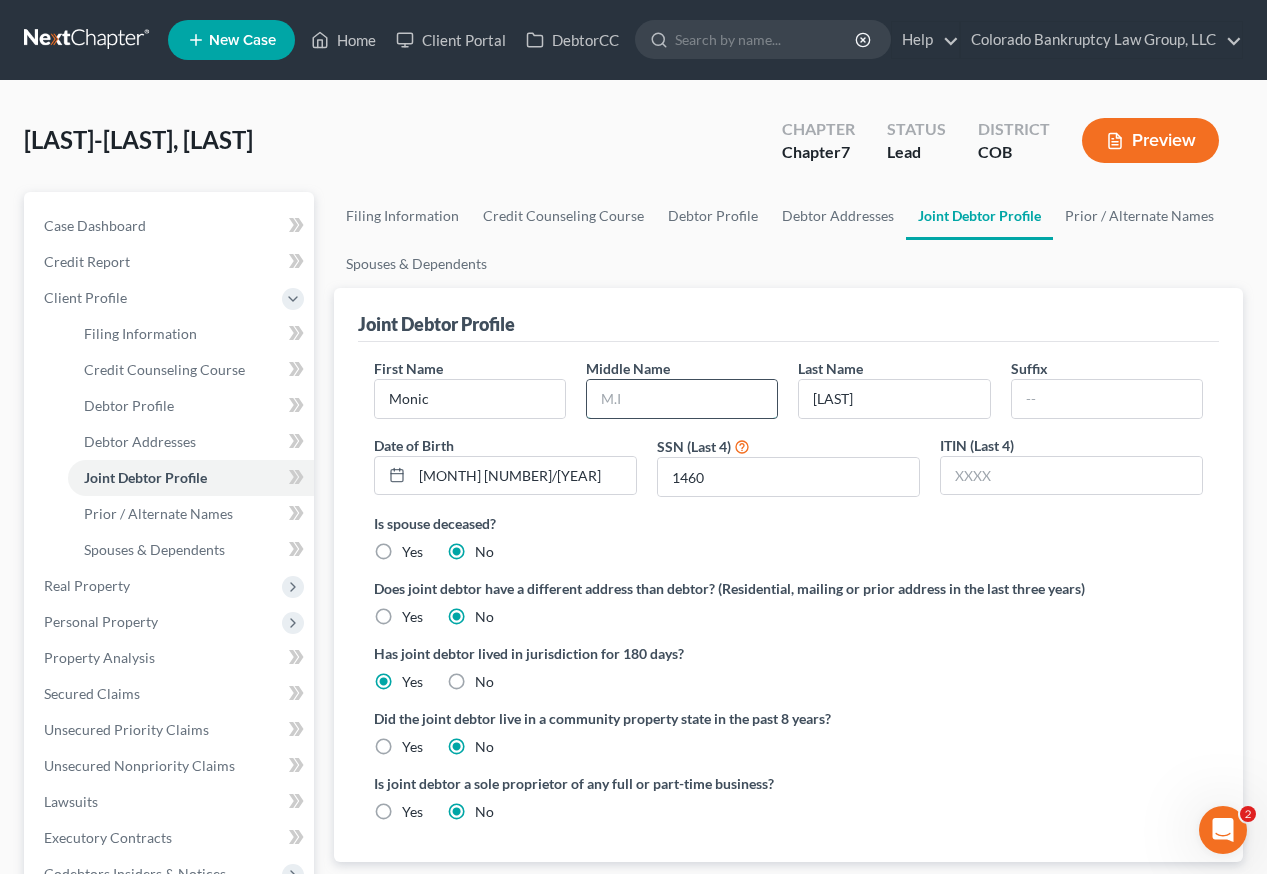 click at bounding box center [682, 399] 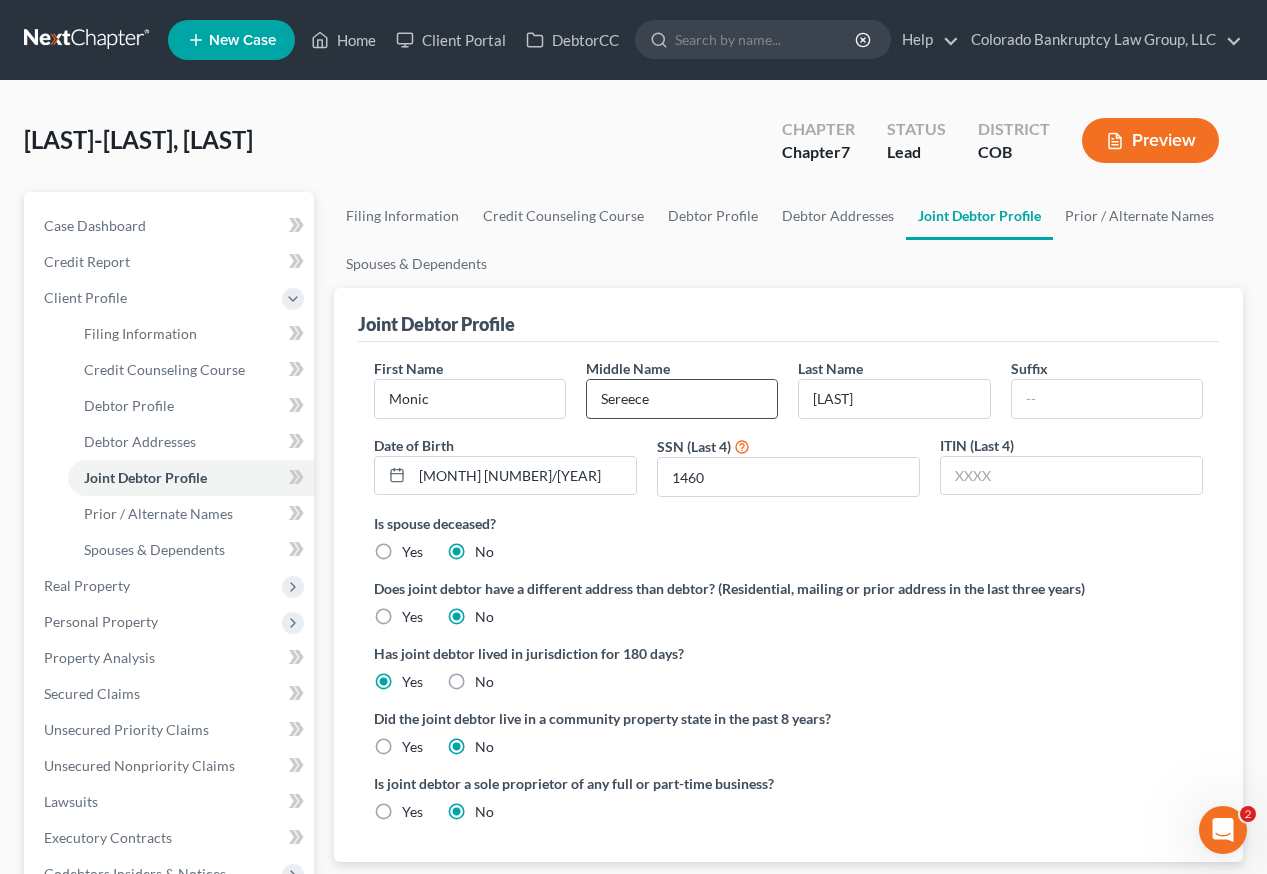 type on "Sereece" 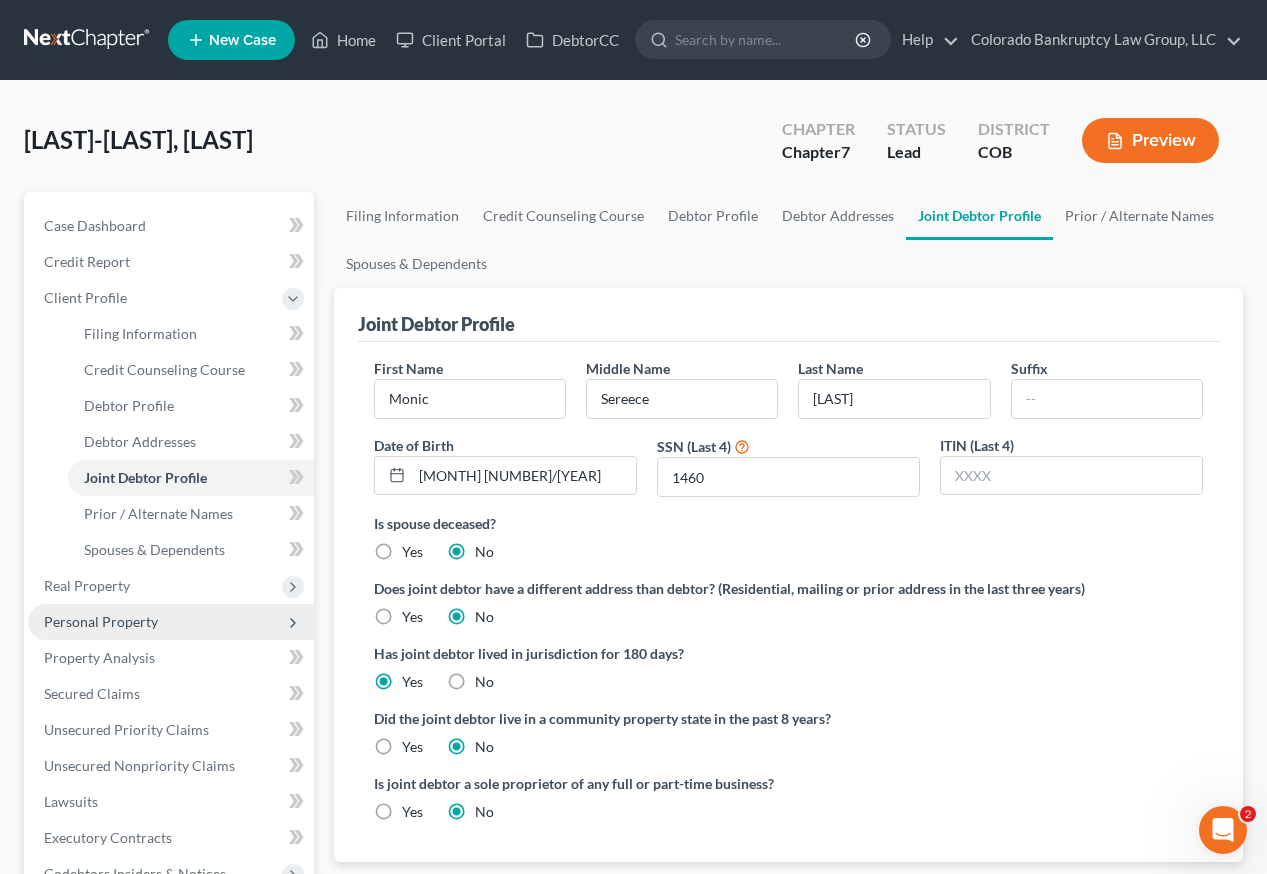 click on "Personal Property" at bounding box center [101, 621] 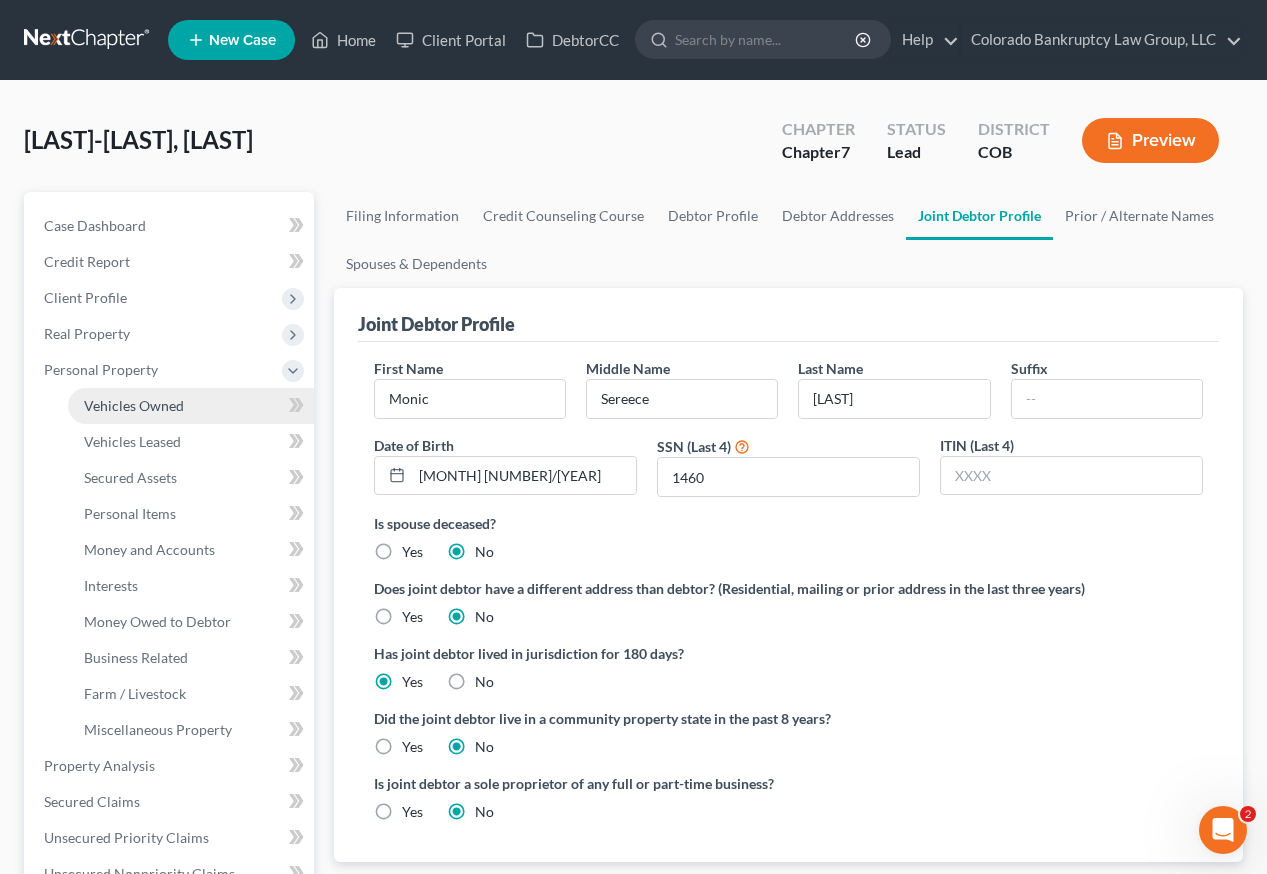 click on "Vehicles Owned" at bounding box center (134, 405) 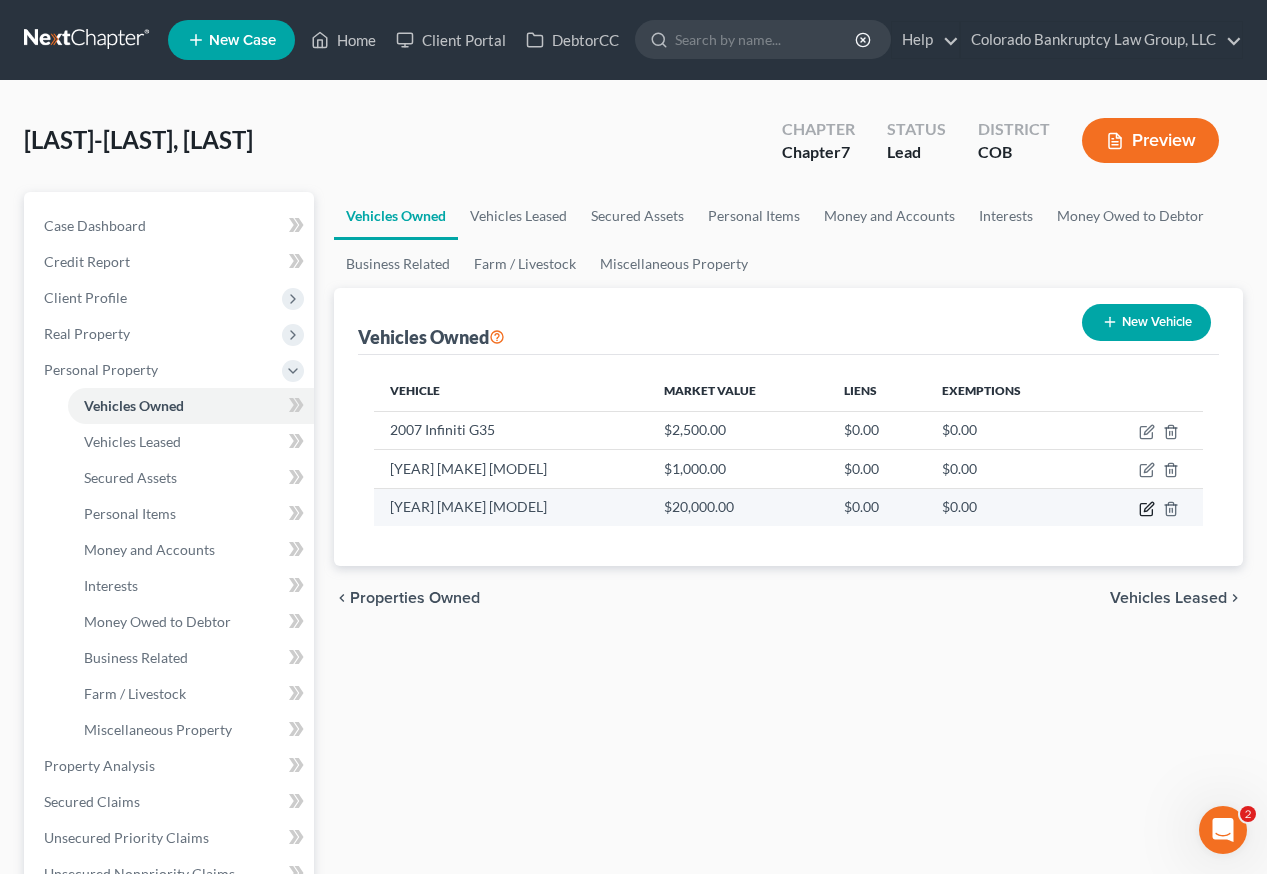 click 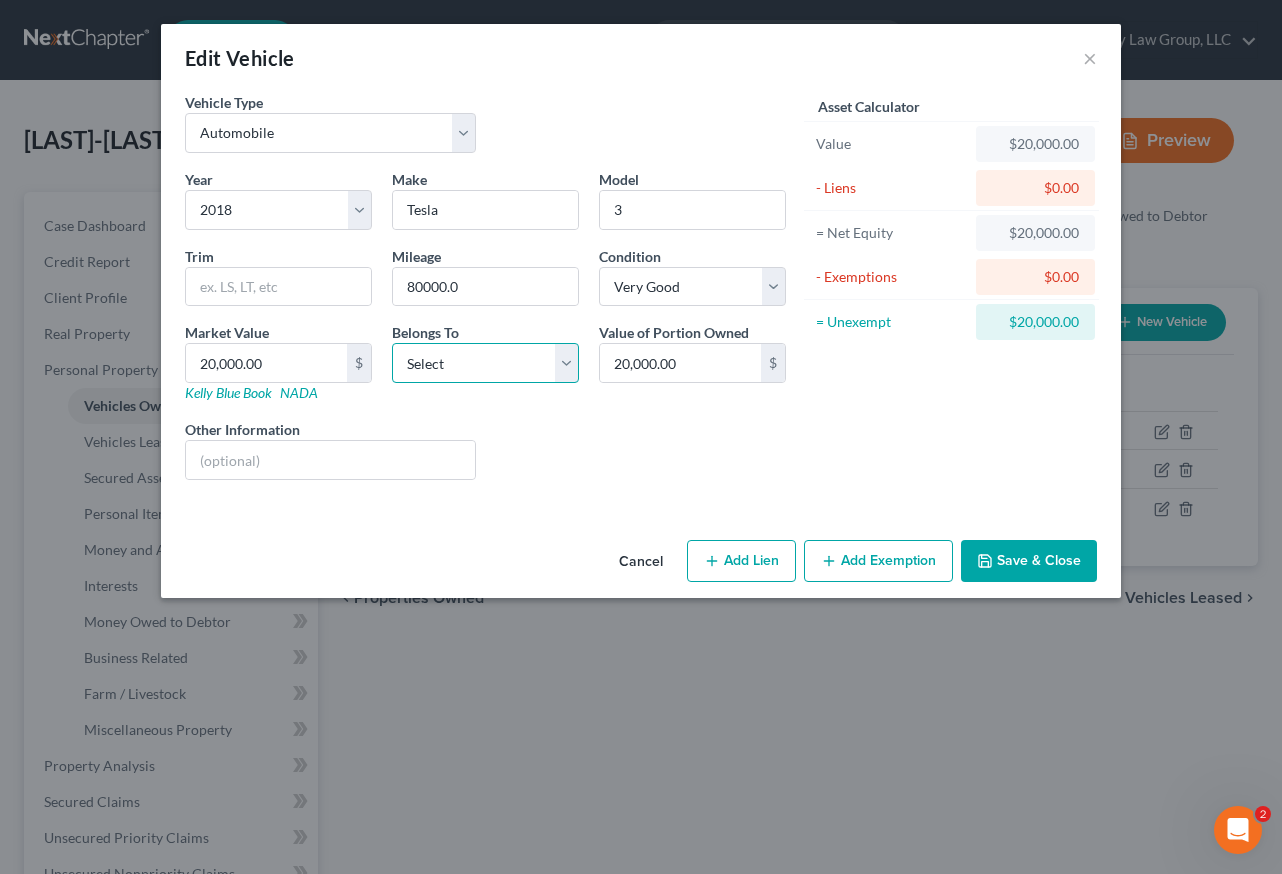 click on "Select Debtor 1 Only Debtor 2 Only Debtor 1 And Debtor 2 Only At Least One Of The Debtors And Another Community Property" at bounding box center (485, 363) 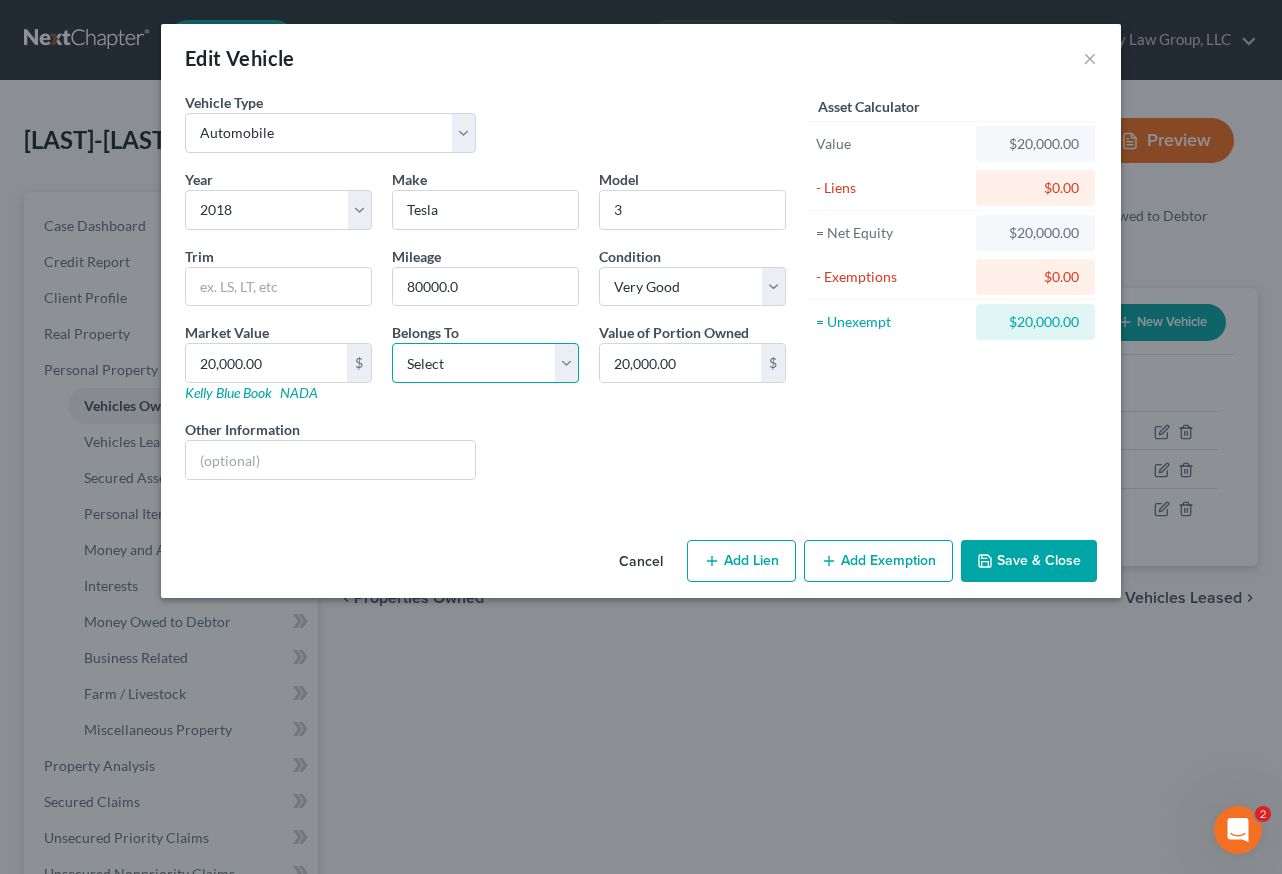select on "2" 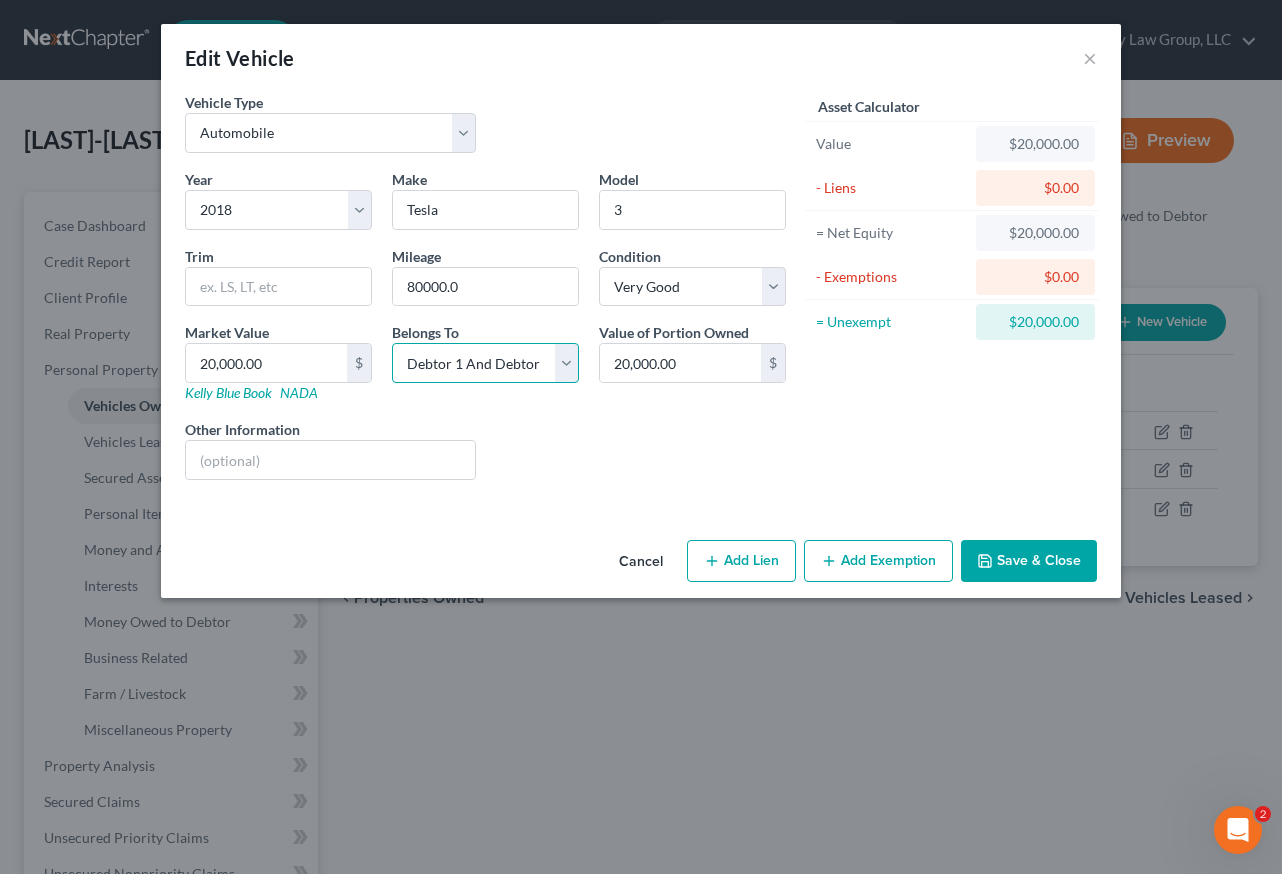click on "Select Debtor 1 Only Debtor 2 Only Debtor 1 And Debtor 2 Only At Least One Of The Debtors And Another Community Property" at bounding box center (485, 363) 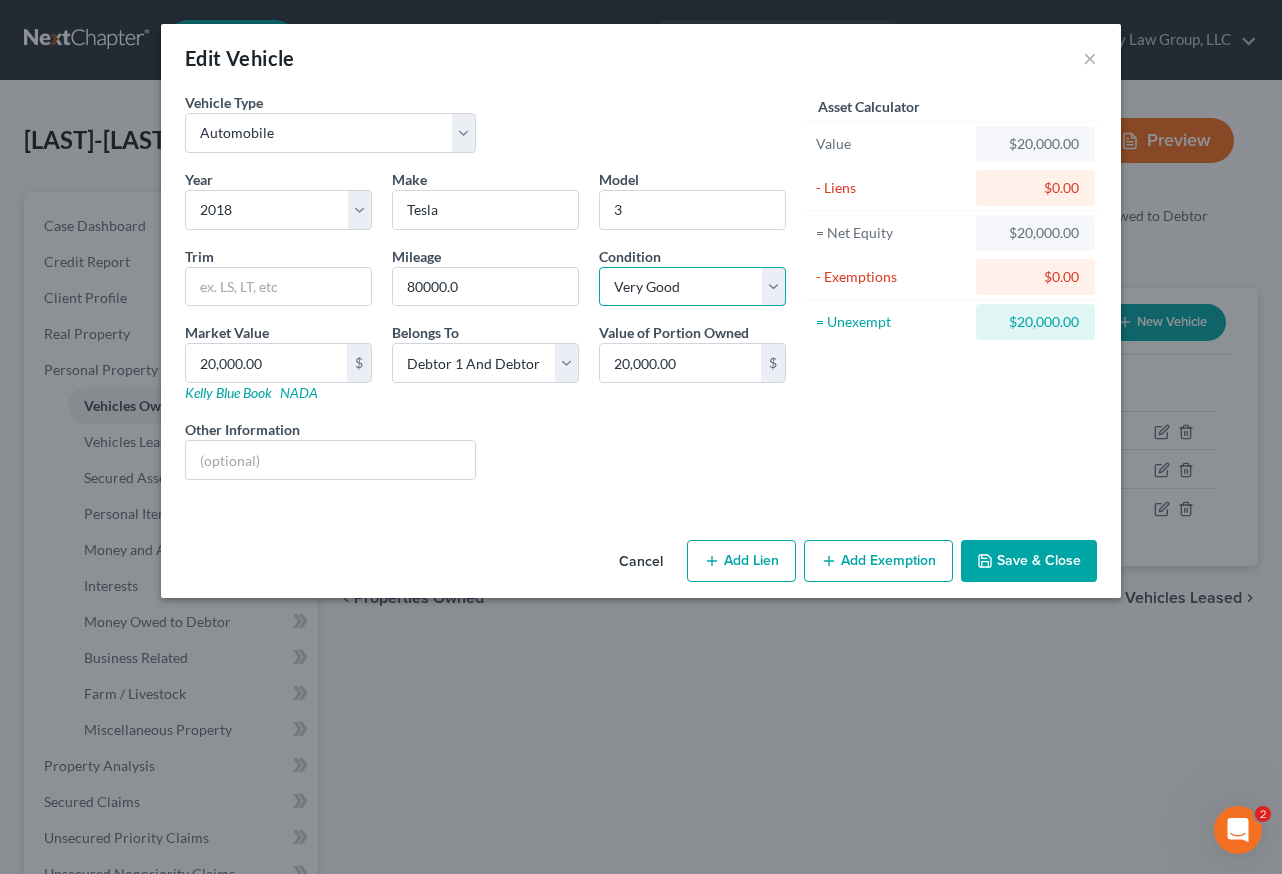 click on "Select Excellent Very Good Good Fair Poor" at bounding box center [692, 287] 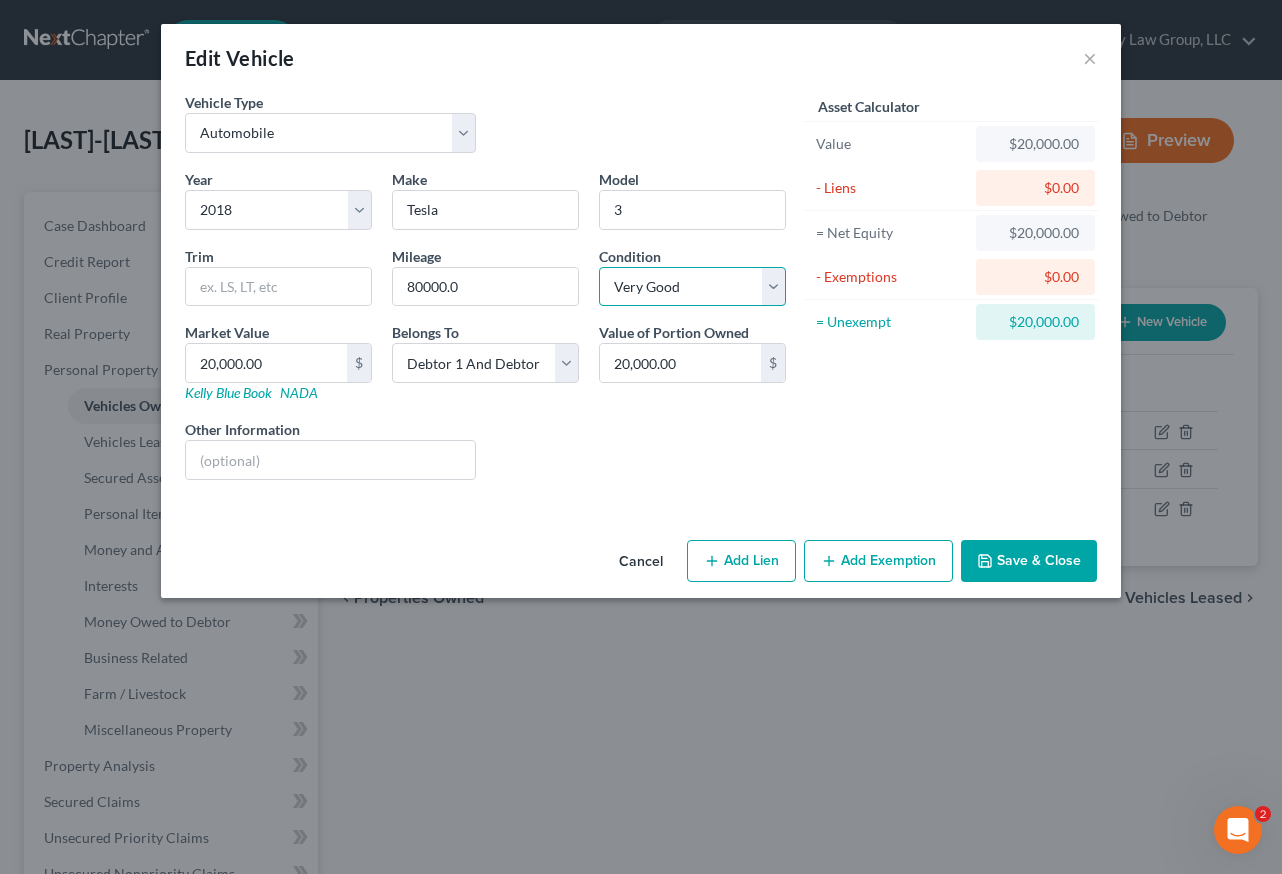 select on "3" 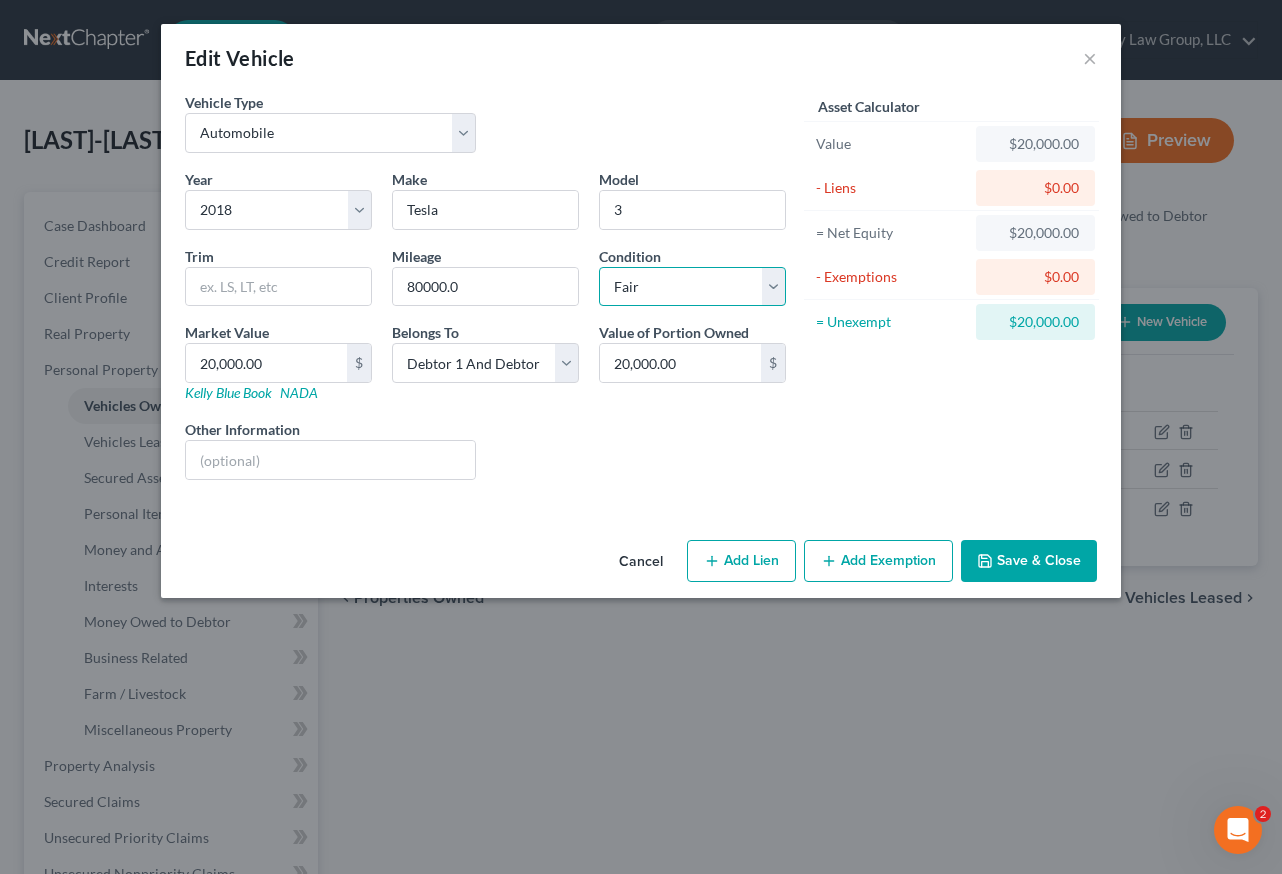 click on "Select Excellent Very Good Good Fair Poor" at bounding box center [692, 287] 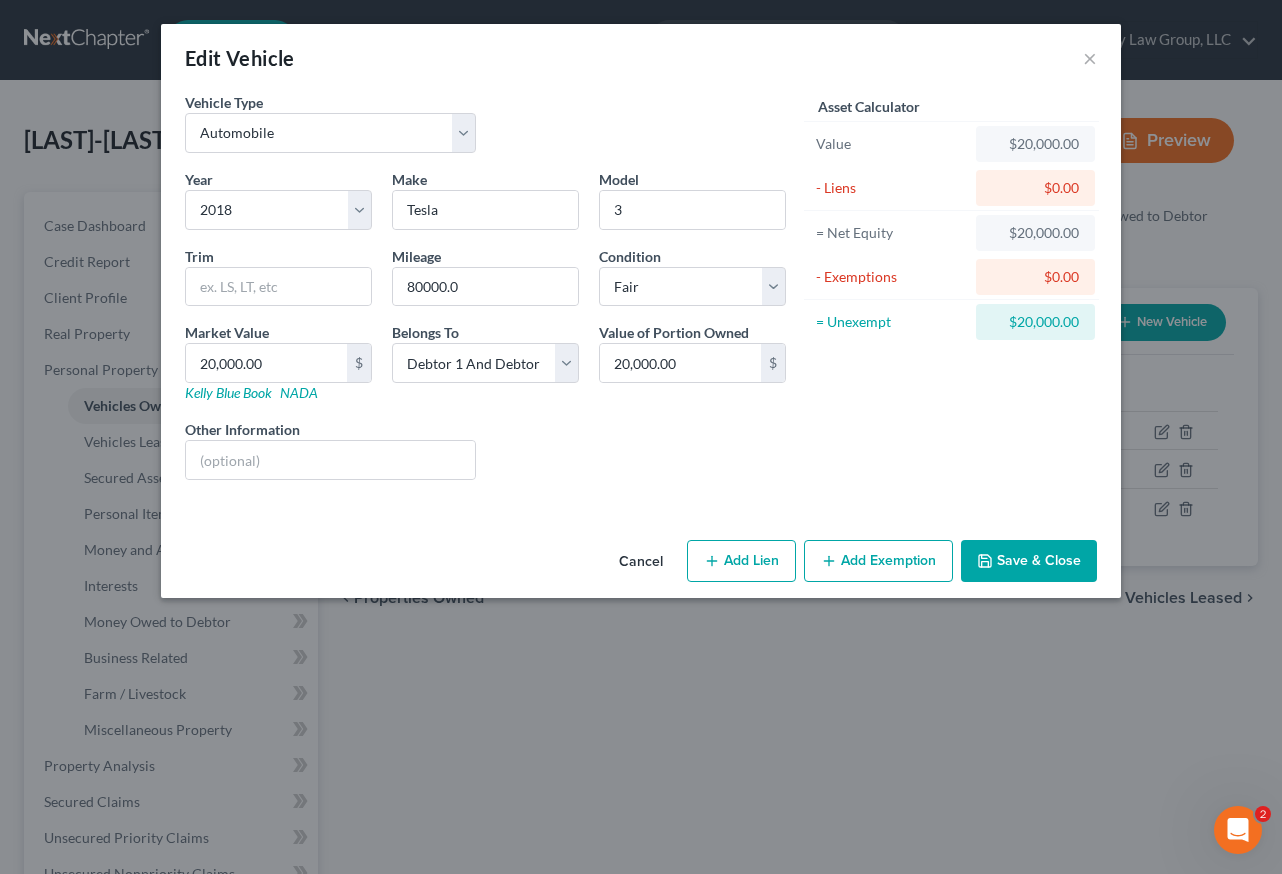 click on "Add Exemption" at bounding box center [878, 561] 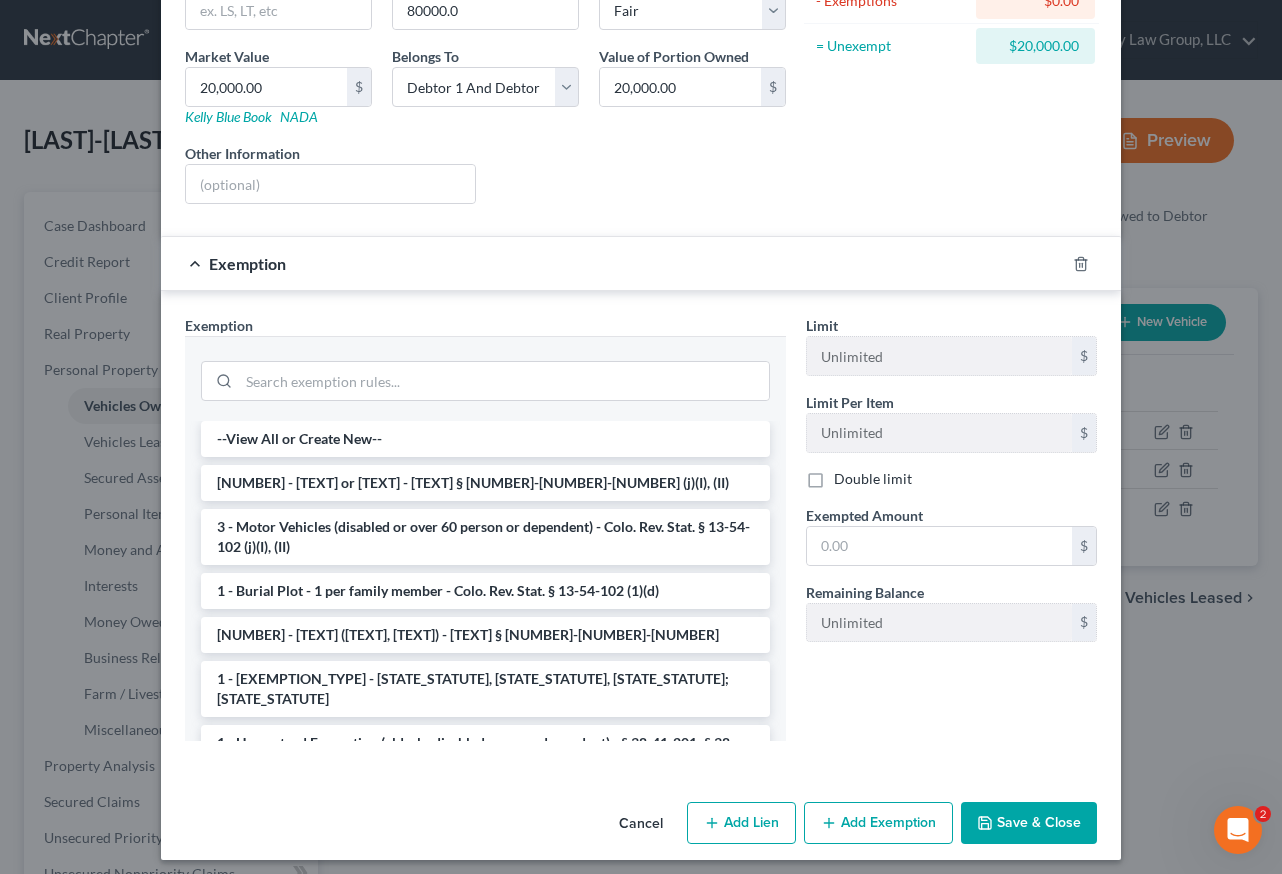 scroll, scrollTop: 286, scrollLeft: 0, axis: vertical 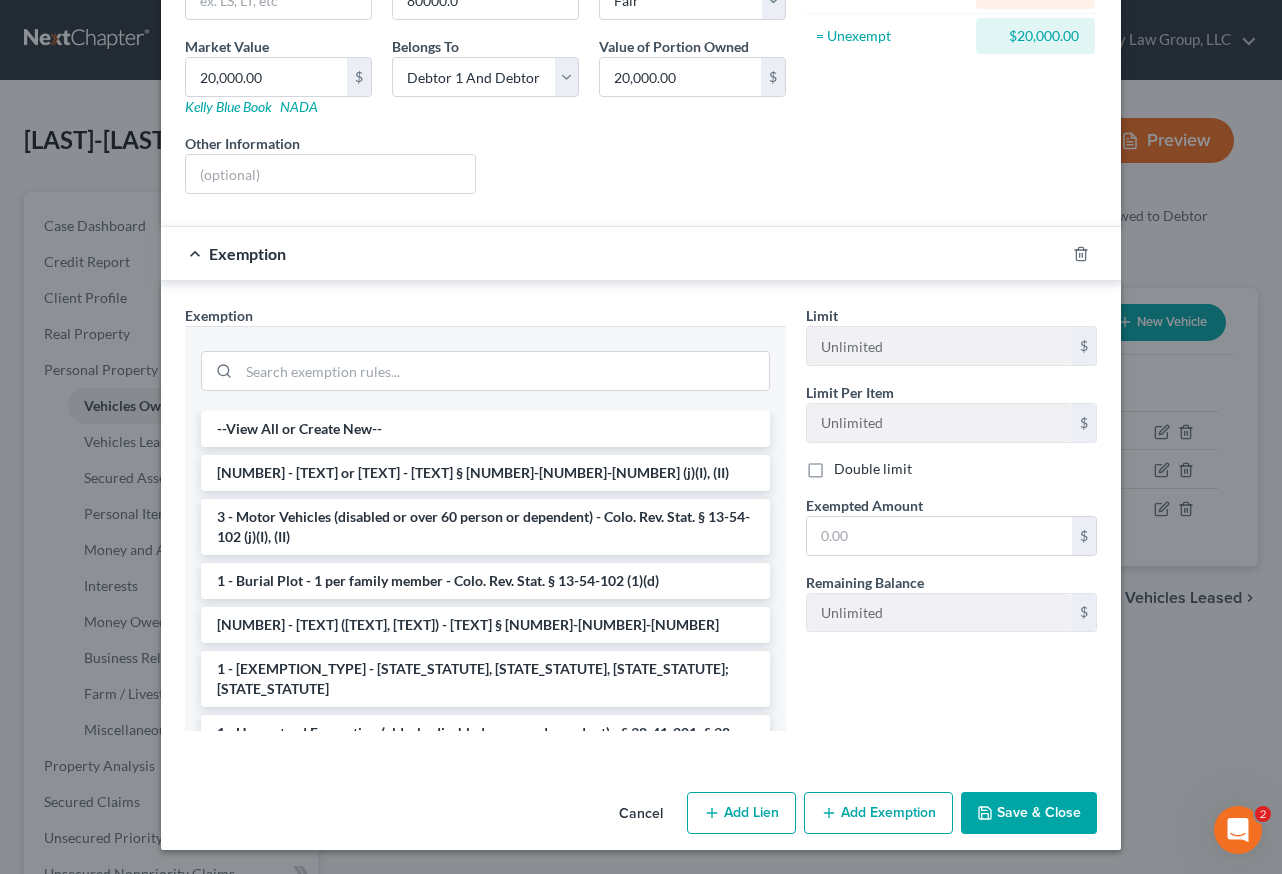 click on "Double limit" at bounding box center [873, 469] 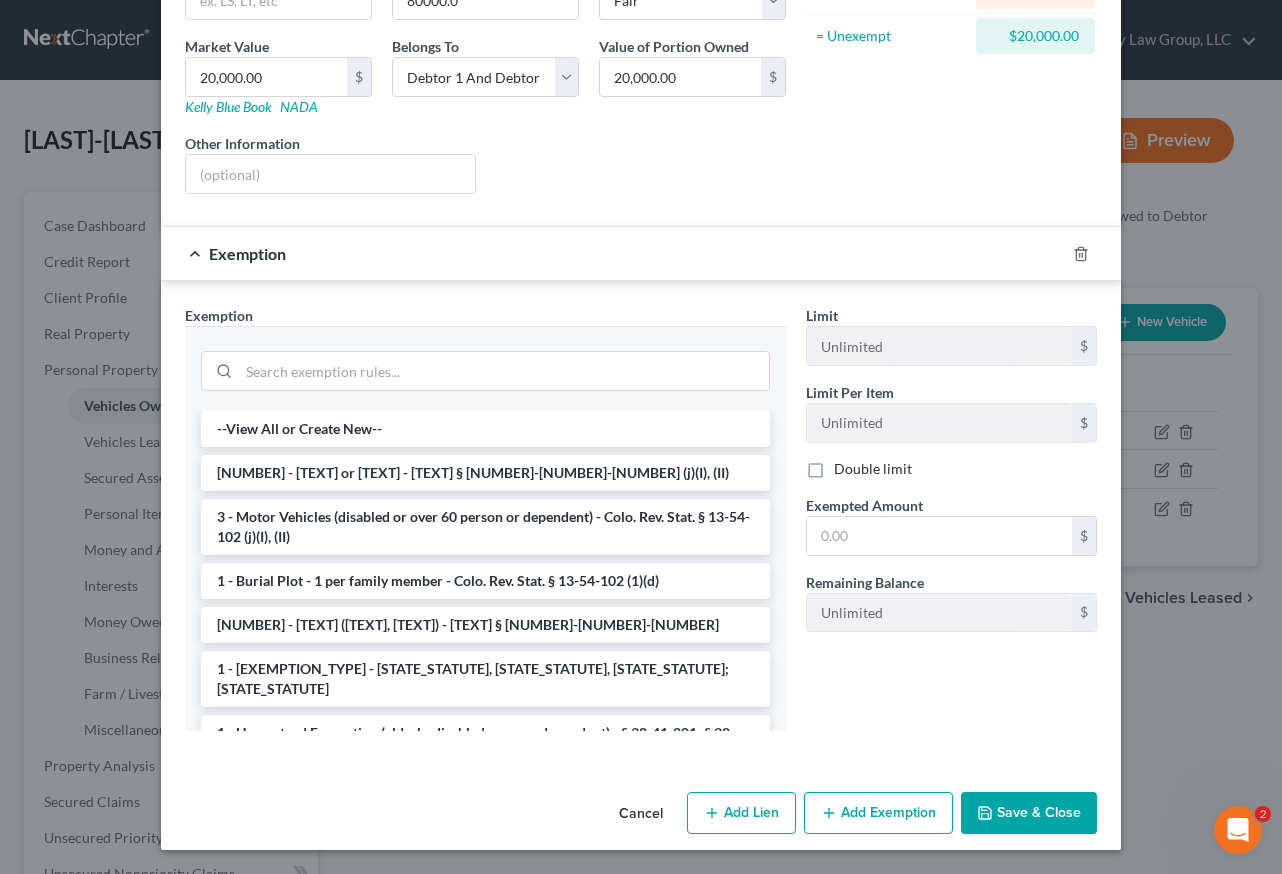 click on "Double limit" at bounding box center (848, 465) 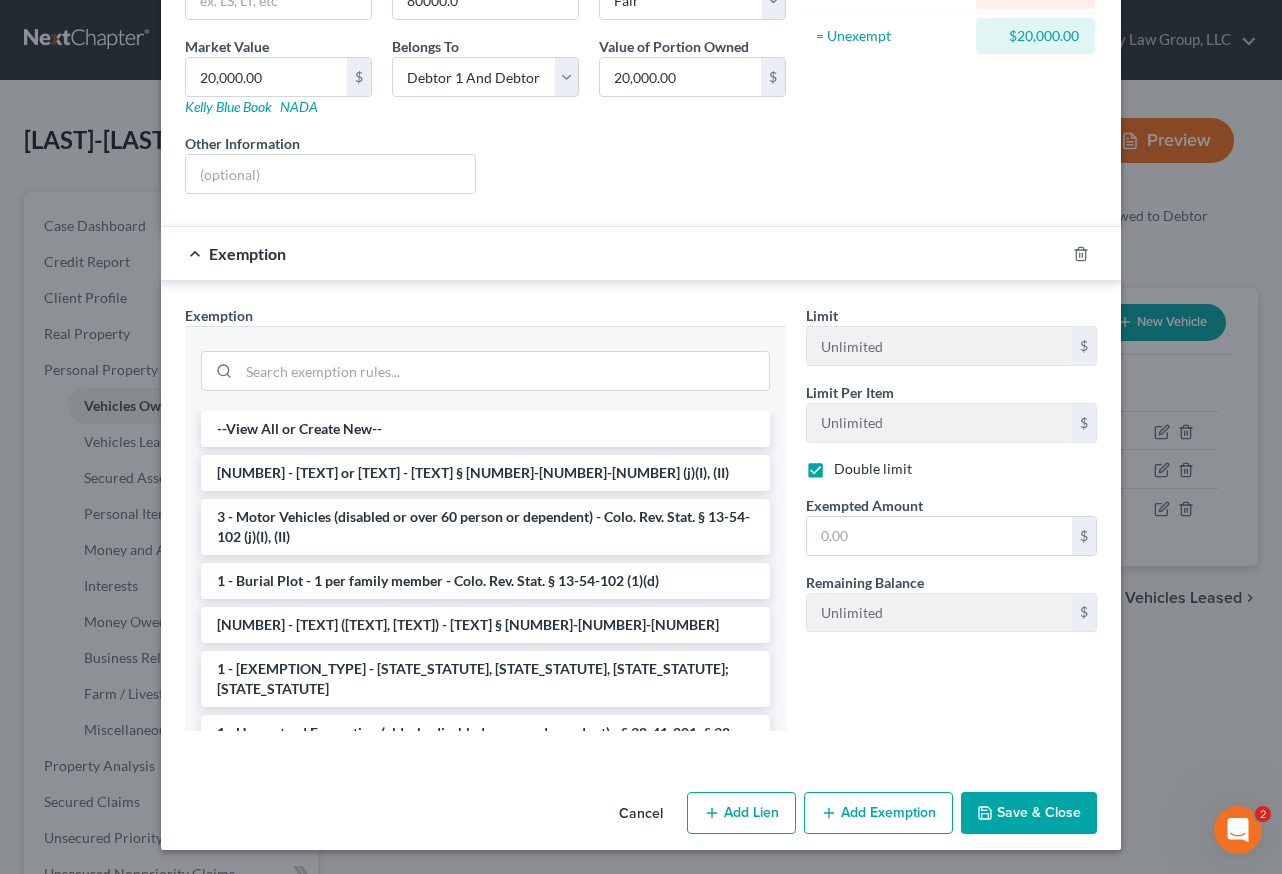 click on "[NUMBER] - [TEXT] or [TEXT] - [TEXT] § [NUMBER]-[NUMBER]-[NUMBER] (j)(I), (II)" at bounding box center (485, 473) 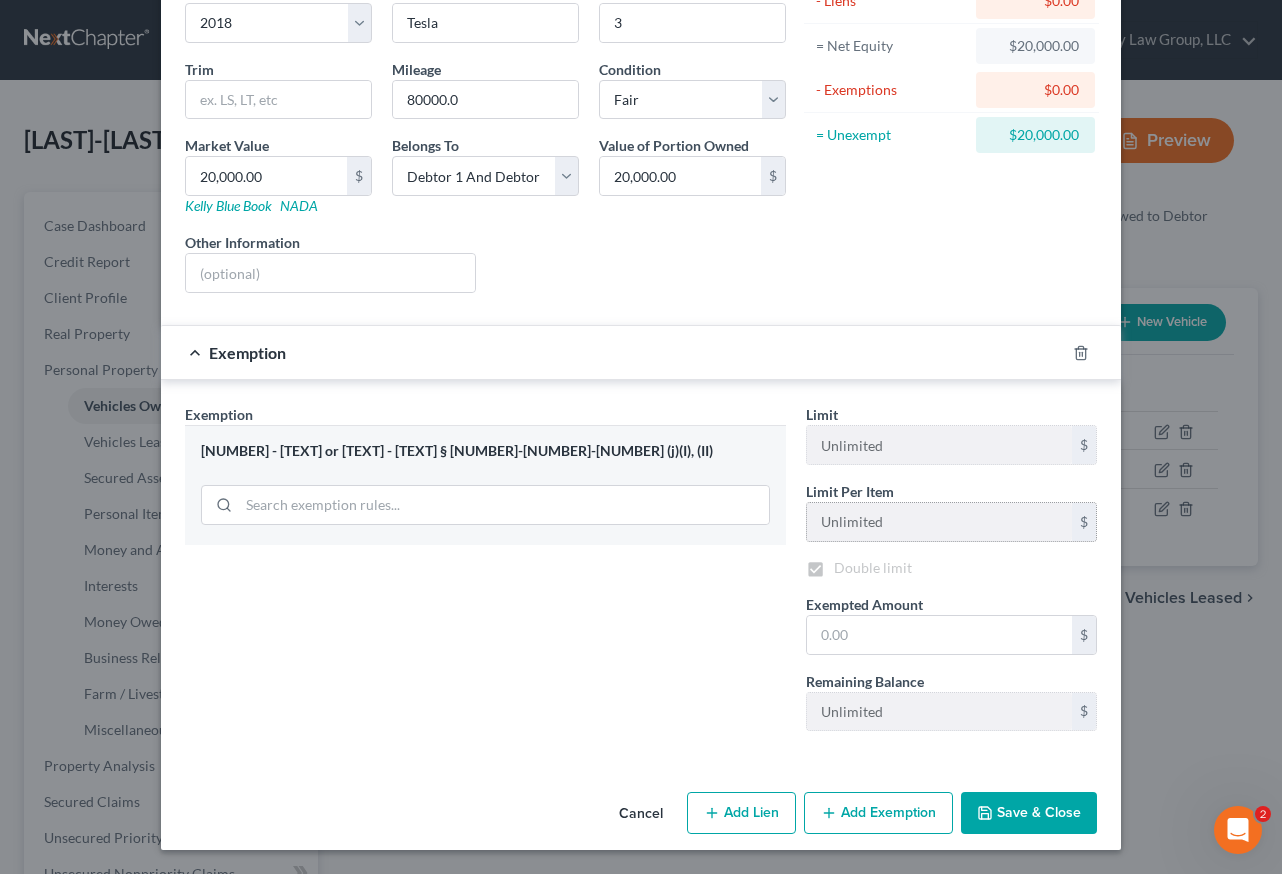 scroll, scrollTop: 190, scrollLeft: 0, axis: vertical 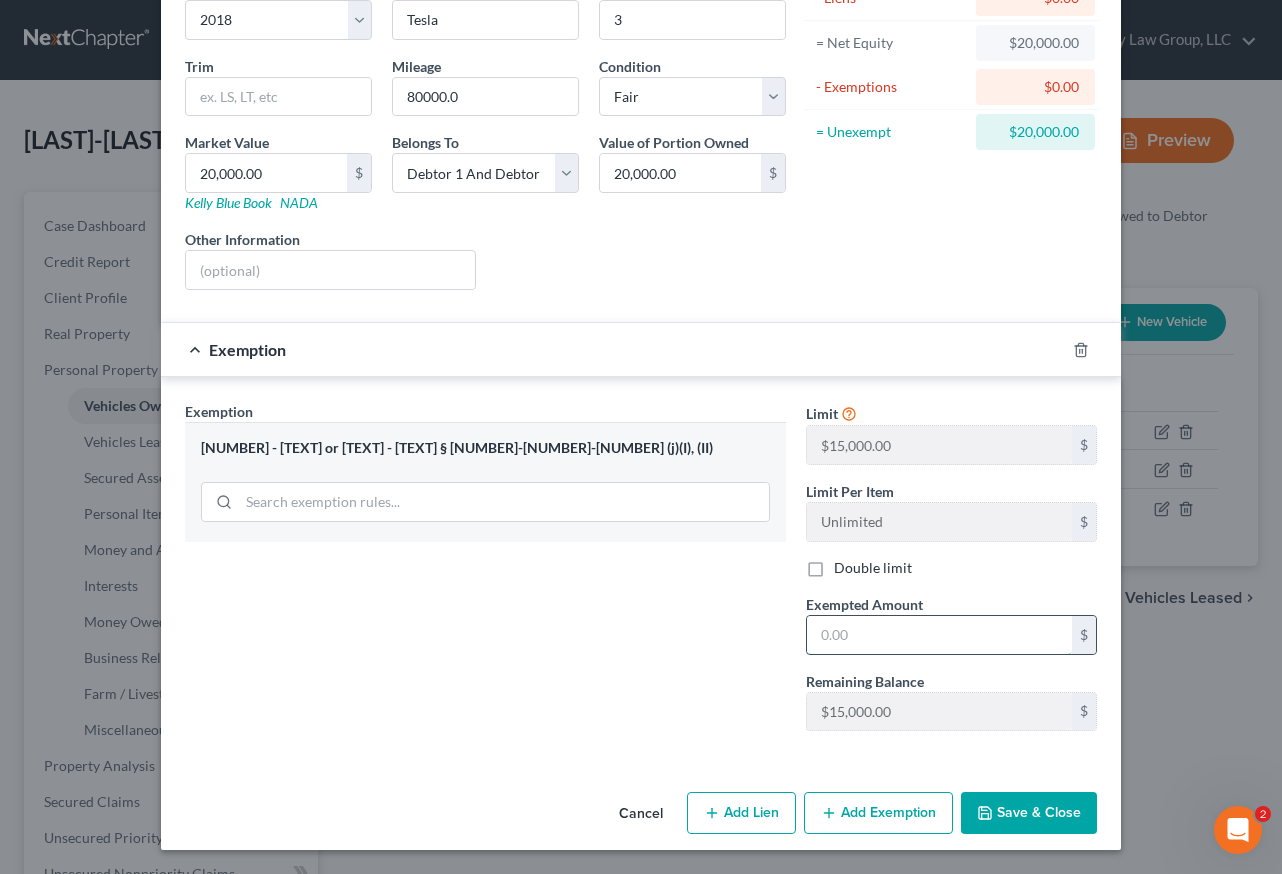 click at bounding box center (939, 635) 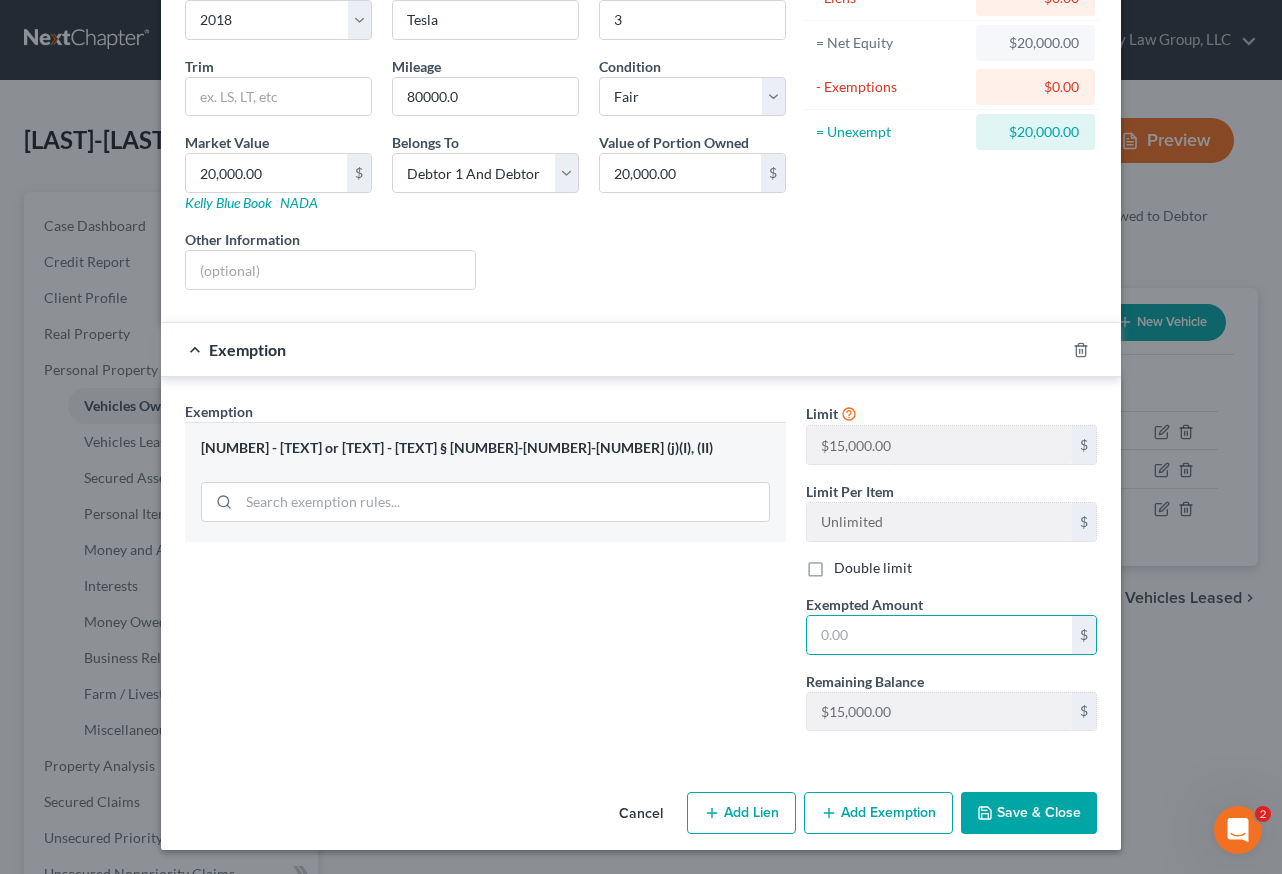 click on "Double limit" at bounding box center (873, 568) 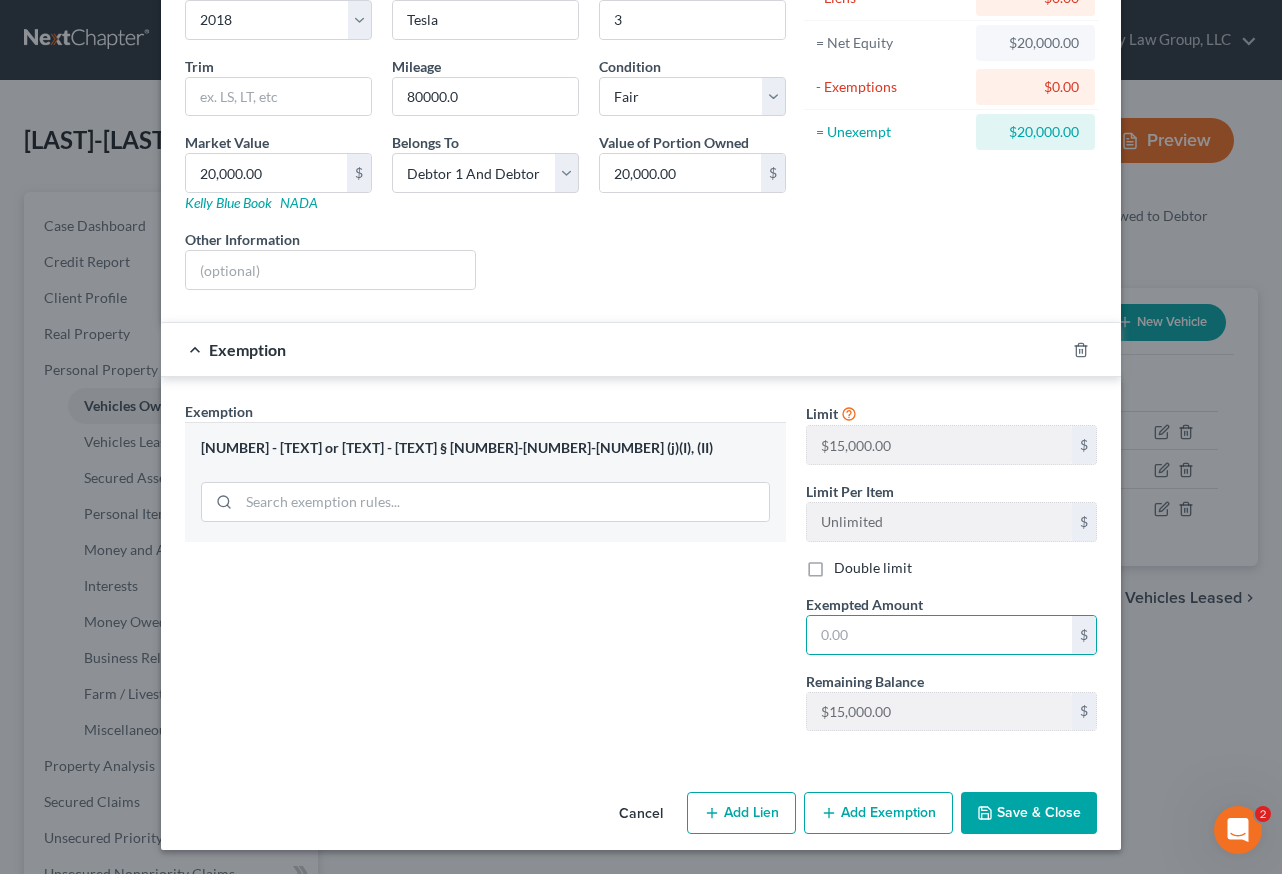 click on "Double limit" at bounding box center [848, 564] 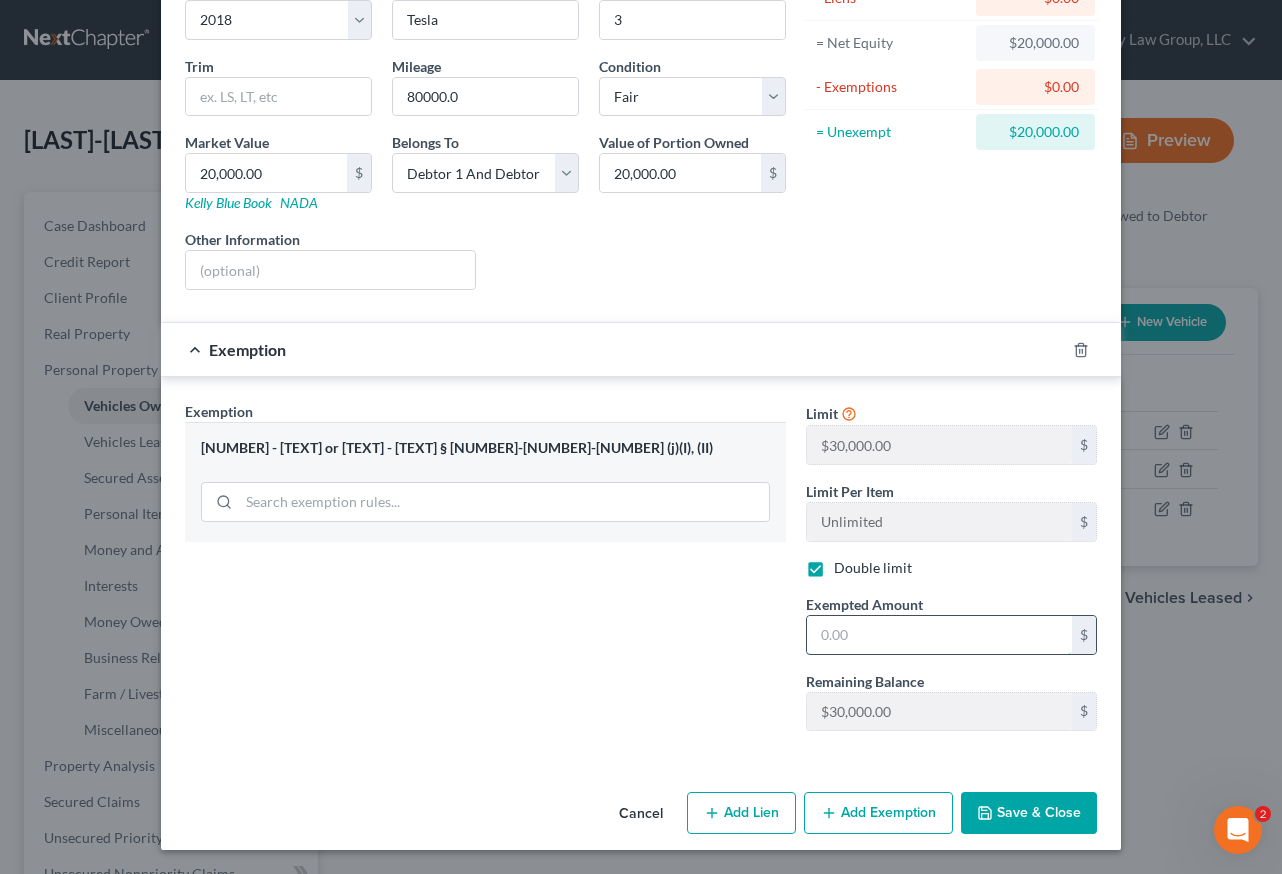 click at bounding box center [939, 635] 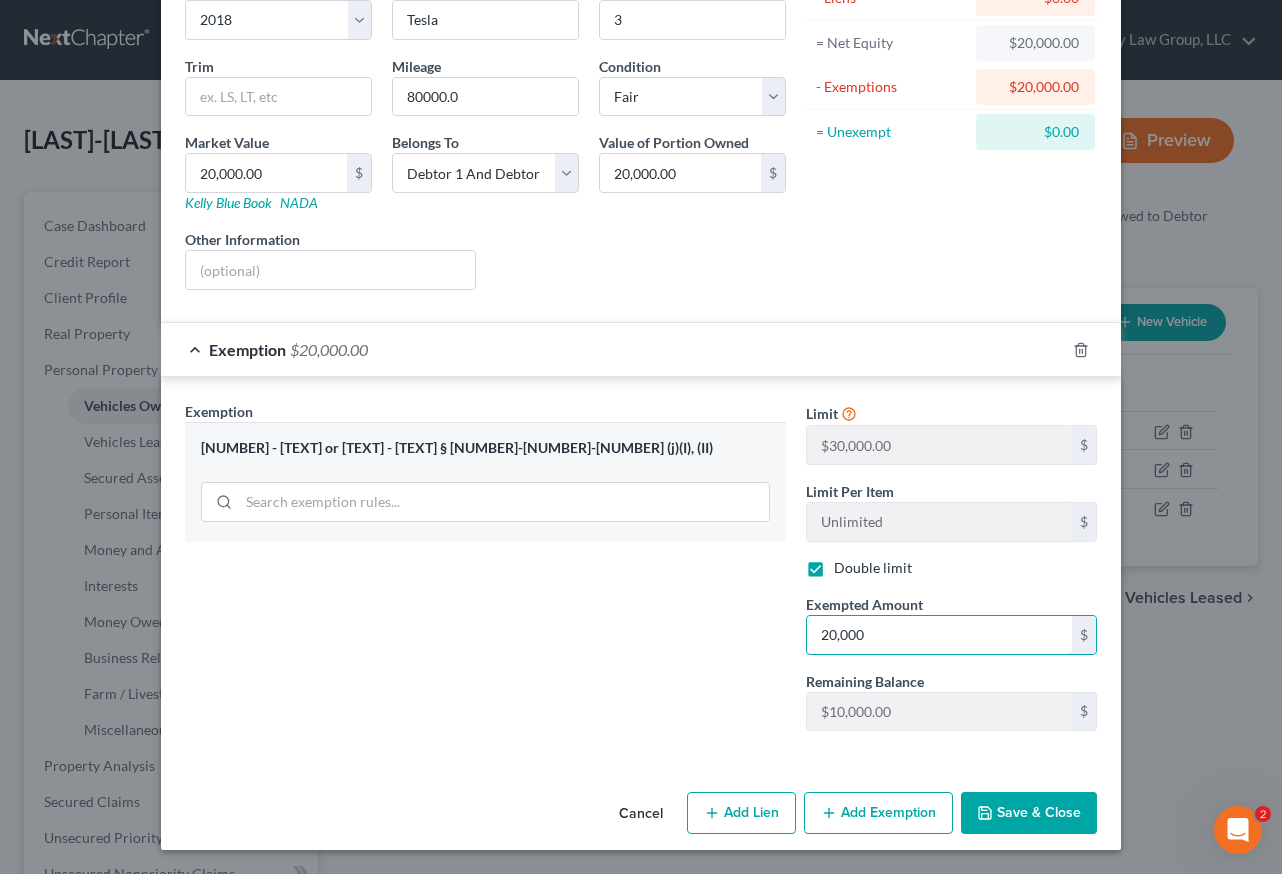 type on "20,000" 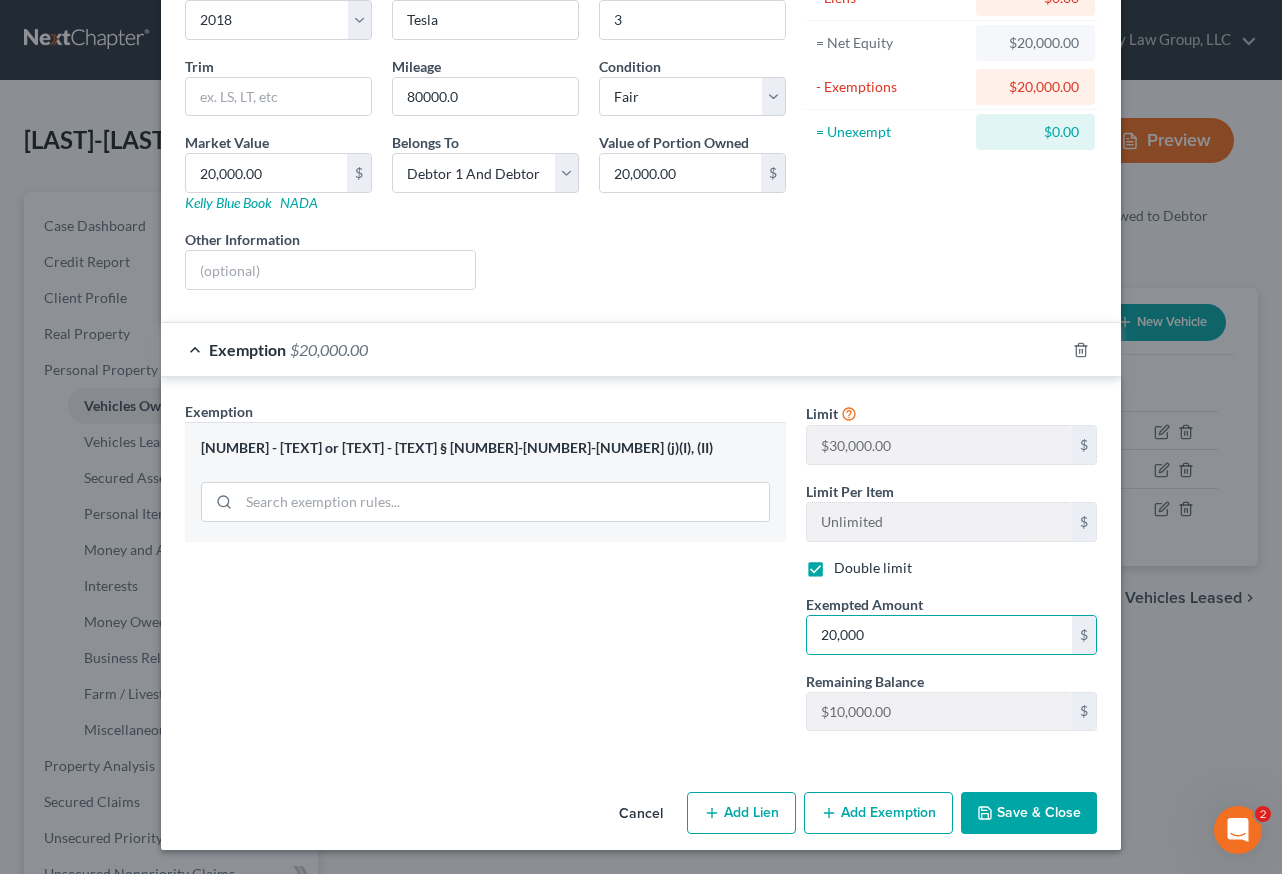click on "Vehicle Type Select Automobile Truck Trailer Watercraft Aircraft Motor Home Atv Other Vehicle Year Select 2026 2025 2024 2023 2022 2021 2020 2019 2018 2017 2016 2015 2014 2013 2012 2011 2010 2009 2008 2007 2006 2005 2004 2003 2002 2001 2000 1999 1998 1997 1996 1995 1994 1993 1992 1991 1990 1989 1988 1987 1986 1985 1984 1983 1982 1981 1980 1979 1978 1977 1976 1975 1974 1973 1972 1971 1970 1969 1968 1967 1966 1965 1964 1963 1962 1961 1960 1959 1958 1957 1956 1955 1954 1953 1952 1951 1950 1949 1948 1947 1946 1945 1944 1943 1942 1941 1940 1939 1938 1937 1936 1935 1934 1933 1932 1931 1930 1929 1928 1927 1926 1925 1924 1923 1922 1921 1920 1919 1918 1917 1916 1915 1914 1913 1912 1911 1910 1909 1908 1907 1906 1905 1904 1903 1902 1901
Make
*
Tesla Model 3 Trim Mileage [NUMBER].0 Condition Select Excellent Very Good Good Fair Poor Market Value [AMOUNT] $ Kelly Blue Book NADA
Belongs To
*
Select Debtor 1 Only Debtor 2 Only Debtor 1 And Debtor 2 Only At Least One Of The Debtors And Another $" at bounding box center [641, 343] 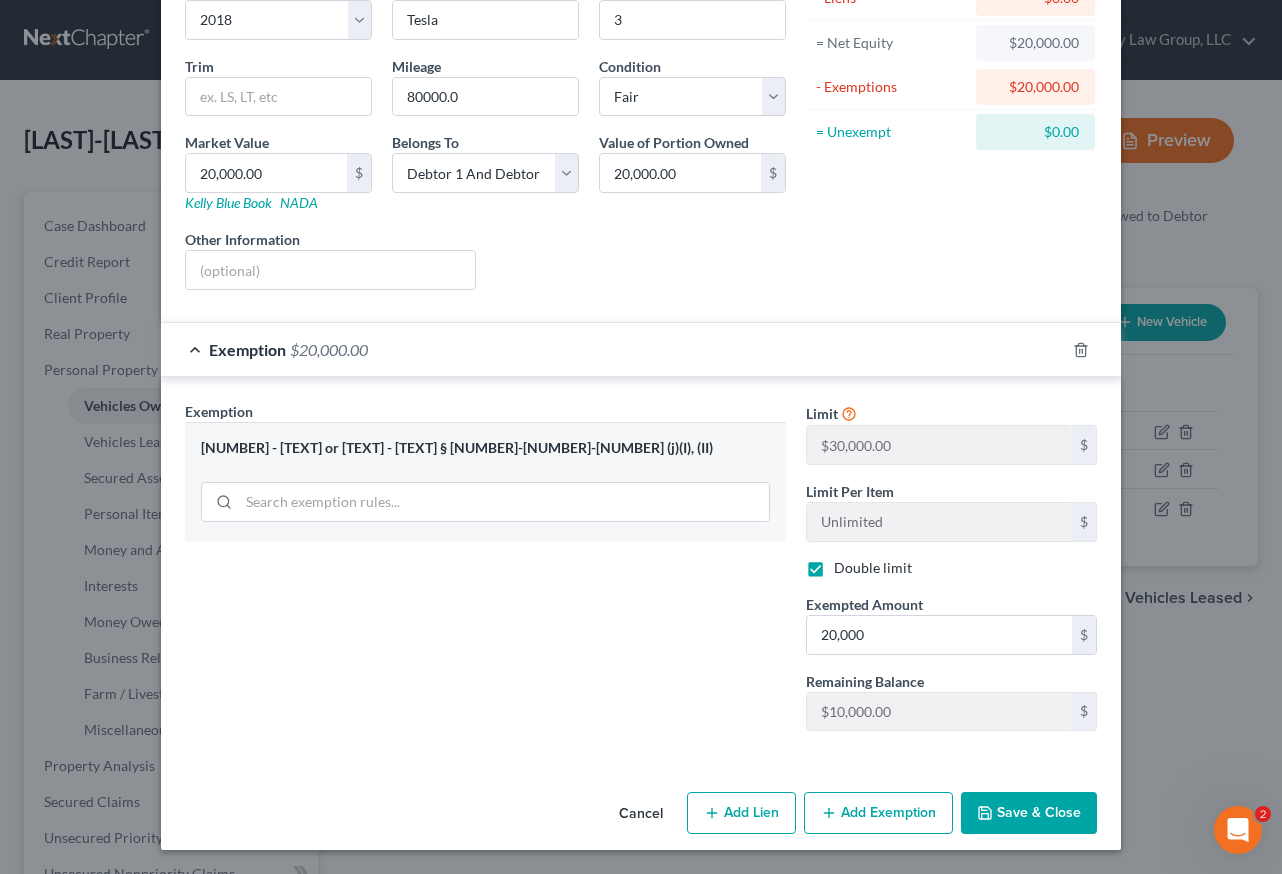 click on "Save & Close" at bounding box center [1029, 813] 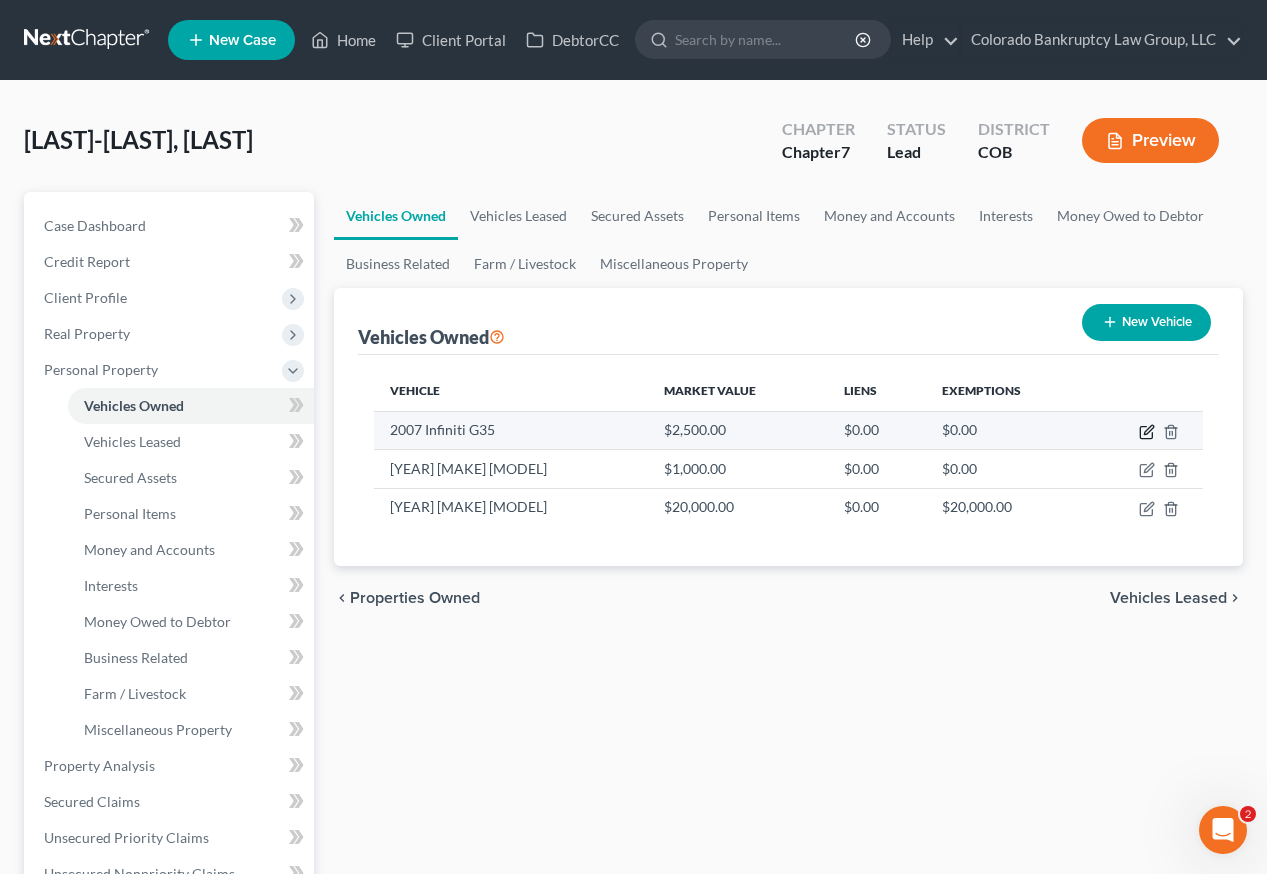 click 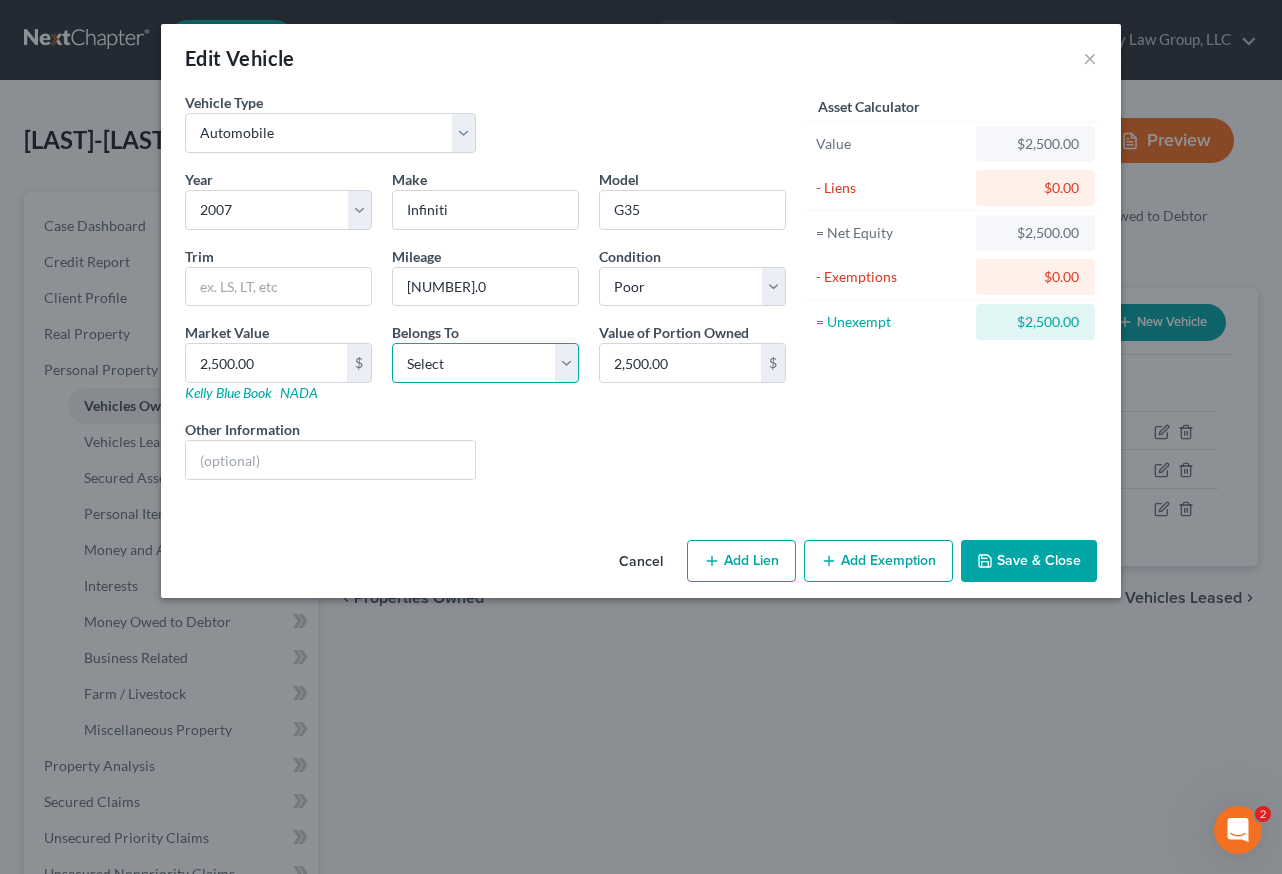 click on "Select Debtor 1 Only Debtor 2 Only Debtor 1 And Debtor 2 Only At Least One Of The Debtors And Another Community Property" at bounding box center (485, 363) 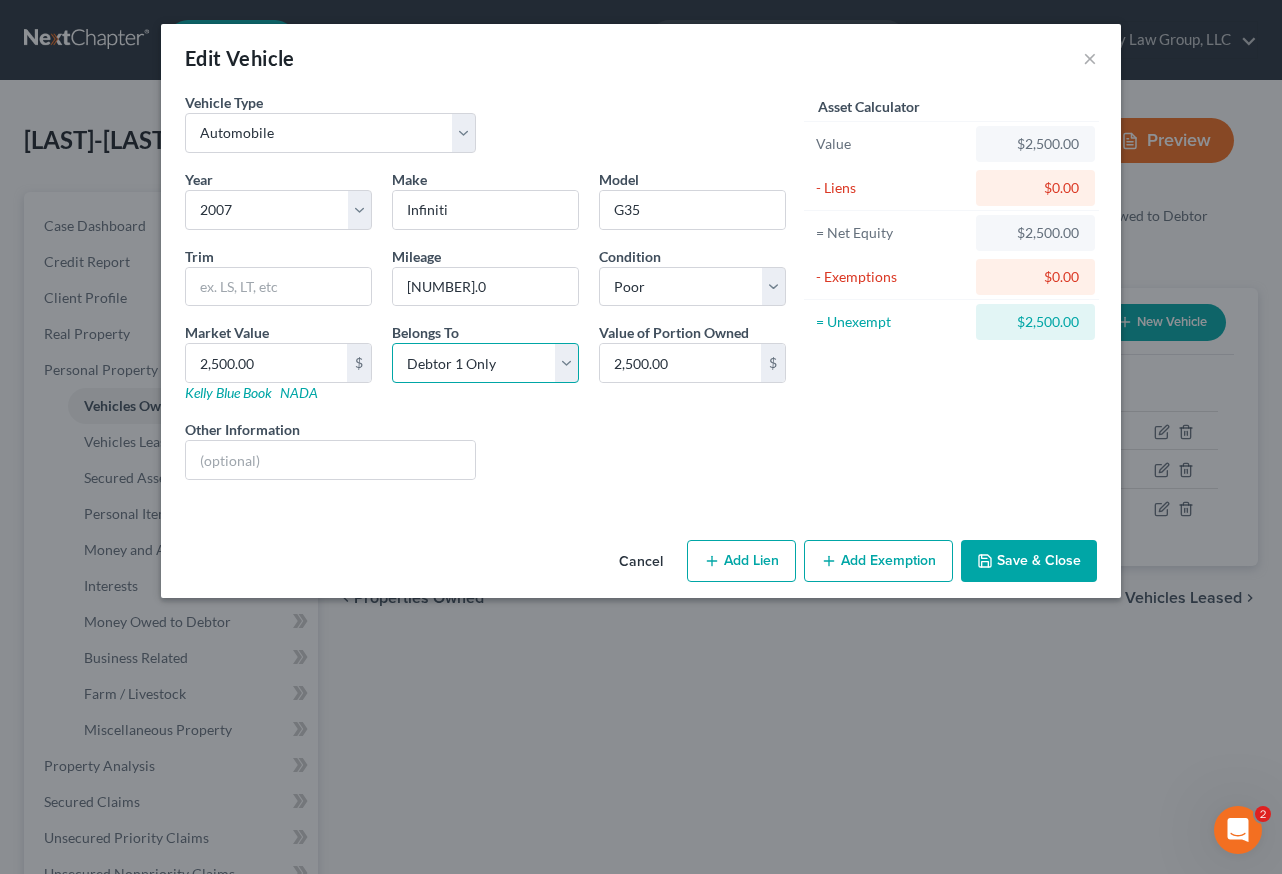click on "Select Debtor 1 Only Debtor 2 Only Debtor 1 And Debtor 2 Only At Least One Of The Debtors And Another Community Property" at bounding box center (485, 363) 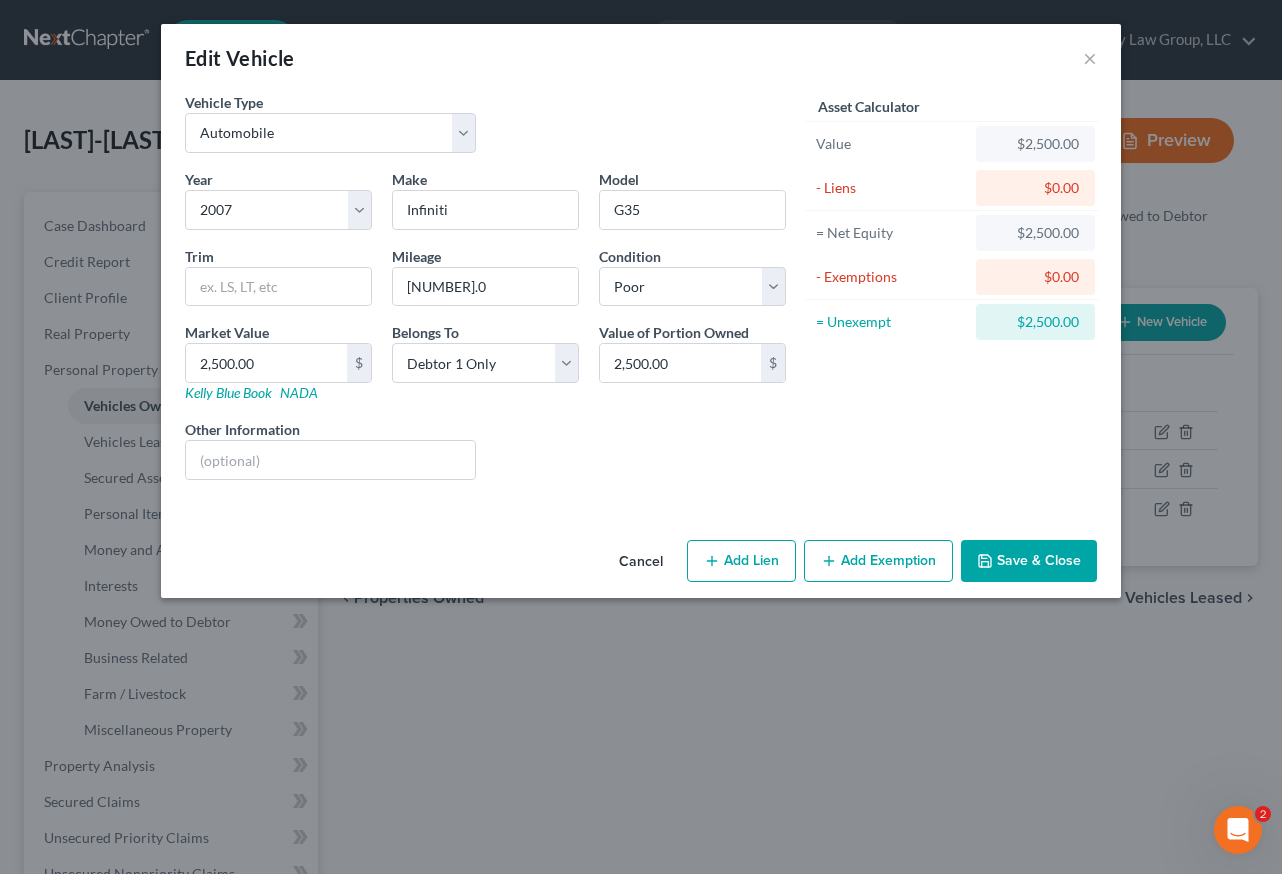 click on "Add Exemption" at bounding box center (878, 561) 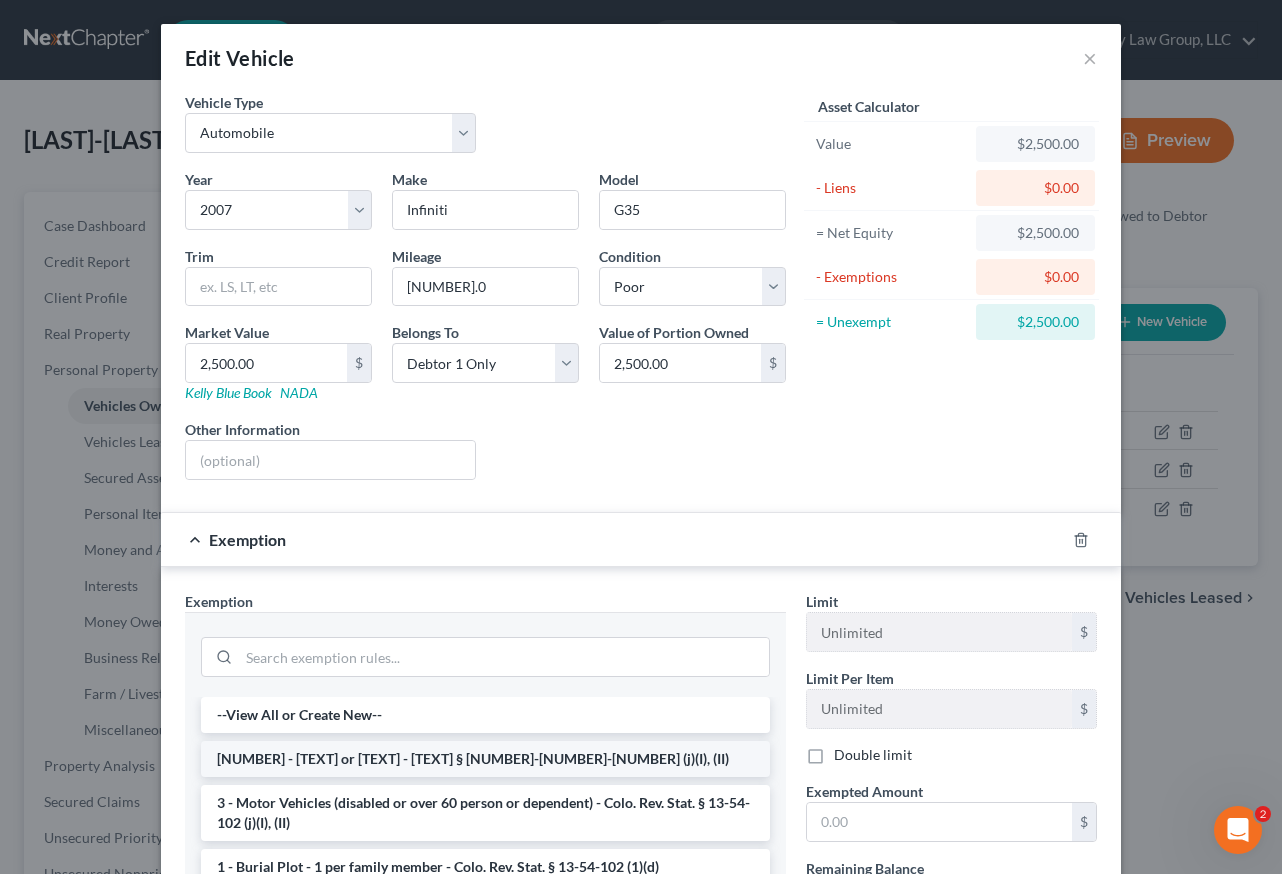 click on "[NUMBER] - [TEXT] or [TEXT] - [TEXT] § [NUMBER]-[NUMBER]-[NUMBER] (j)(I), (II)" at bounding box center [485, 759] 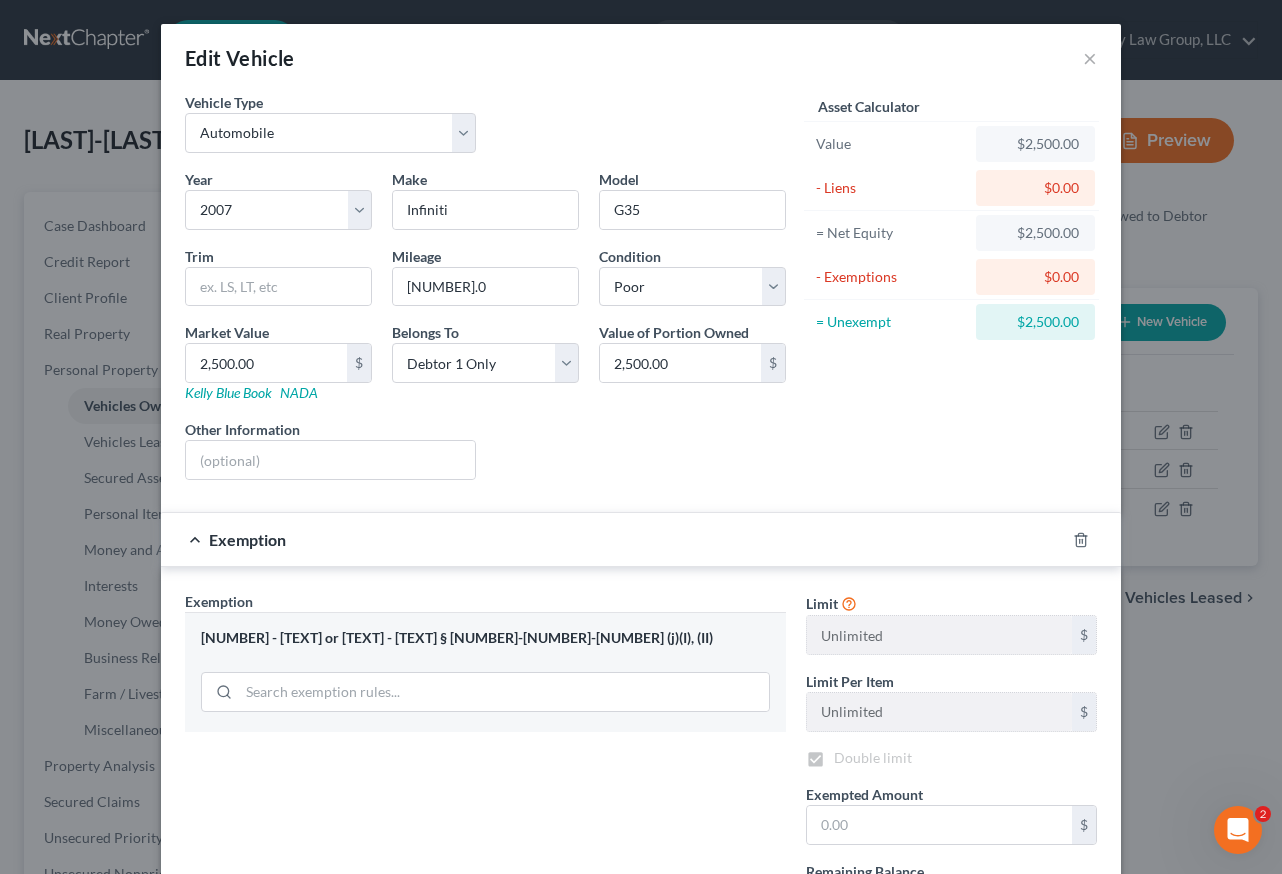 checkbox on "true" 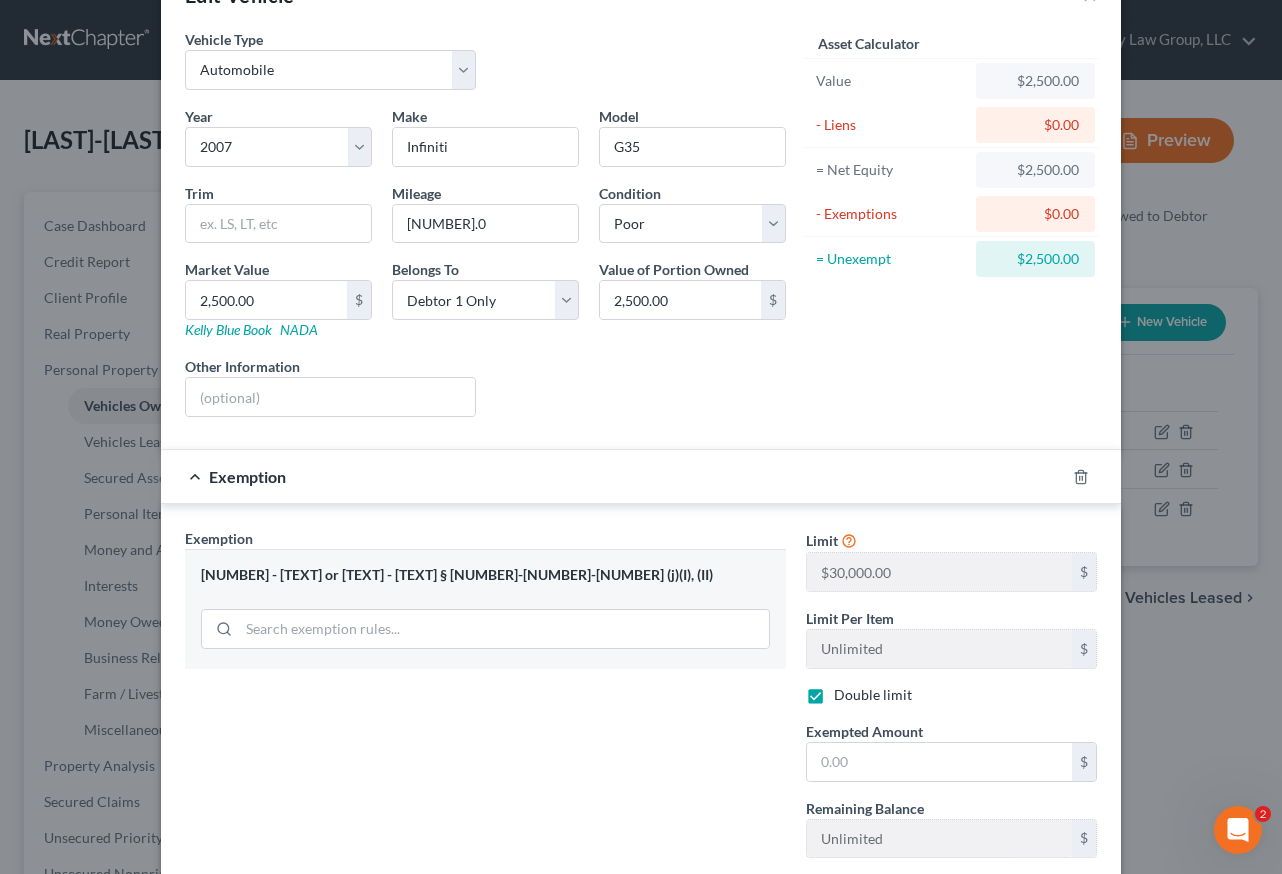 scroll, scrollTop: 190, scrollLeft: 0, axis: vertical 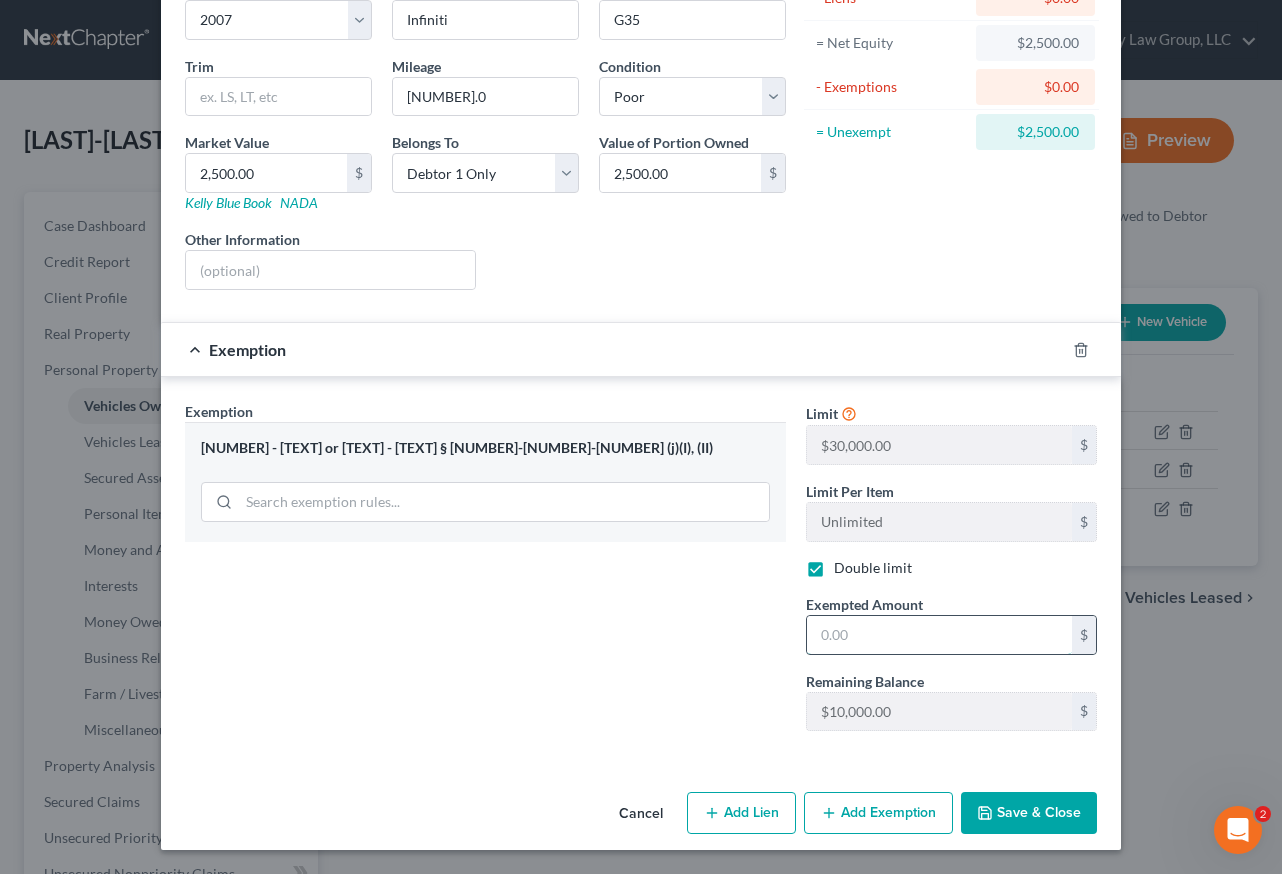 click at bounding box center (939, 635) 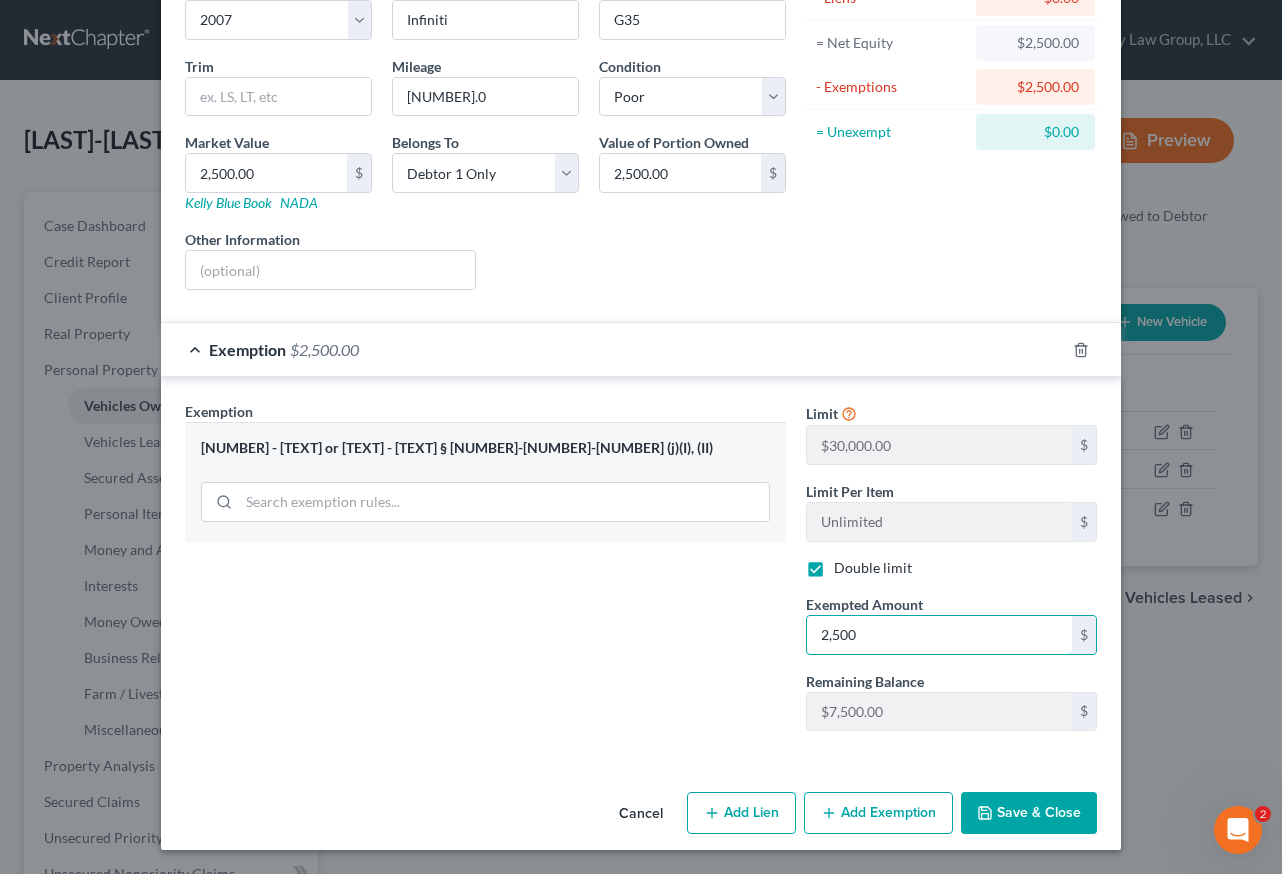 type on "2,500" 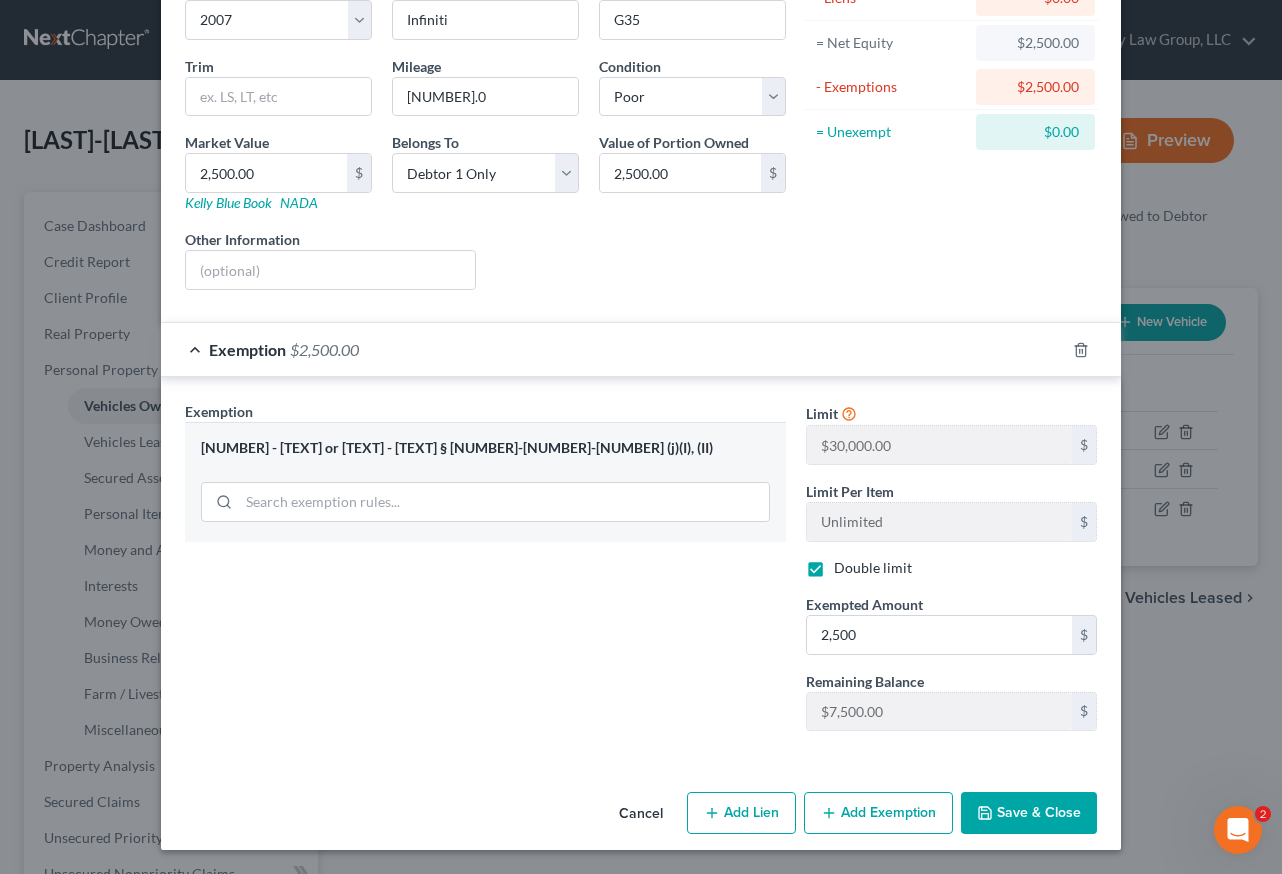 click on "Cancel Add Lien Add Lease Add Exemption Save & Close" at bounding box center (641, 817) 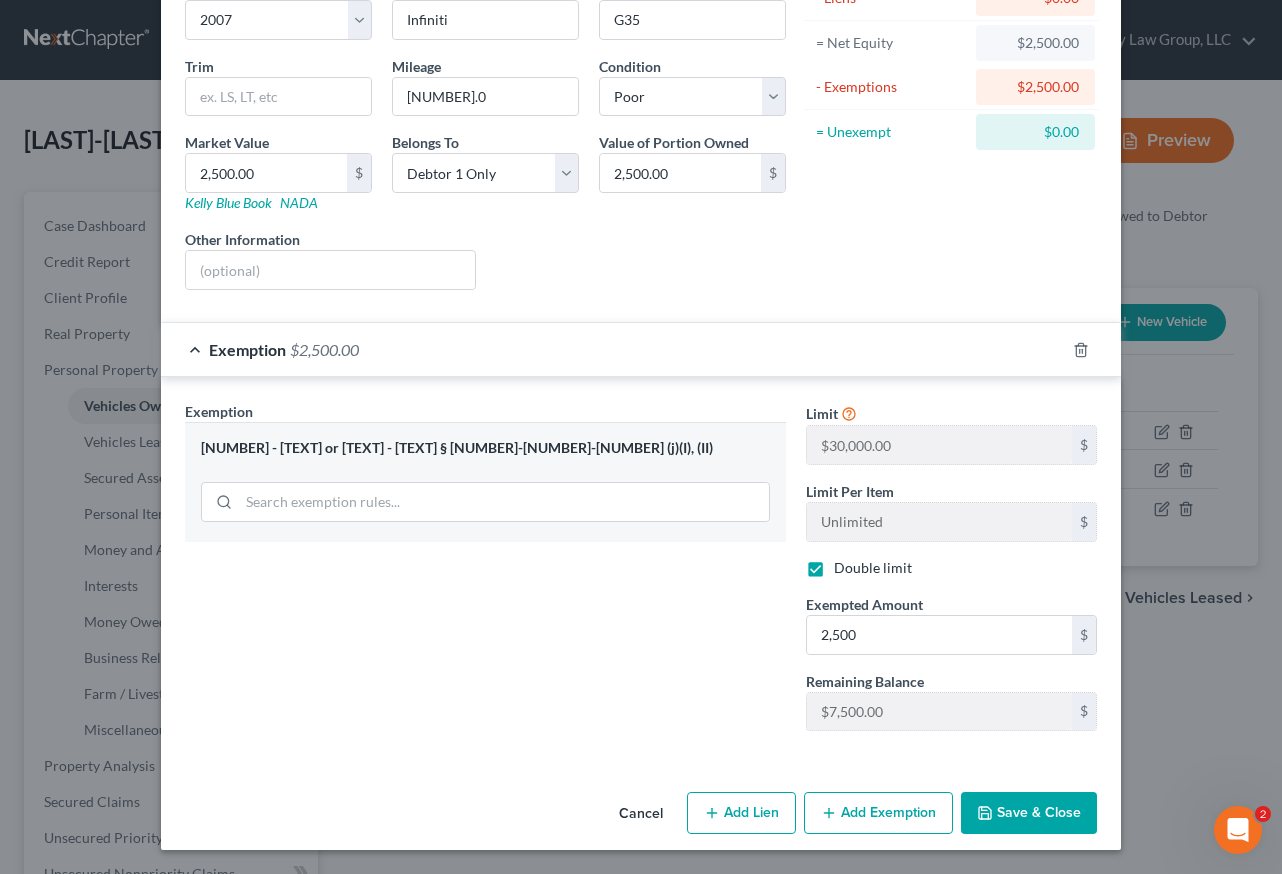 click on "Save & Close" at bounding box center (1029, 813) 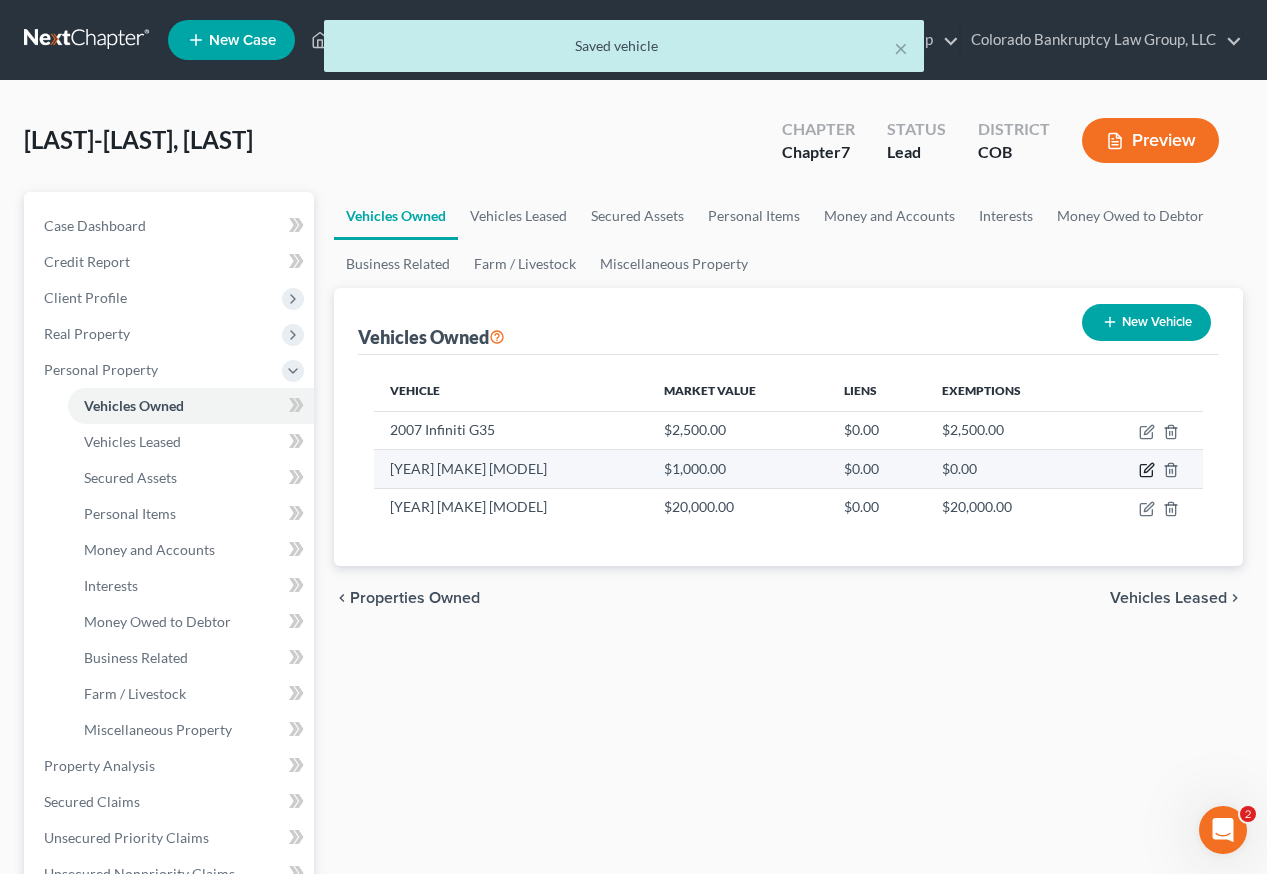 click 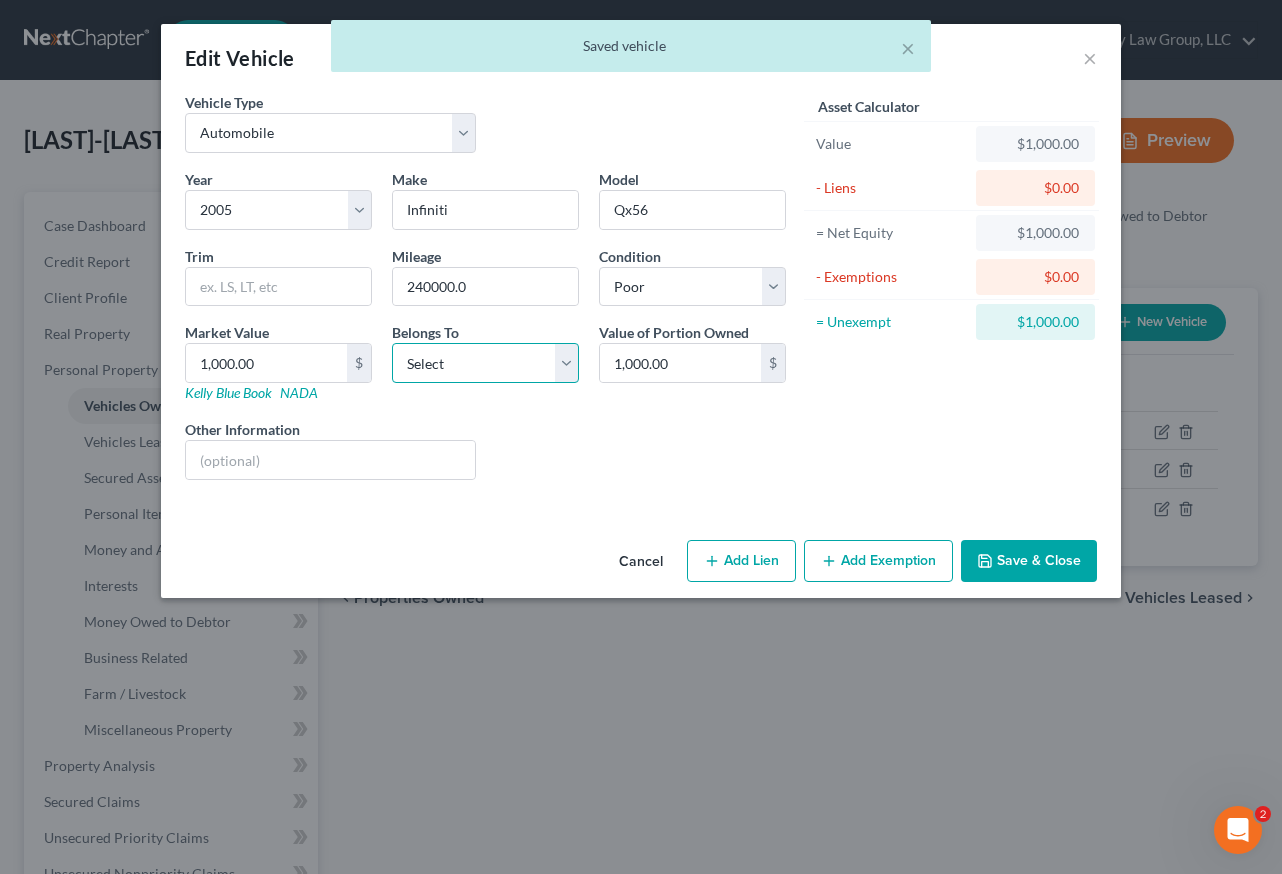 click on "Select Debtor 1 Only Debtor 2 Only Debtor 1 And Debtor 2 Only At Least One Of The Debtors And Another Community Property" at bounding box center [485, 363] 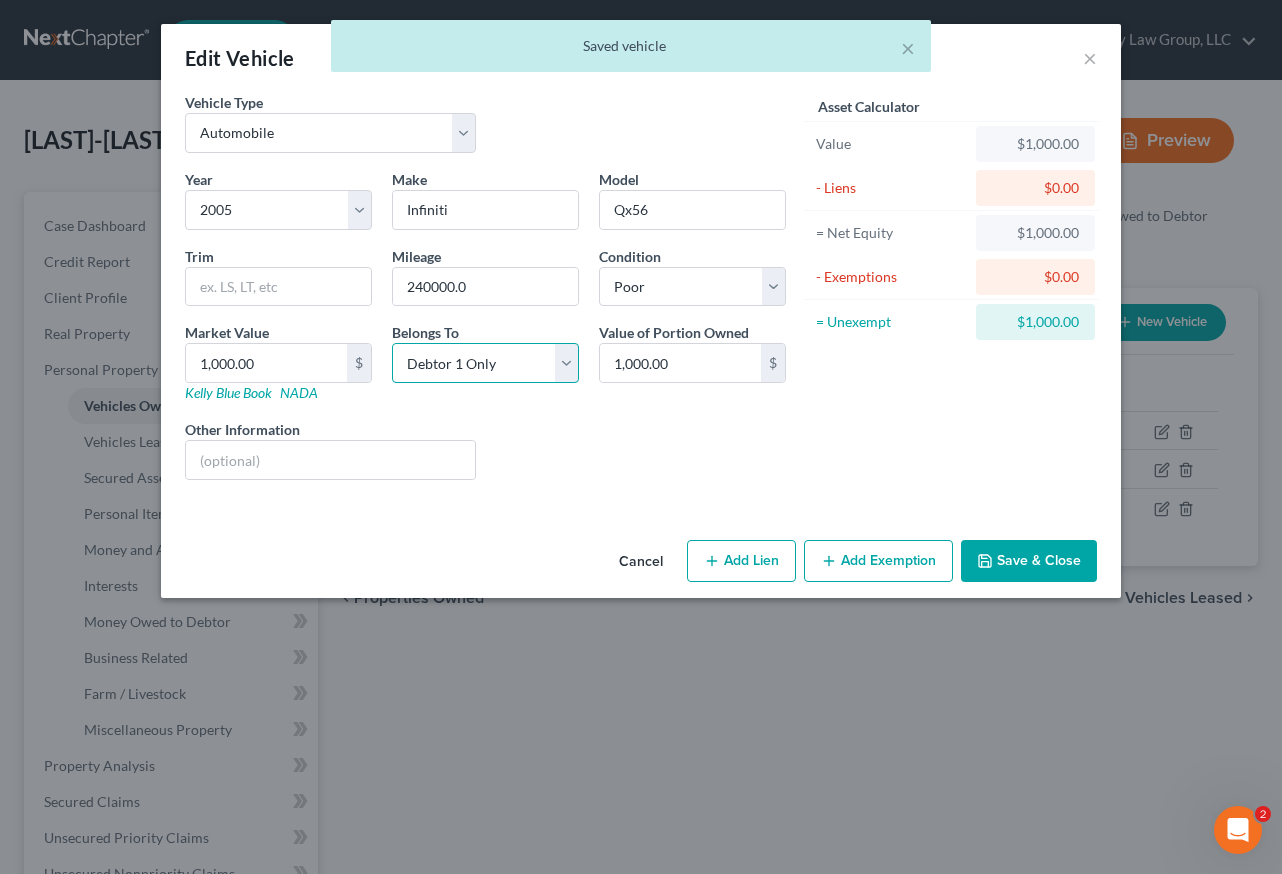 click on "Select Debtor 1 Only Debtor 2 Only Debtor 1 And Debtor 2 Only At Least One Of The Debtors And Another Community Property" at bounding box center (485, 363) 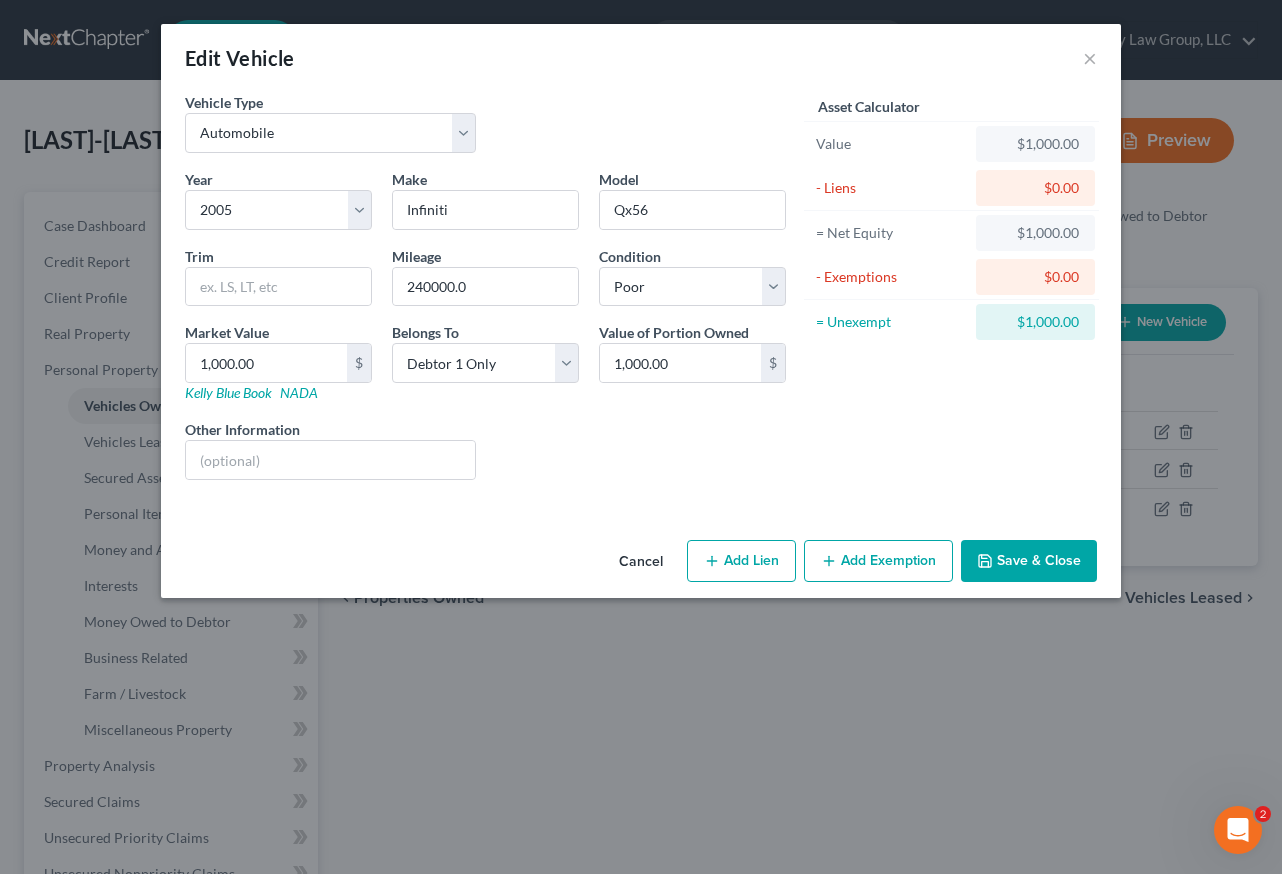 click on "Add Exemption" at bounding box center [878, 561] 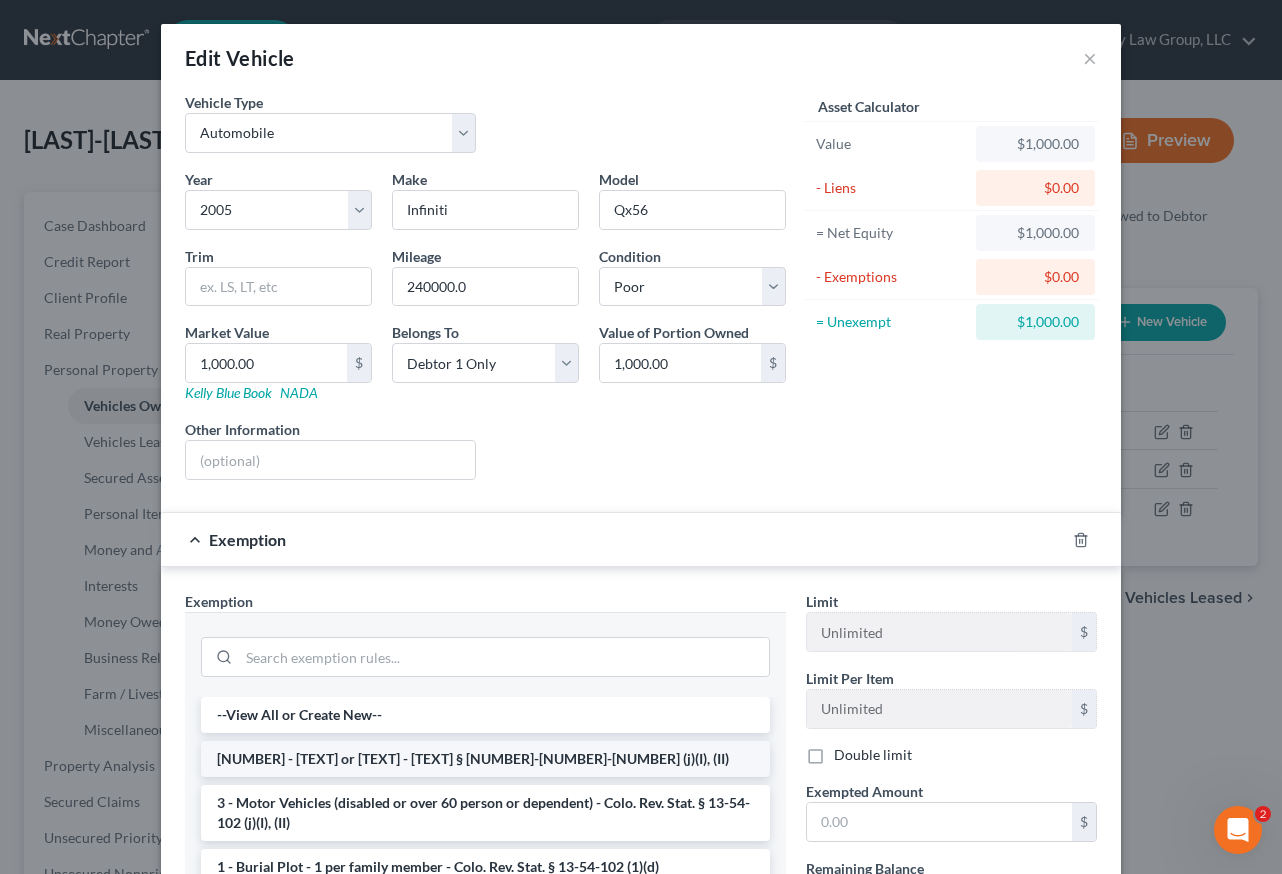 click on "[NUMBER] - [TEXT] or [TEXT] - [TEXT] § [NUMBER]-[NUMBER]-[NUMBER] (j)(I), (II)" at bounding box center [485, 759] 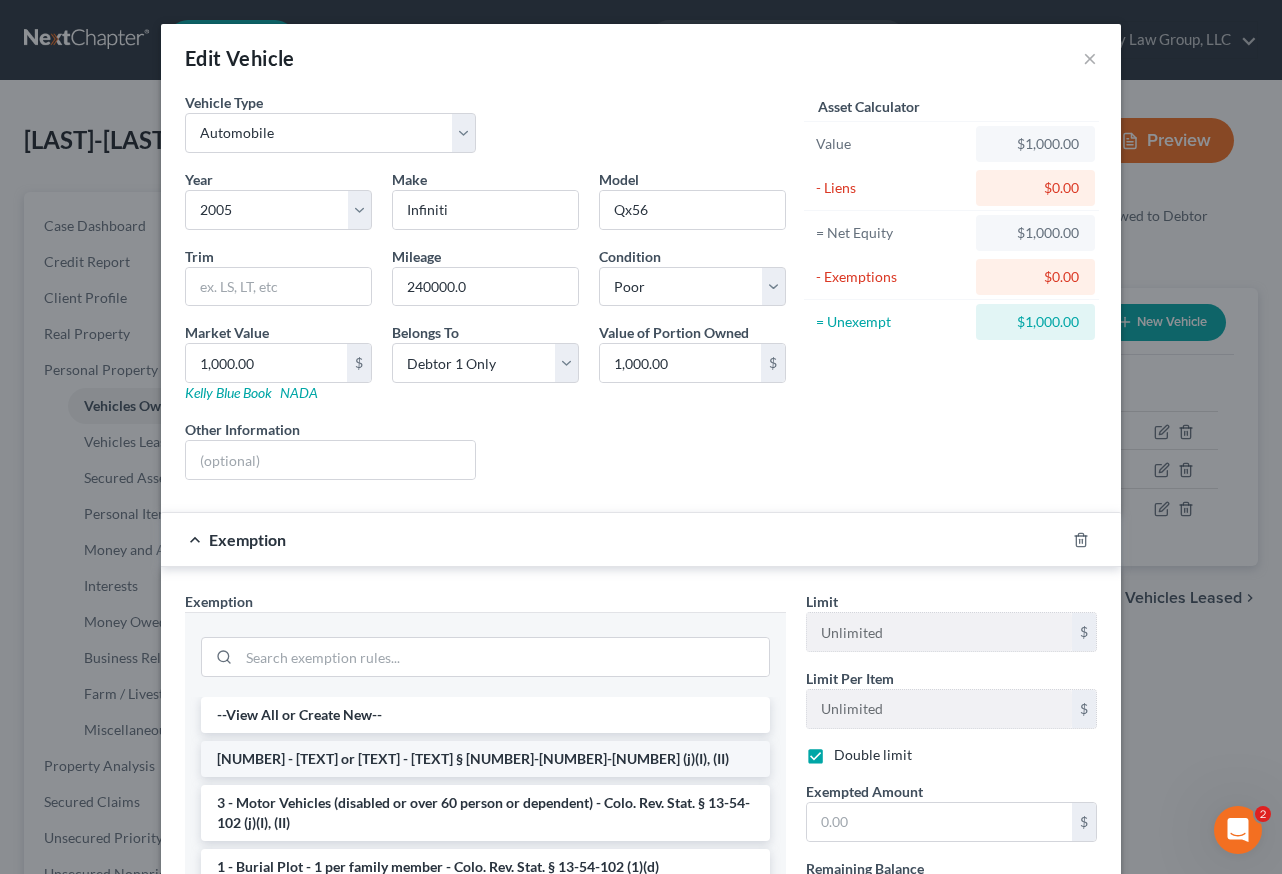 checkbox on "true" 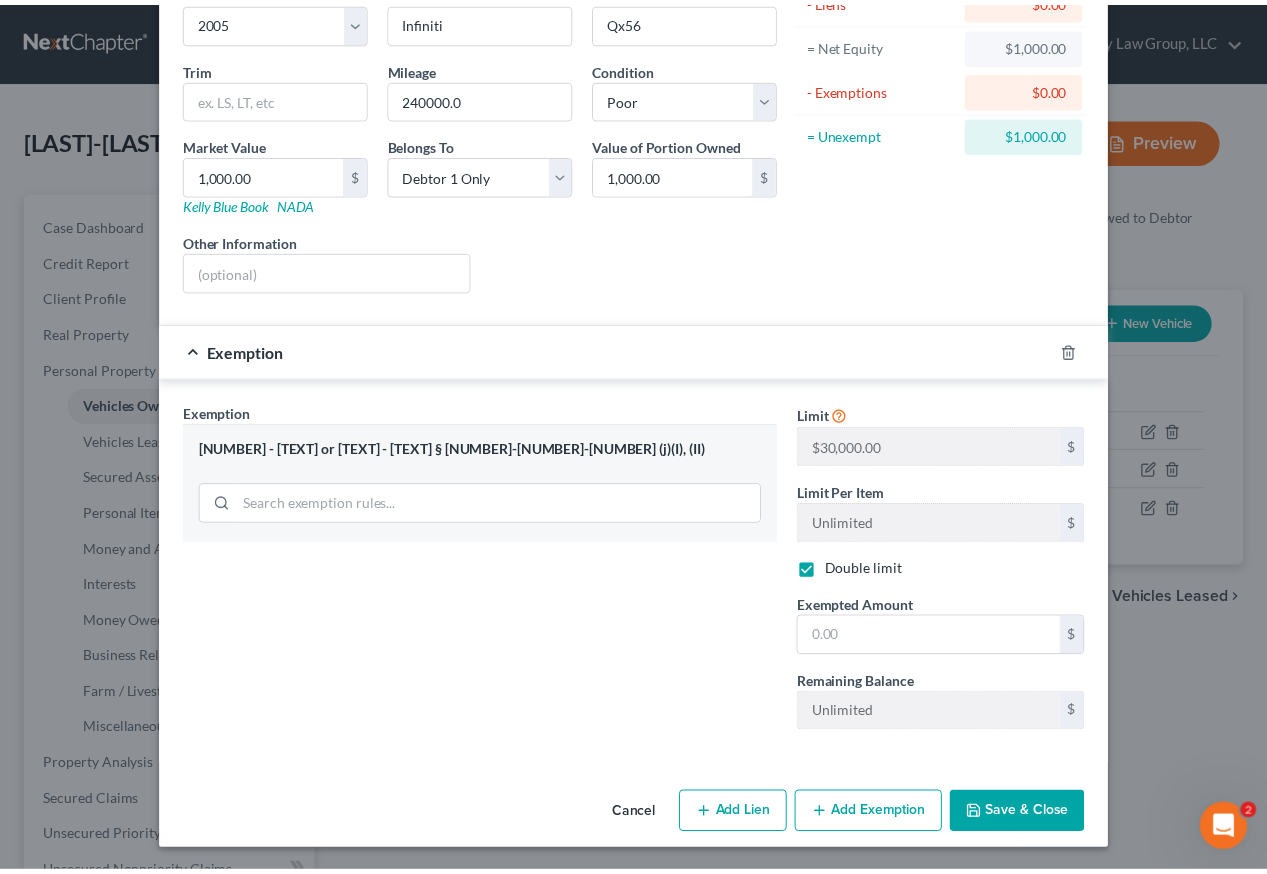 scroll, scrollTop: 190, scrollLeft: 0, axis: vertical 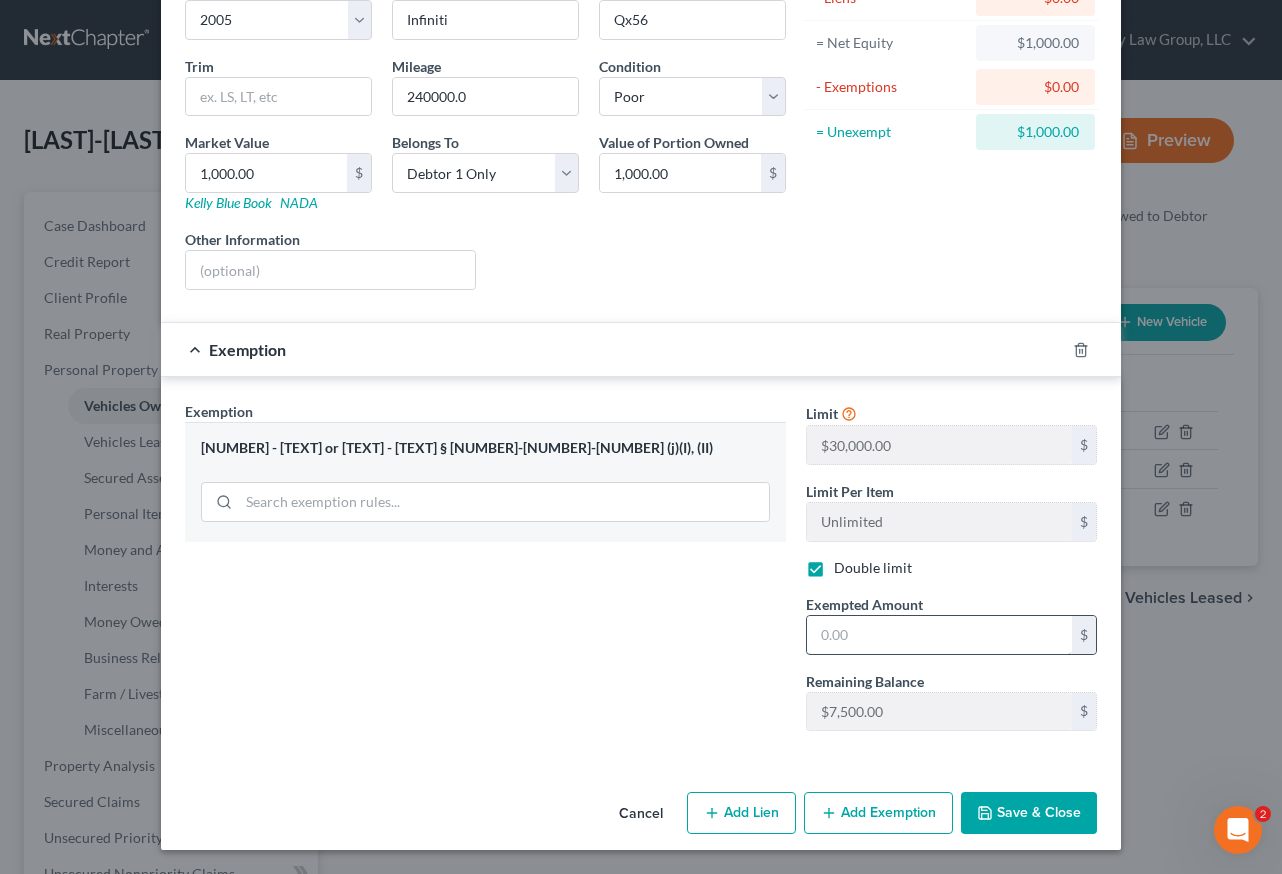 click at bounding box center (939, 635) 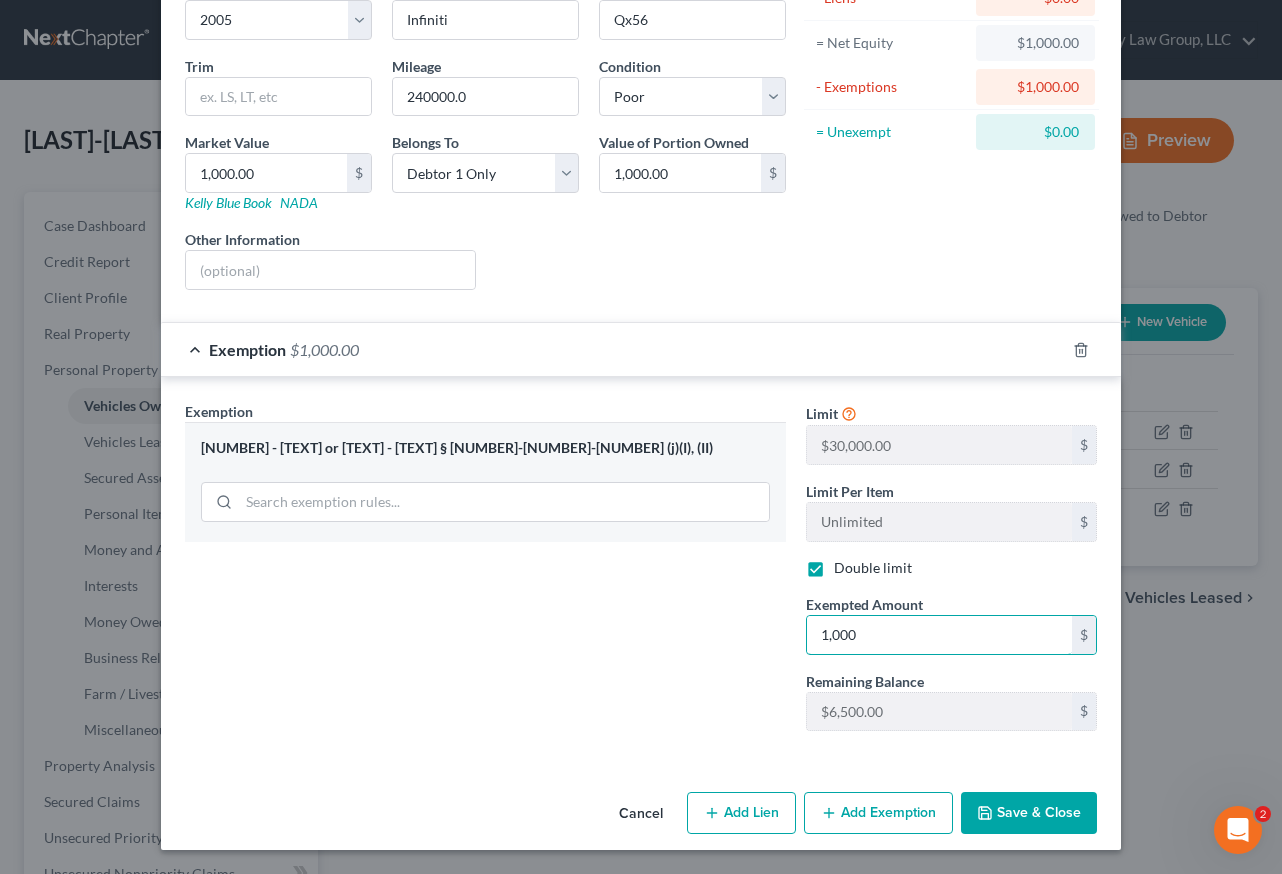 type on "1,000" 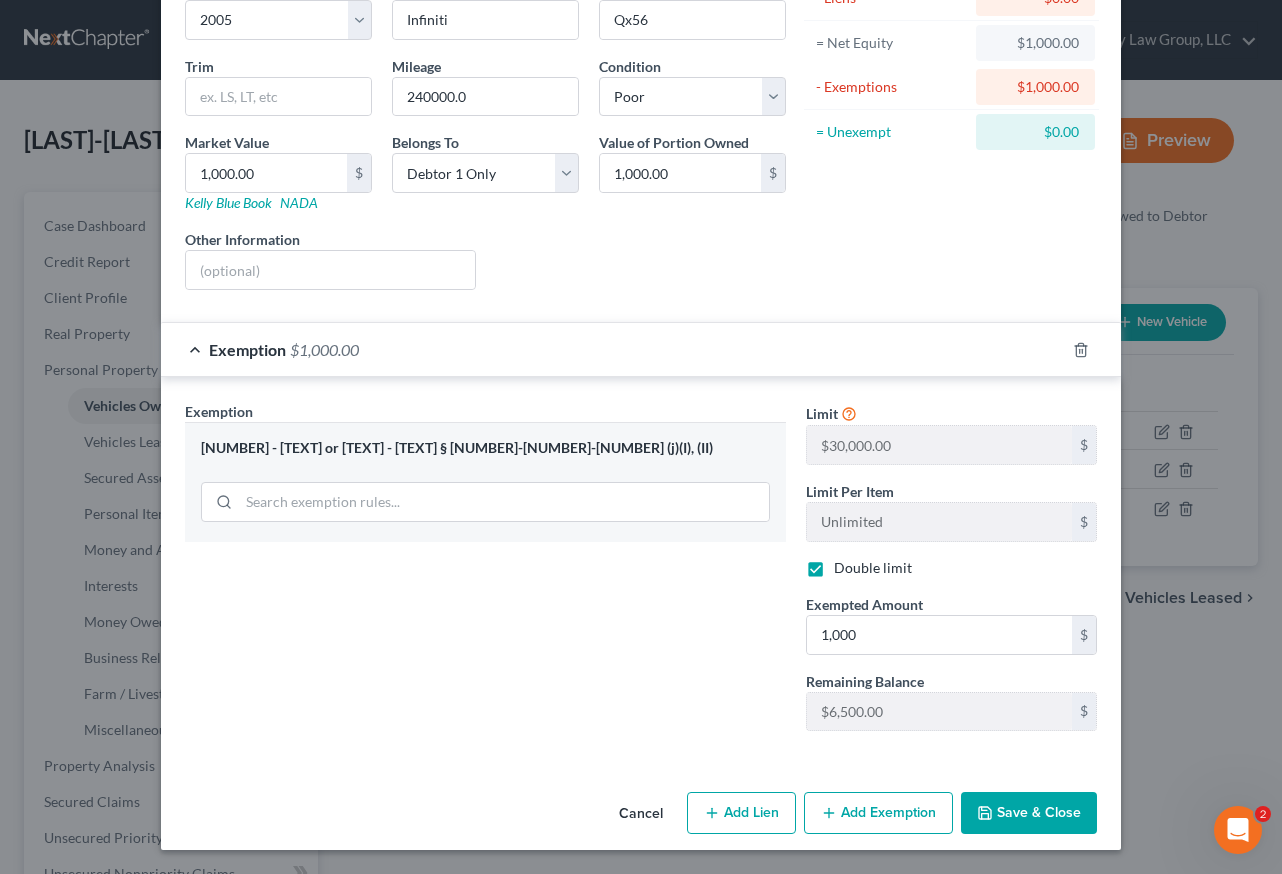 click on "Save & Close" at bounding box center (1029, 813) 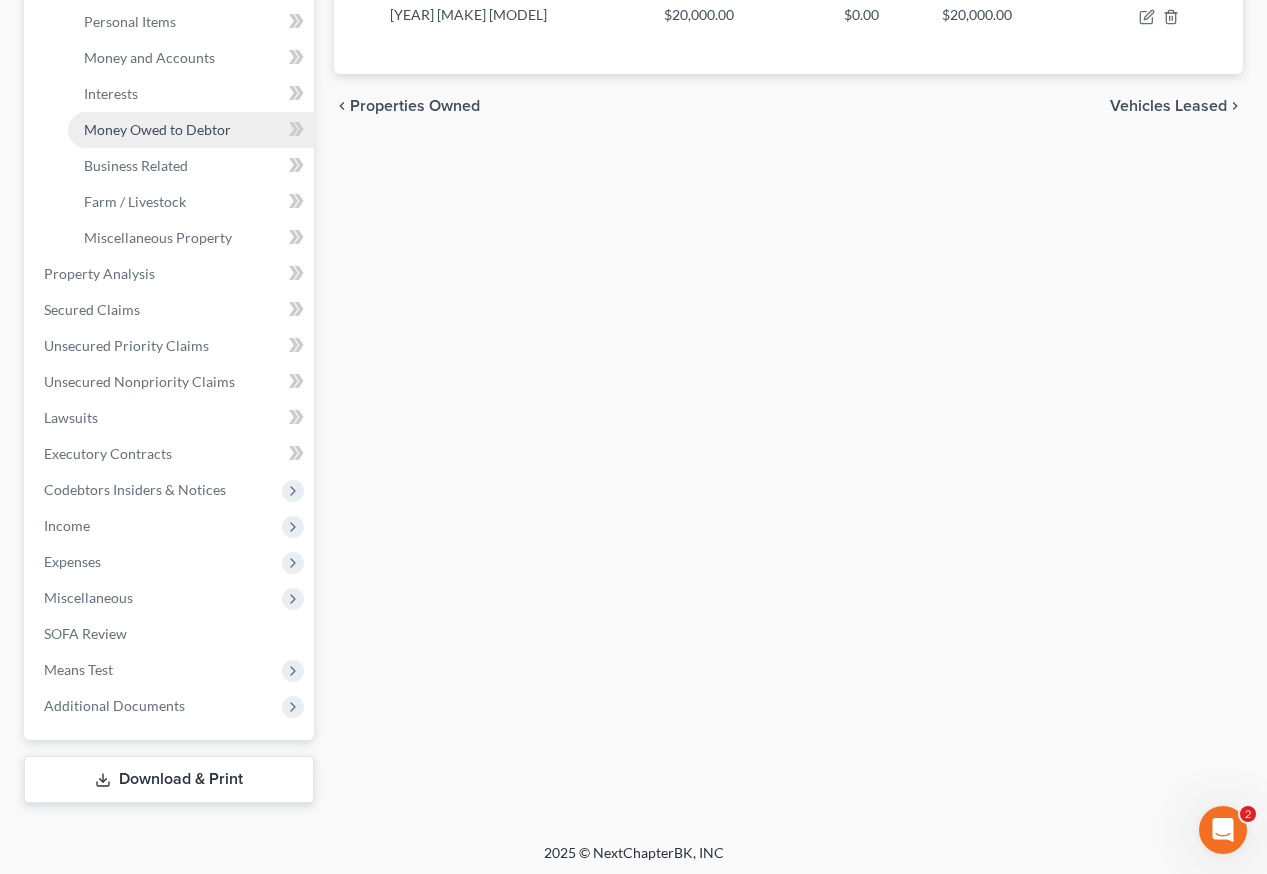 scroll, scrollTop: 497, scrollLeft: 0, axis: vertical 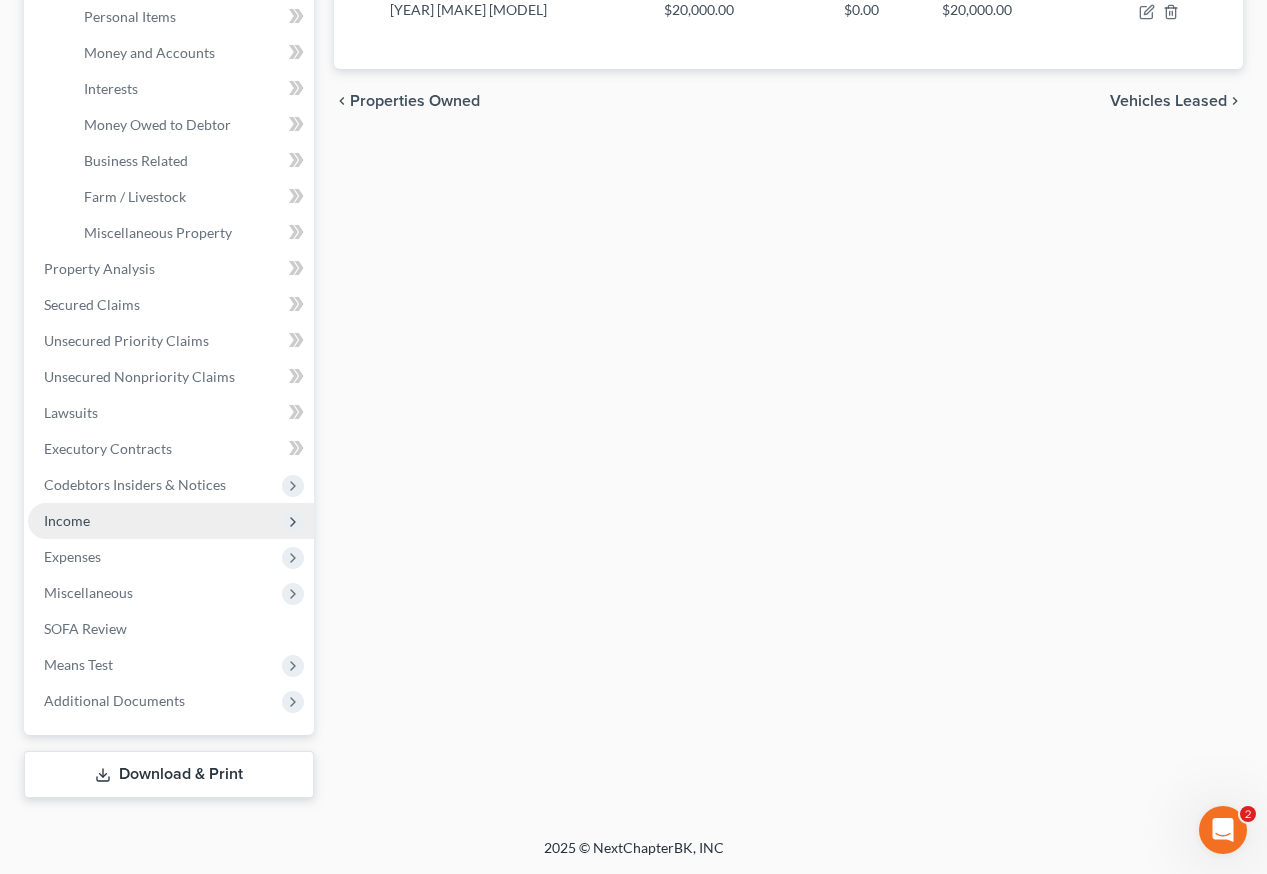 click on "Income" at bounding box center (67, 520) 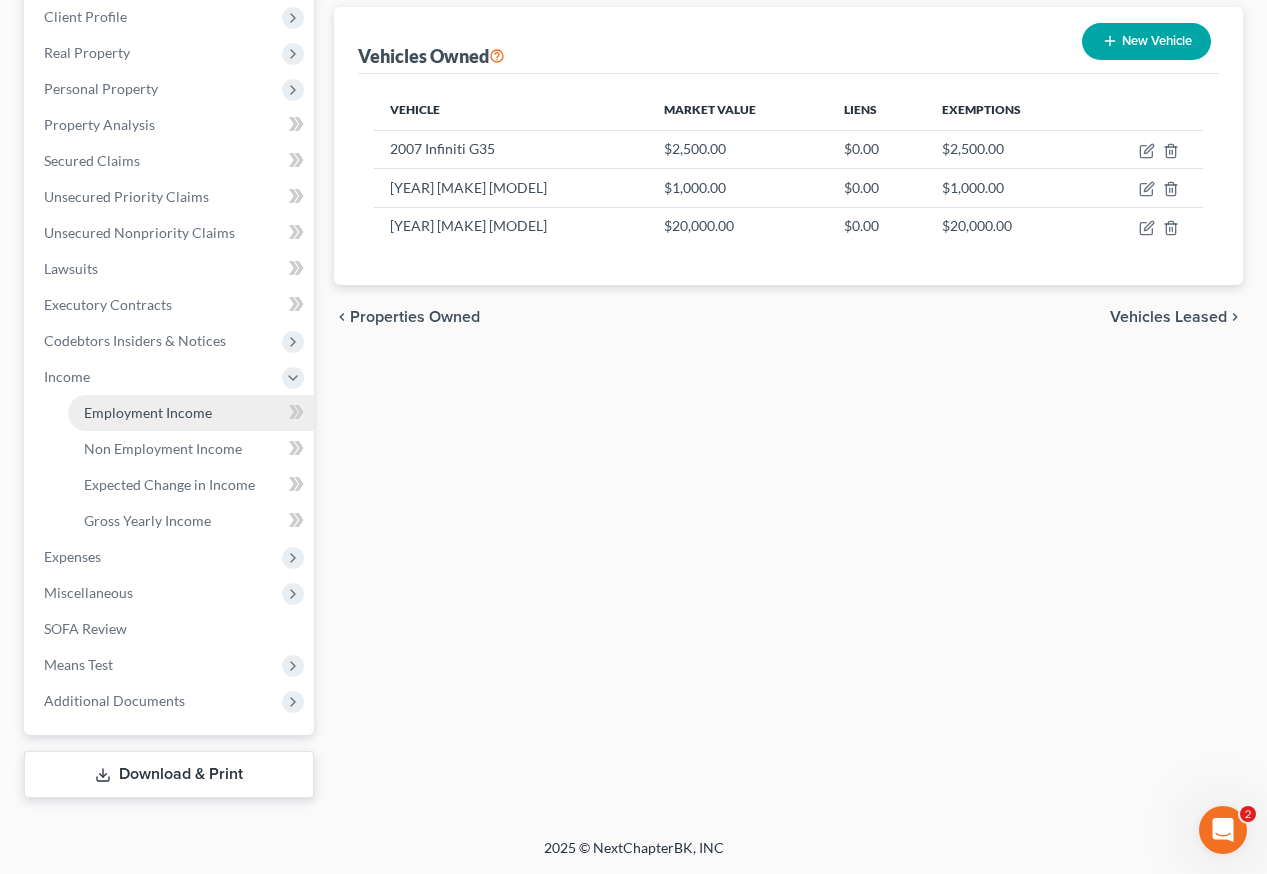 click on "Employment Income" at bounding box center [148, 412] 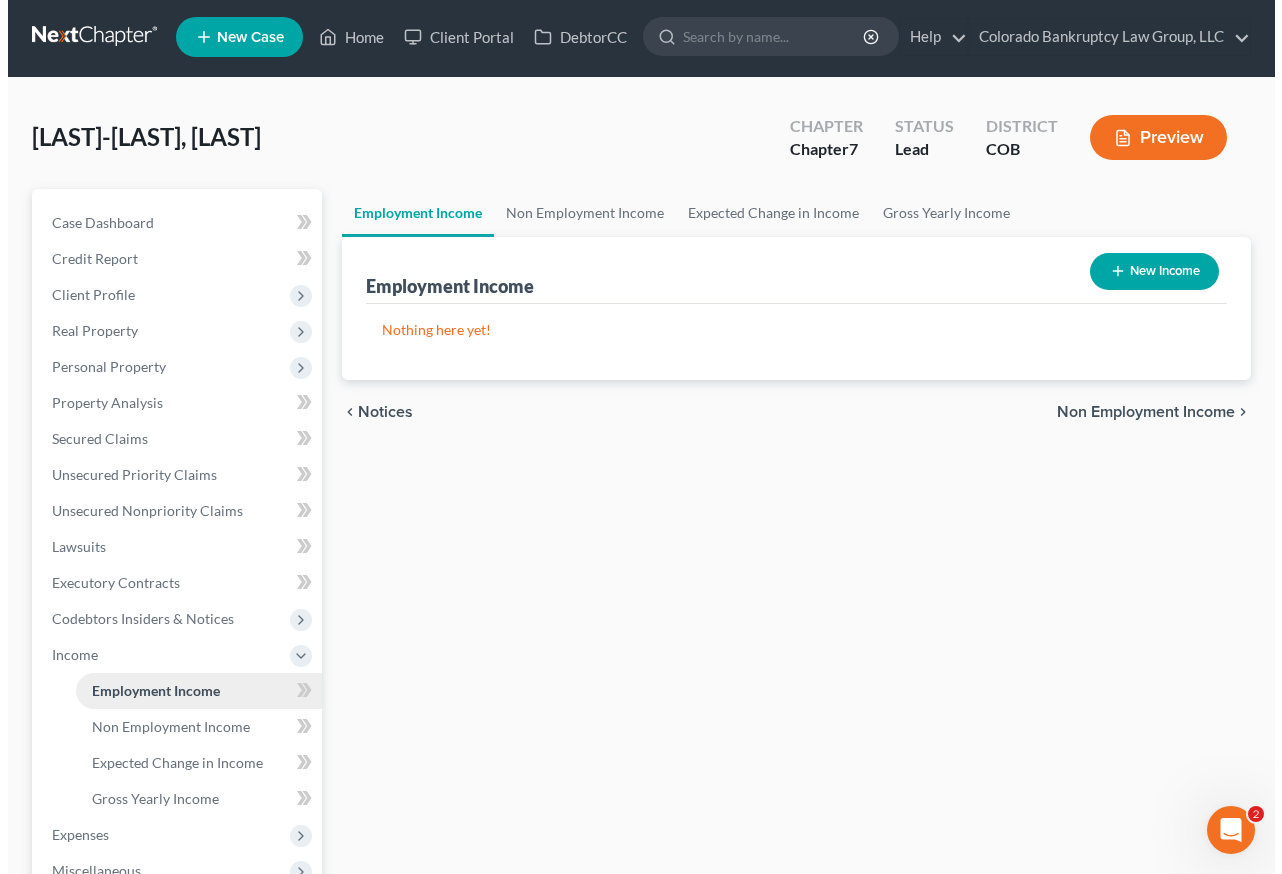 scroll, scrollTop: 0, scrollLeft: 0, axis: both 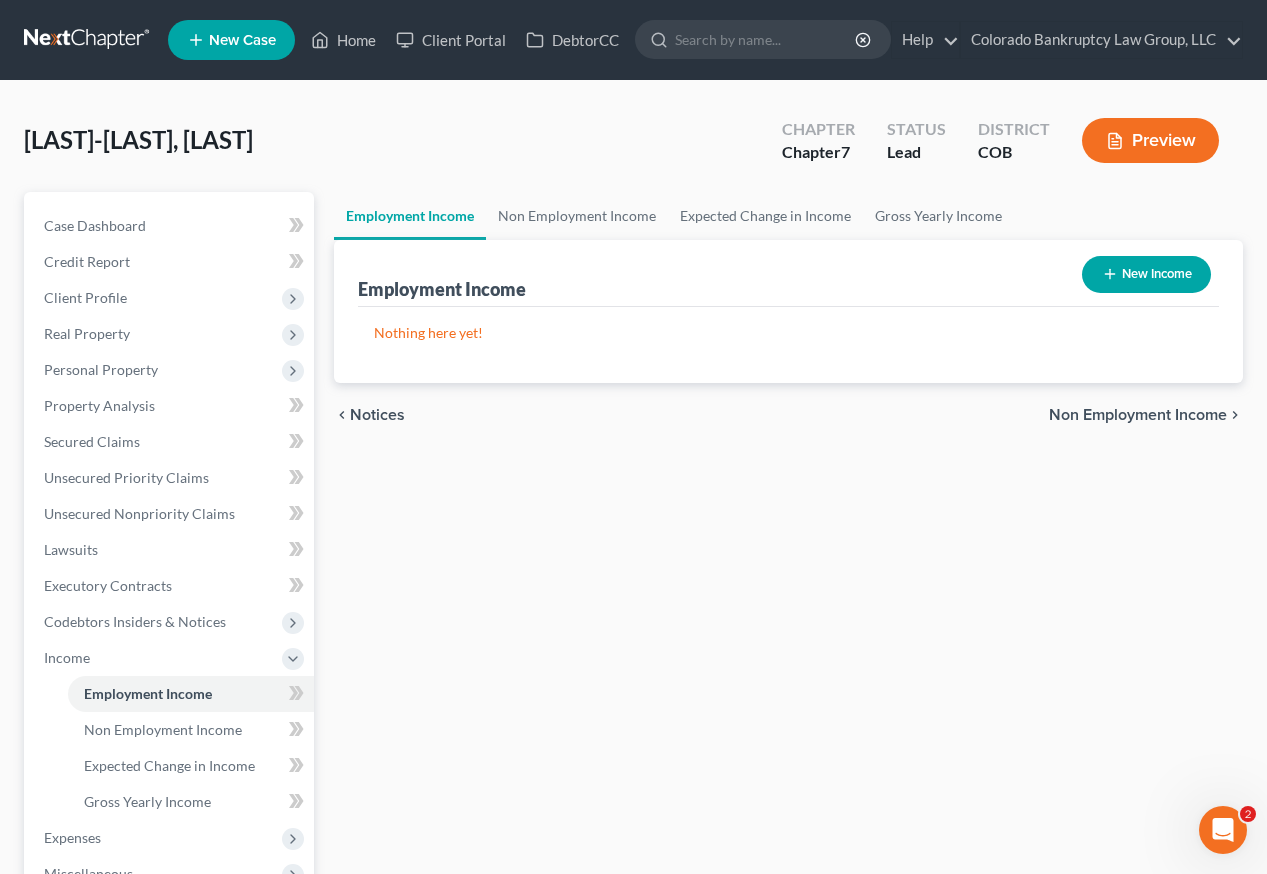 click on "New Income" at bounding box center [1146, 274] 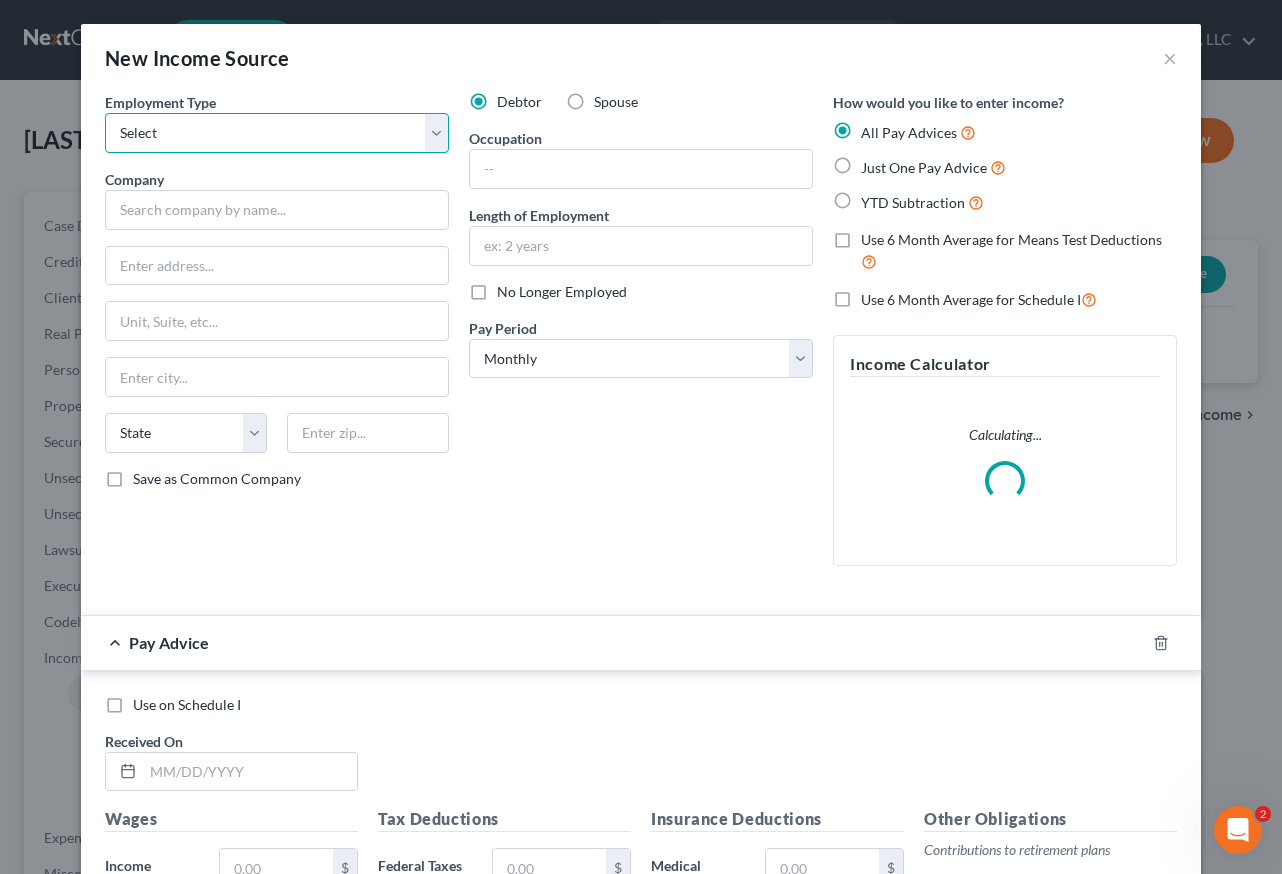 click on "Select Full or Part Time Employment Self Employment" at bounding box center (277, 133) 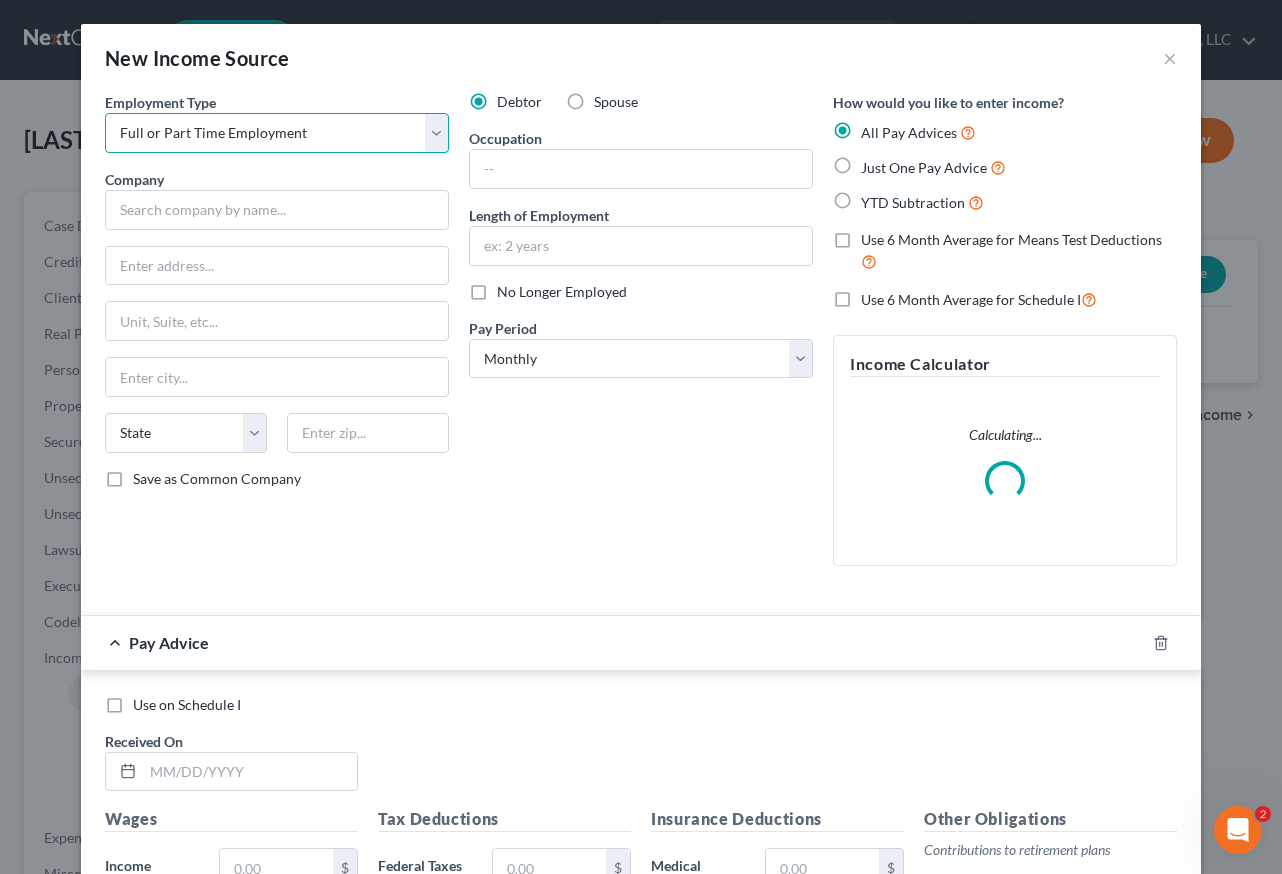 click on "Select Full or Part Time Employment Self Employment" at bounding box center (277, 133) 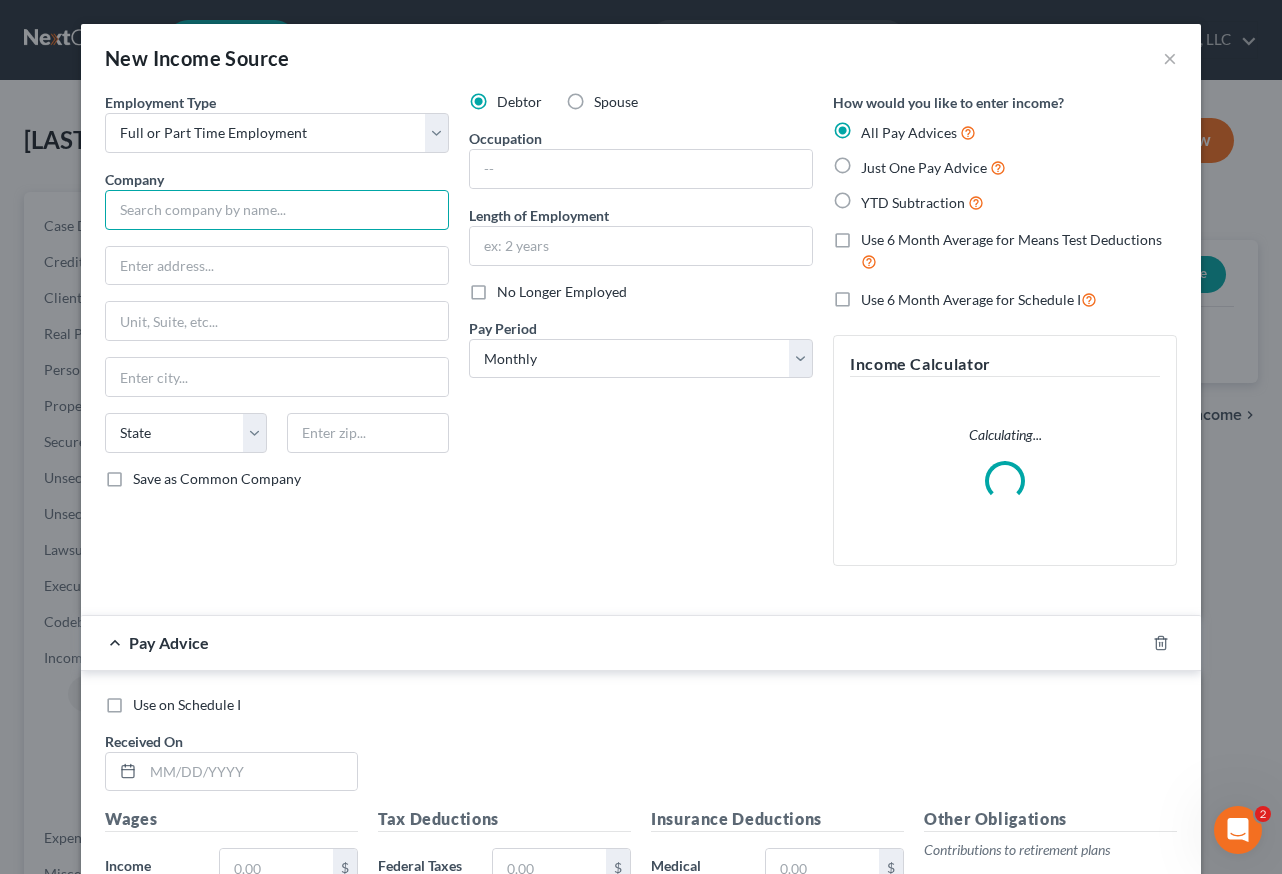 click at bounding box center [277, 210] 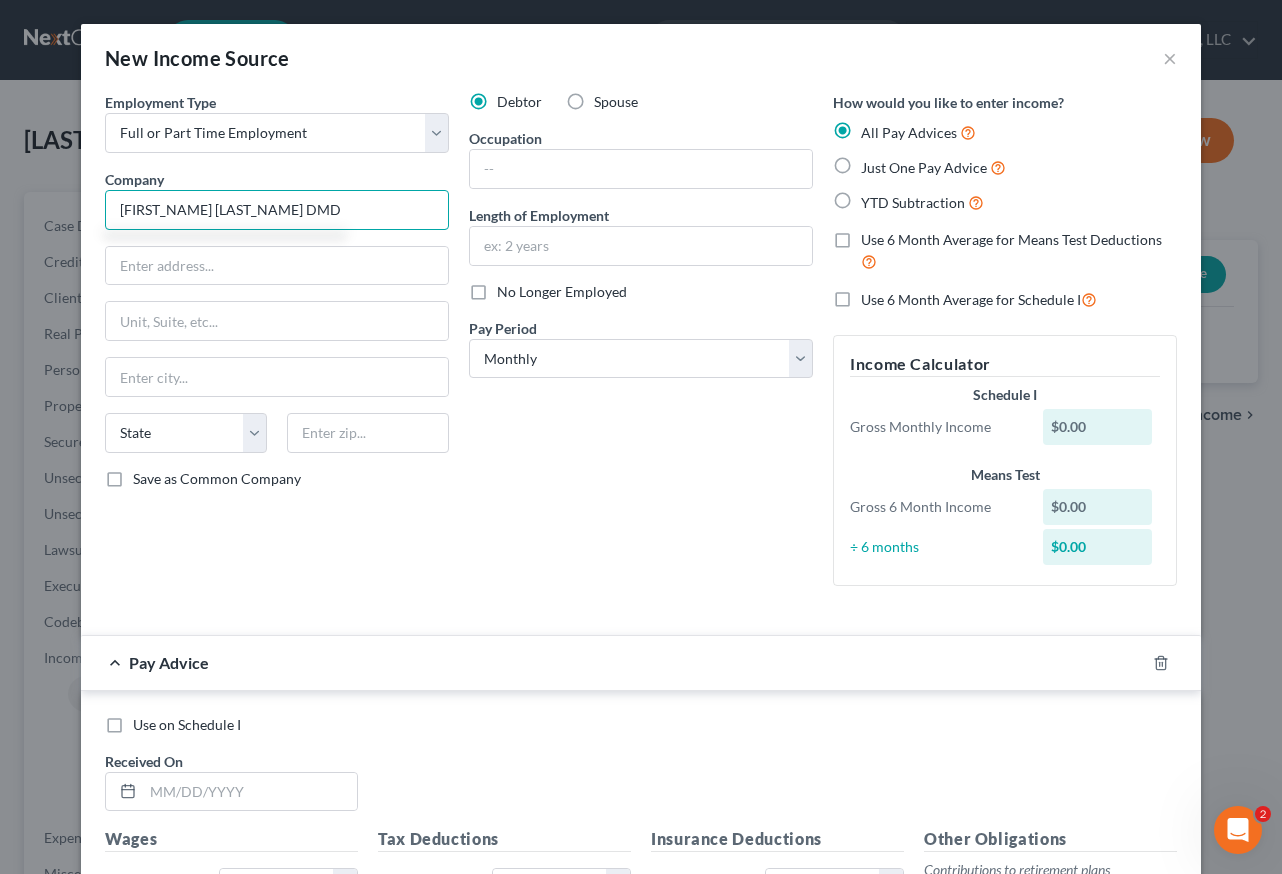 type on "[FIRST_NAME] [LAST_NAME] DMD" 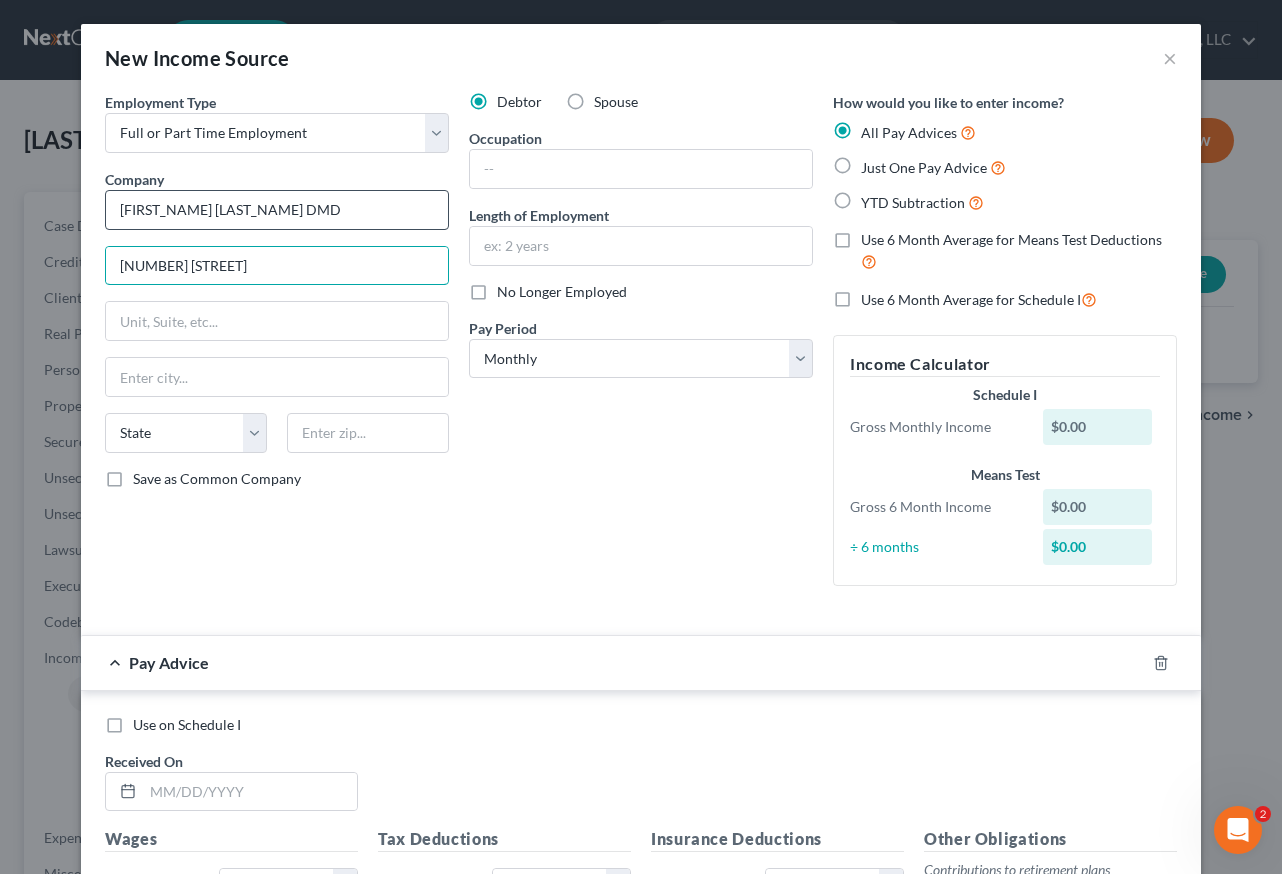 type on "[NUMBER] [STREET]" 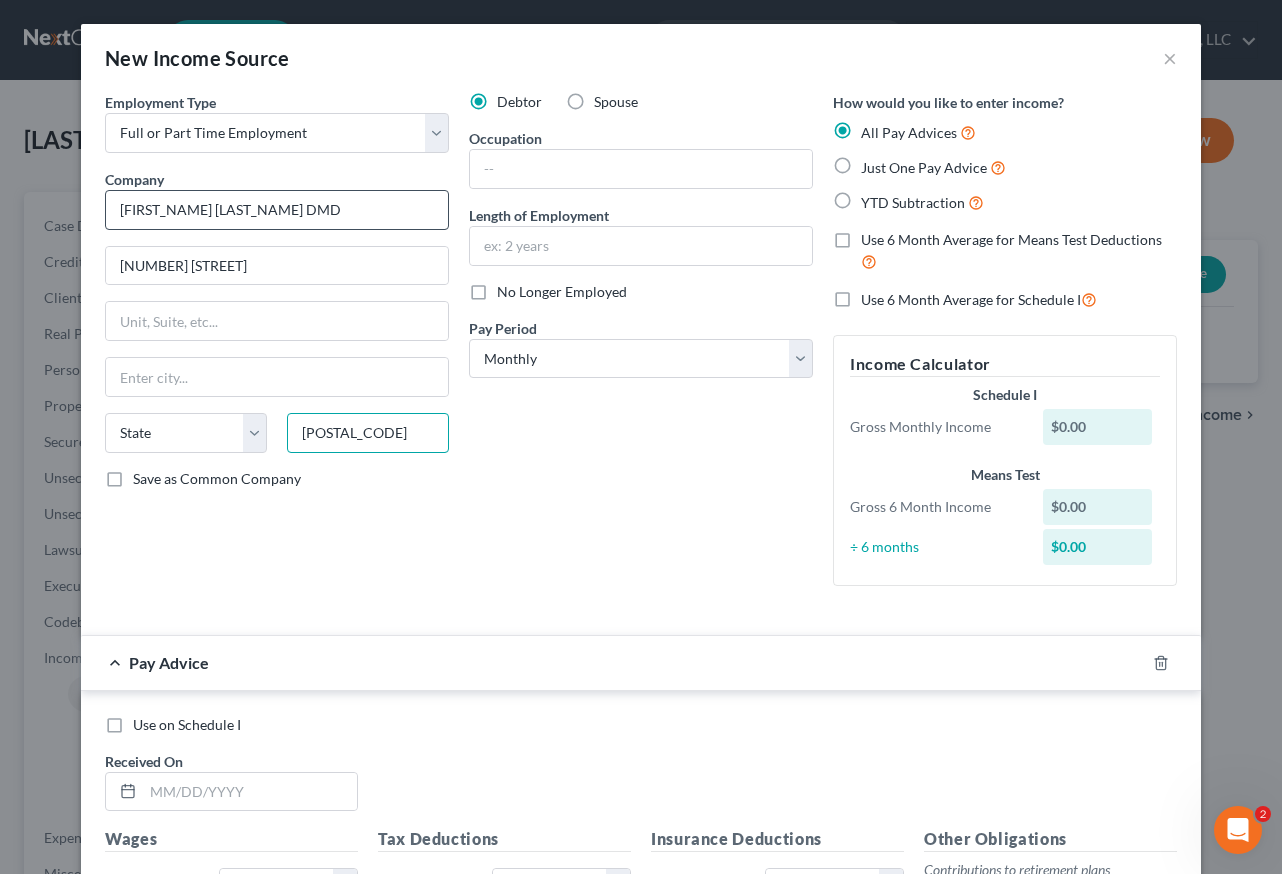 type on "[POSTAL_CODE]" 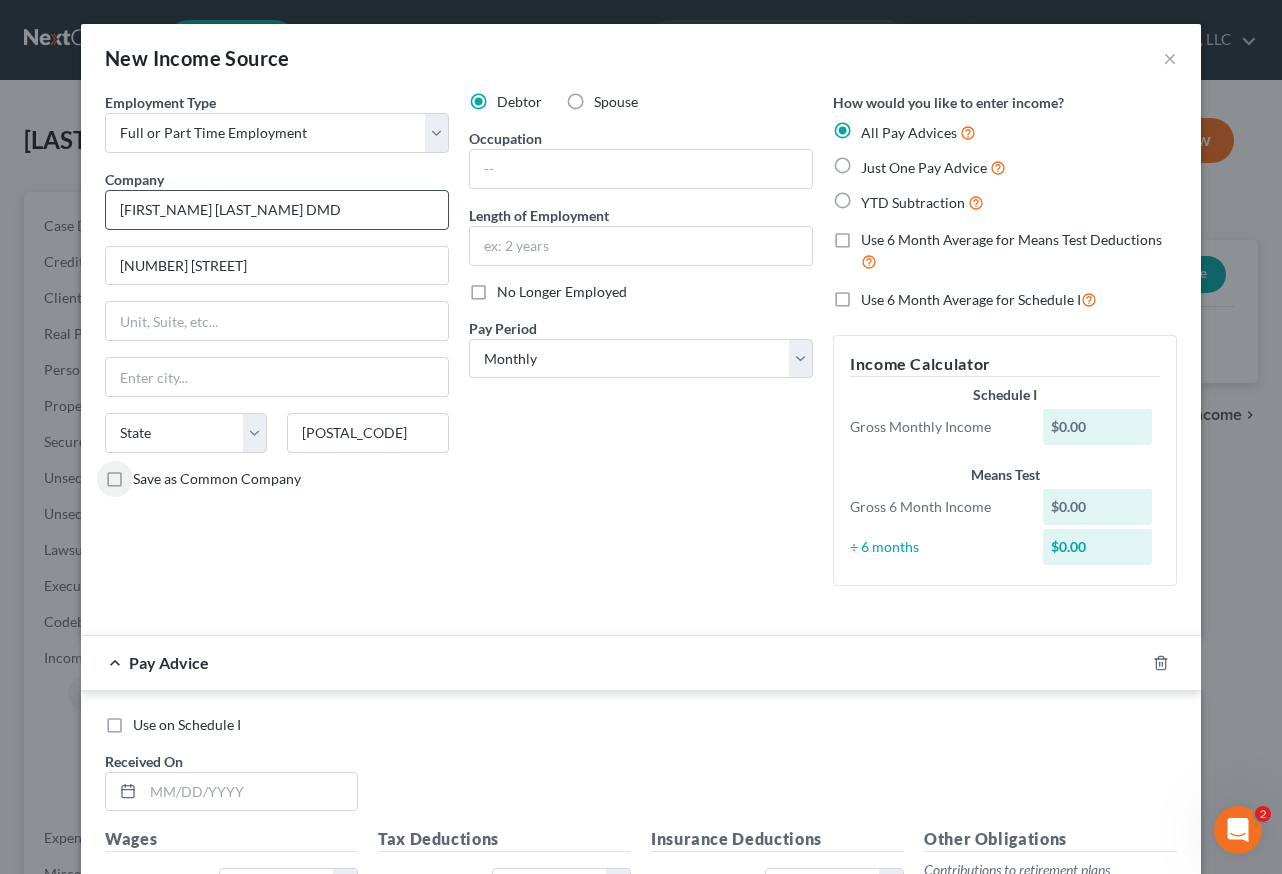 type on "Aurora" 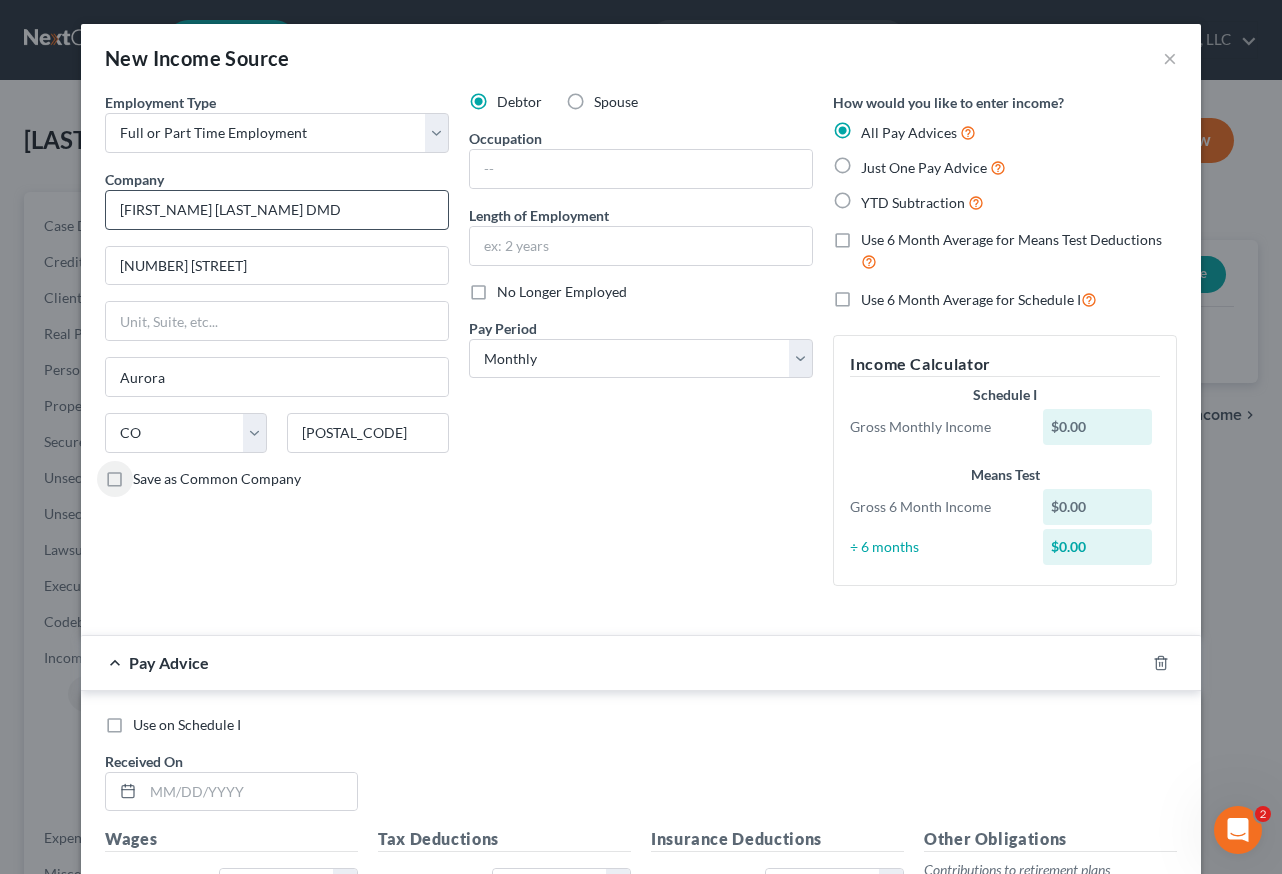 click on "Save as Common Company" at bounding box center (147, 475) 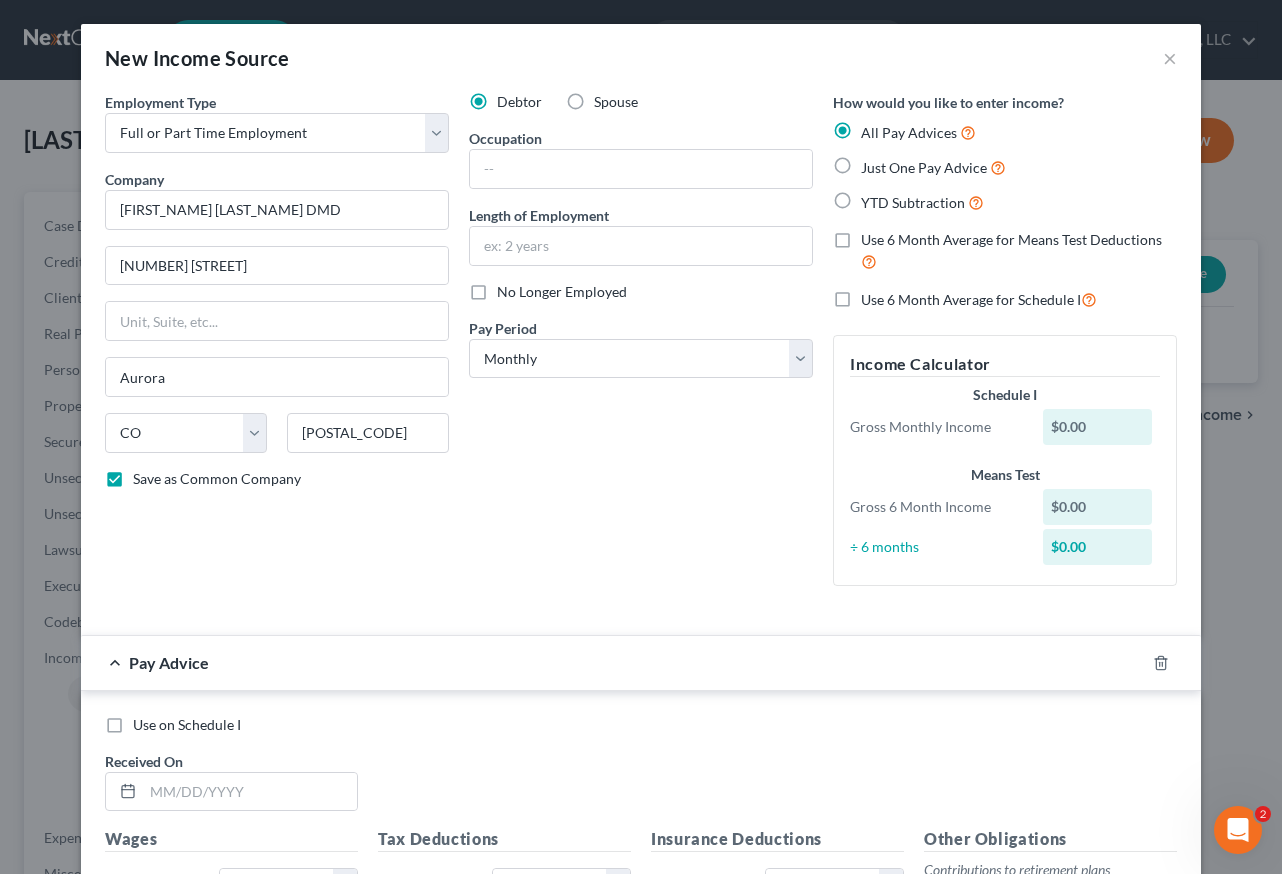 click on "Spouse" at bounding box center [616, 102] 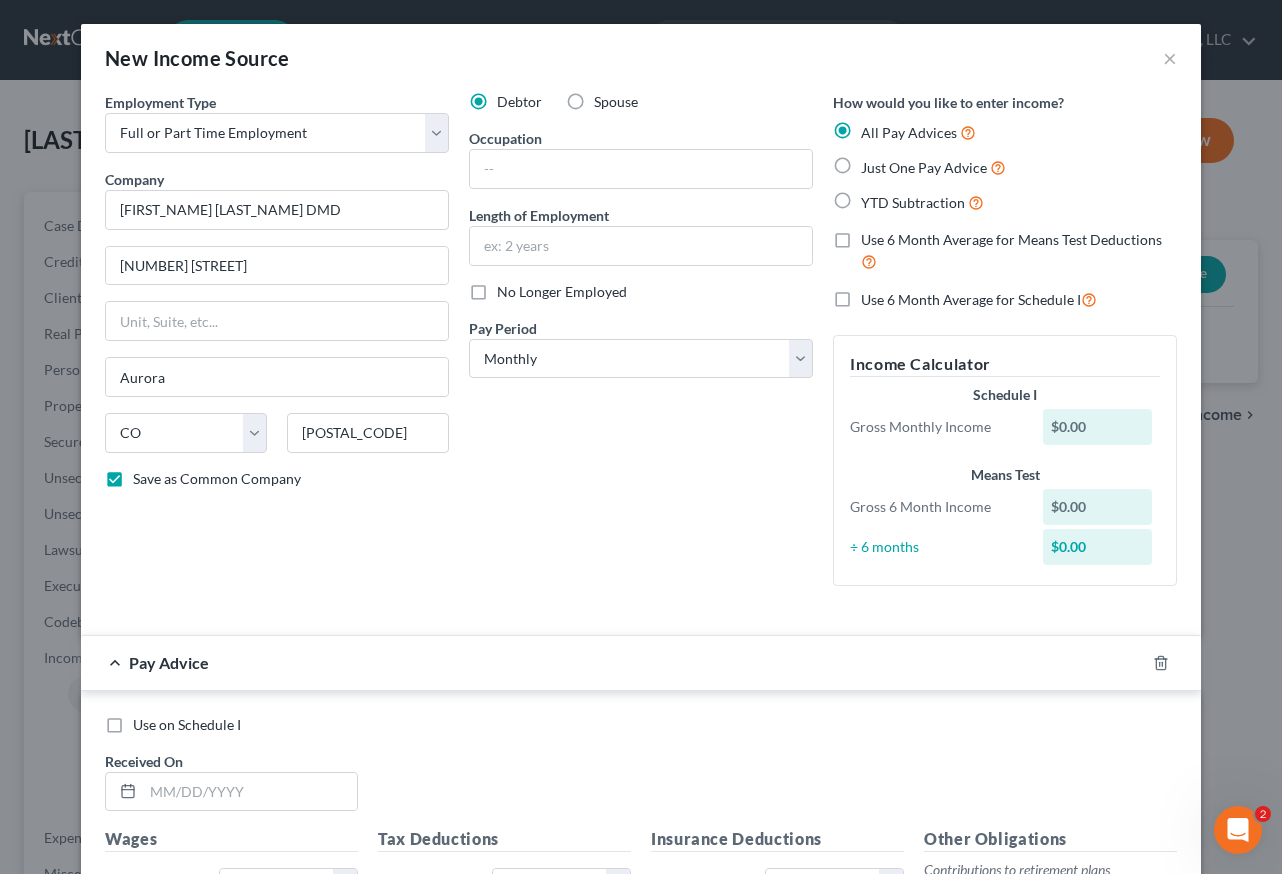 click on "Spouse" at bounding box center [608, 98] 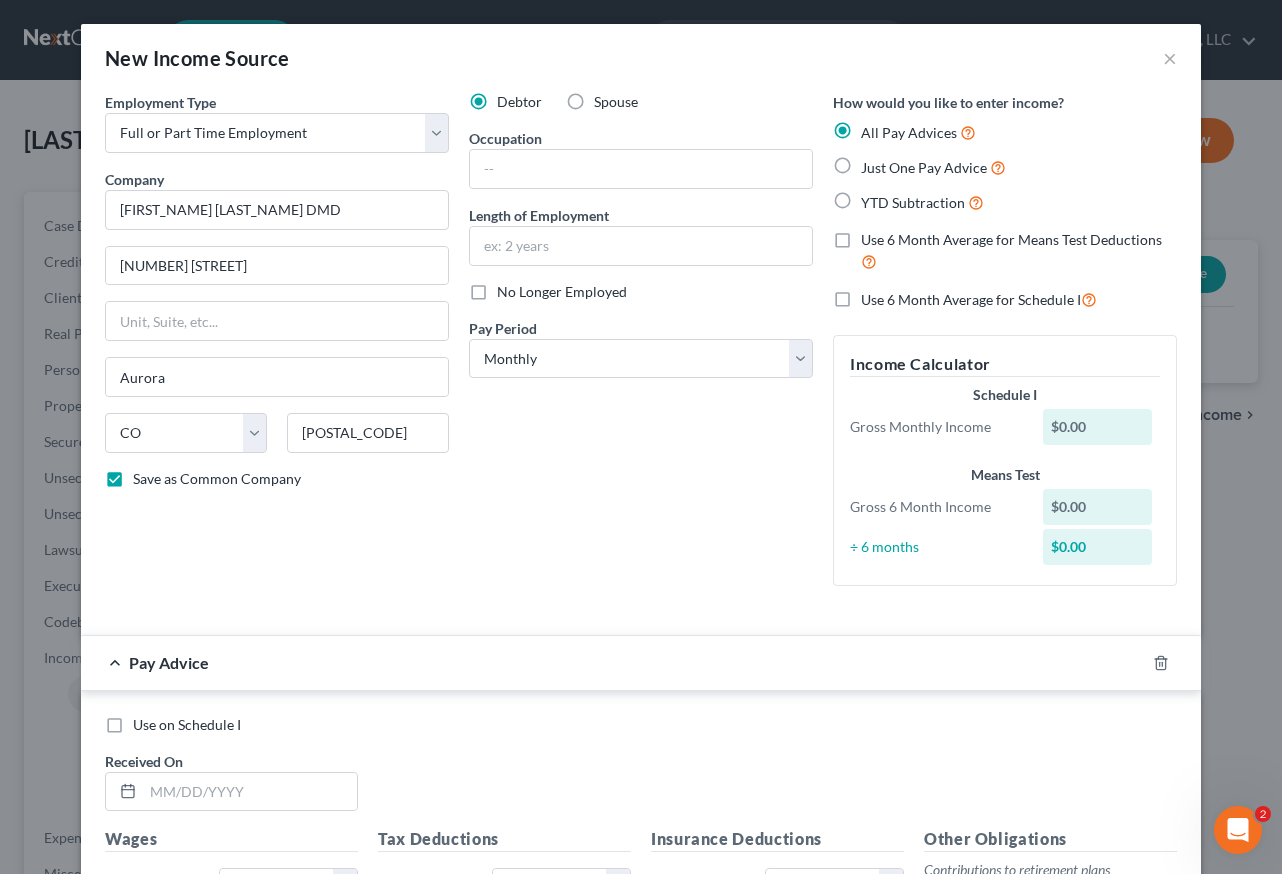radio on "true" 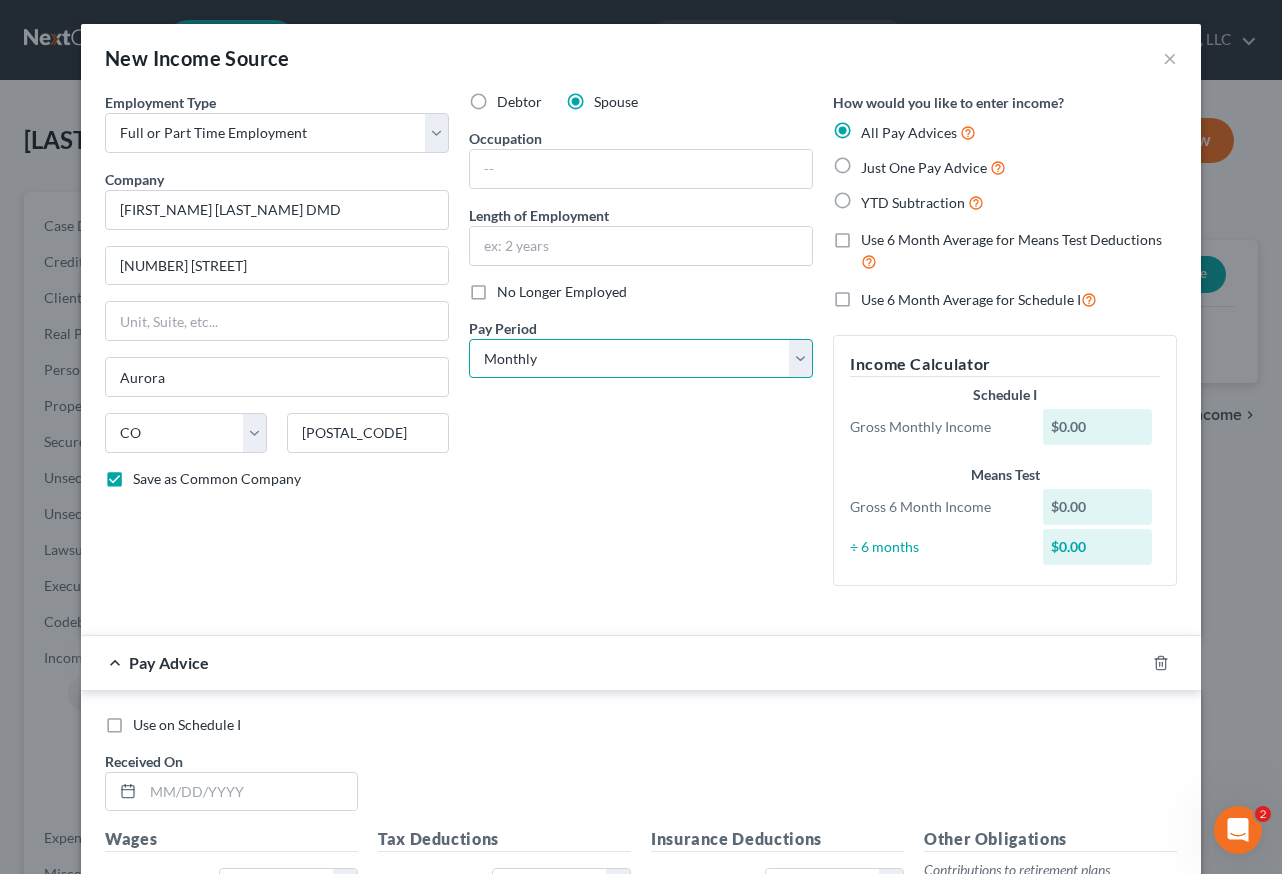 click on "Select Monthly Twice Monthly Every Other Week Weekly" at bounding box center [641, 359] 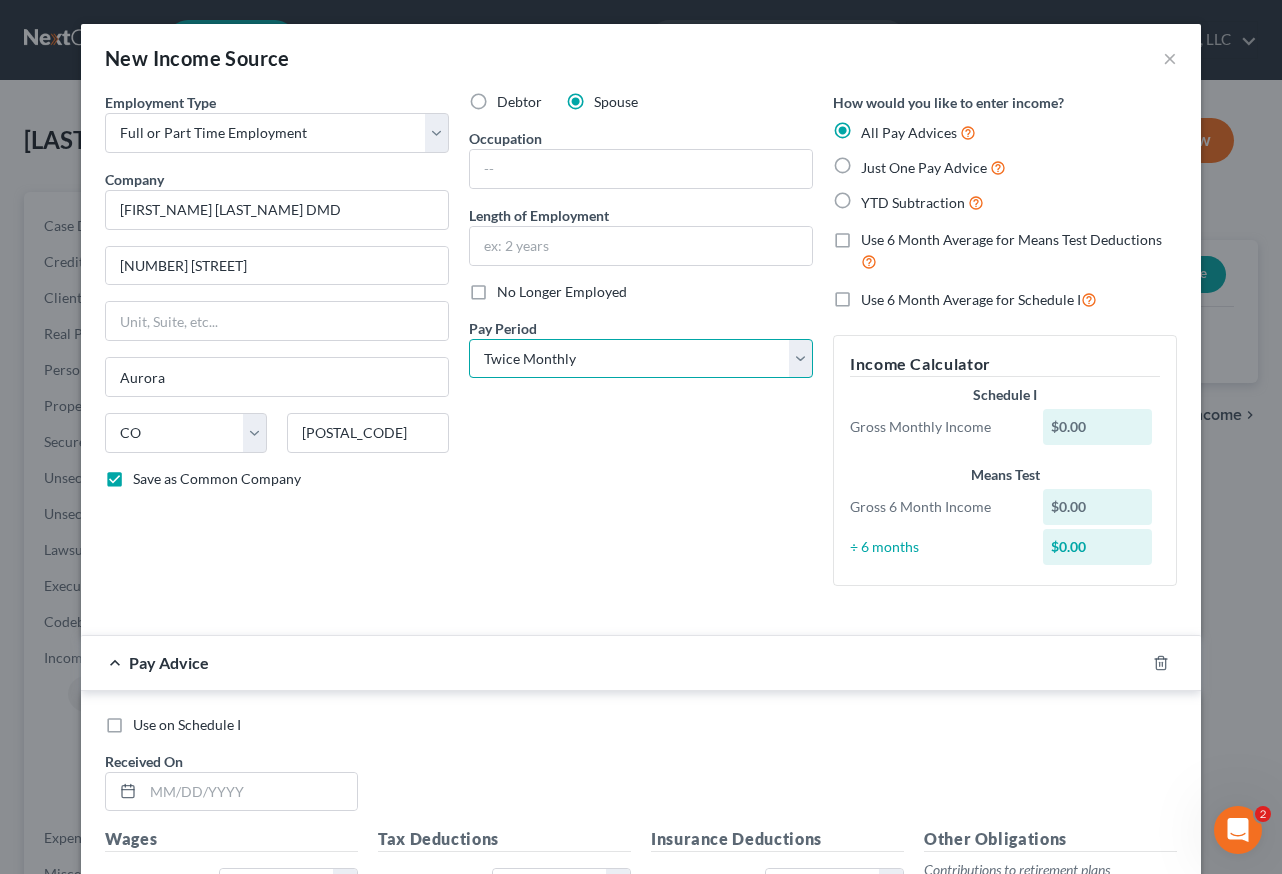 click on "Select Monthly Twice Monthly Every Other Week Weekly" at bounding box center (641, 359) 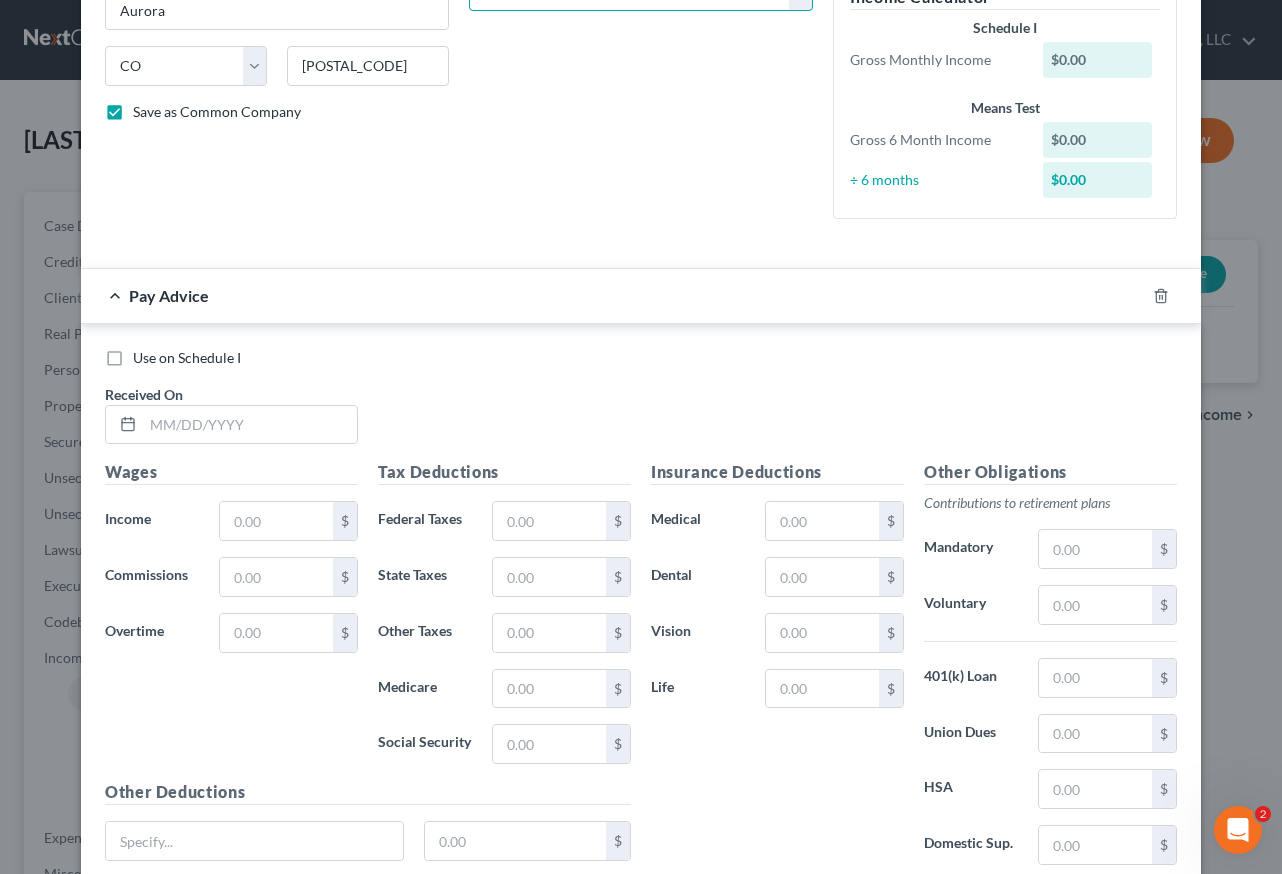 scroll, scrollTop: 500, scrollLeft: 0, axis: vertical 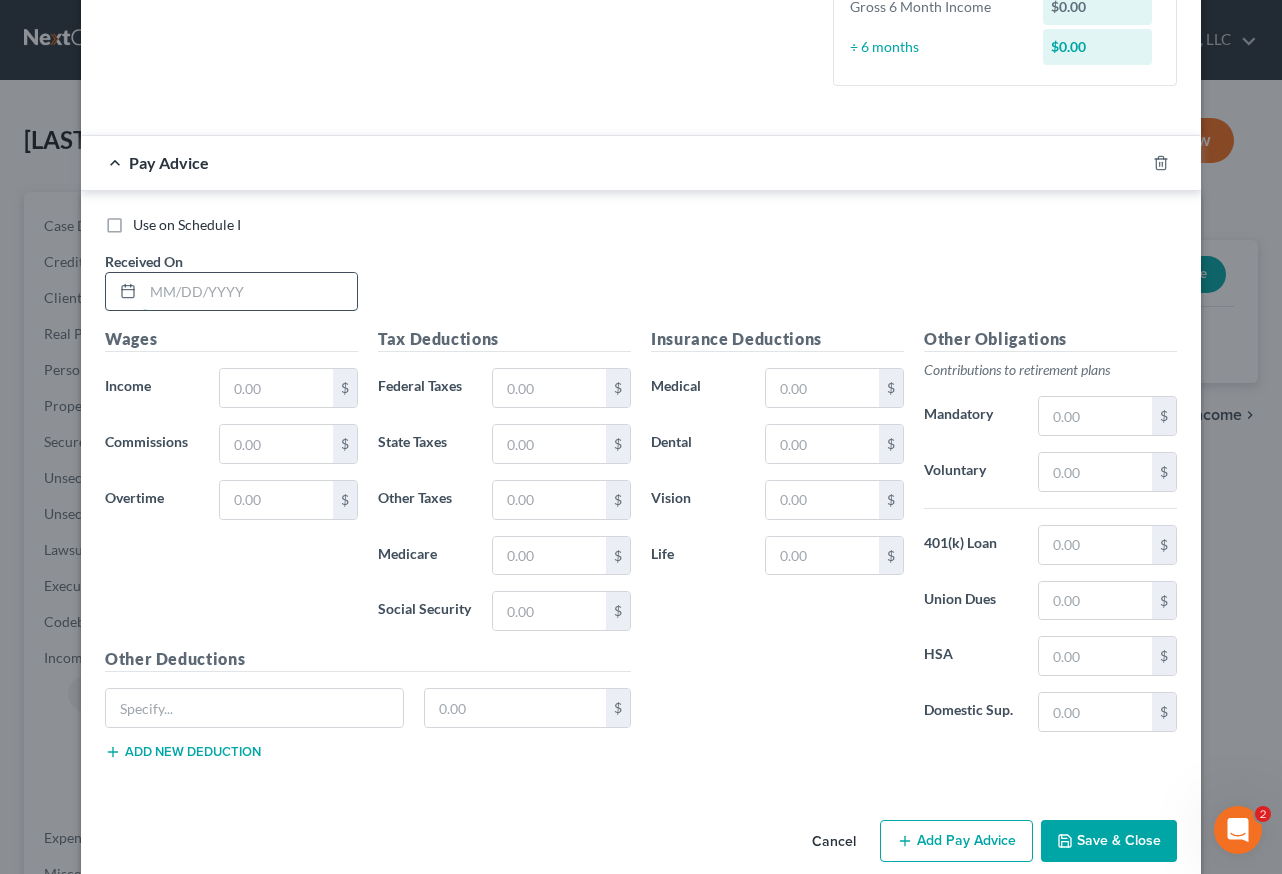 click at bounding box center [250, 292] 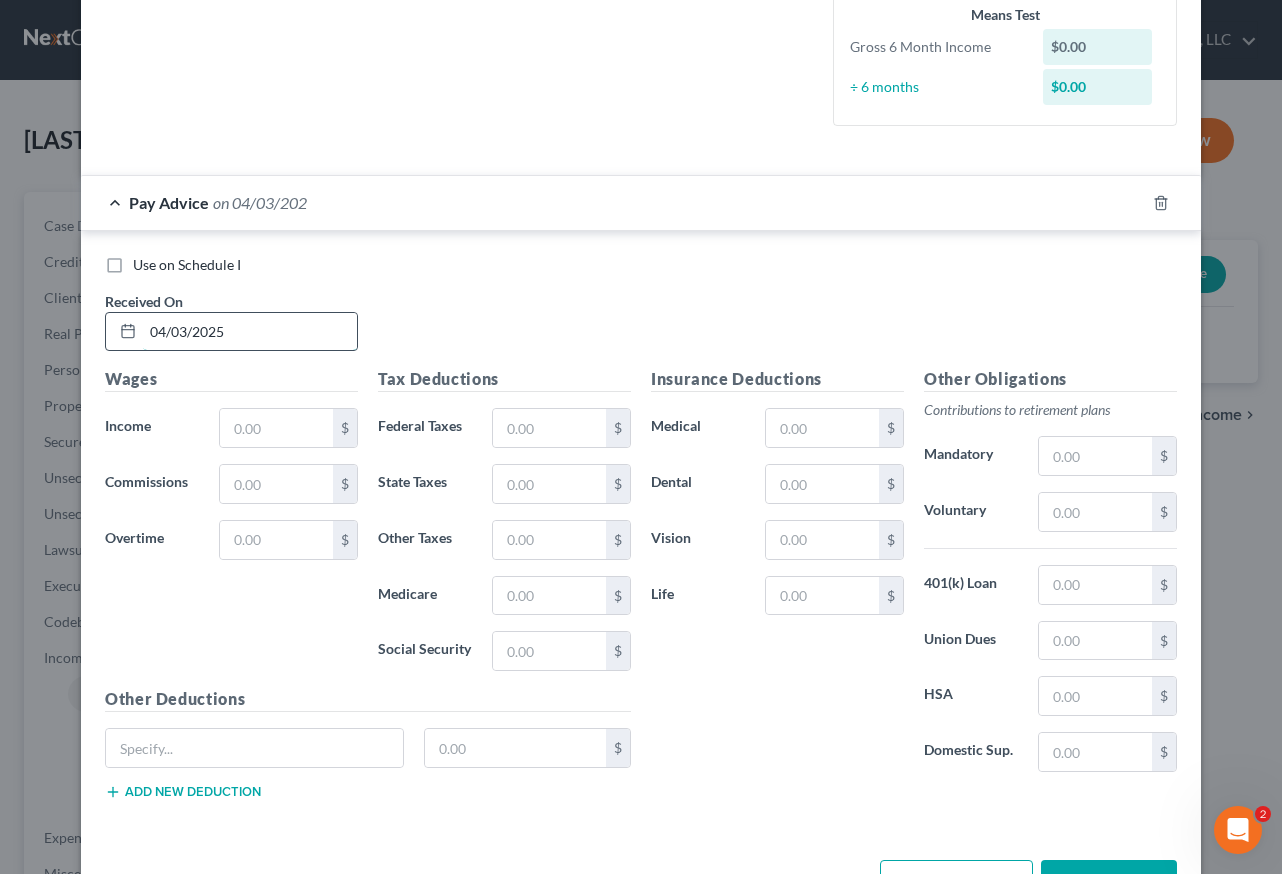 type on "04/03/2025" 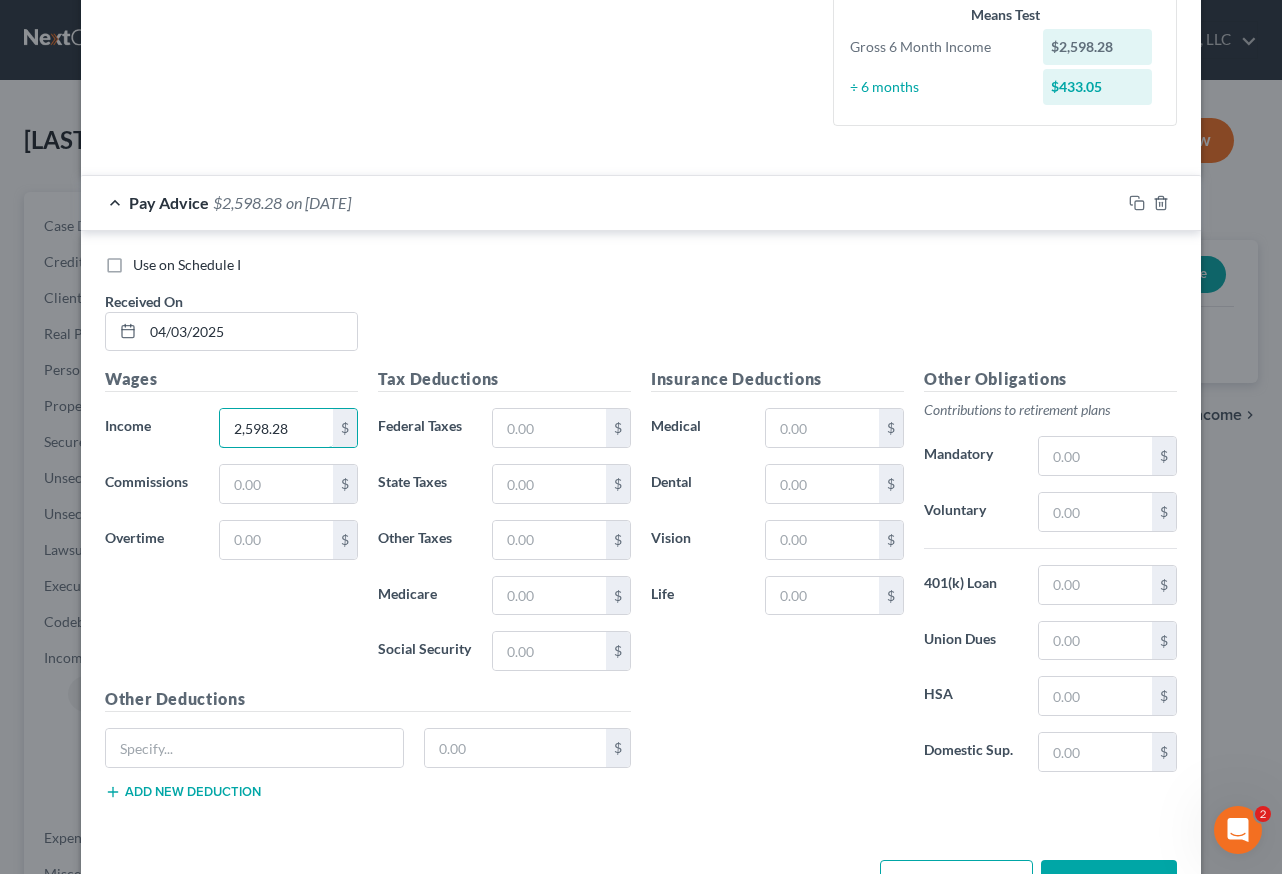 type on "2,598.28" 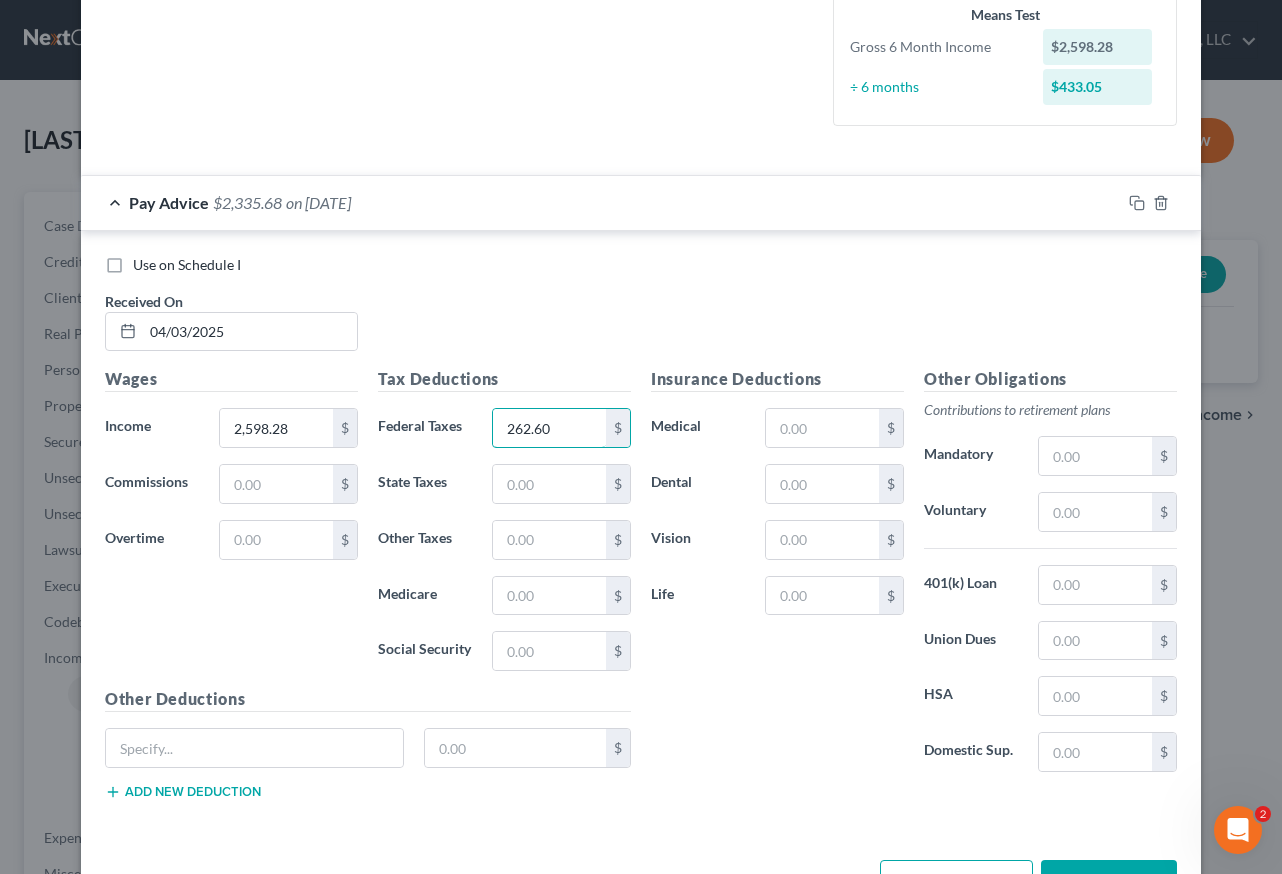 type on "262.60" 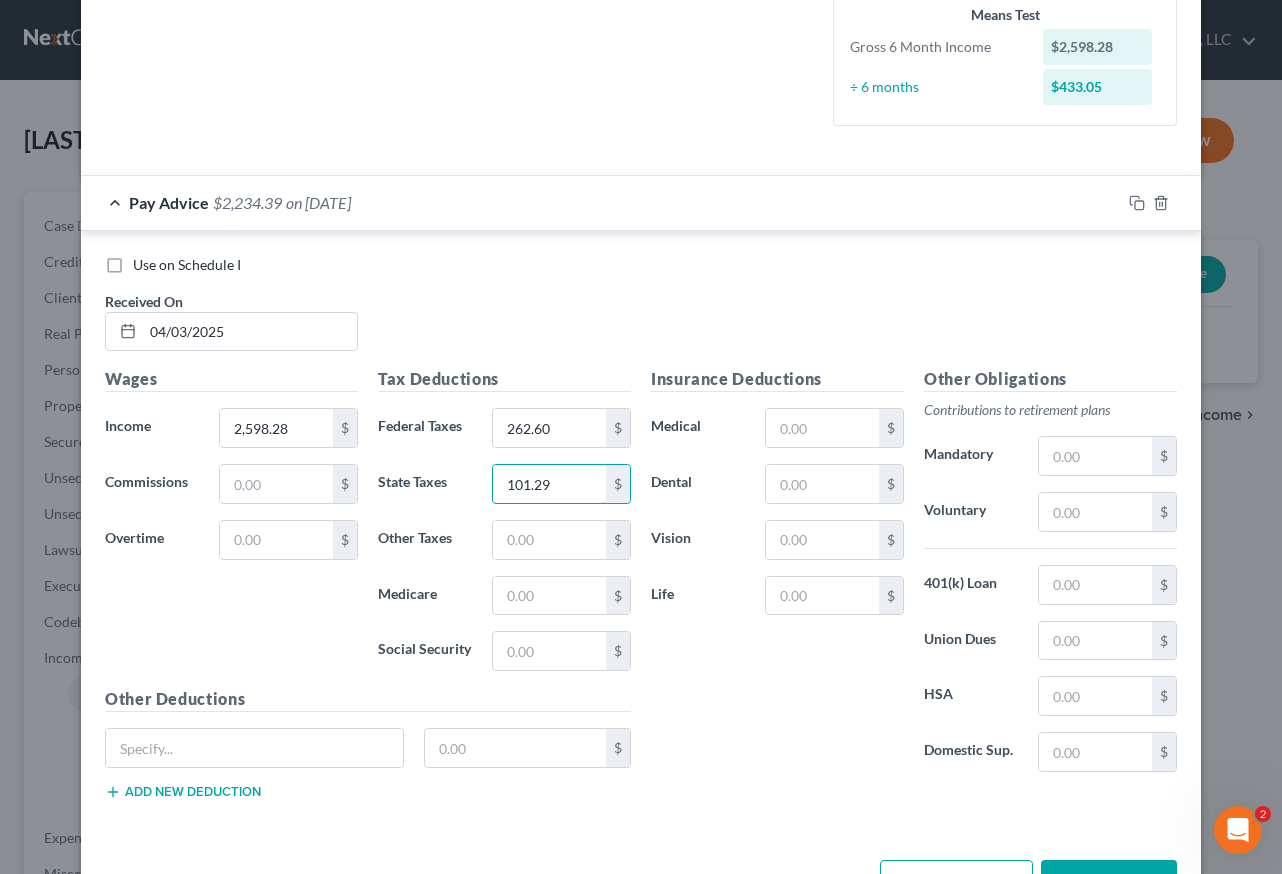 type on "101.29" 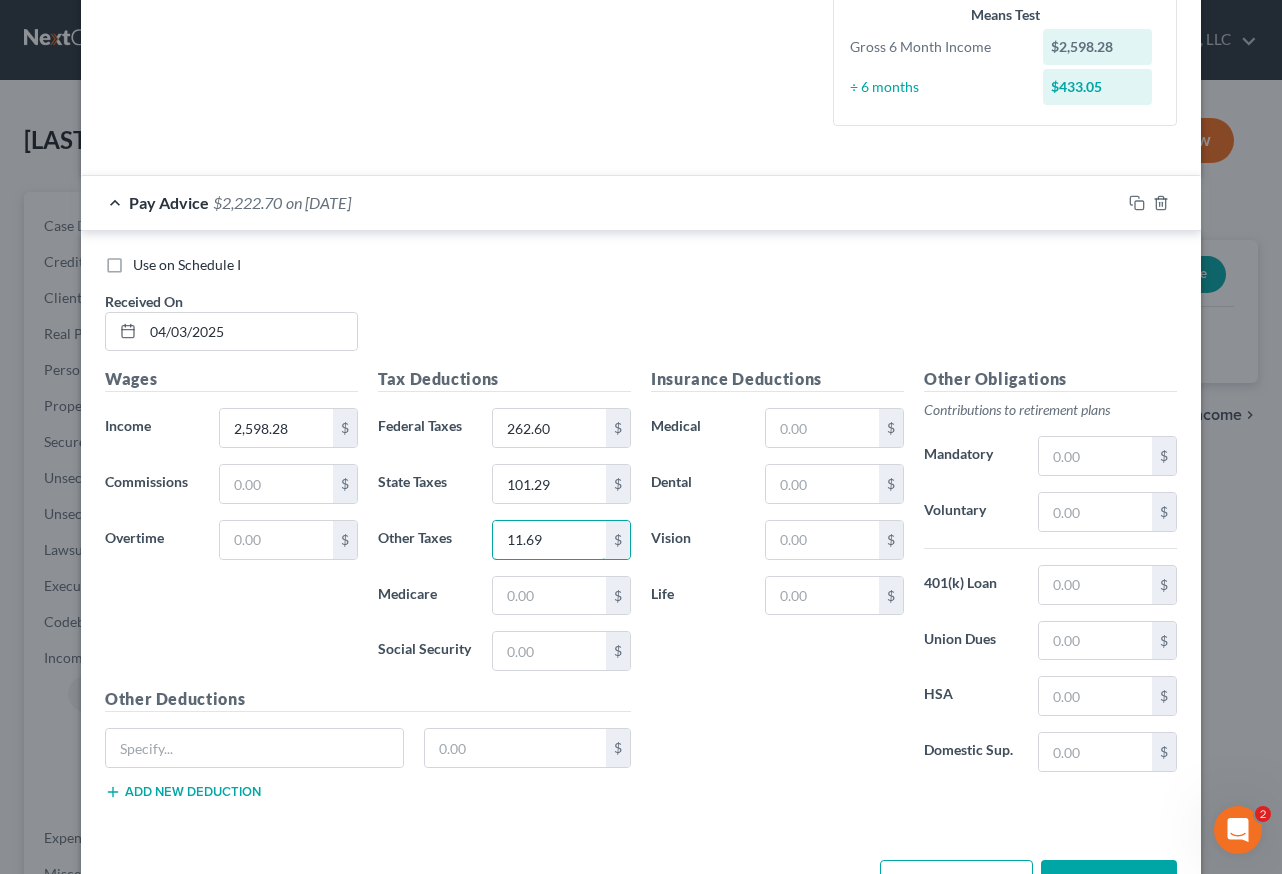 type on "11.69" 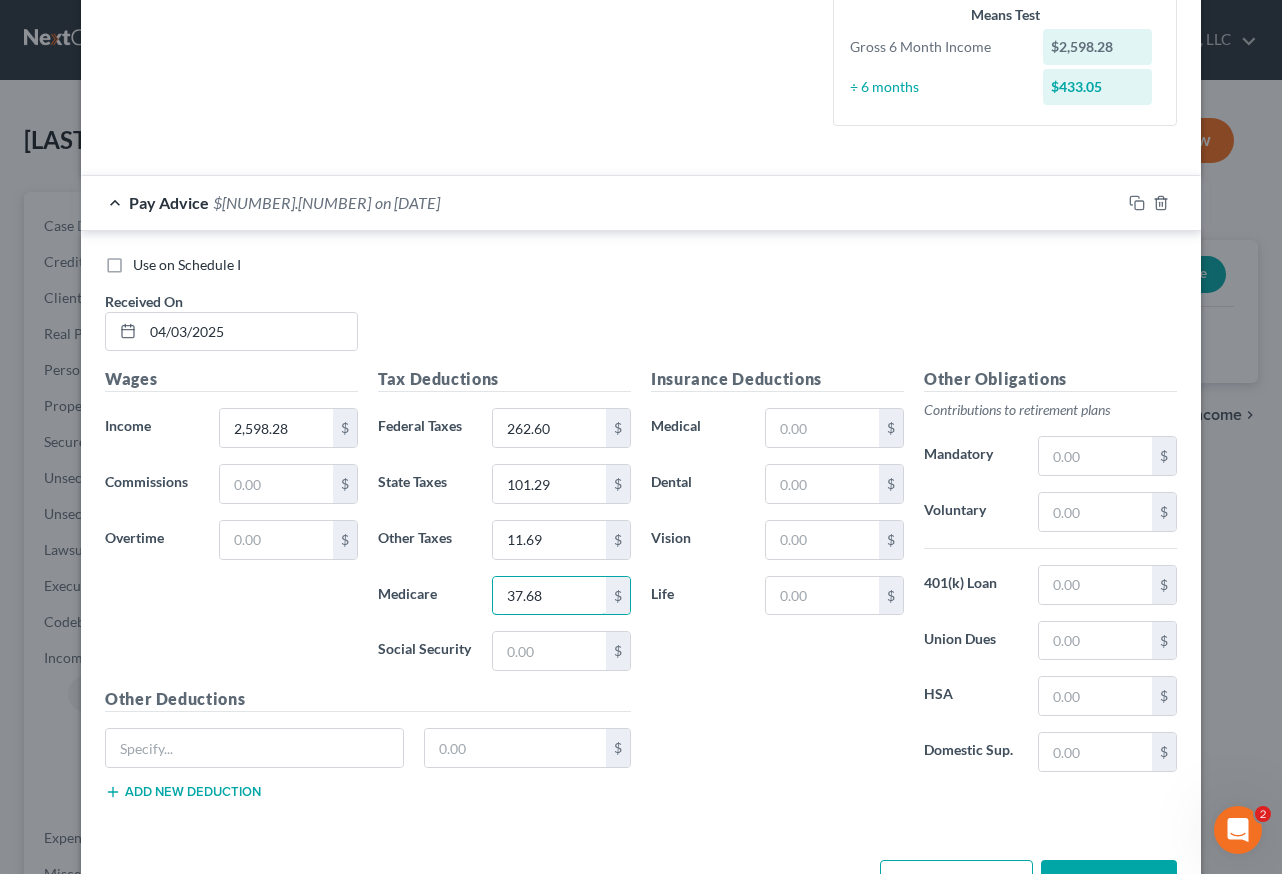 type on "37.68" 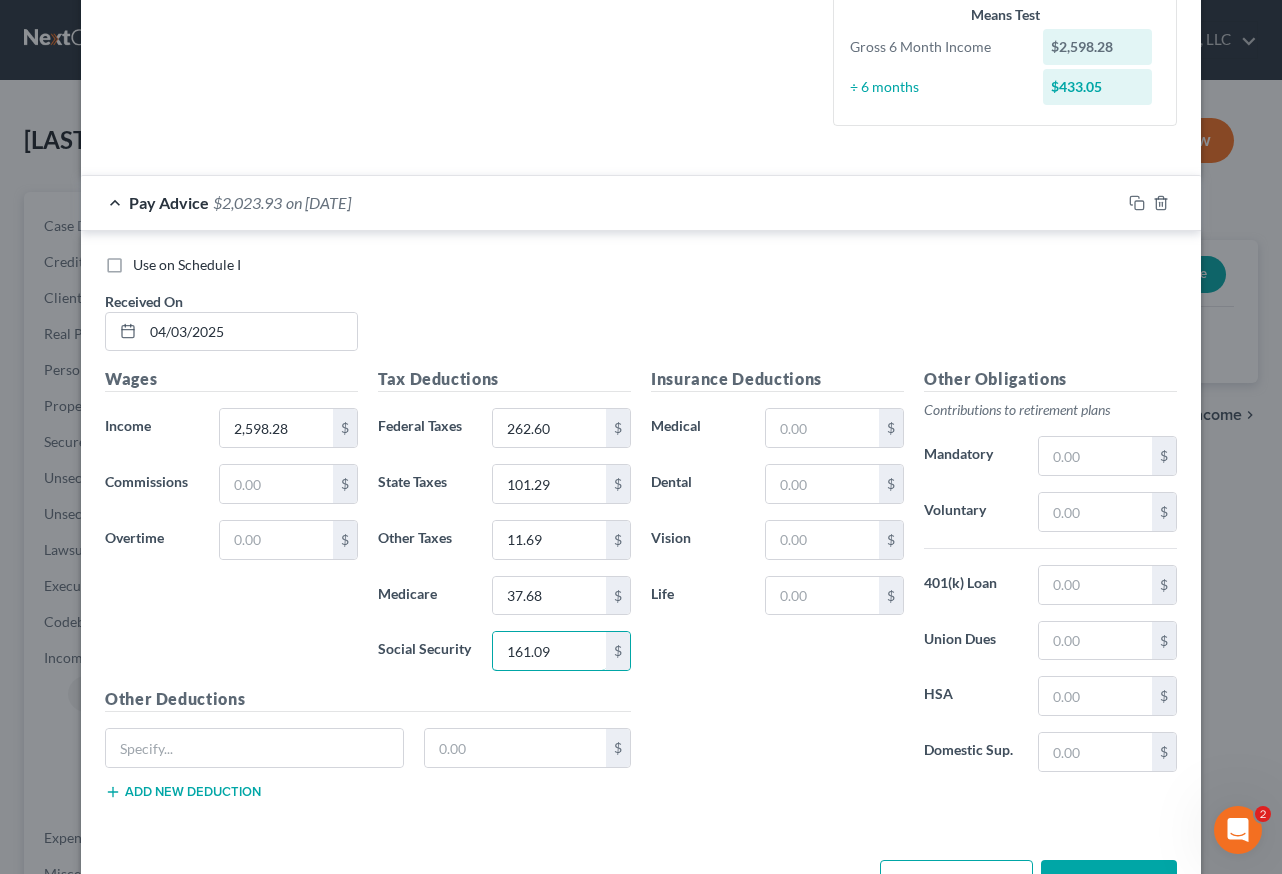 type on "161.09" 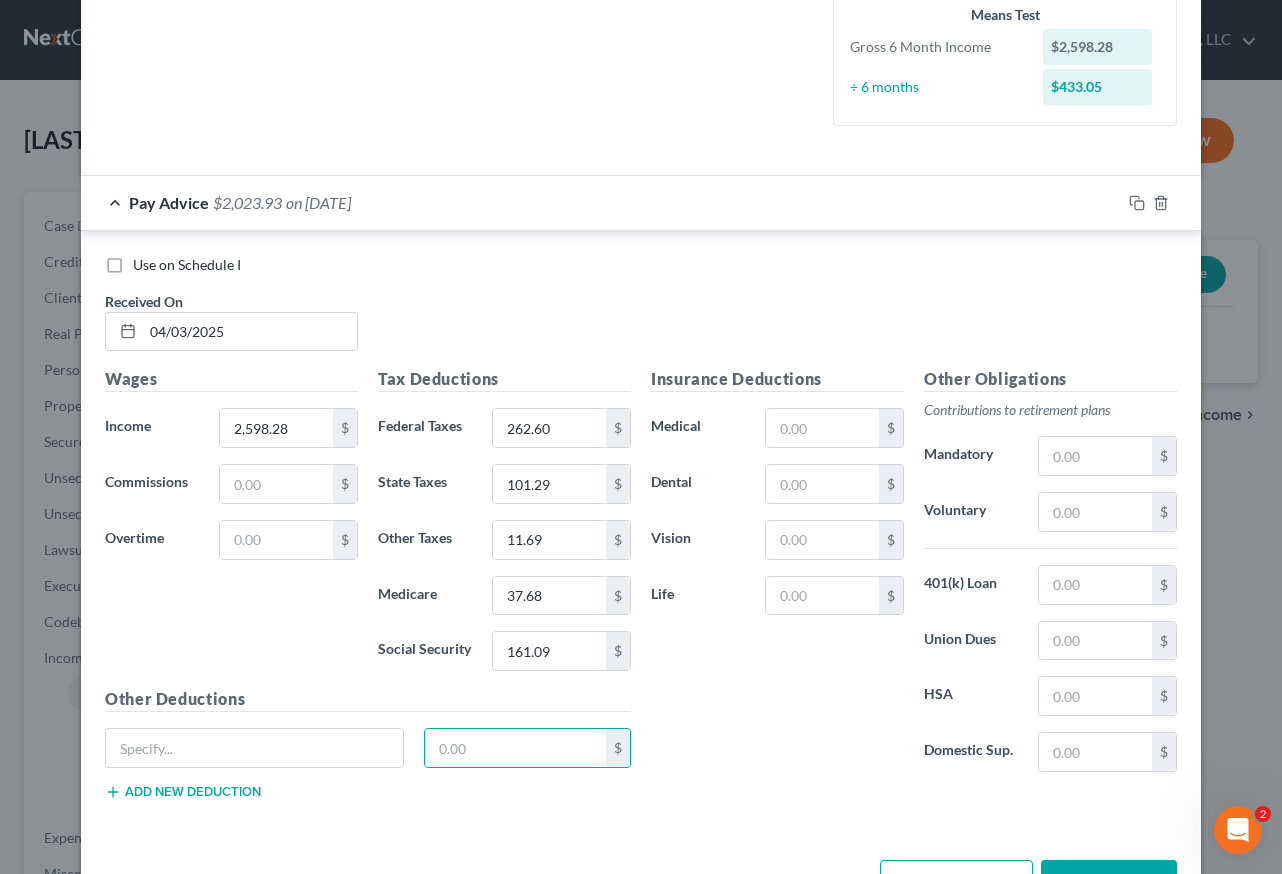 type 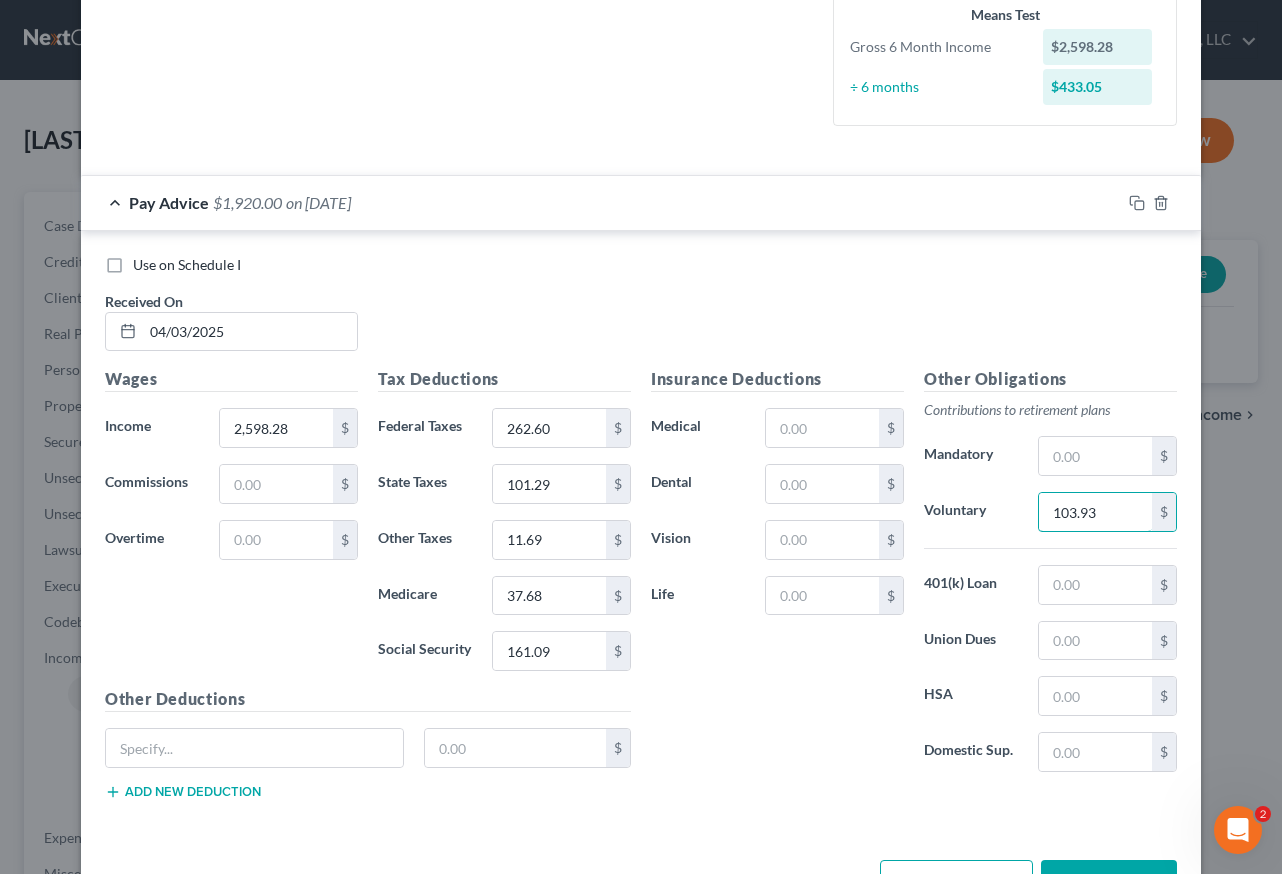 type on "103.93" 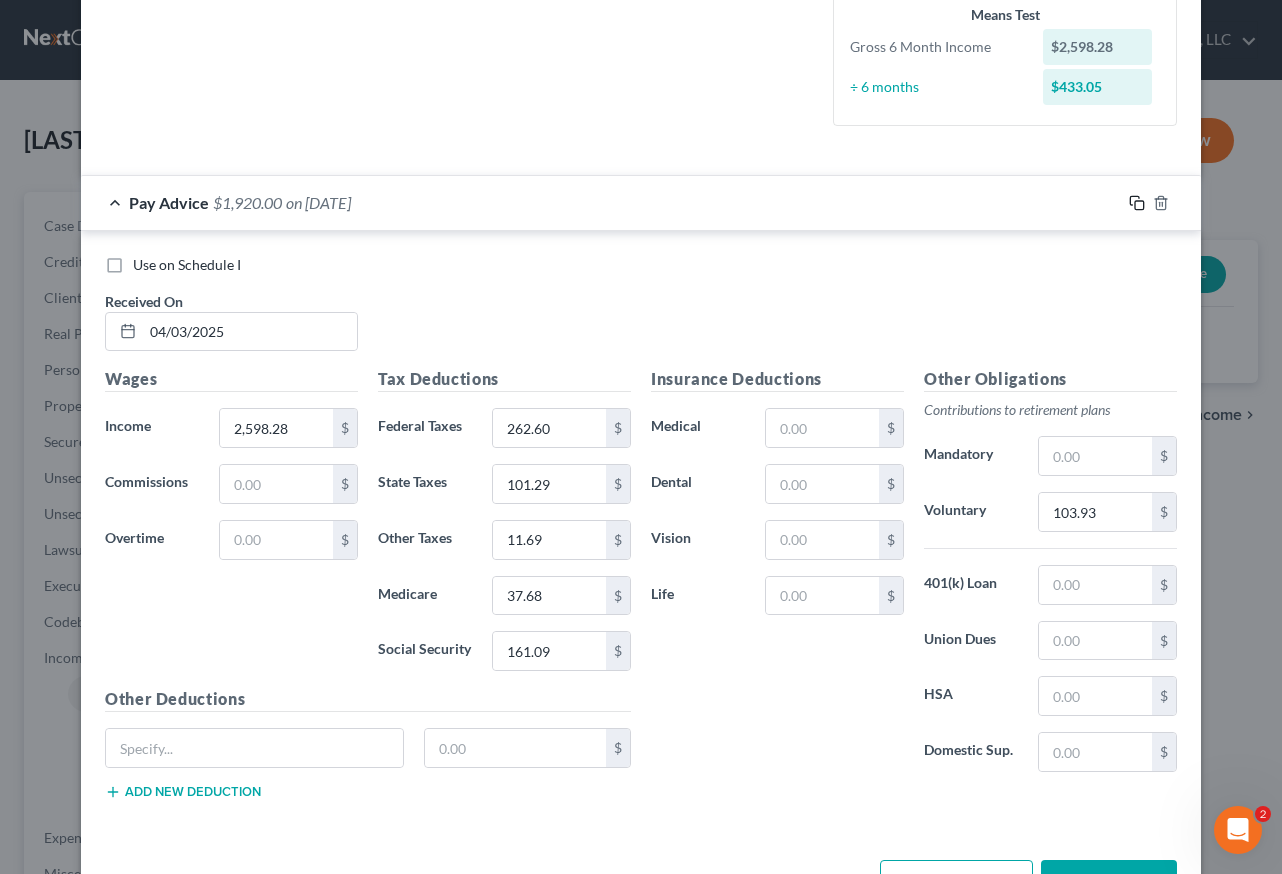 click 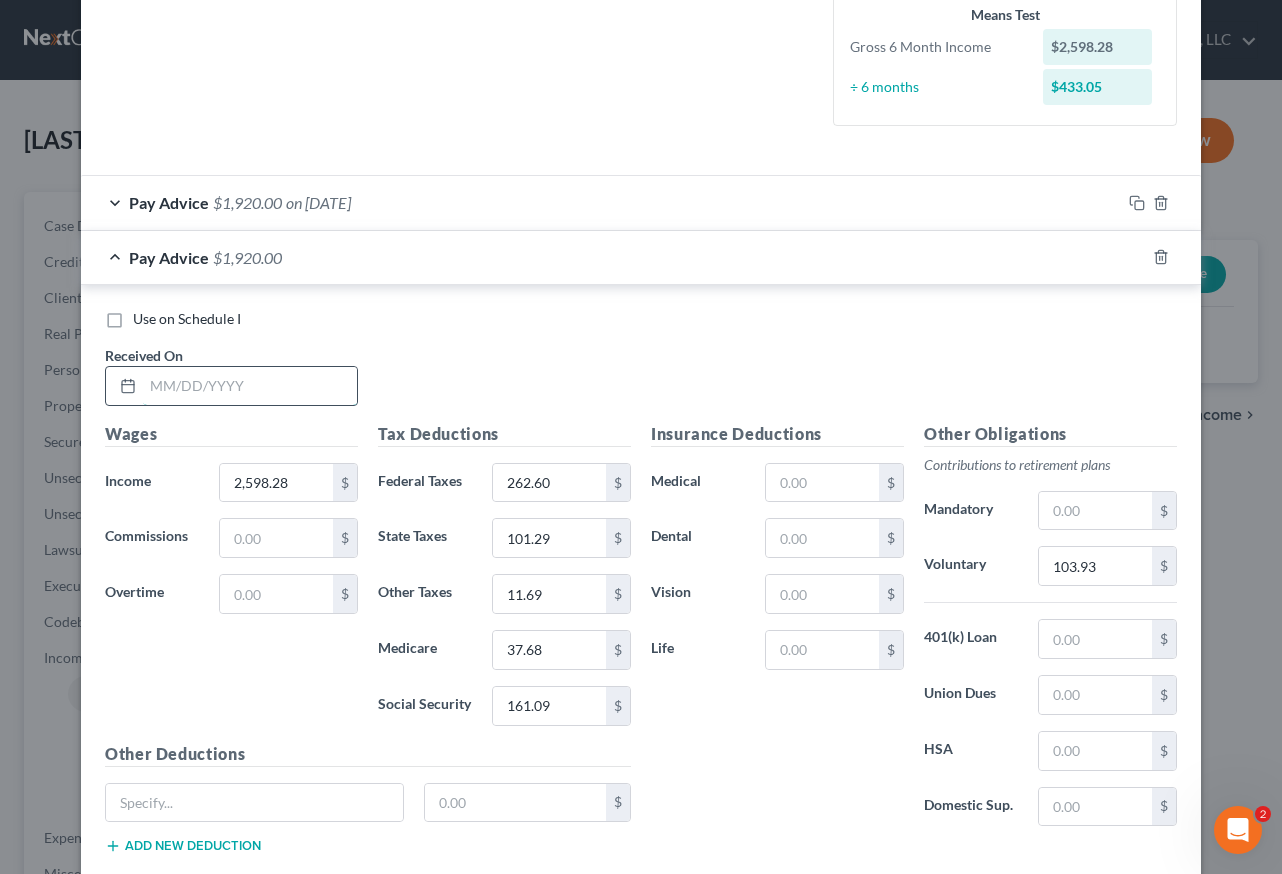 click at bounding box center [250, 386] 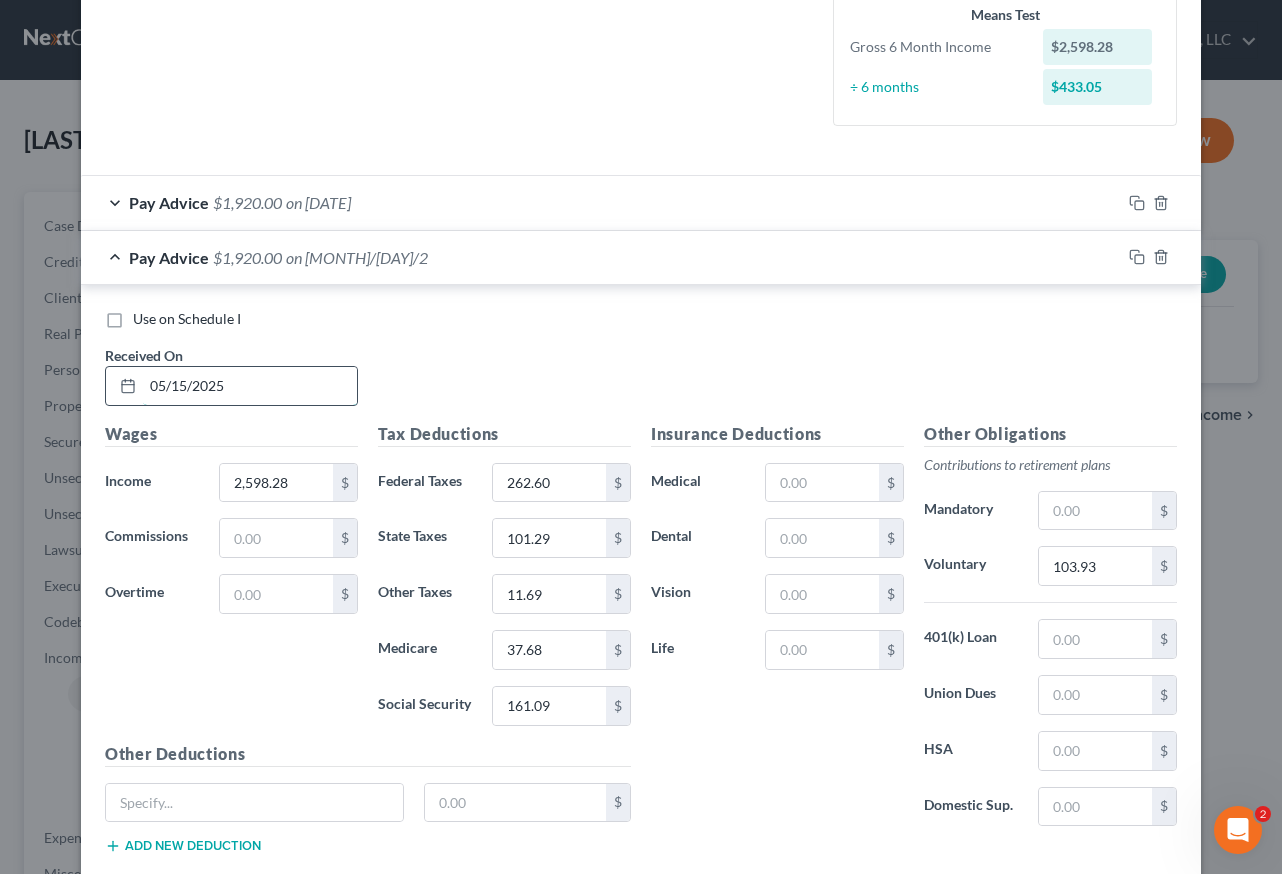 type on "05/15/2025" 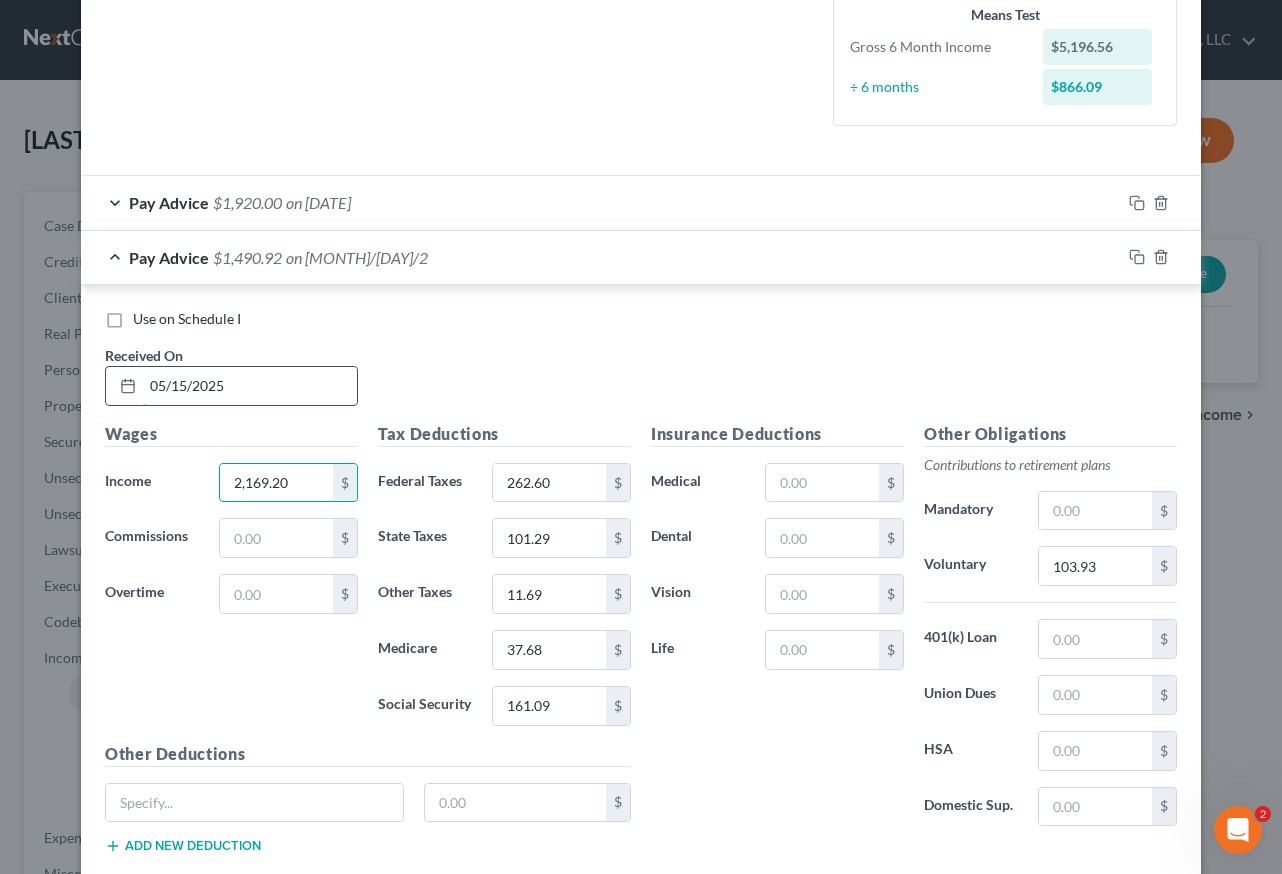 type on "2,169.20" 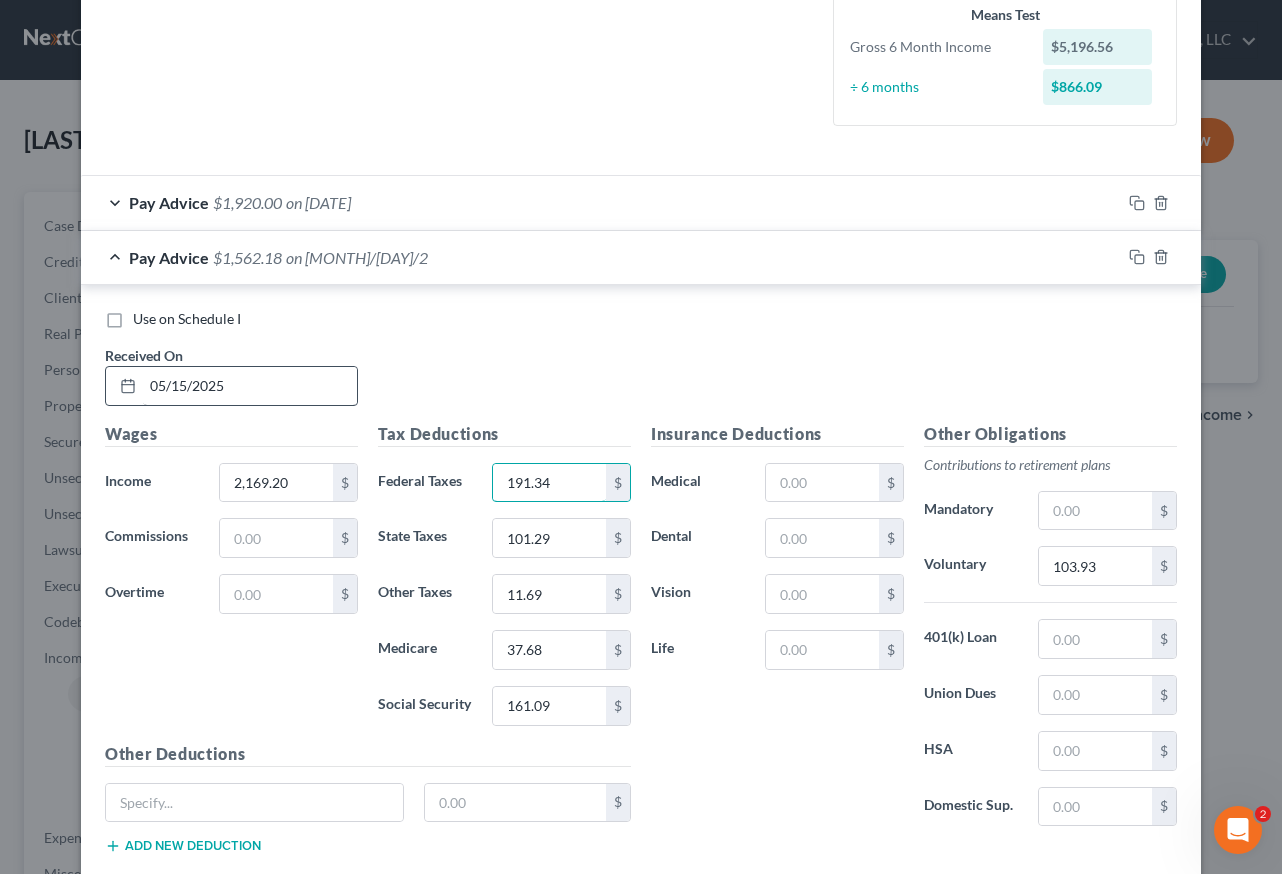 type on "191.34" 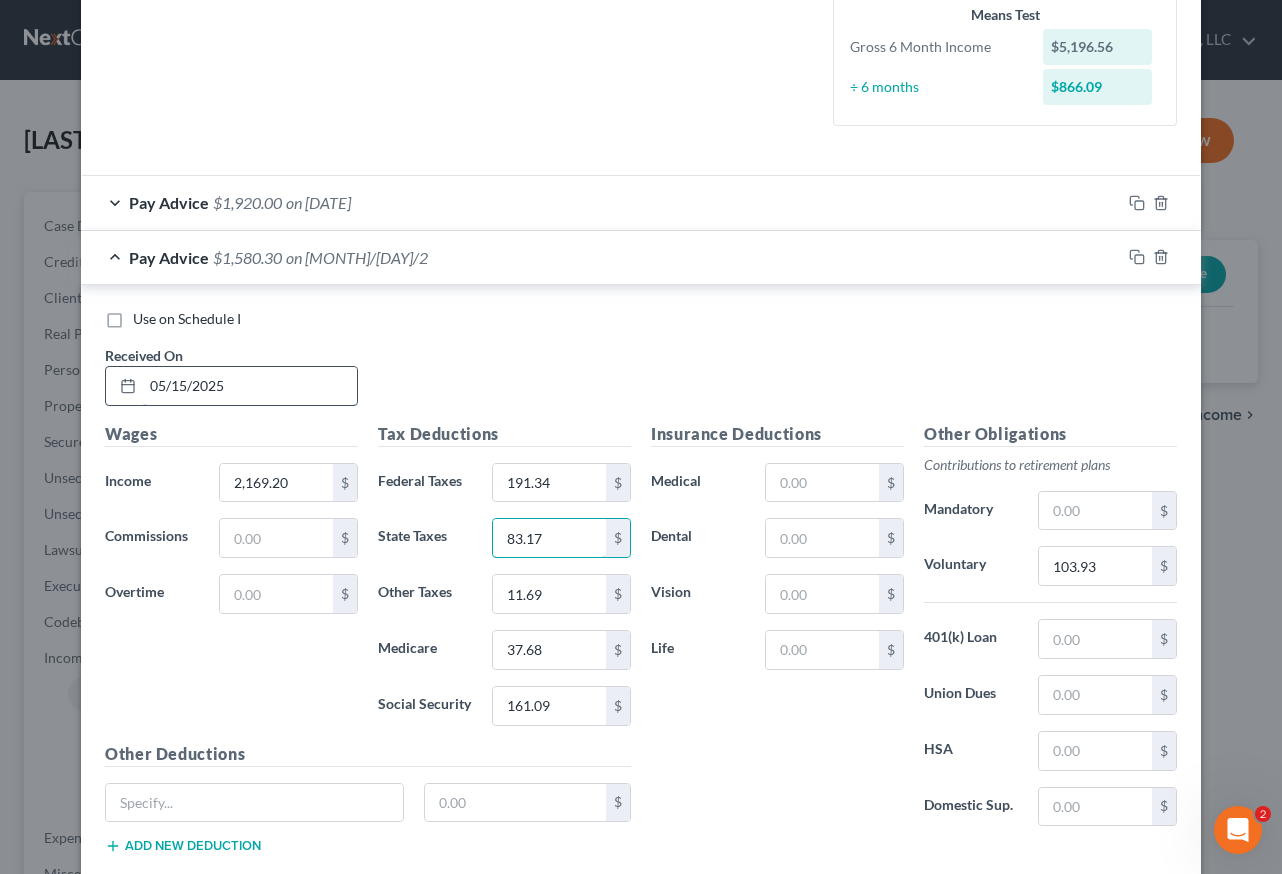 type on "83.17" 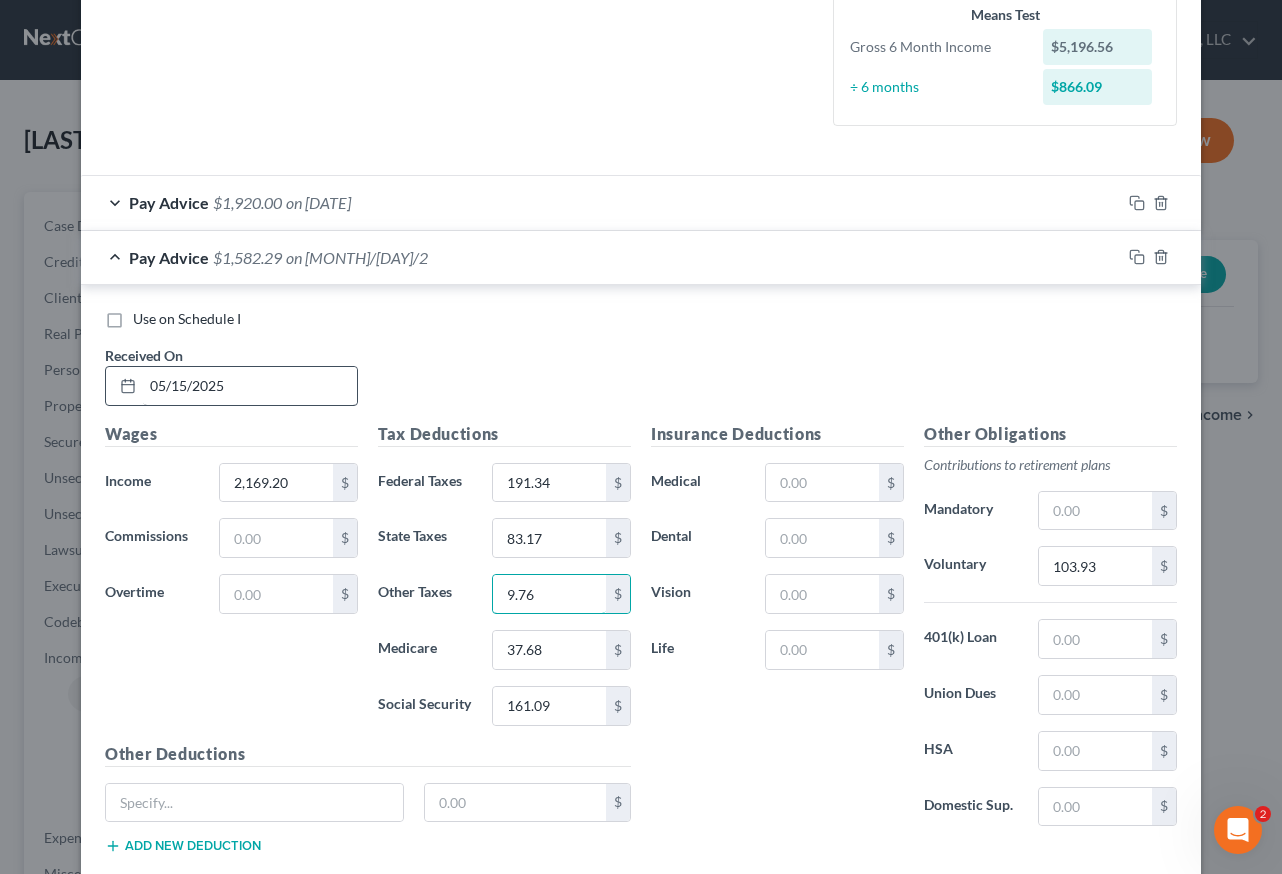 type on "9.76" 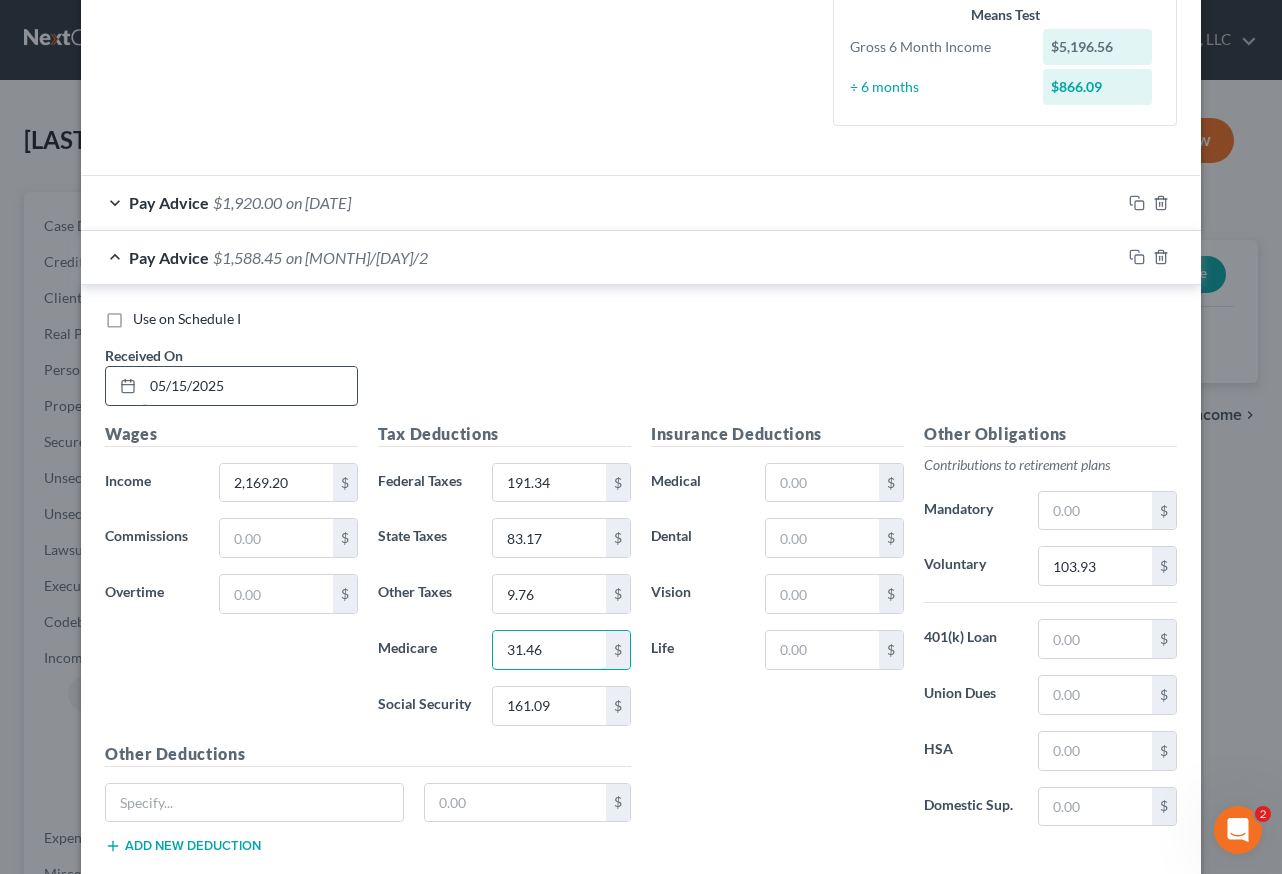 type on "31.46" 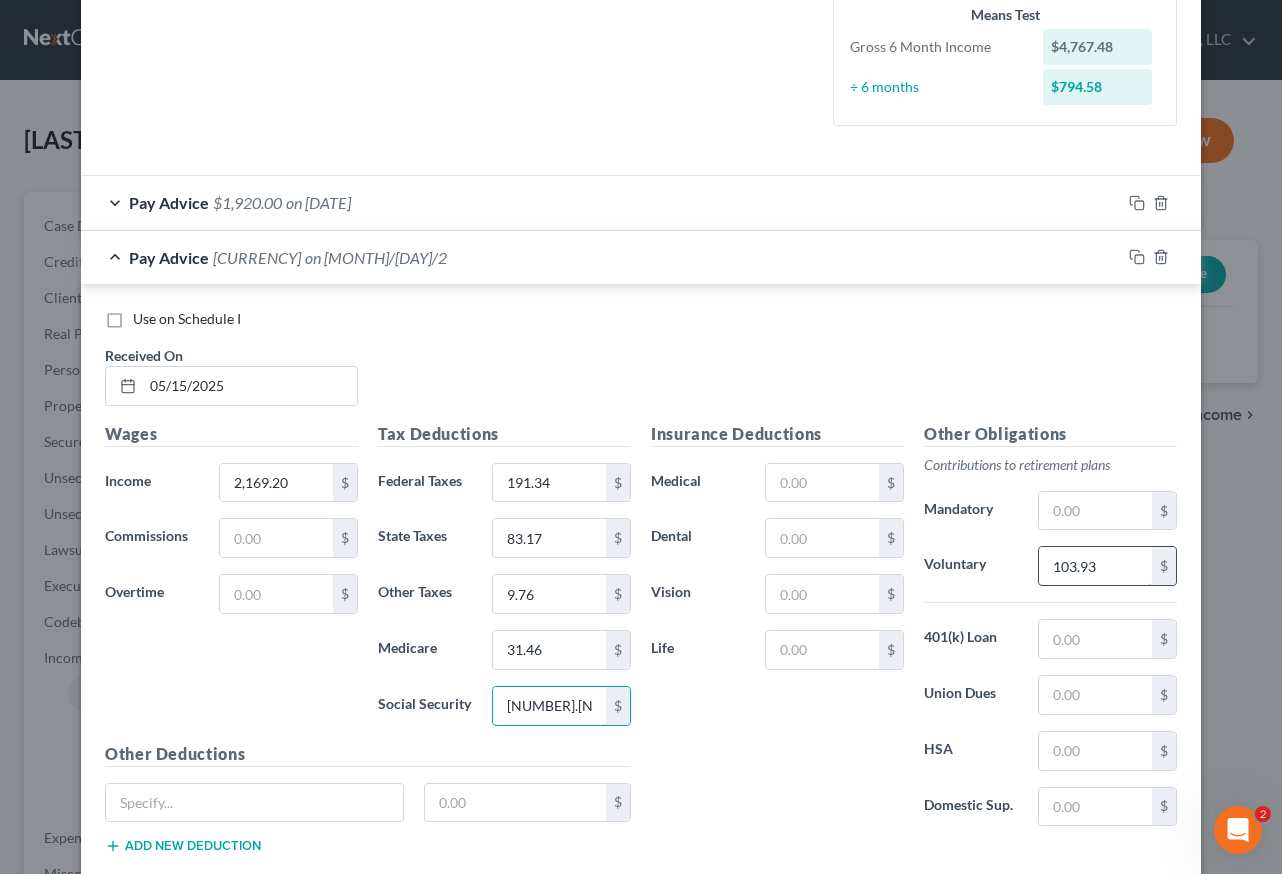 type on "[NUMBER].[NUMBER]" 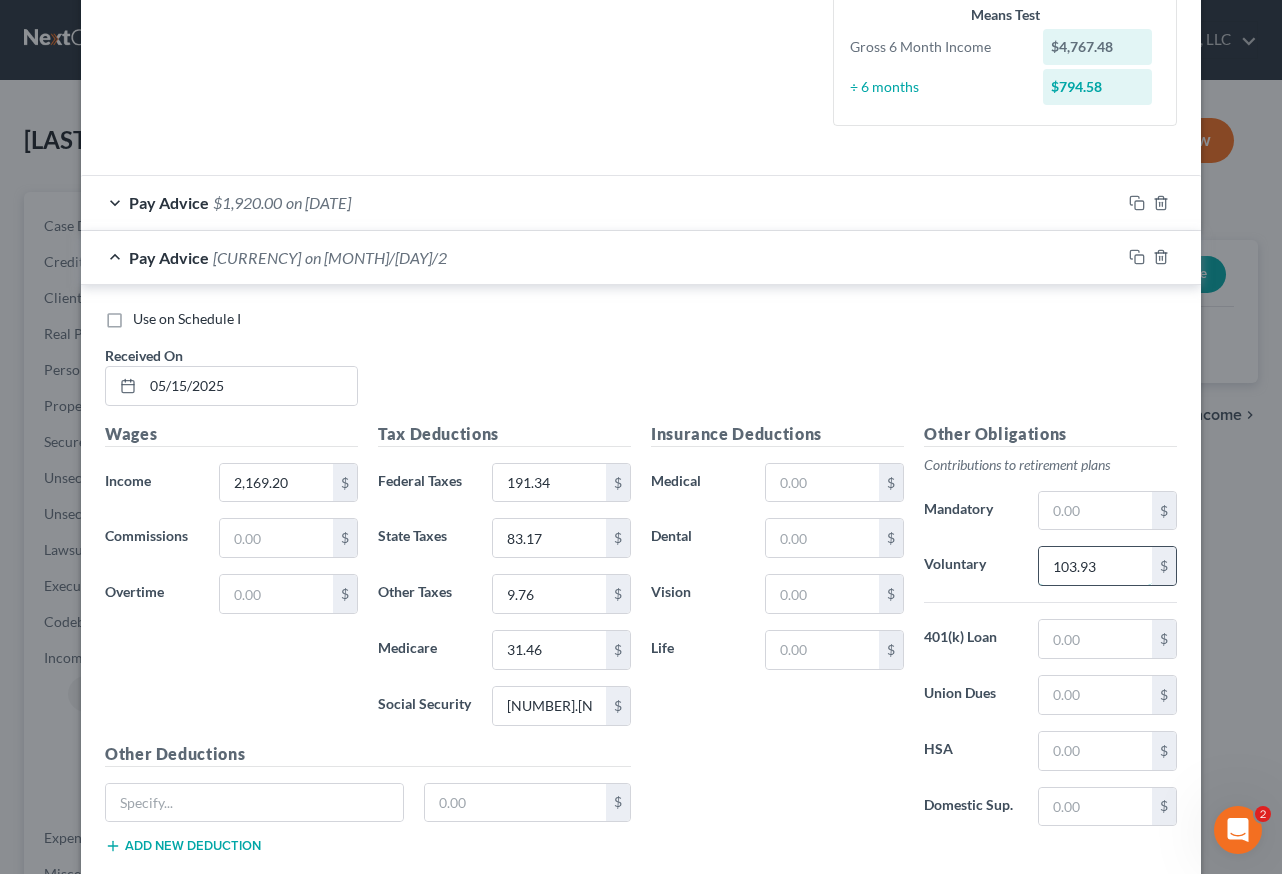 click on "103.93" at bounding box center [1095, 566] 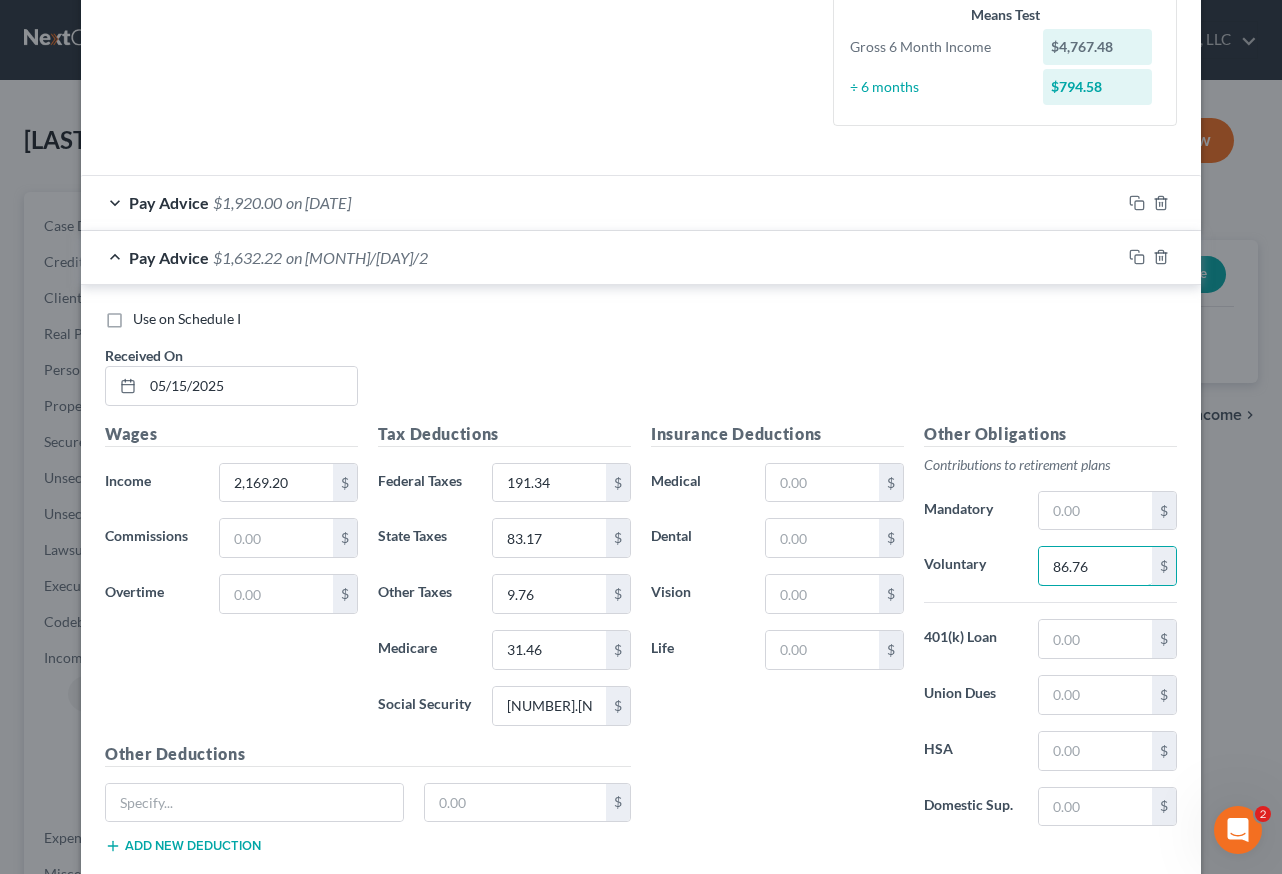 type on "86.76" 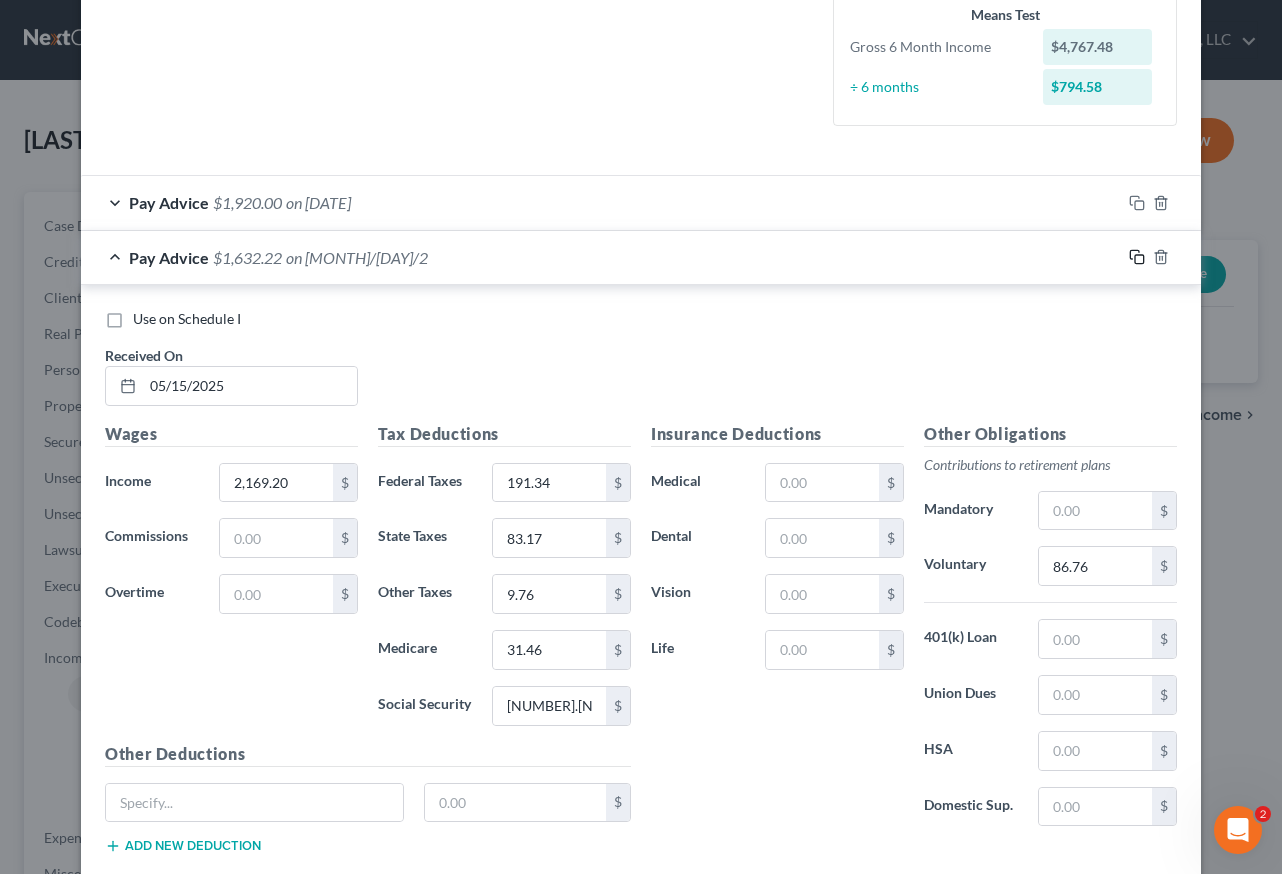 click 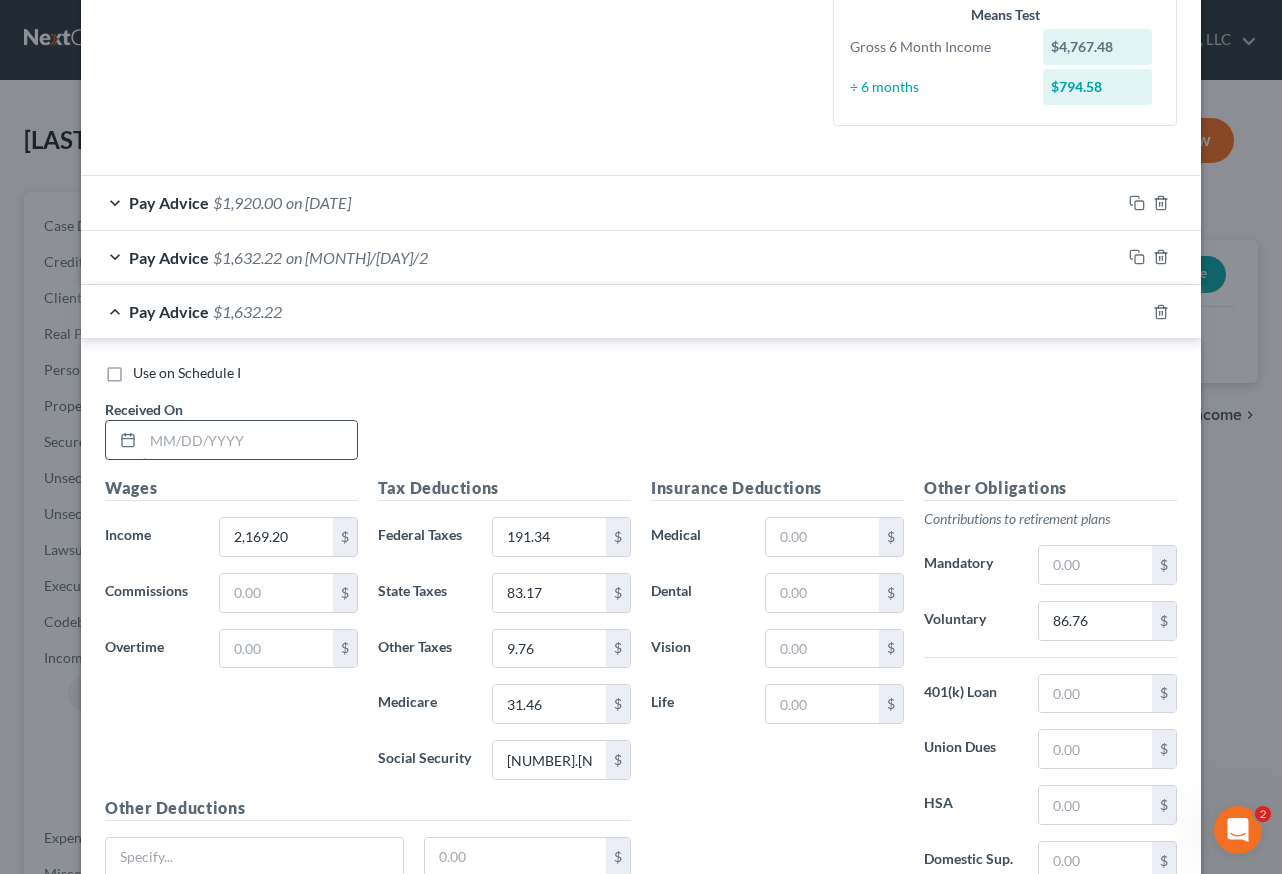 click at bounding box center (250, 440) 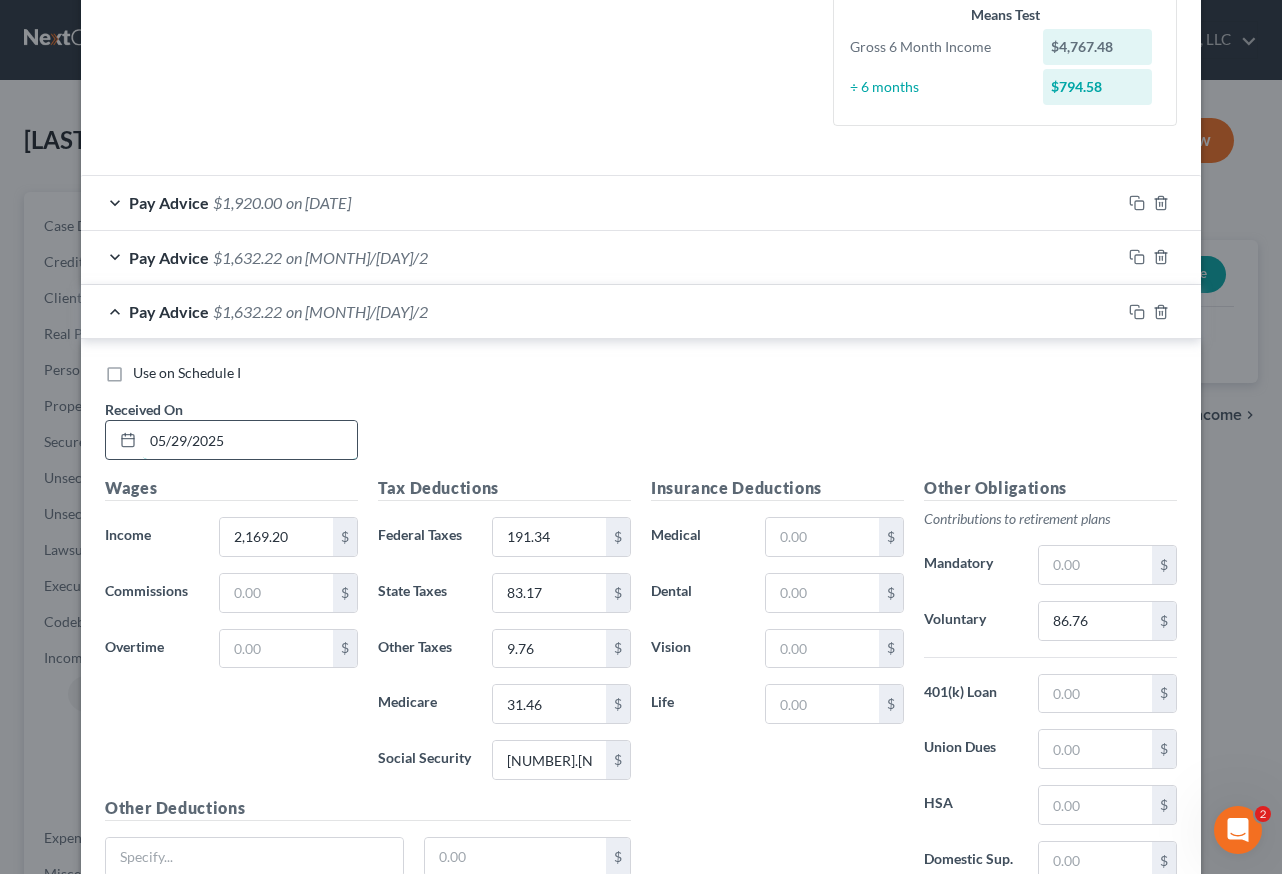 type on "05/29/2025" 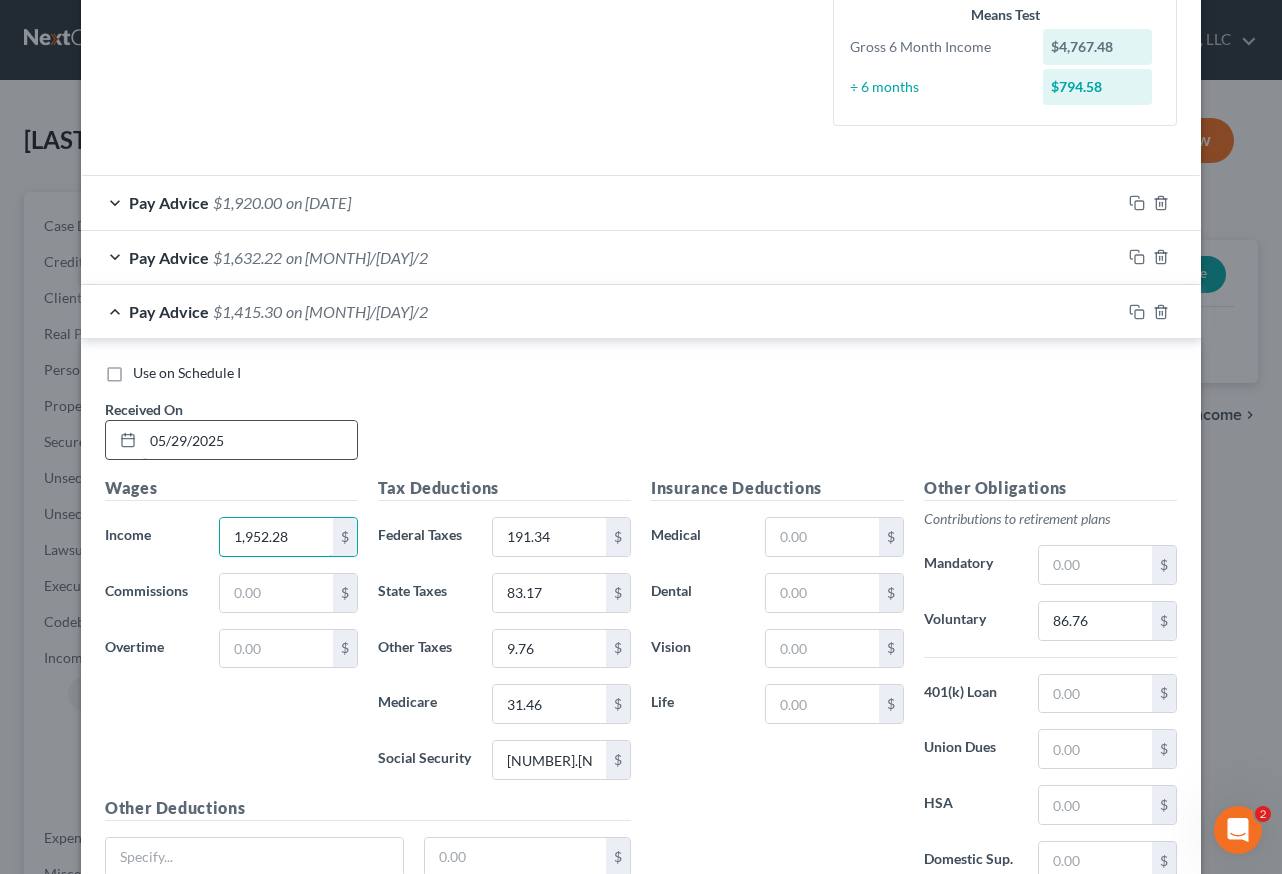 type on "1,952.28" 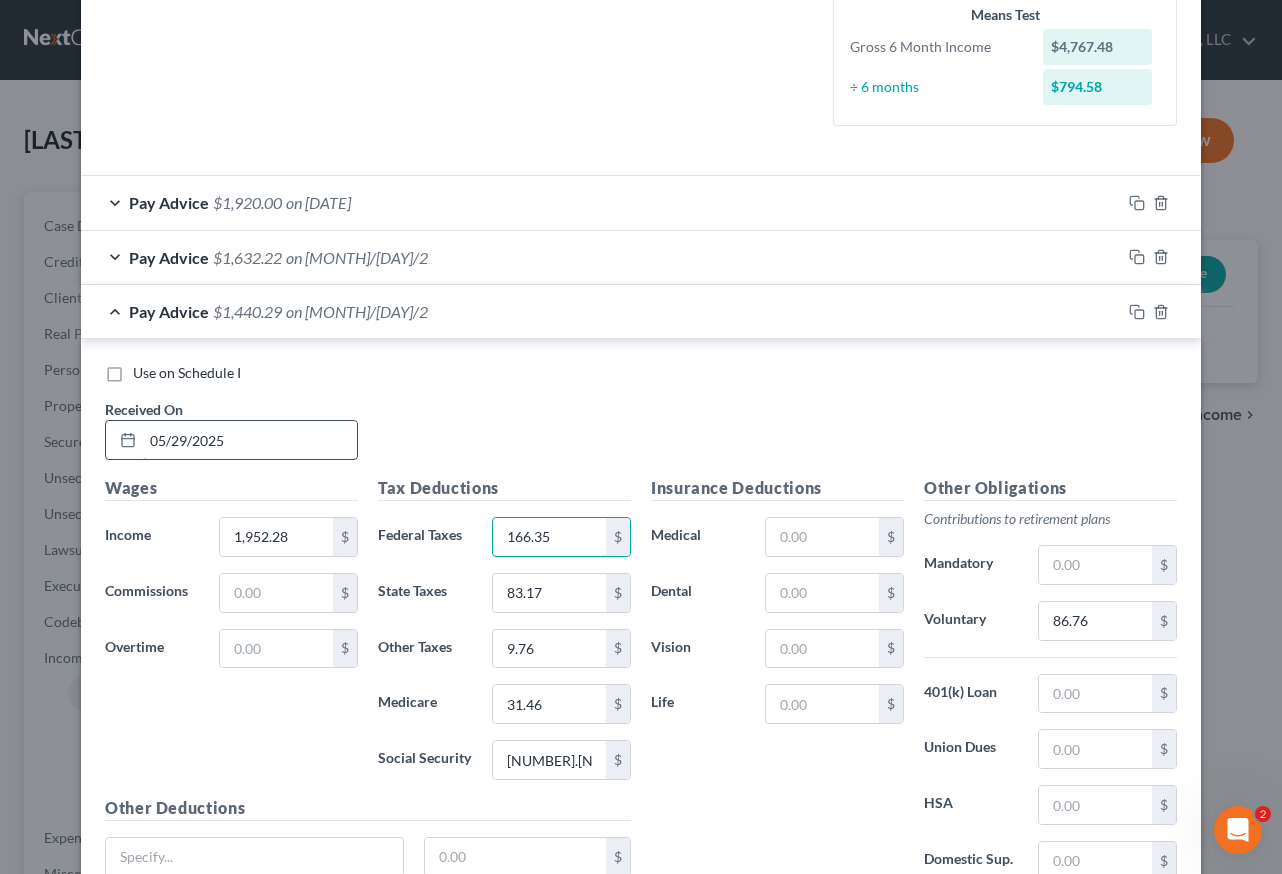 type on "166.35" 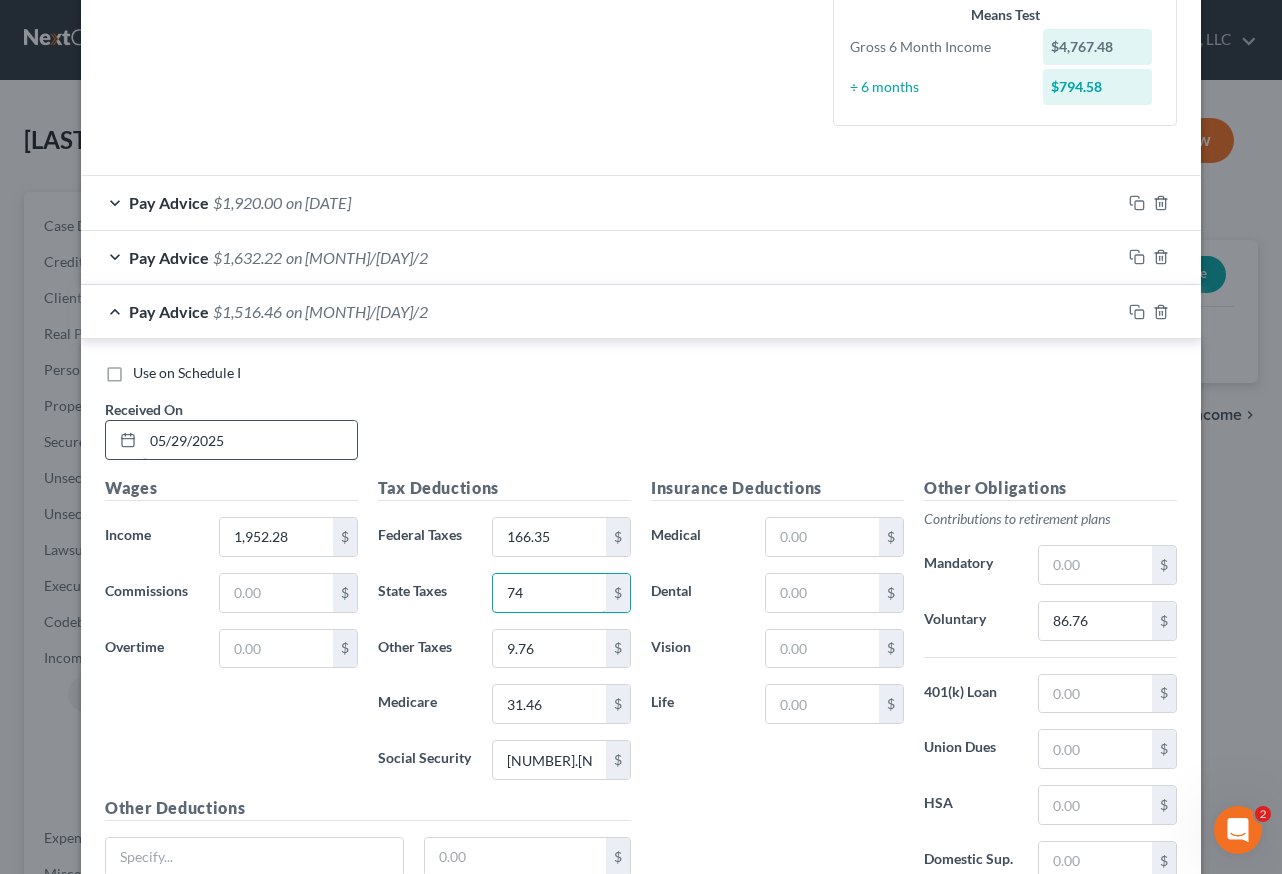 type on "74" 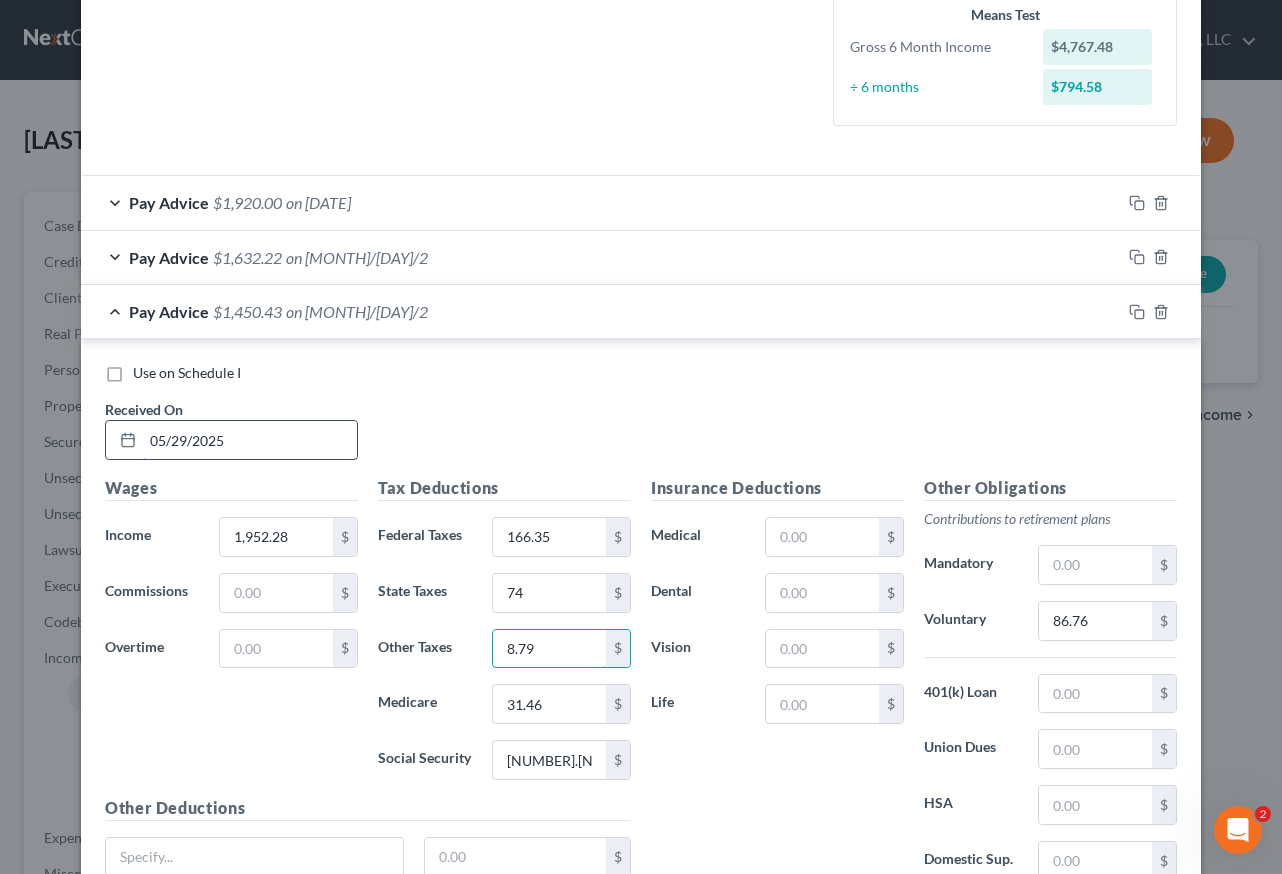 type on "8.79" 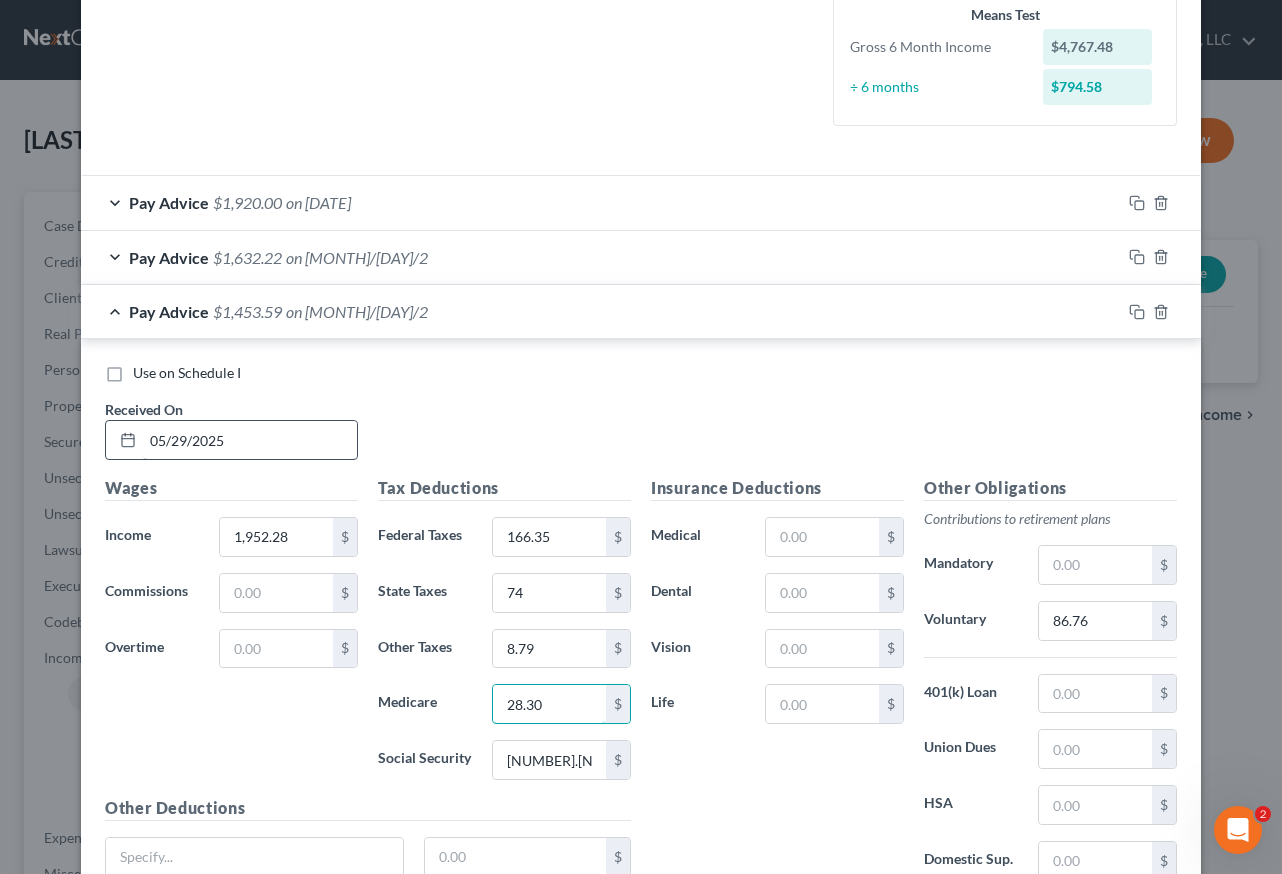 type on "28.30" 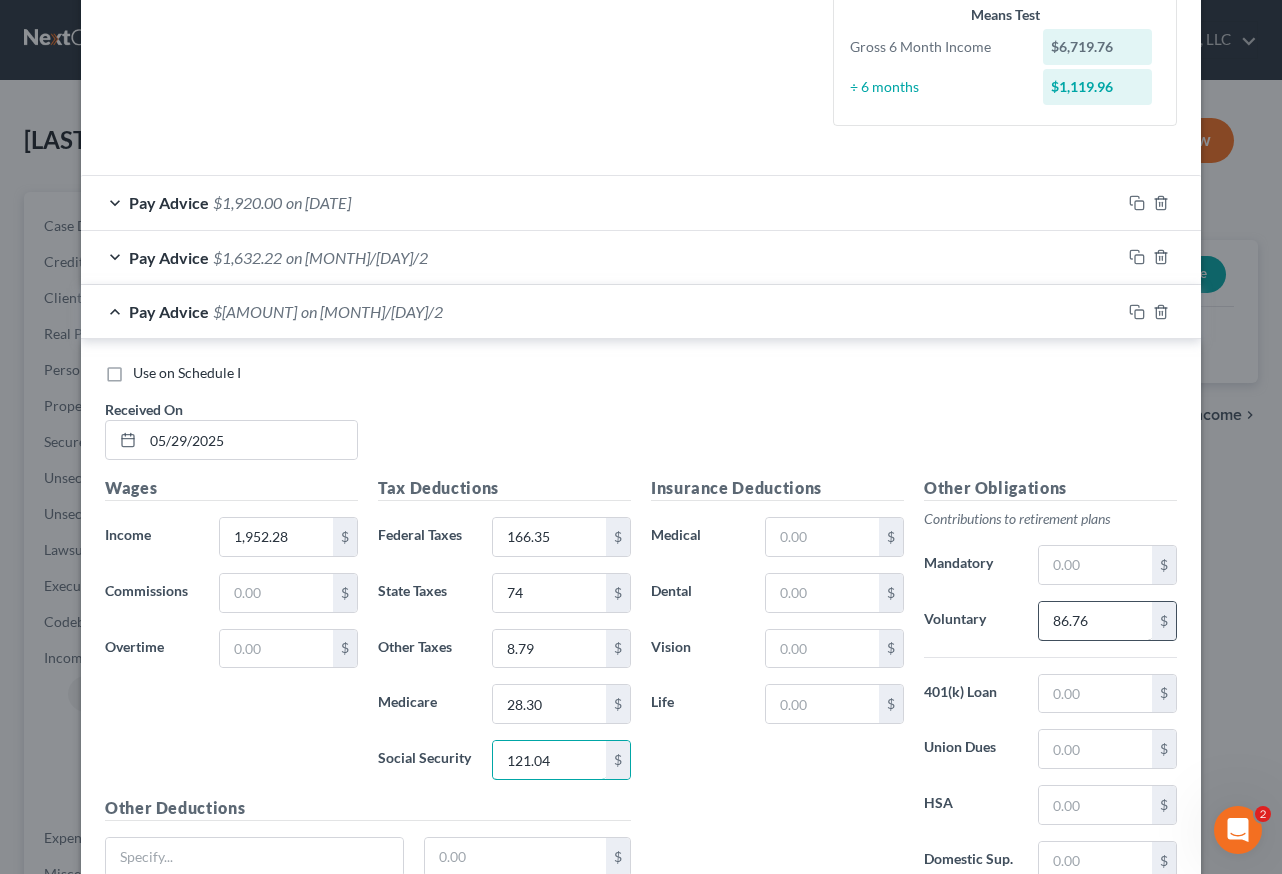 type on "121.04" 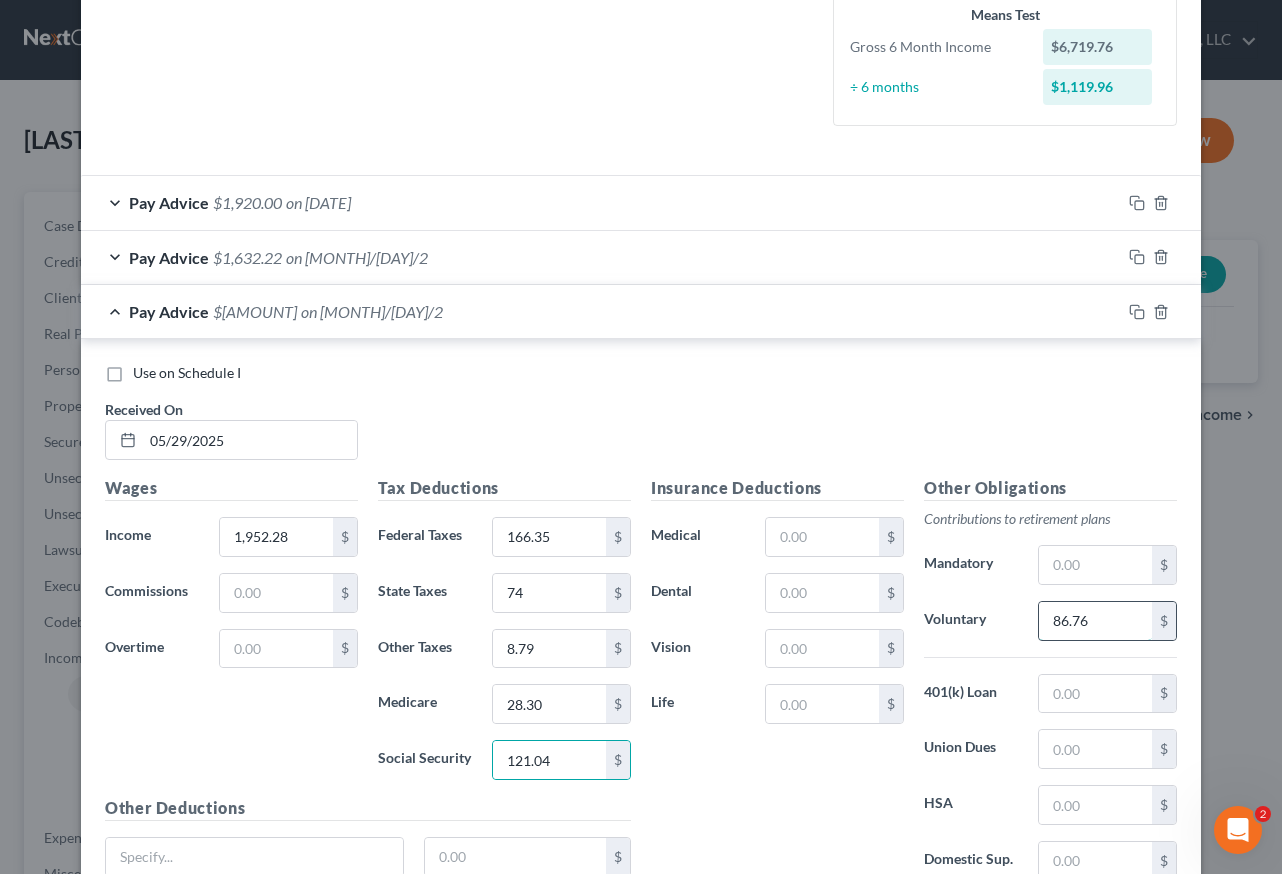 click on "86.76" at bounding box center (1095, 621) 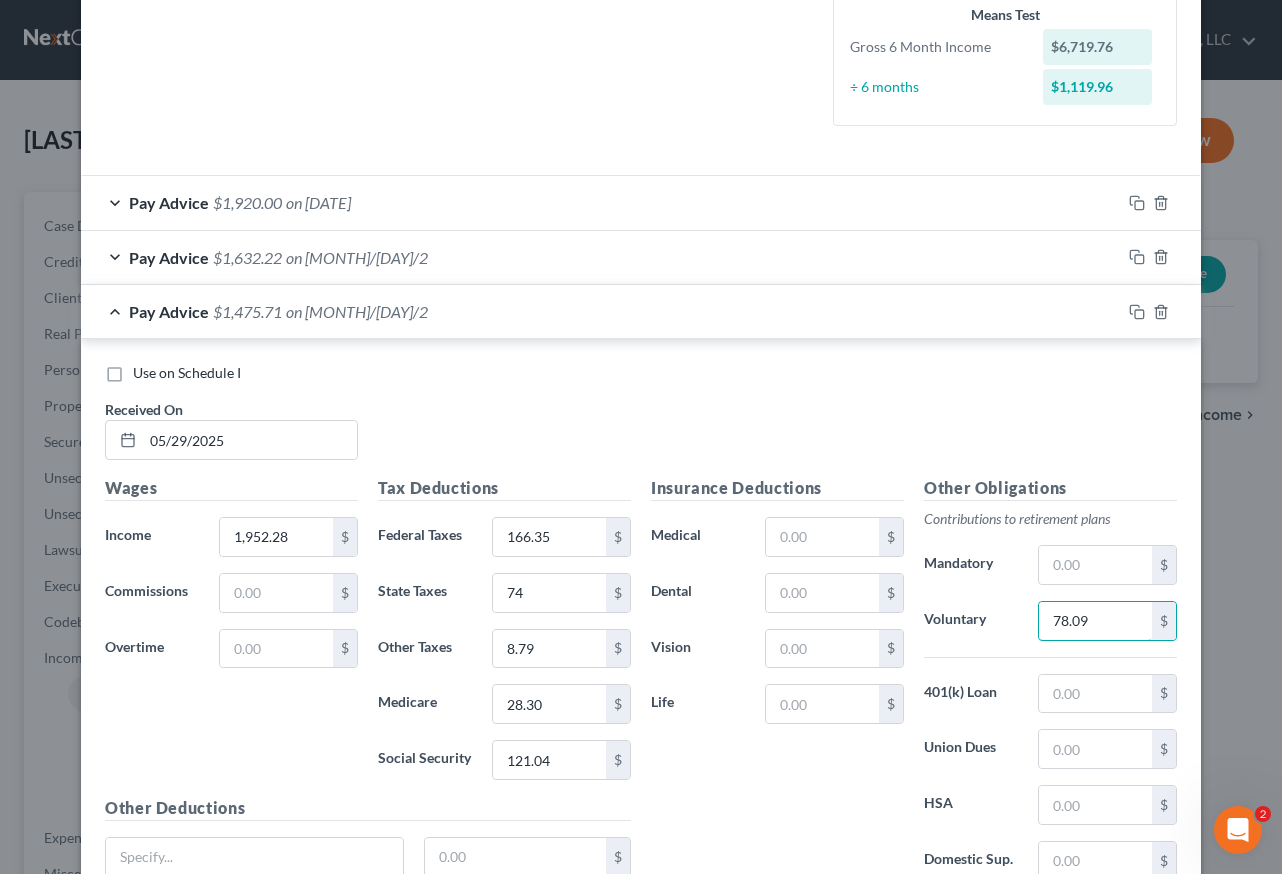type on "78.09" 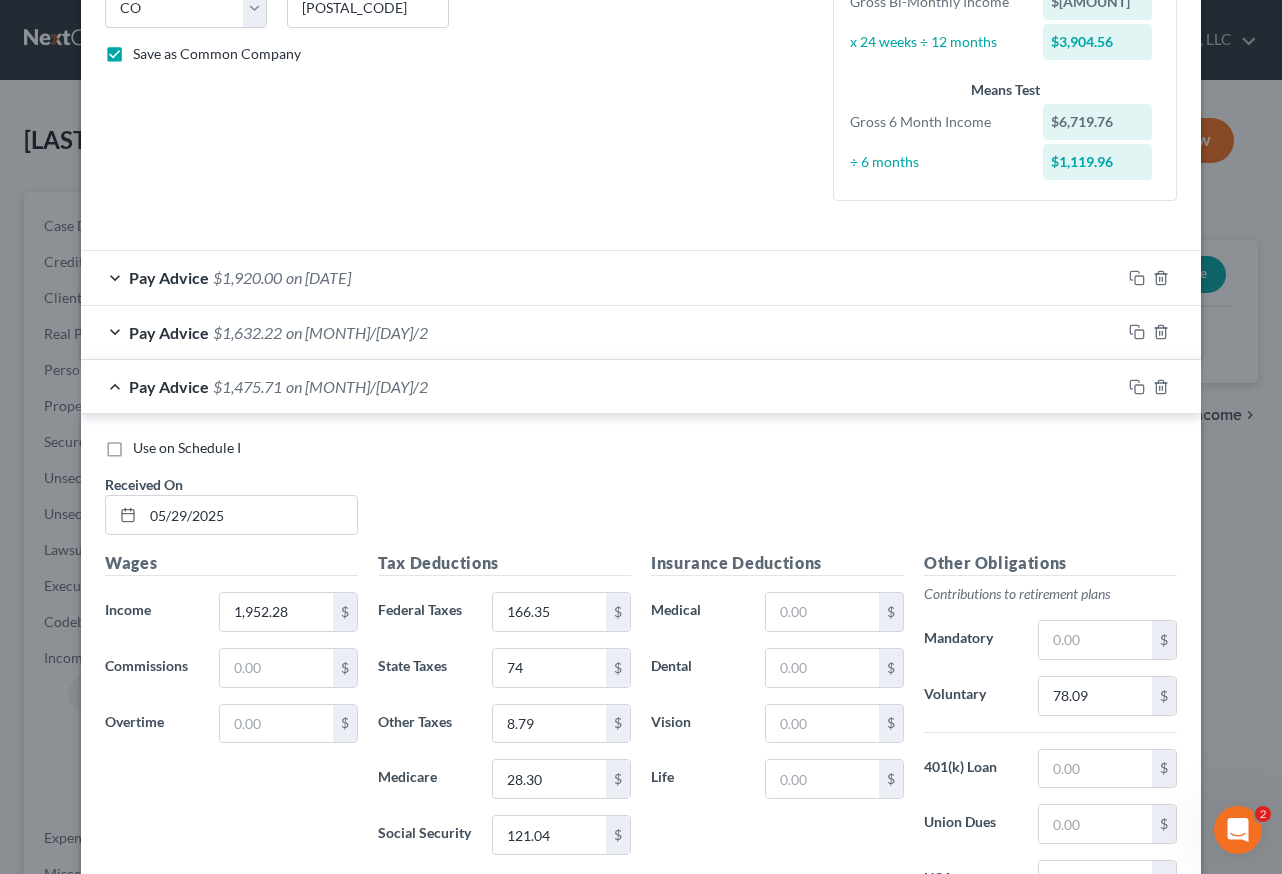 scroll, scrollTop: 200, scrollLeft: 0, axis: vertical 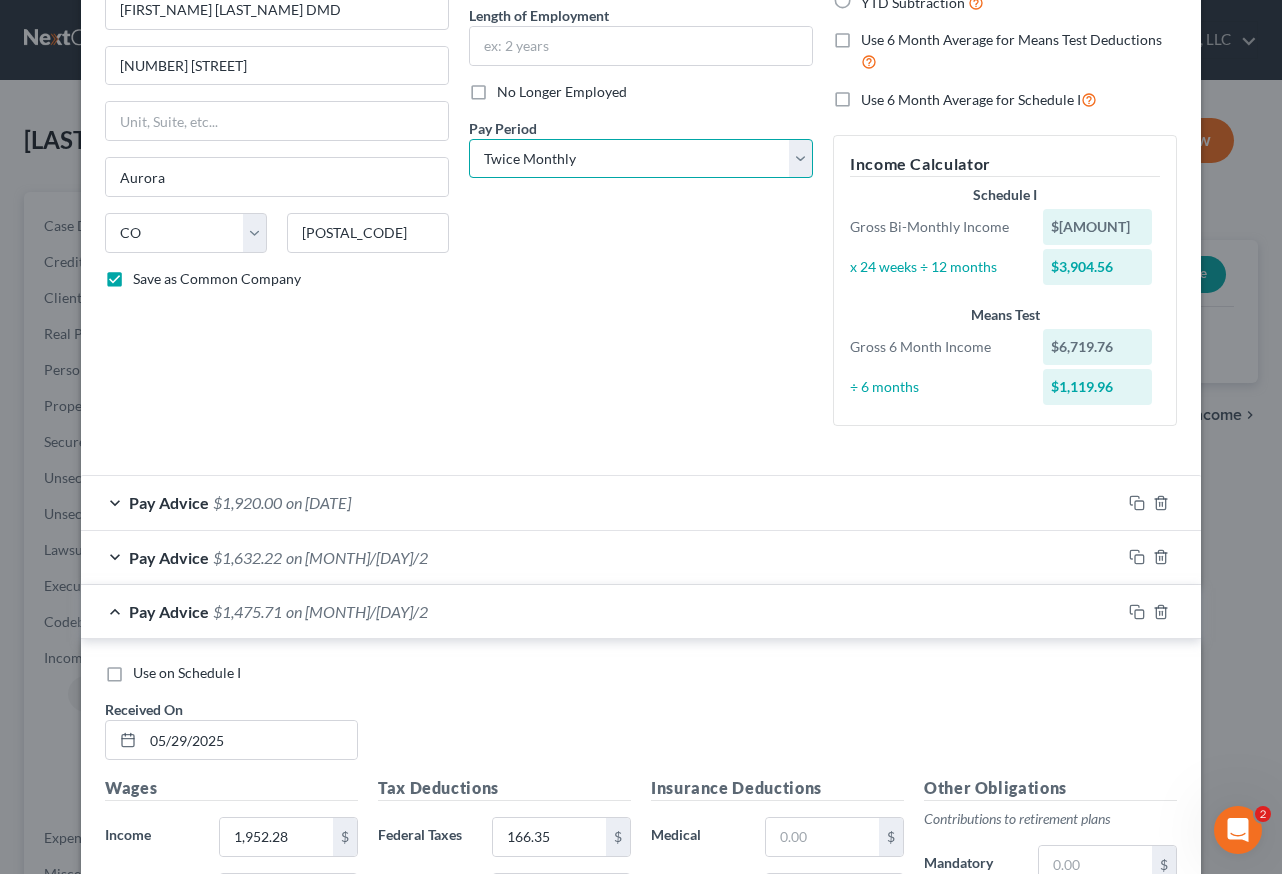 click on "Select Monthly Twice Monthly Every Other Week Weekly" at bounding box center [641, 159] 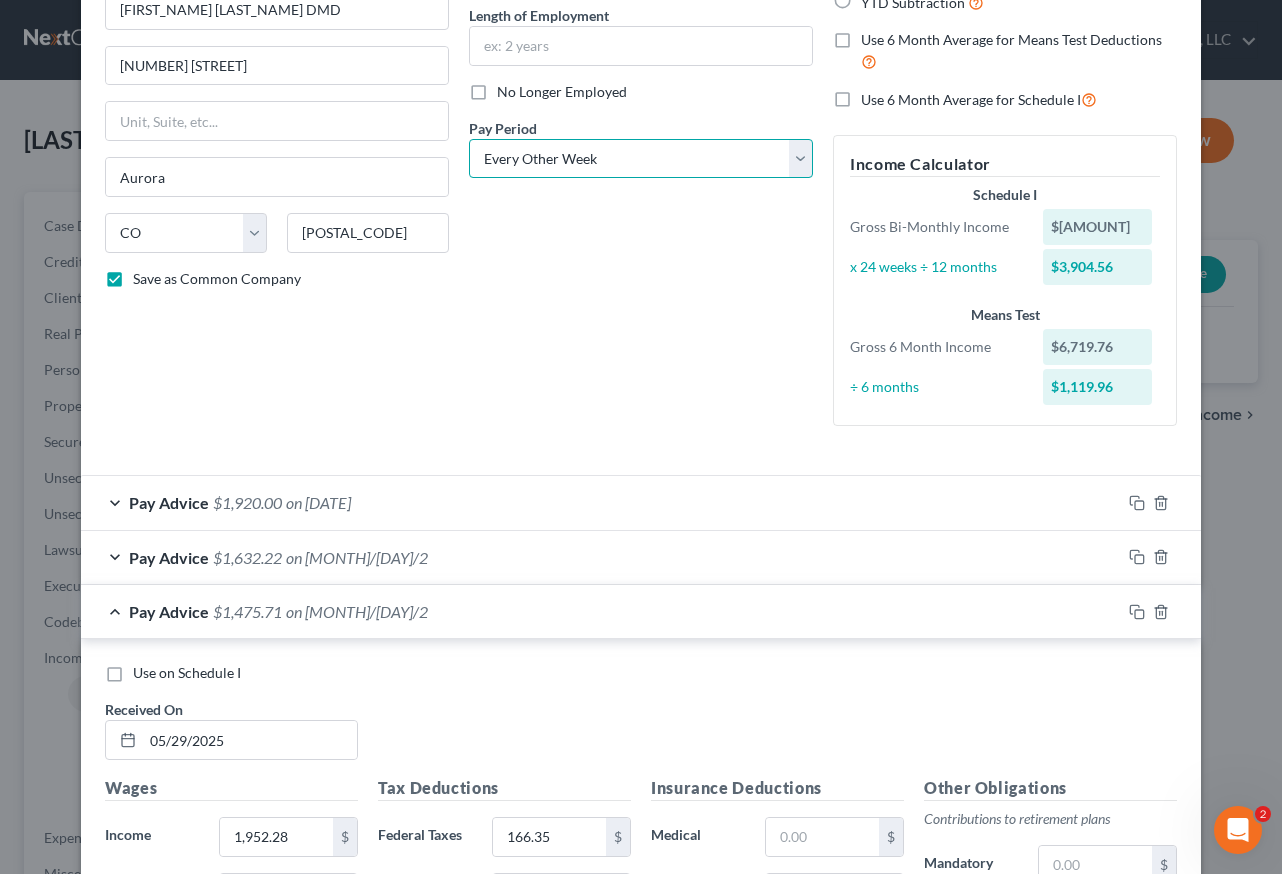click on "Select Monthly Twice Monthly Every Other Week Weekly" at bounding box center [641, 159] 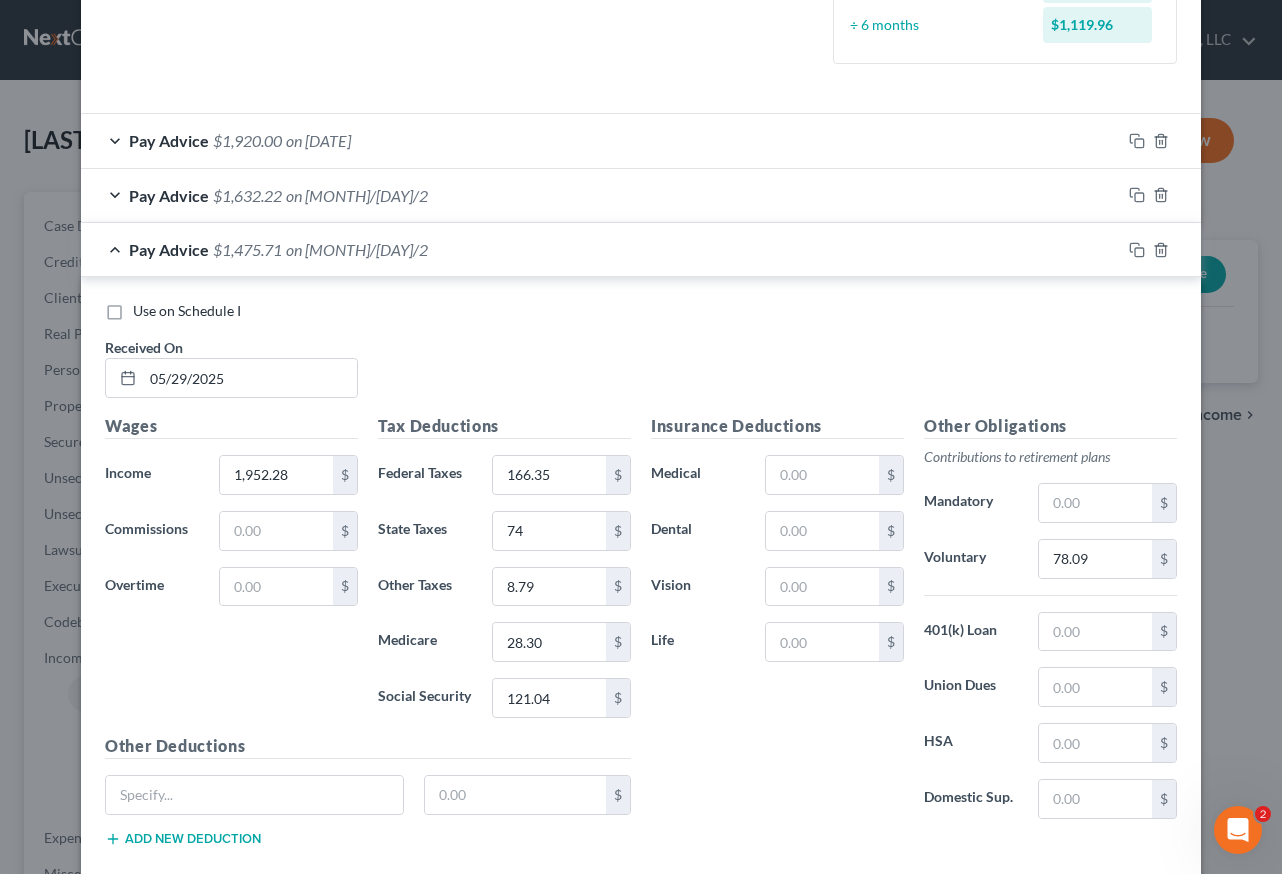 scroll, scrollTop: 676, scrollLeft: 0, axis: vertical 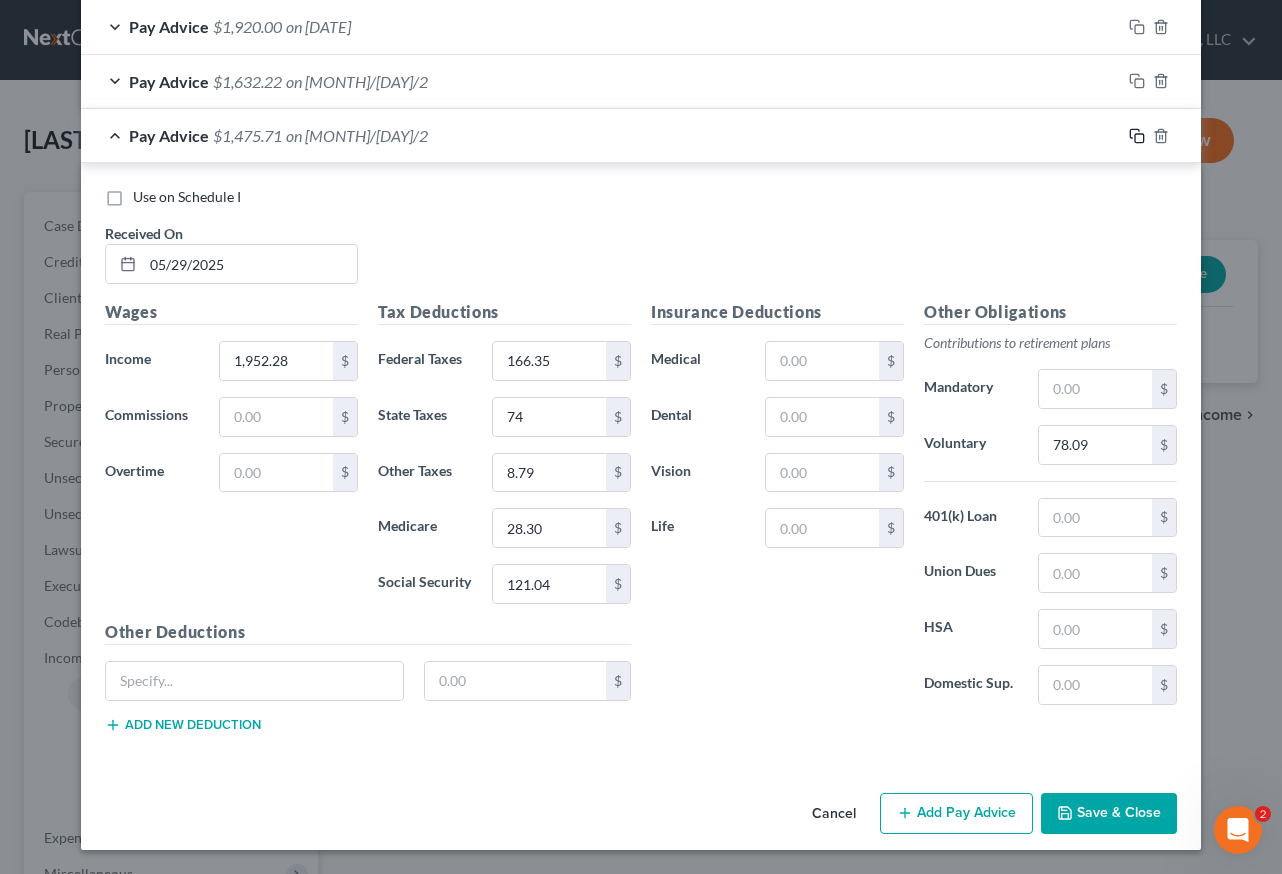 click 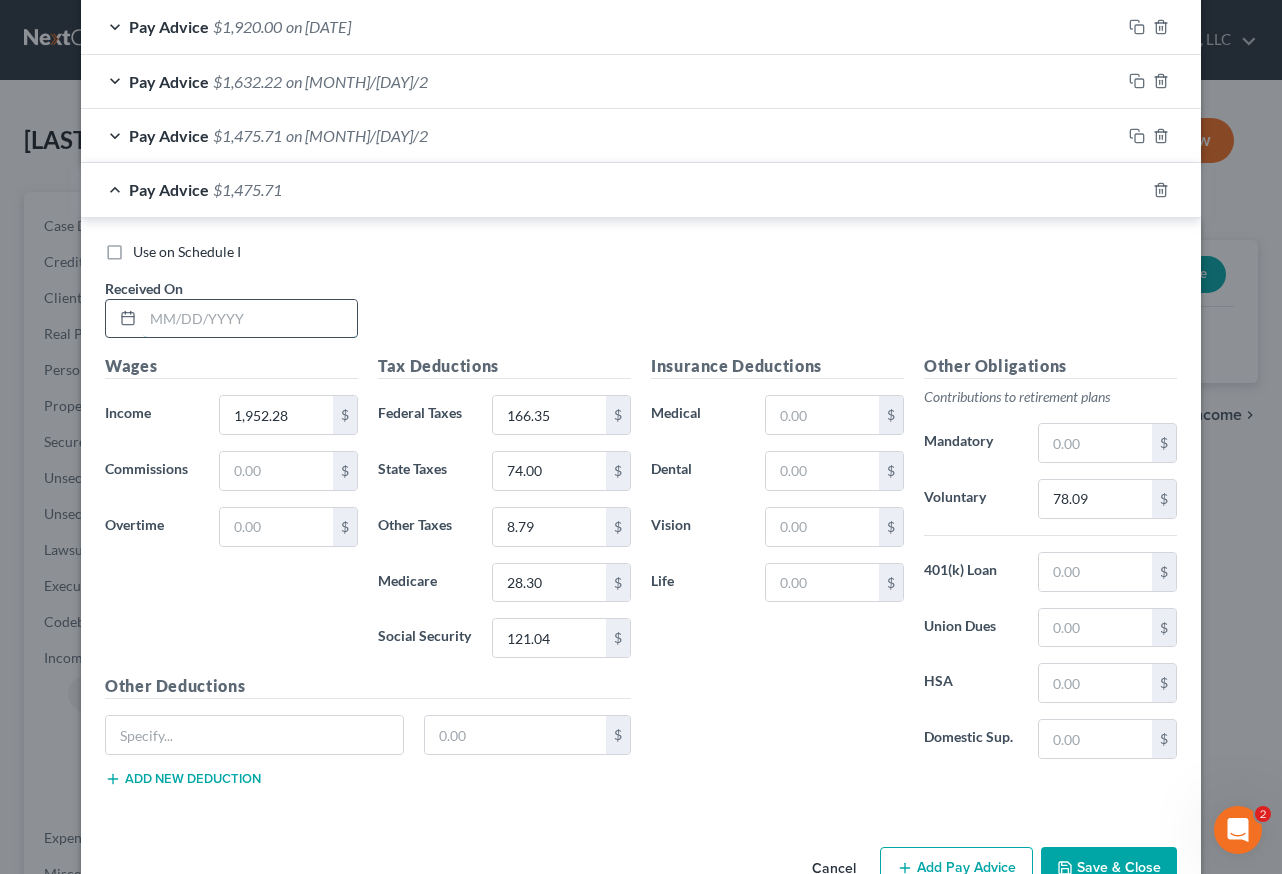 click at bounding box center [250, 319] 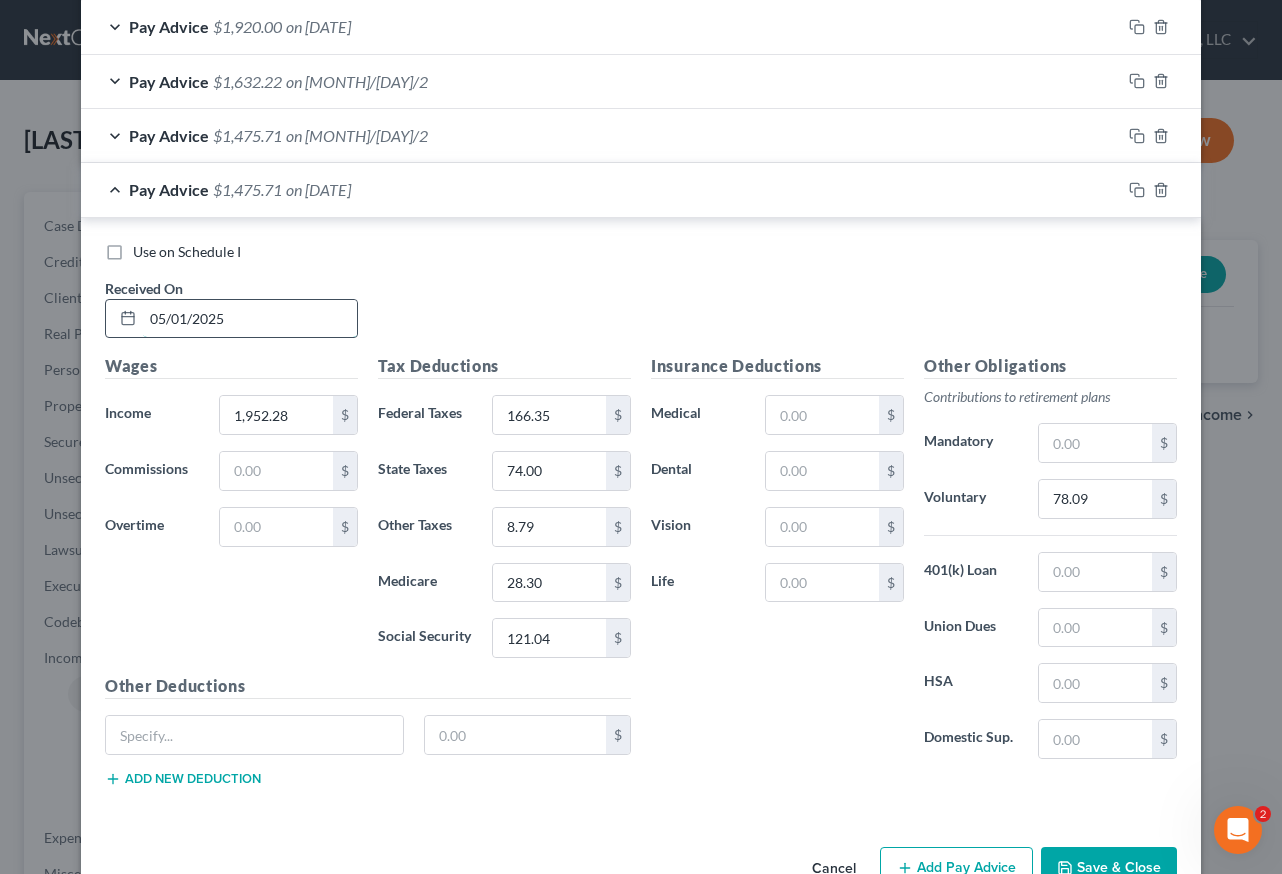 type on "05/01/2025" 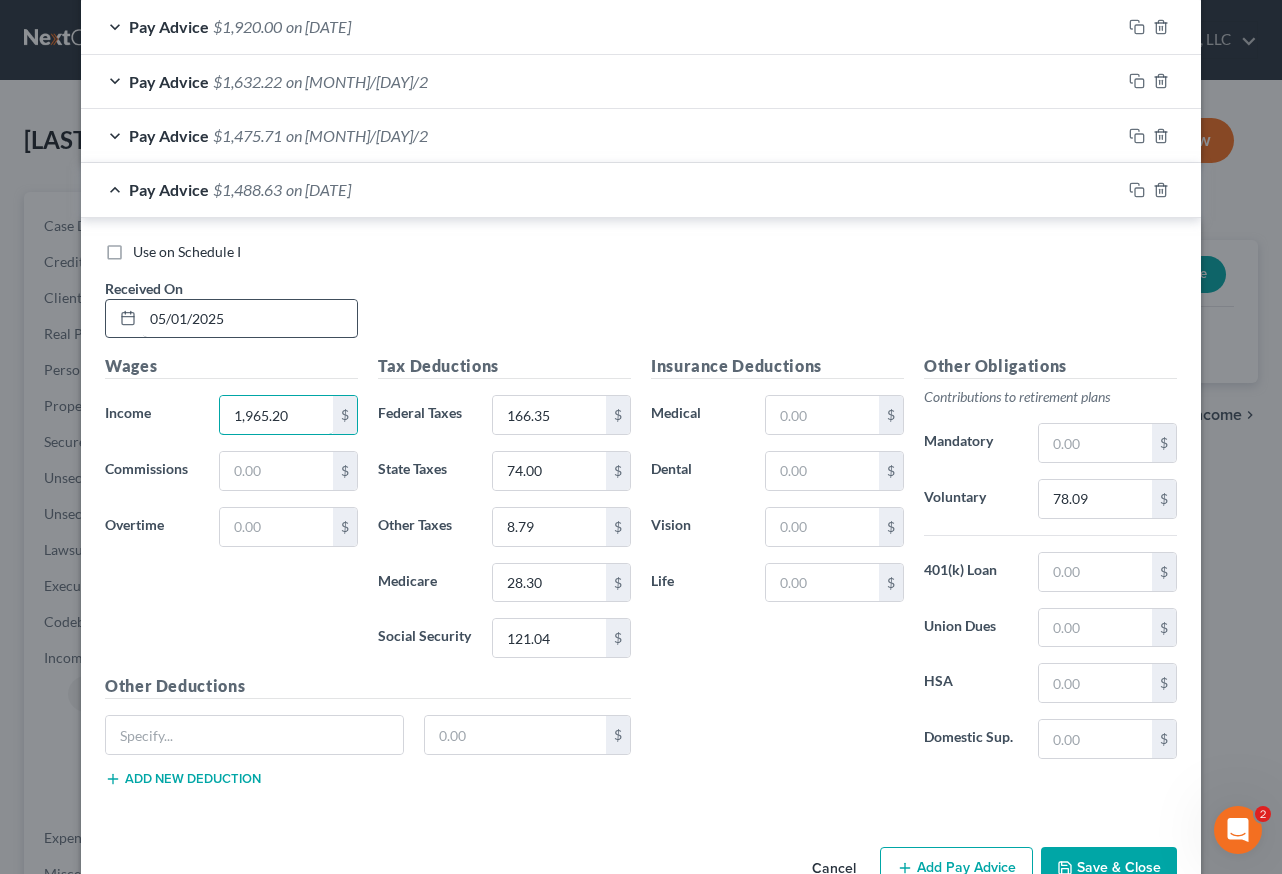 type on "1,965.20" 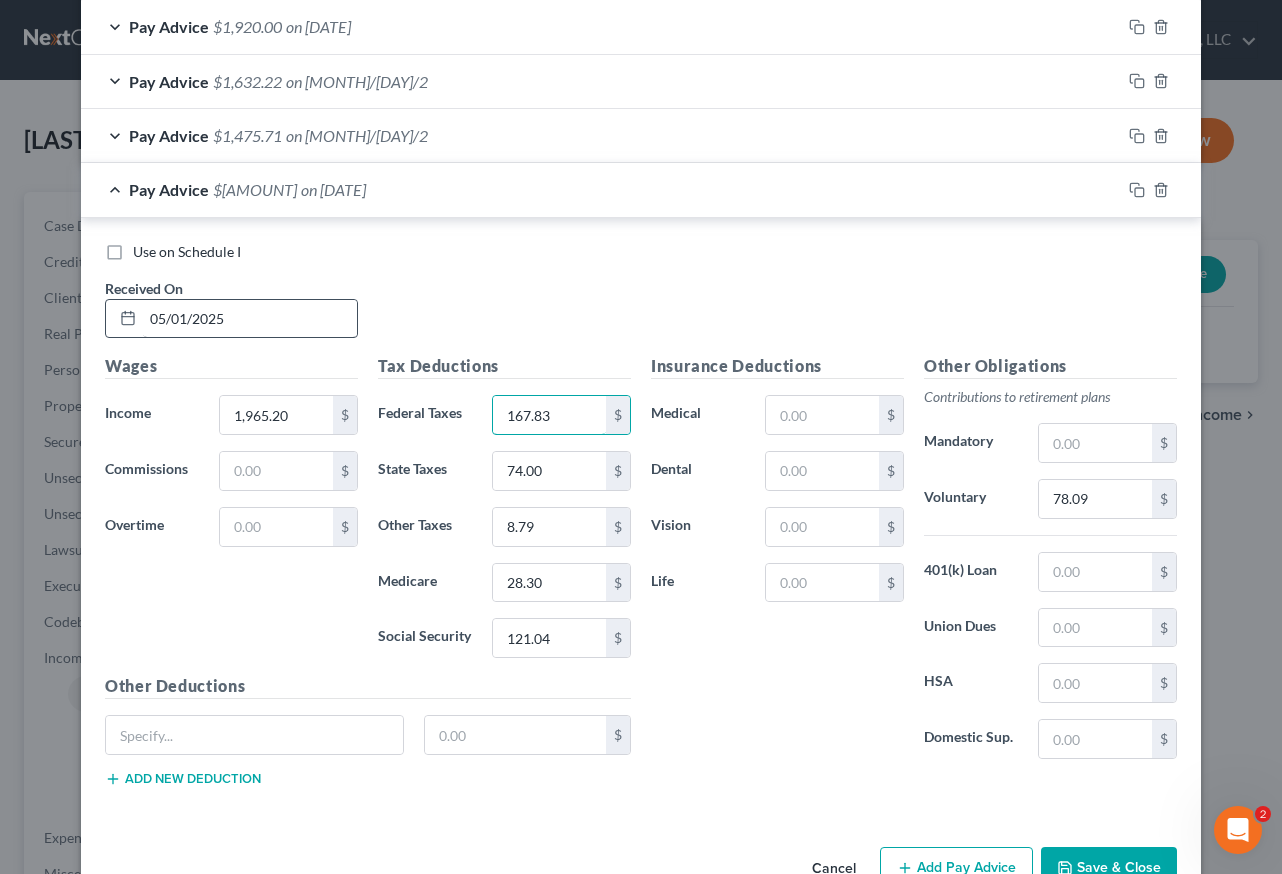 type on "167.83" 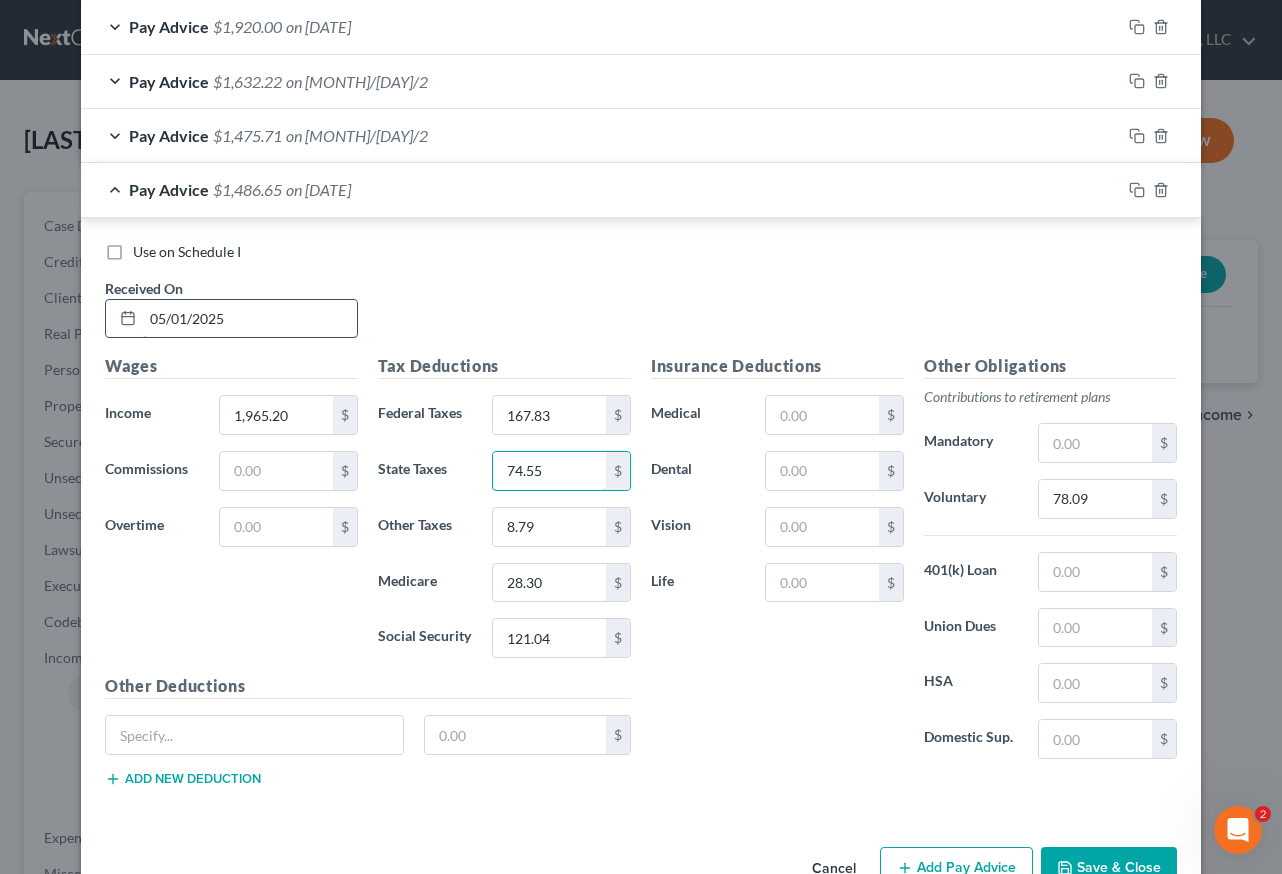 type on "74.55" 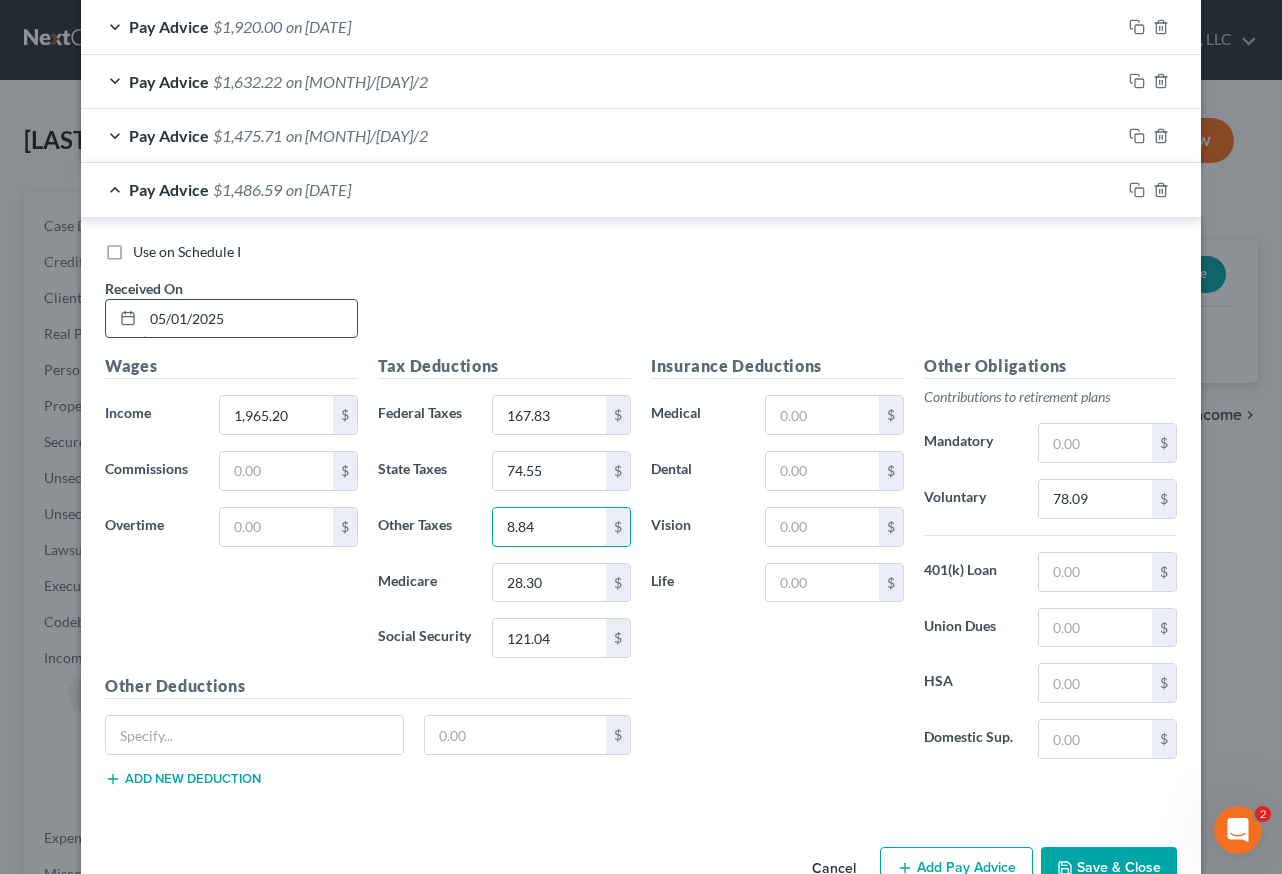 type on "8.84" 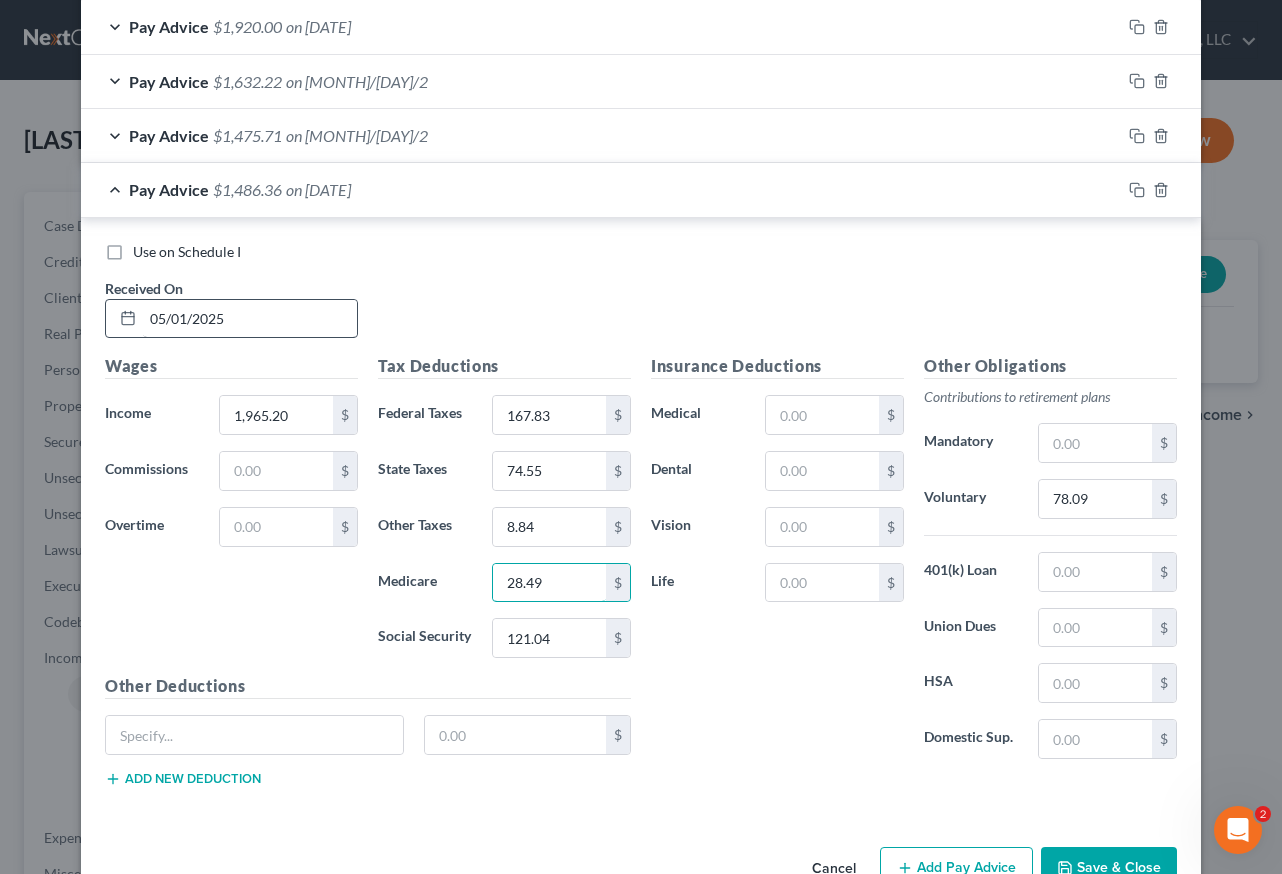 type on "28.49" 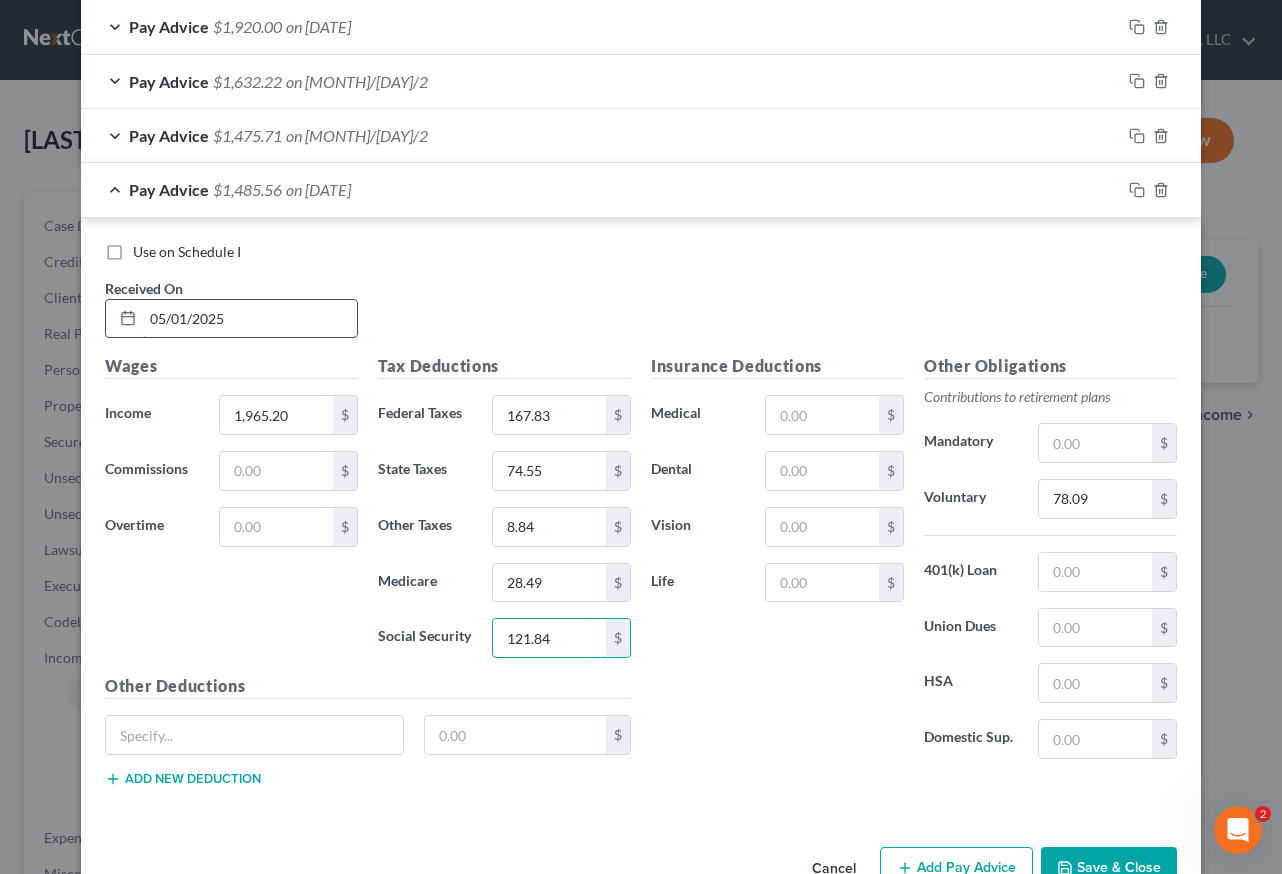 type on "121.84" 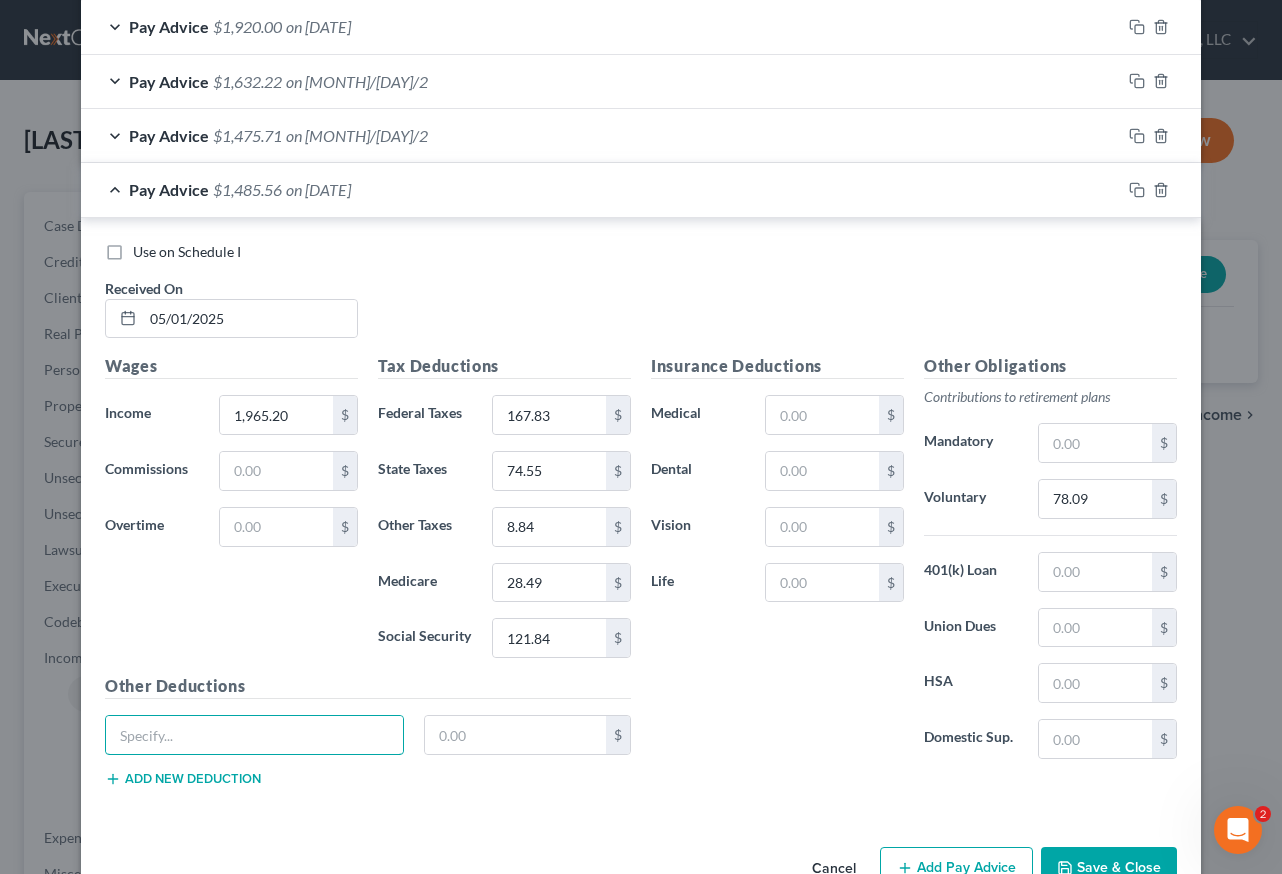 scroll, scrollTop: 680, scrollLeft: 0, axis: vertical 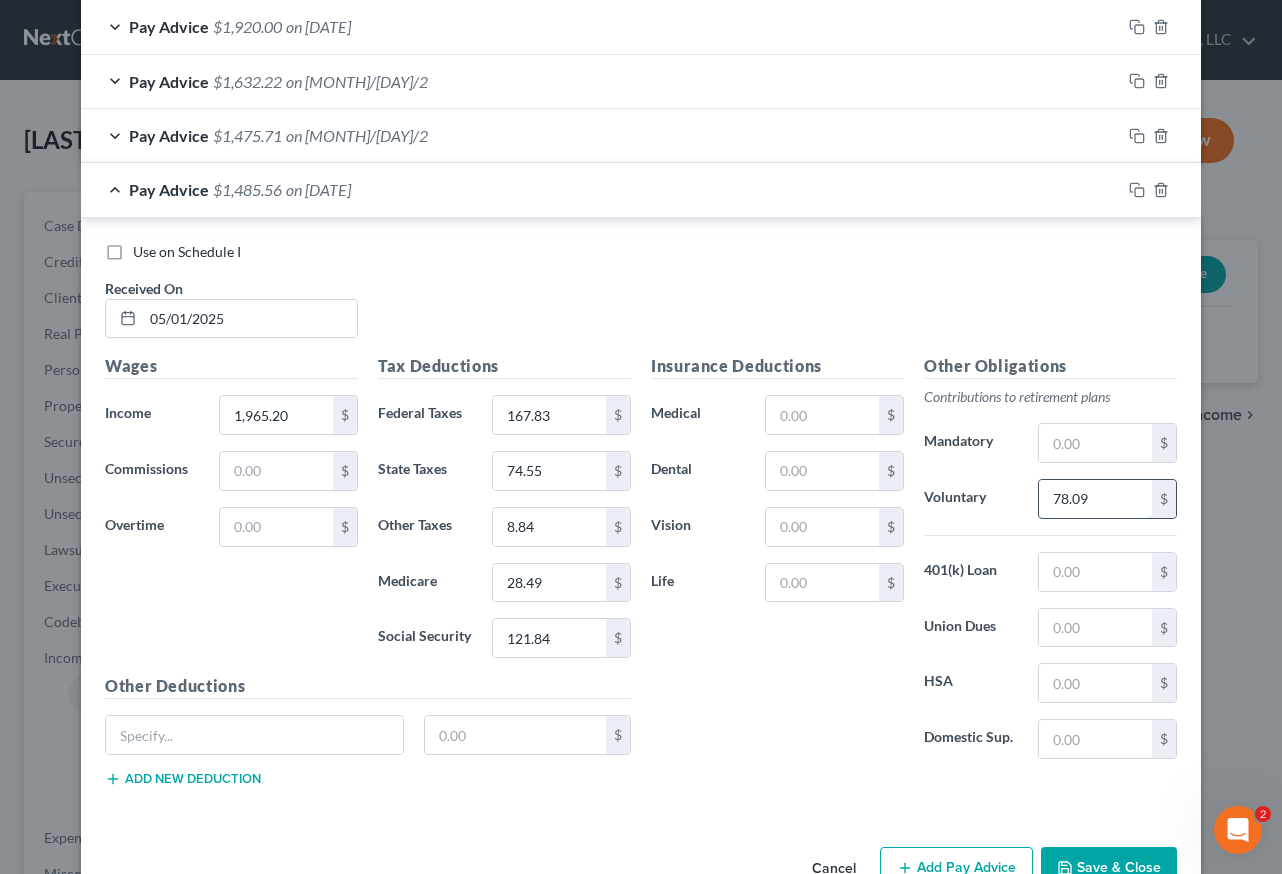 click on "78.09" at bounding box center (1095, 499) 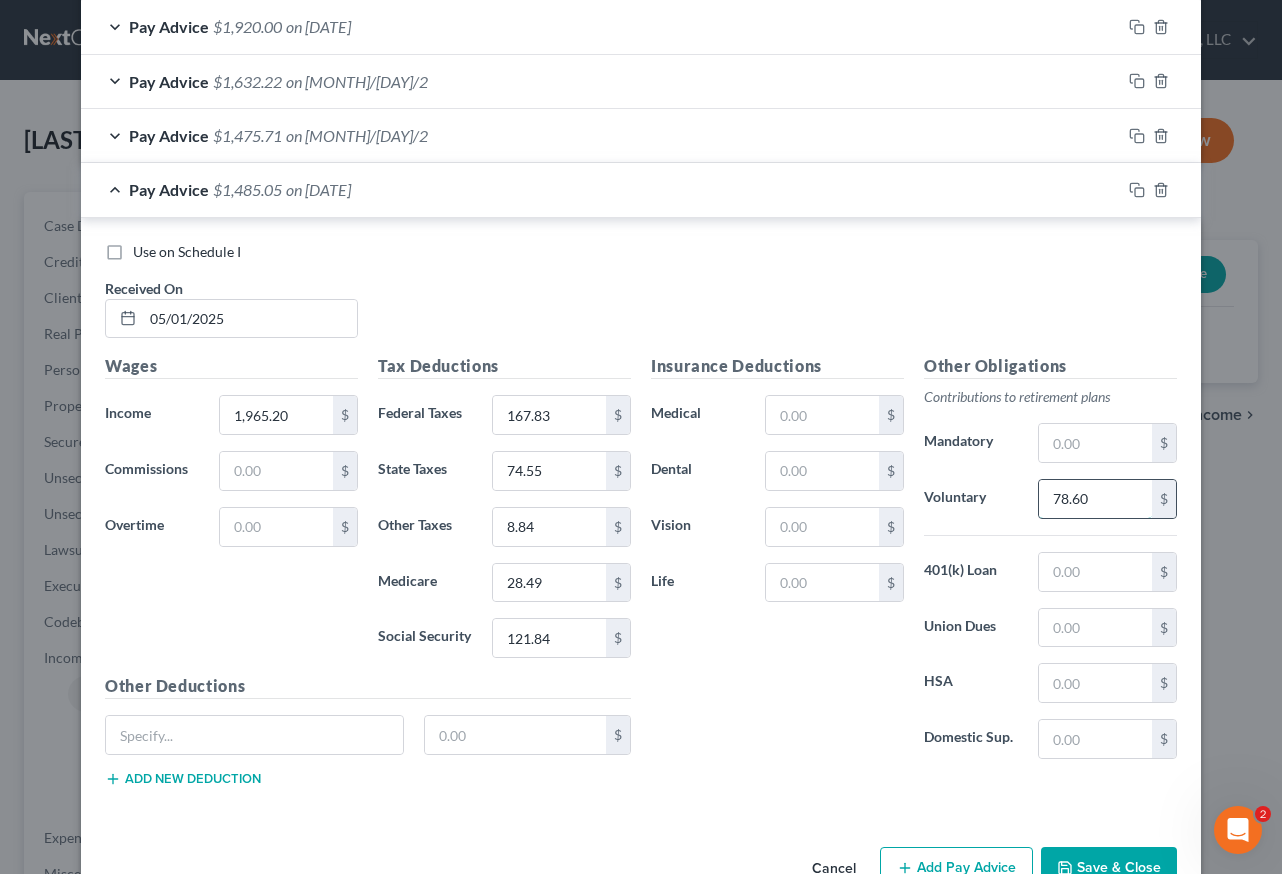 type on "78.60" 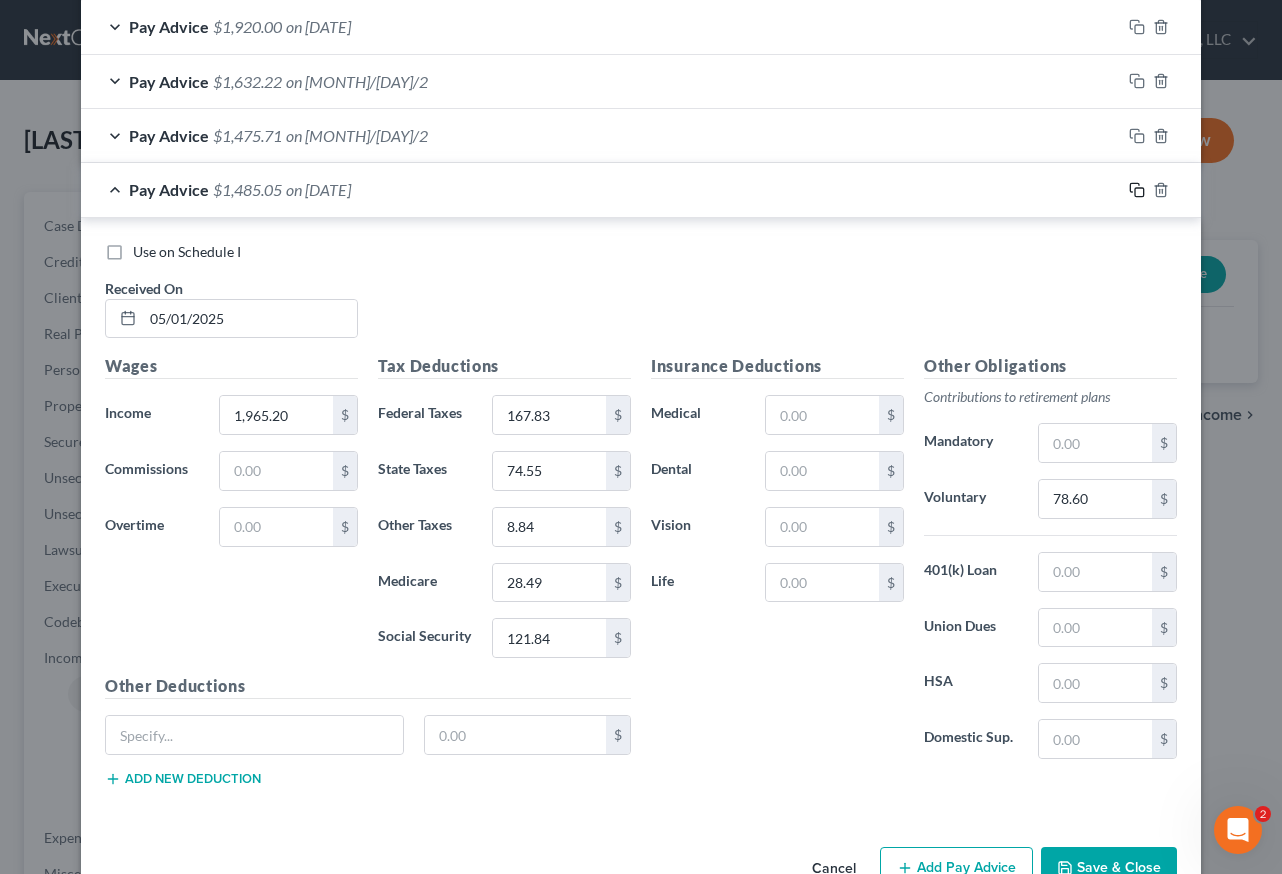 drag, startPoint x: 1129, startPoint y: 194, endPoint x: 665, endPoint y: 308, distance: 477.79913 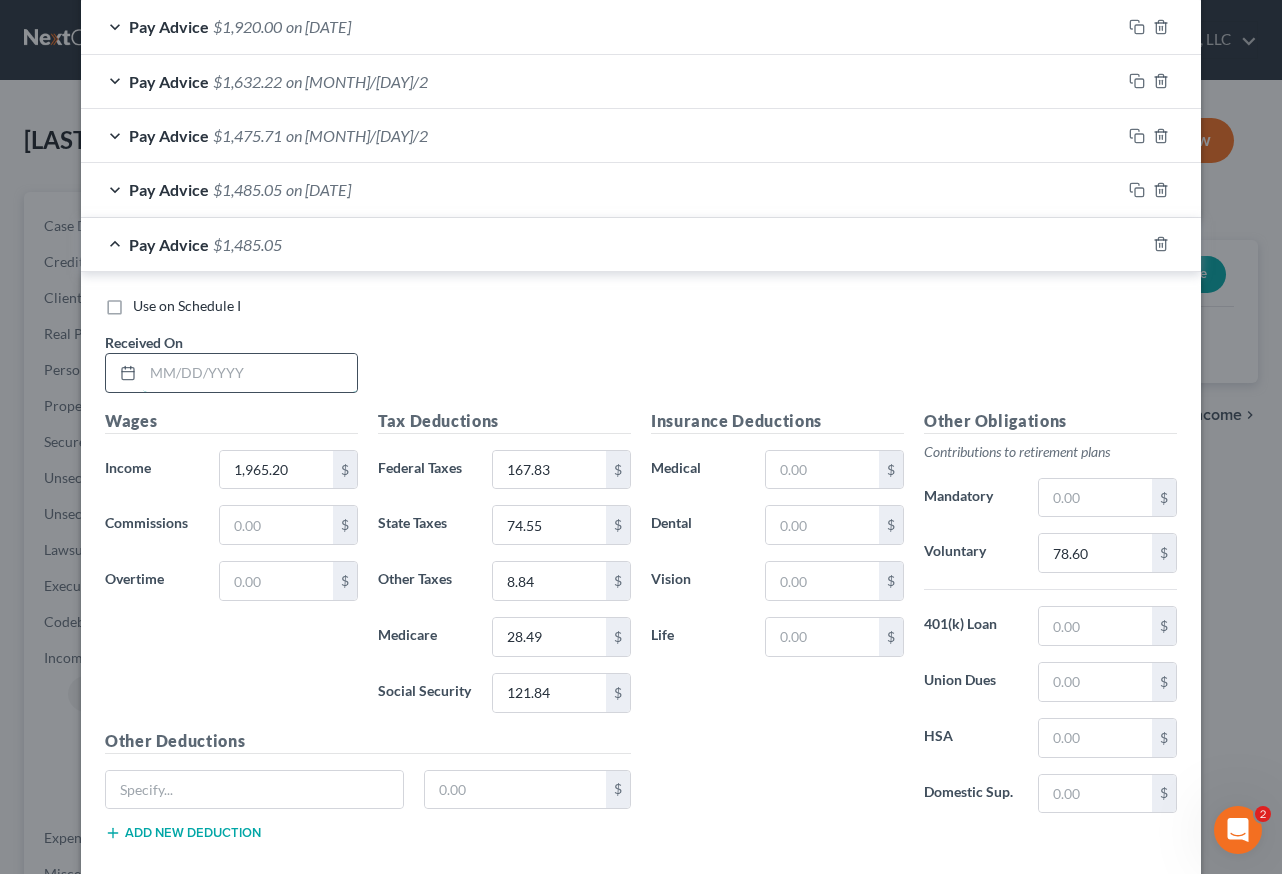 click at bounding box center [250, 373] 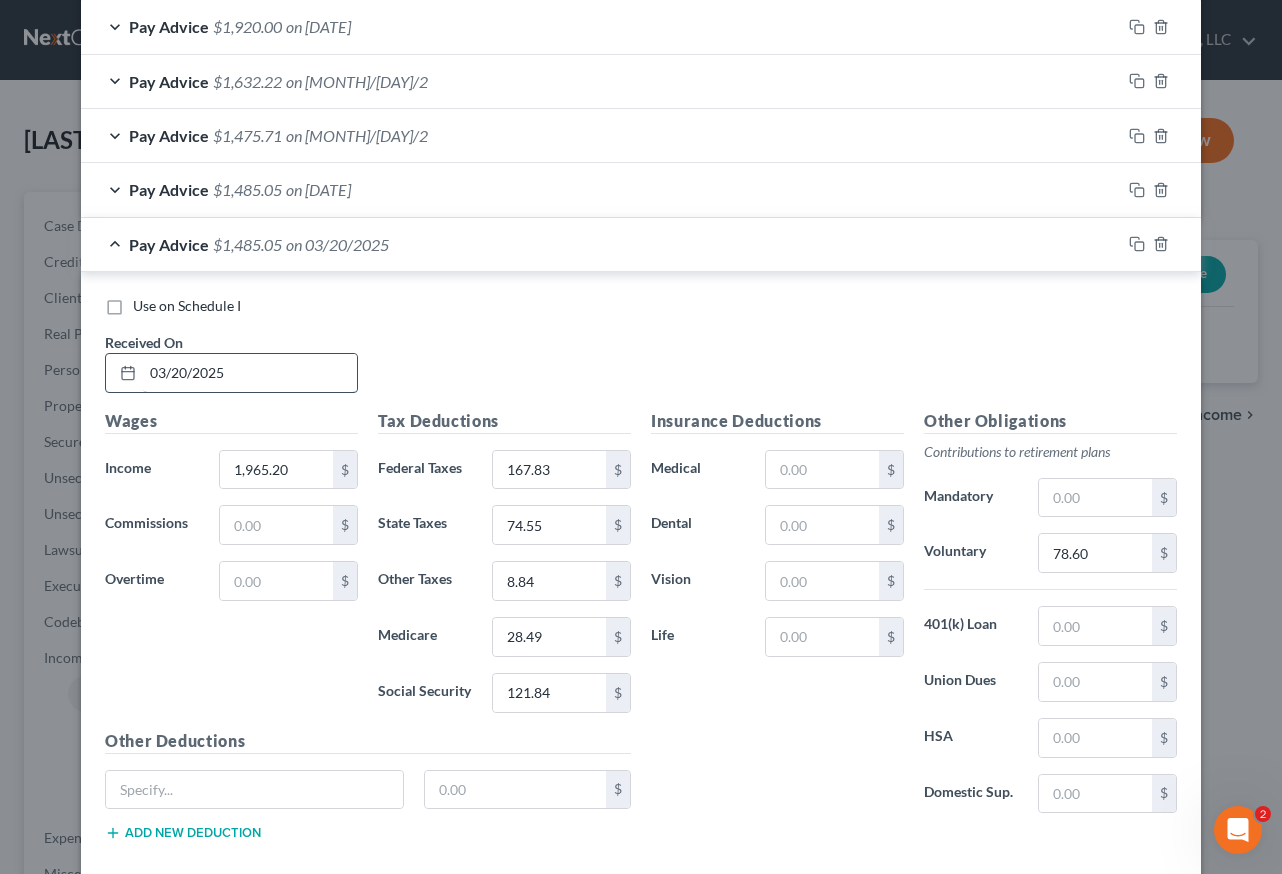 type on "03/20/2025" 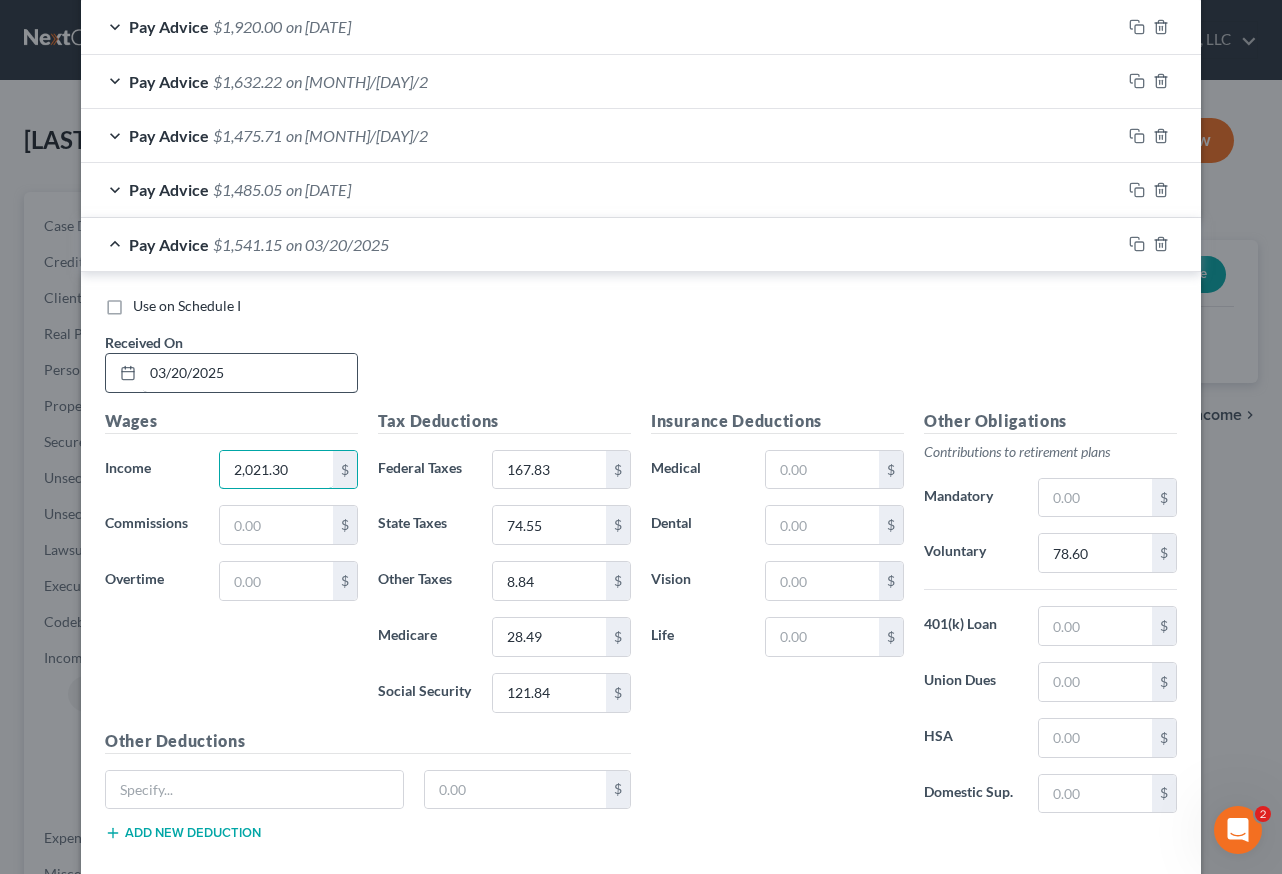type on "2,021.30" 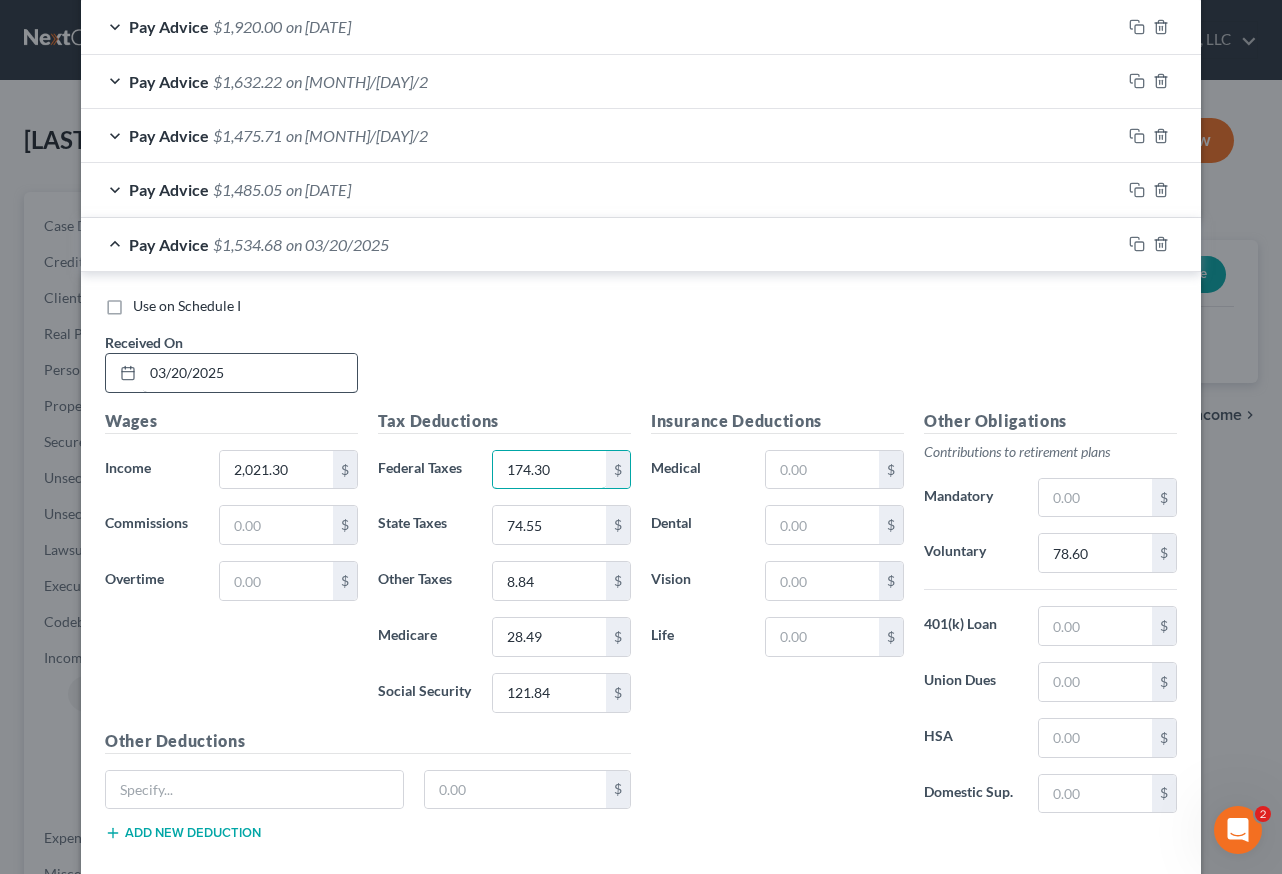 type on "174.30" 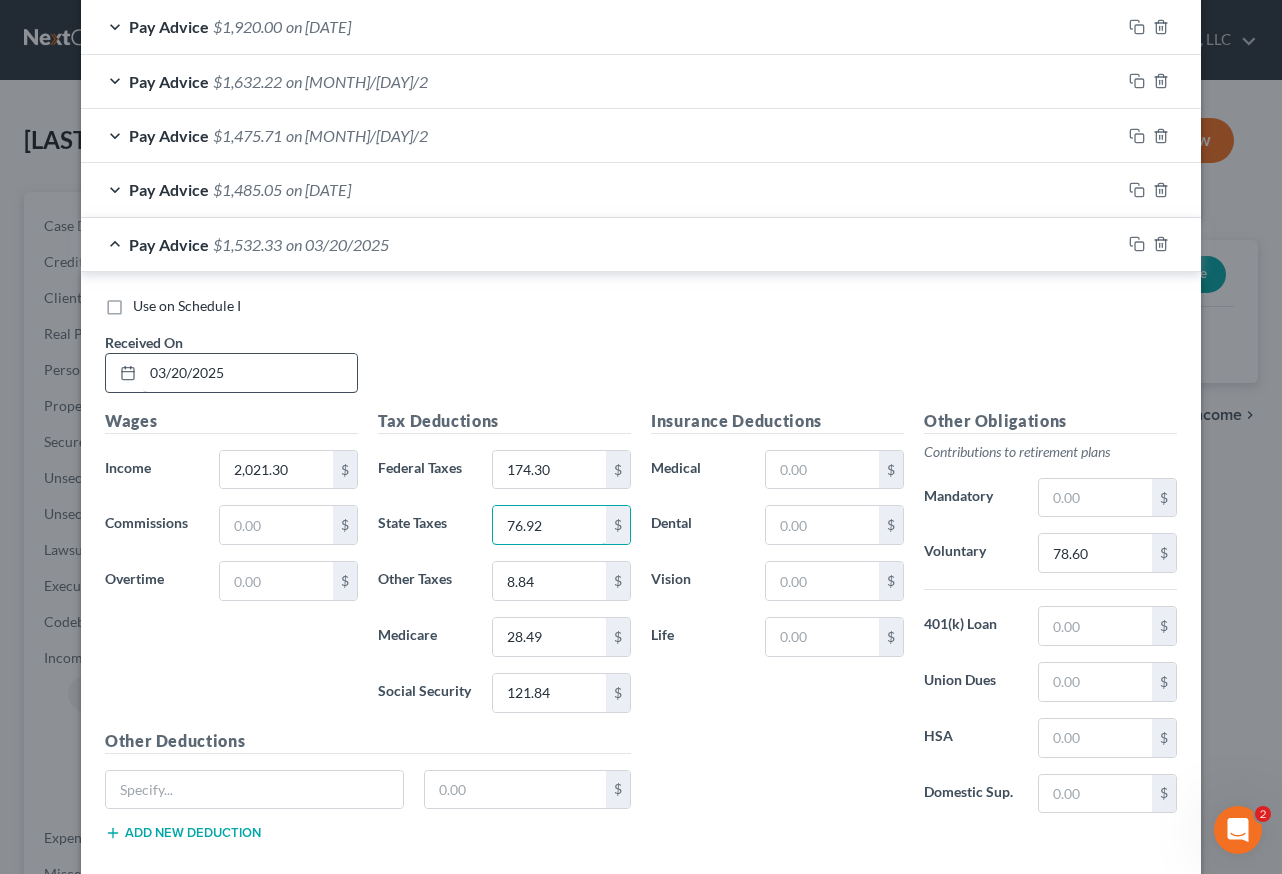 type on "76.92" 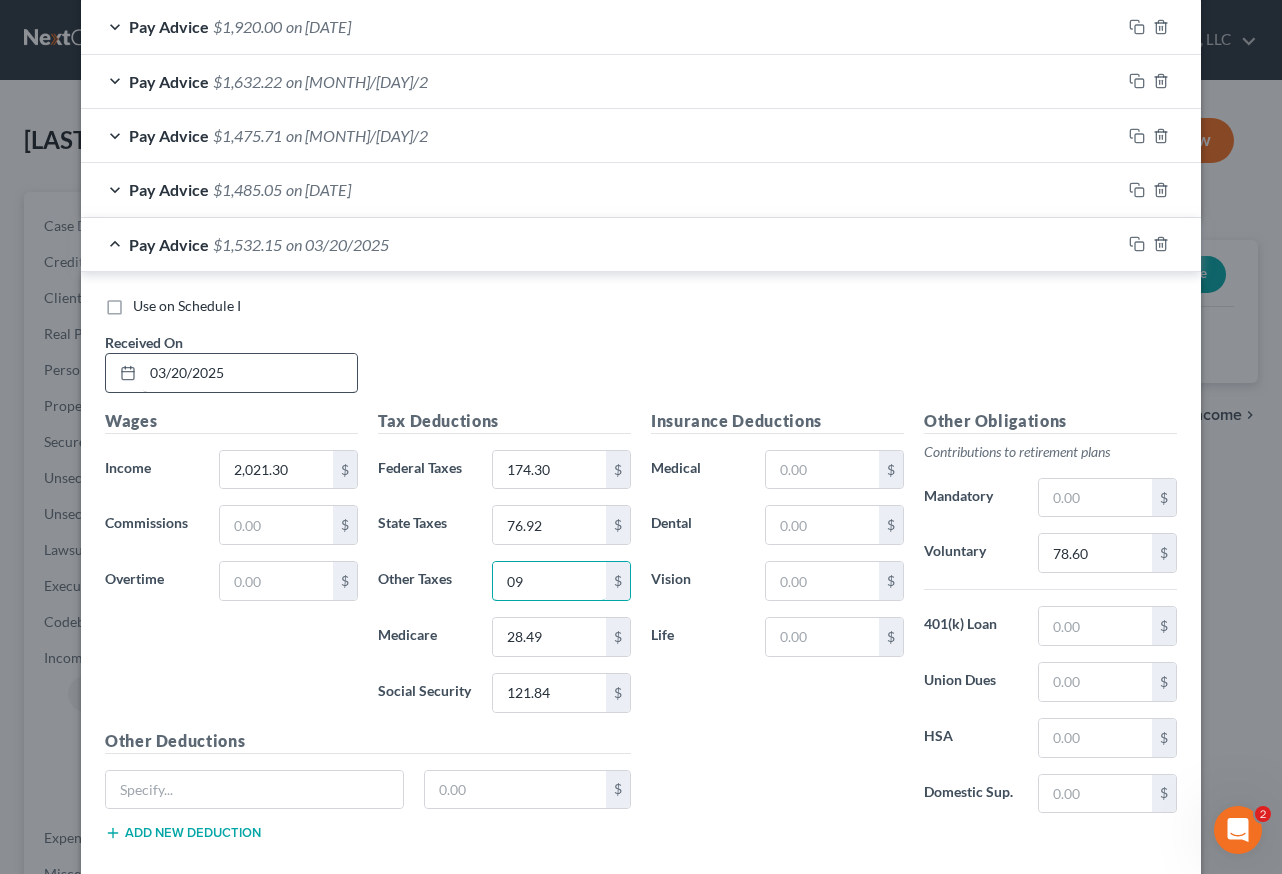 type on "0" 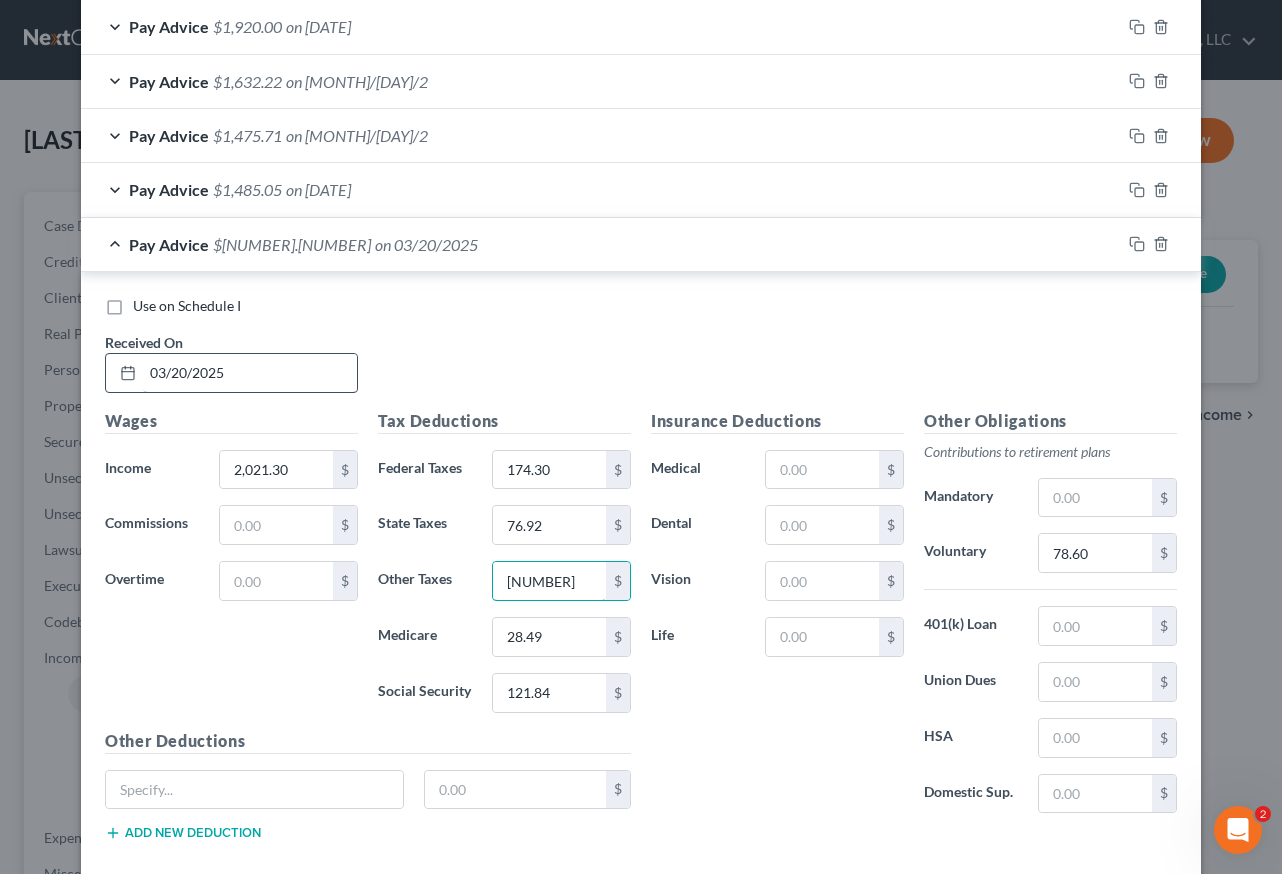 type on "[NUMBER]" 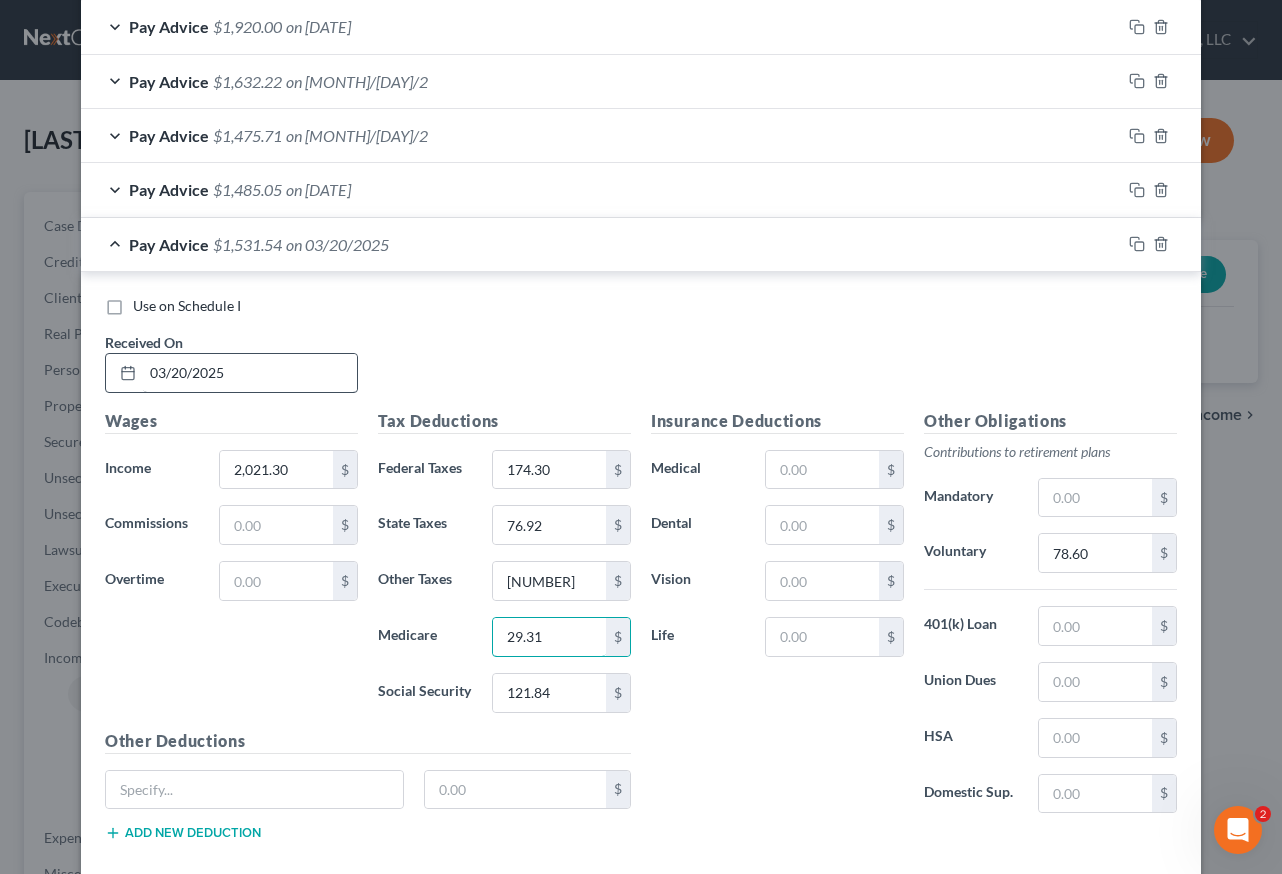 type on "29.31" 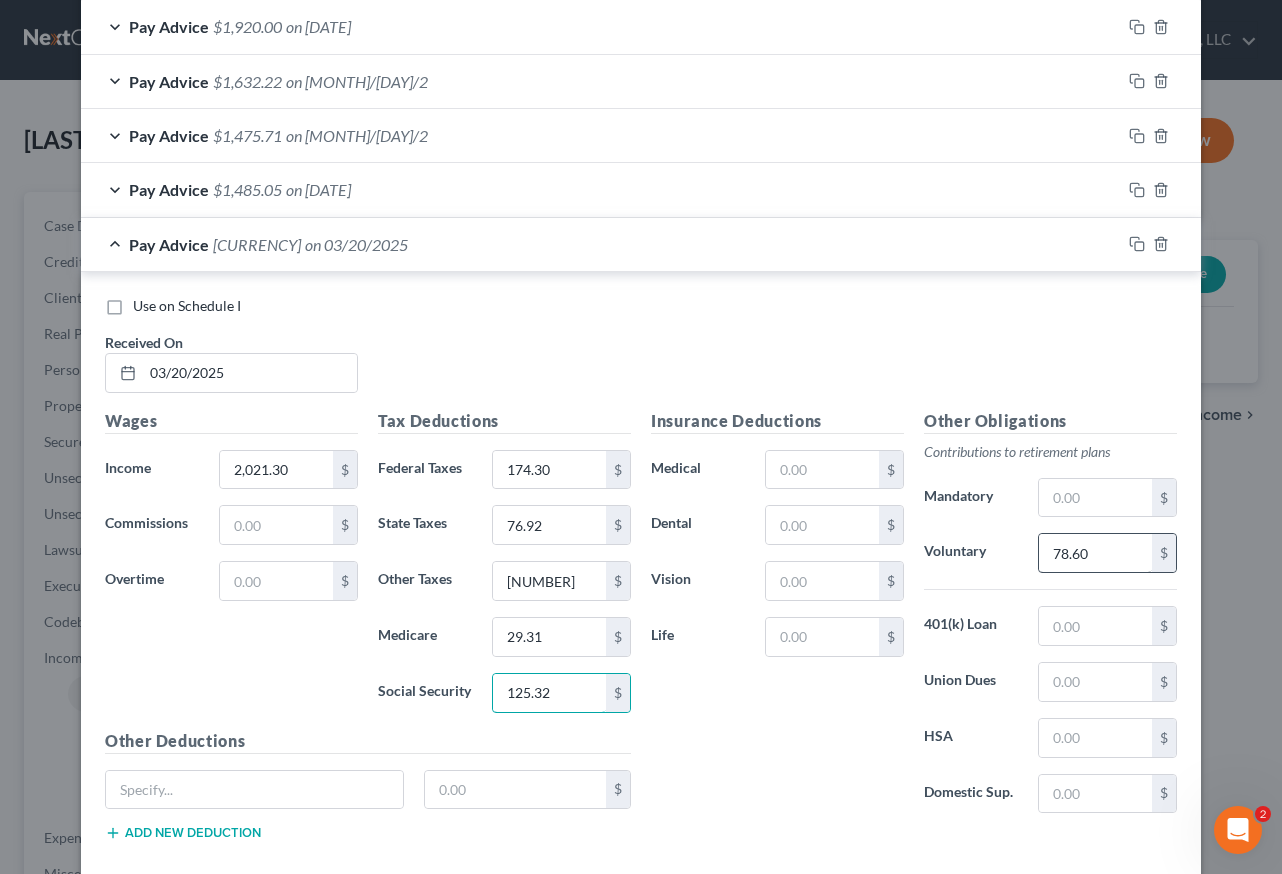type on "125.32" 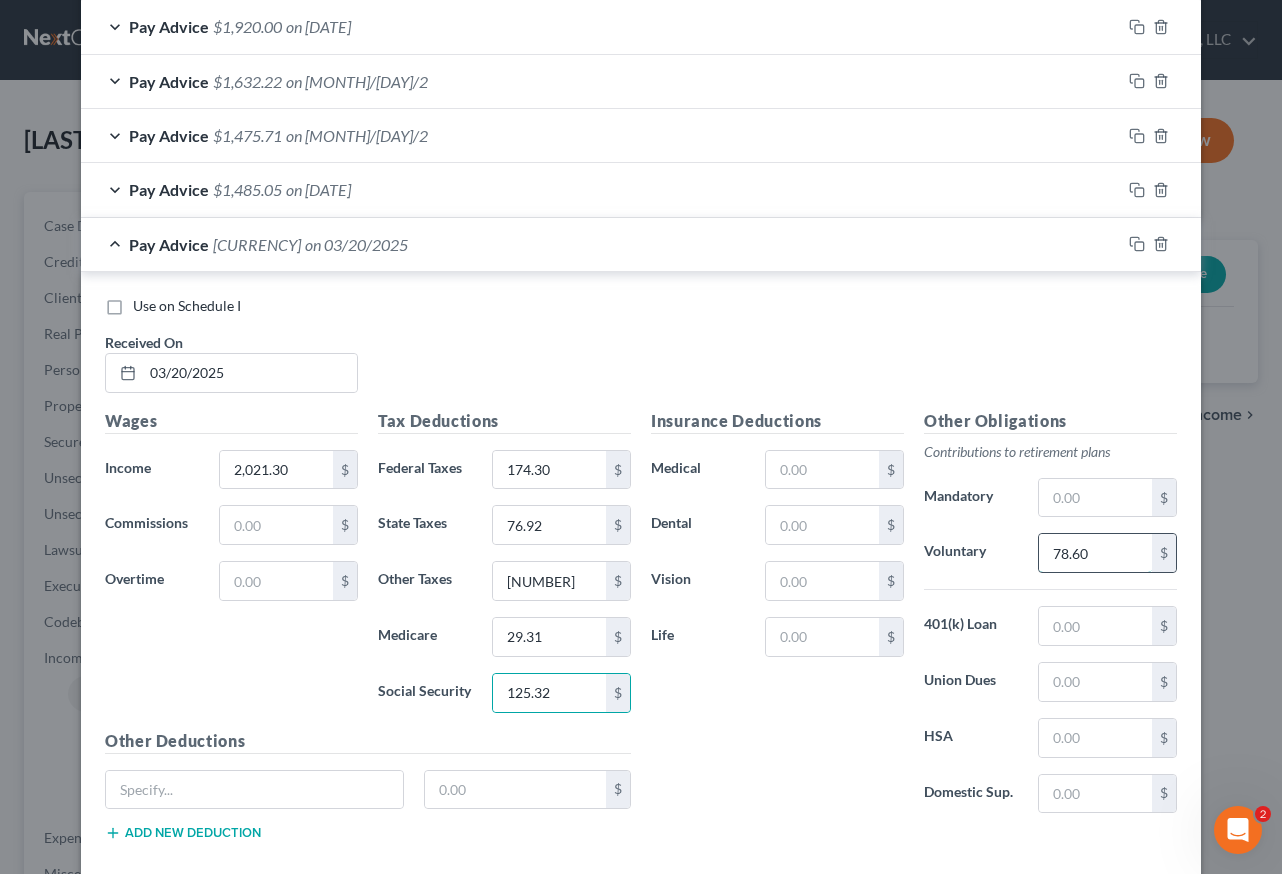 click on "78.60" at bounding box center [1095, 553] 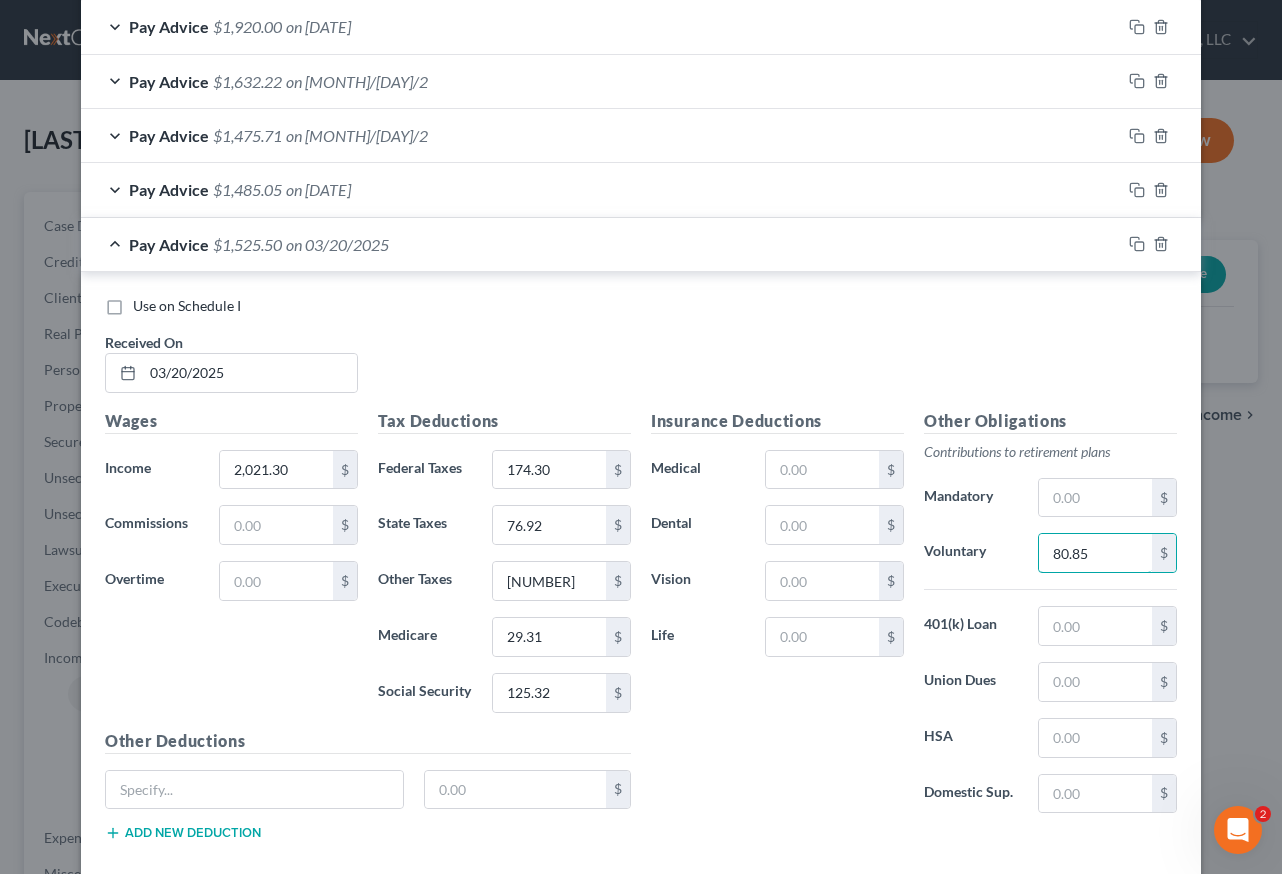 type on "80.85" 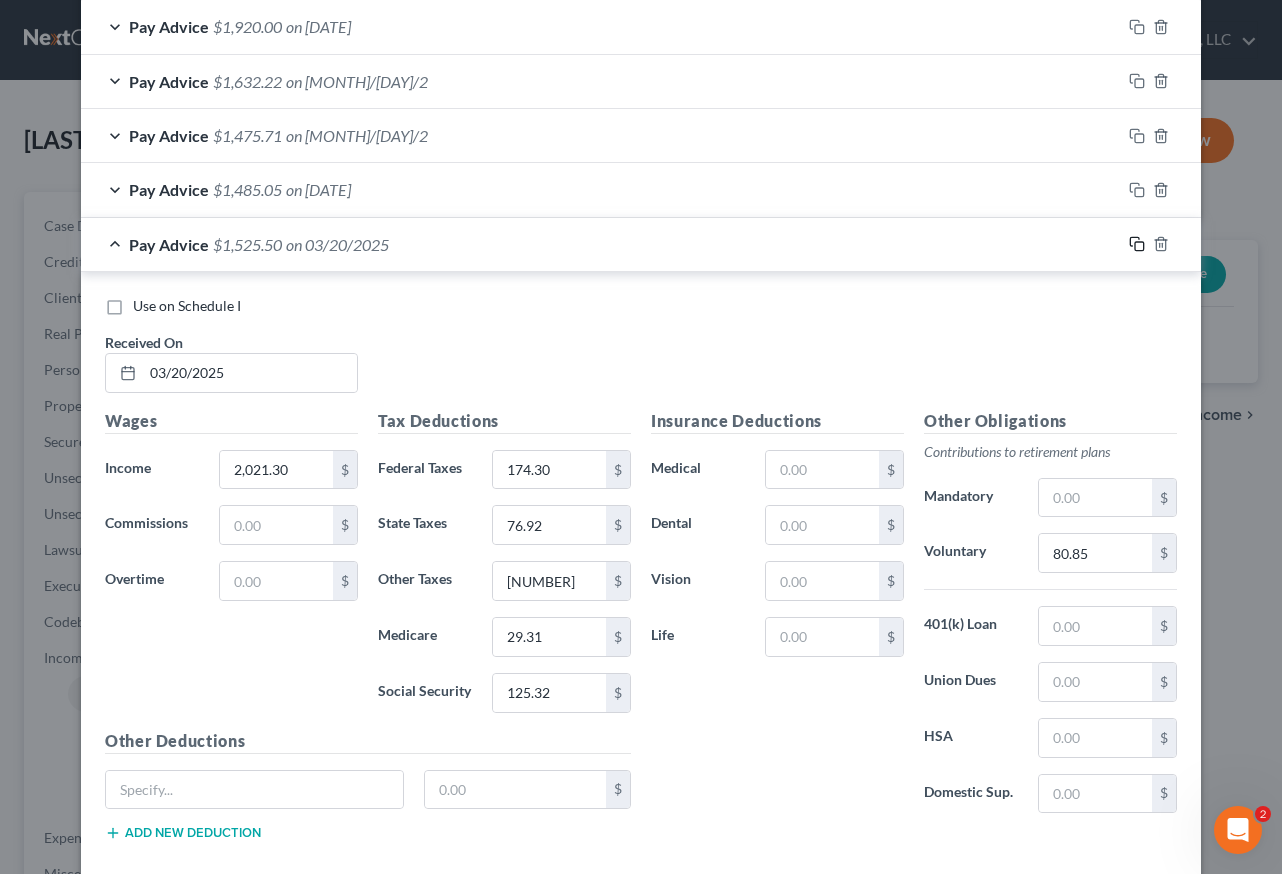 click 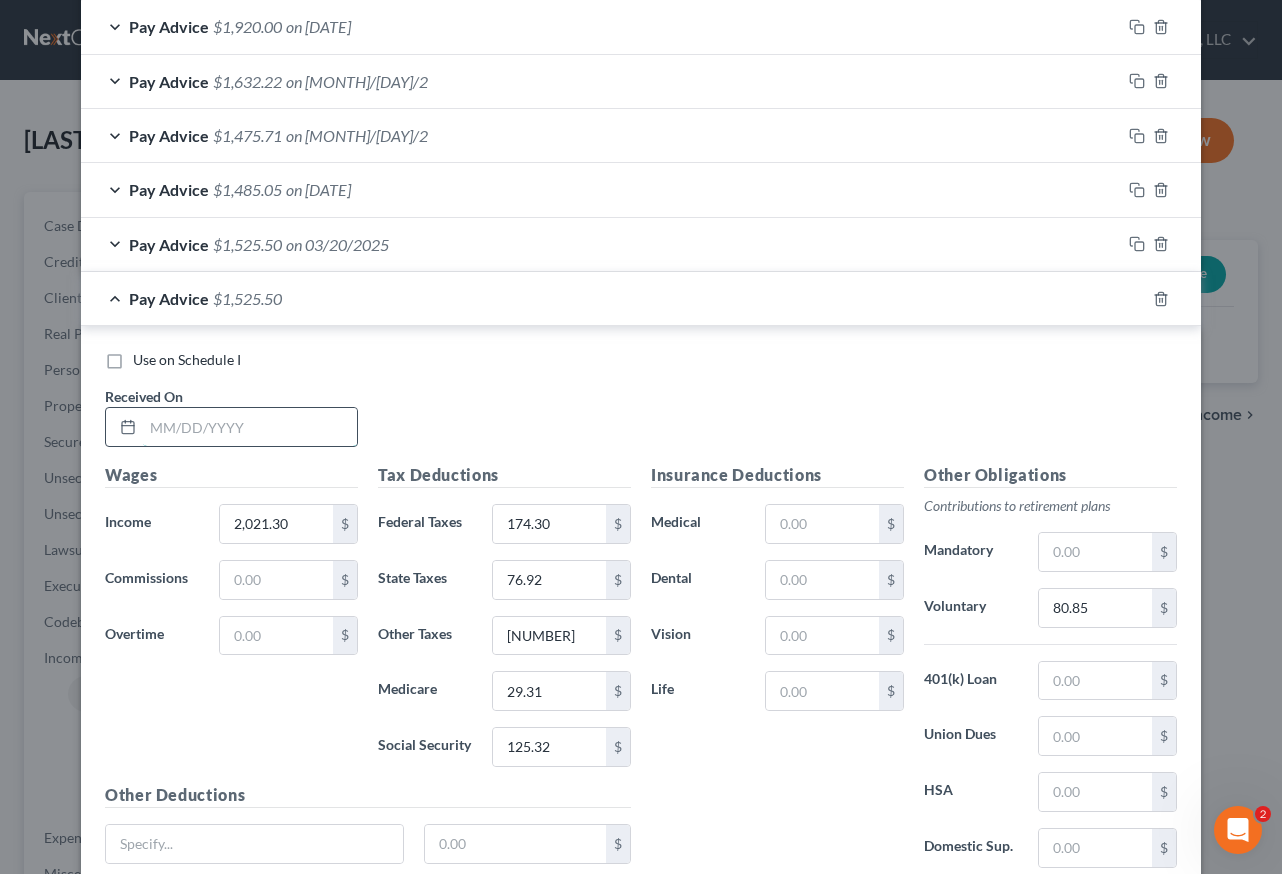 click at bounding box center (250, 427) 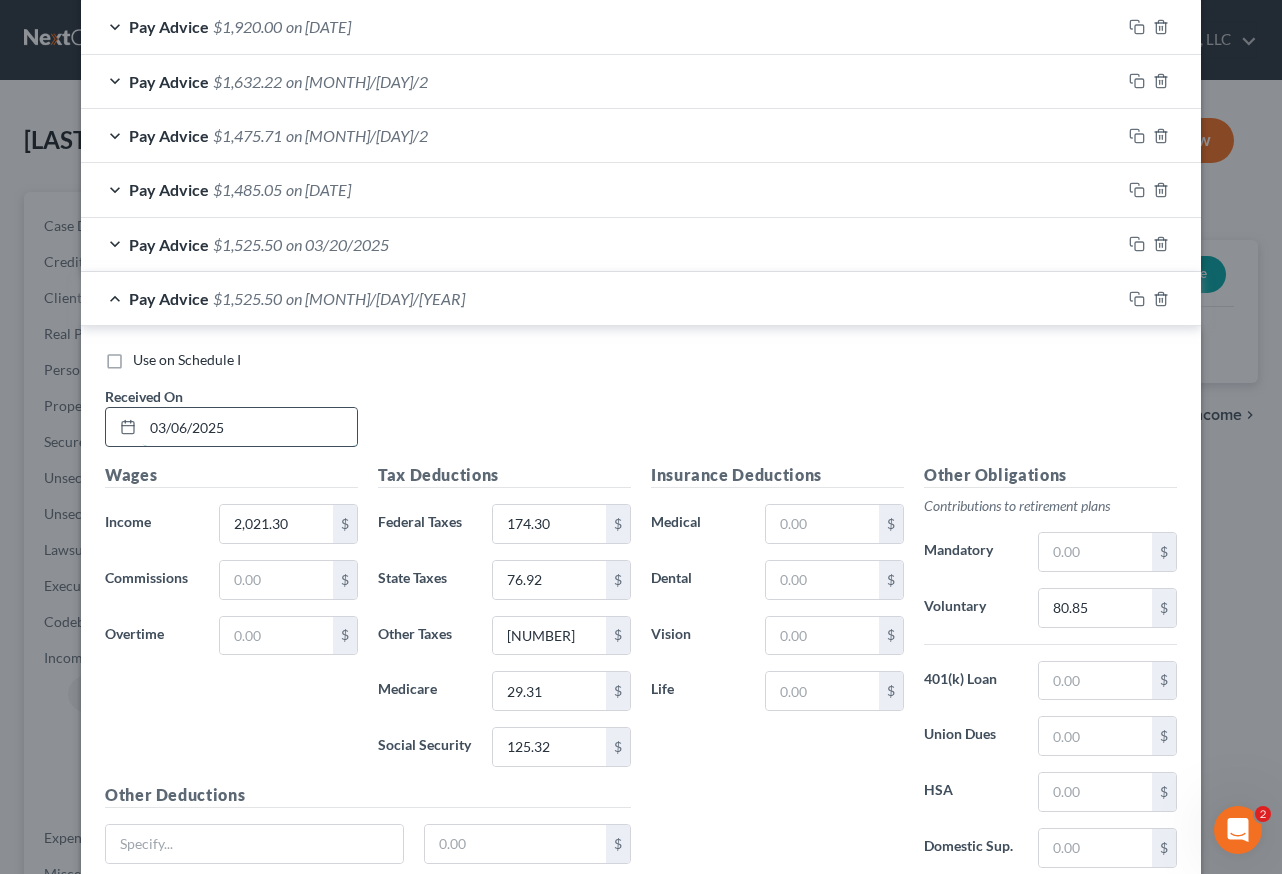 type on "03/06/2025" 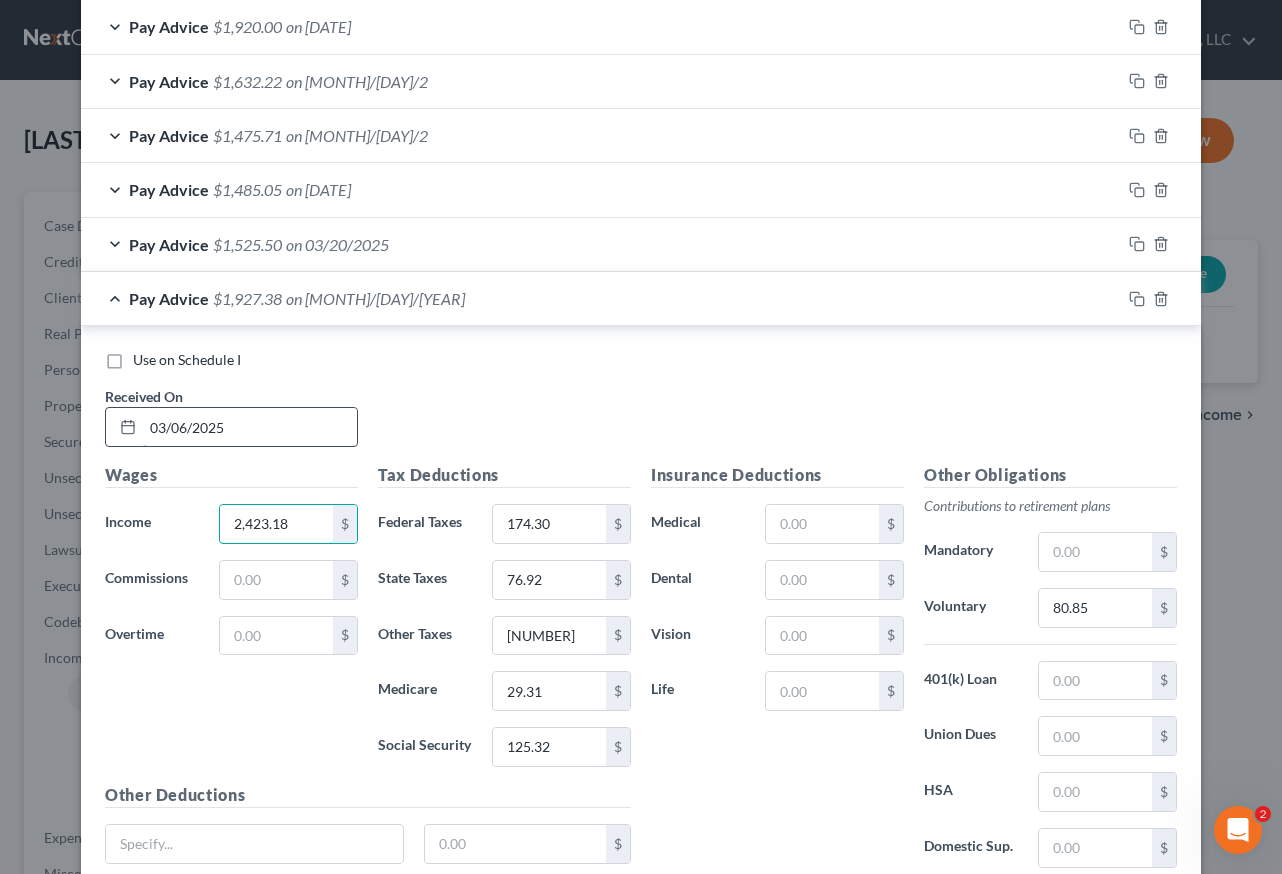 type on "2,423.18" 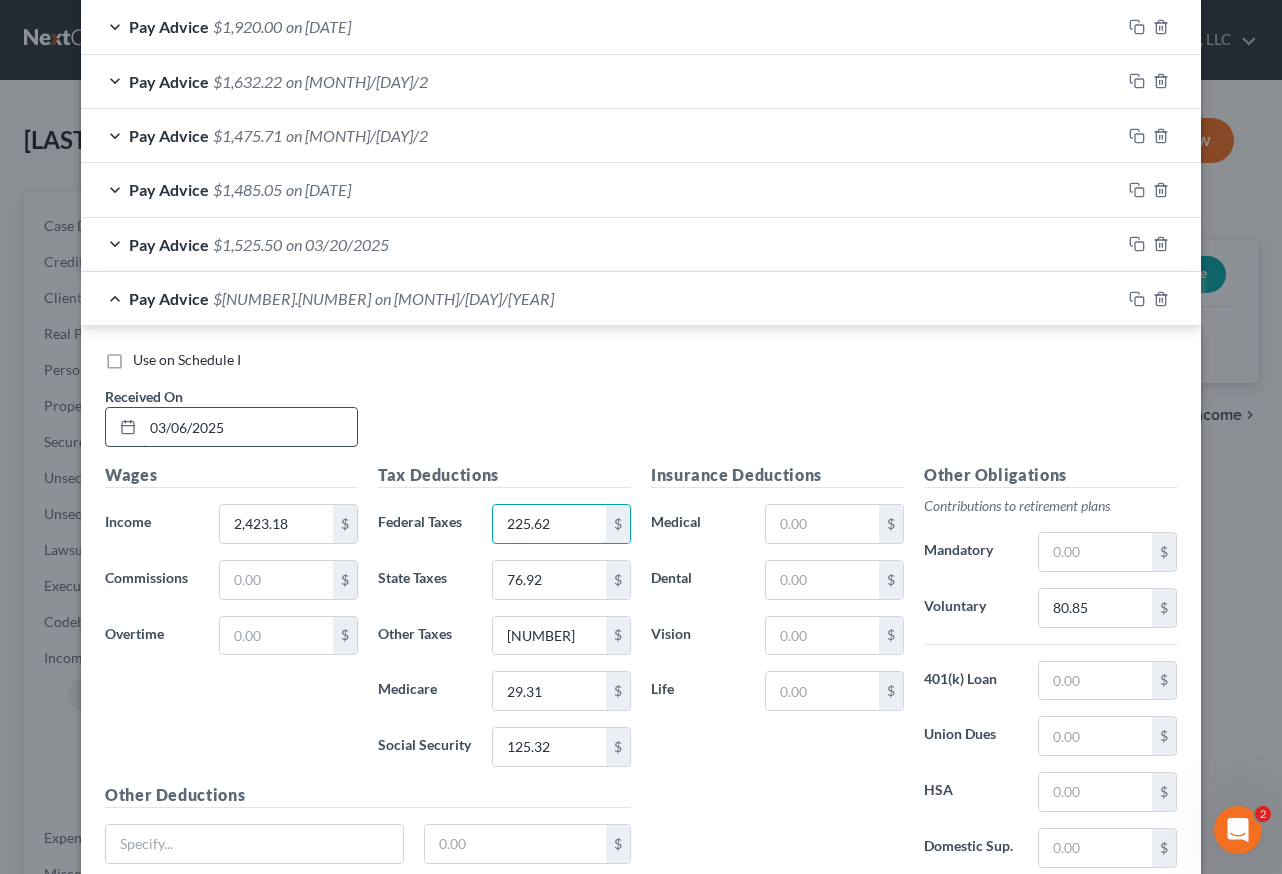 type on "225.62" 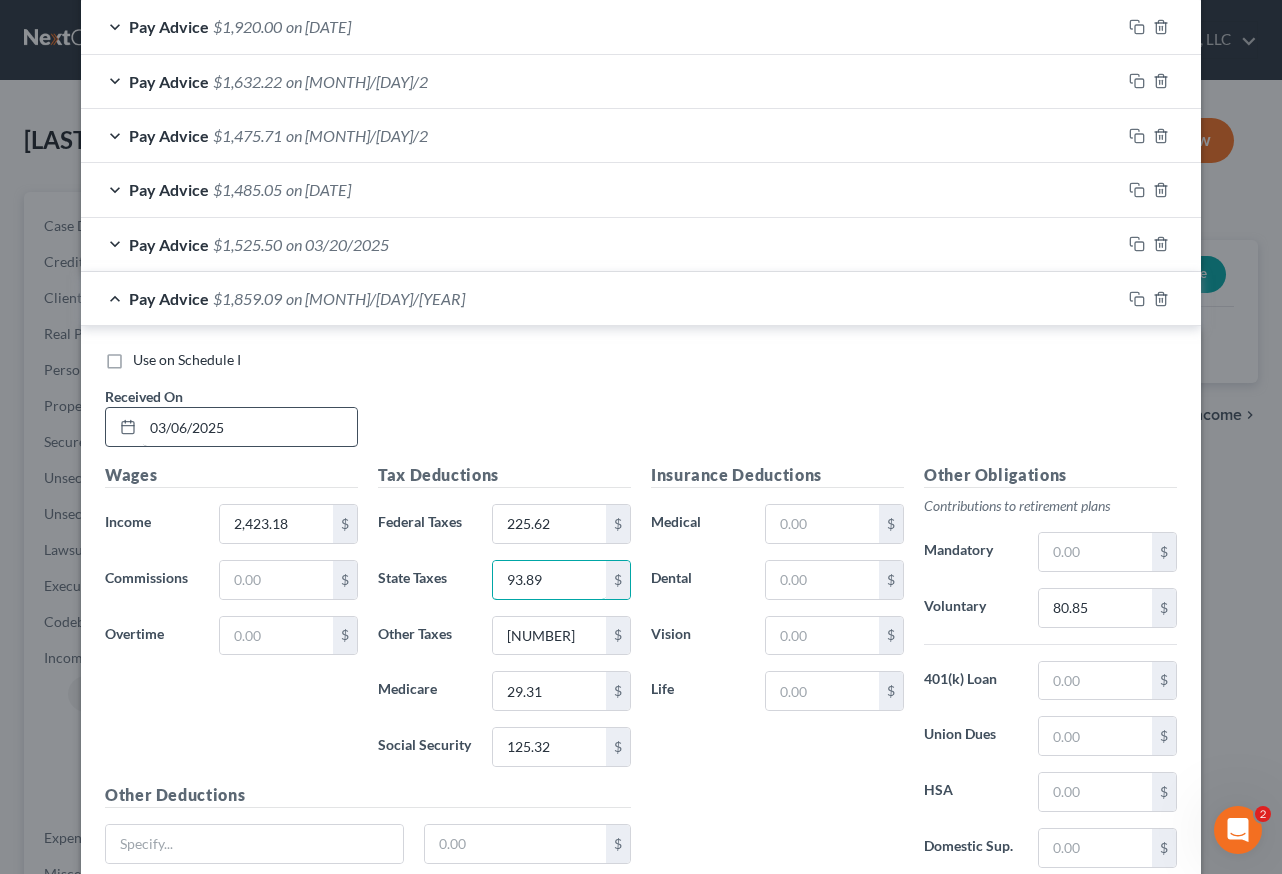 type on "93.89" 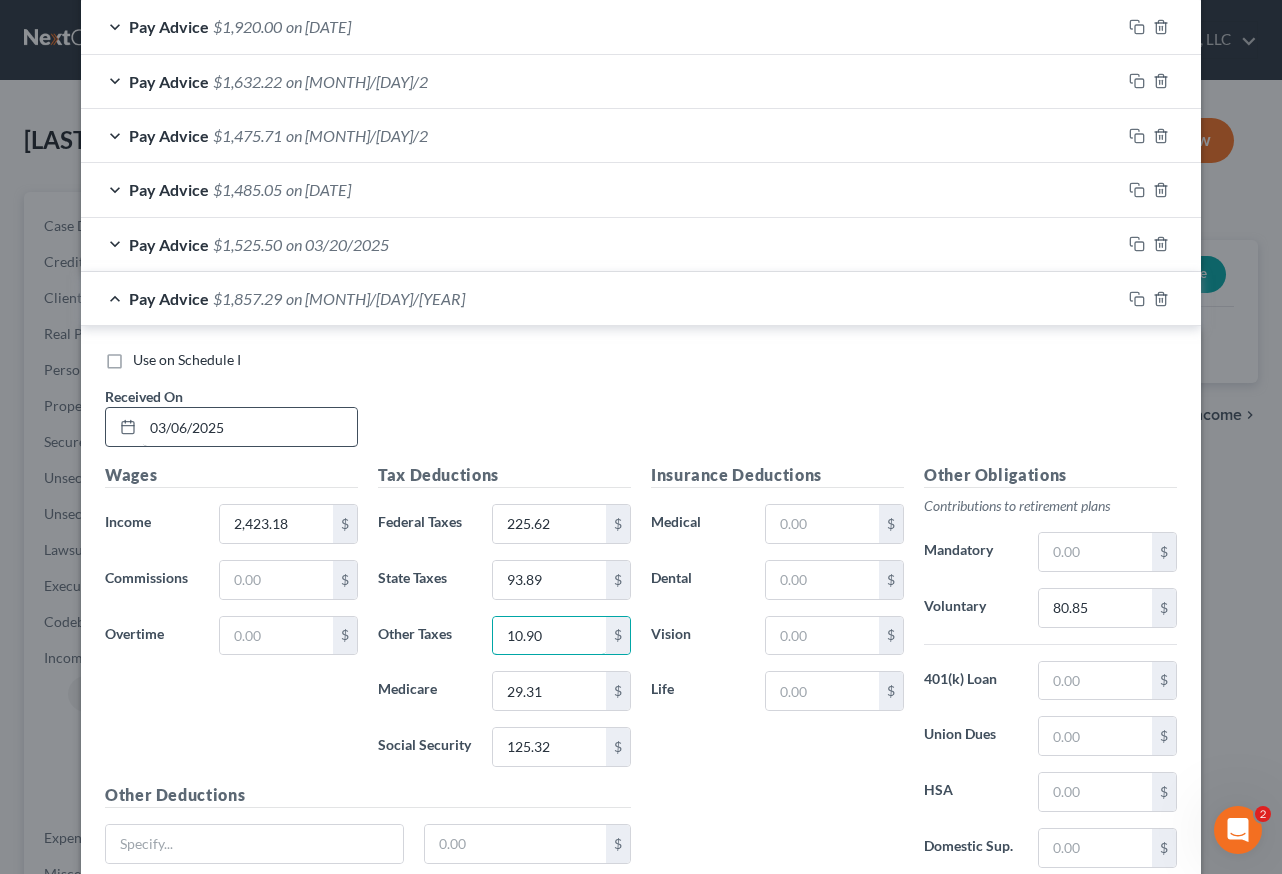 type on "10.90" 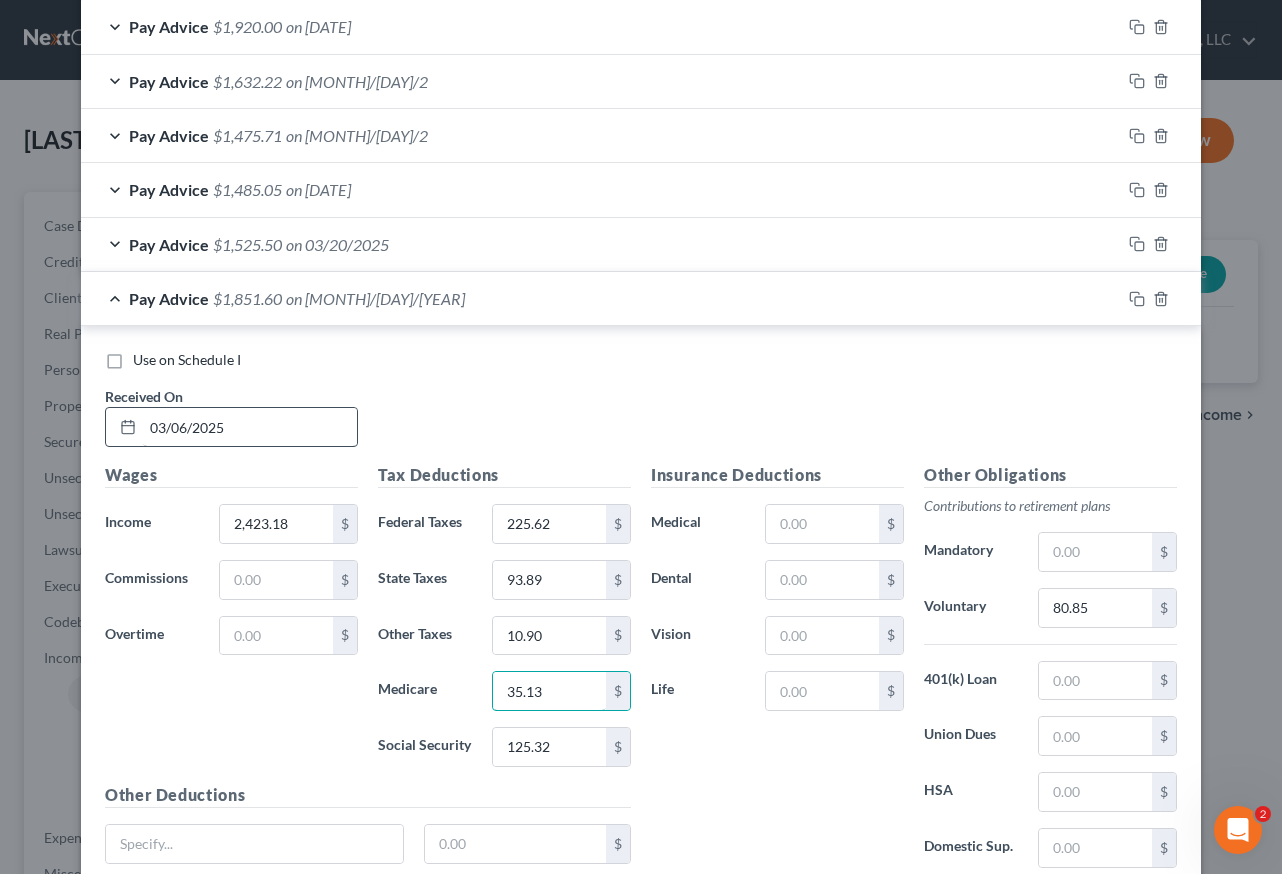 type on "35.13" 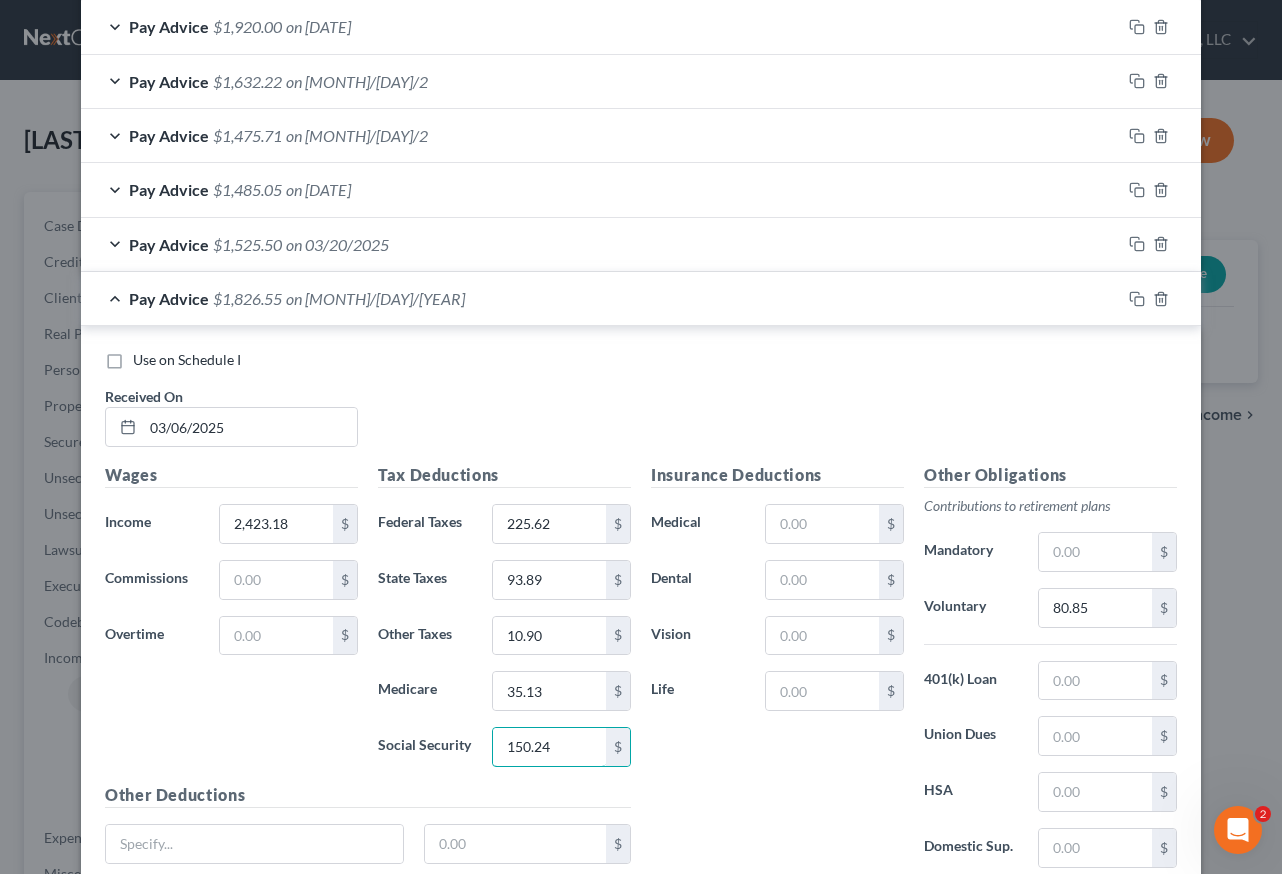 type on "150.24" 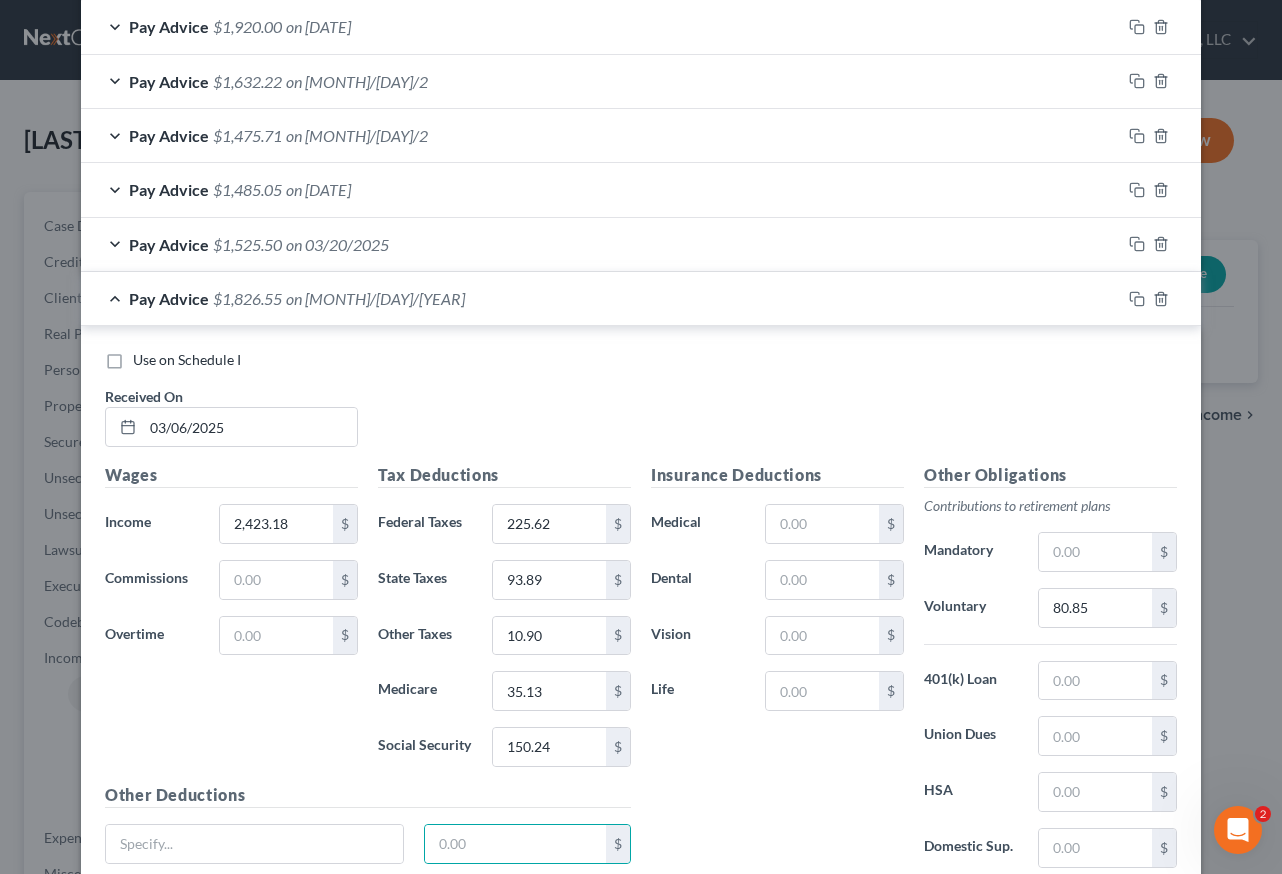 type 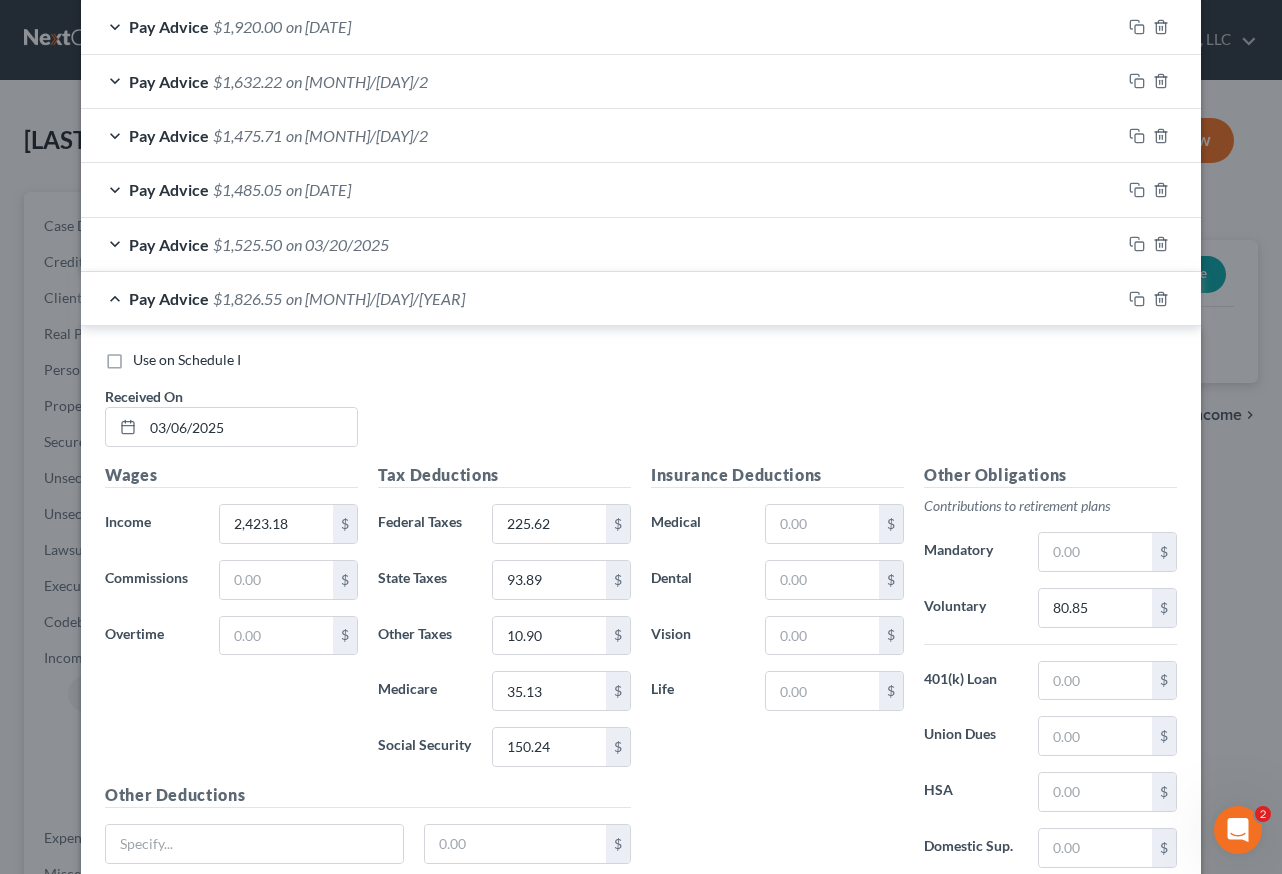 scroll, scrollTop: 843, scrollLeft: 0, axis: vertical 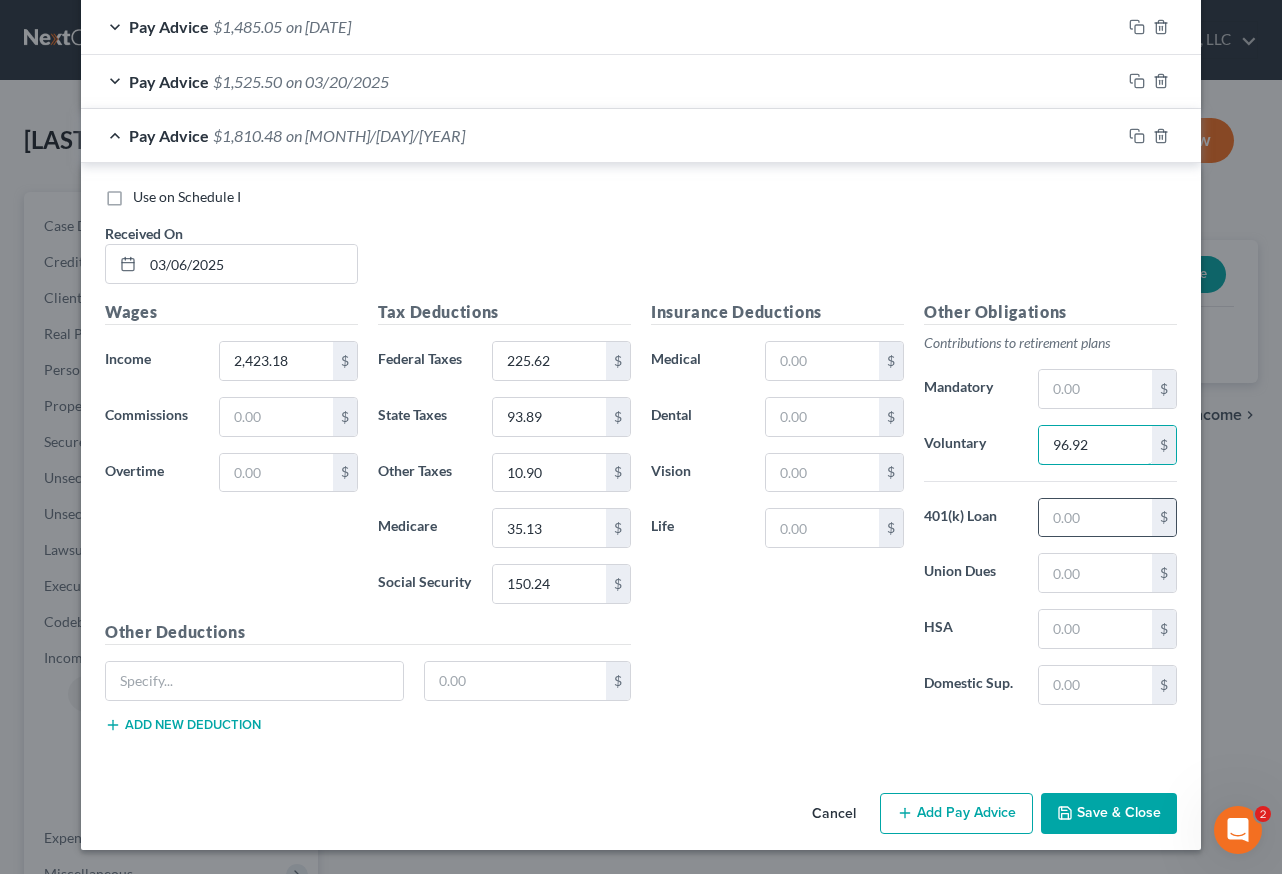 type on "96.92" 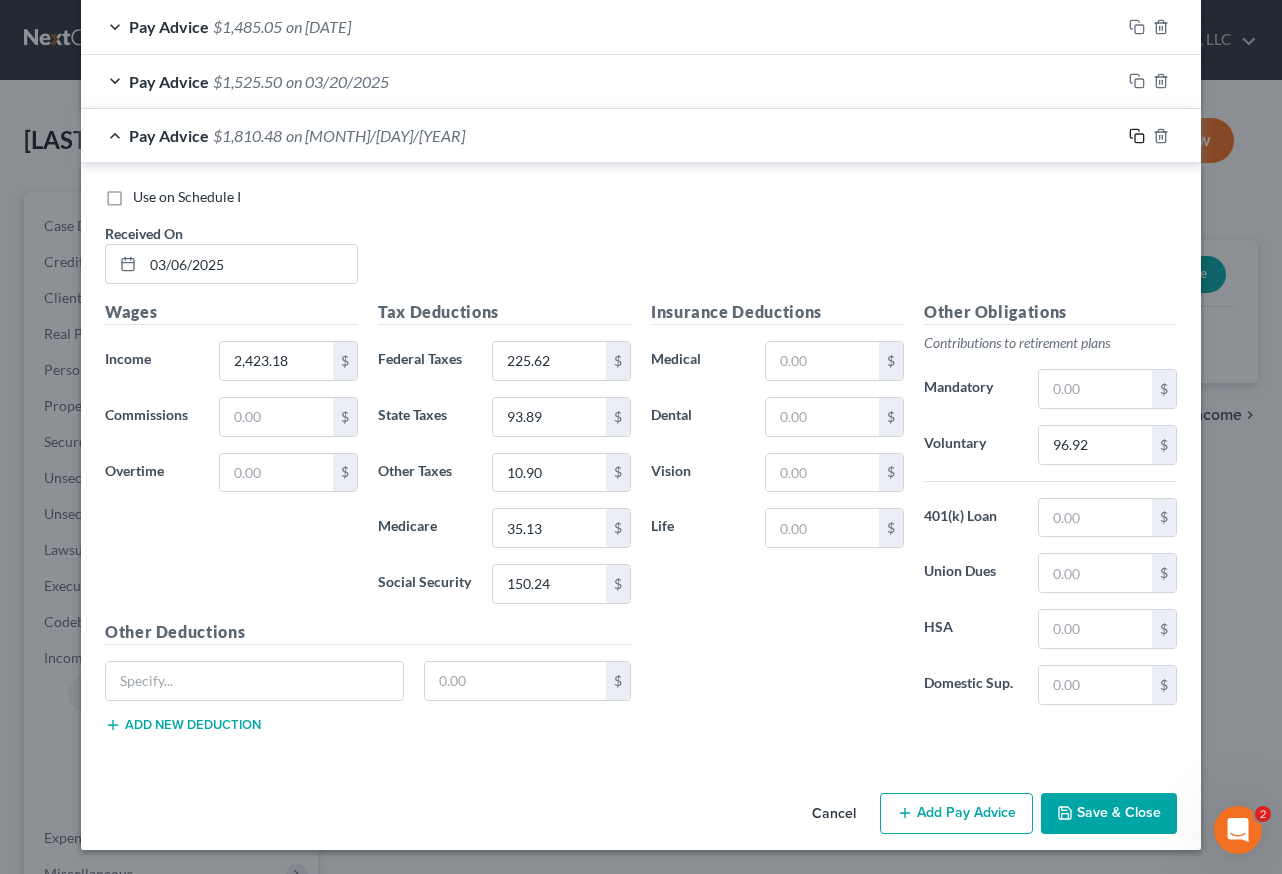 click 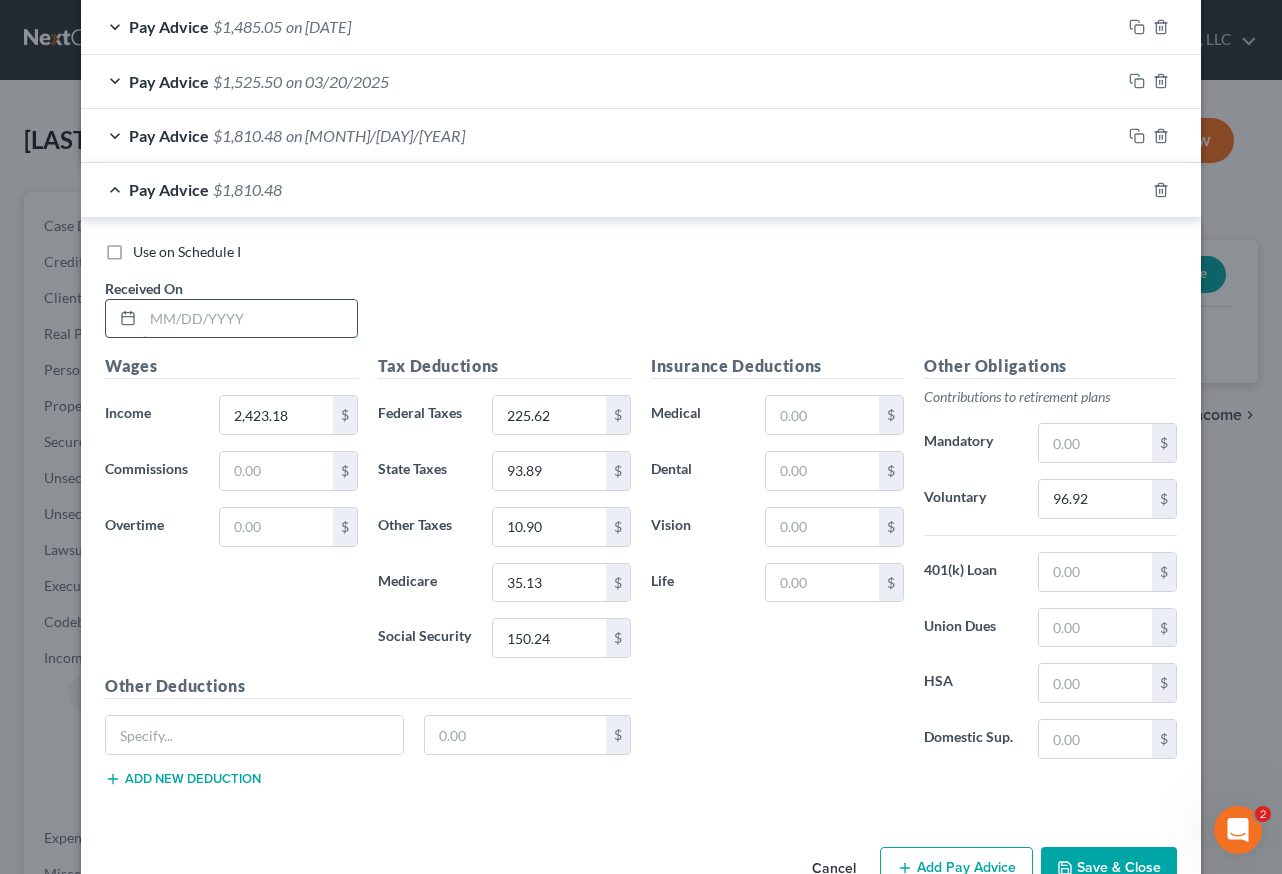 click at bounding box center [250, 319] 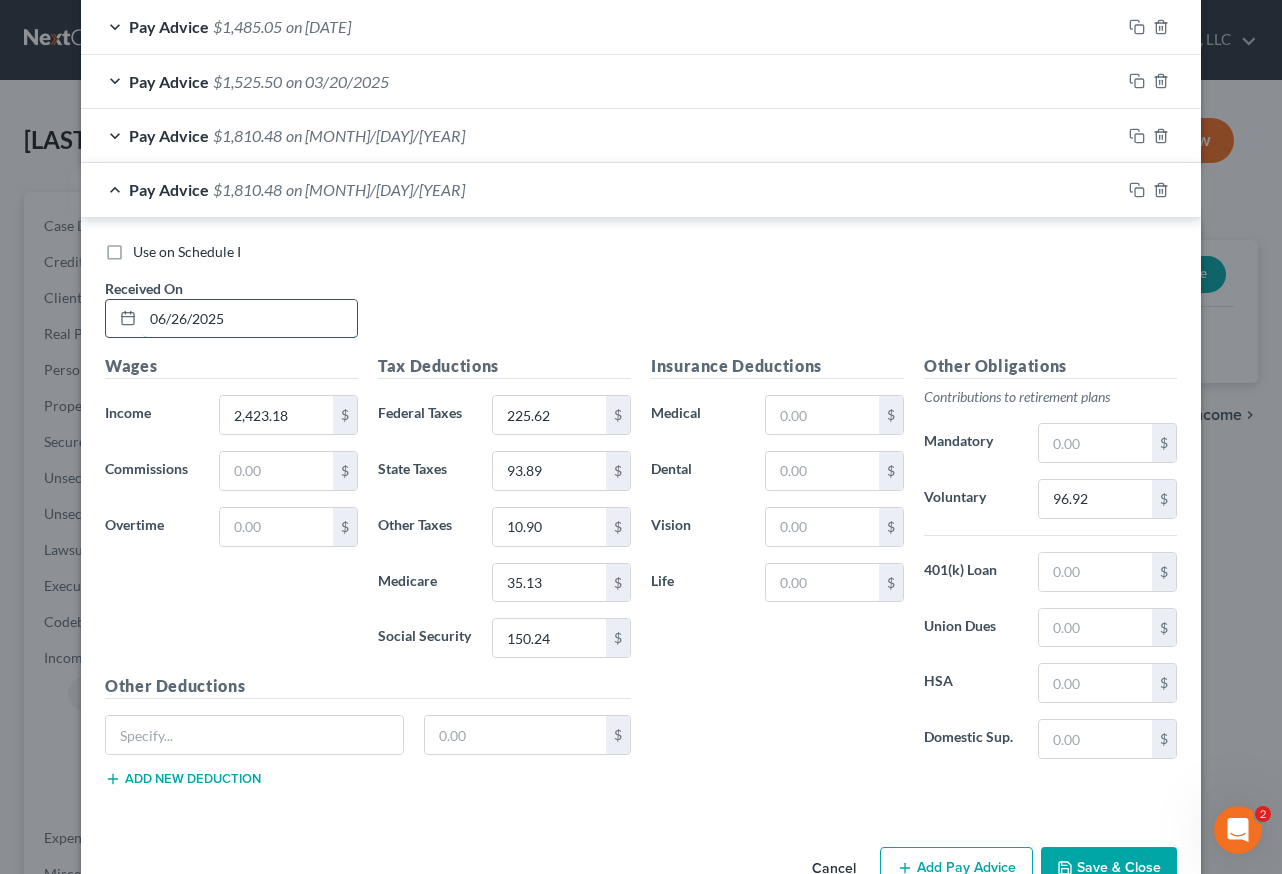 type on "06/26/2025" 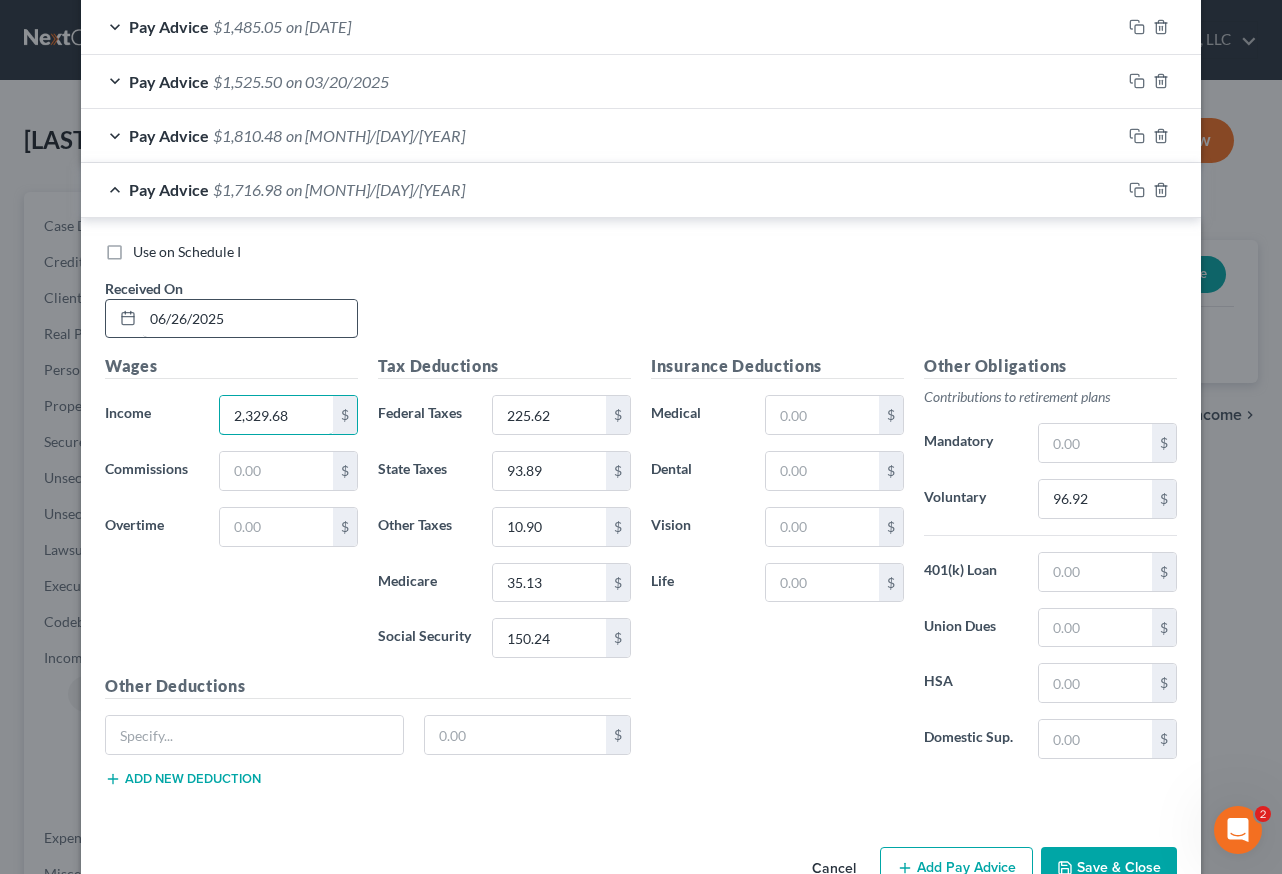 type on "2,329.68" 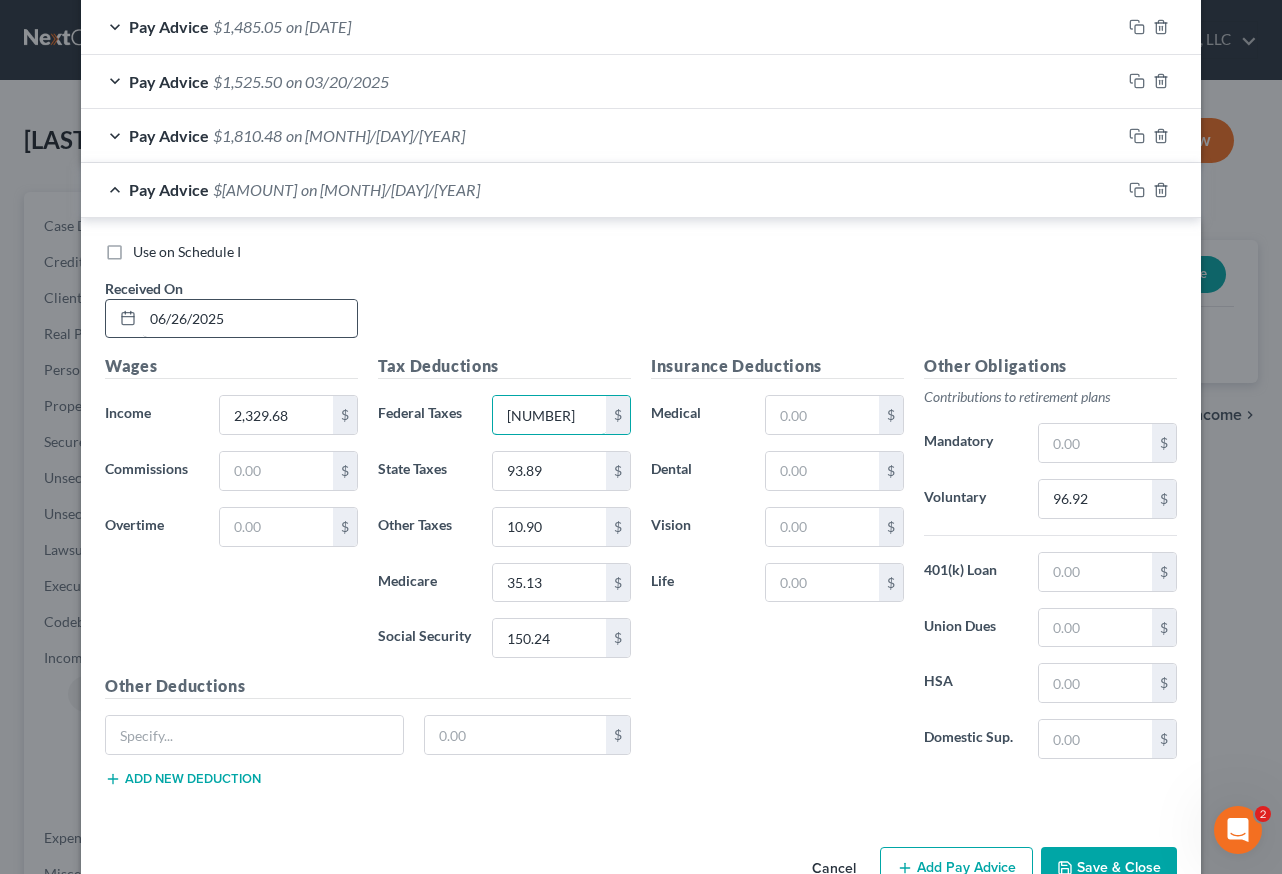 type on "[NUMBER]" 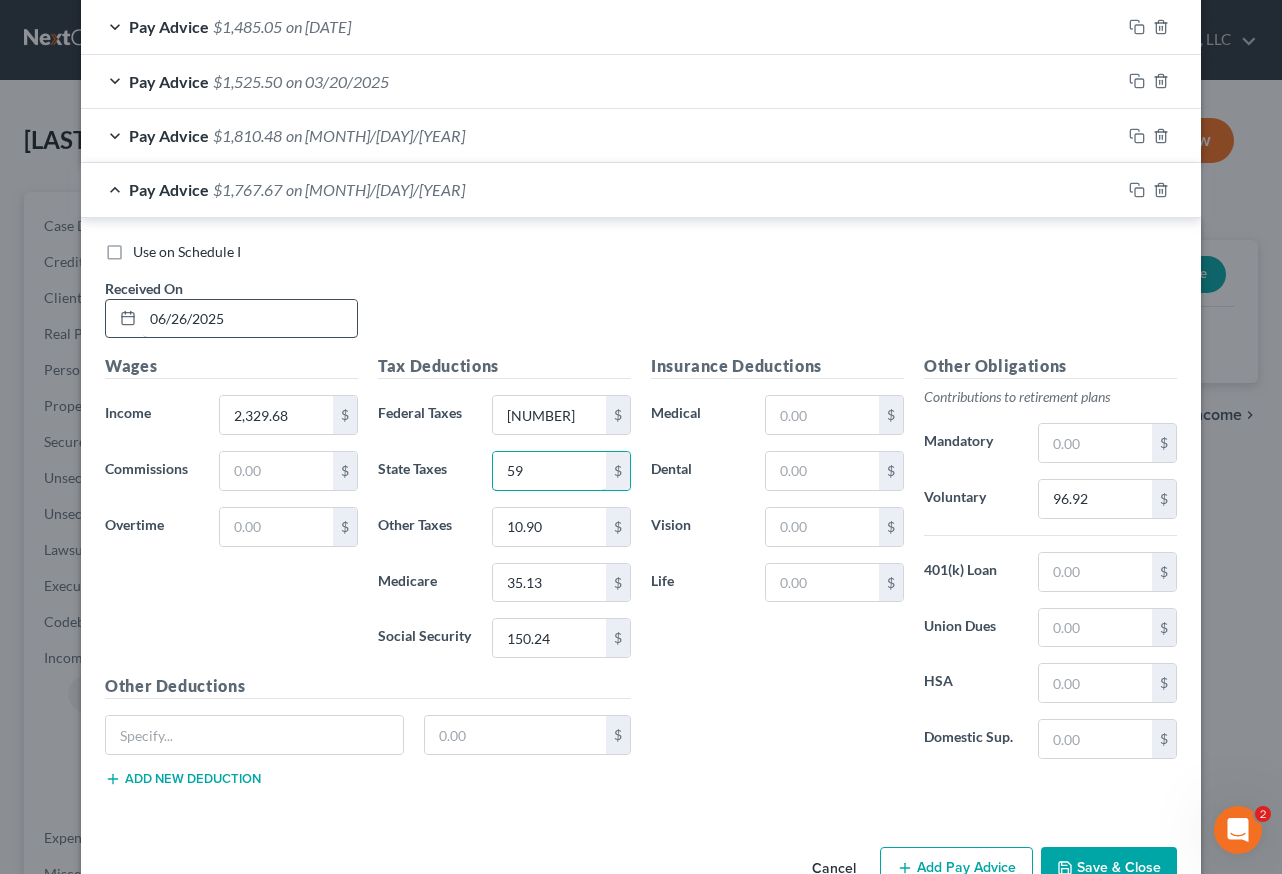 type on "5" 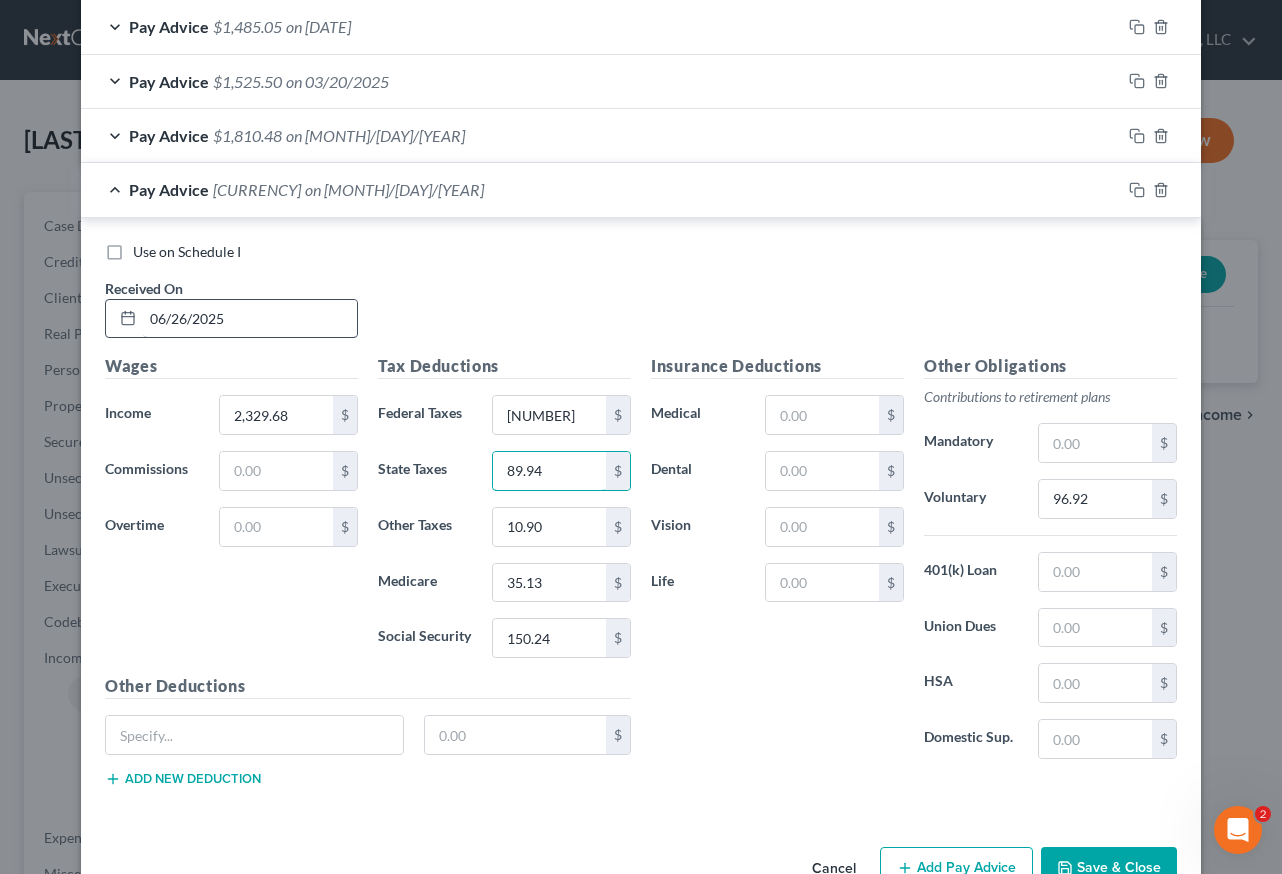 type on "89.94" 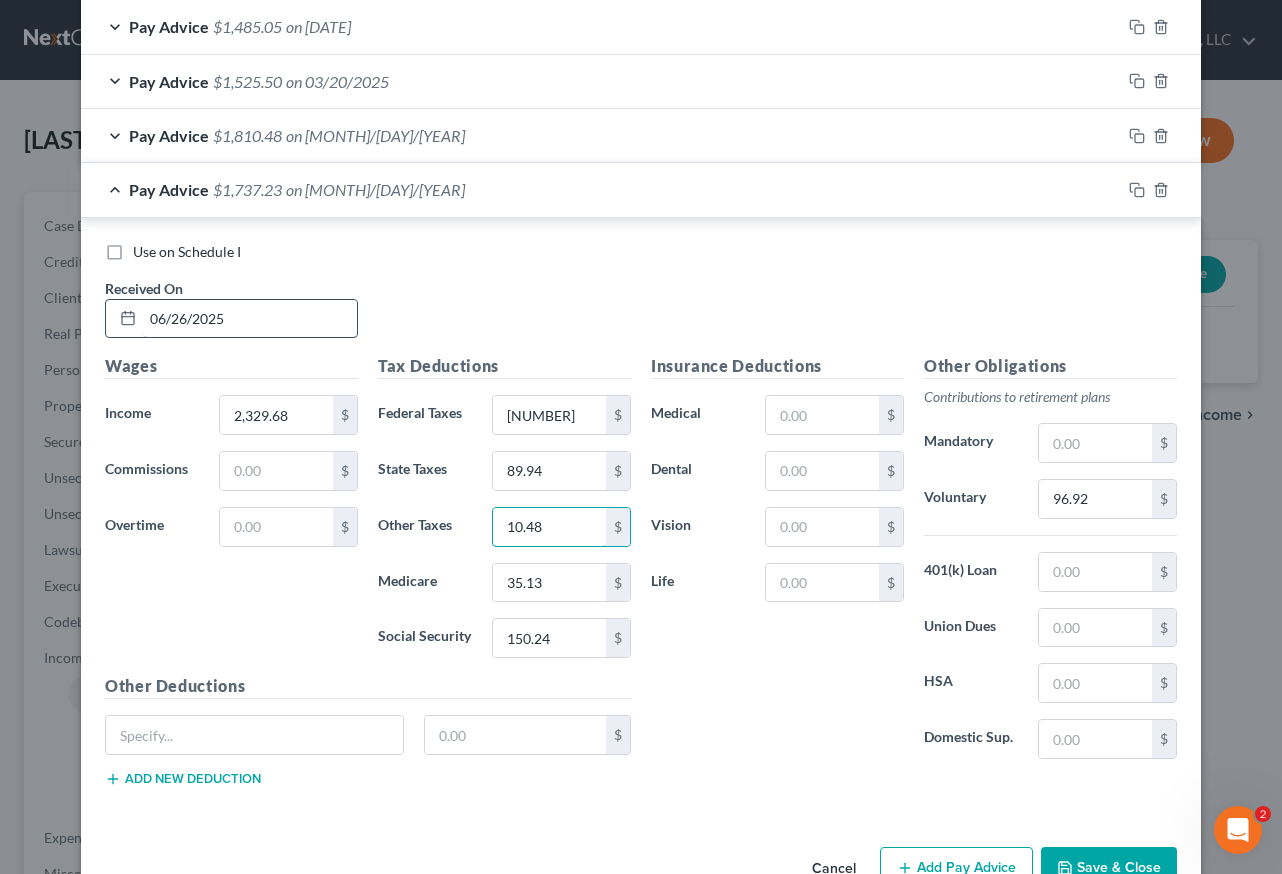 type on "10.48" 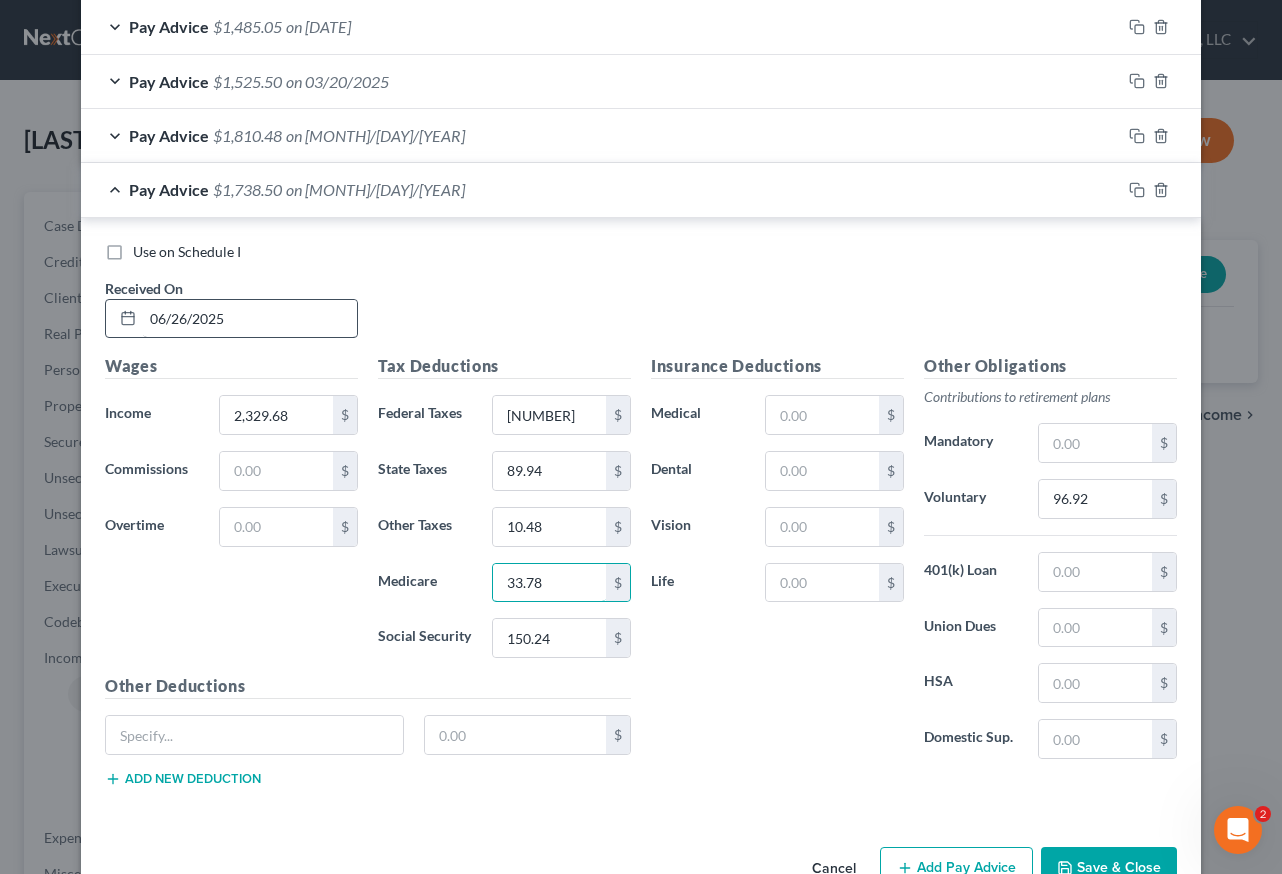 type on "33.78" 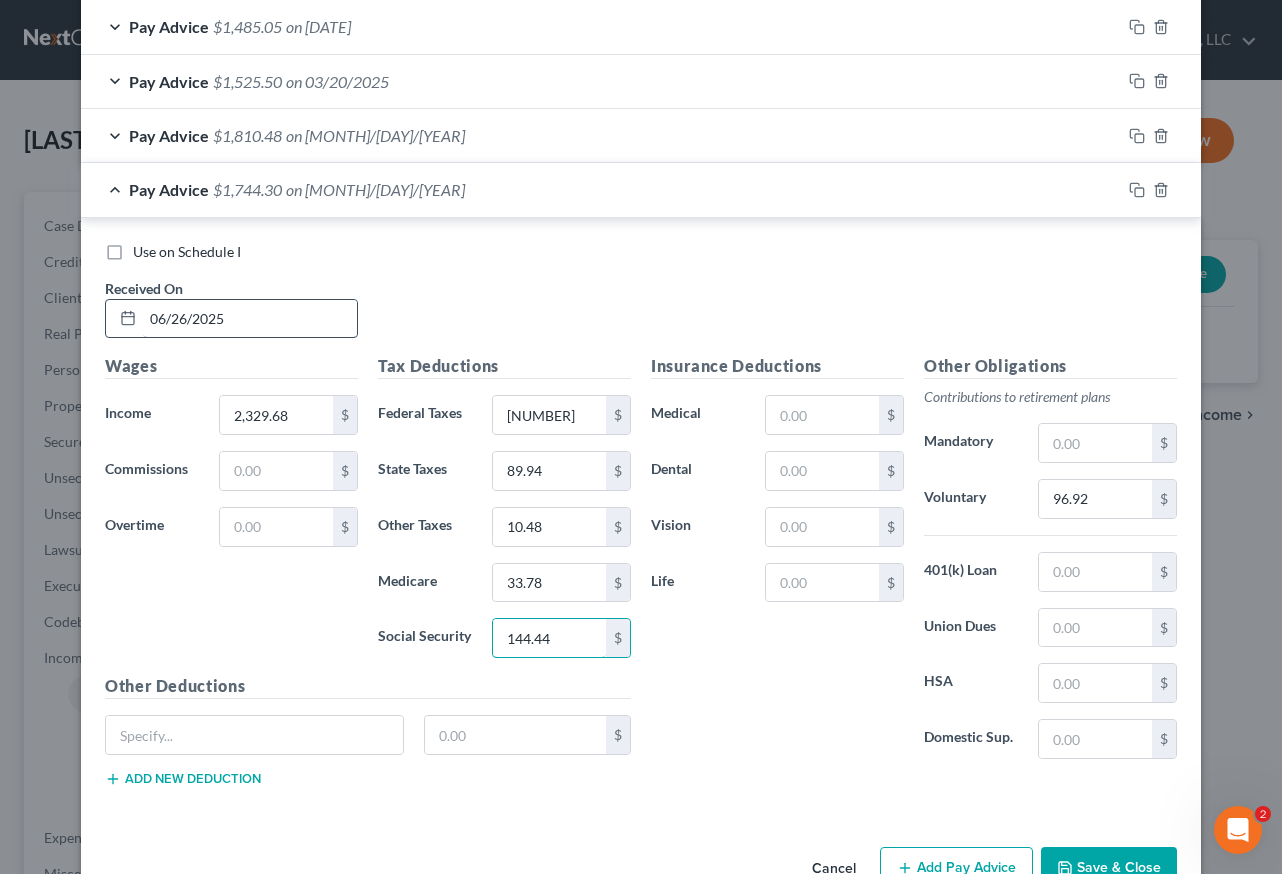 type on "144.44" 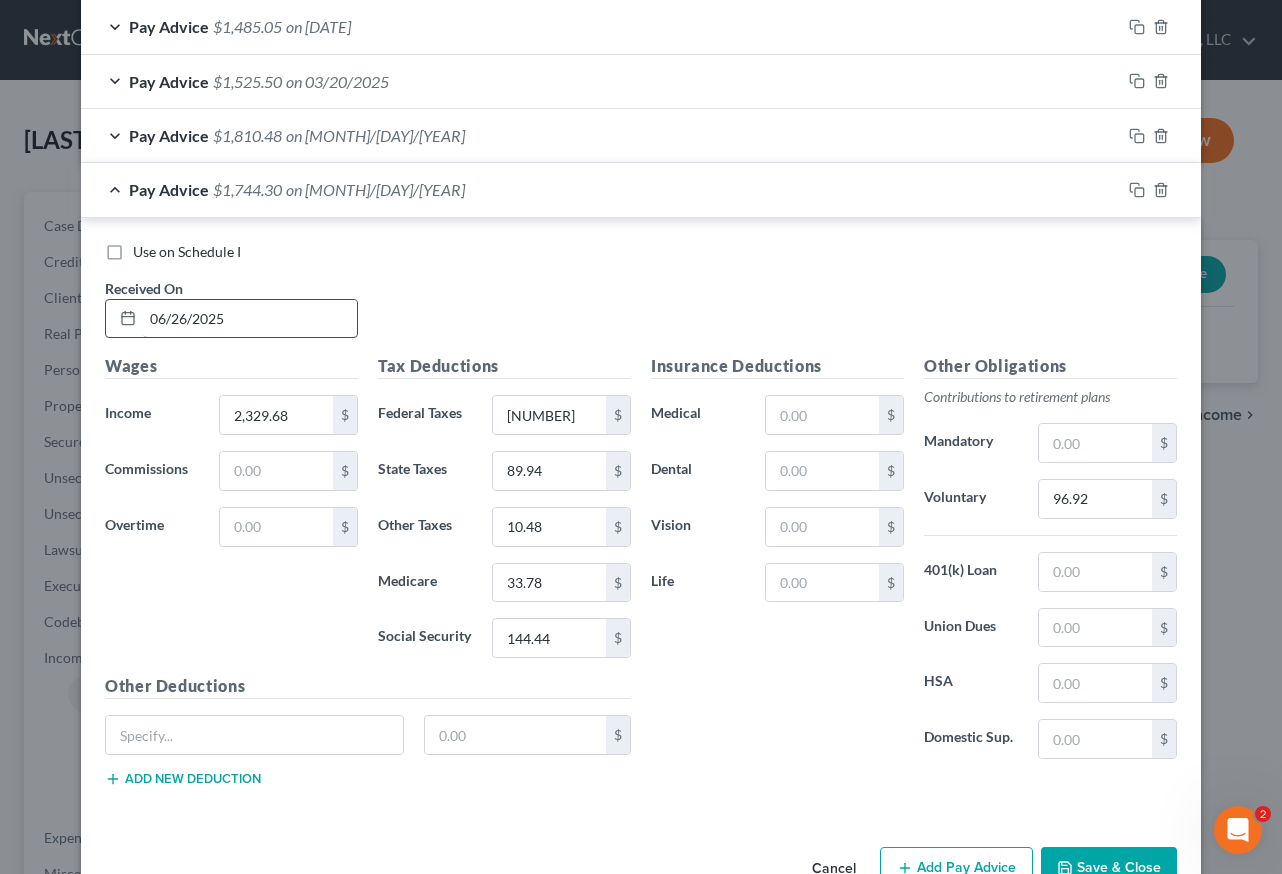 type 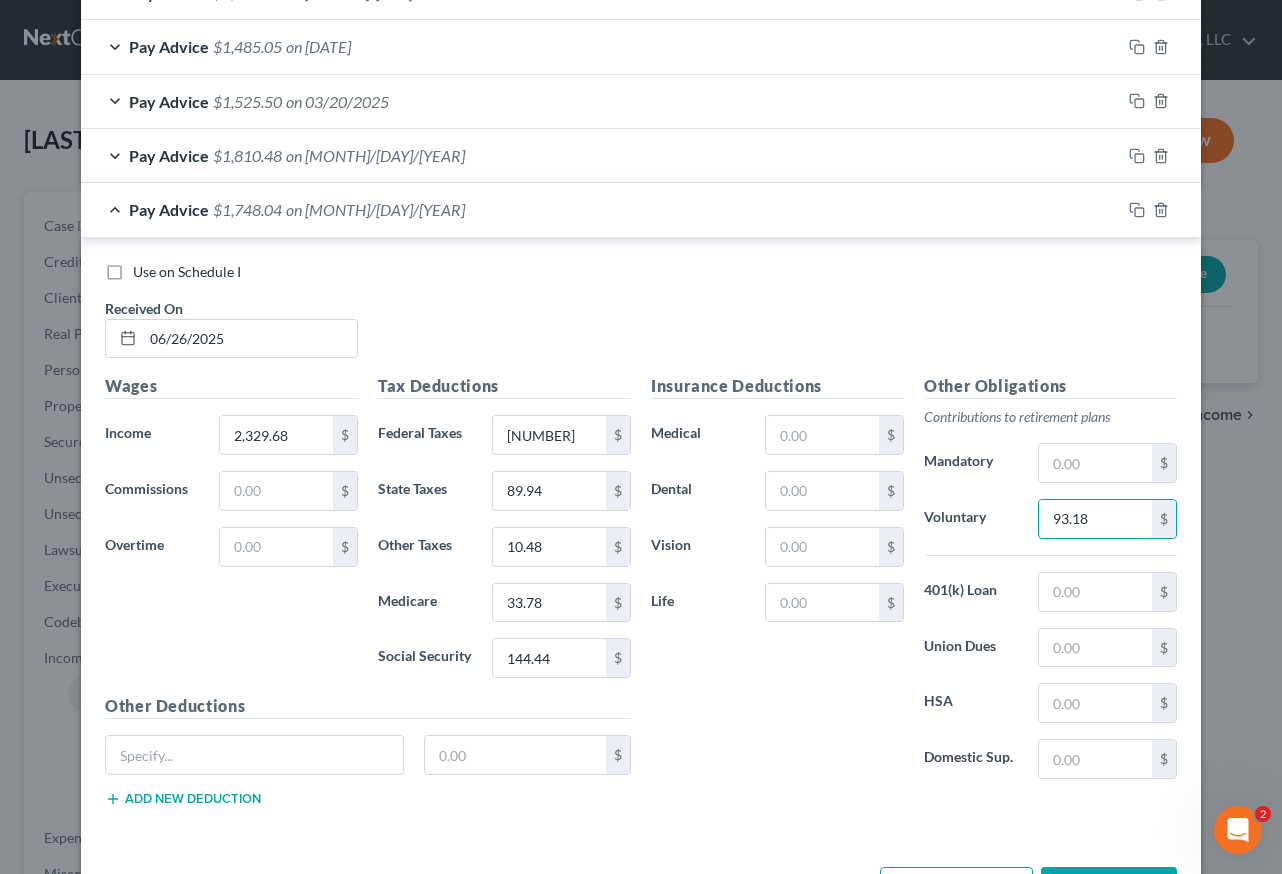 type on "93.18" 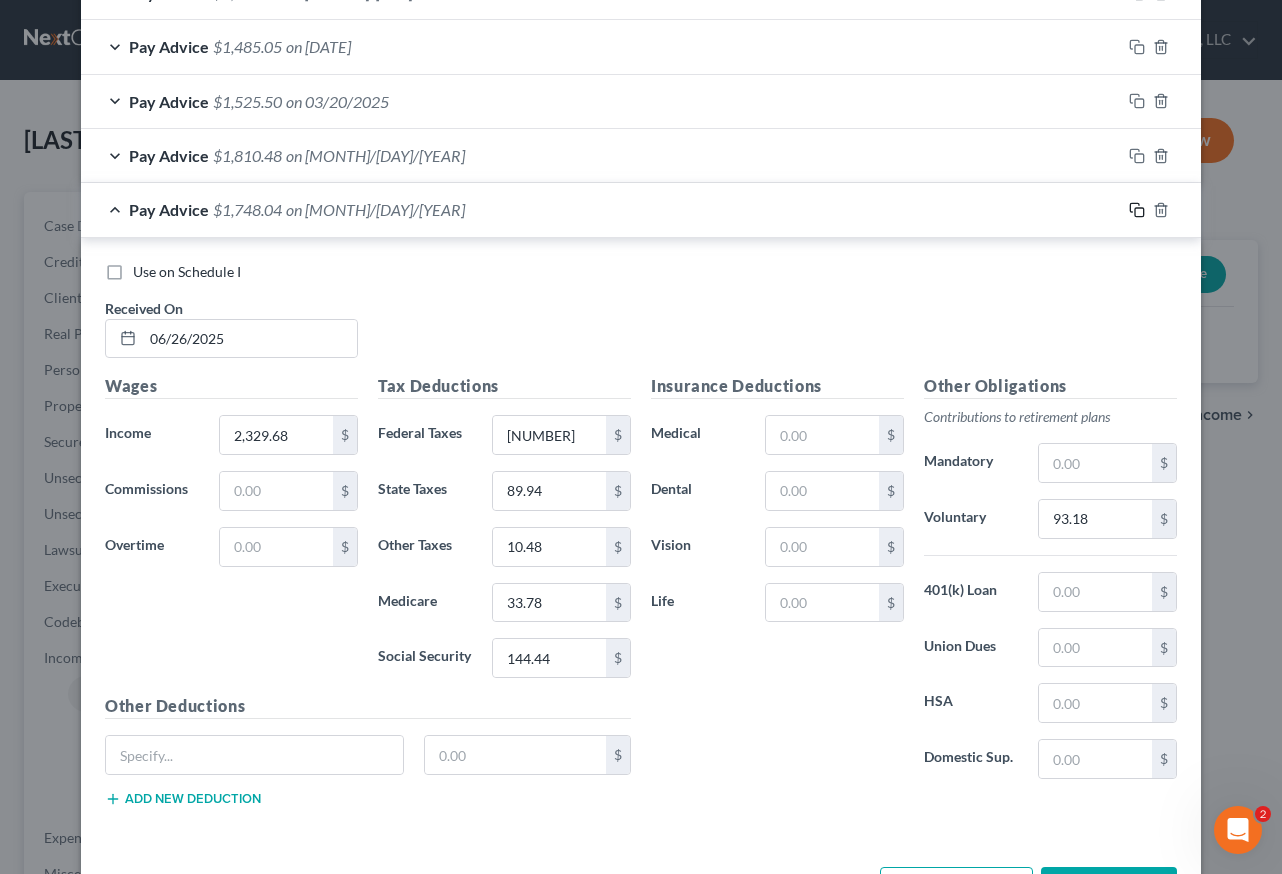drag, startPoint x: 1132, startPoint y: 189, endPoint x: 253, endPoint y: 350, distance: 893.623 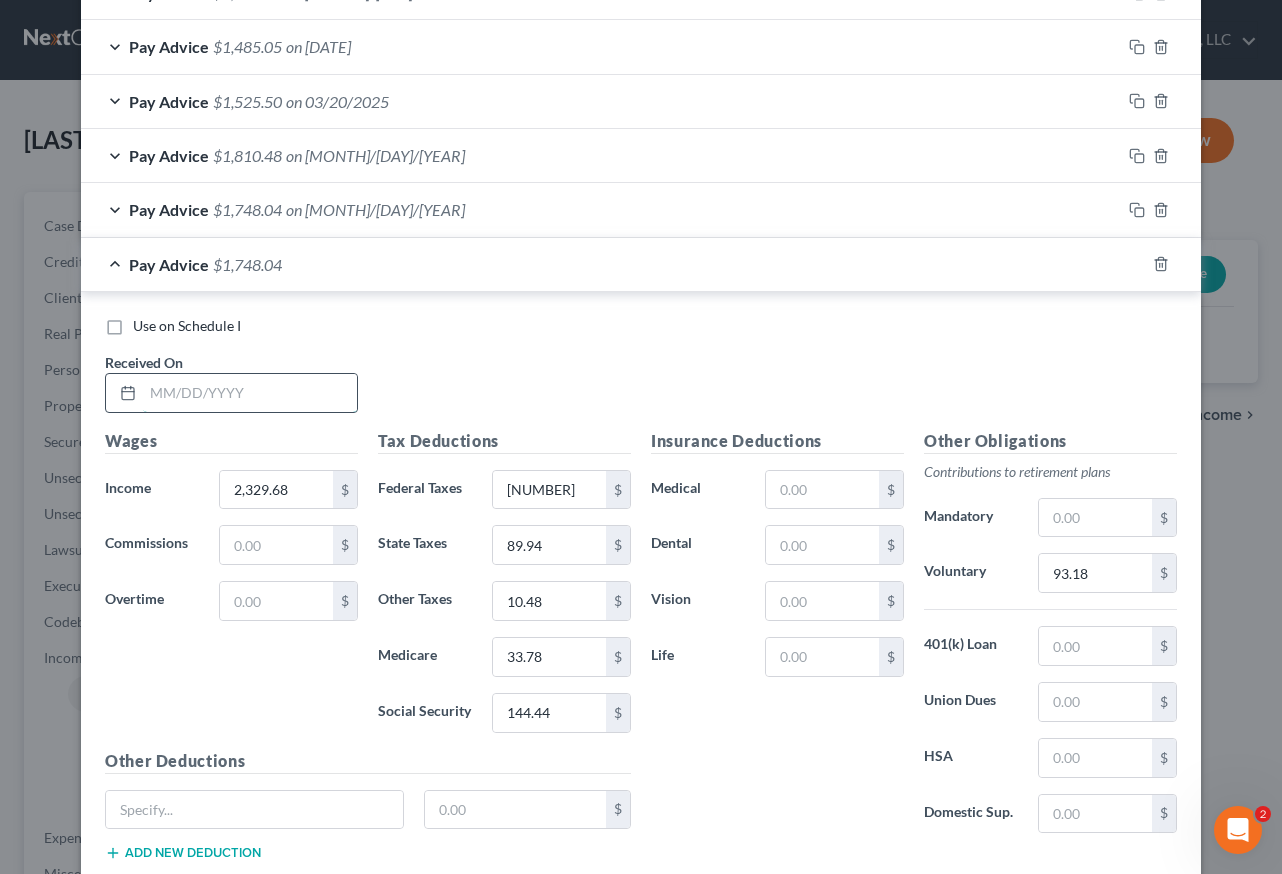 click at bounding box center (250, 393) 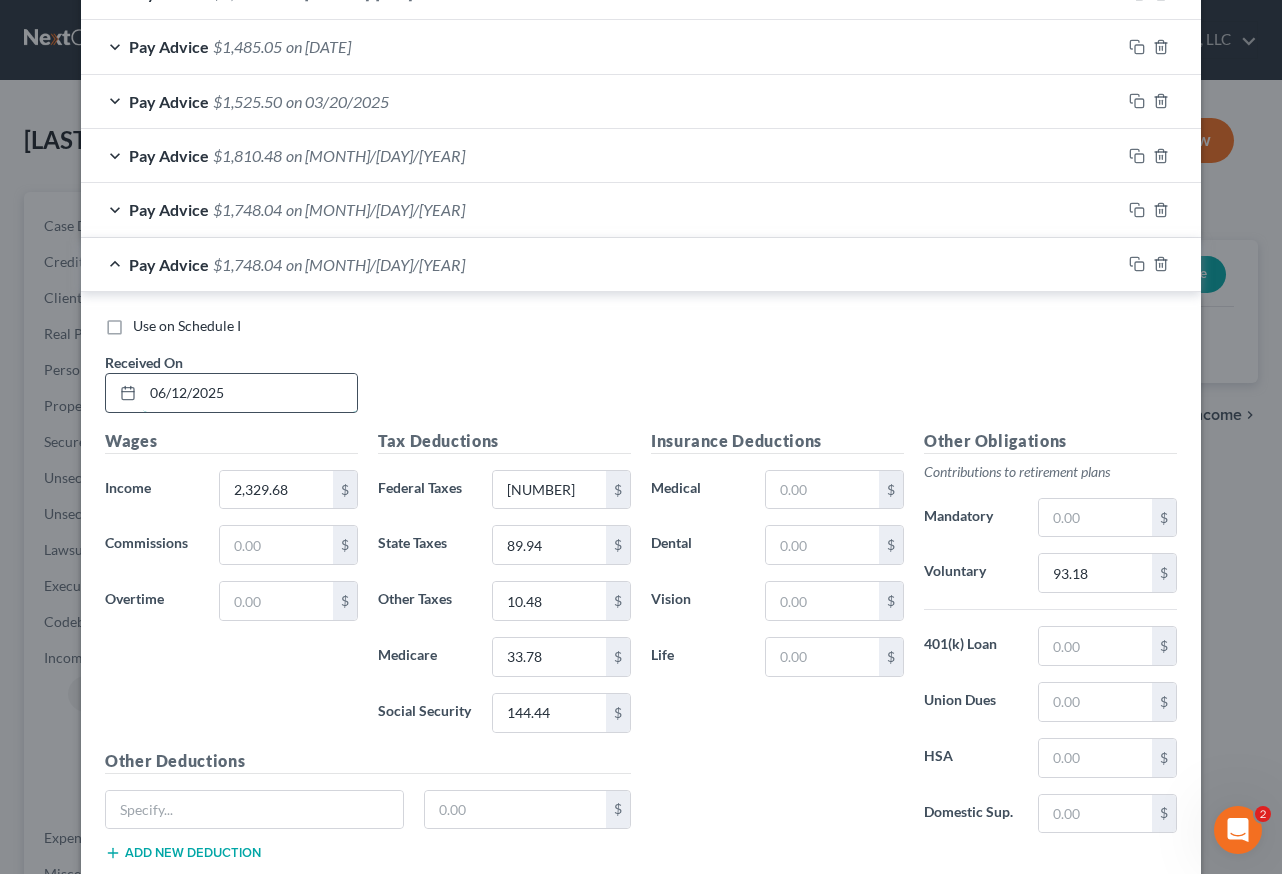 type on "06/12/2025" 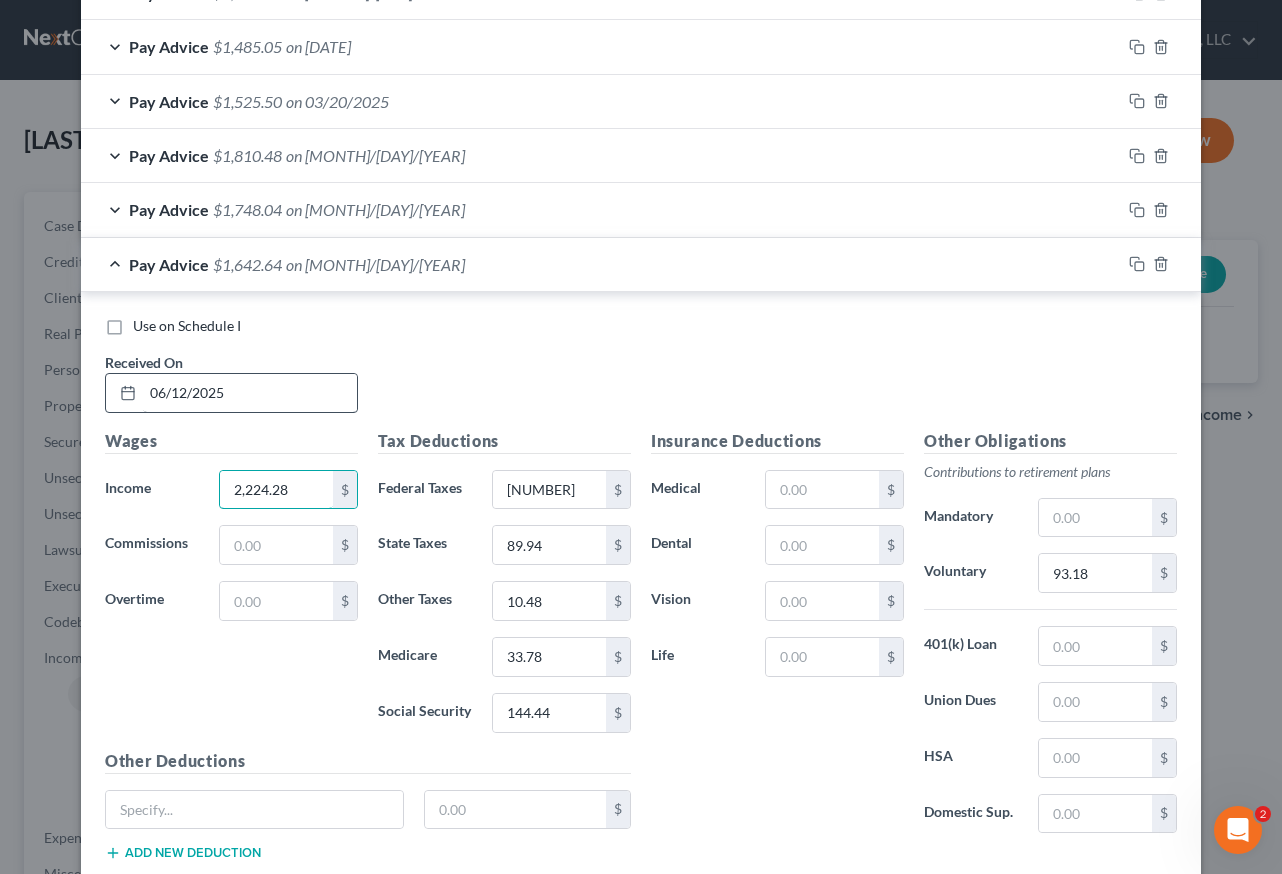 type on "2,224.28" 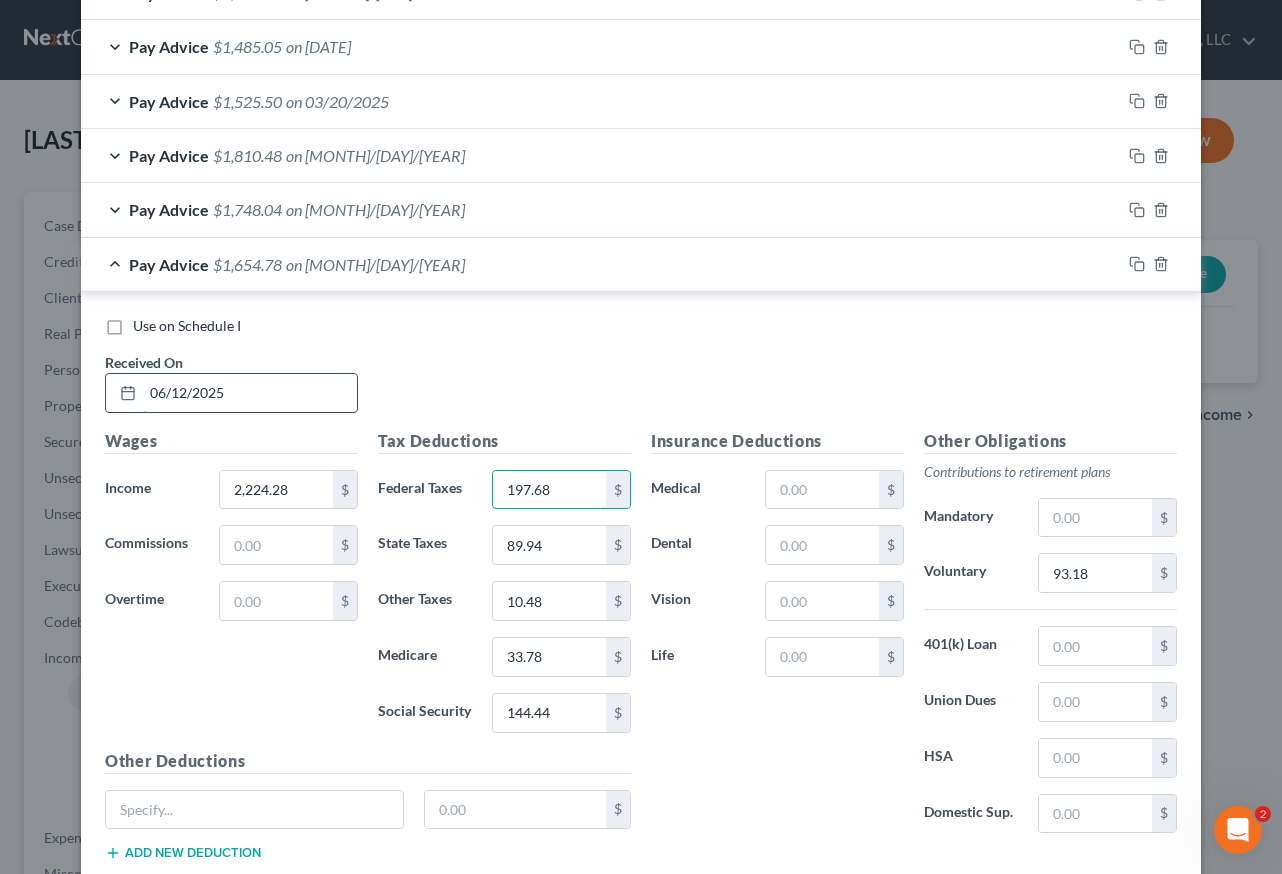type on "197.68" 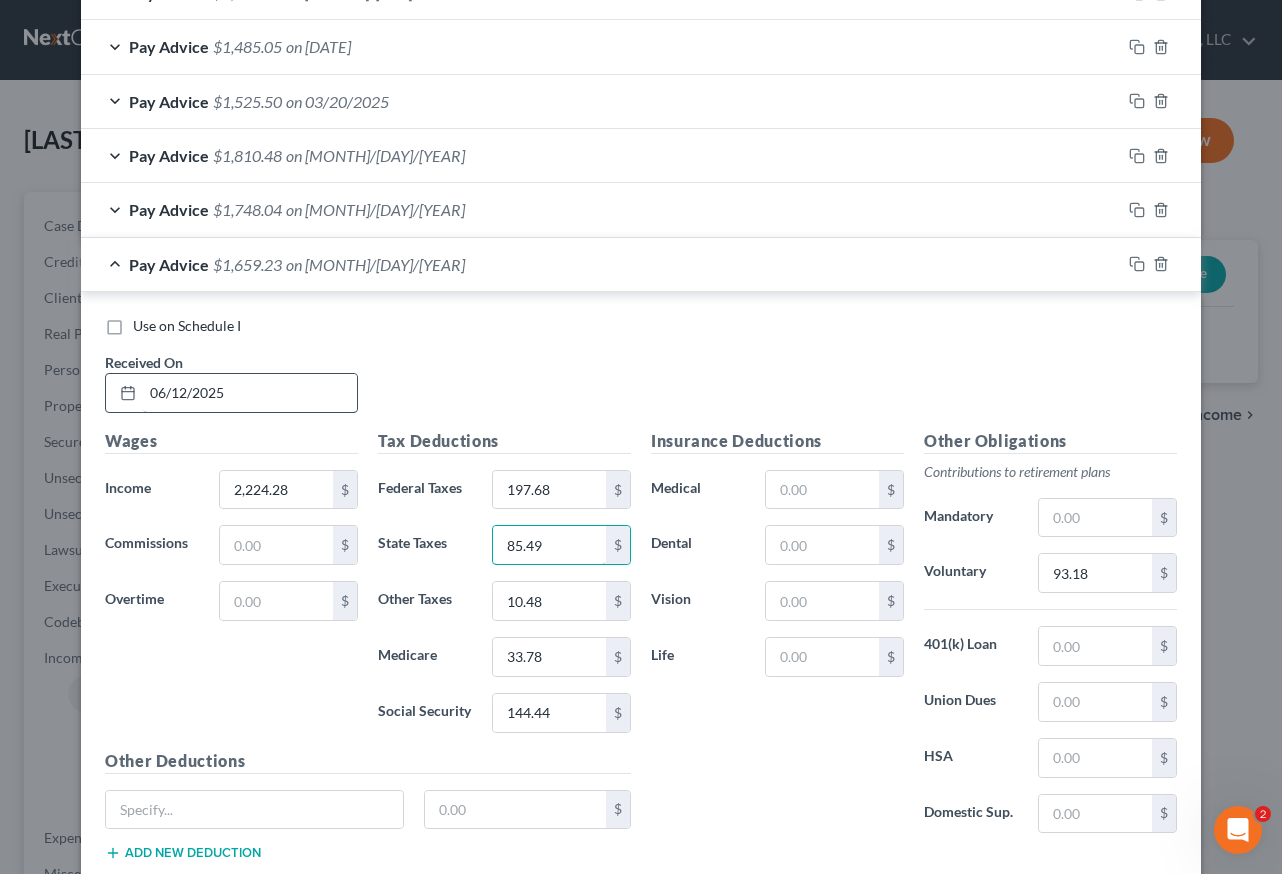 type on "85.49" 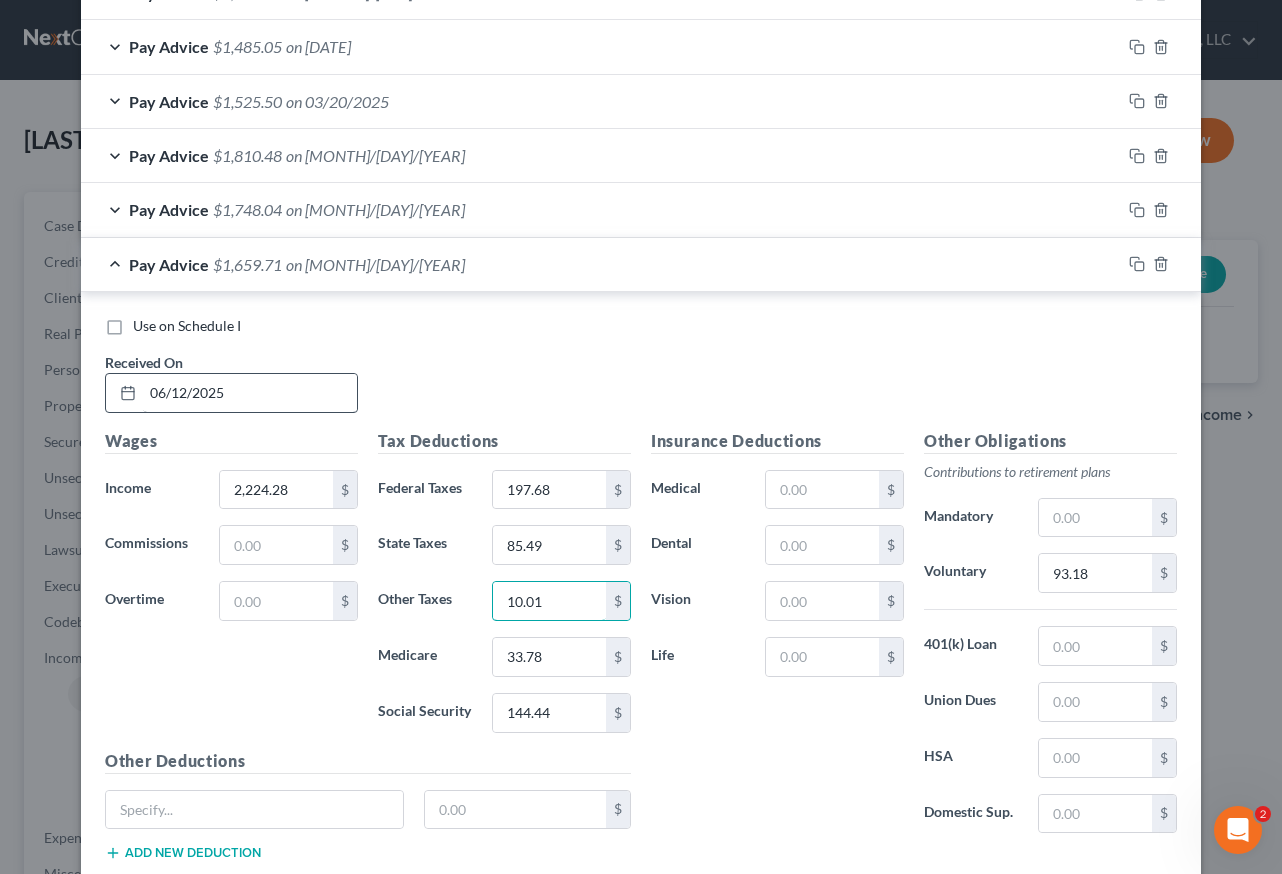 type on "10.01" 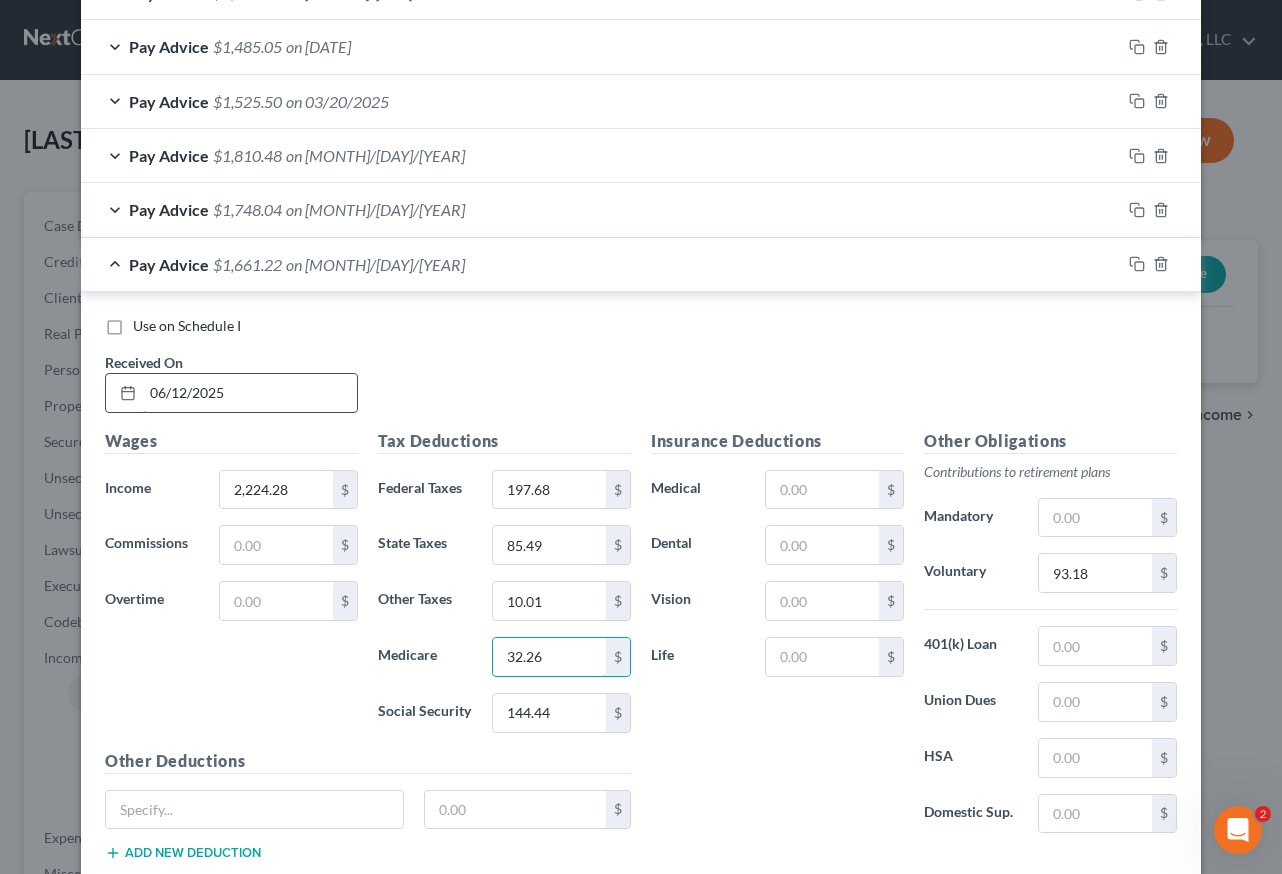 type on "32.26" 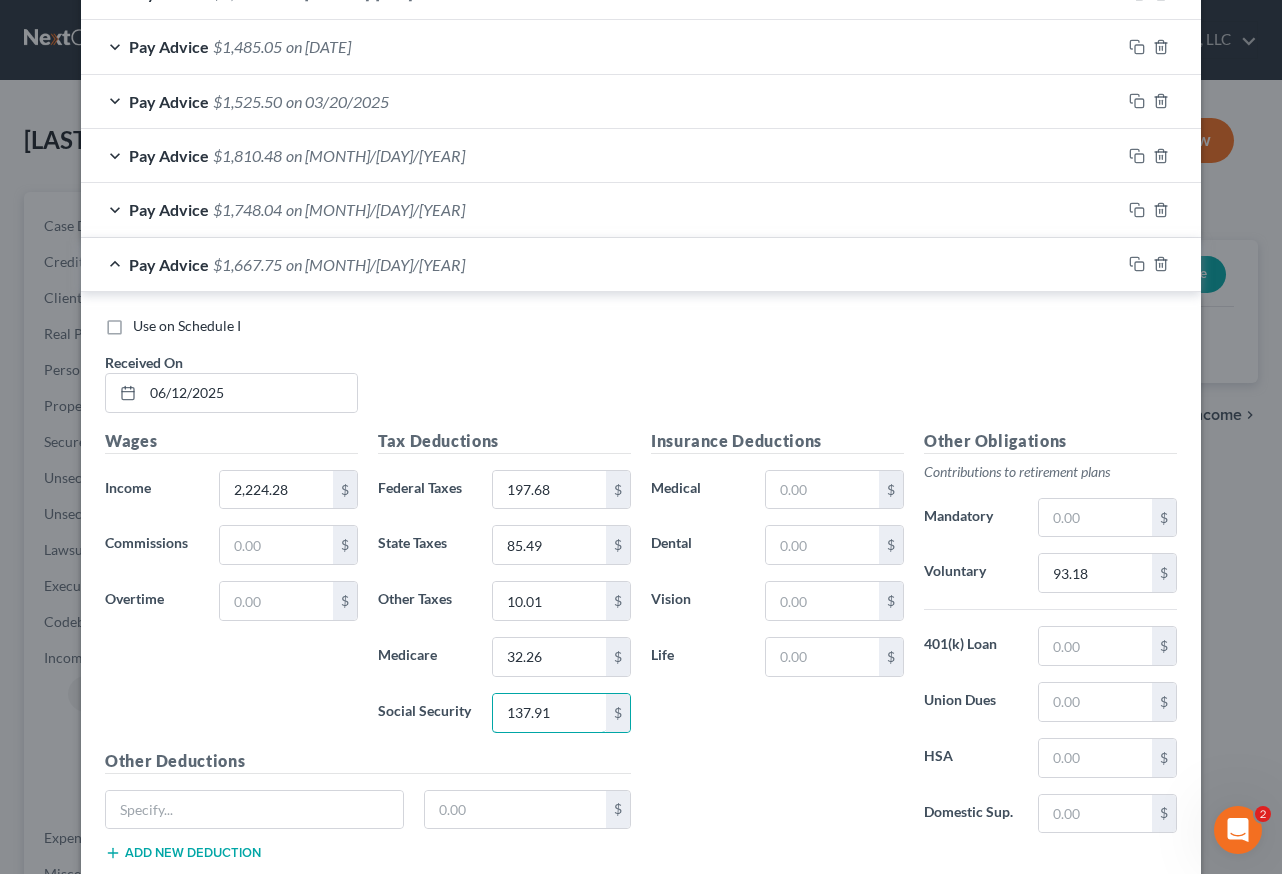 type on "137.91" 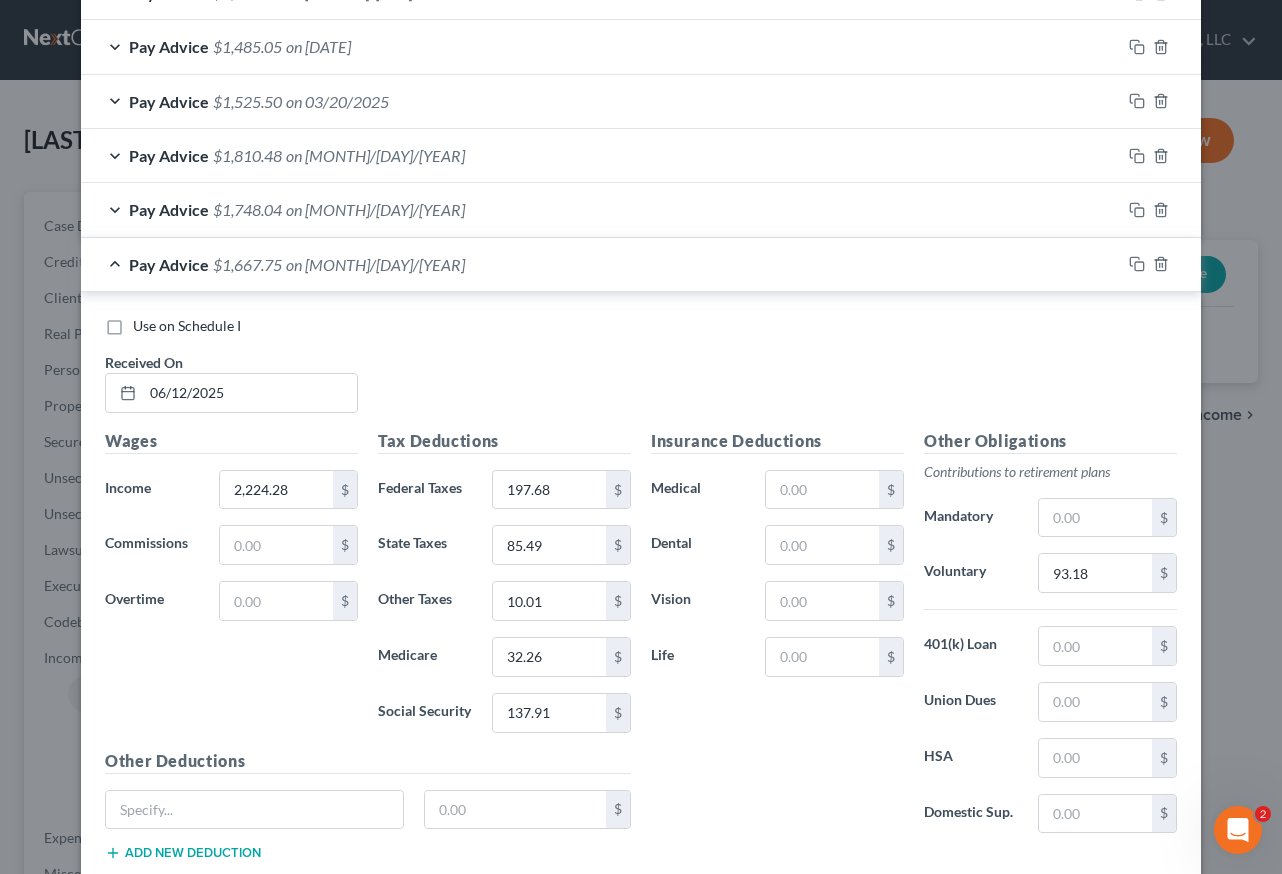 type 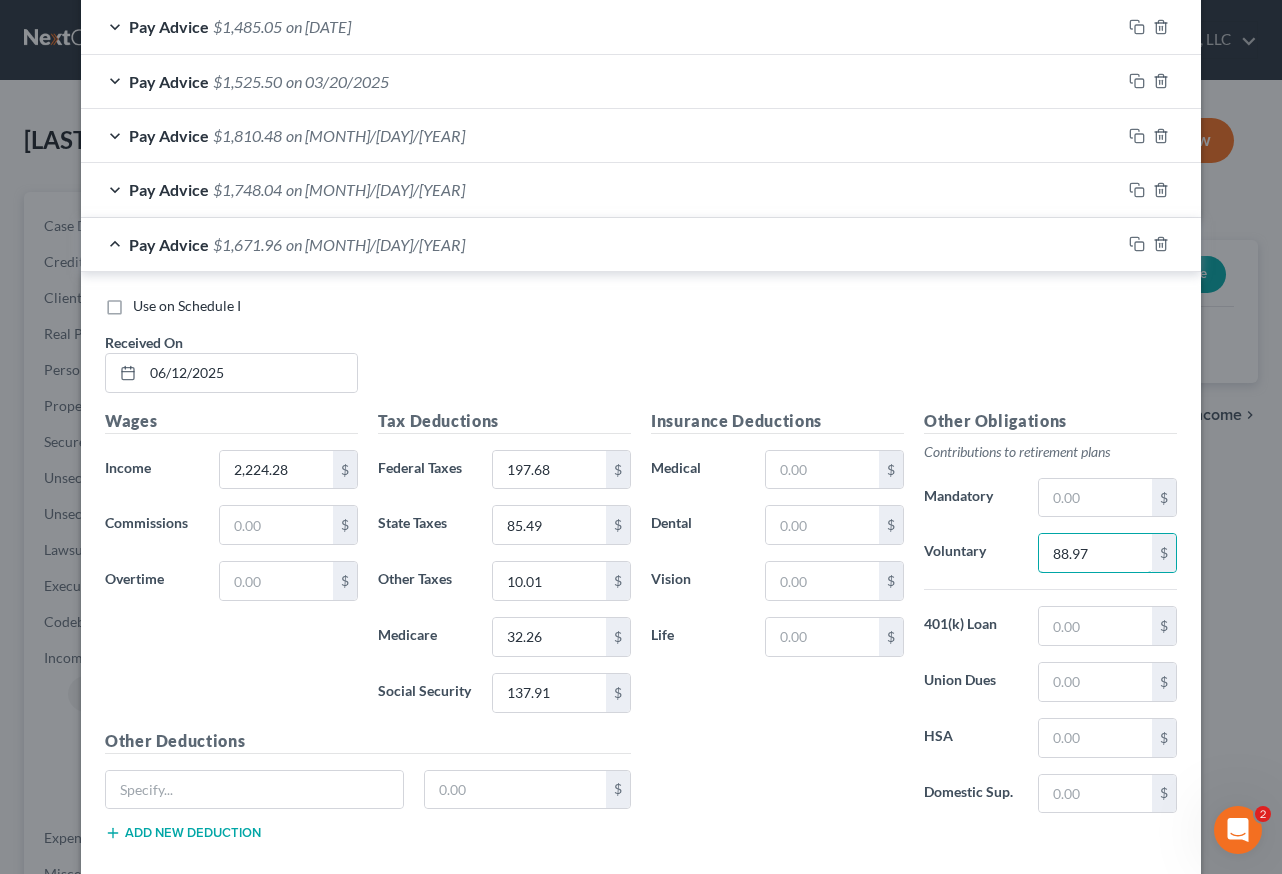 type on "88.97" 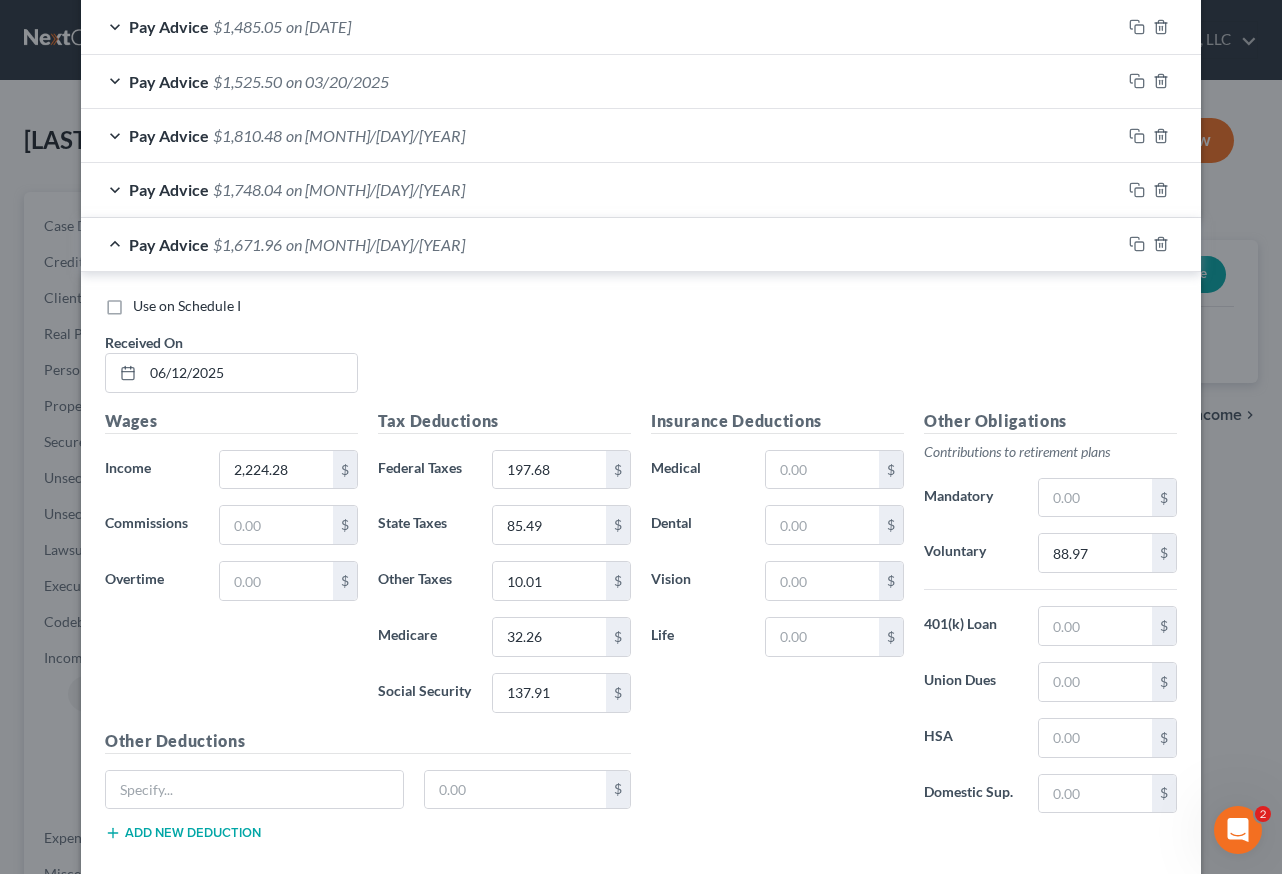 click at bounding box center (1161, 244) 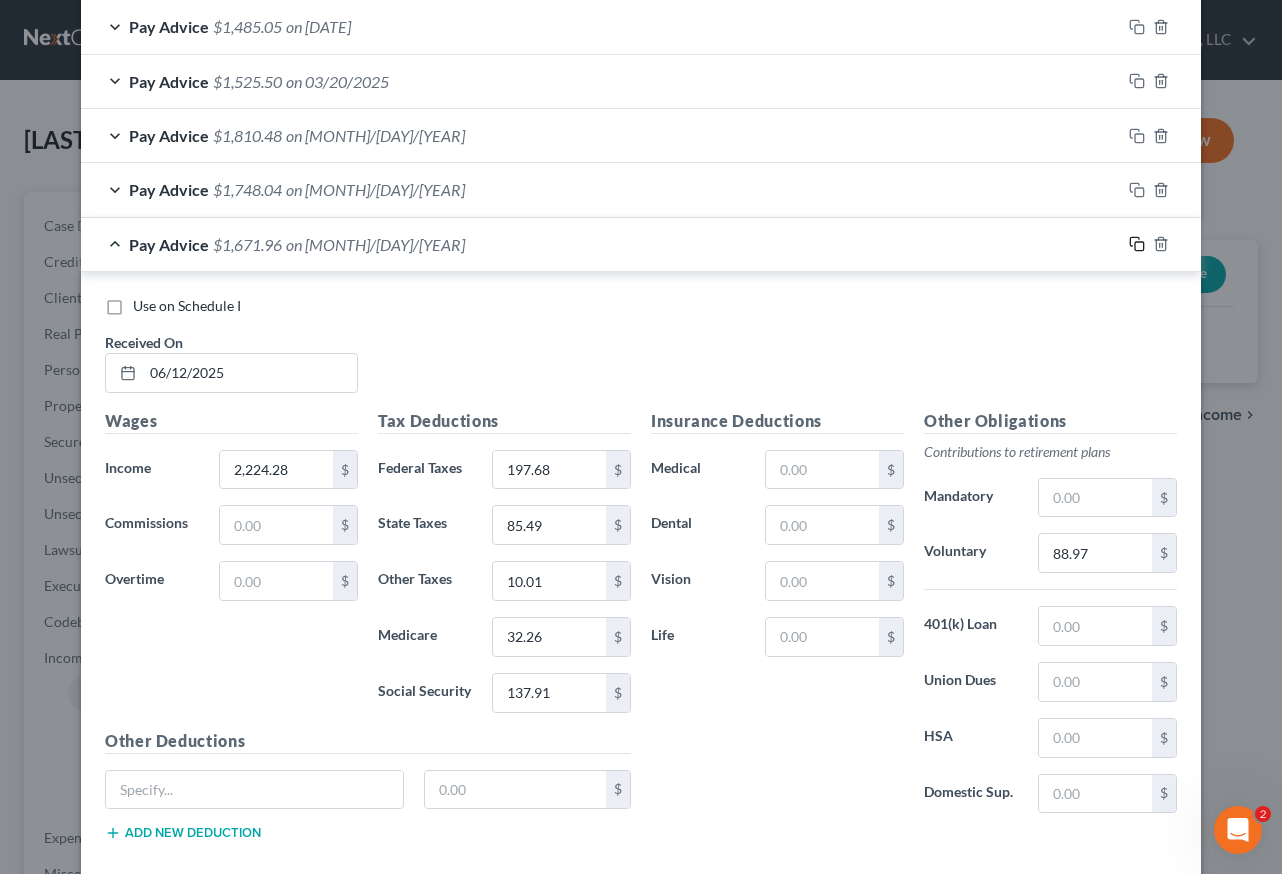 click 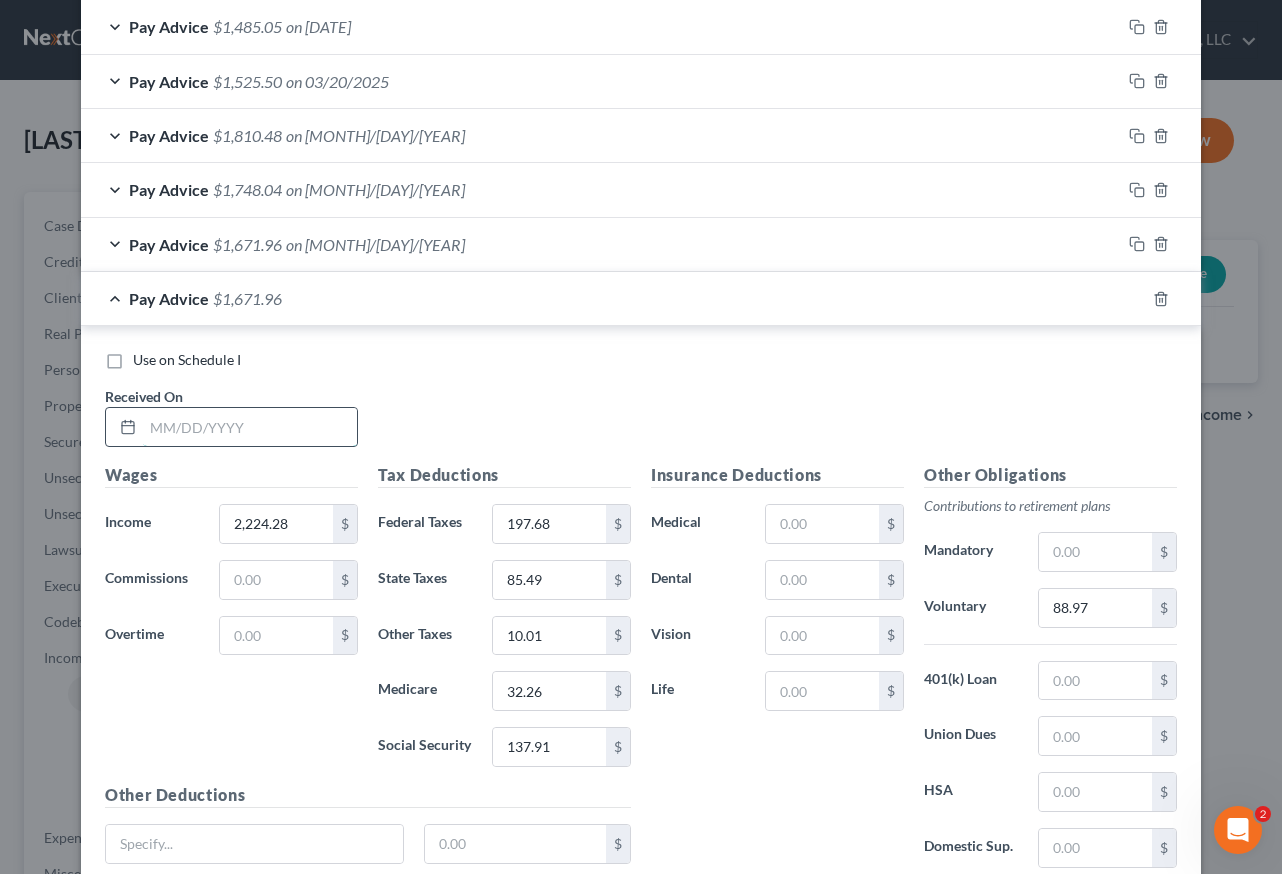 click at bounding box center [250, 427] 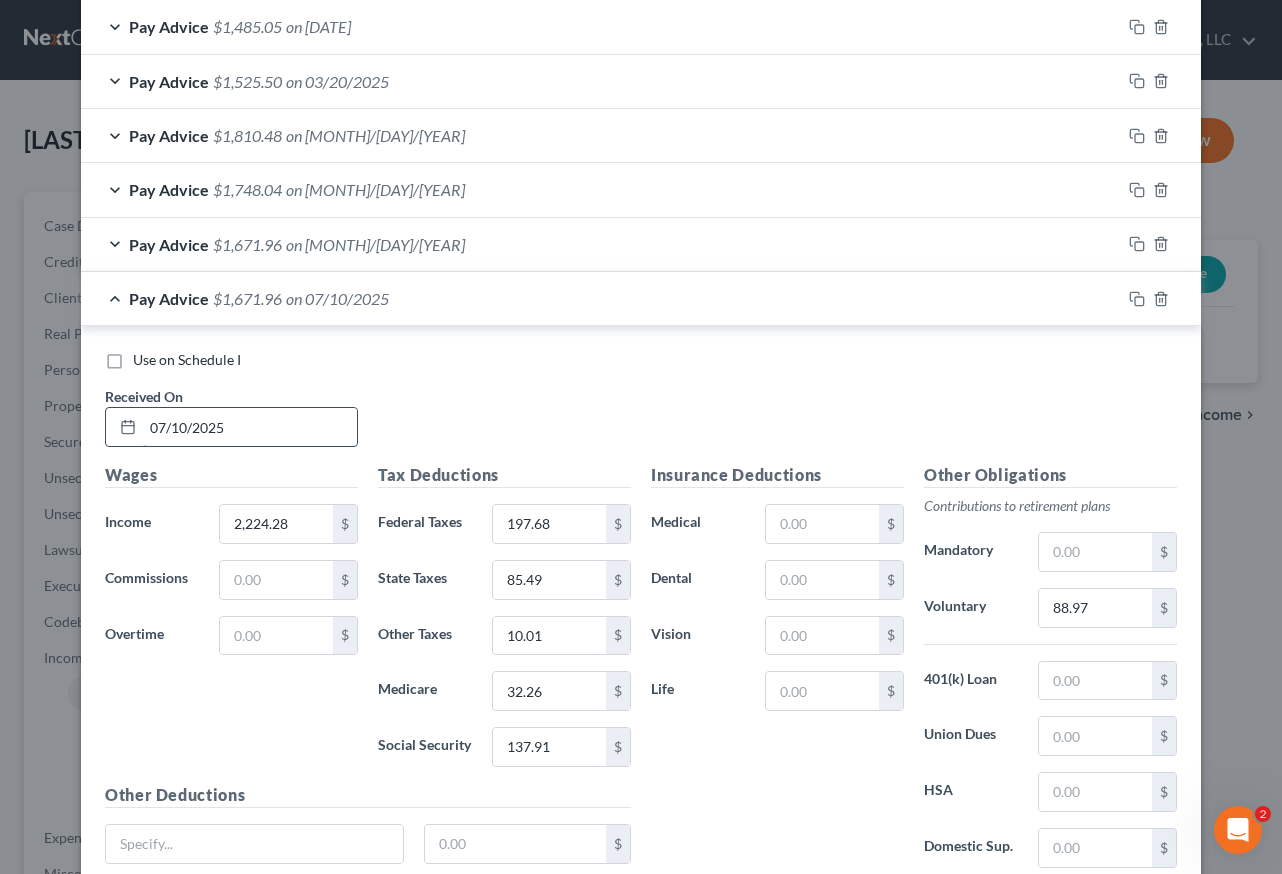 type on "07/10/2025" 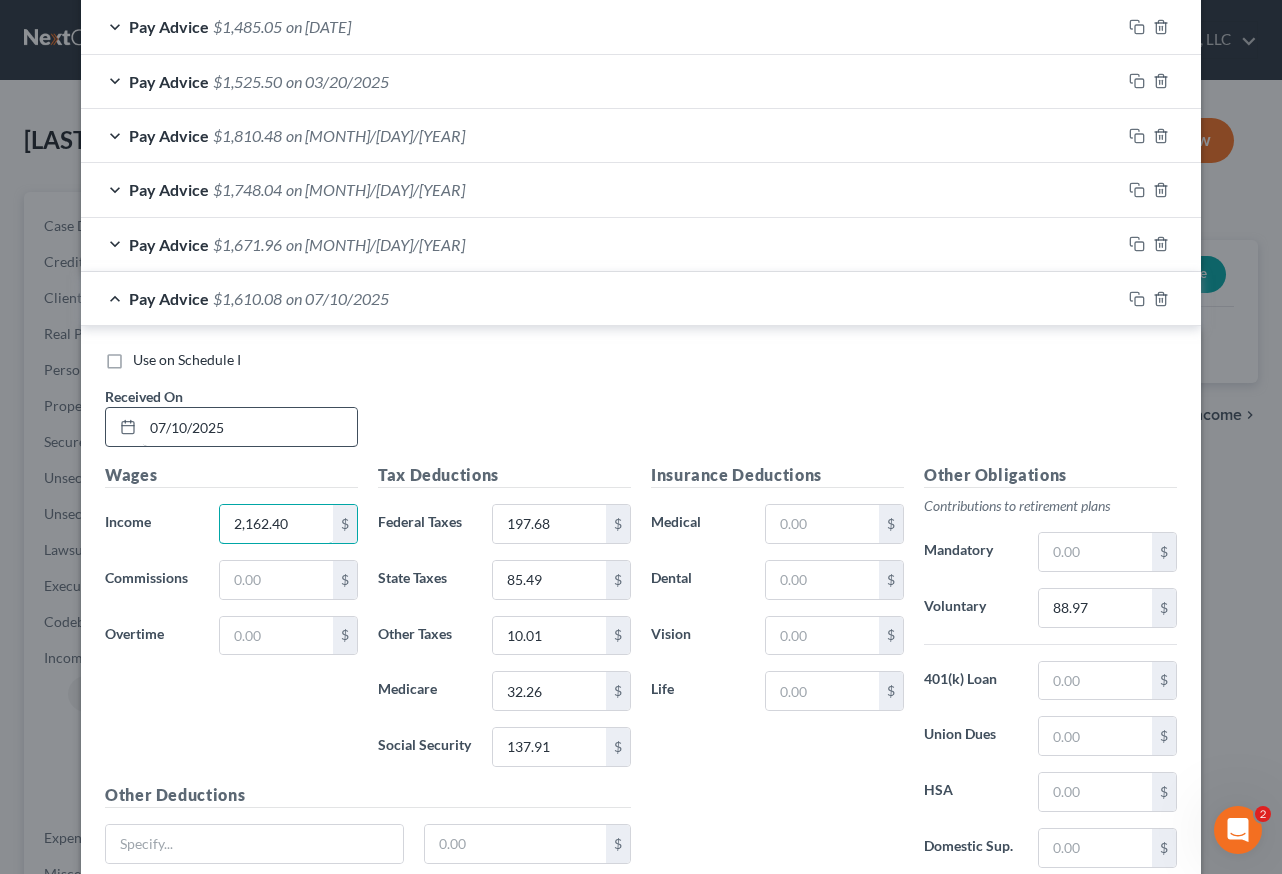 type on "2,162.40" 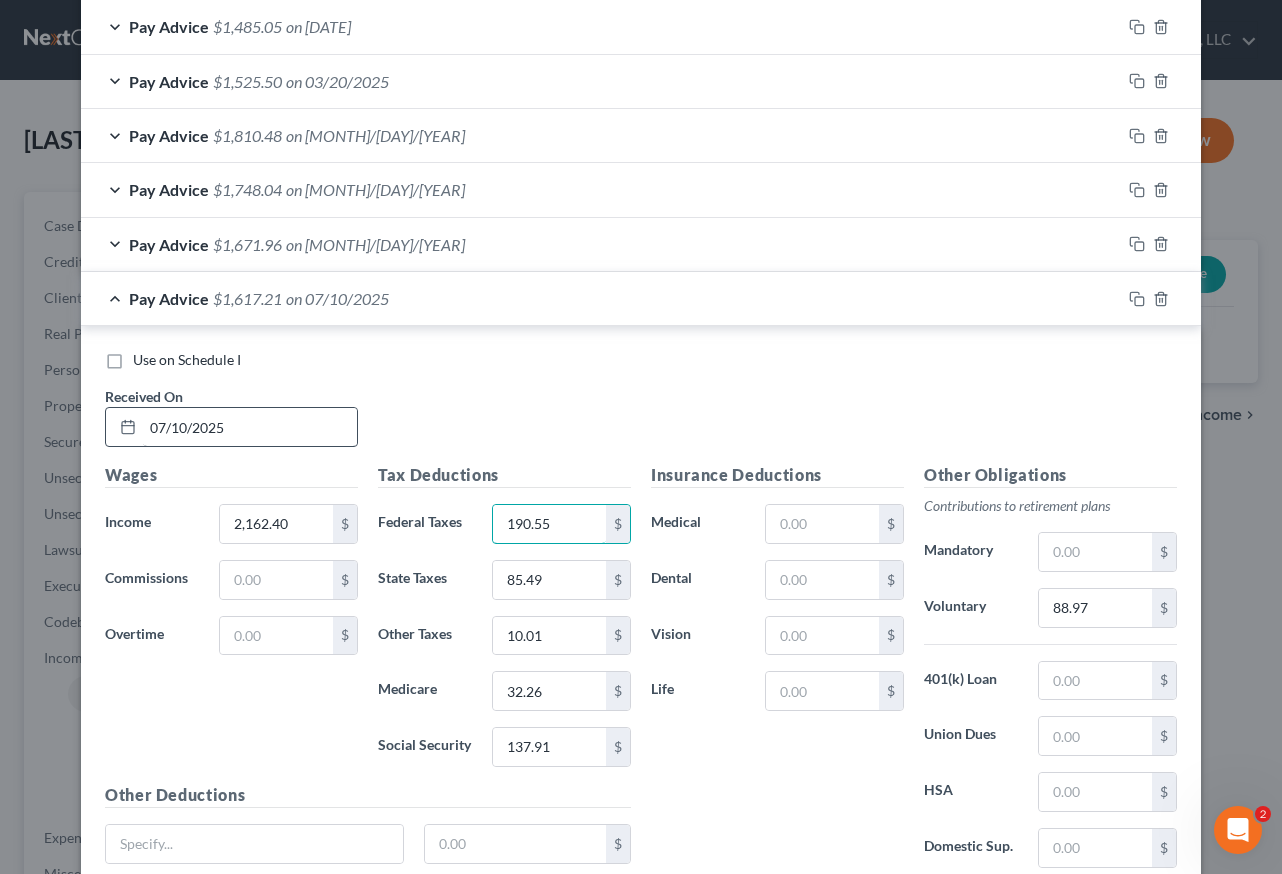 type on "190.55" 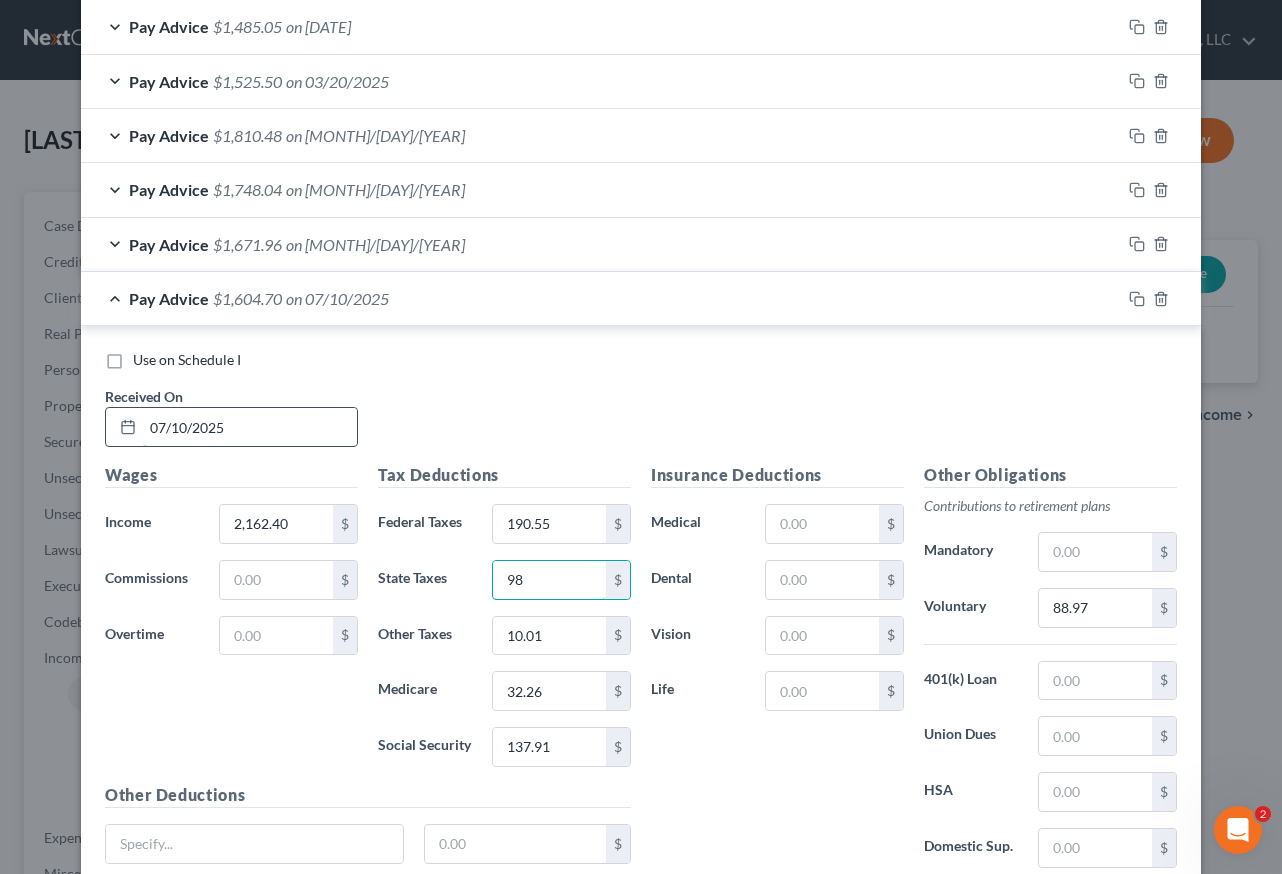 type on "9" 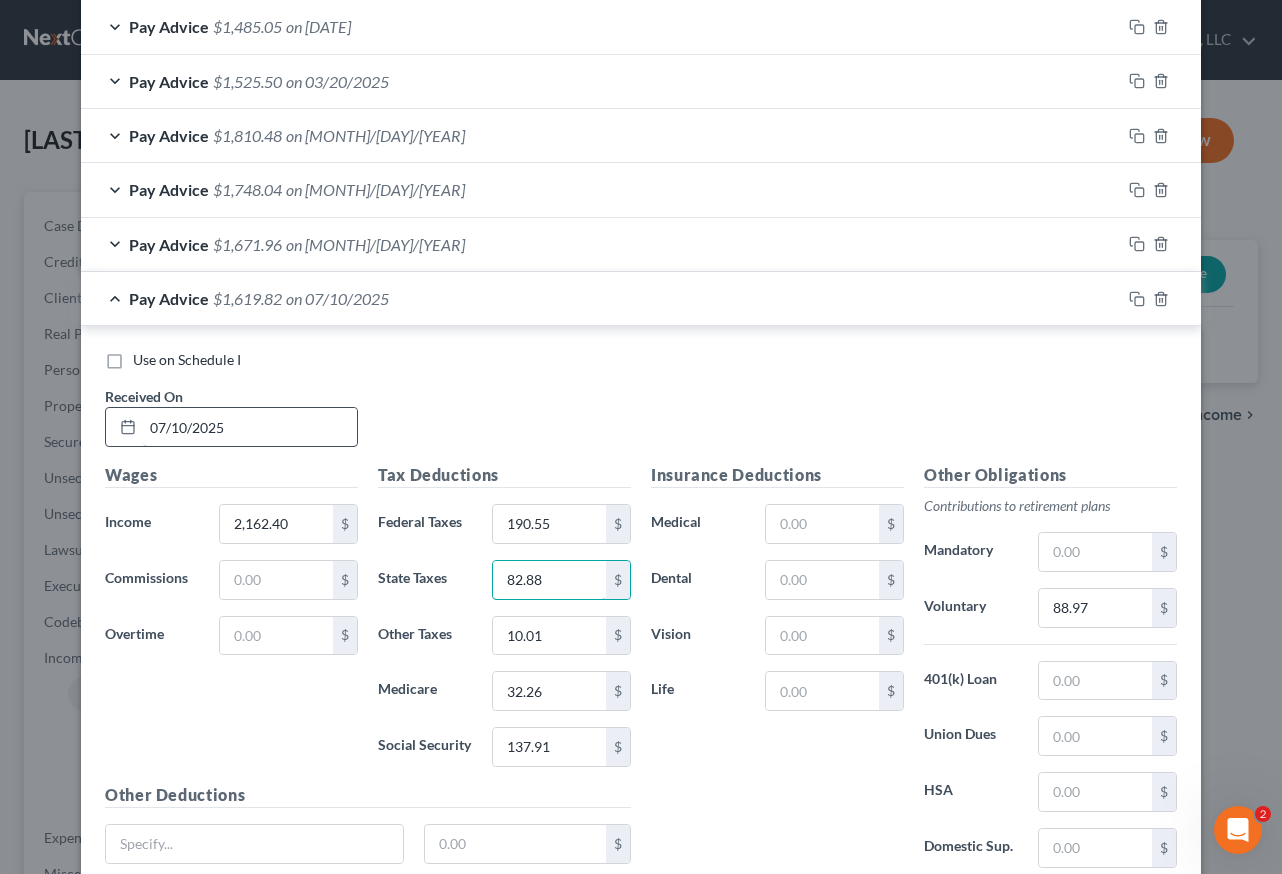 type on "82.88" 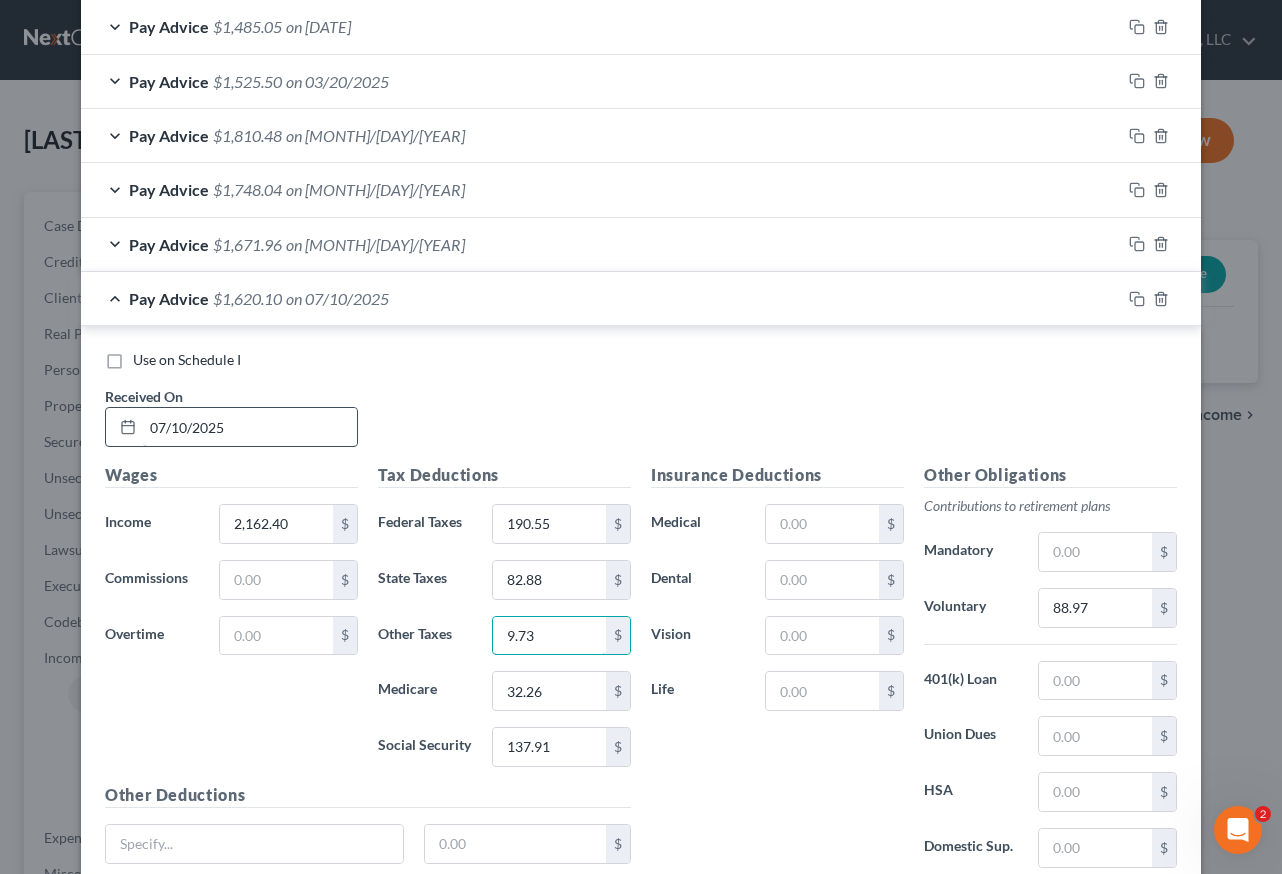 type on "9.73" 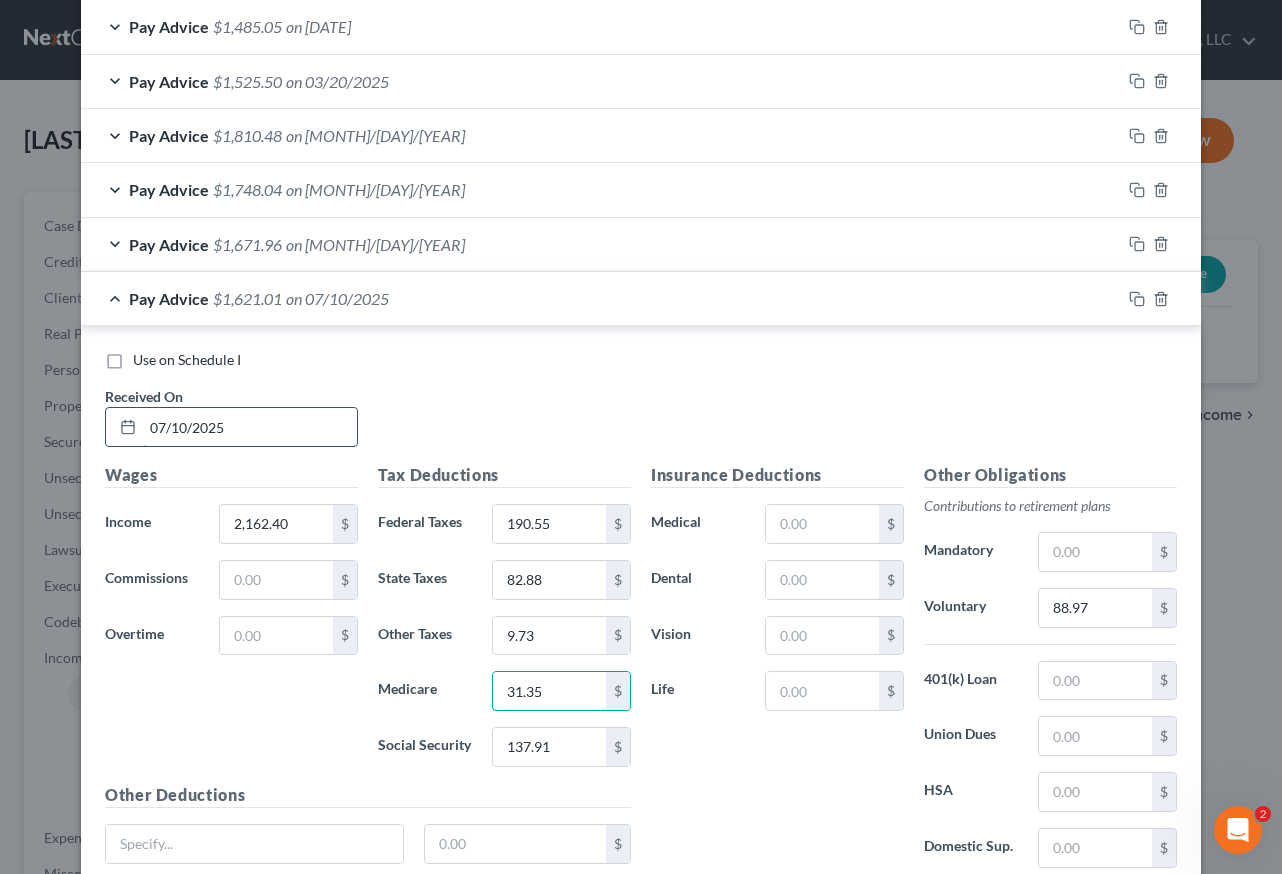 type on "31.35" 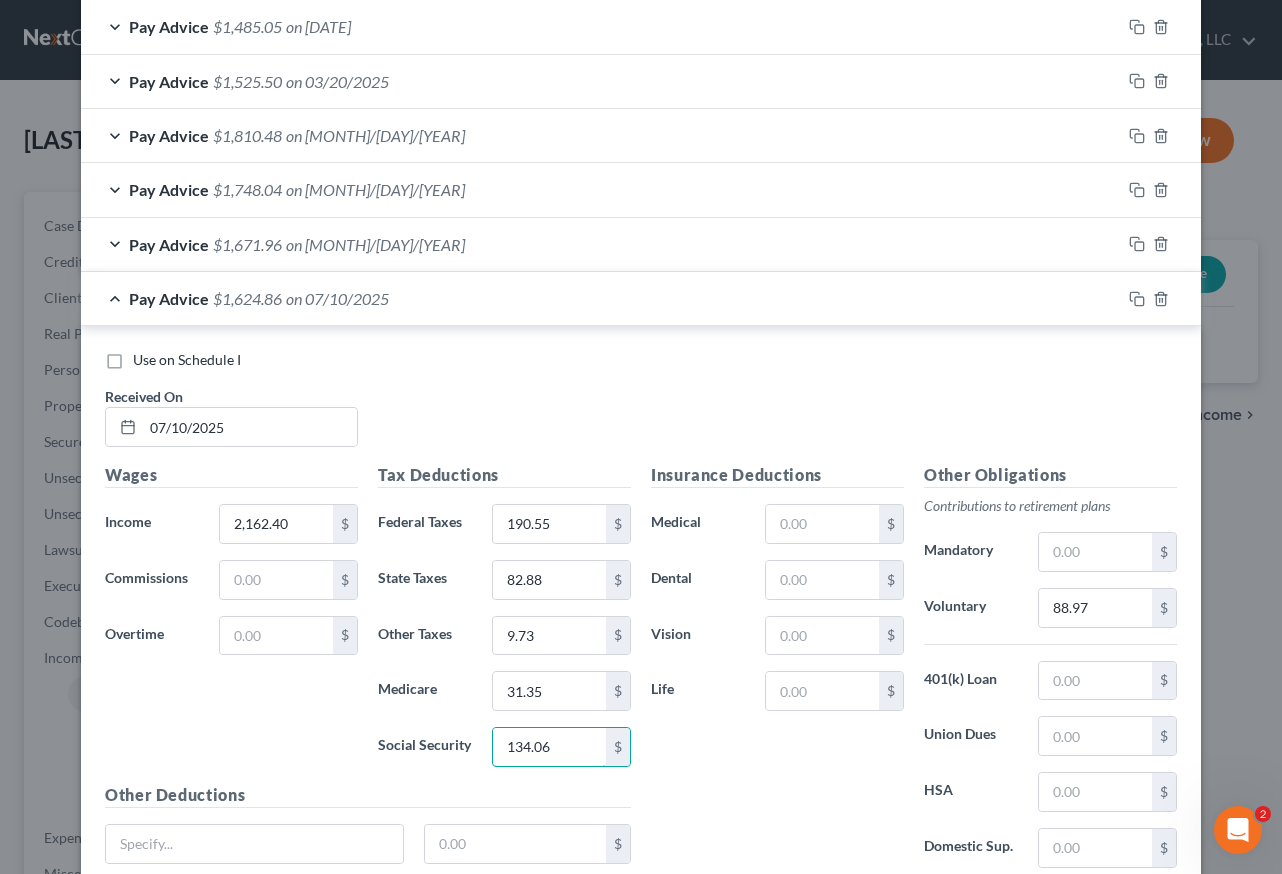 type on "134.06" 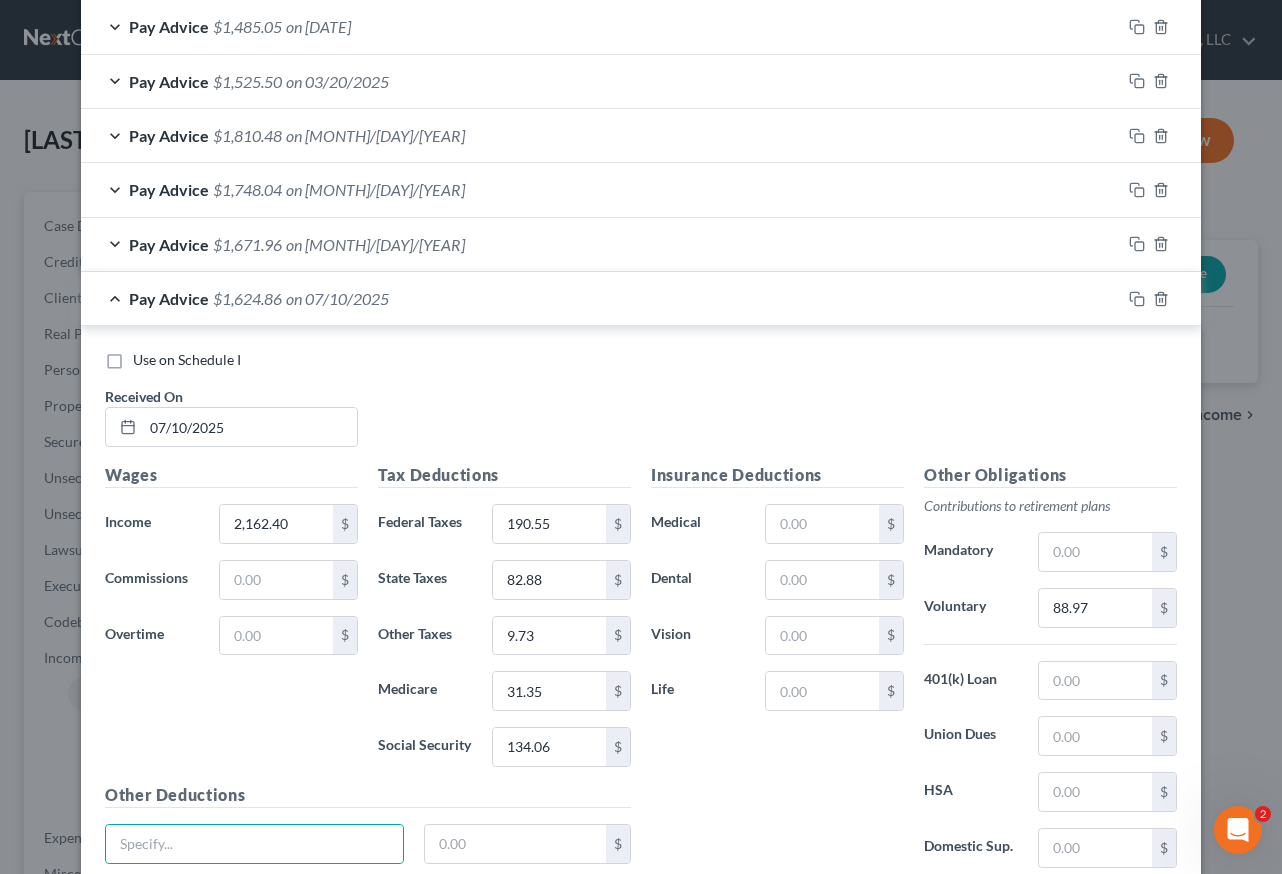 type 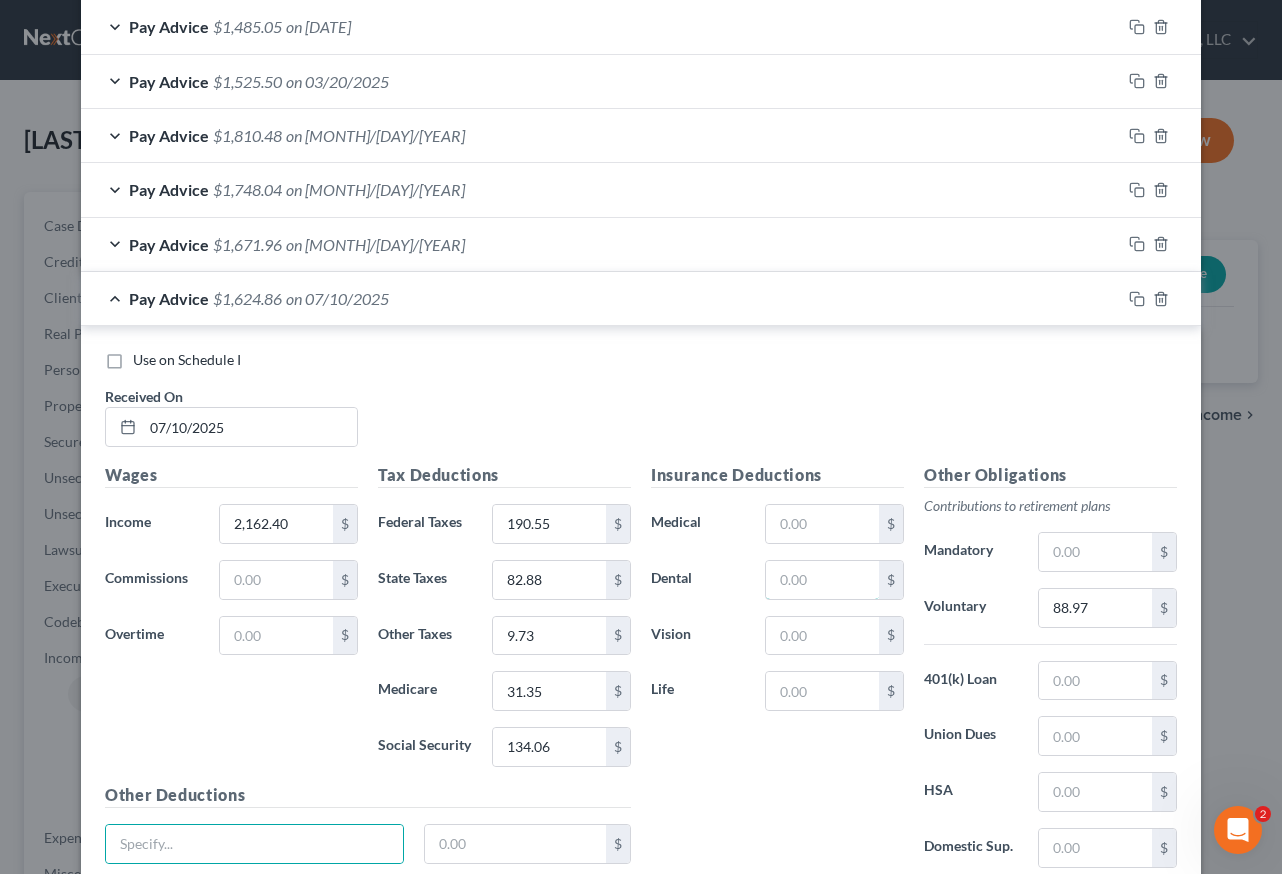 scroll, scrollTop: 1006, scrollLeft: 0, axis: vertical 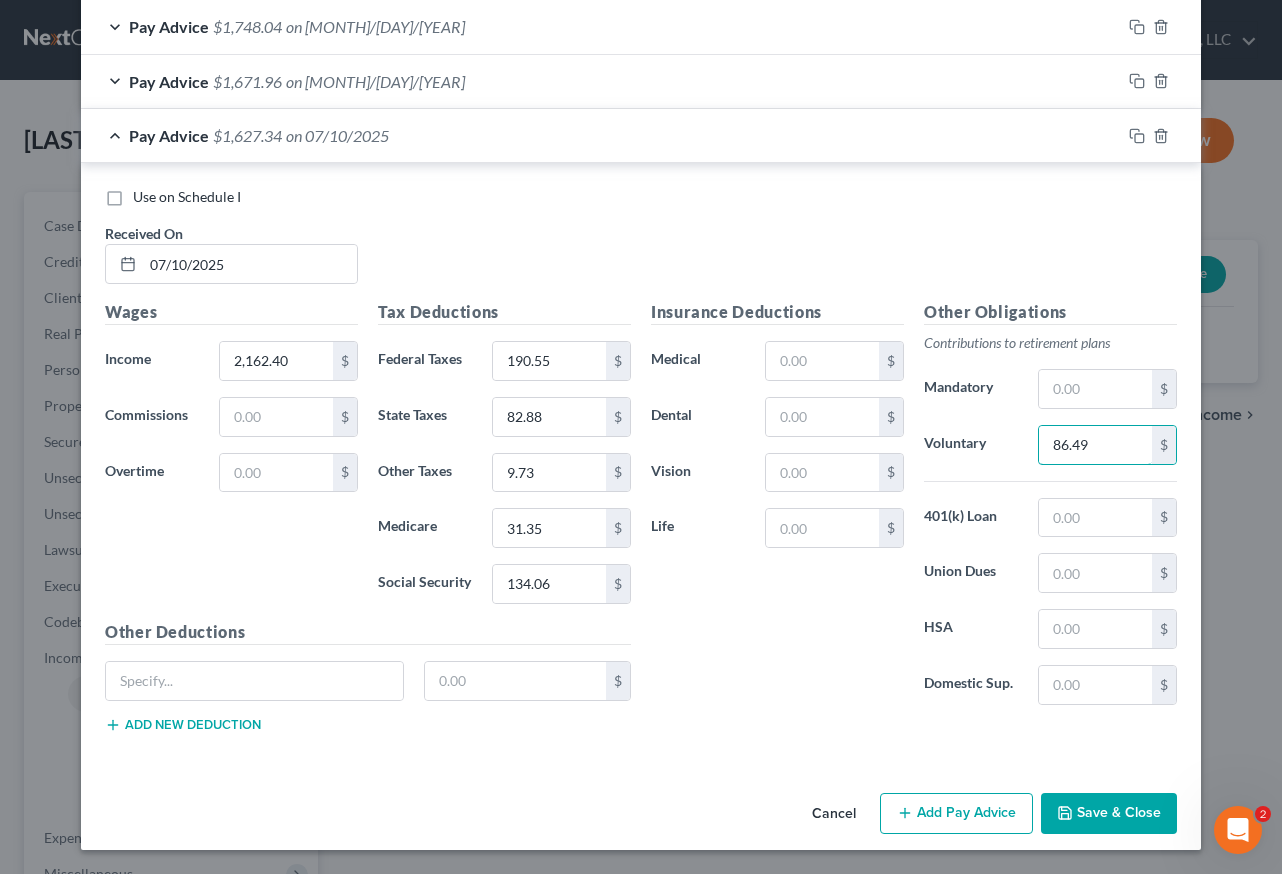 type on "86.49" 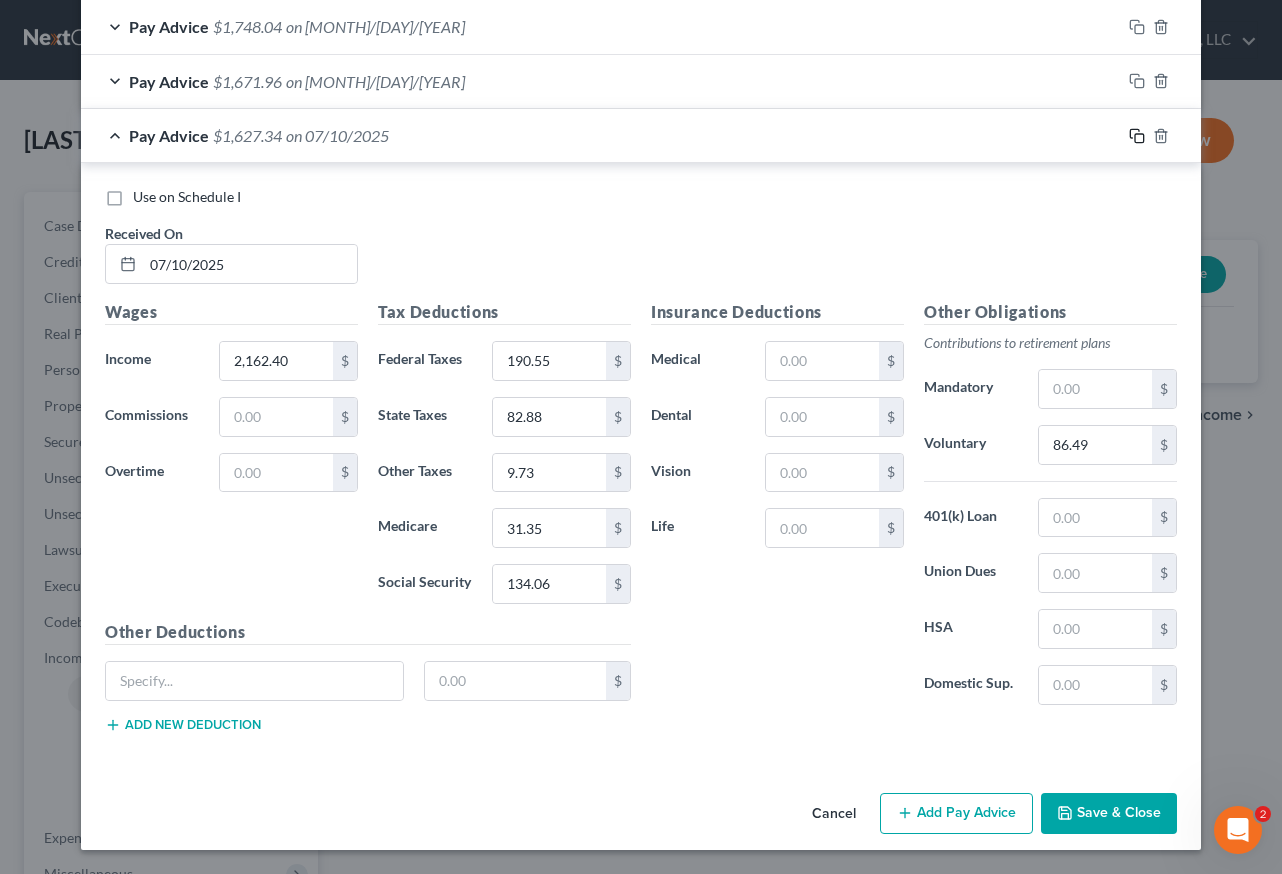 drag, startPoint x: 1129, startPoint y: 134, endPoint x: 271, endPoint y: 319, distance: 877.7181 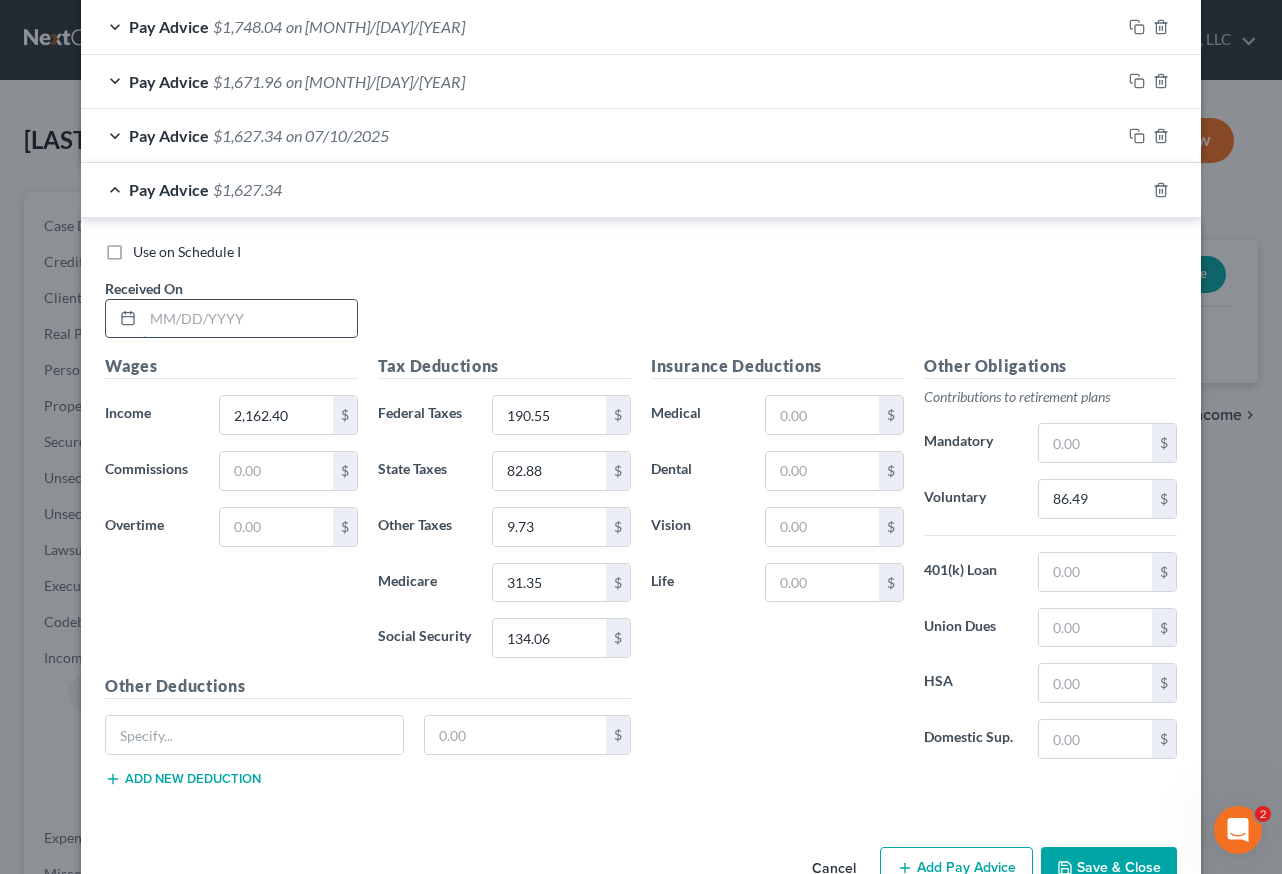 click at bounding box center [250, 319] 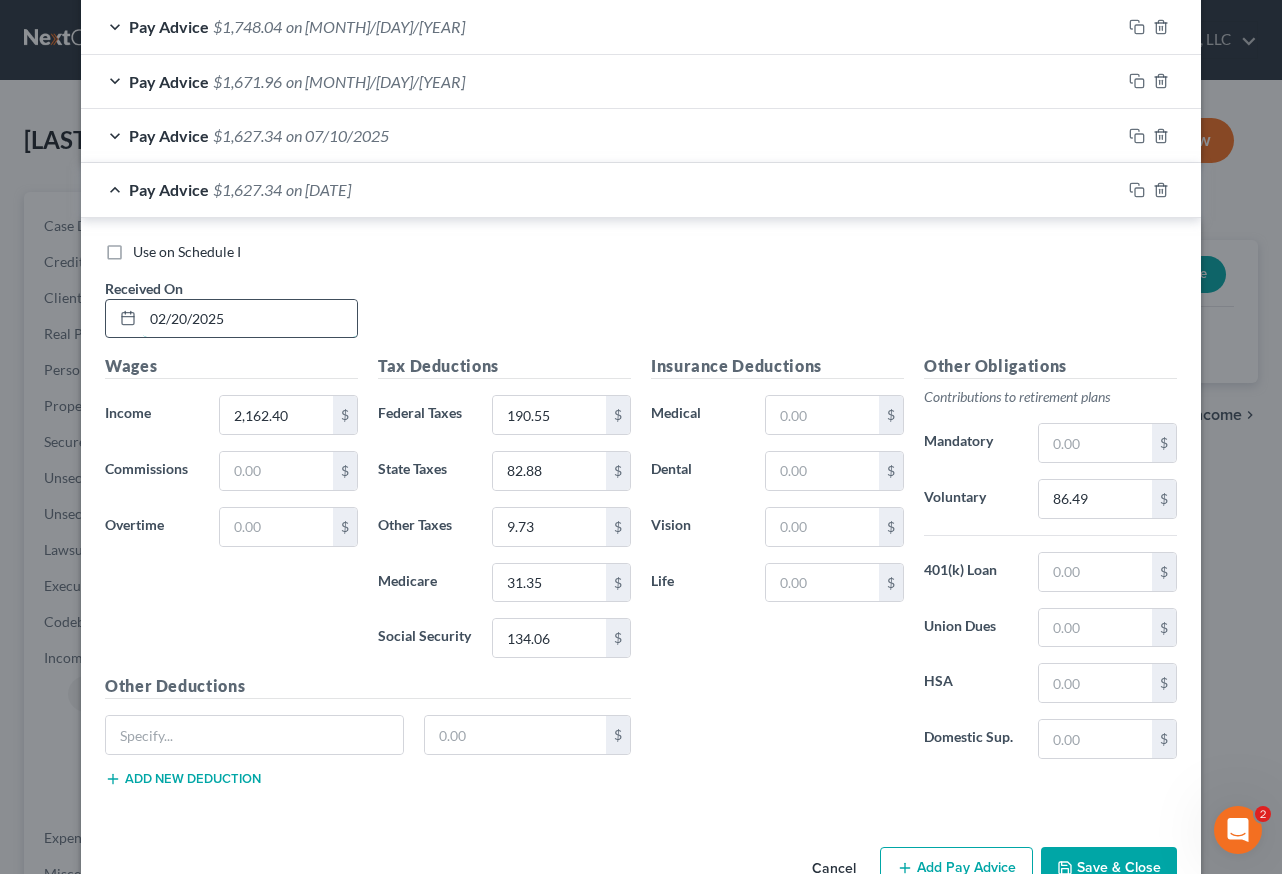 type on "02/20/2025" 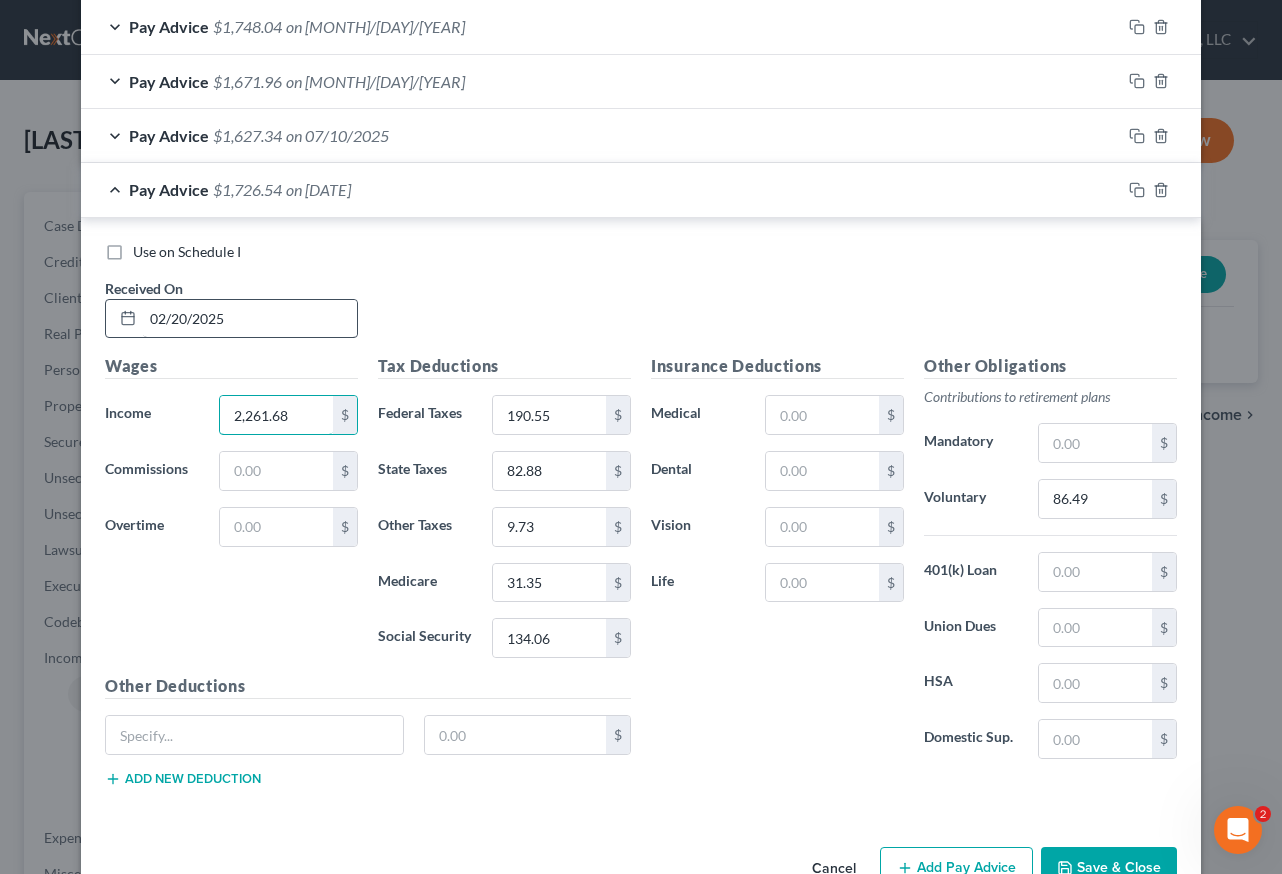 type on "2,261.68" 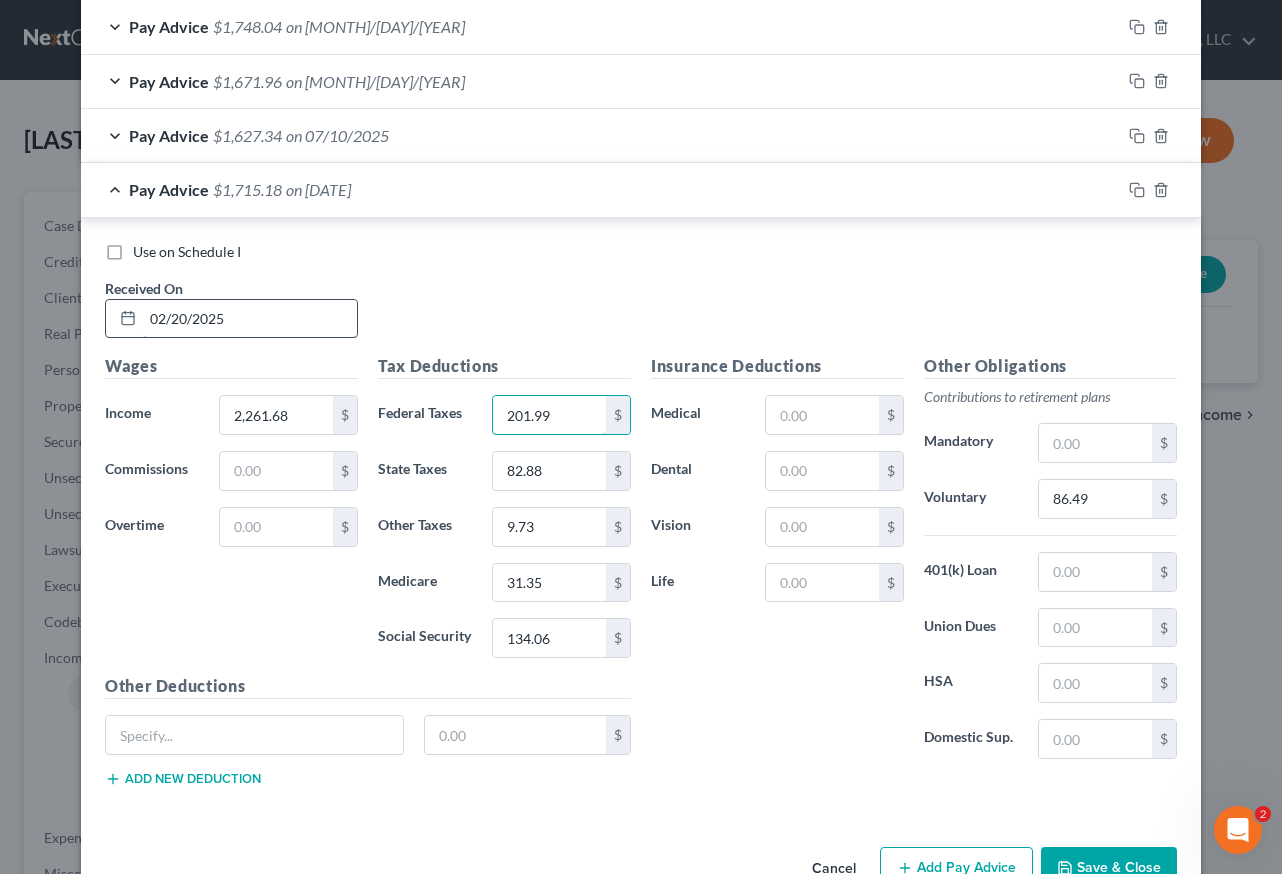 type on "201.99" 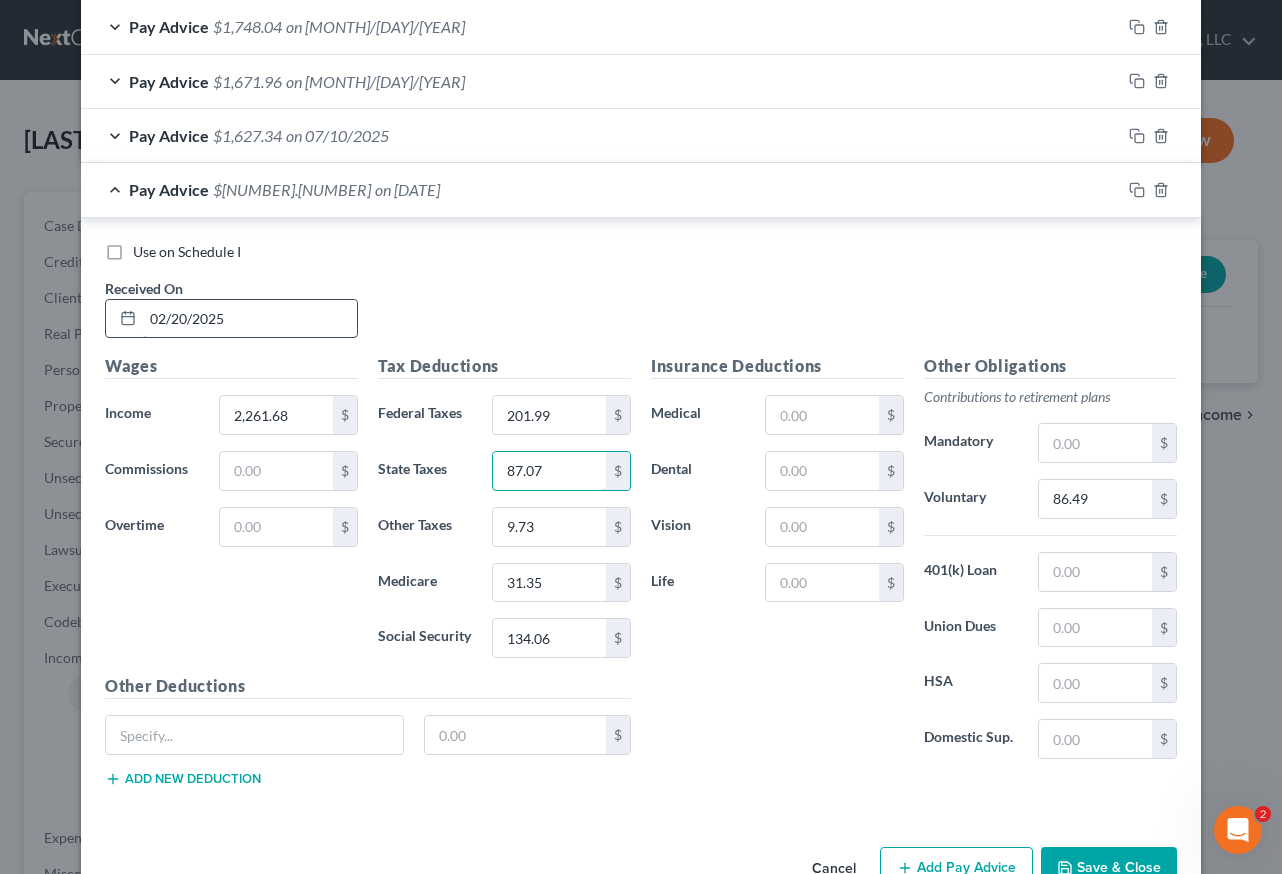 type on "87.07" 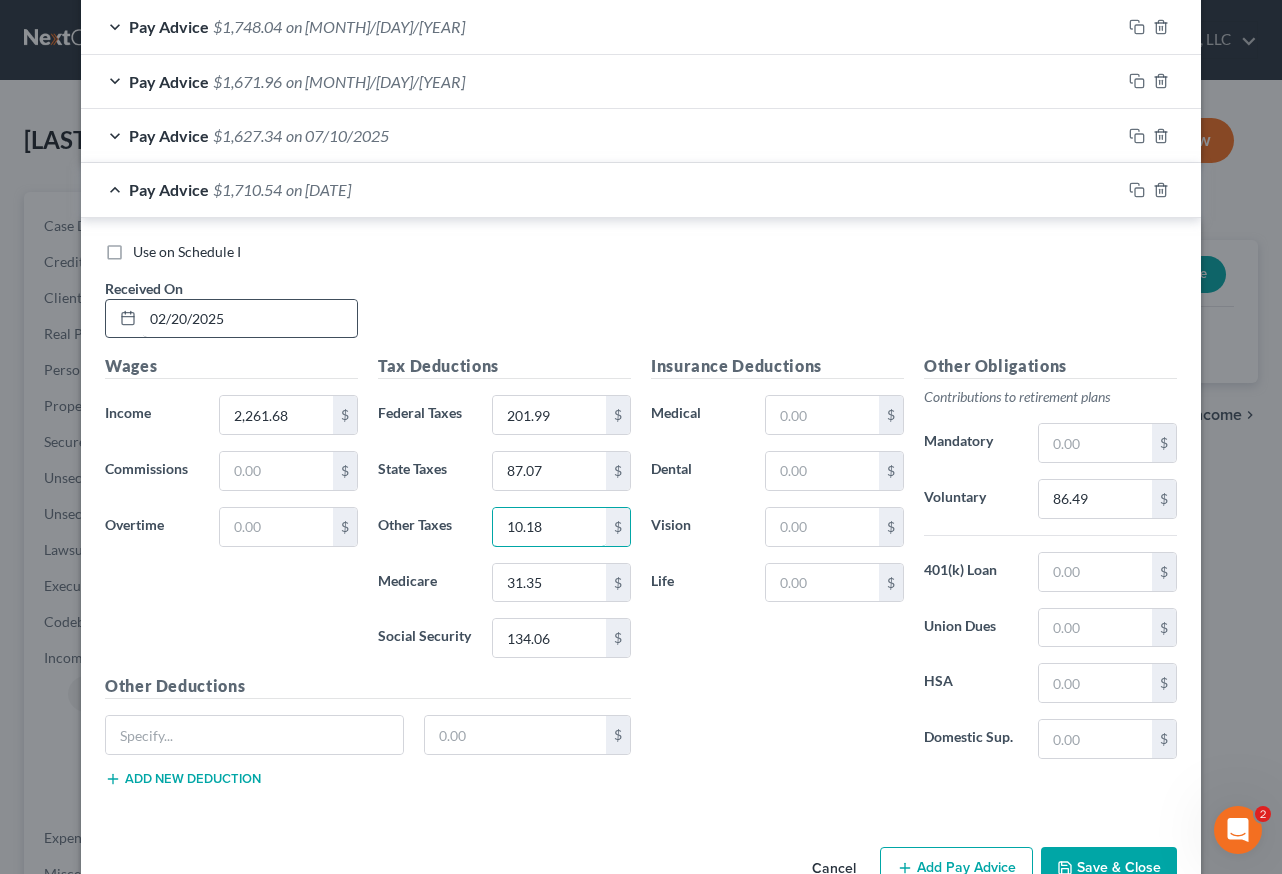 type on "10.18" 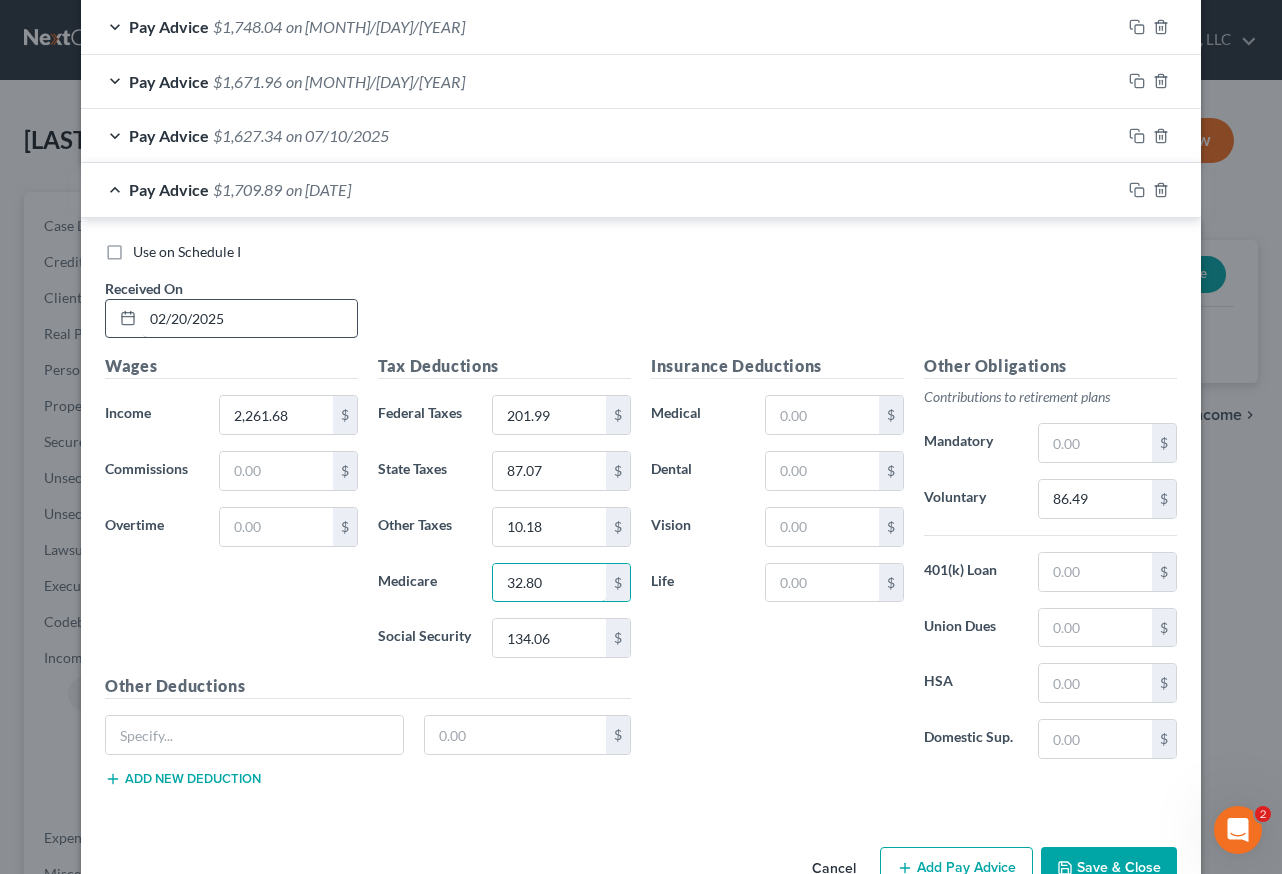 type on "32.80" 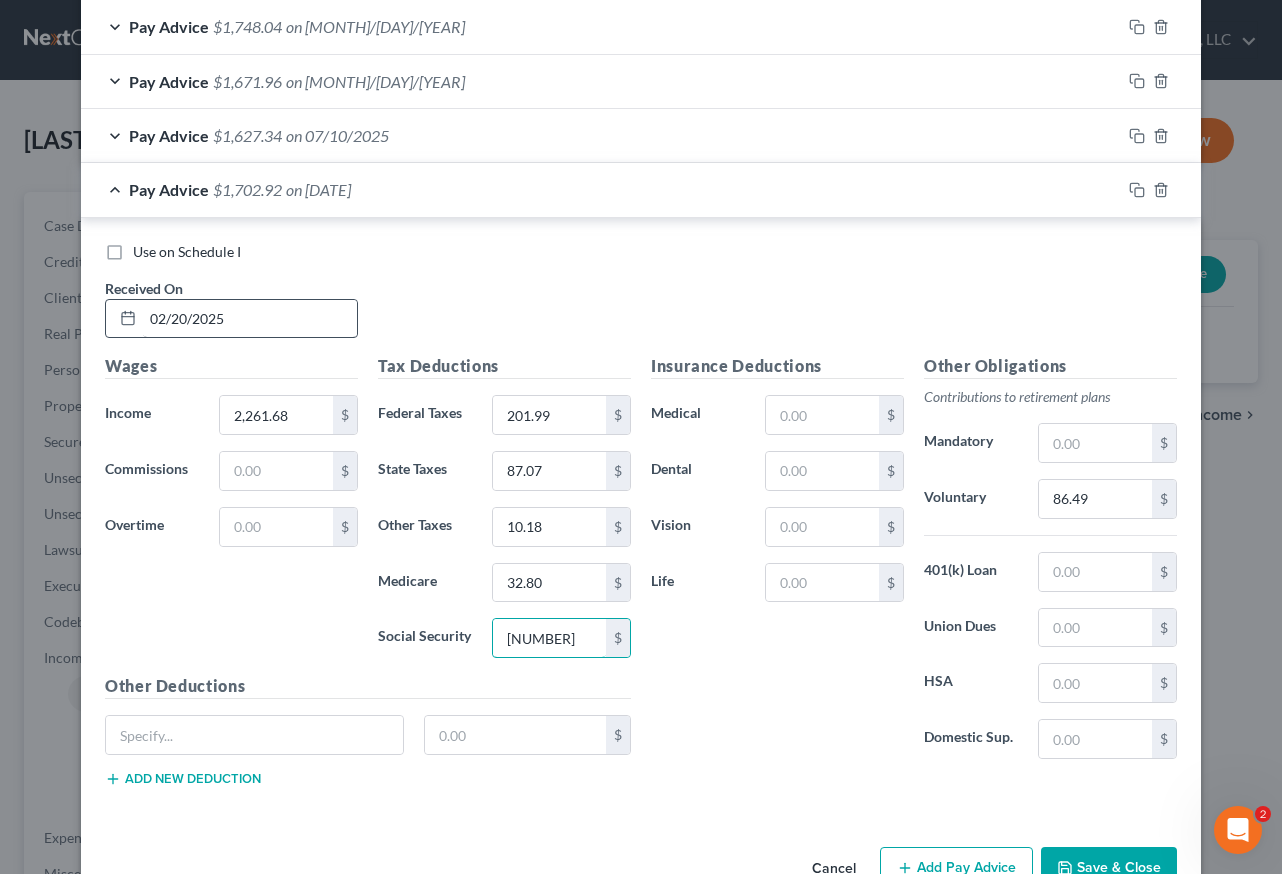 type on "[NUMBER]" 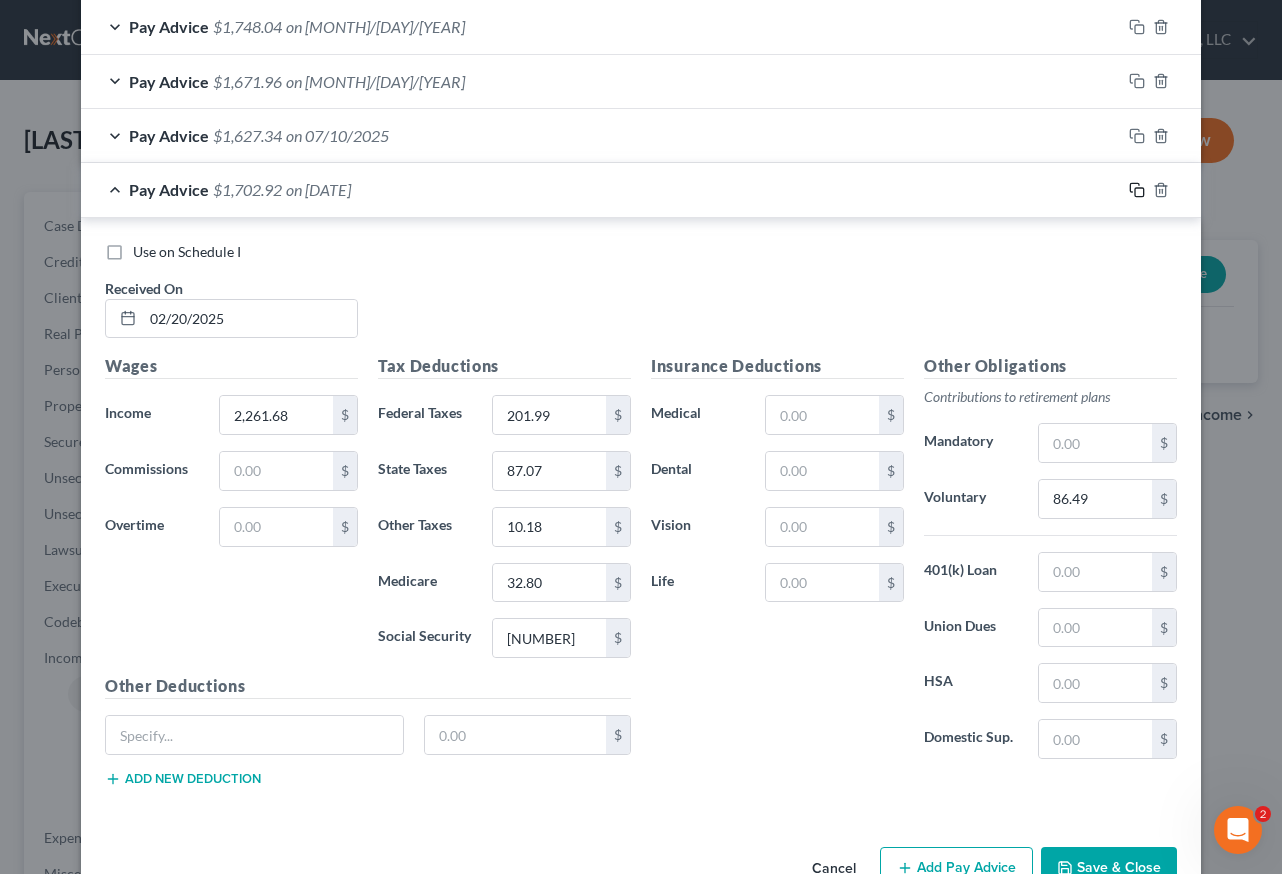 click 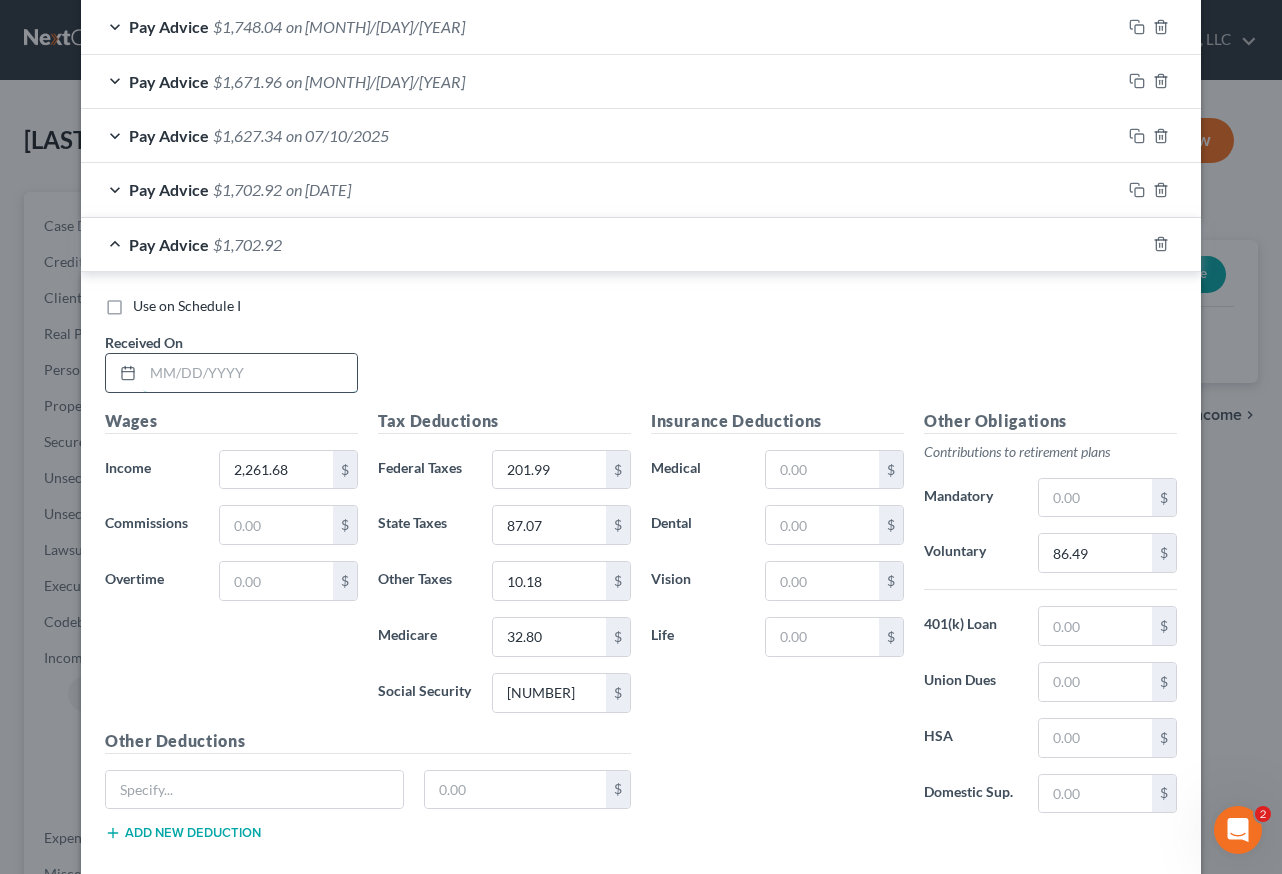 drag, startPoint x: 182, startPoint y: 378, endPoint x: 185, endPoint y: 365, distance: 13.341664 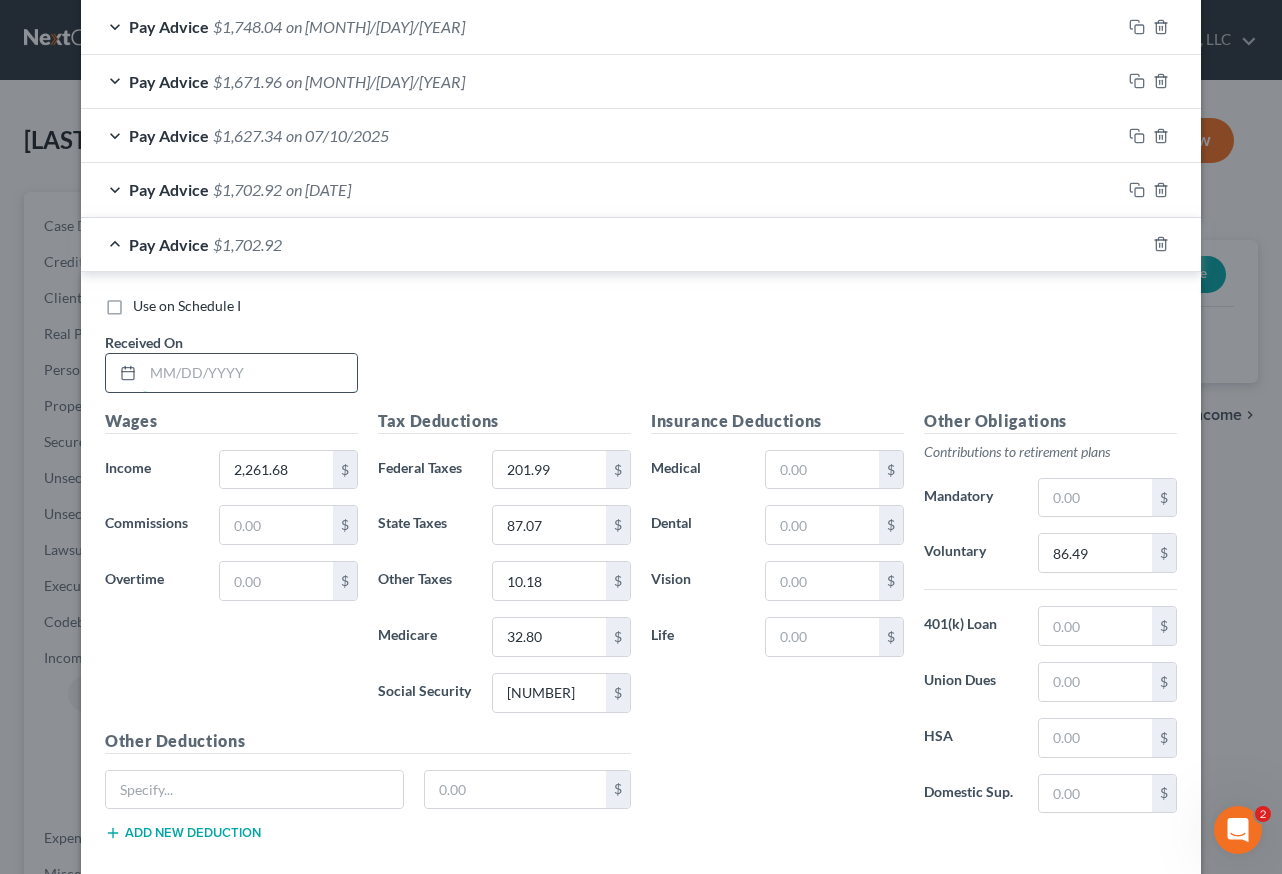 click at bounding box center (250, 373) 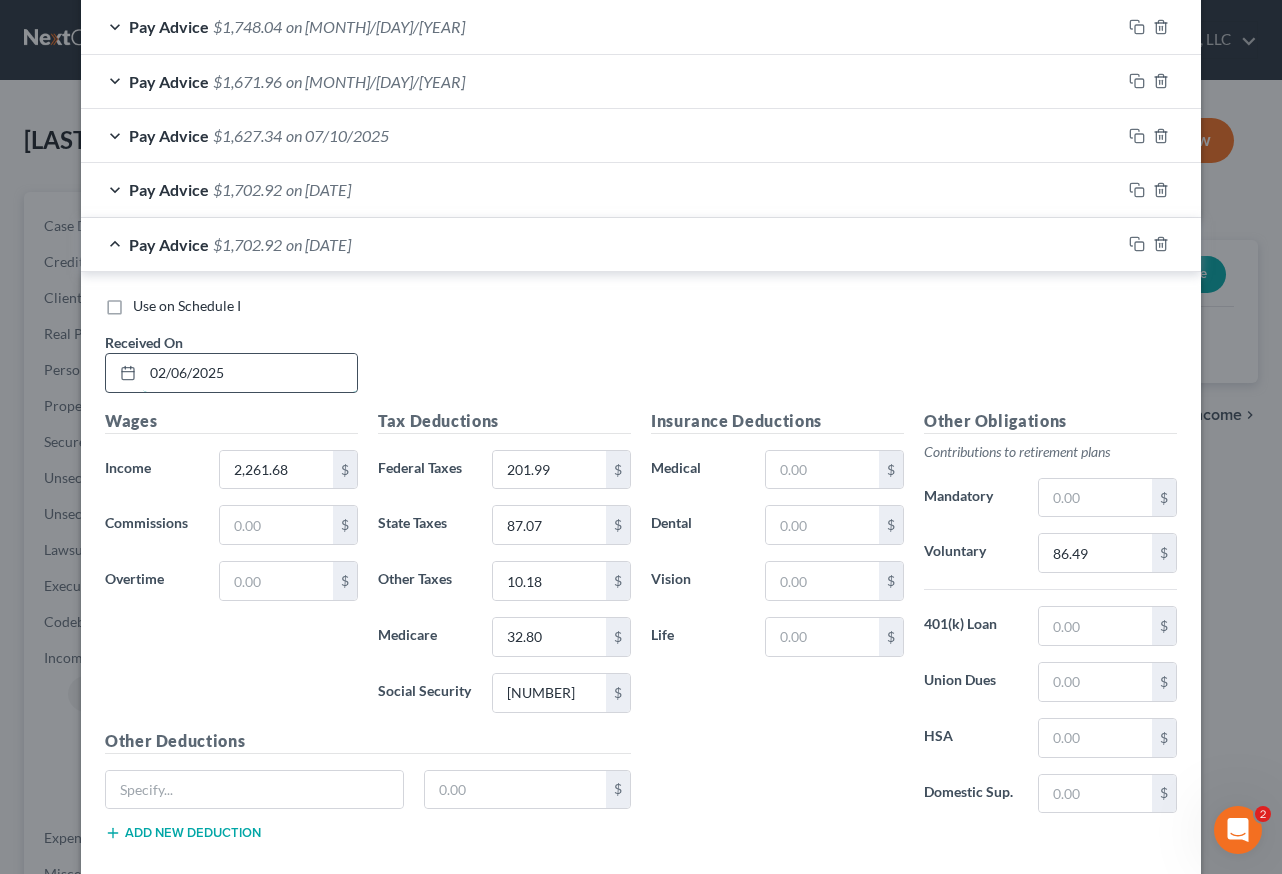 type on "02/06/2025" 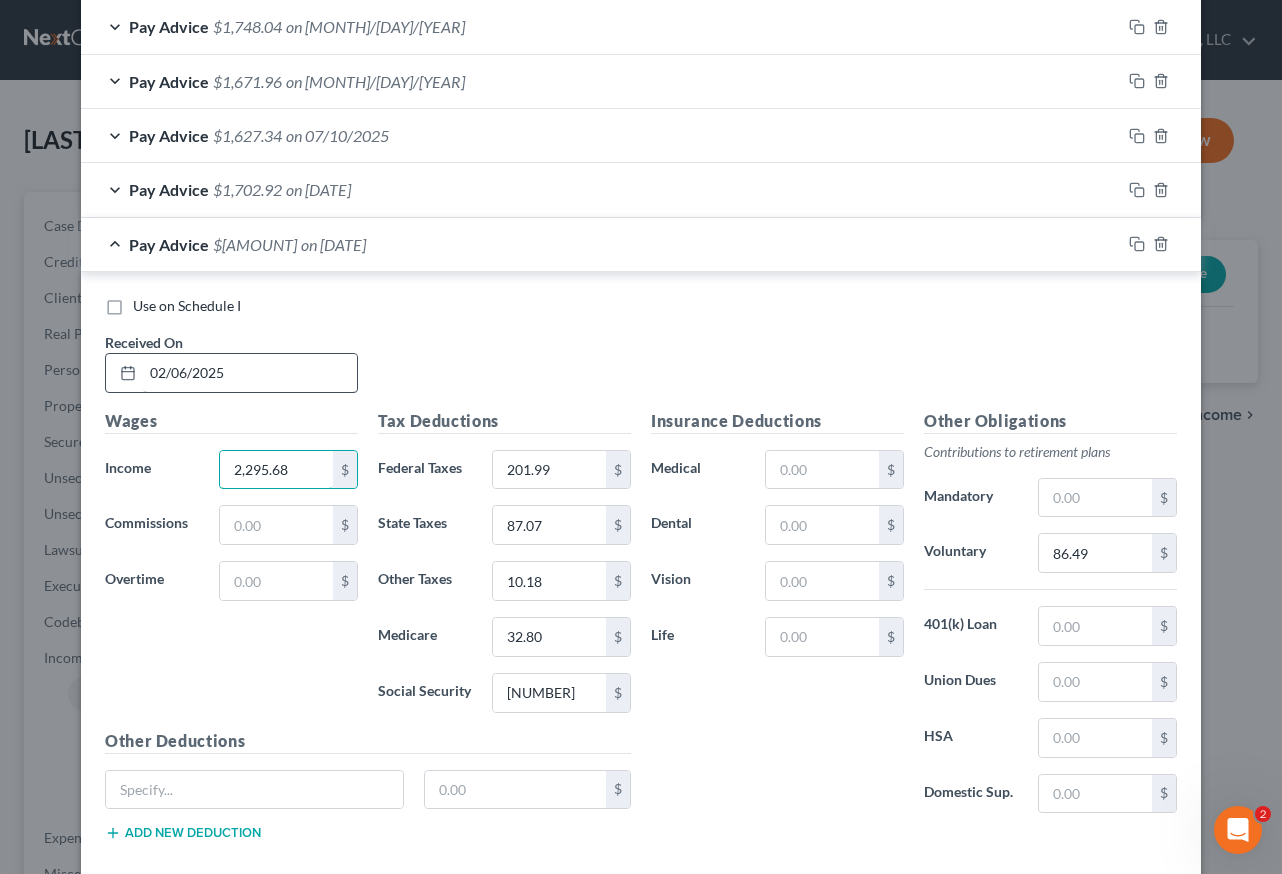 type on "2,295.68" 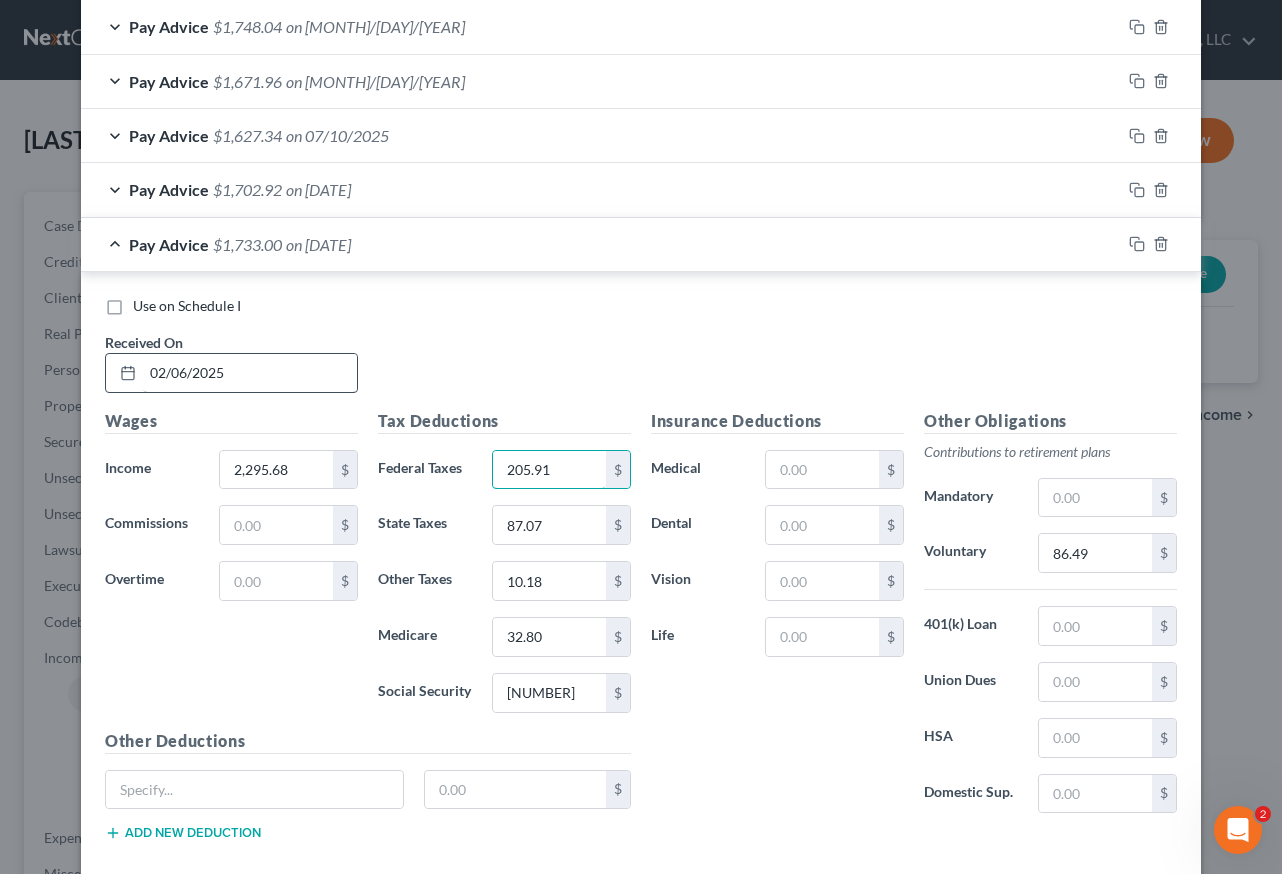 type on "205.91" 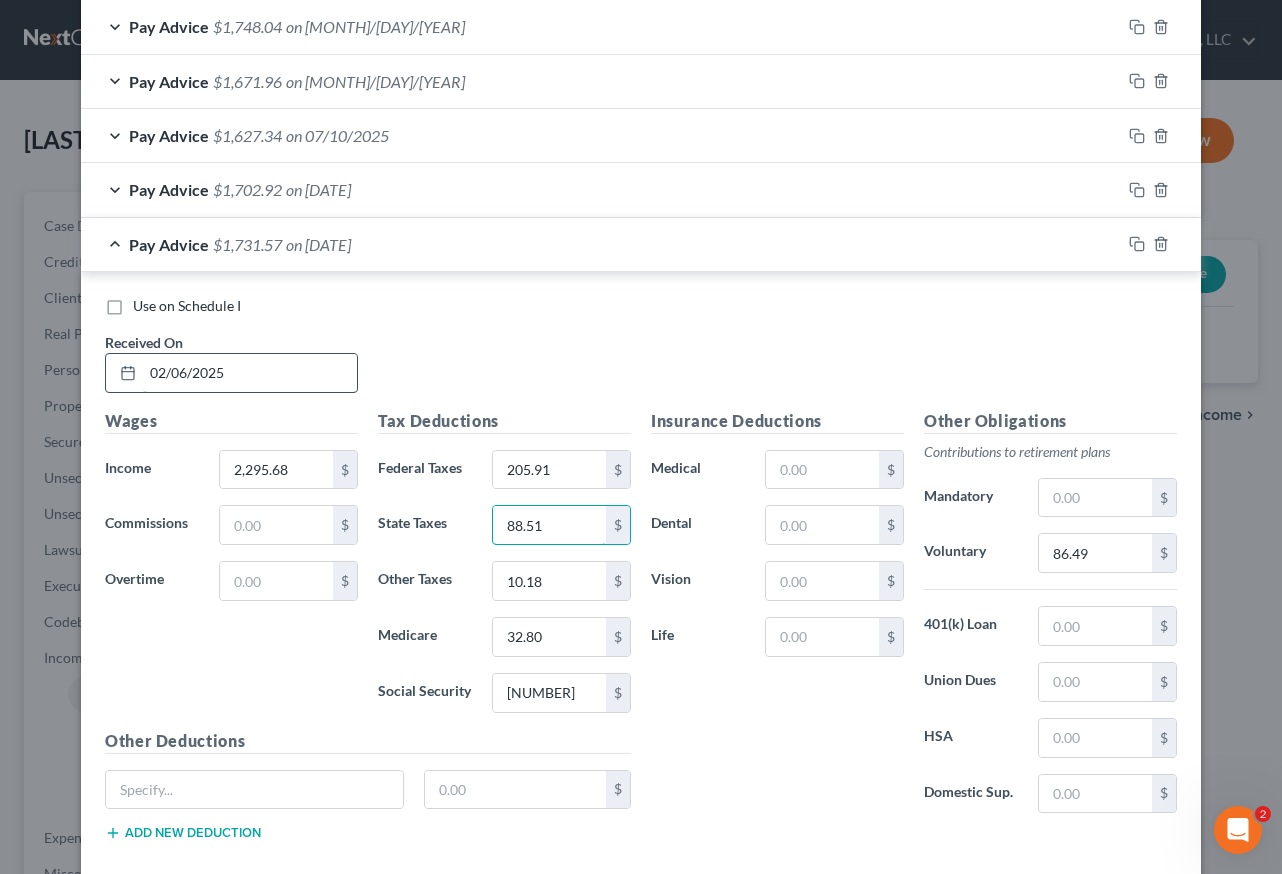 type on "88.51" 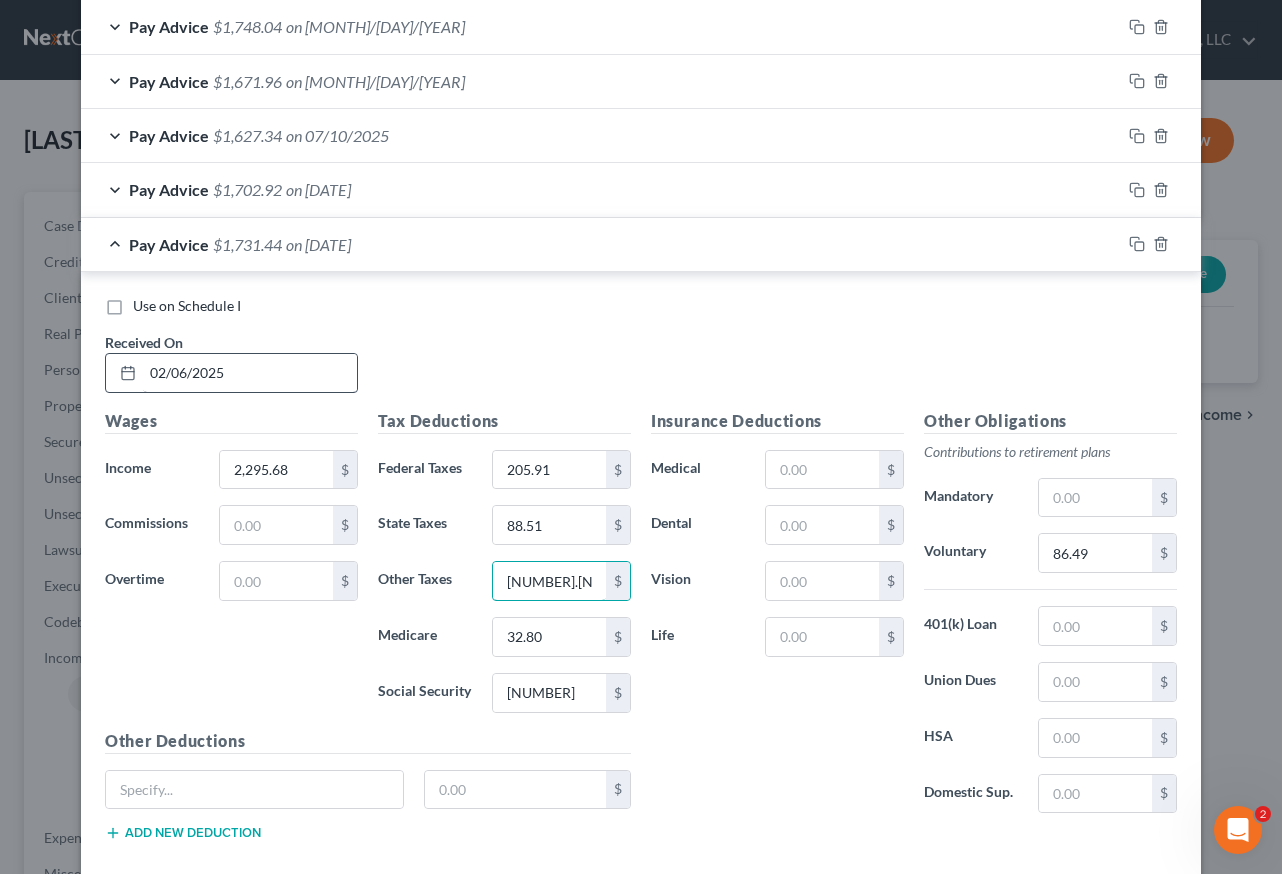 type on "[NUMBER].[NUMBER]" 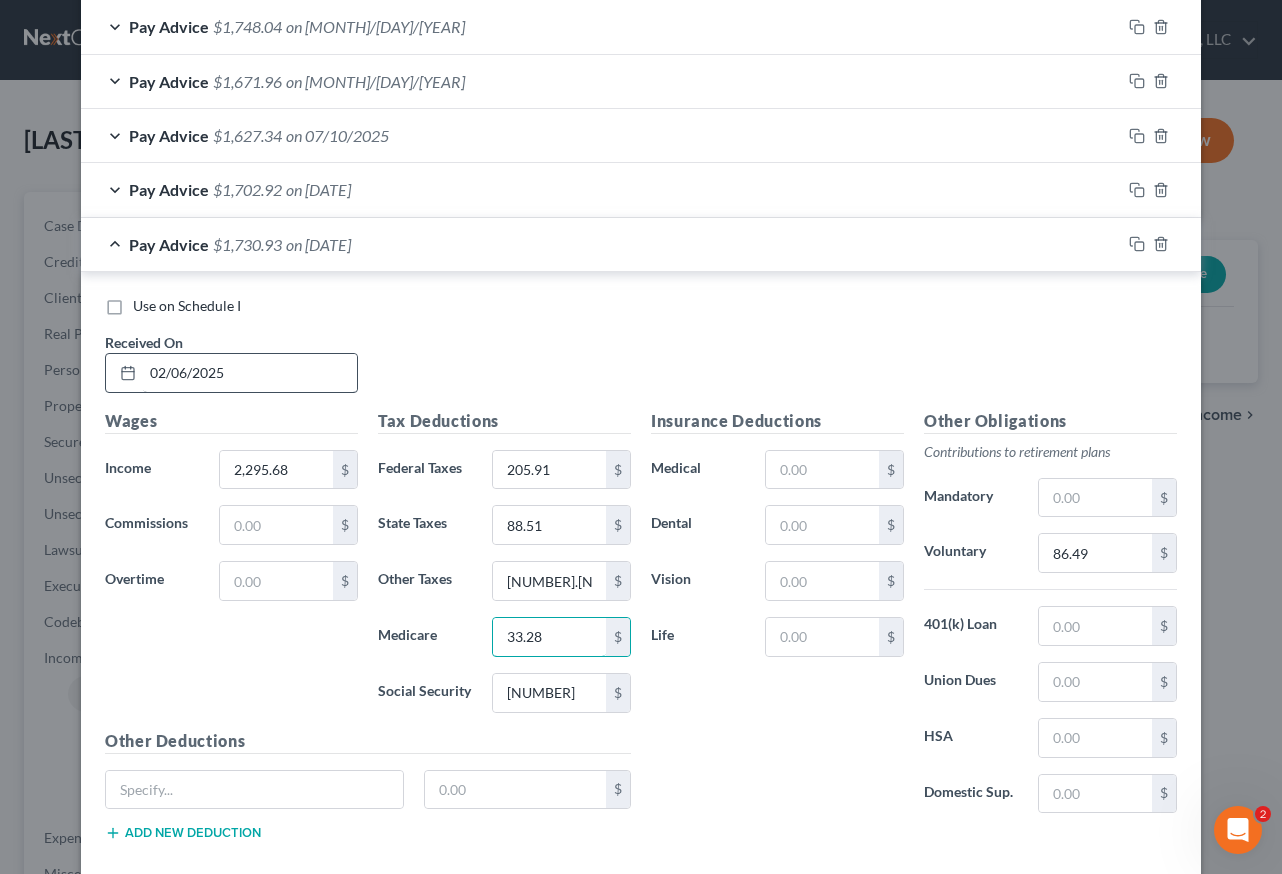 type on "33.28" 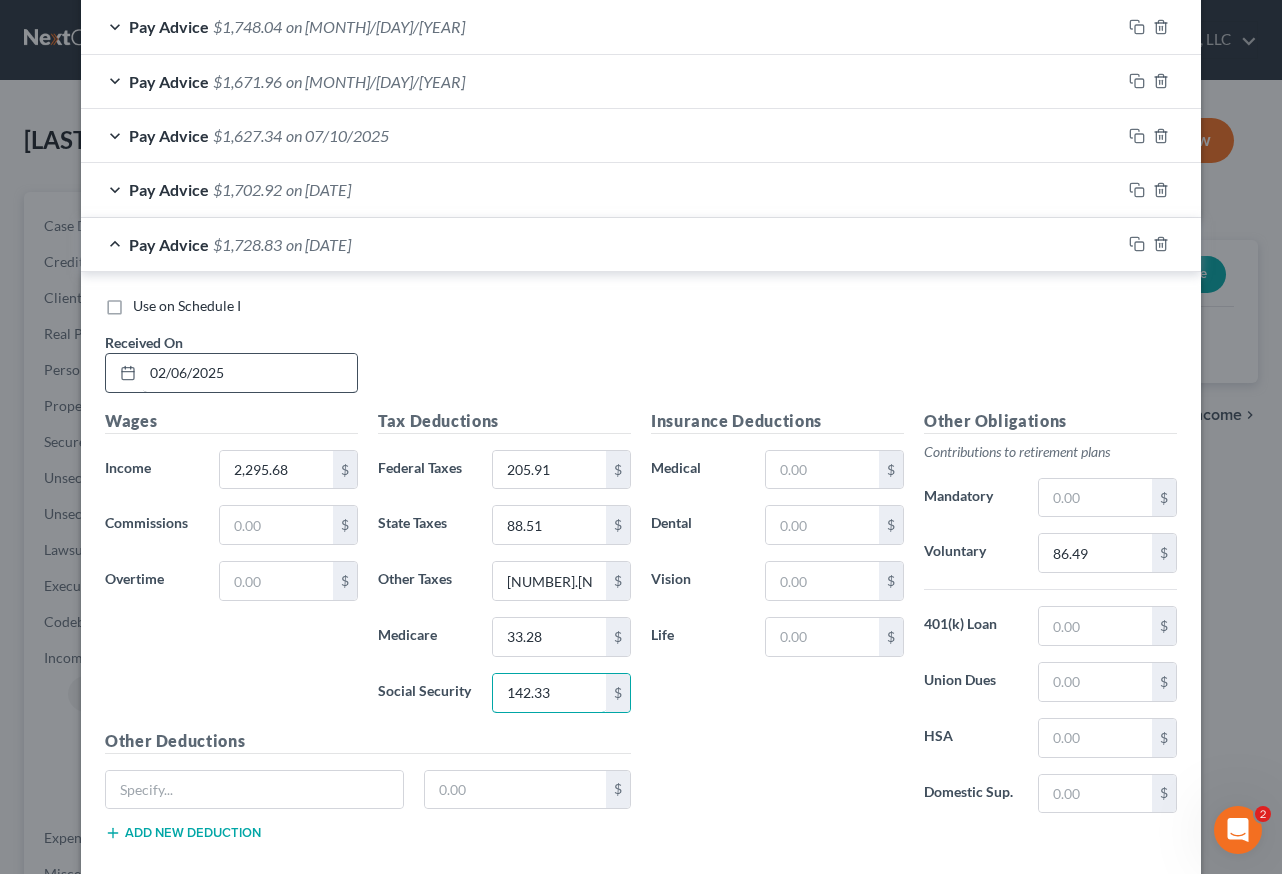 type on "142.33" 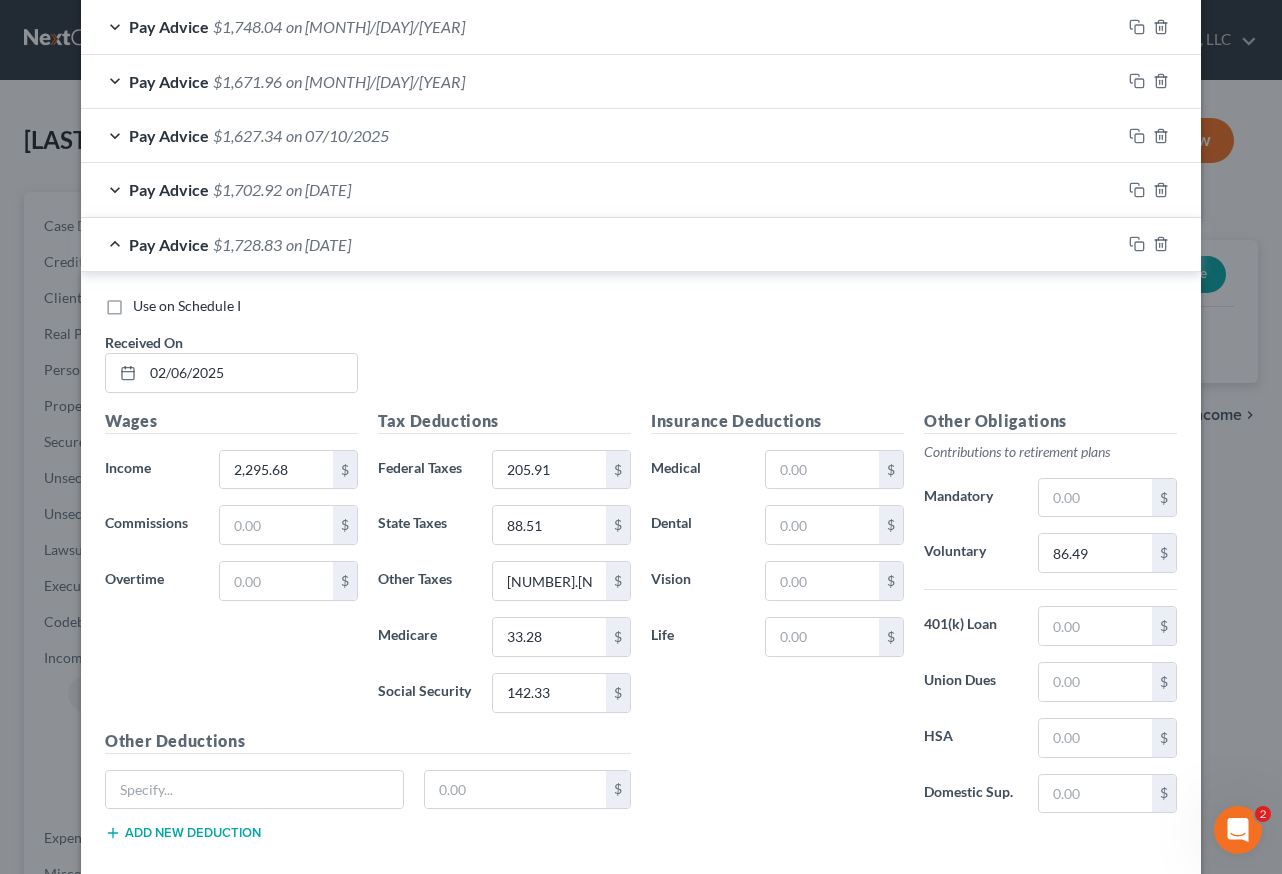 type 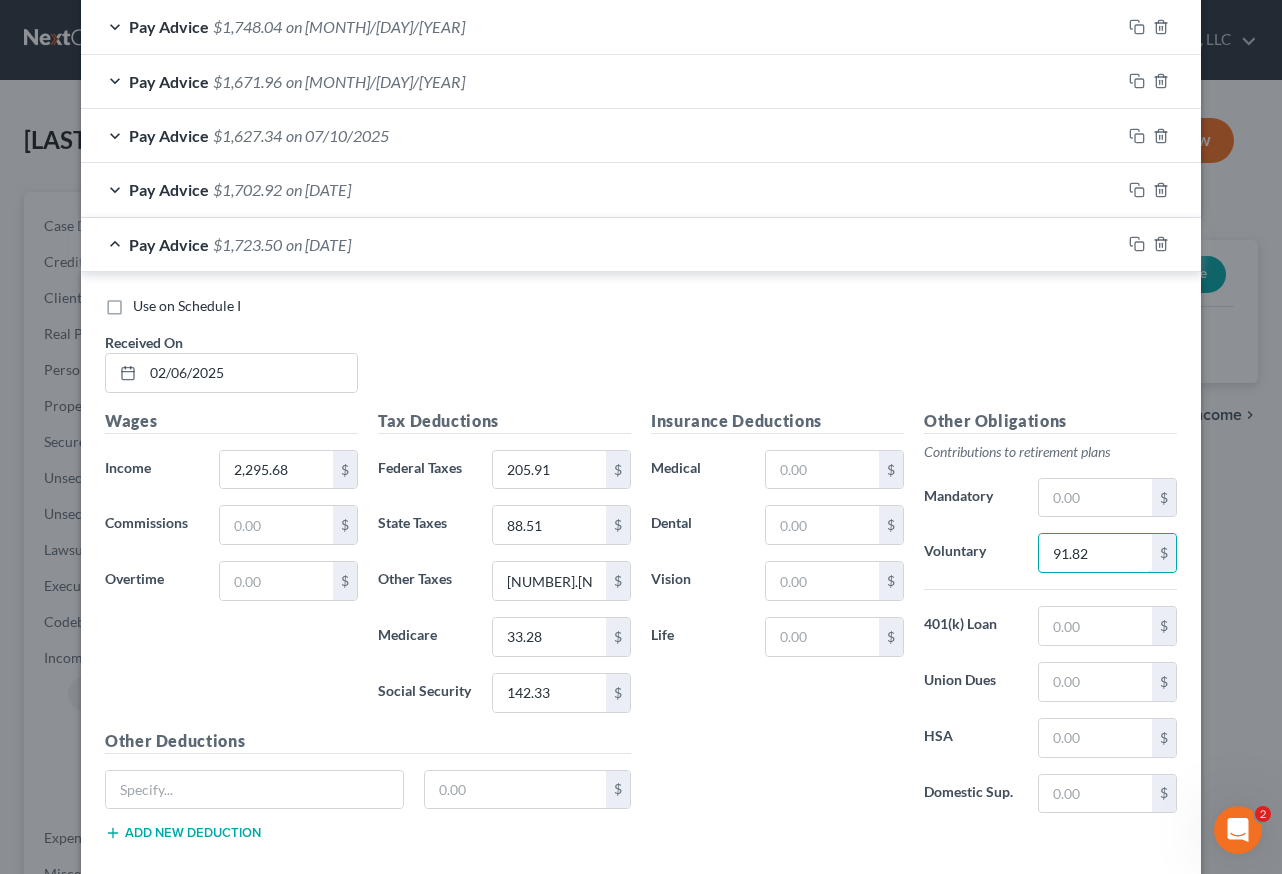 type on "91.82" 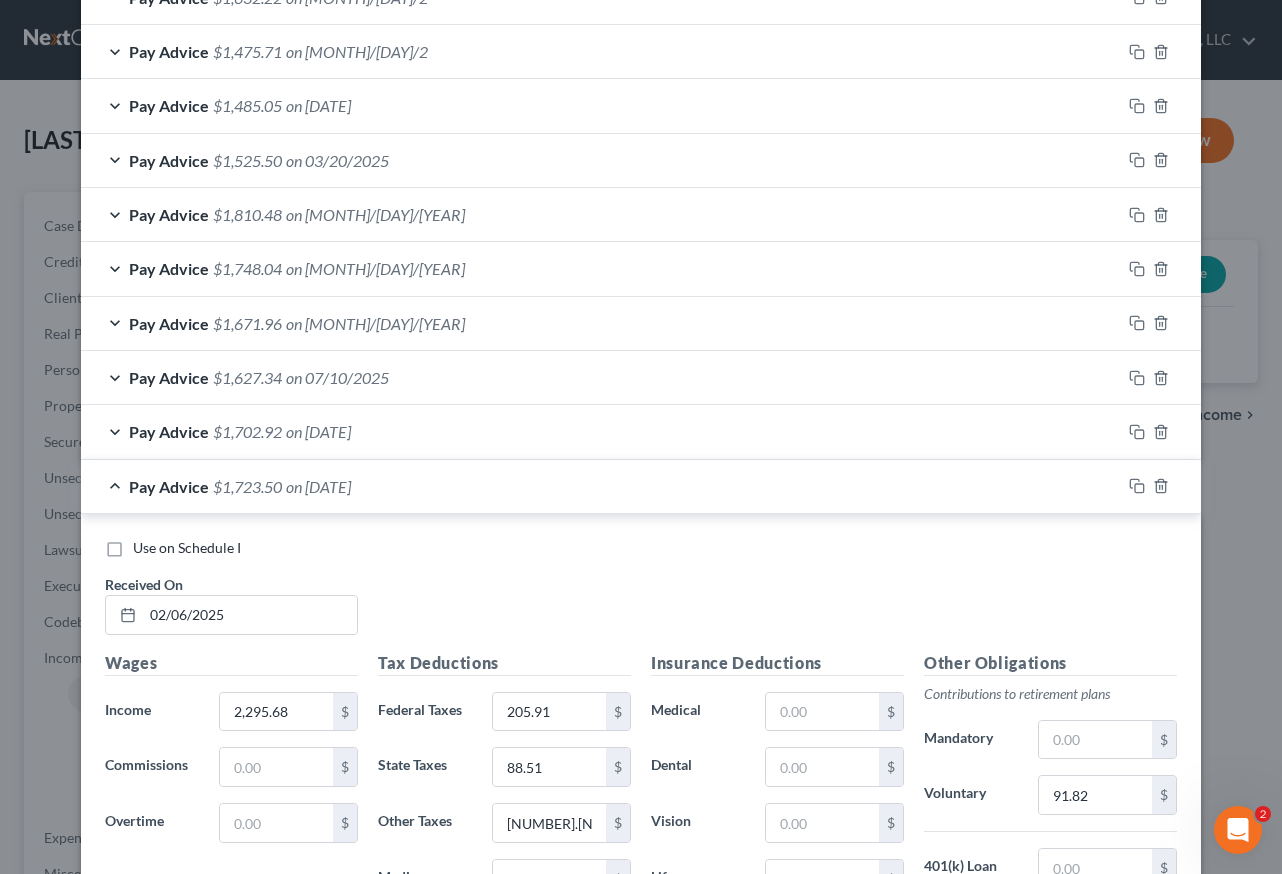 scroll, scrollTop: 806, scrollLeft: 0, axis: vertical 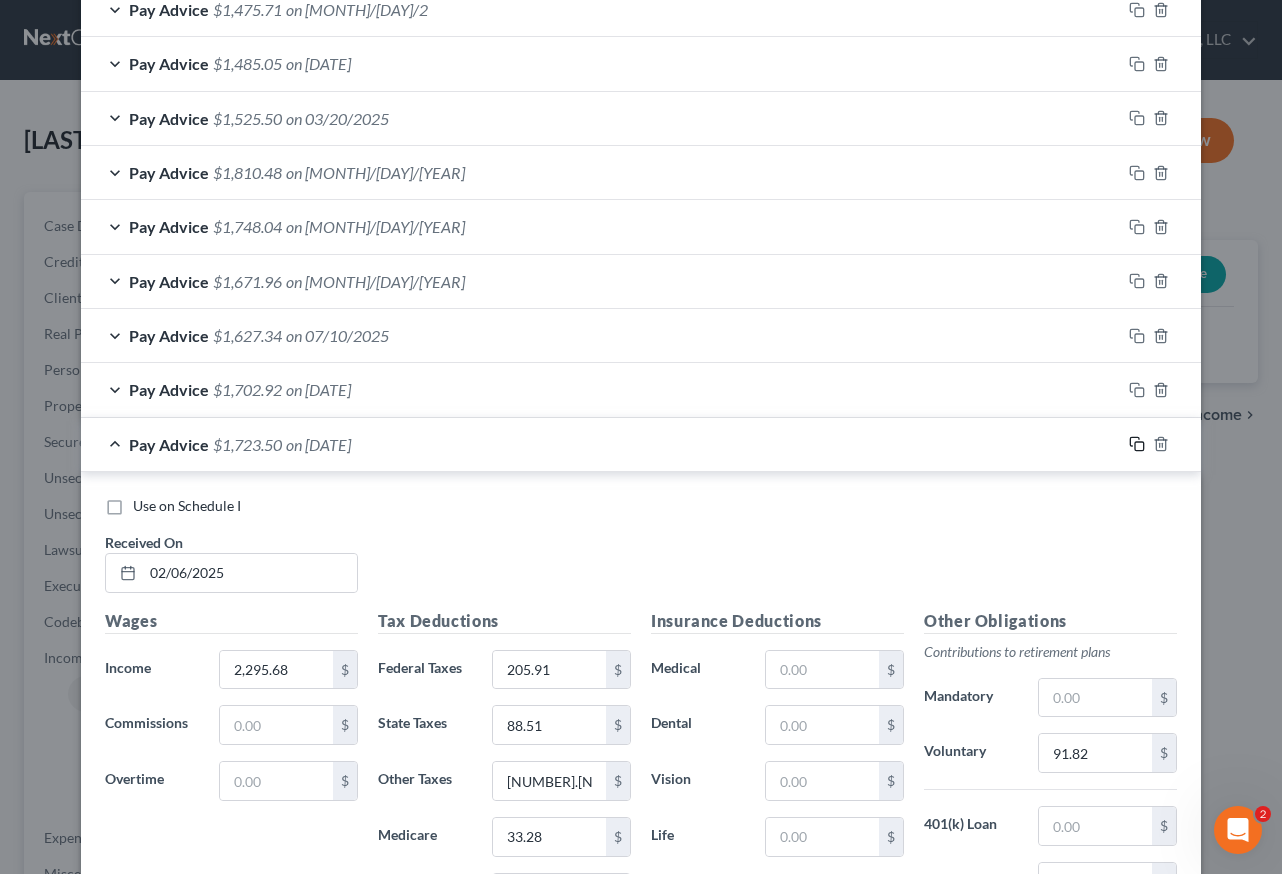 click 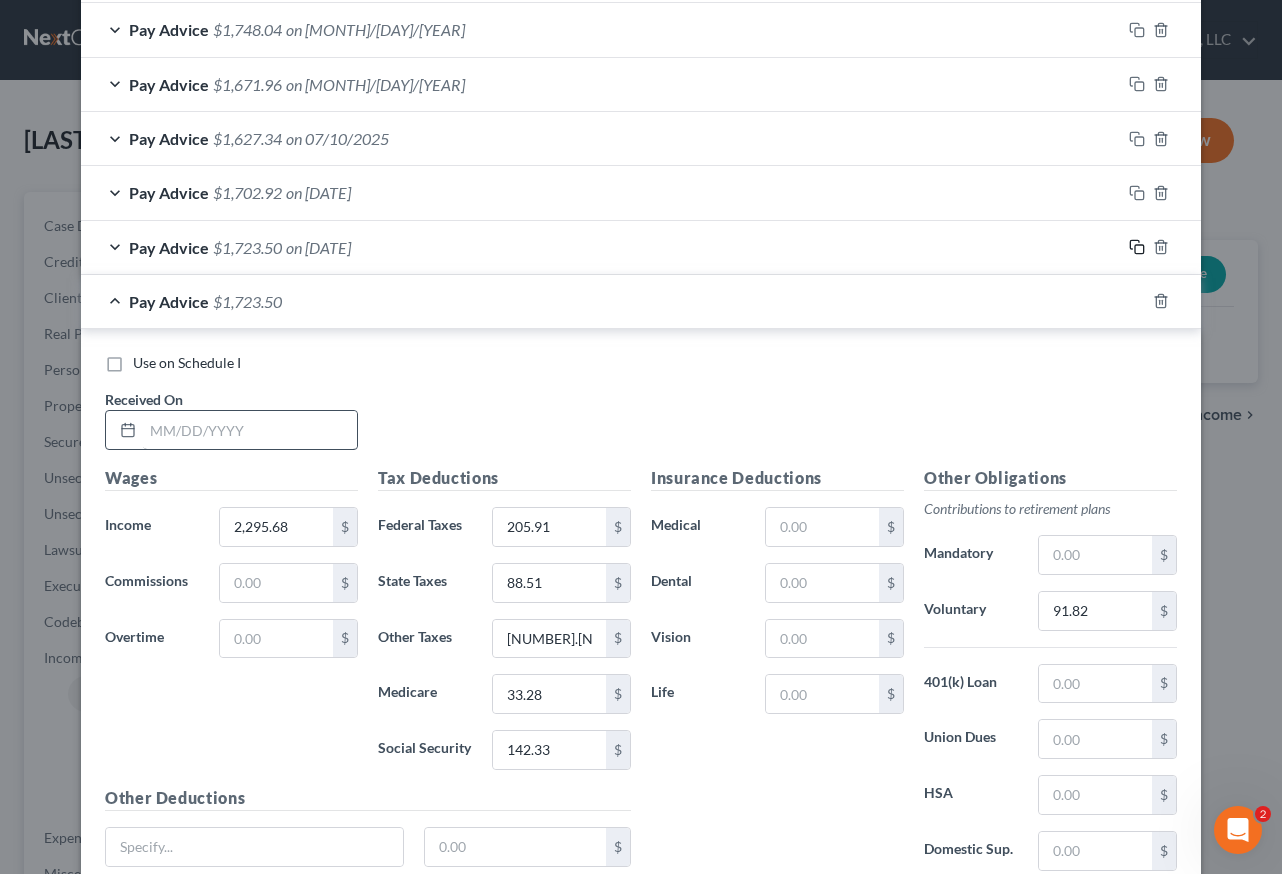 scroll, scrollTop: 1006, scrollLeft: 0, axis: vertical 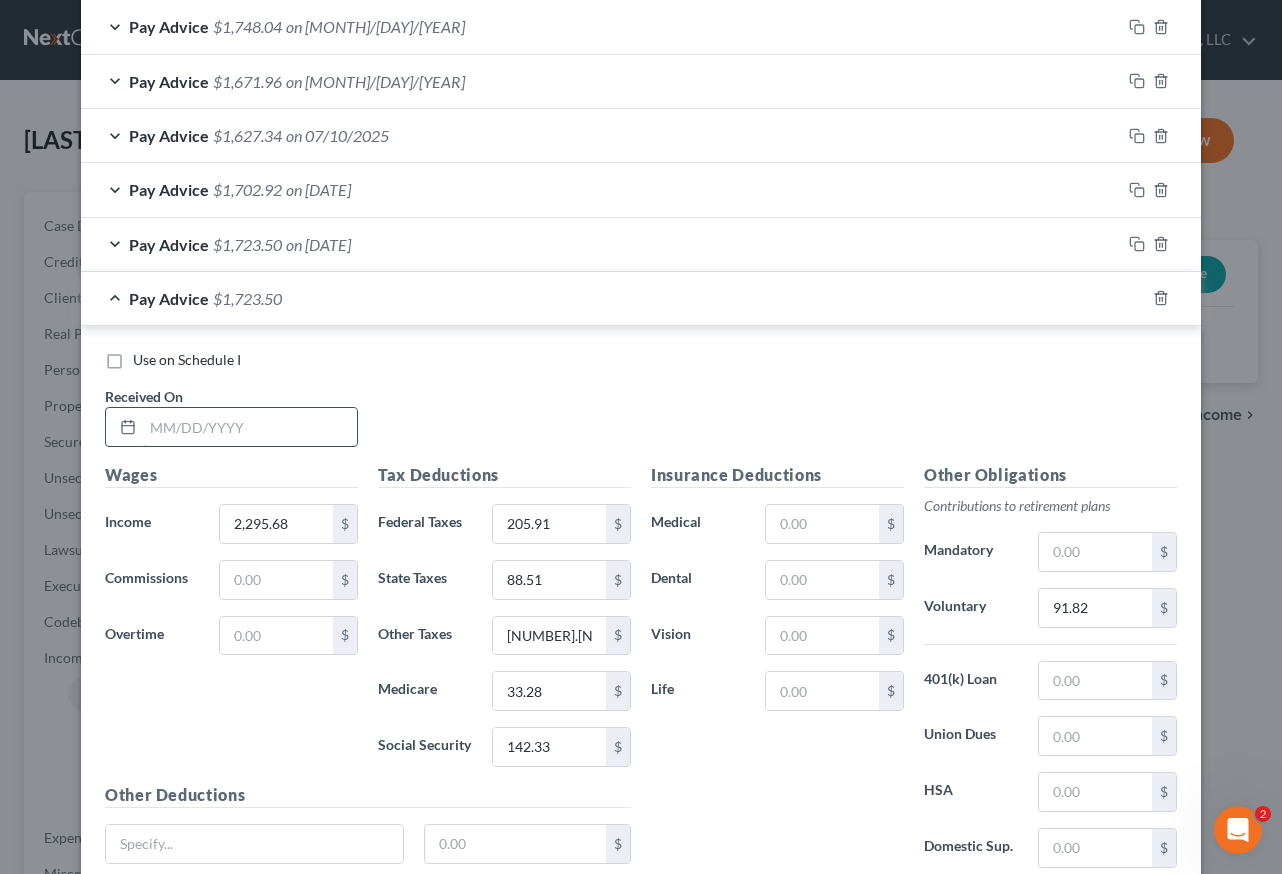 click at bounding box center (250, 427) 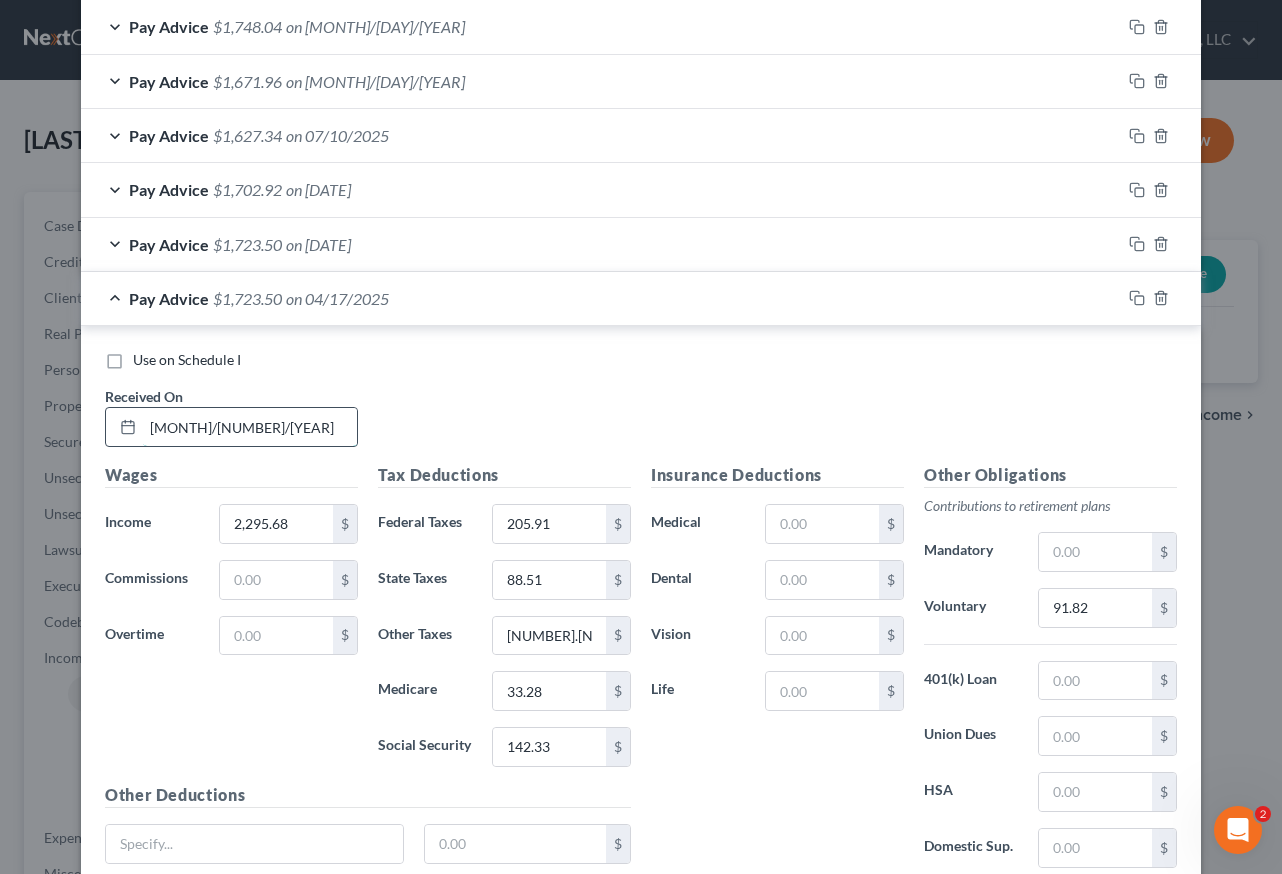 type on "[MONTH]/[NUMBER]/[YEAR]" 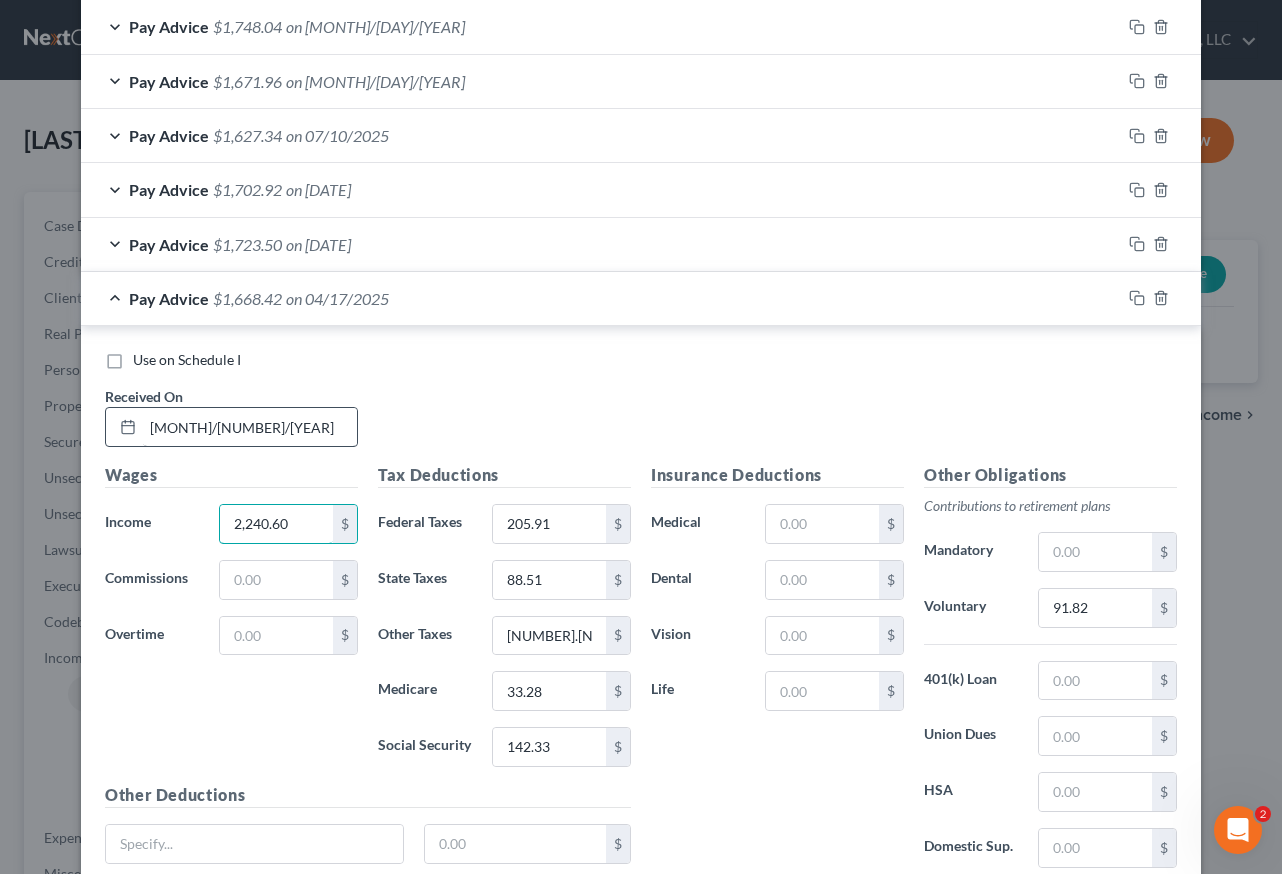 type on "2,240.60" 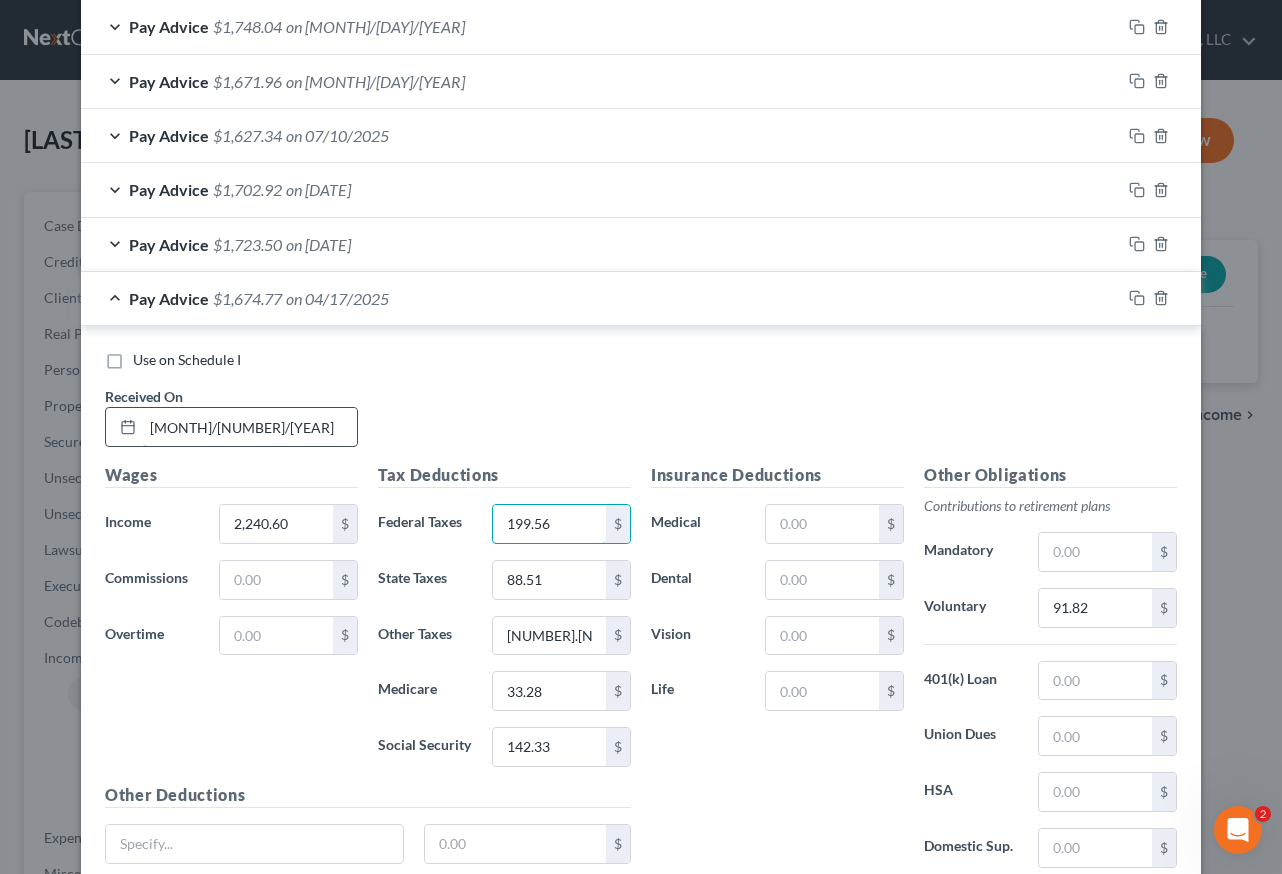 type on "199.56" 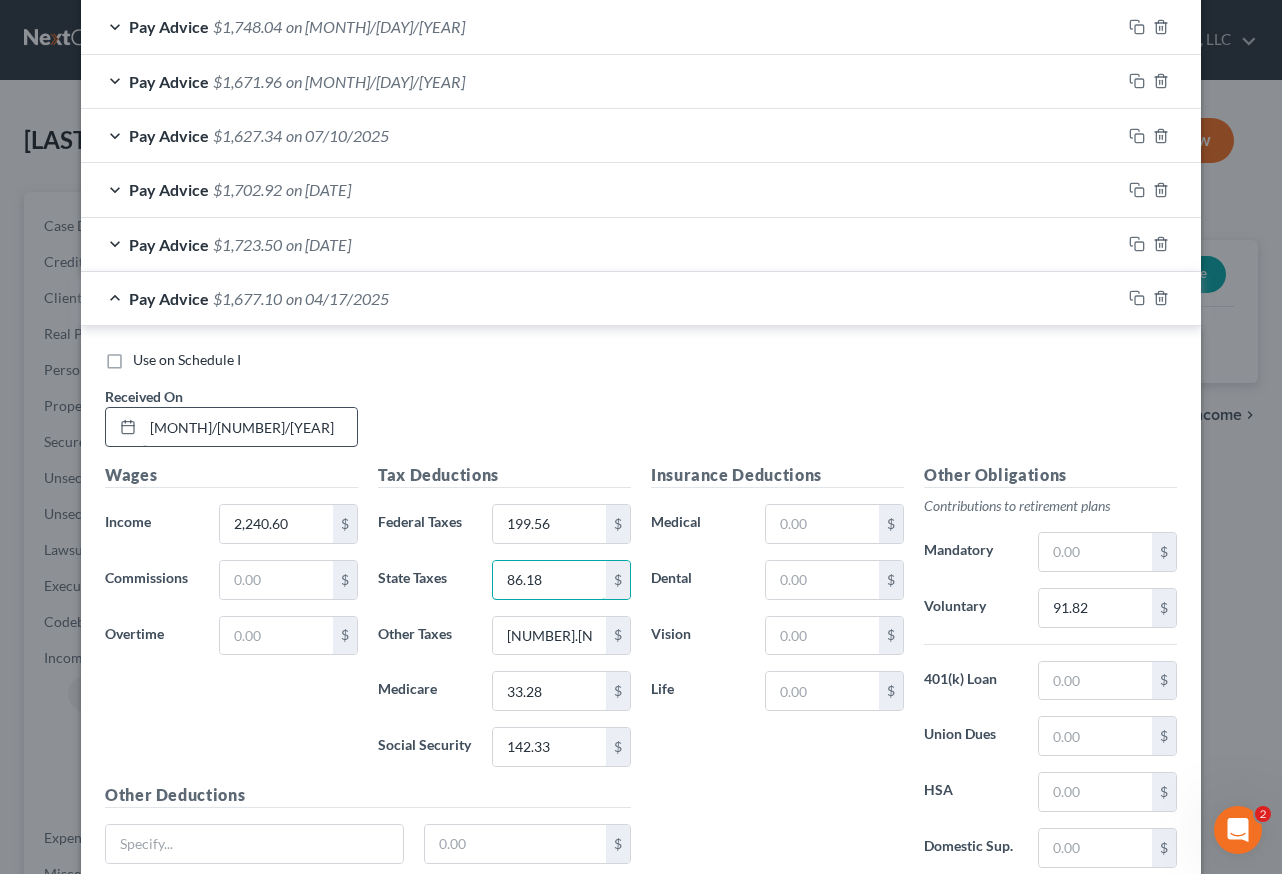 type on "86.18" 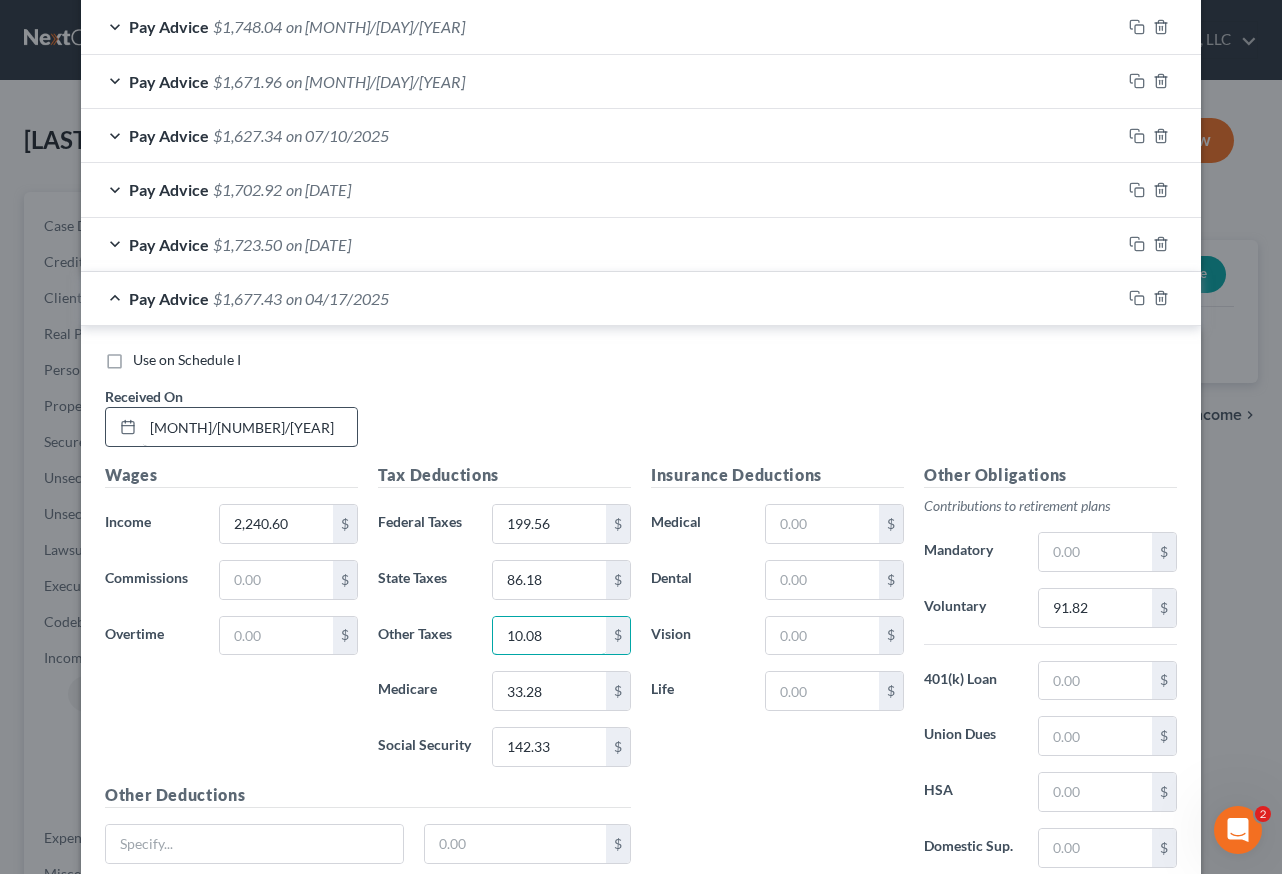 type on "10.08" 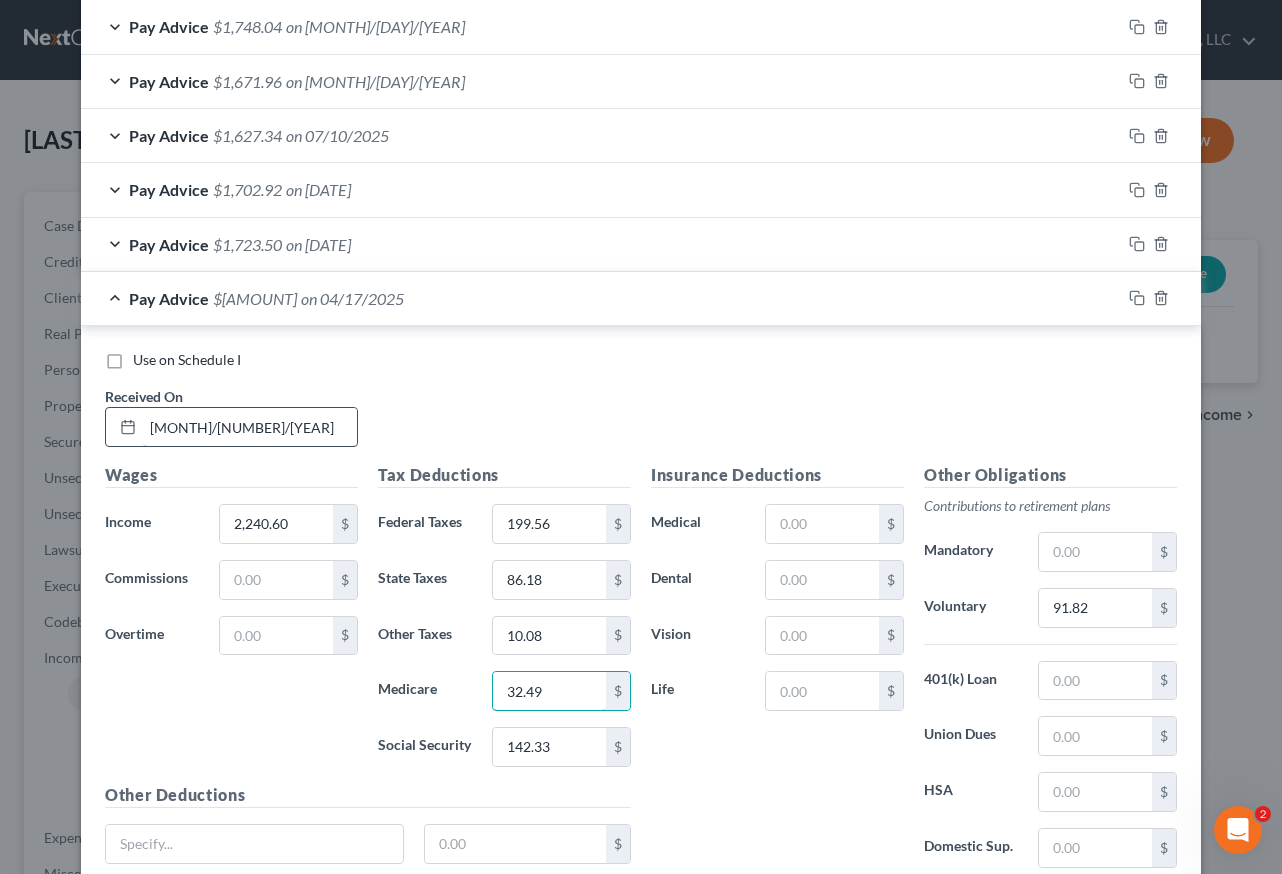 type on "32.49" 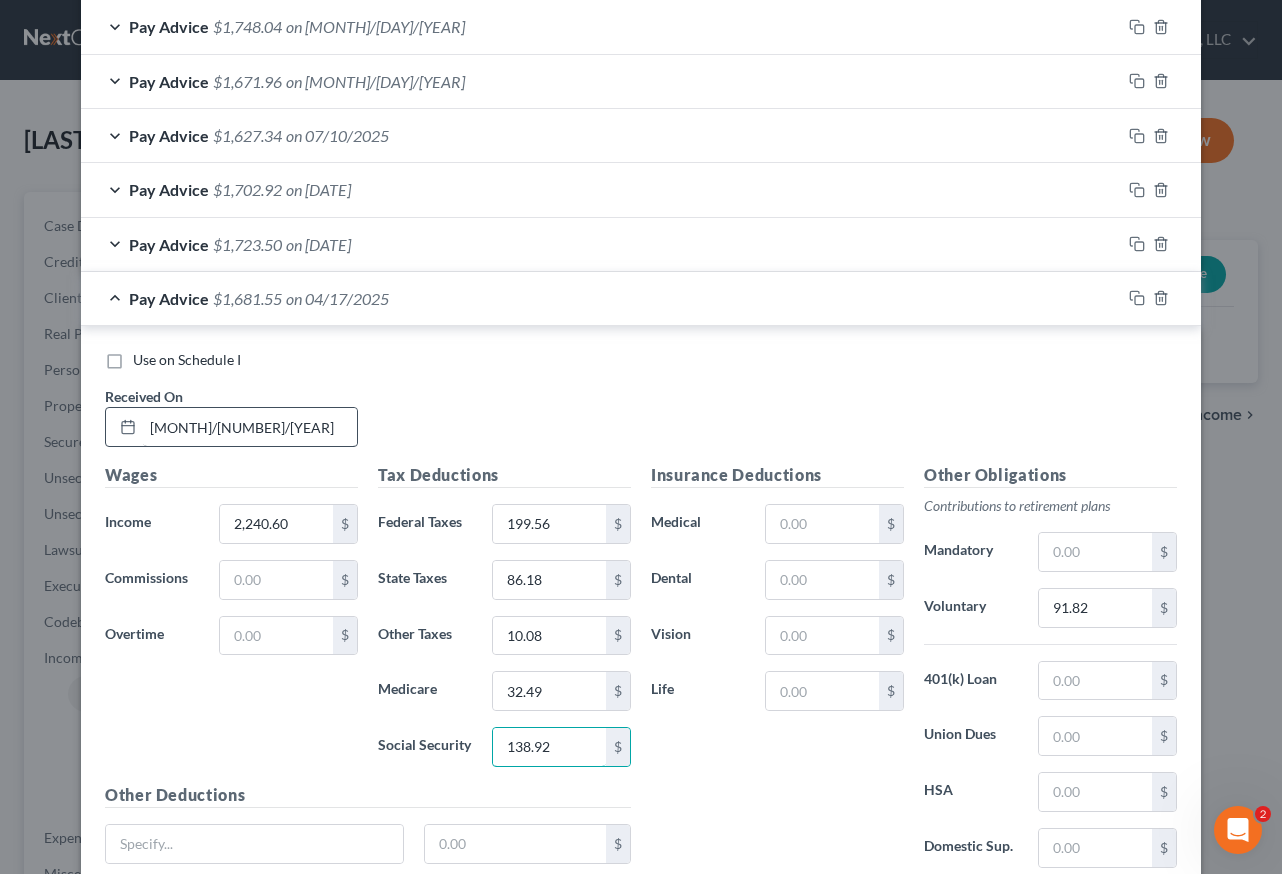 type on "138.92" 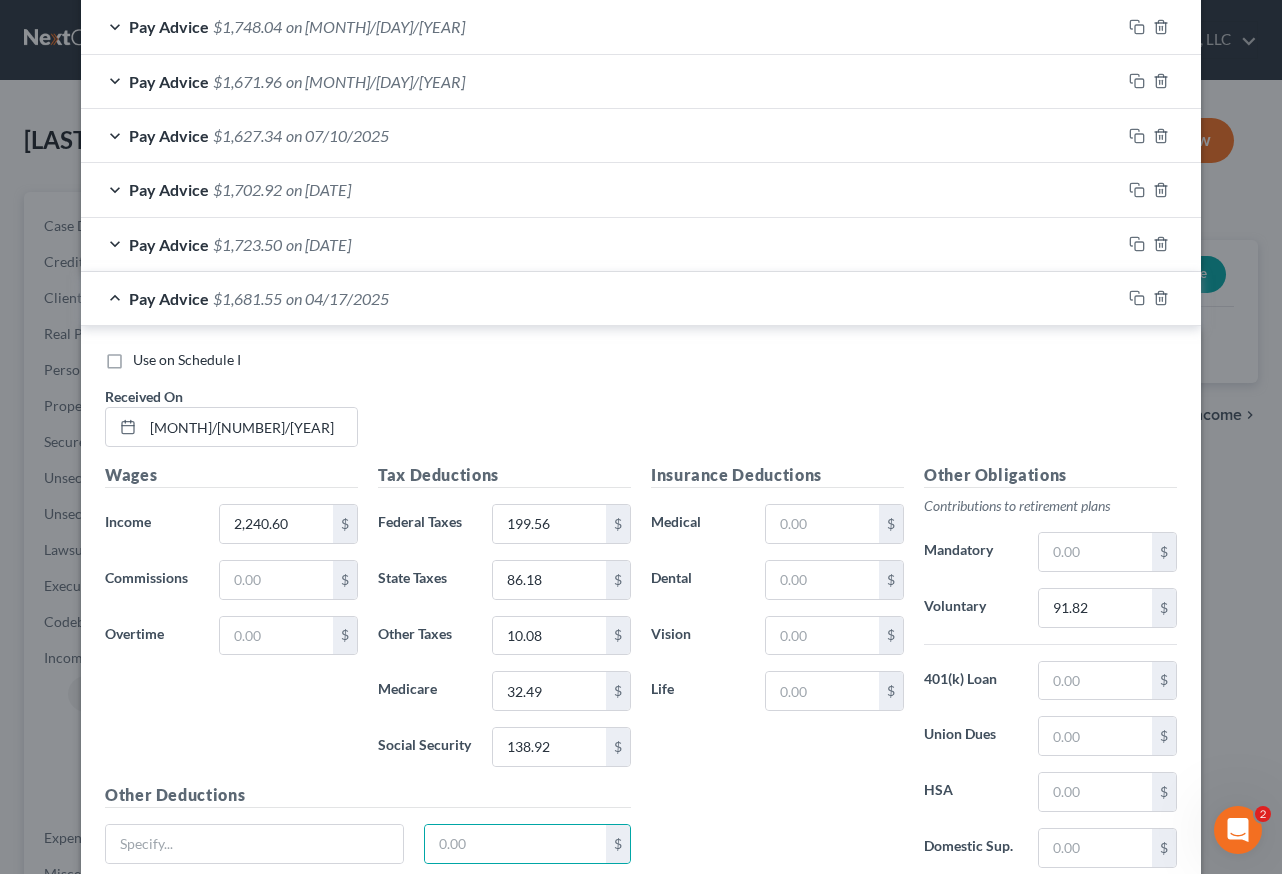 type 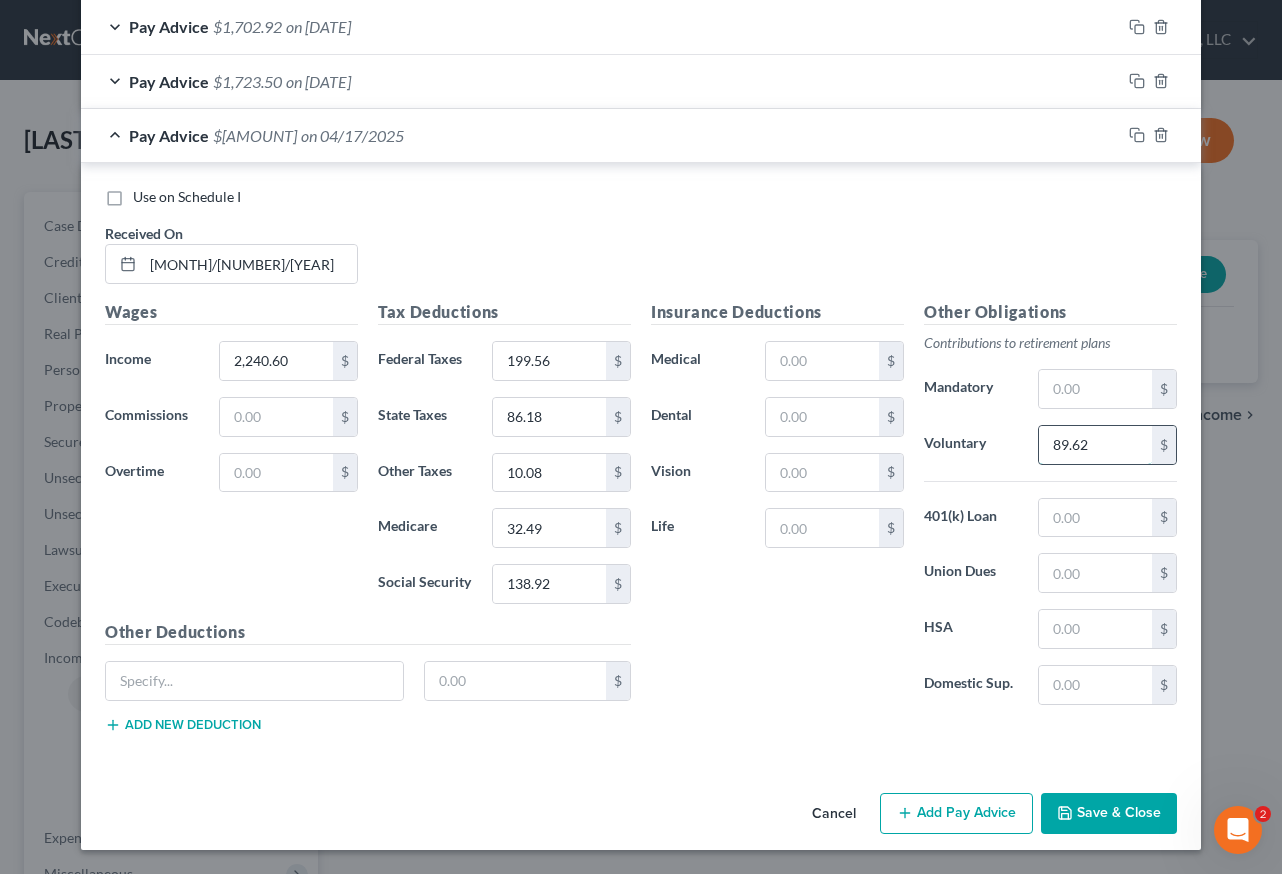type on "89.62" 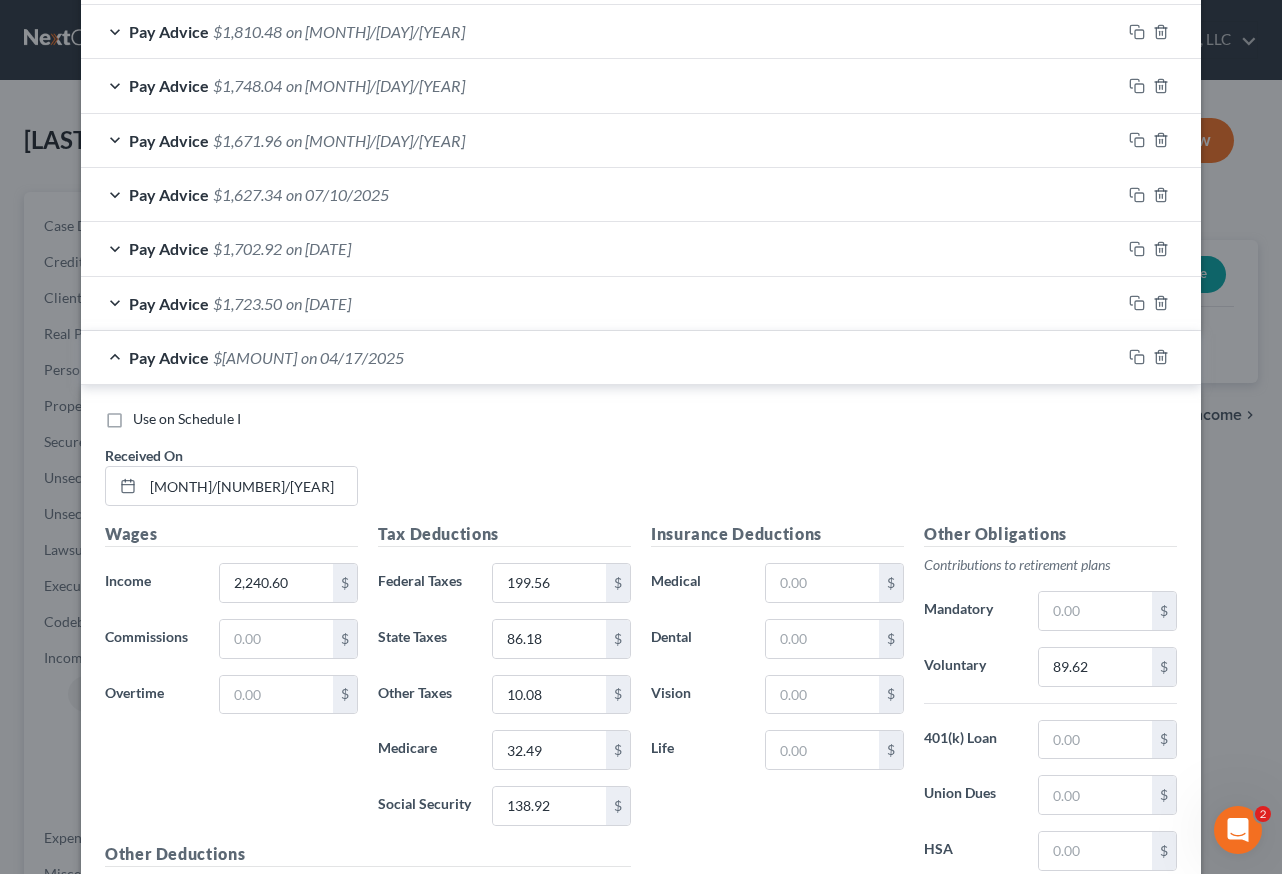 scroll, scrollTop: 869, scrollLeft: 0, axis: vertical 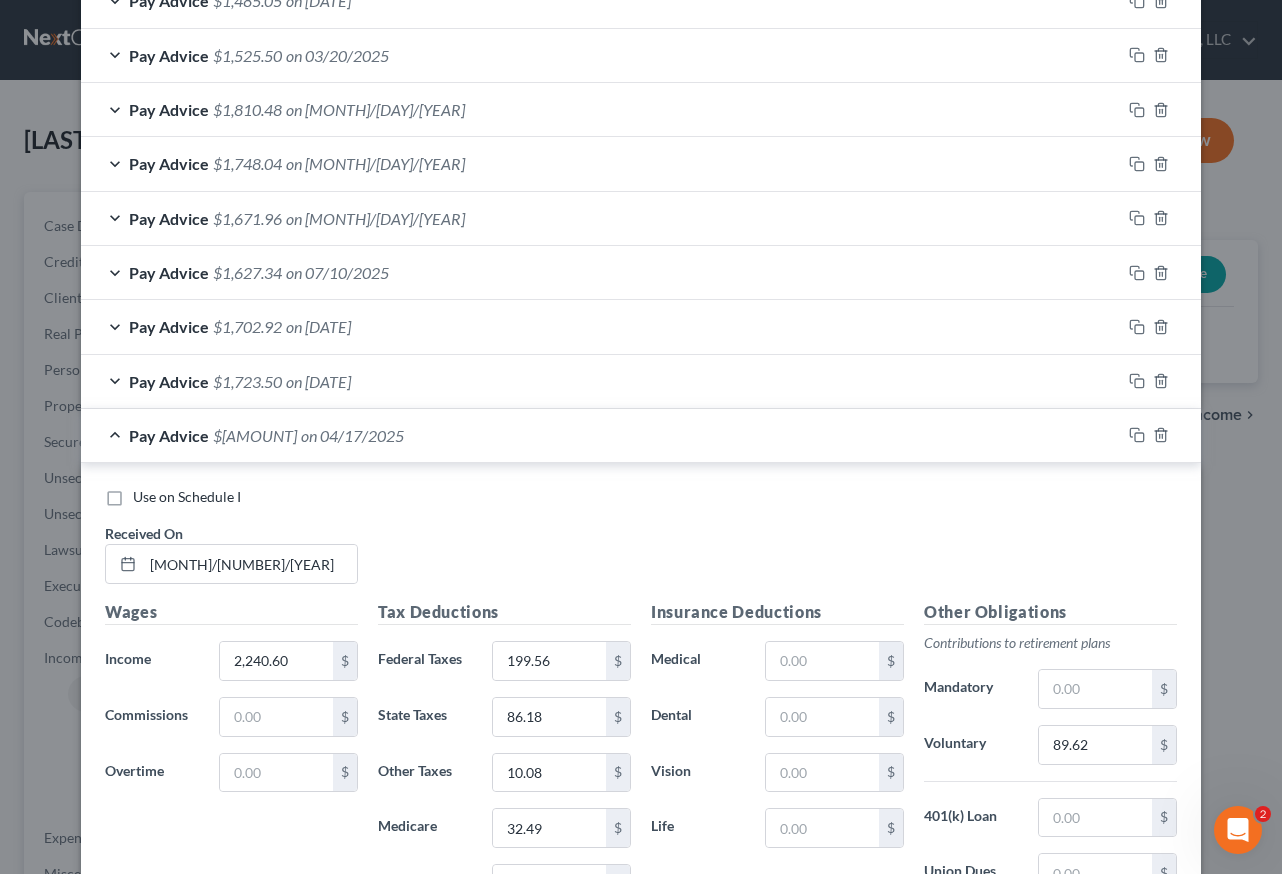 click on "on [DATE]" at bounding box center (318, 326) 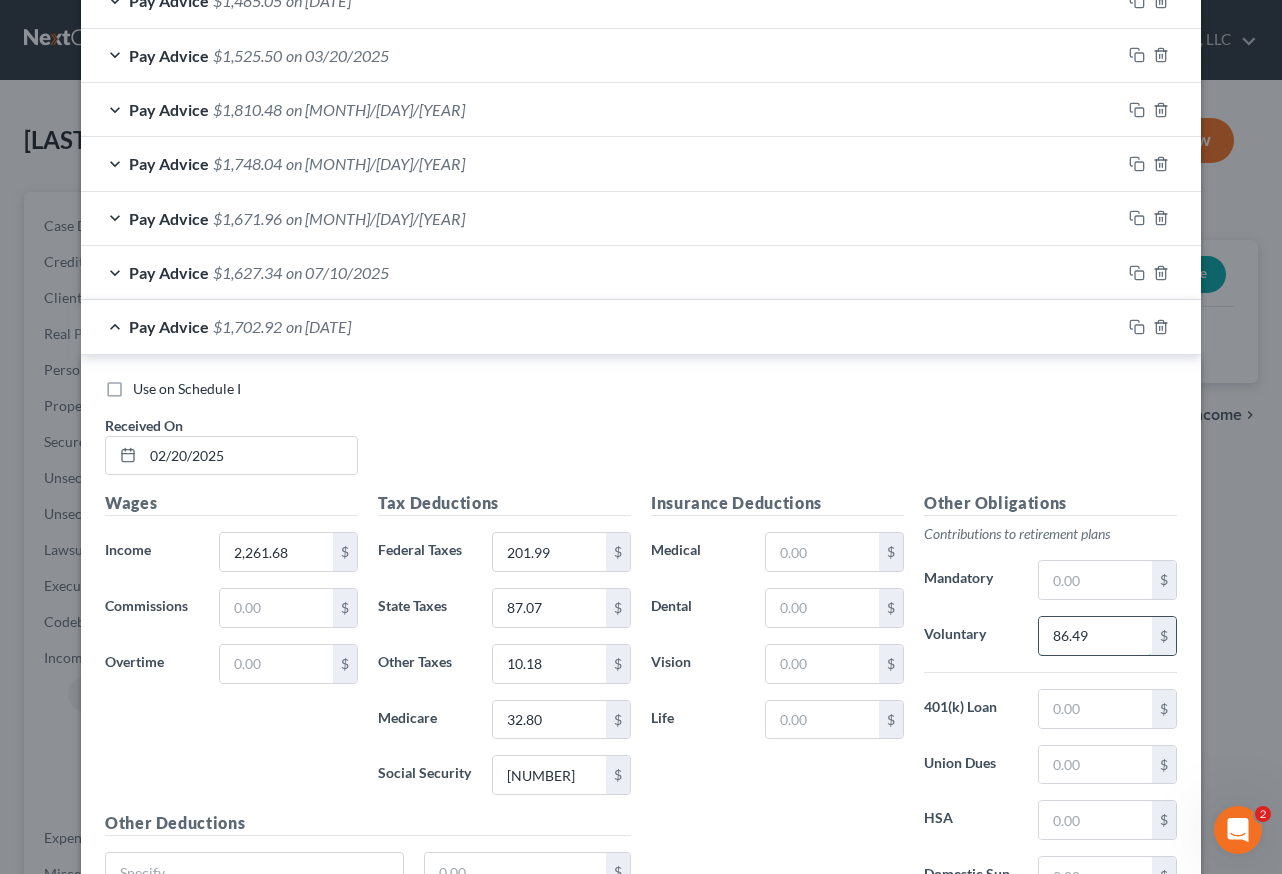 click on "86.49" at bounding box center (1095, 636) 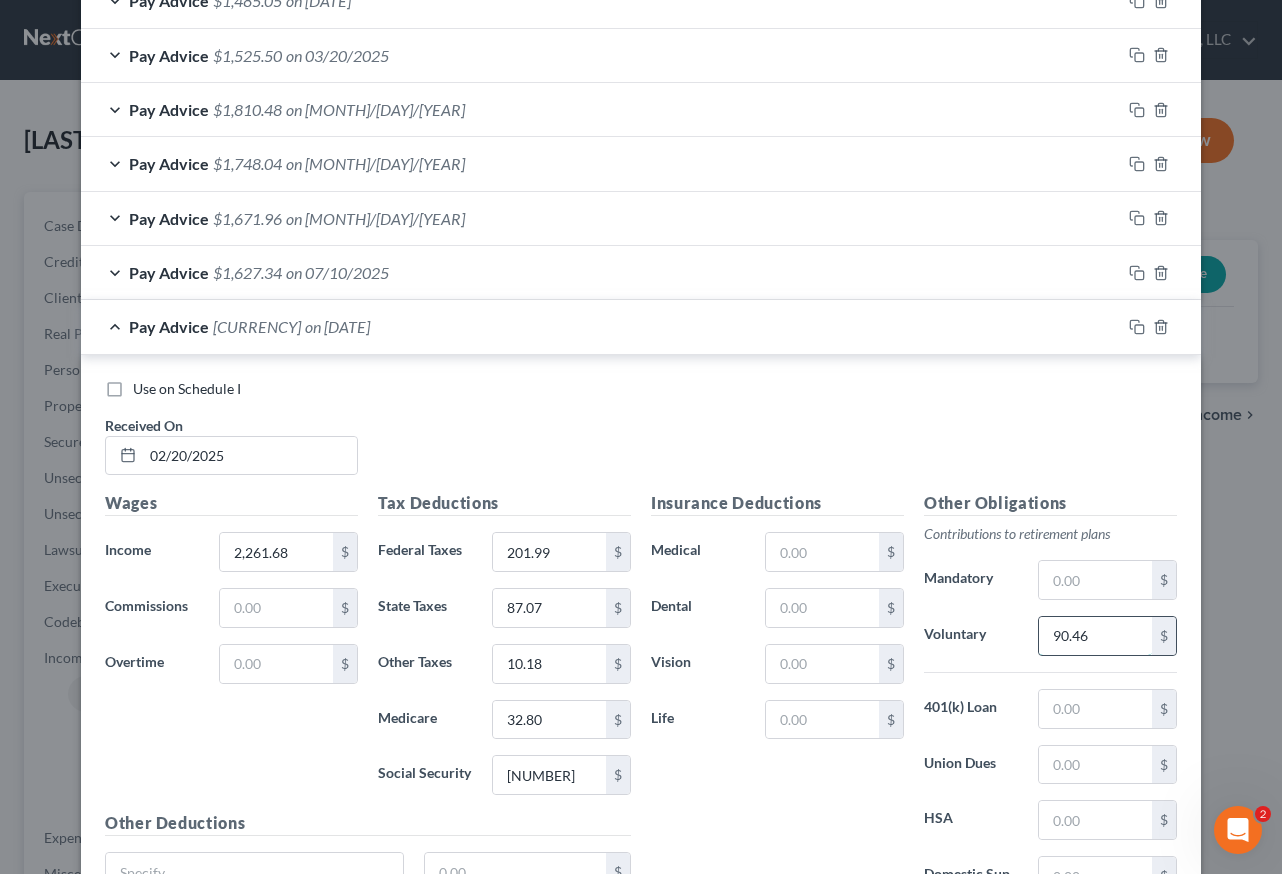 type on "90.46" 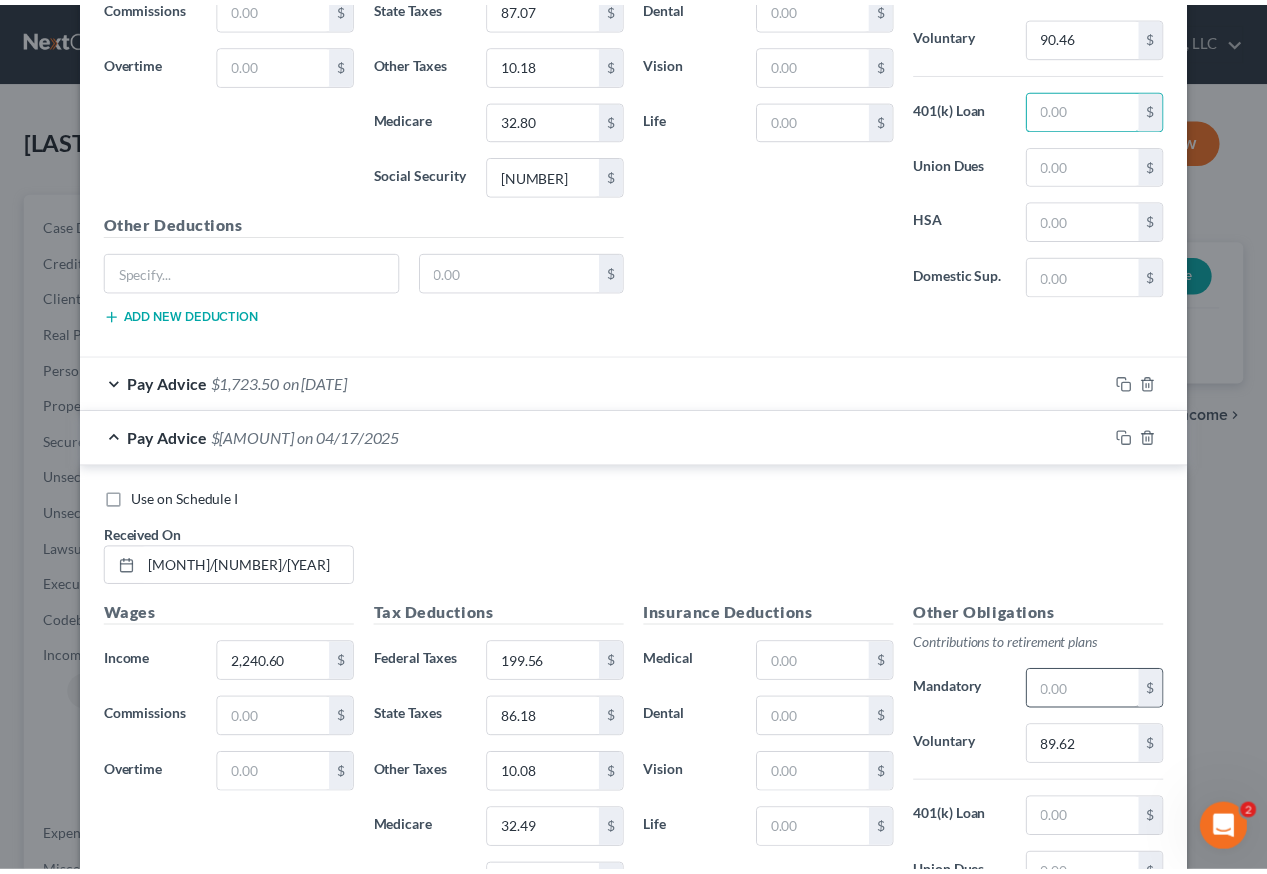 scroll, scrollTop: 1772, scrollLeft: 0, axis: vertical 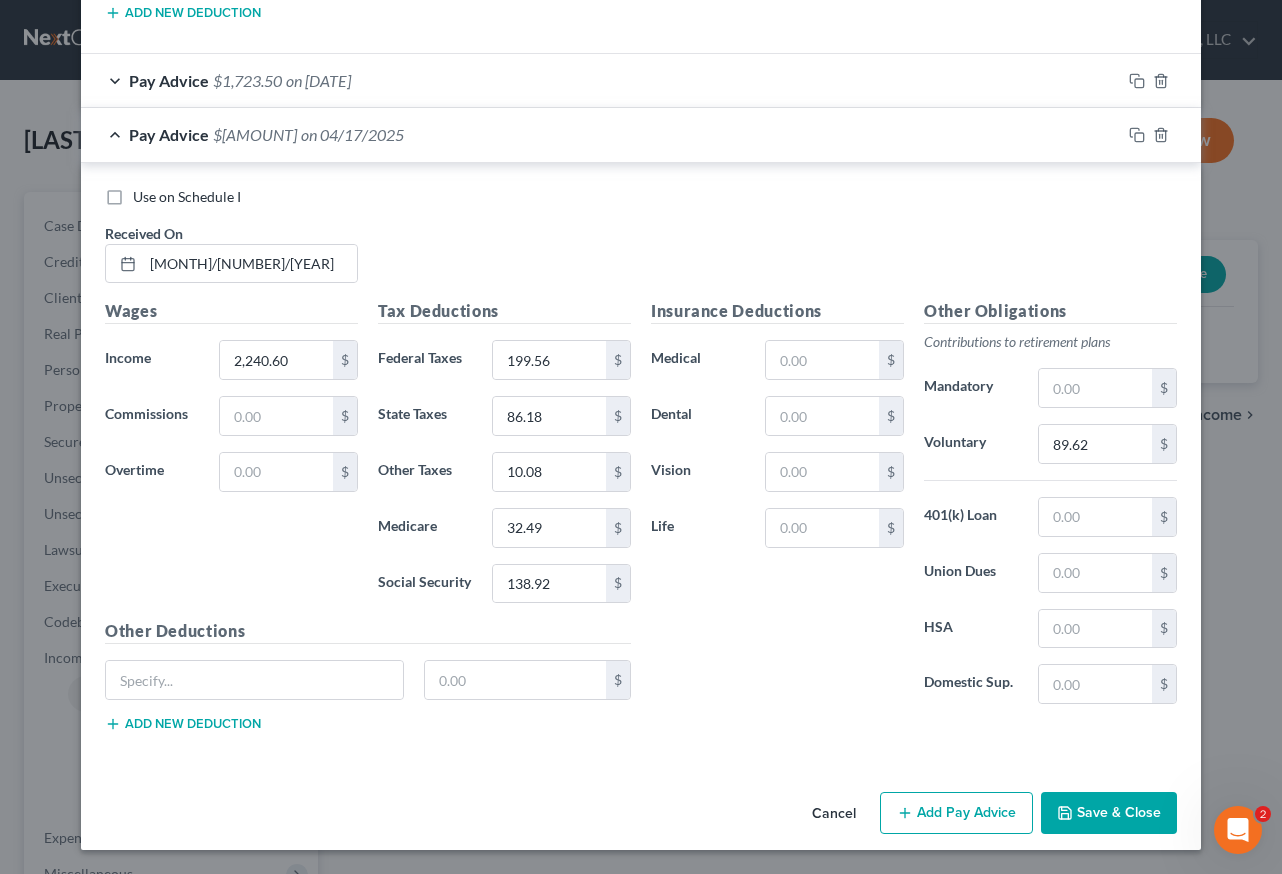 click on "Save & Close" at bounding box center [1109, 813] 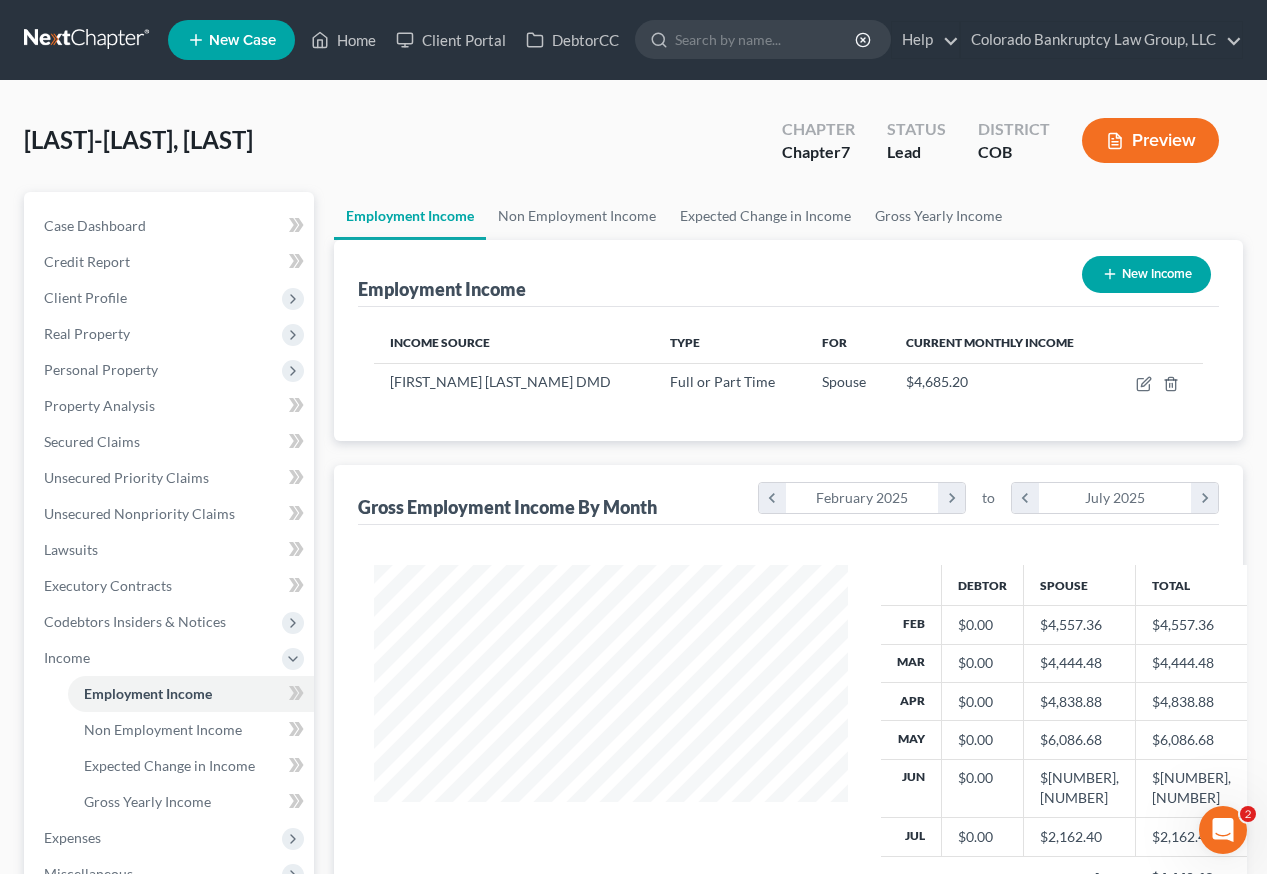 scroll, scrollTop: 999642, scrollLeft: 999493, axis: both 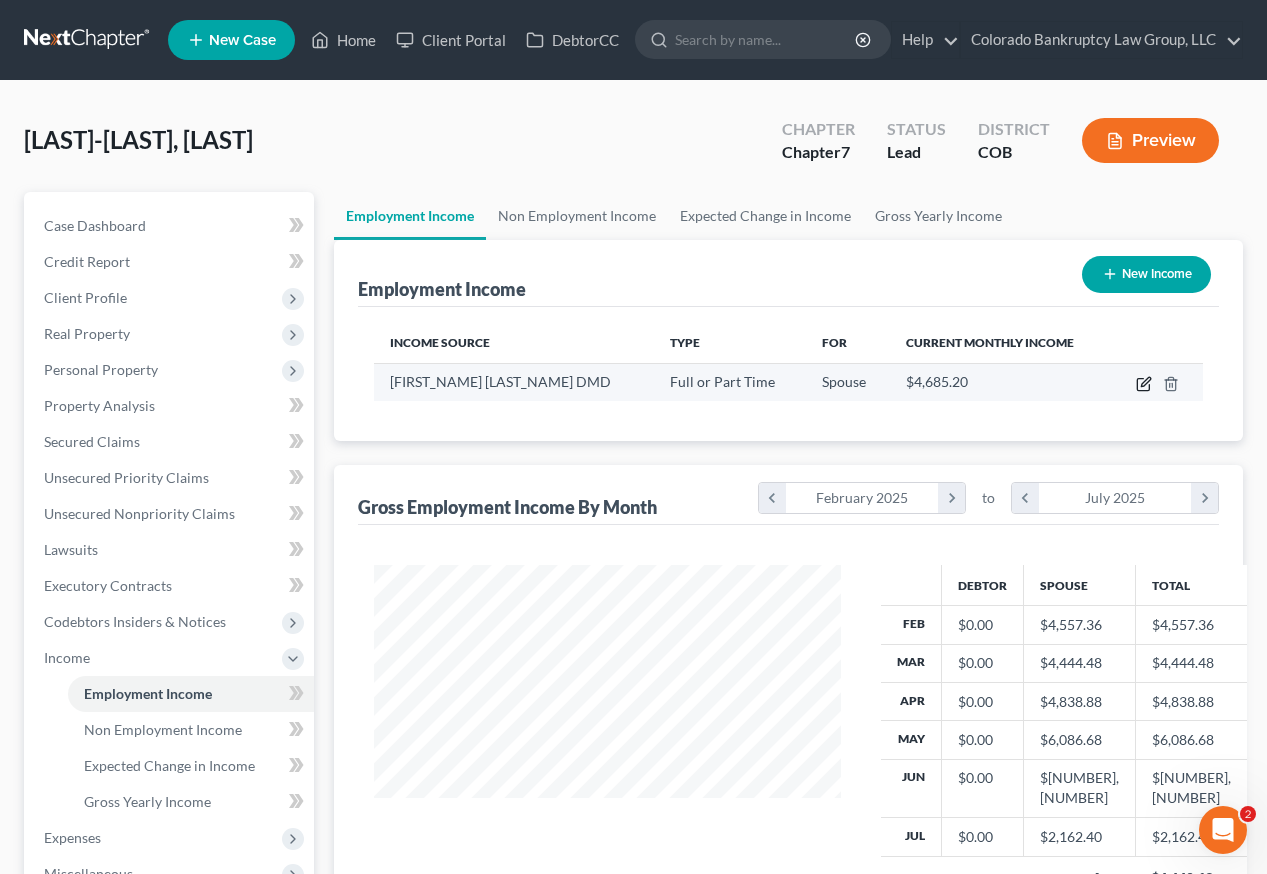 click 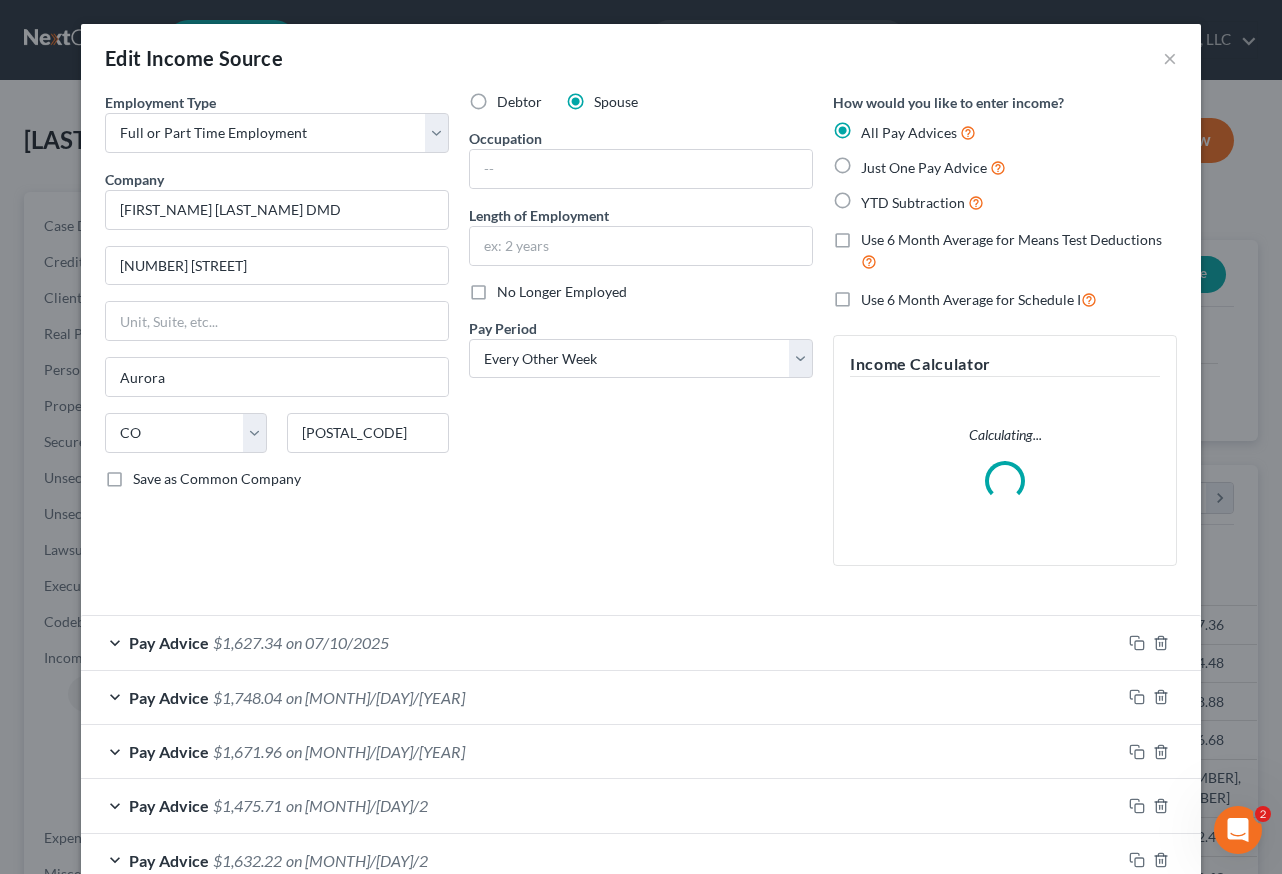 scroll, scrollTop: 999642, scrollLeft: 999486, axis: both 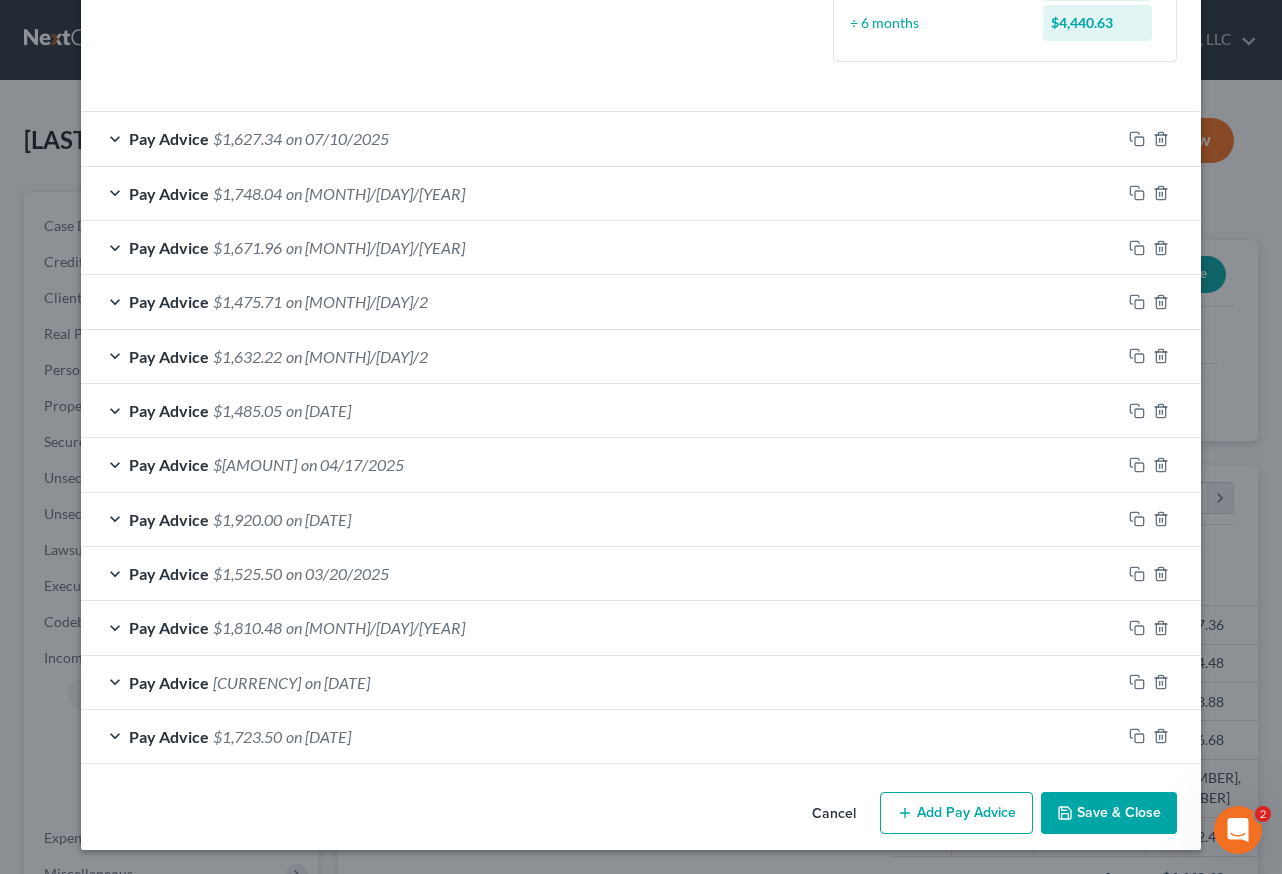 click on "Save & Close" at bounding box center [1109, 813] 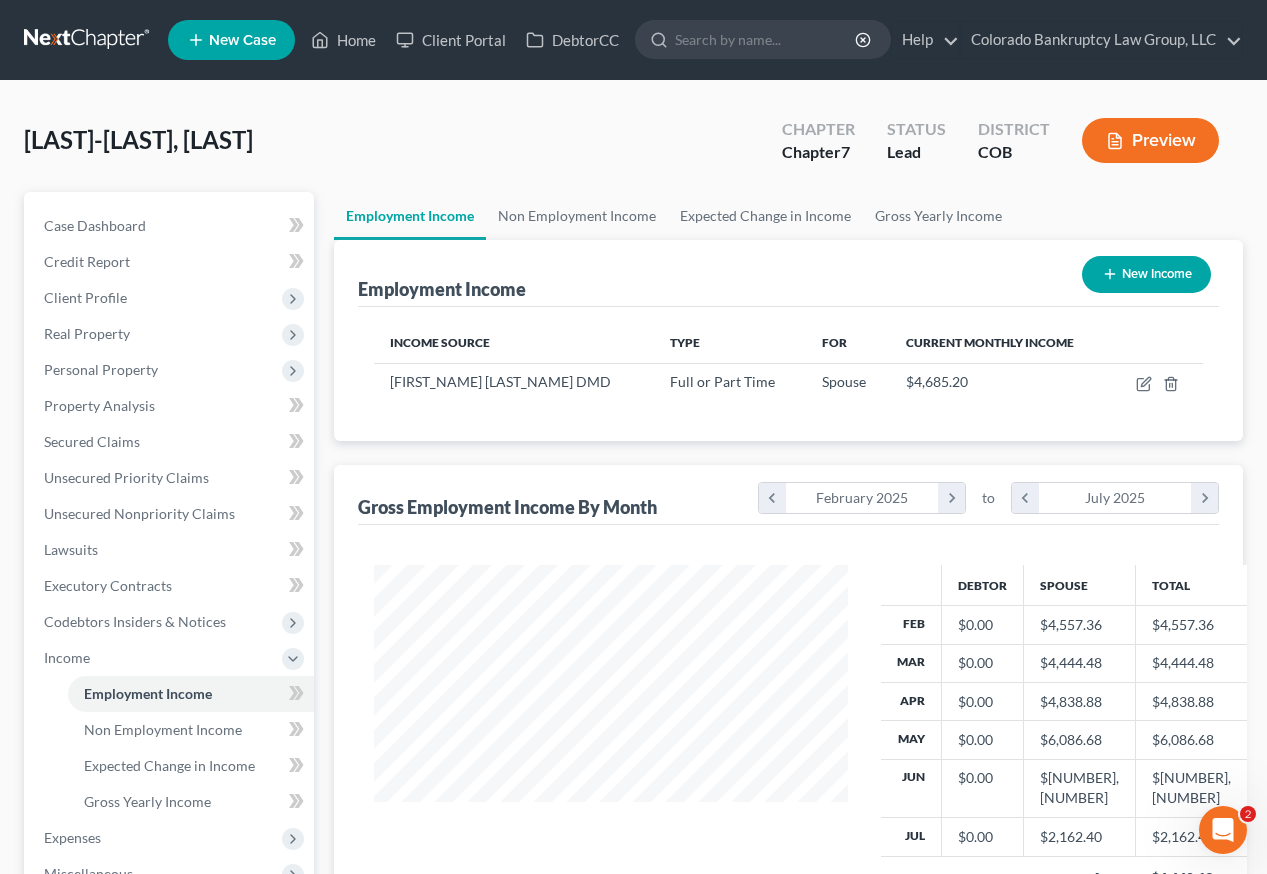 scroll, scrollTop: 359, scrollLeft: 507, axis: both 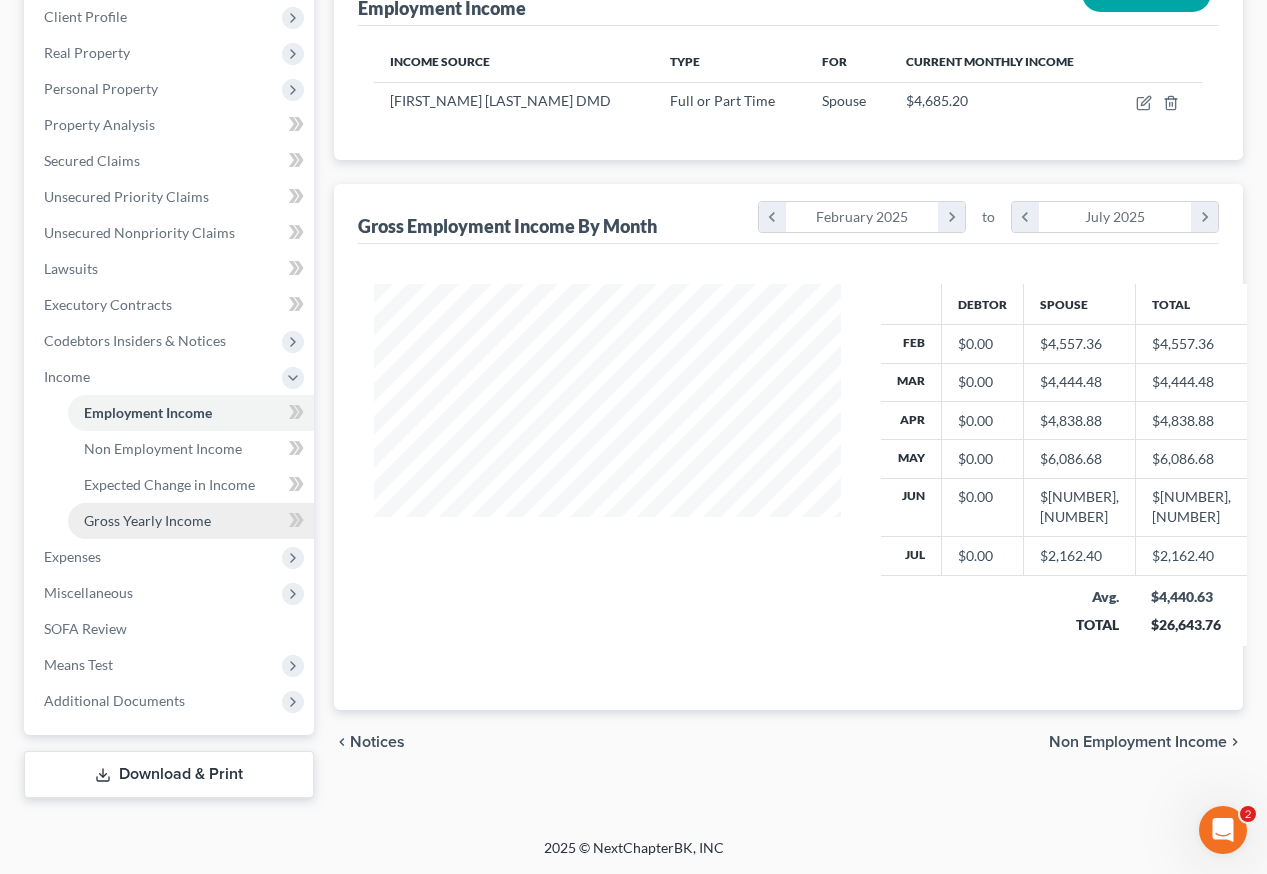 click on "Gross Yearly Income" at bounding box center (147, 520) 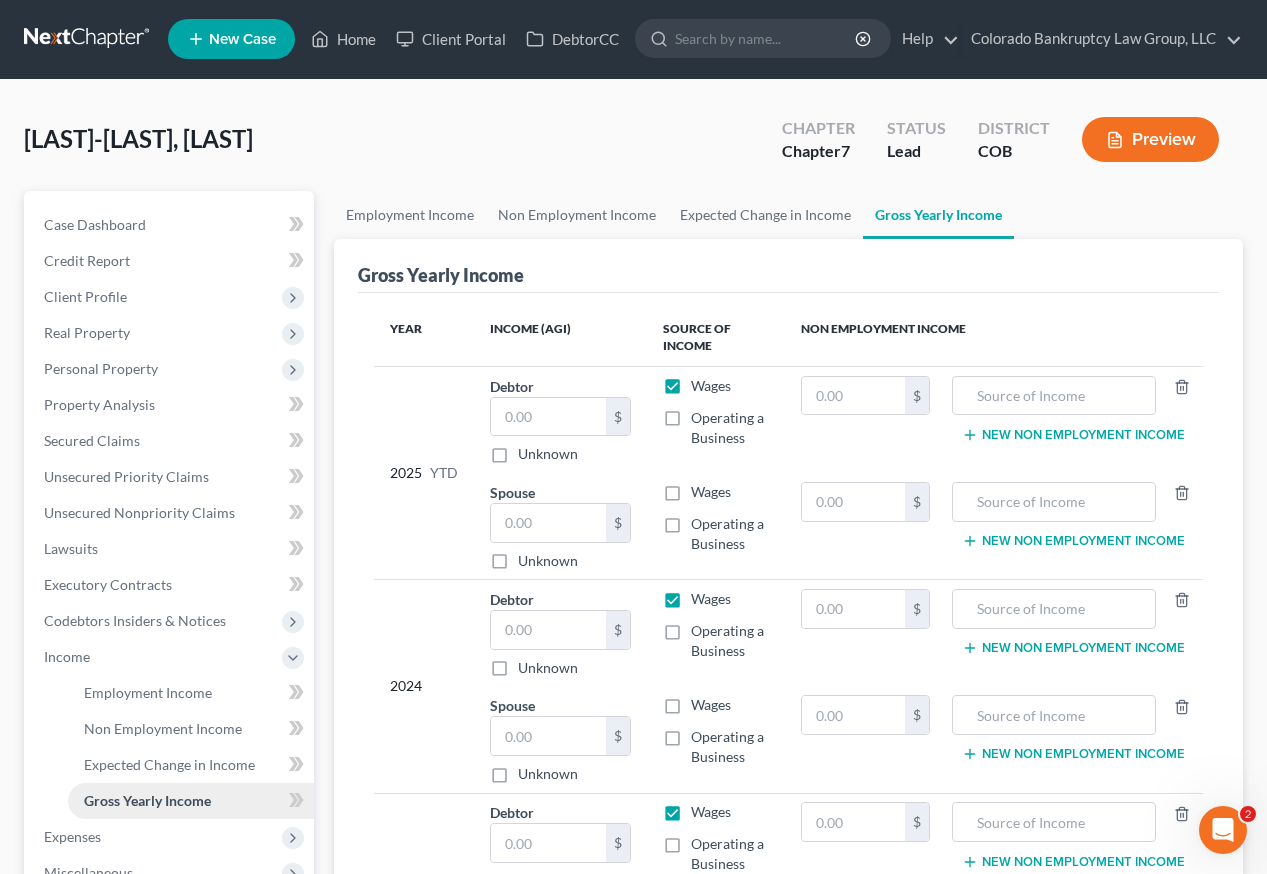 scroll, scrollTop: 0, scrollLeft: 0, axis: both 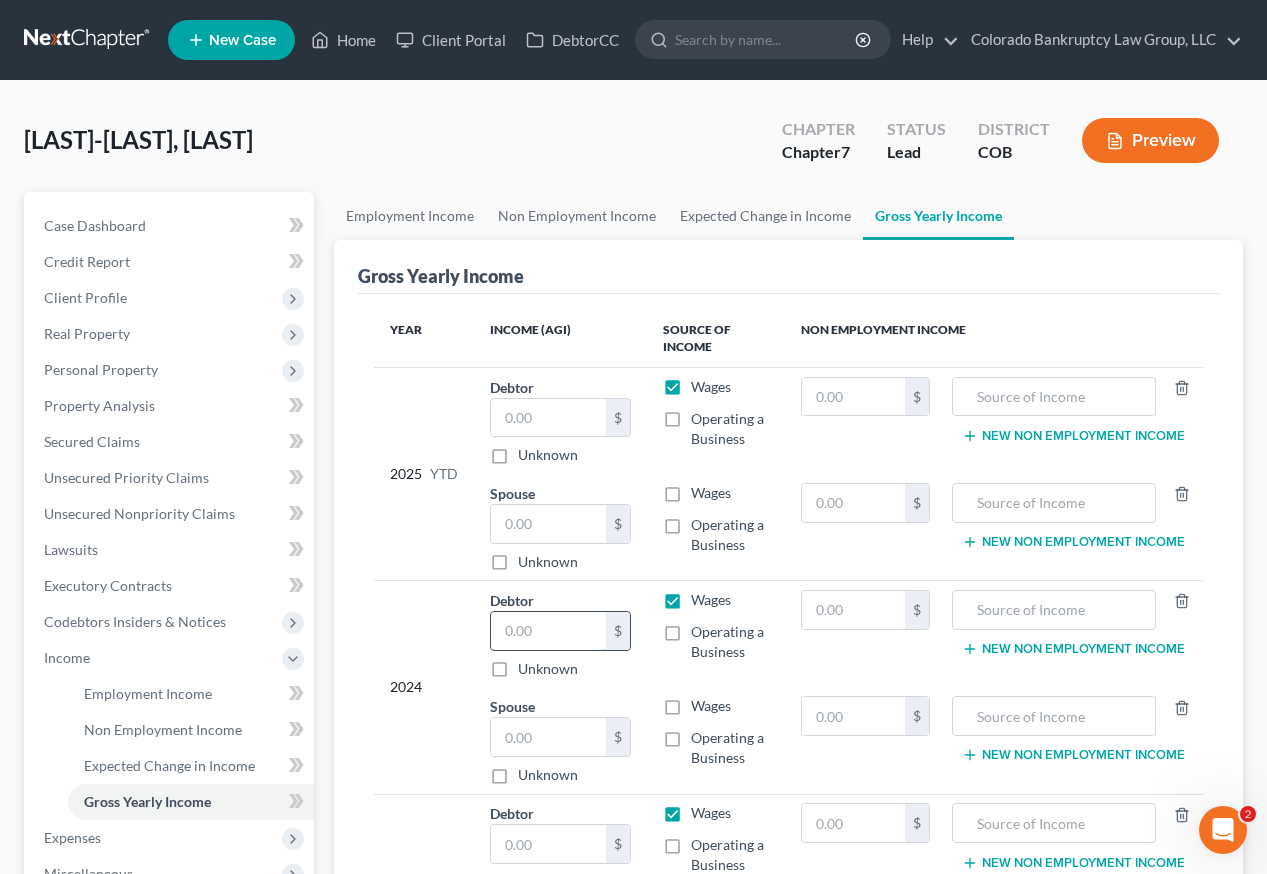 click at bounding box center (548, 631) 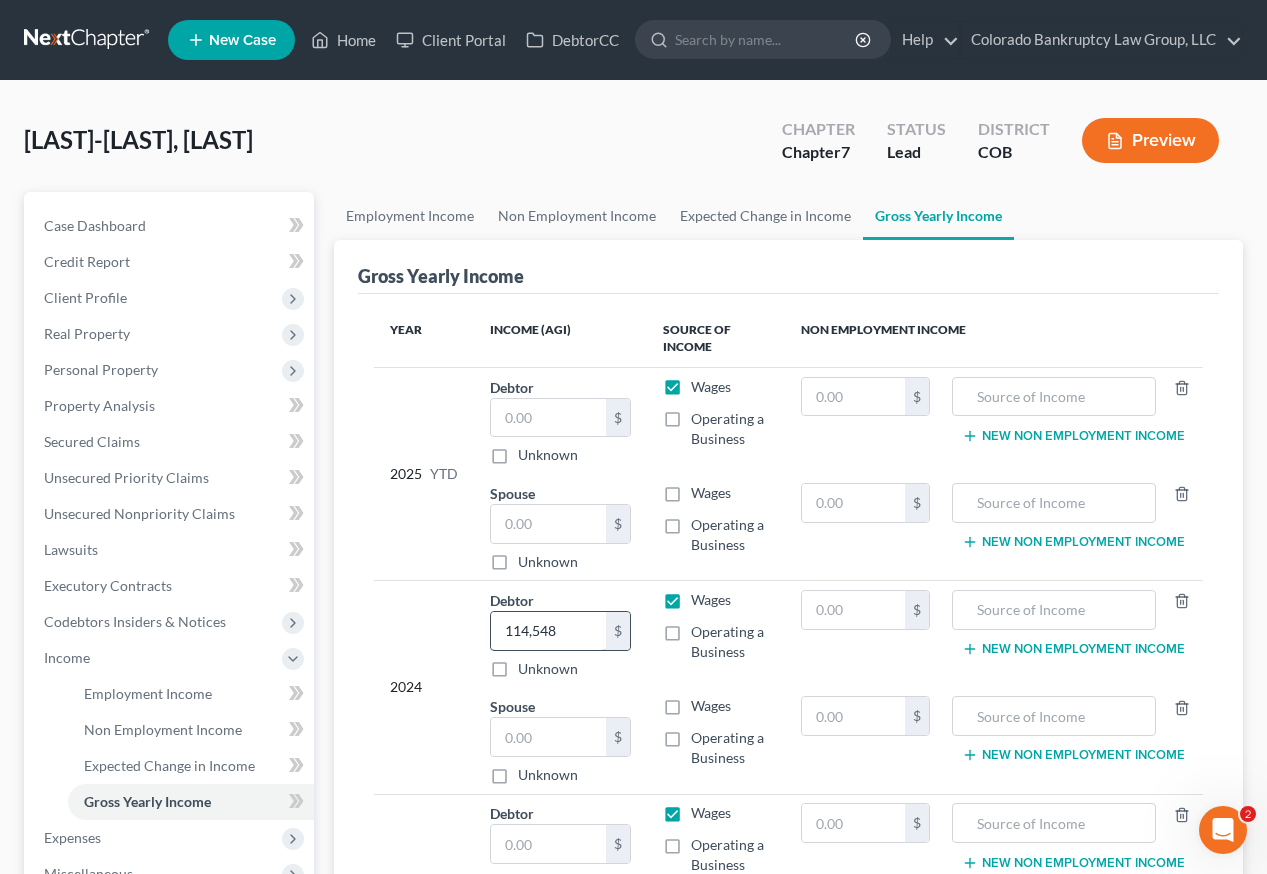 type on "114,548" 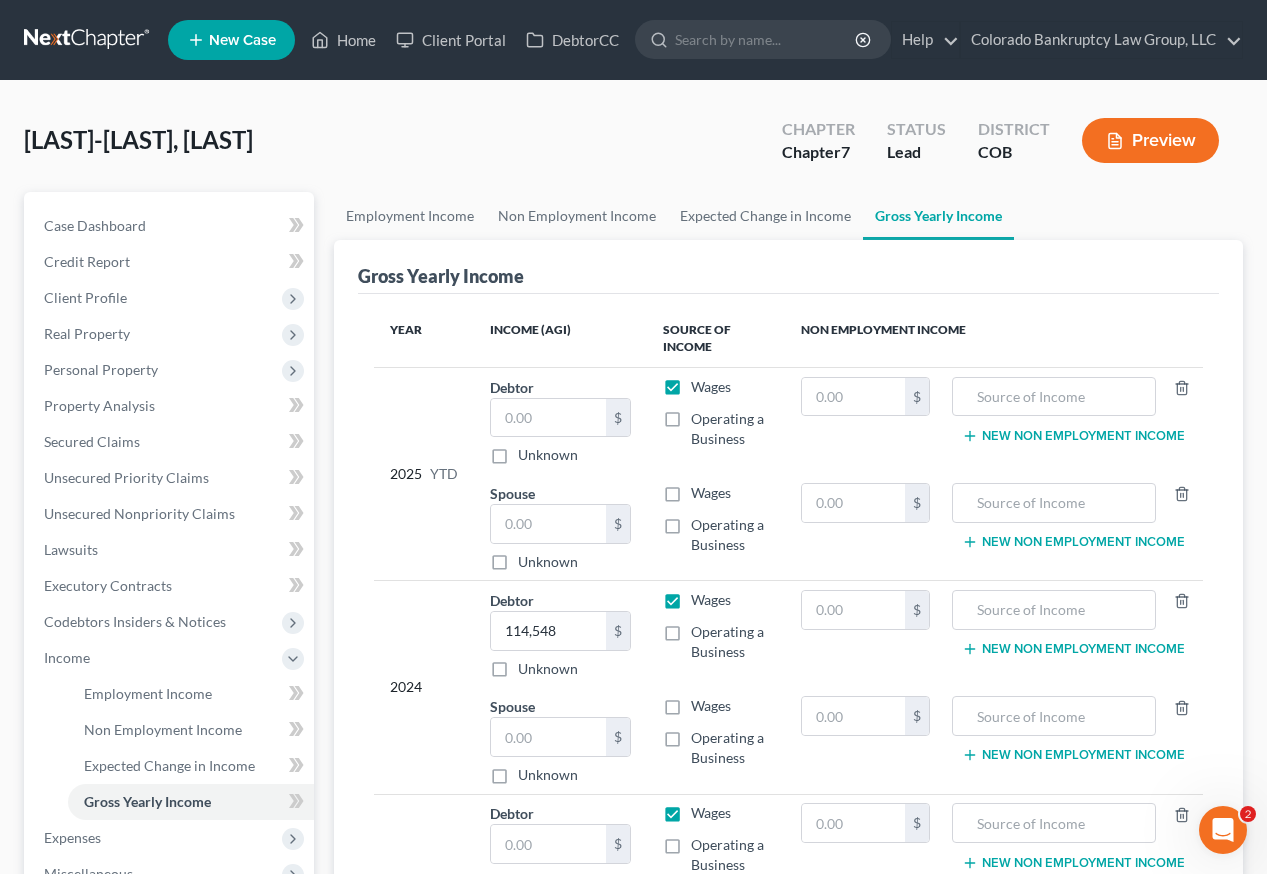 click on "Wages" at bounding box center [711, 706] 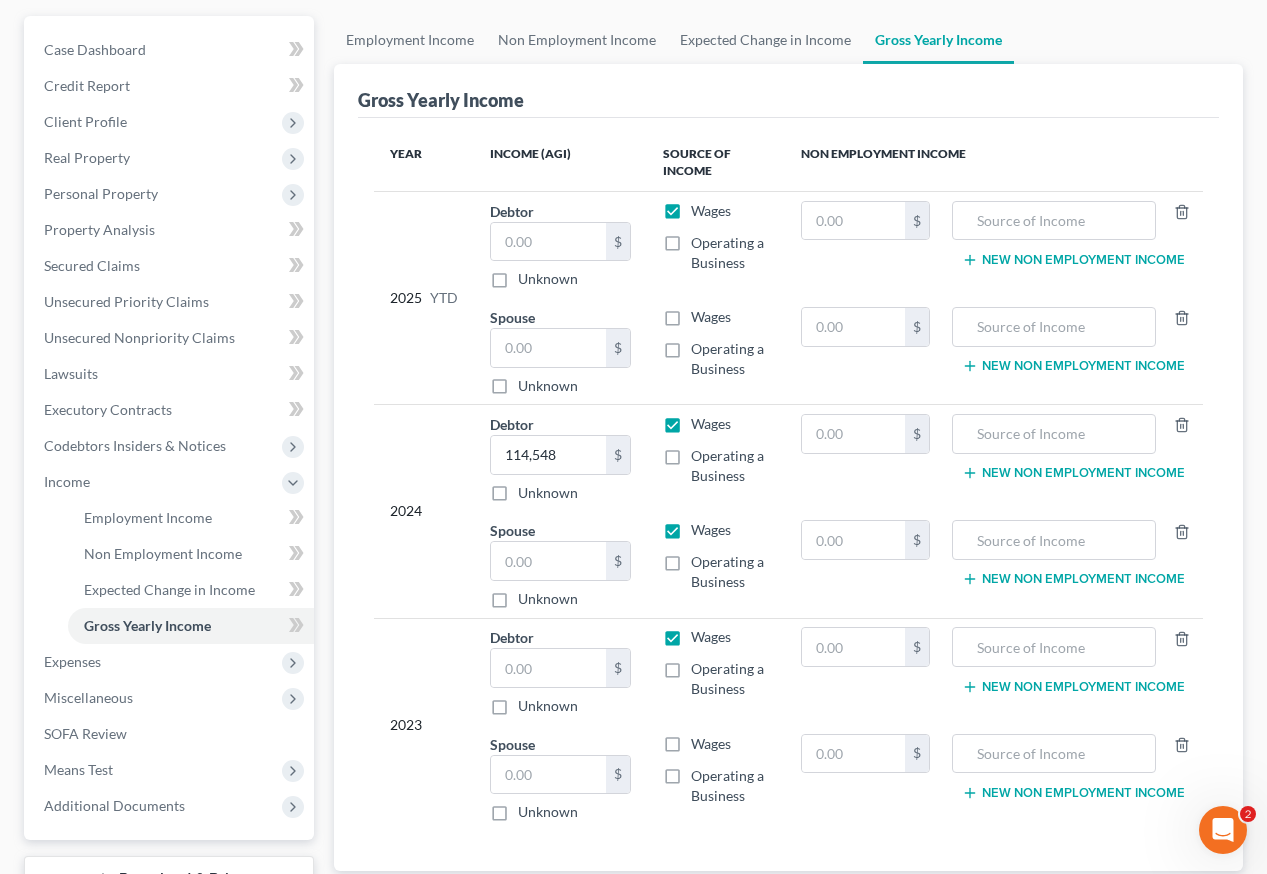 scroll, scrollTop: 200, scrollLeft: 0, axis: vertical 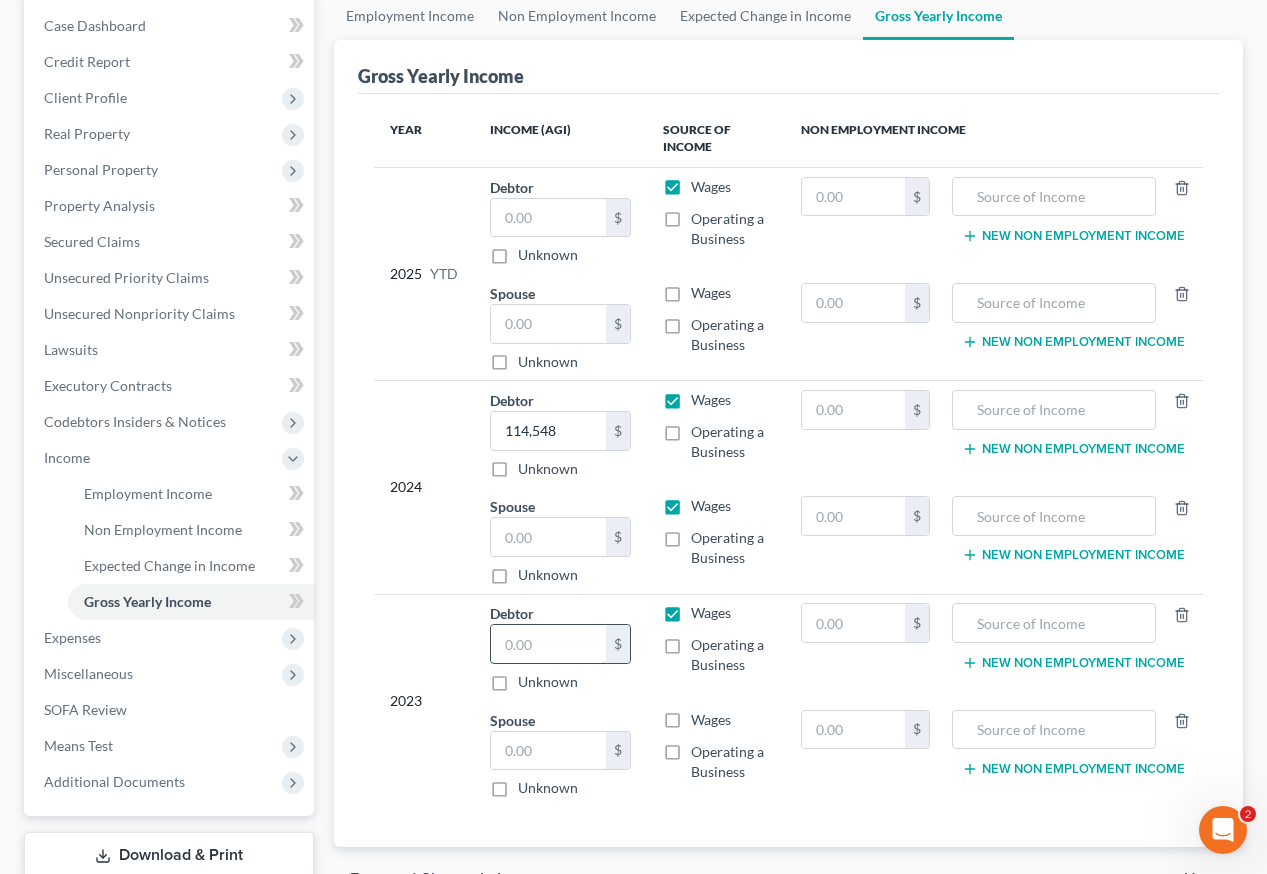 click at bounding box center [548, 644] 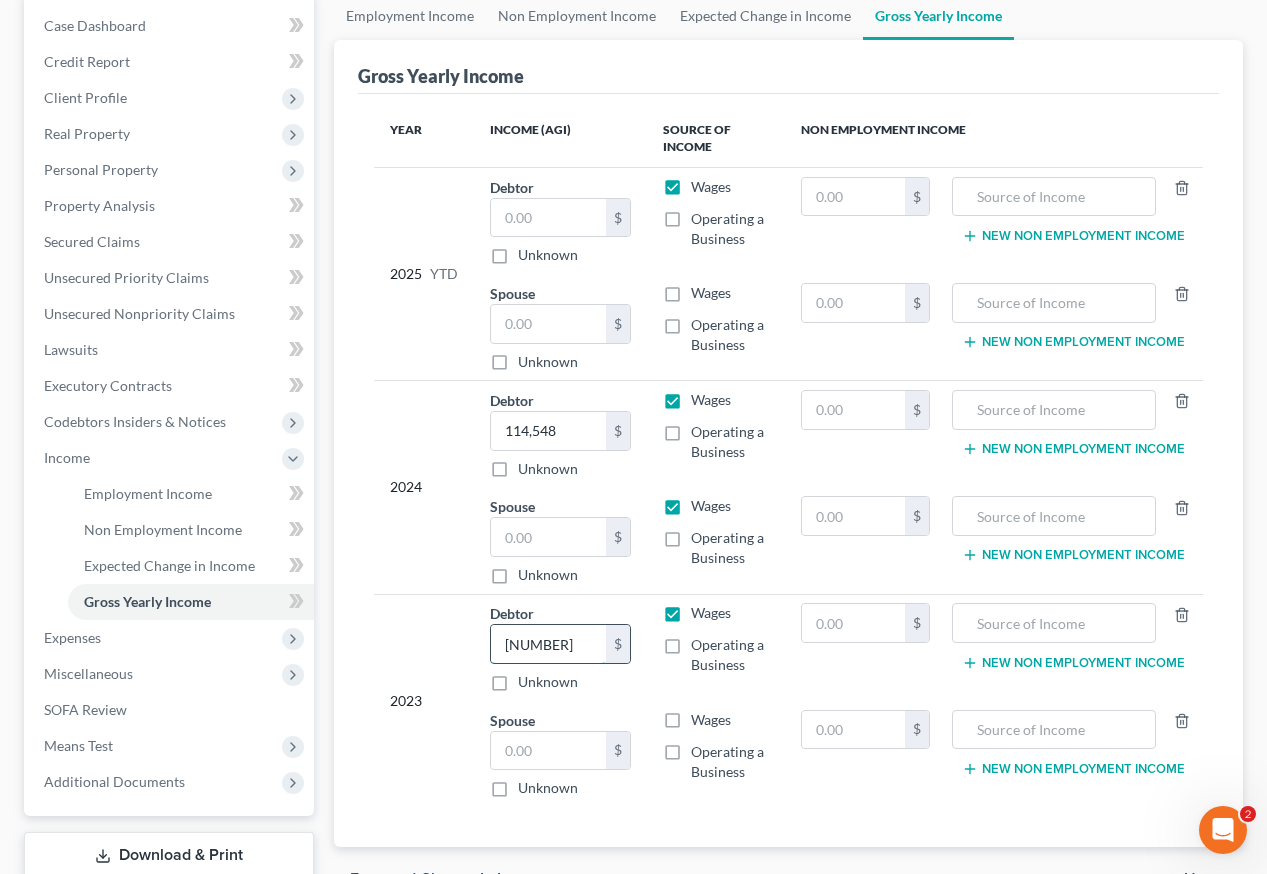 type on "[NUMBER]" 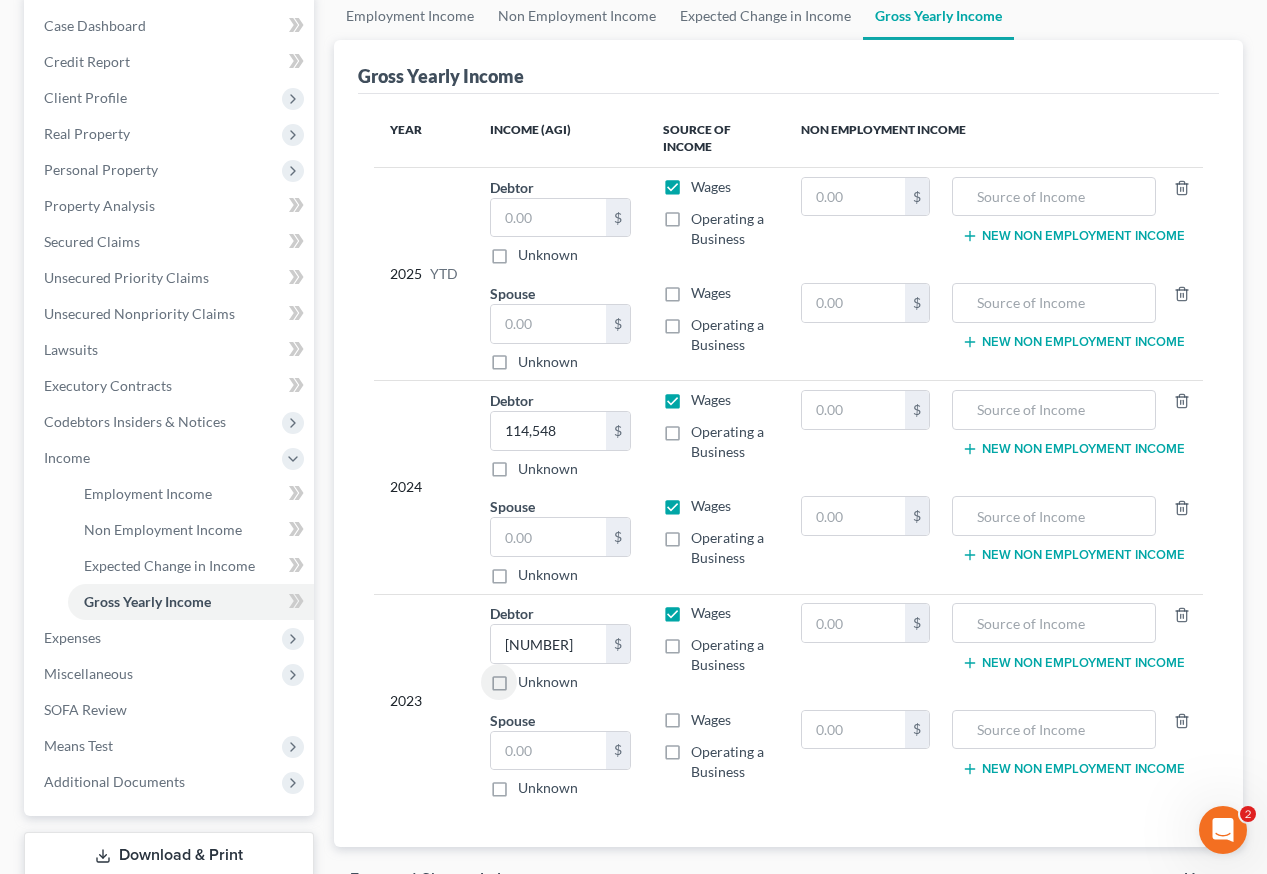 click on "Wages" at bounding box center (711, 720) 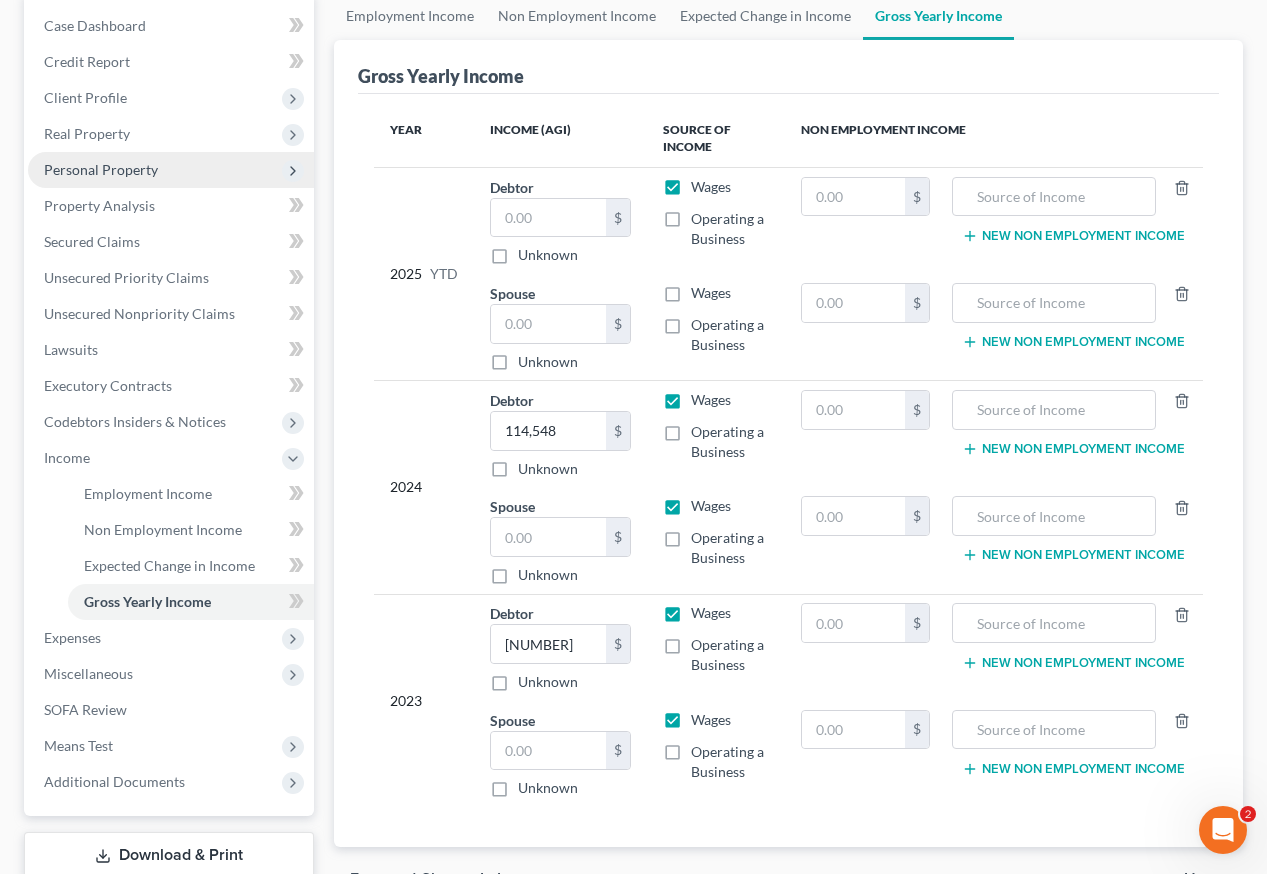 click on "Personal Property" at bounding box center (101, 169) 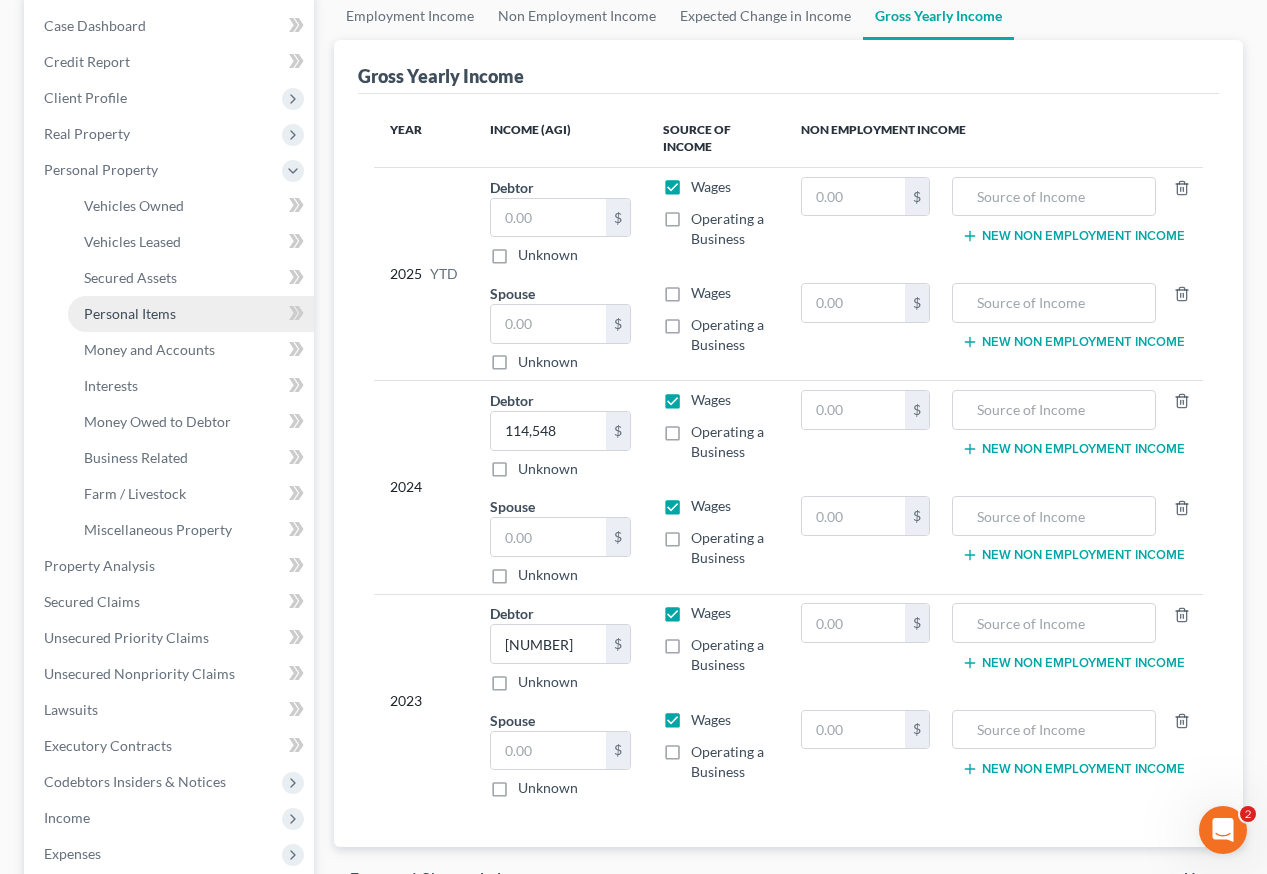 click on "Personal Items" at bounding box center (130, 313) 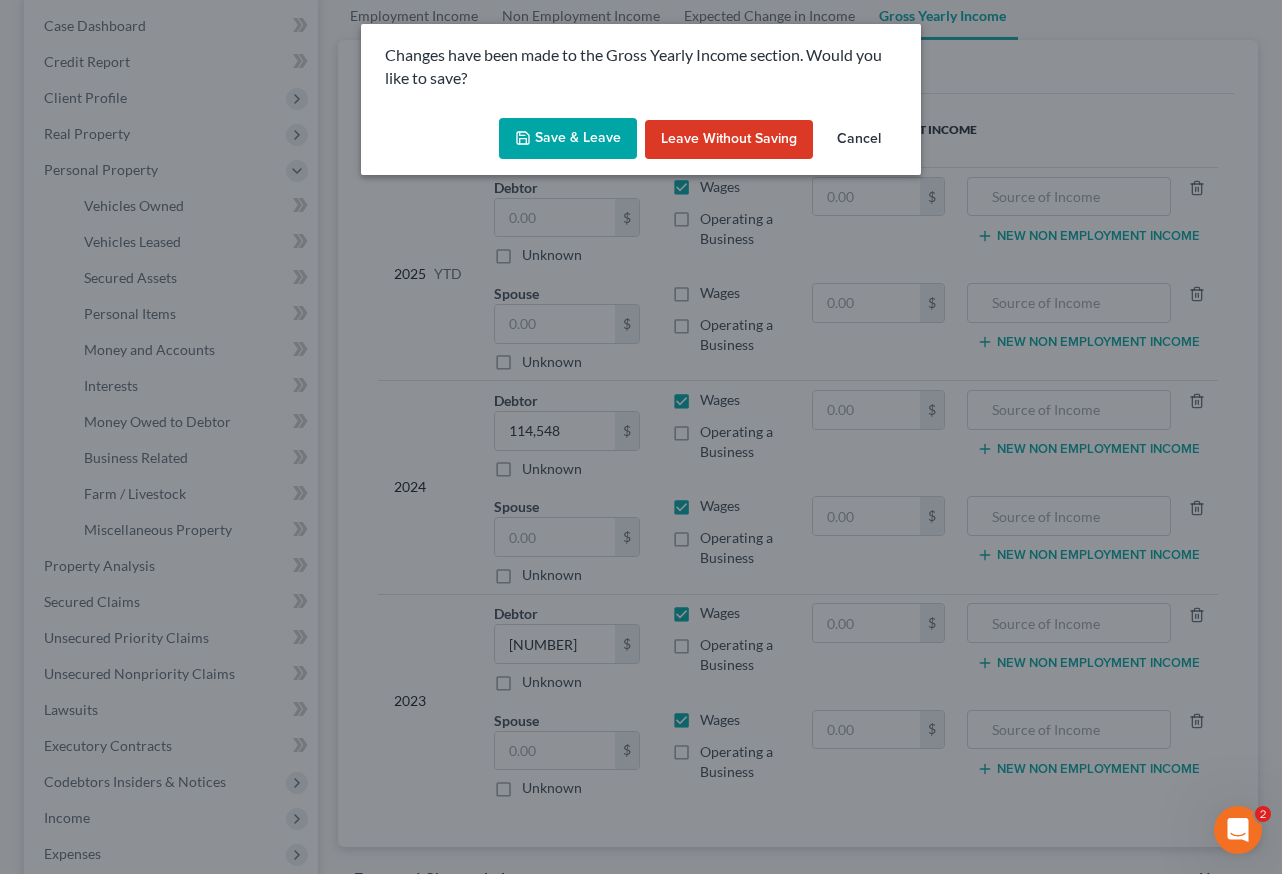 click on "Save & Leave" at bounding box center [568, 139] 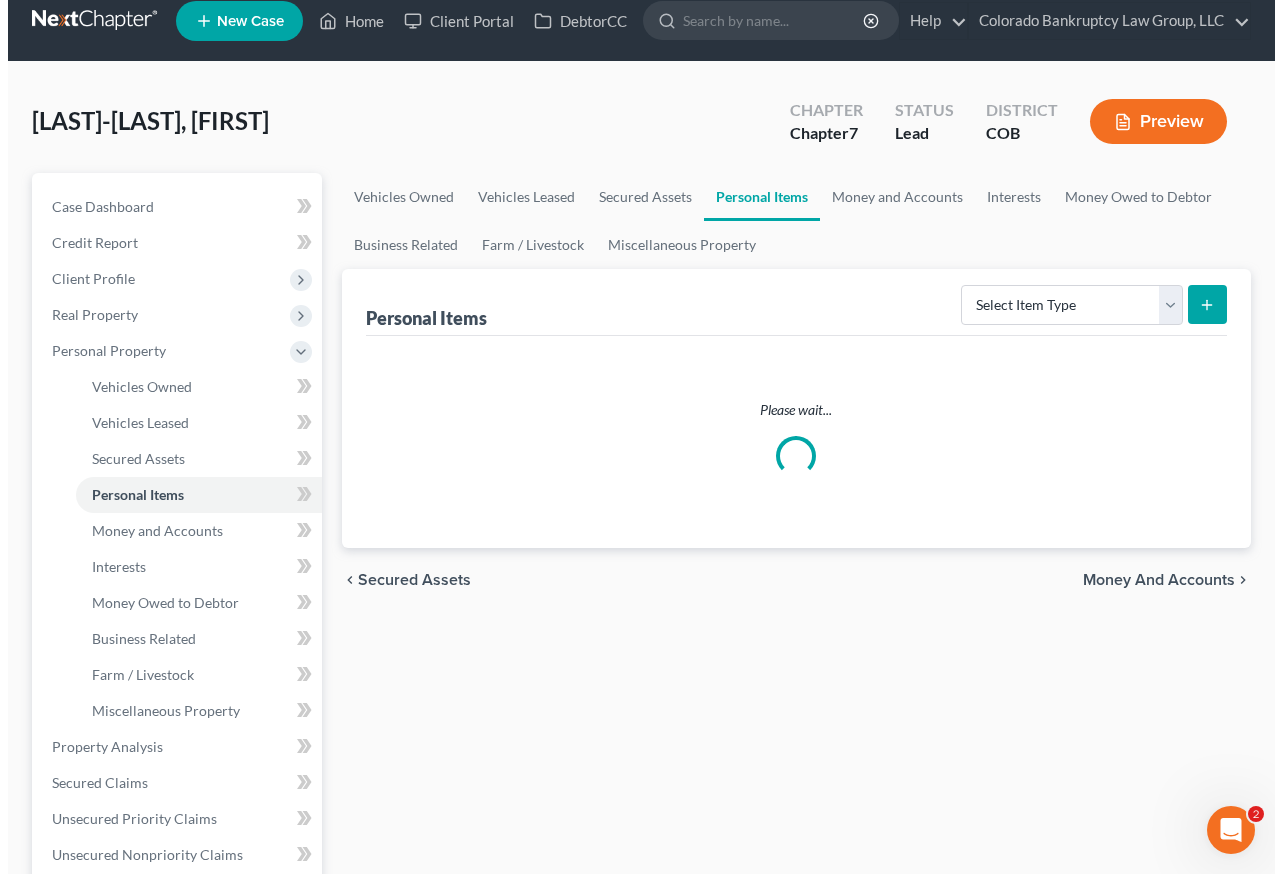 scroll, scrollTop: 0, scrollLeft: 0, axis: both 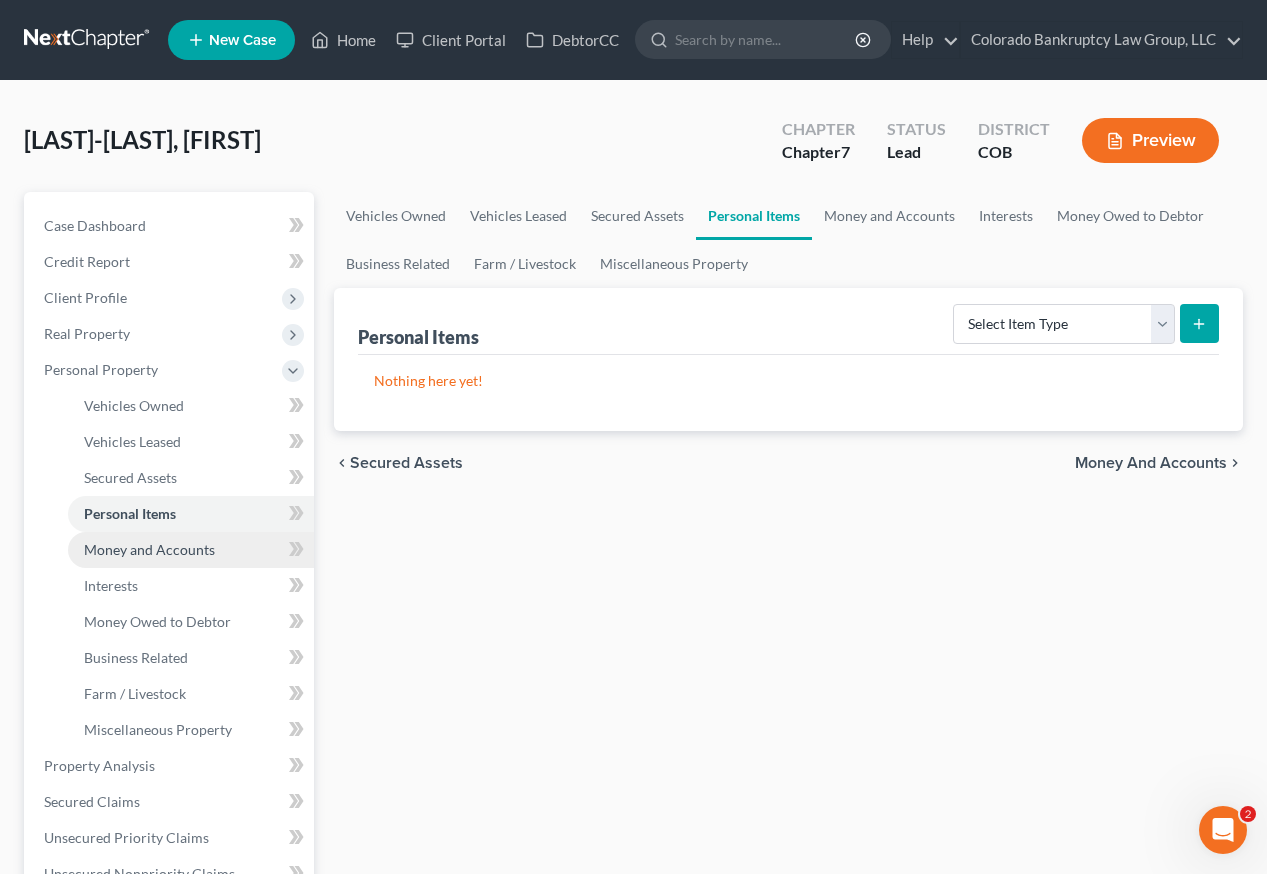 click on "Money and Accounts" at bounding box center (149, 549) 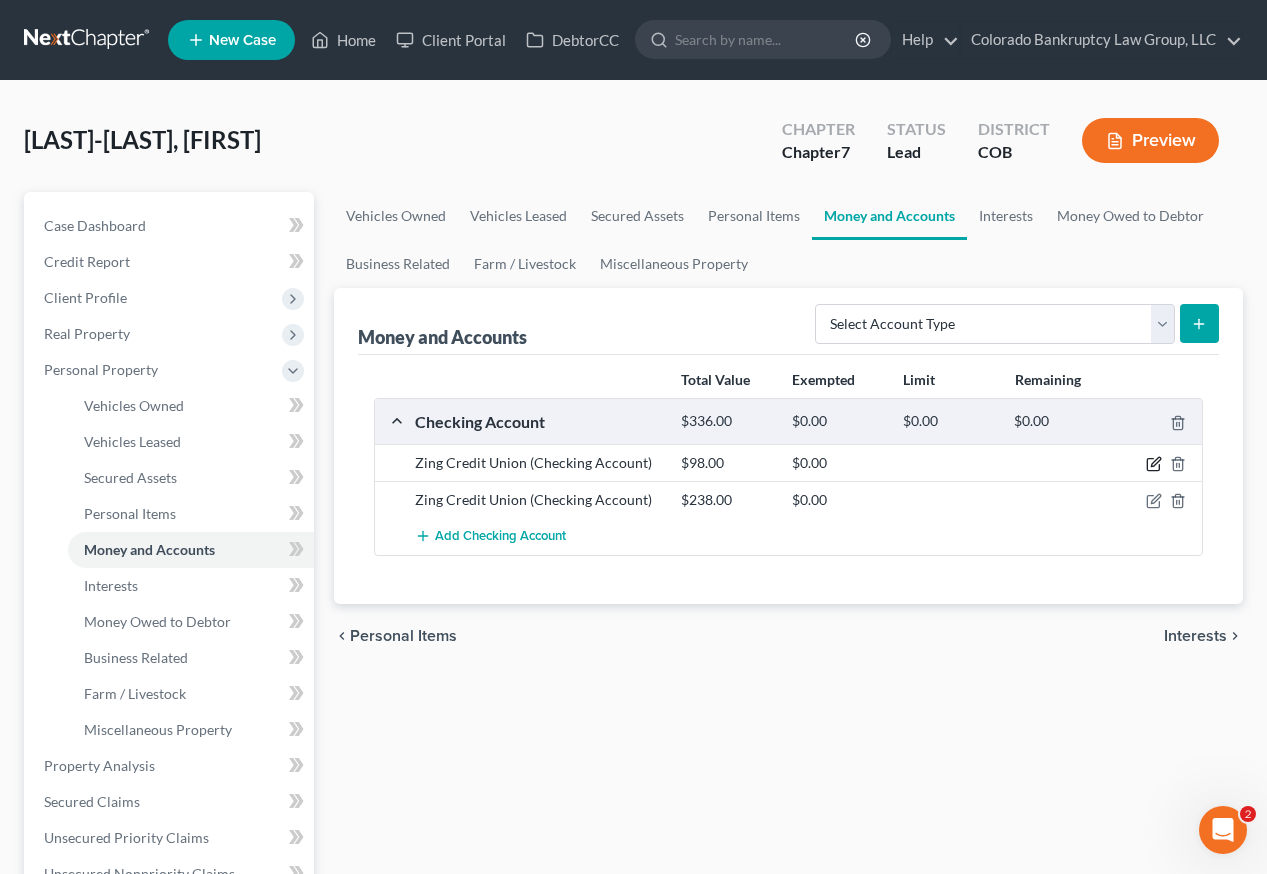 click 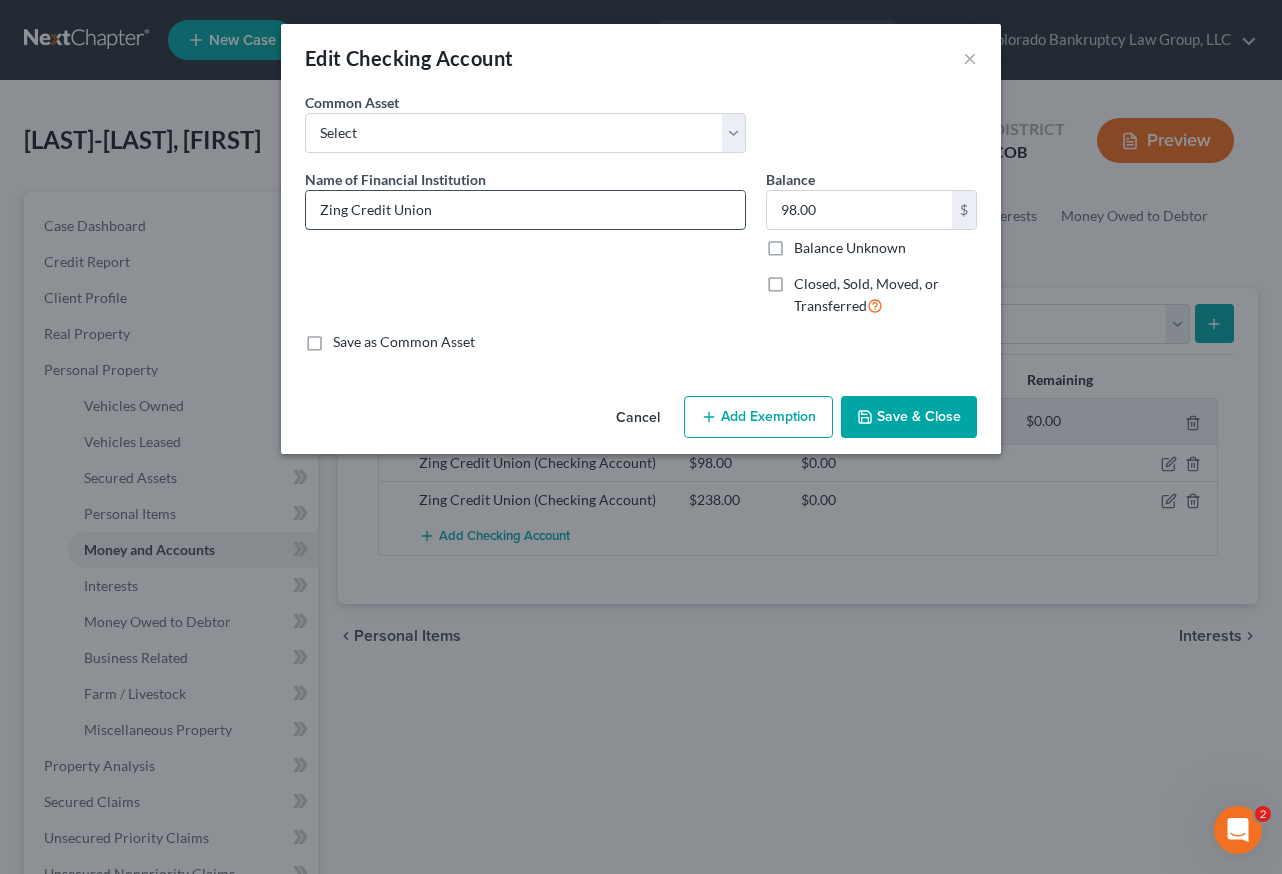 click on "Zing Credit Union" at bounding box center (525, 210) 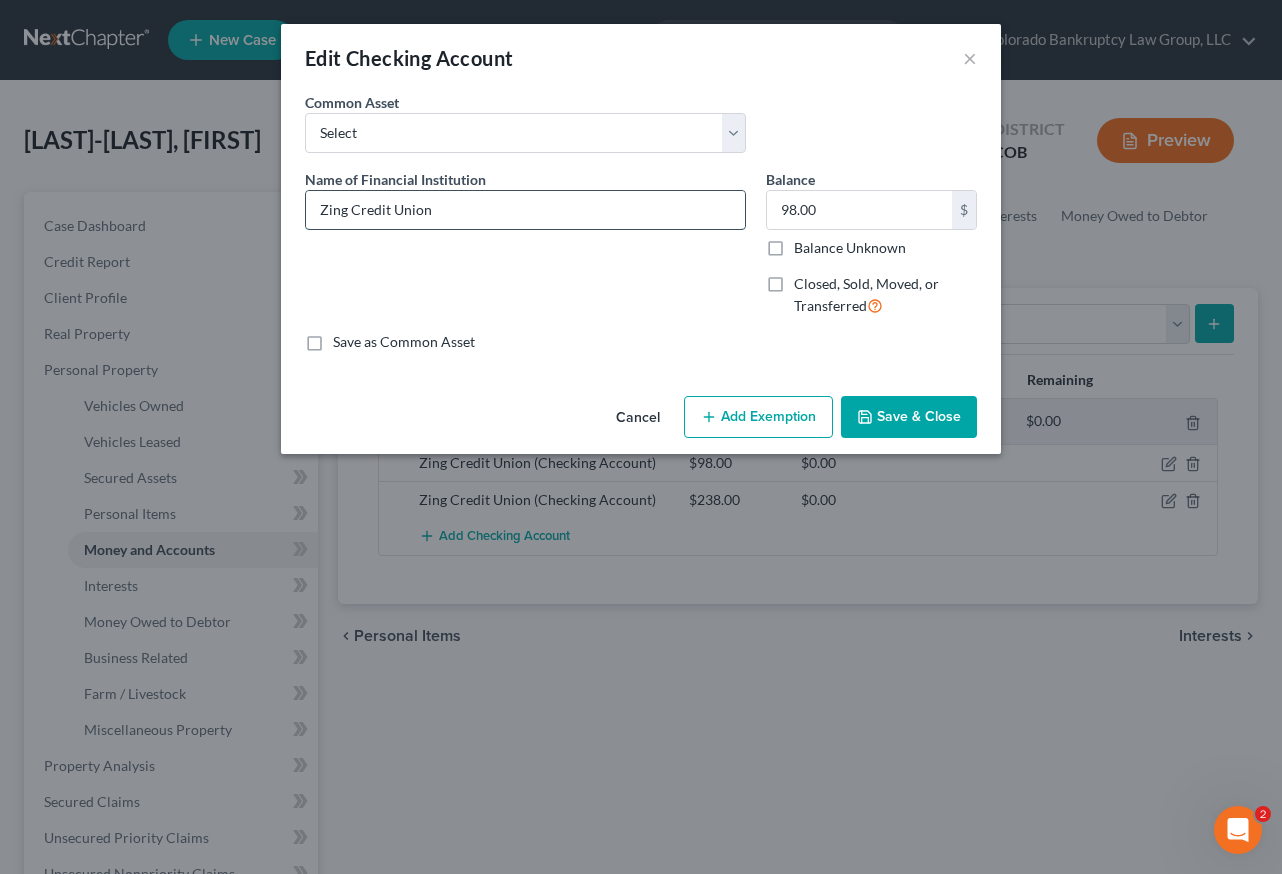 click on "Zing Credit Union" at bounding box center (525, 210) 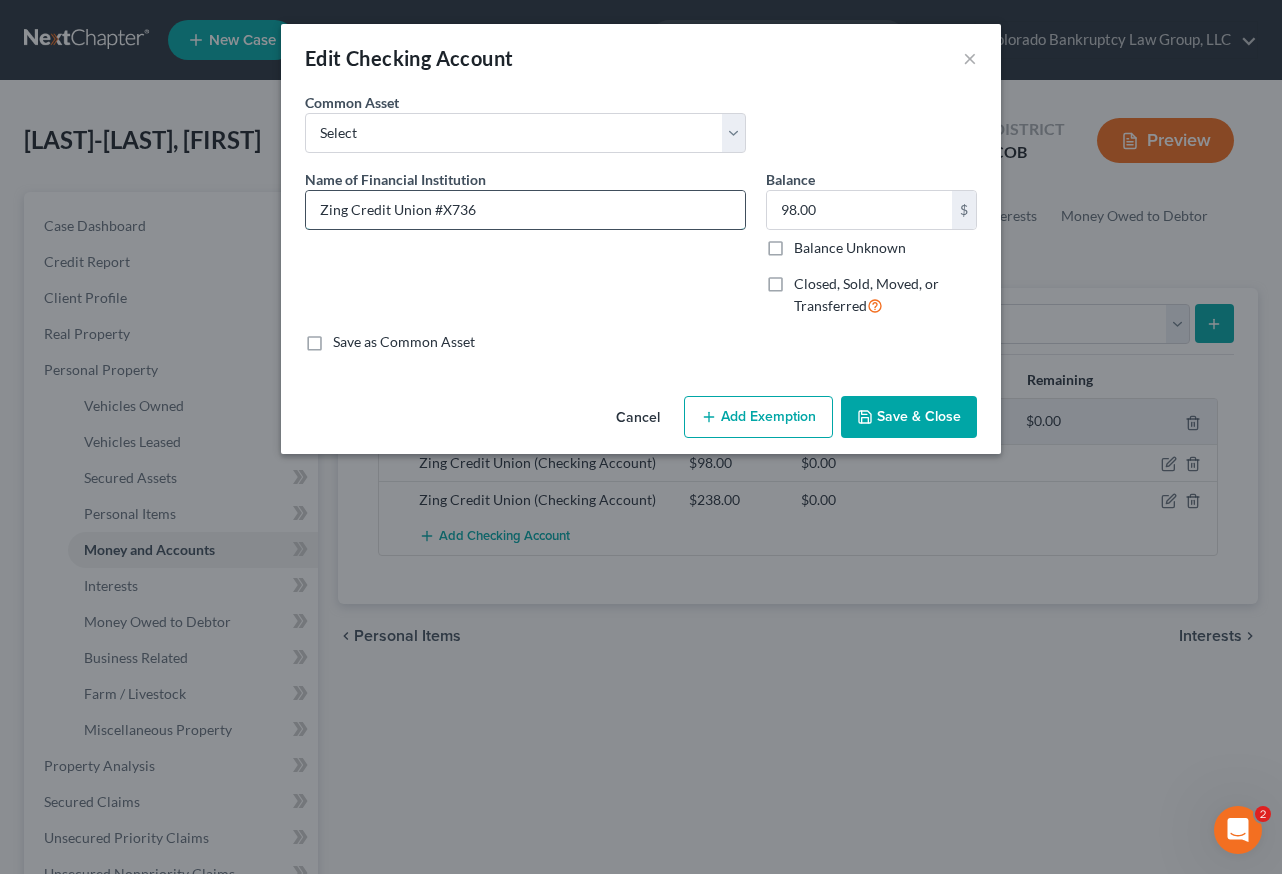 type on "Zing Credit Union #X736" 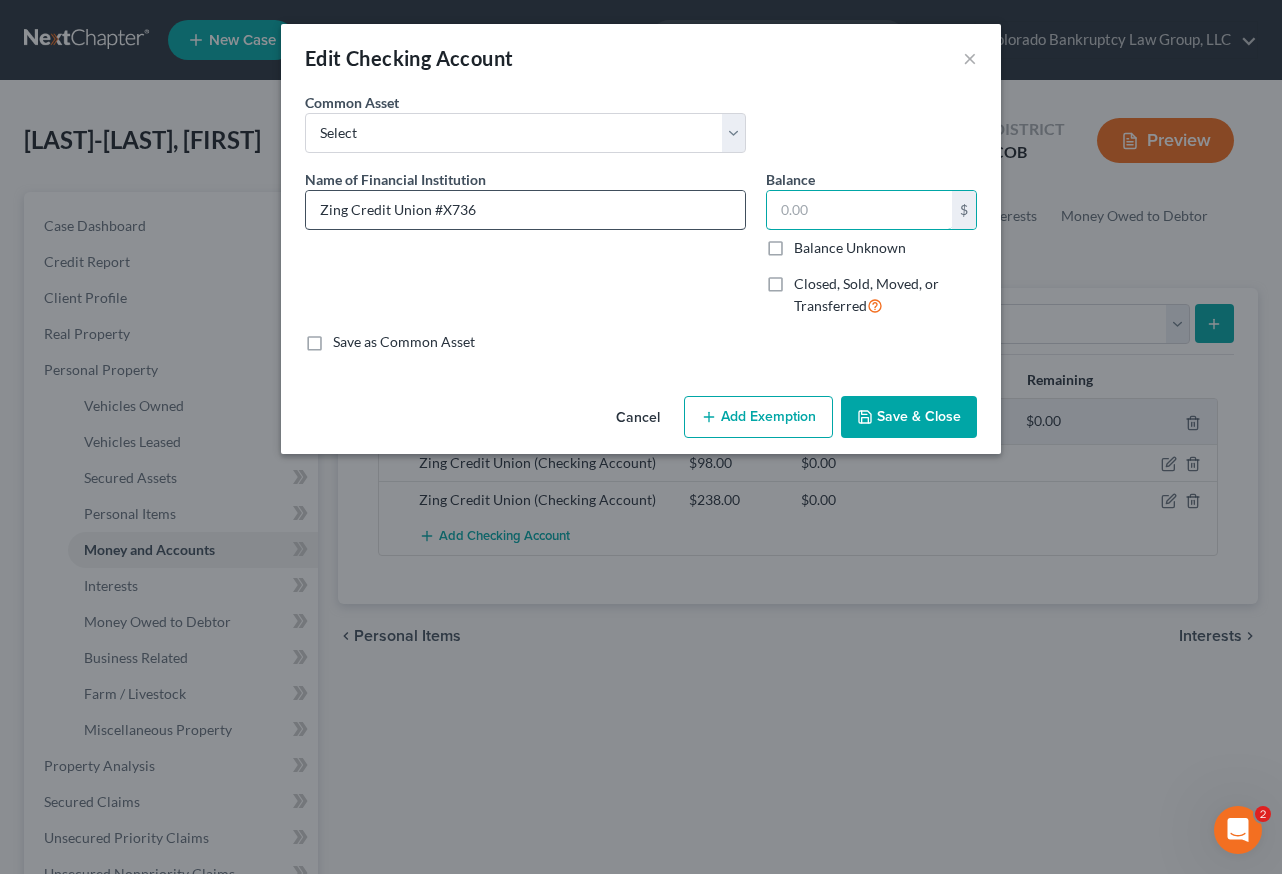 type 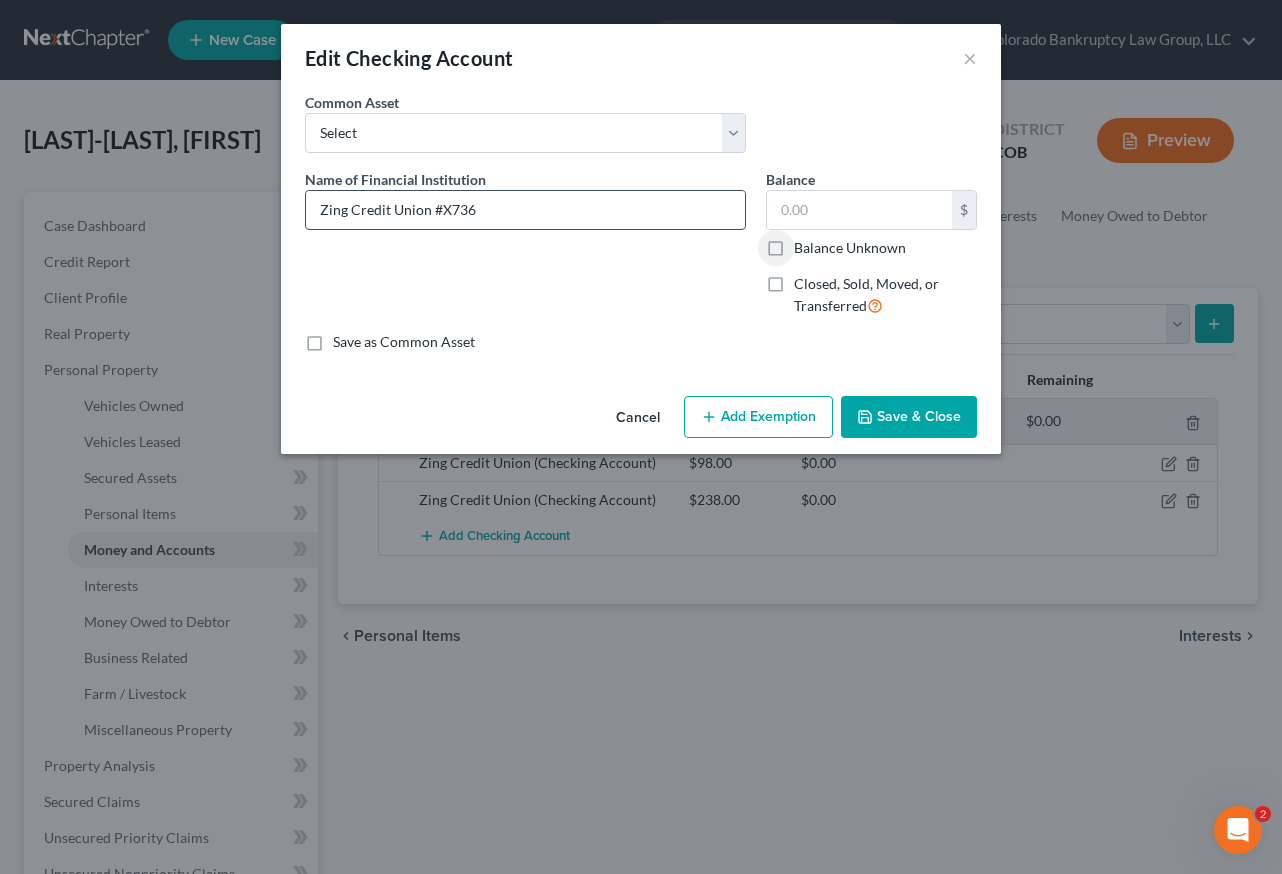 click on "Balance Unknown" at bounding box center [808, 244] 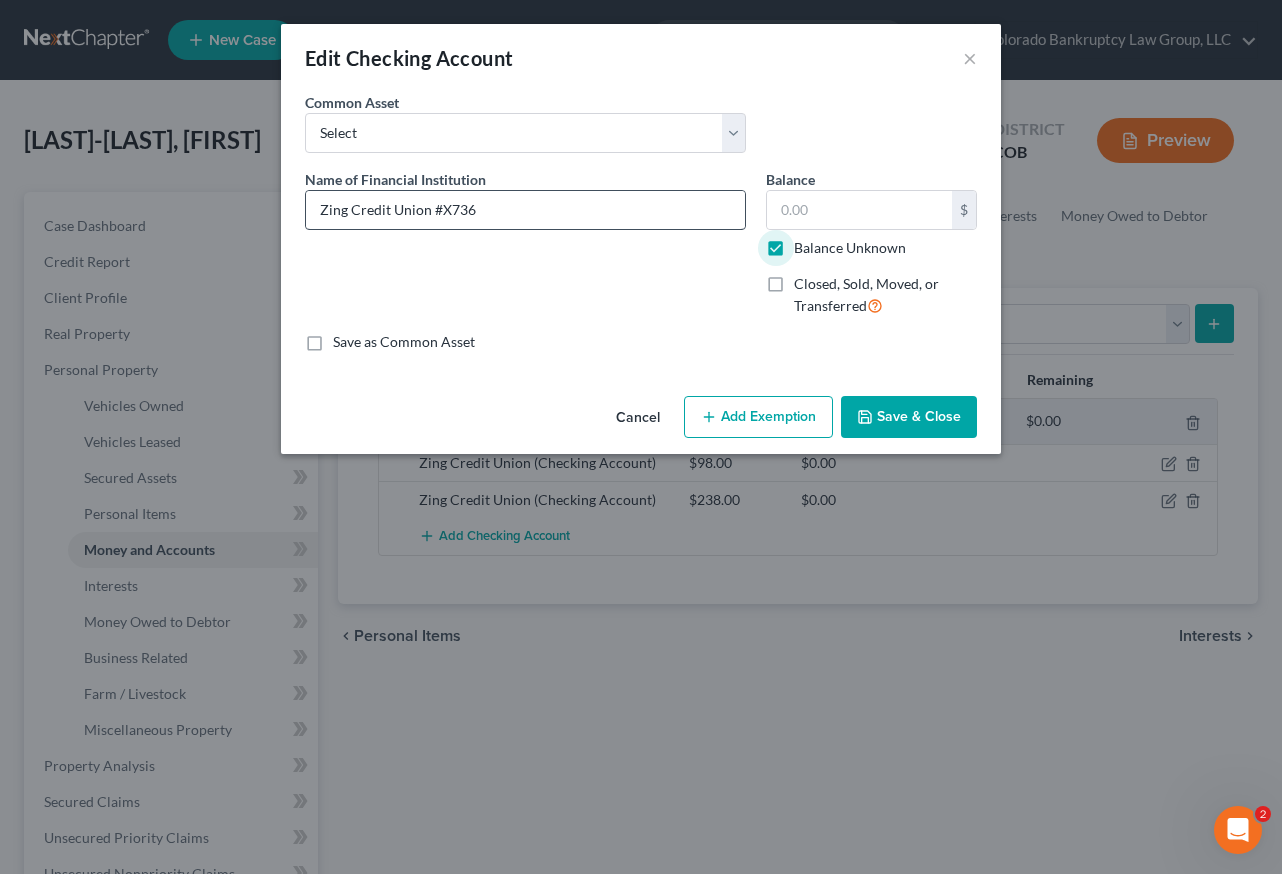type on "0.00" 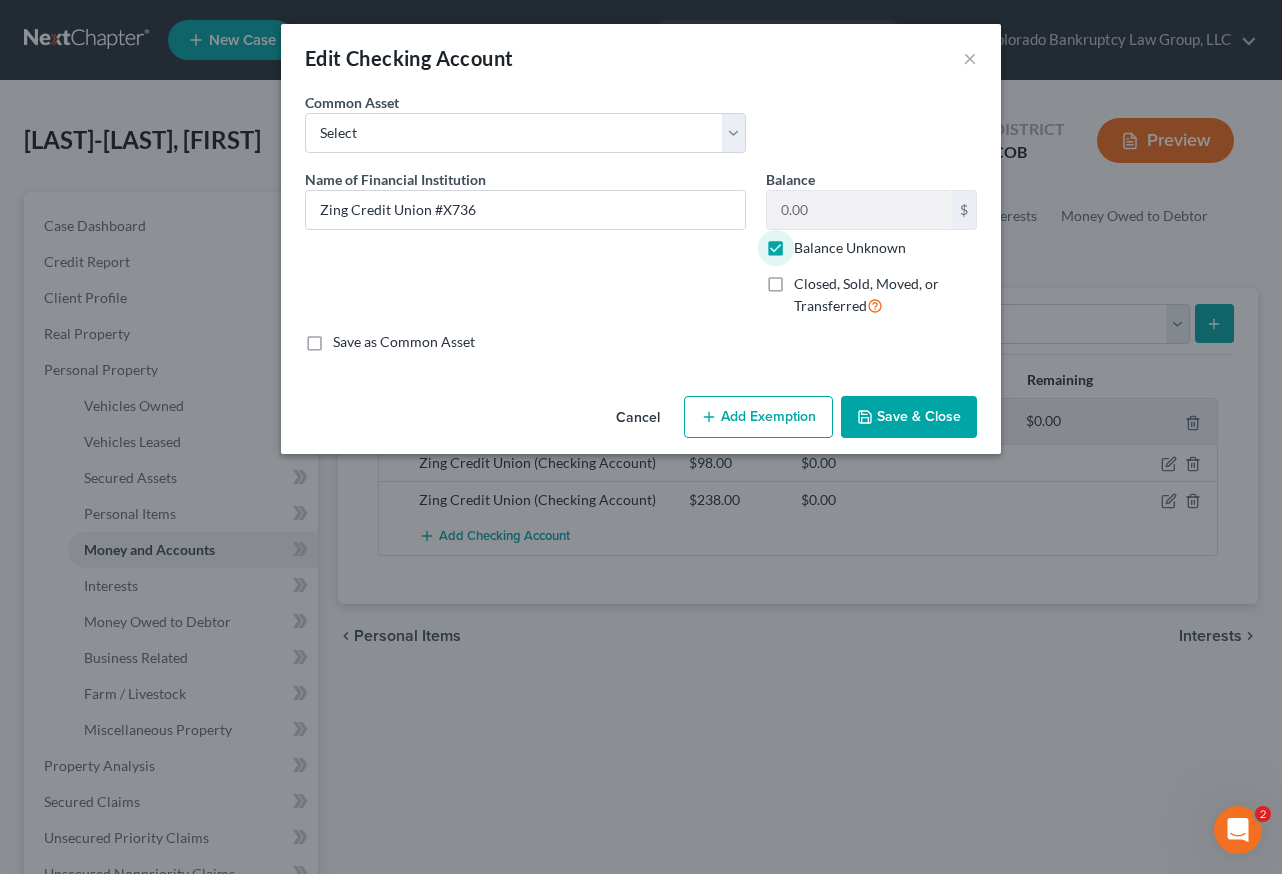 click on "Add Exemption" at bounding box center [758, 417] 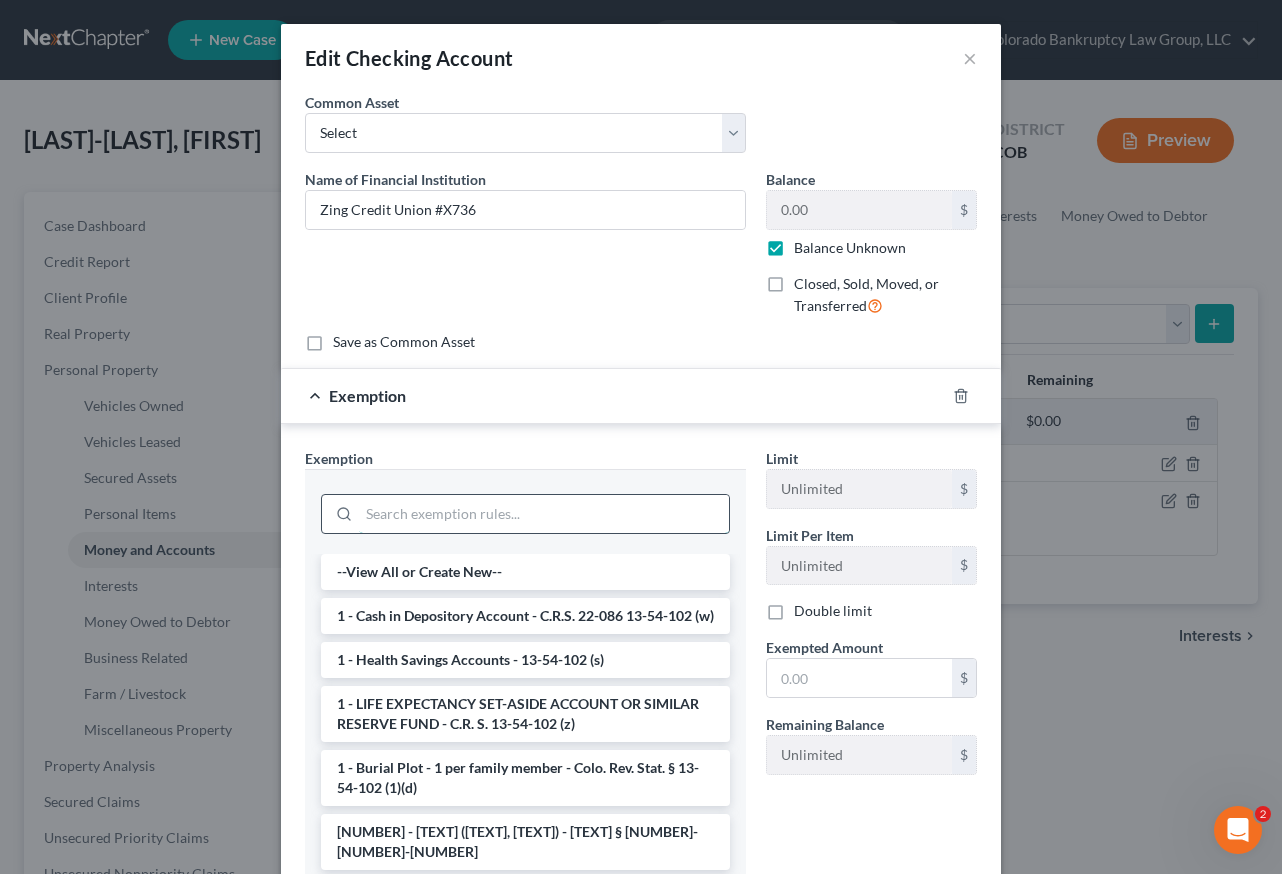 click at bounding box center [544, 514] 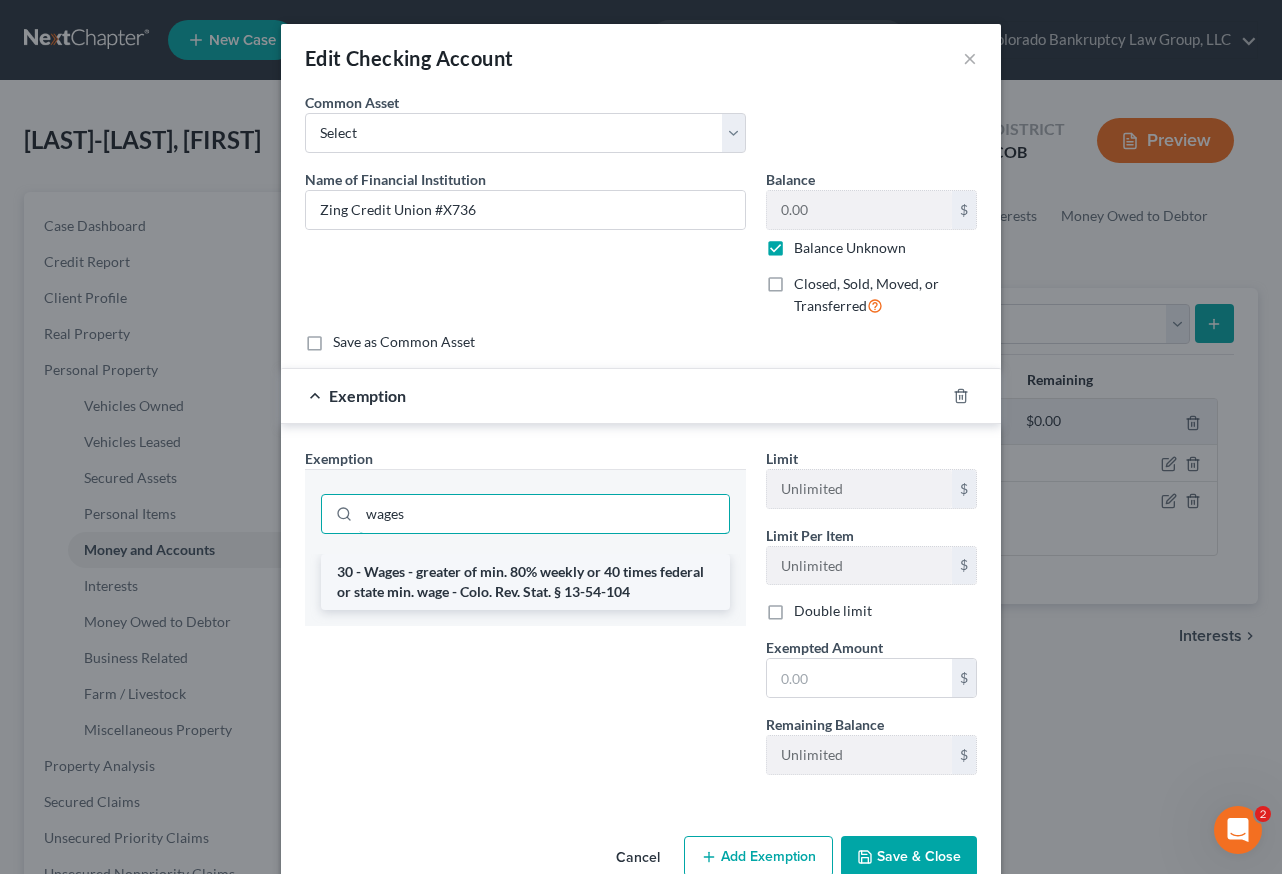 type on "wages" 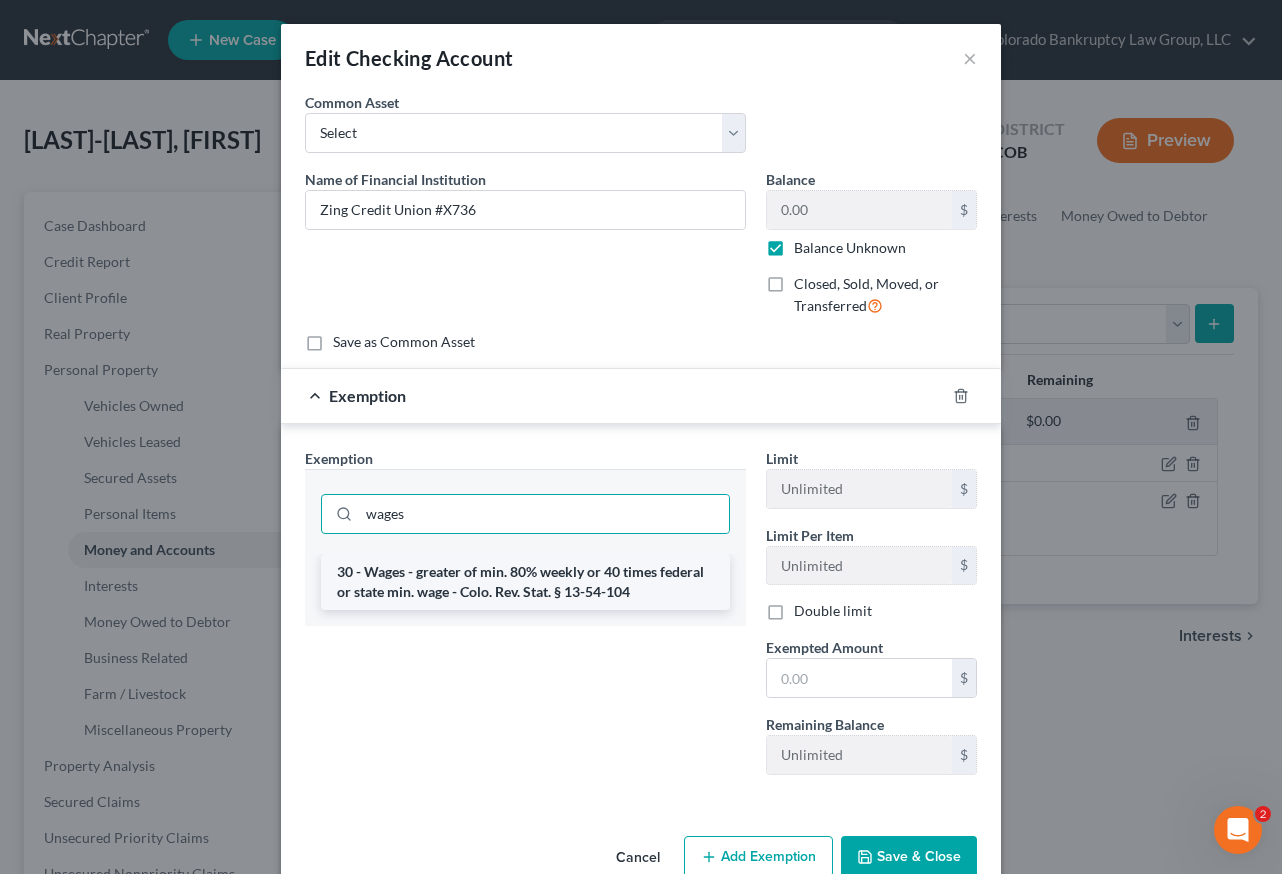 click on "30 - Wages - greater of min. 80% weekly or 40 times federal or state min. wage - Colo. Rev. Stat. § 13-54-104" at bounding box center [525, 582] 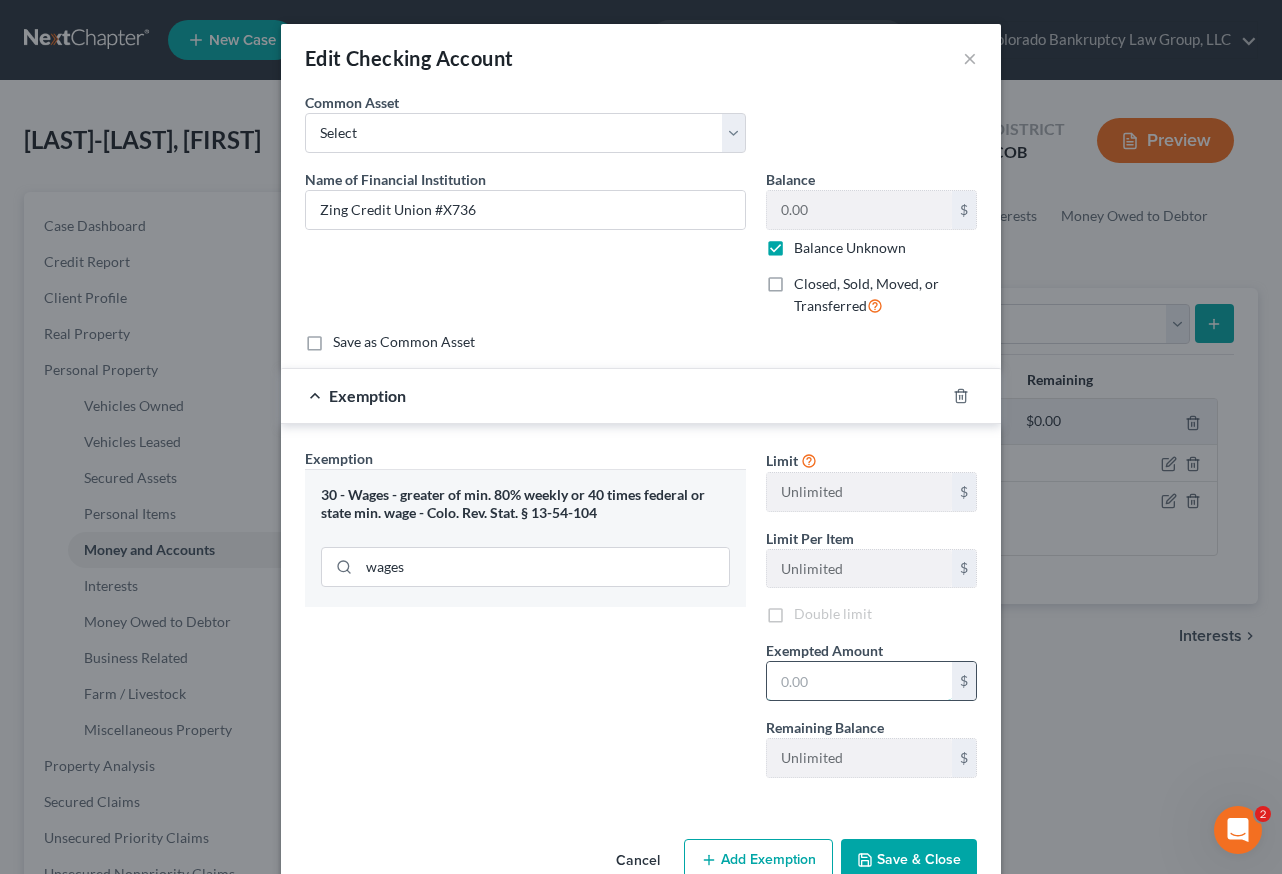 click at bounding box center [859, 681] 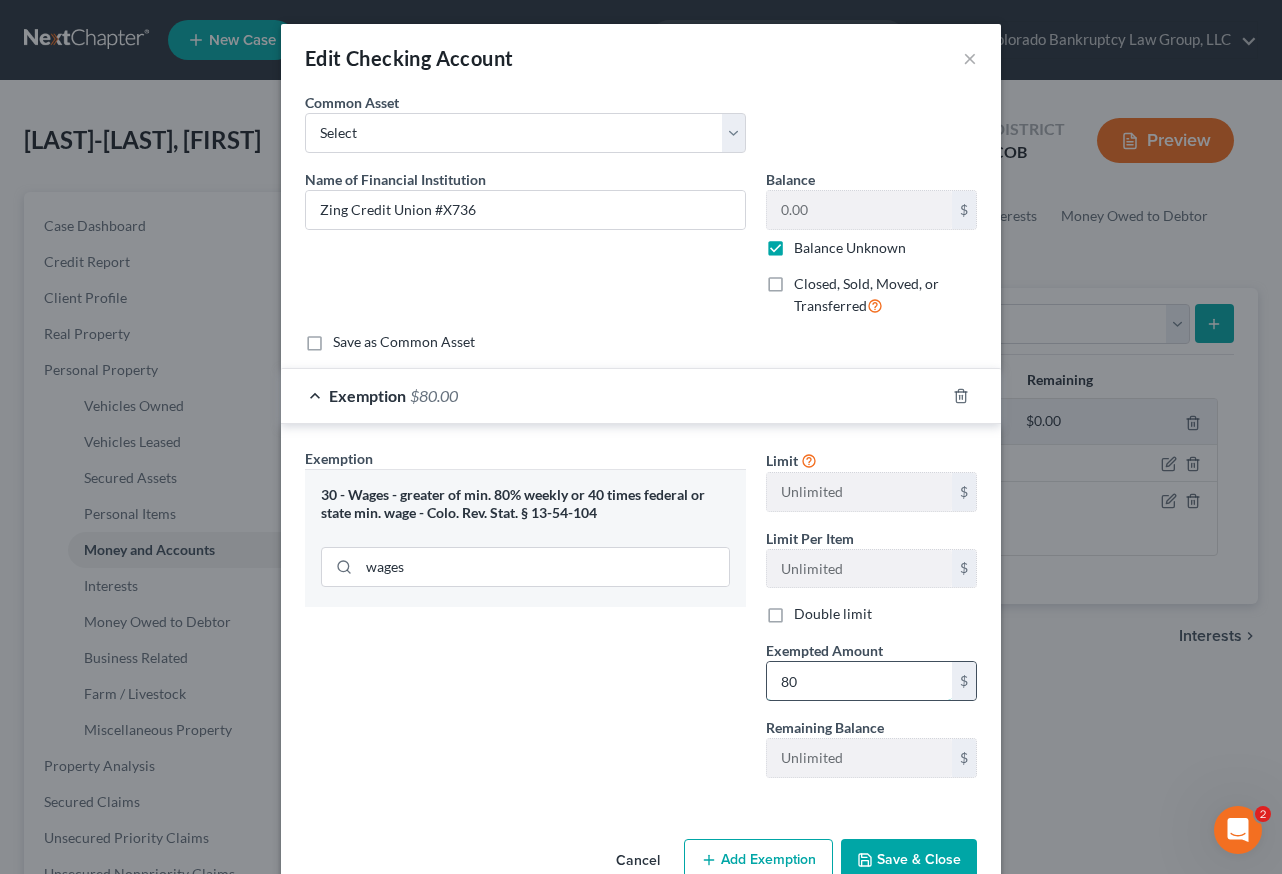 type on "80" 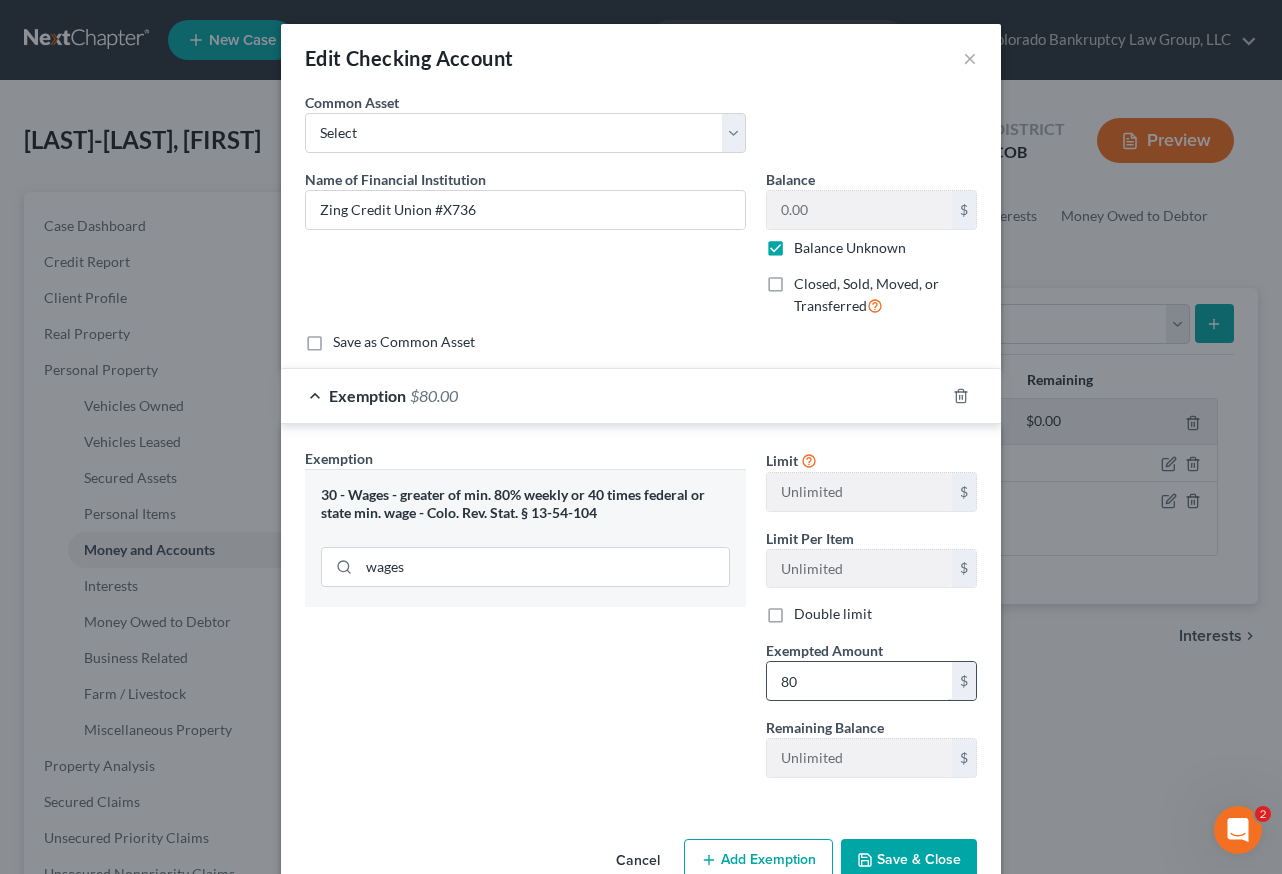 type 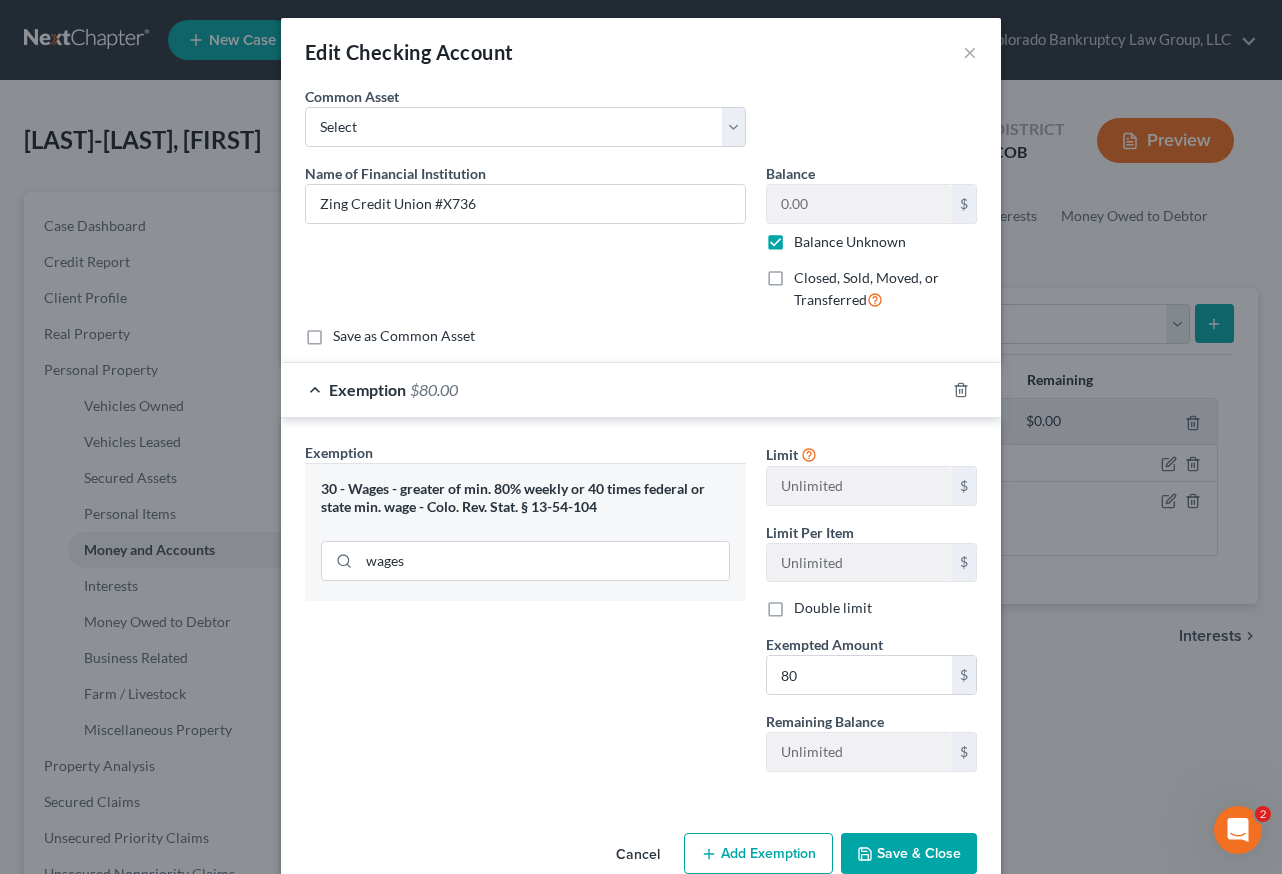 click on "Save & Close" at bounding box center (909, 854) 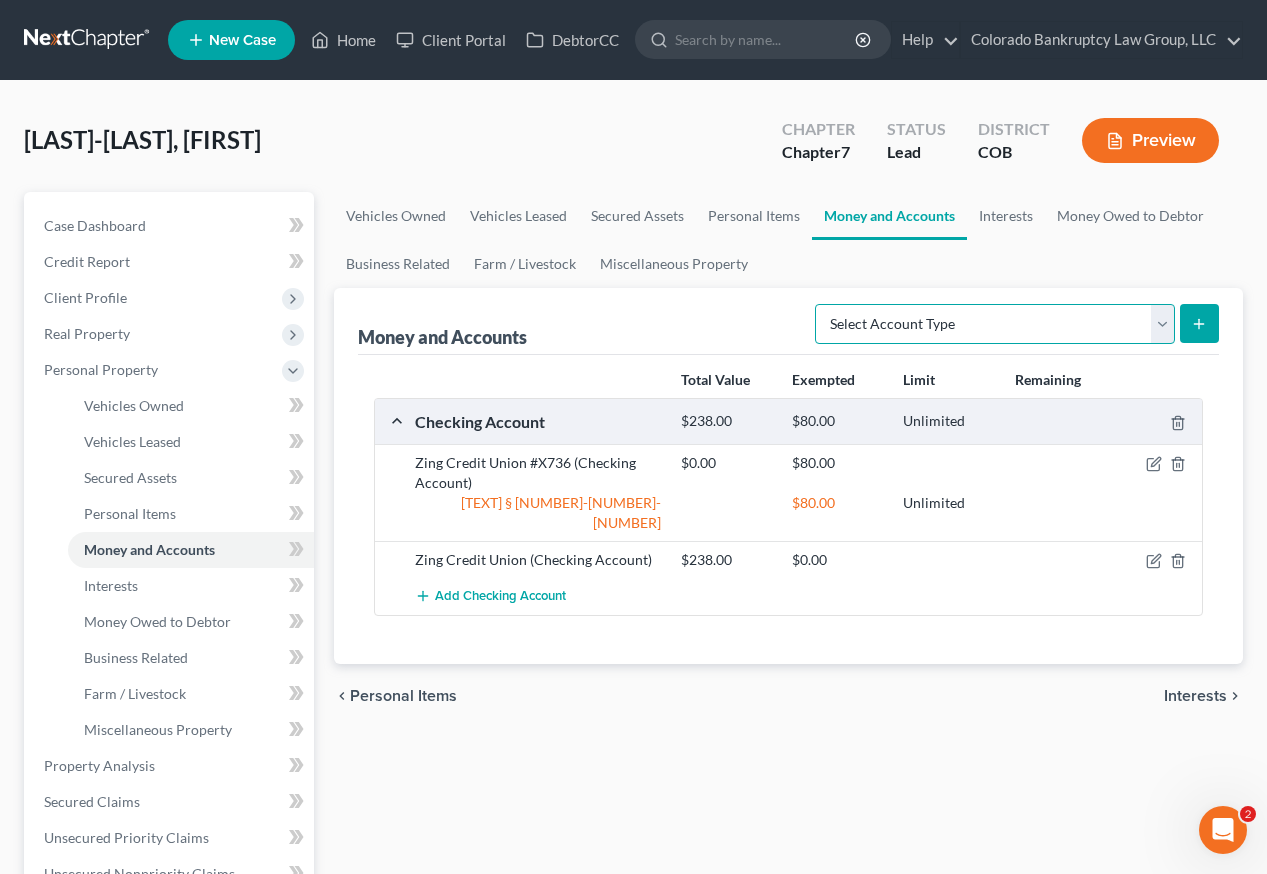 click on "Select Account Type Brokerage Cash on Hand Certificates of Deposit Checking Account Money Market Other (Credit Union, Health Savings Account, etc) Safe Deposit Box Savings Account Security Deposits or Prepayments" at bounding box center (995, 324) 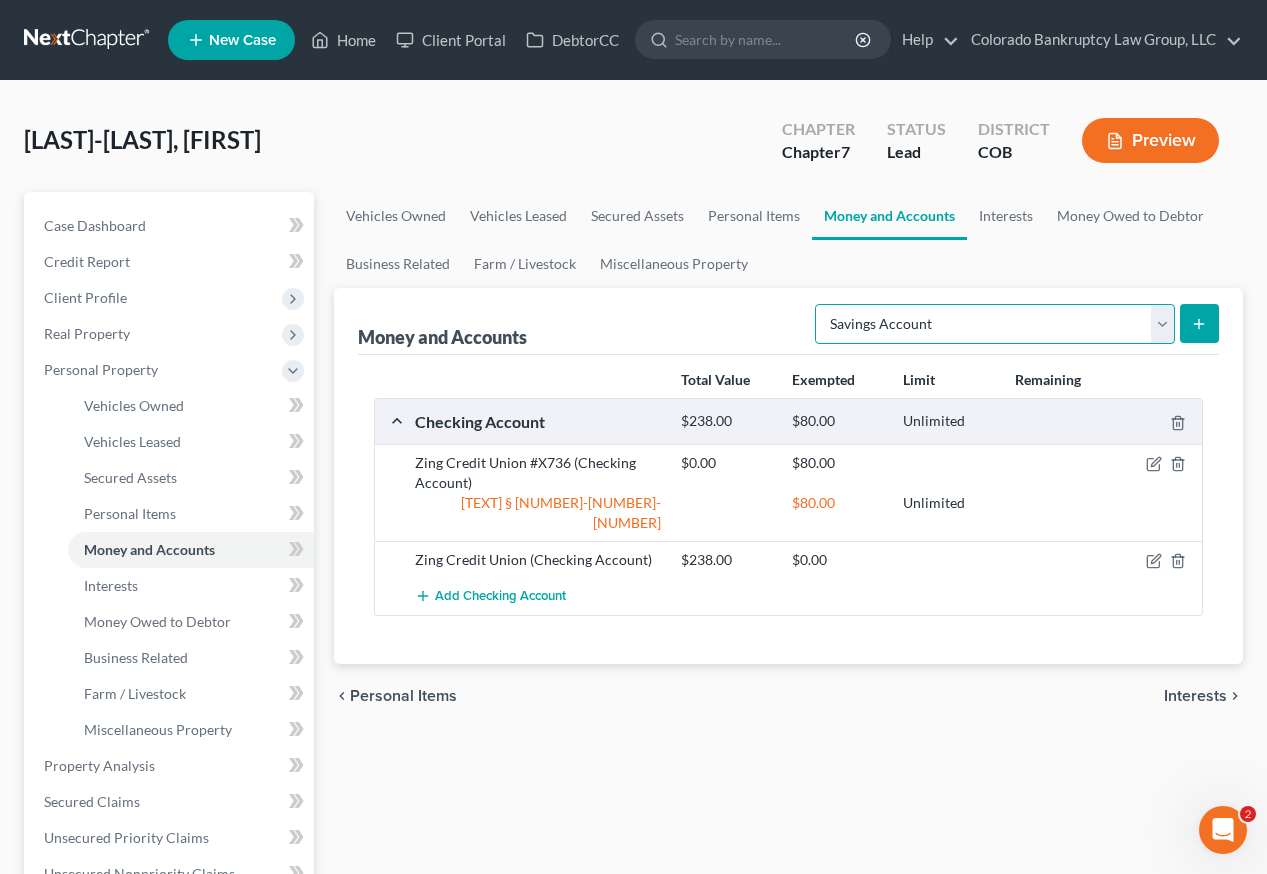 click on "Select Account Type Brokerage Cash on Hand Certificates of Deposit Checking Account Money Market Other (Credit Union, Health Savings Account, etc) Safe Deposit Box Savings Account Security Deposits or Prepayments" at bounding box center [995, 324] 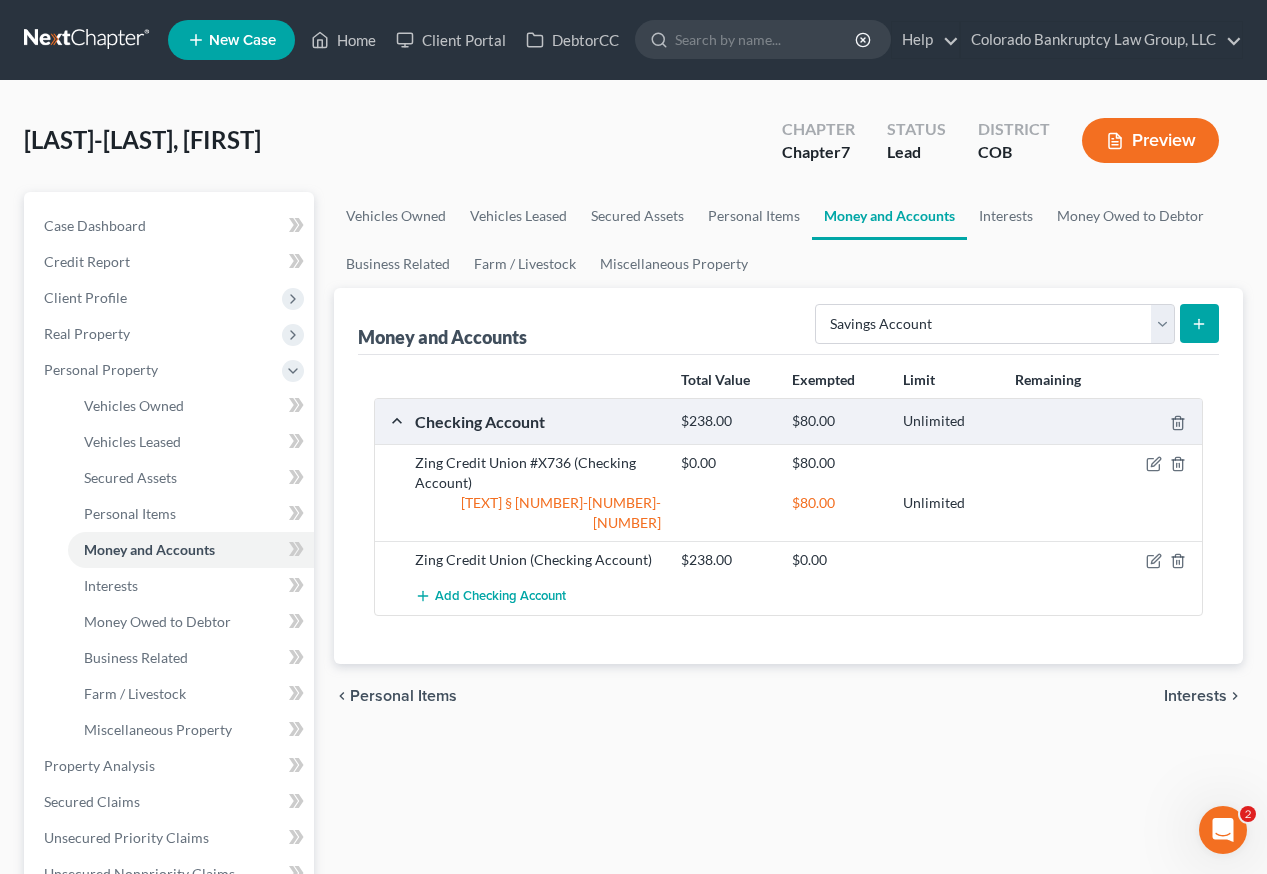 click 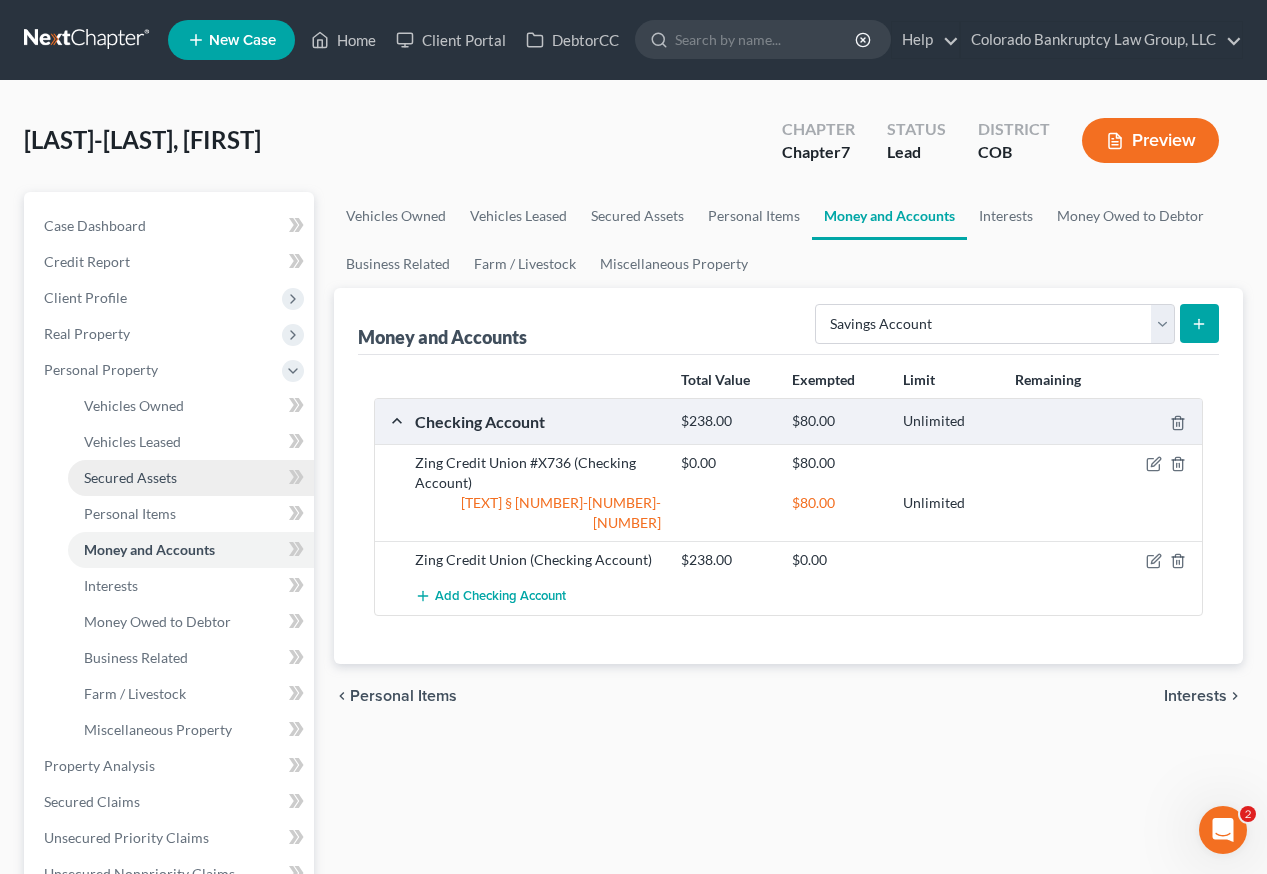 click on "Secured Assets" at bounding box center [130, 477] 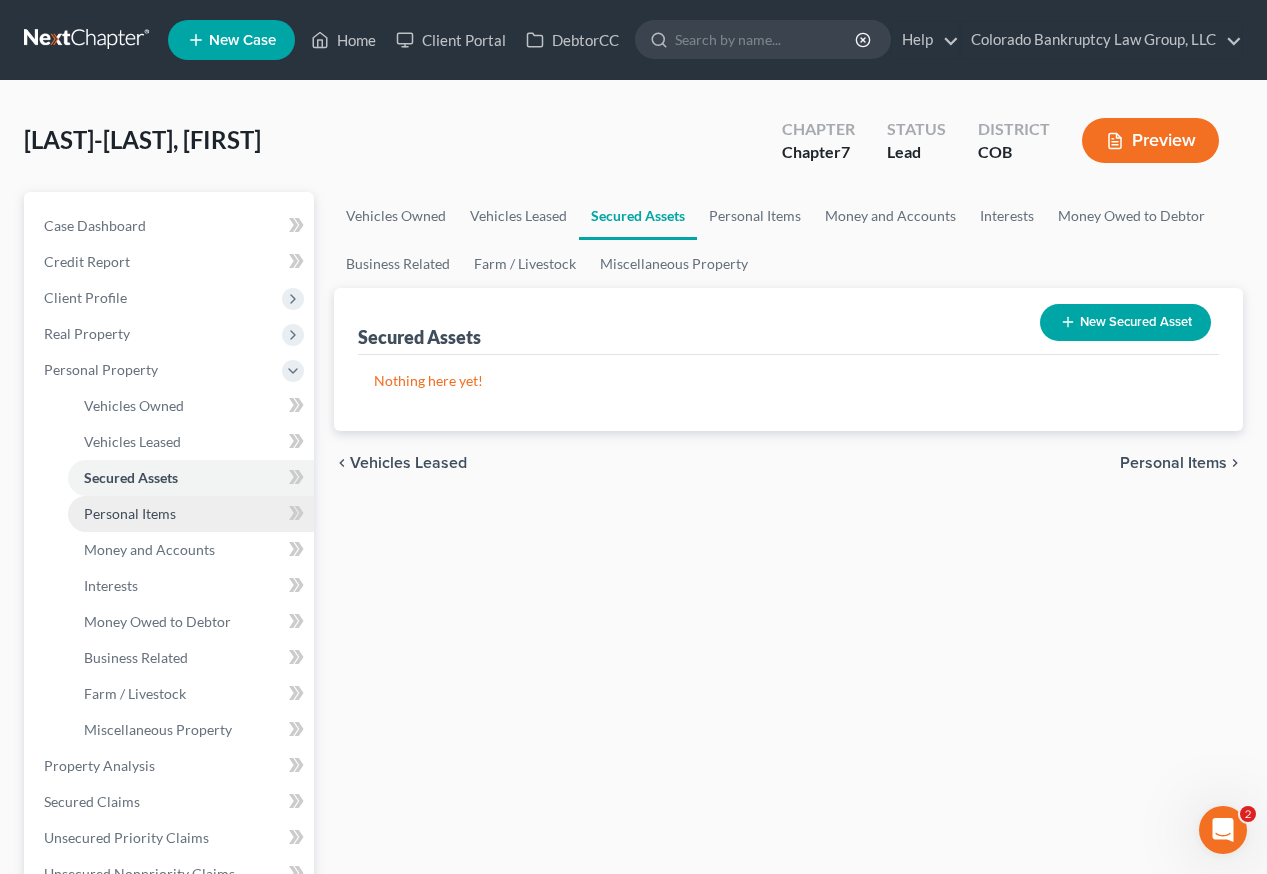 click on "Personal Items" at bounding box center (130, 513) 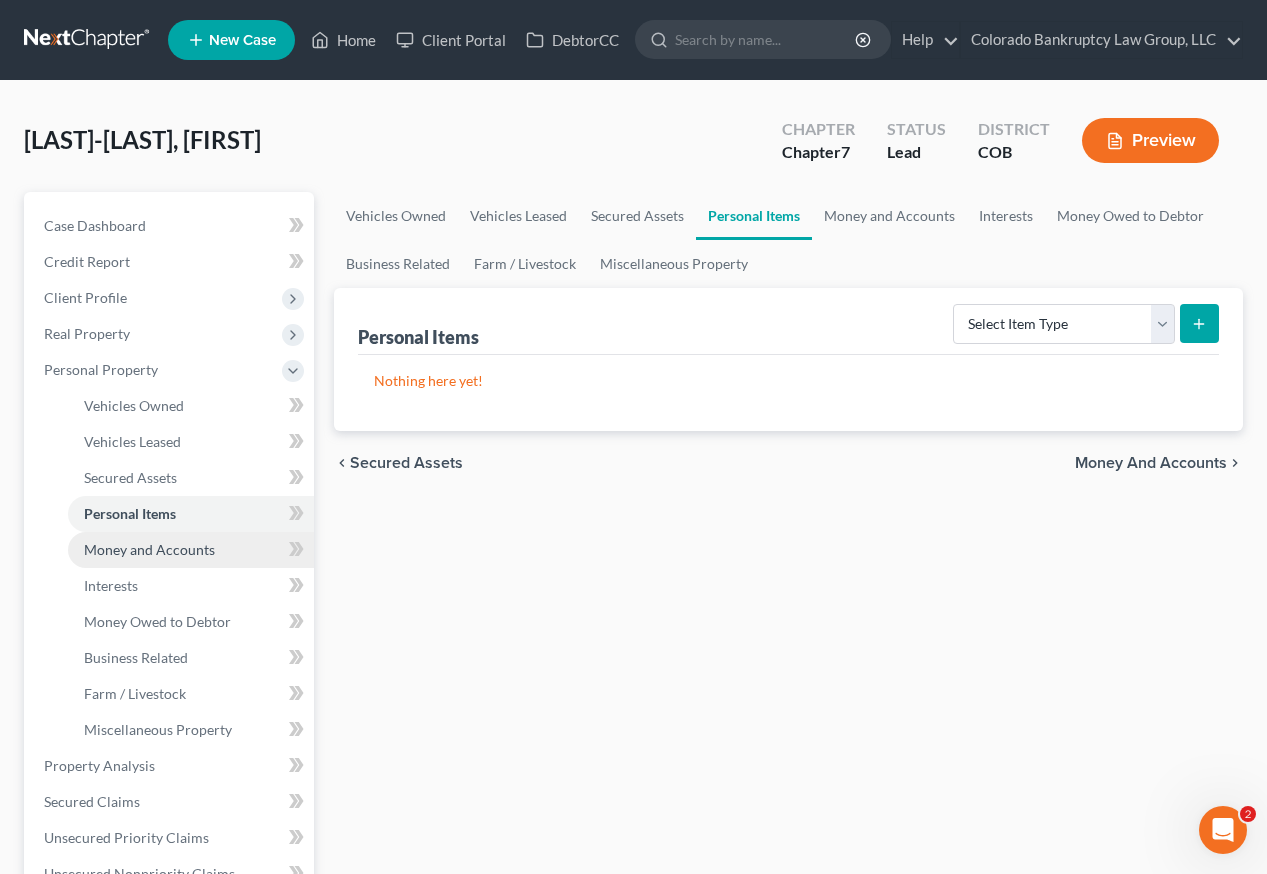 click on "Money and Accounts" at bounding box center (149, 549) 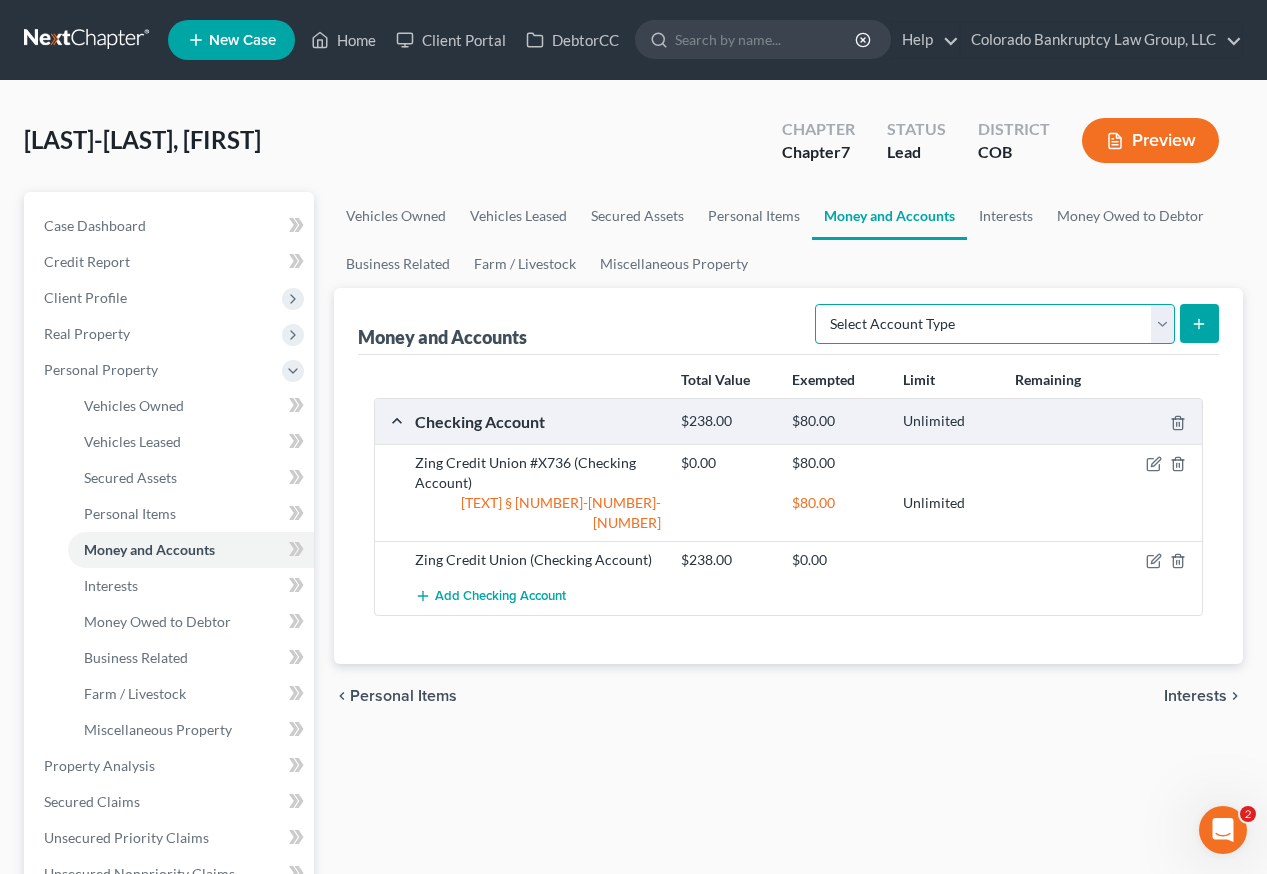 click on "Select Account Type Brokerage Cash on Hand Certificates of Deposit Checking Account Money Market Other (Credit Union, Health Savings Account, etc) Safe Deposit Box Savings Account Security Deposits or Prepayments" at bounding box center [995, 324] 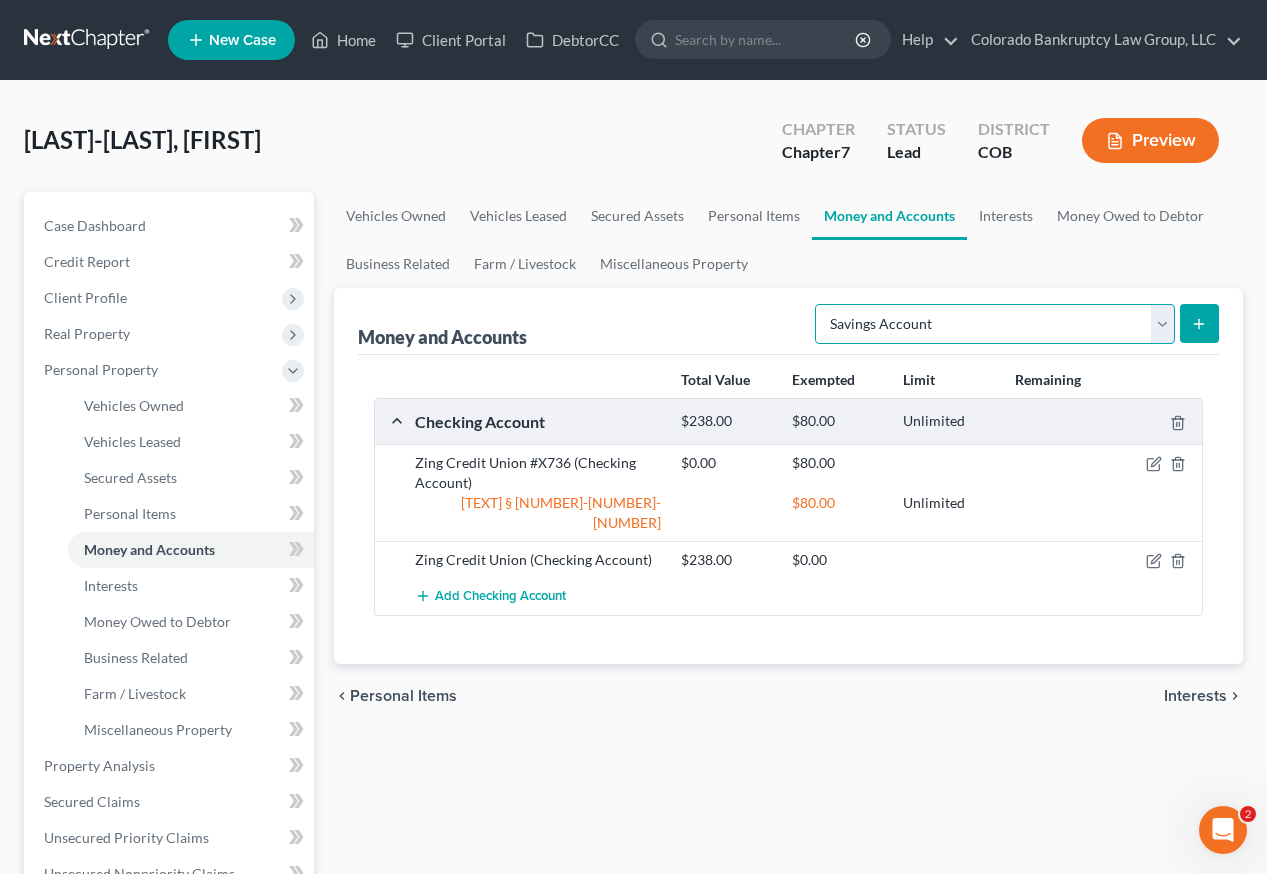 click on "Select Account Type Brokerage Cash on Hand Certificates of Deposit Checking Account Money Market Other (Credit Union, Health Savings Account, etc) Safe Deposit Box Savings Account Security Deposits or Prepayments" at bounding box center (995, 324) 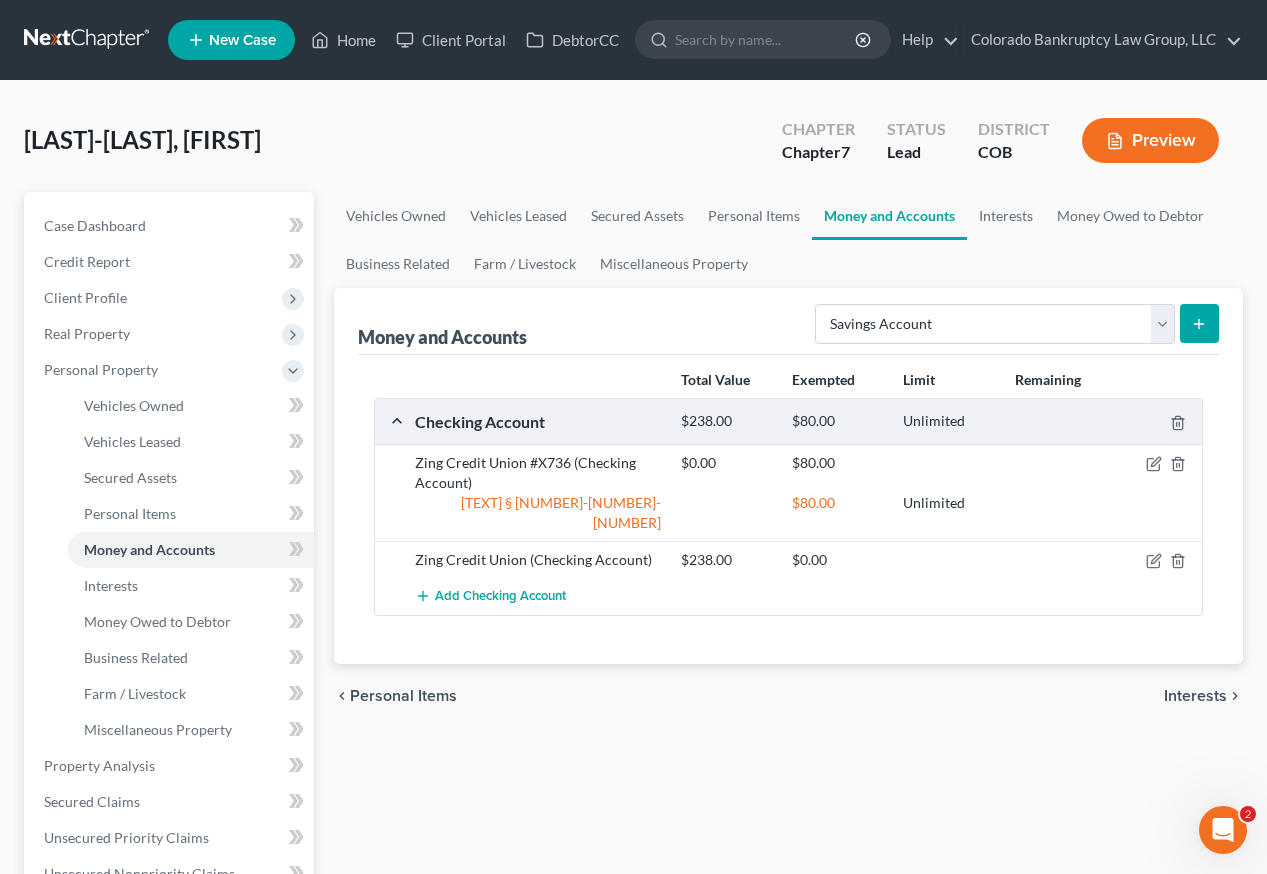 click at bounding box center [1199, 323] 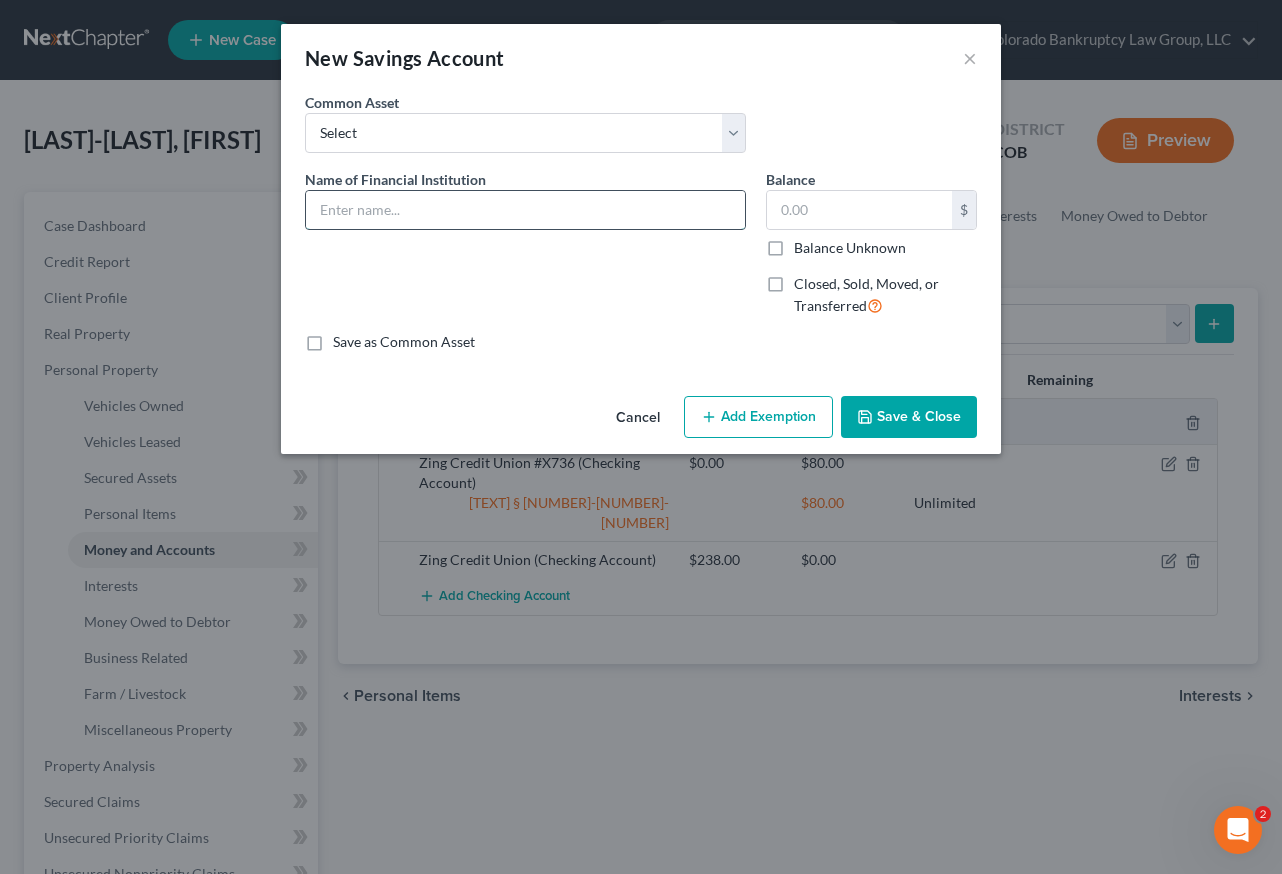 click at bounding box center (525, 210) 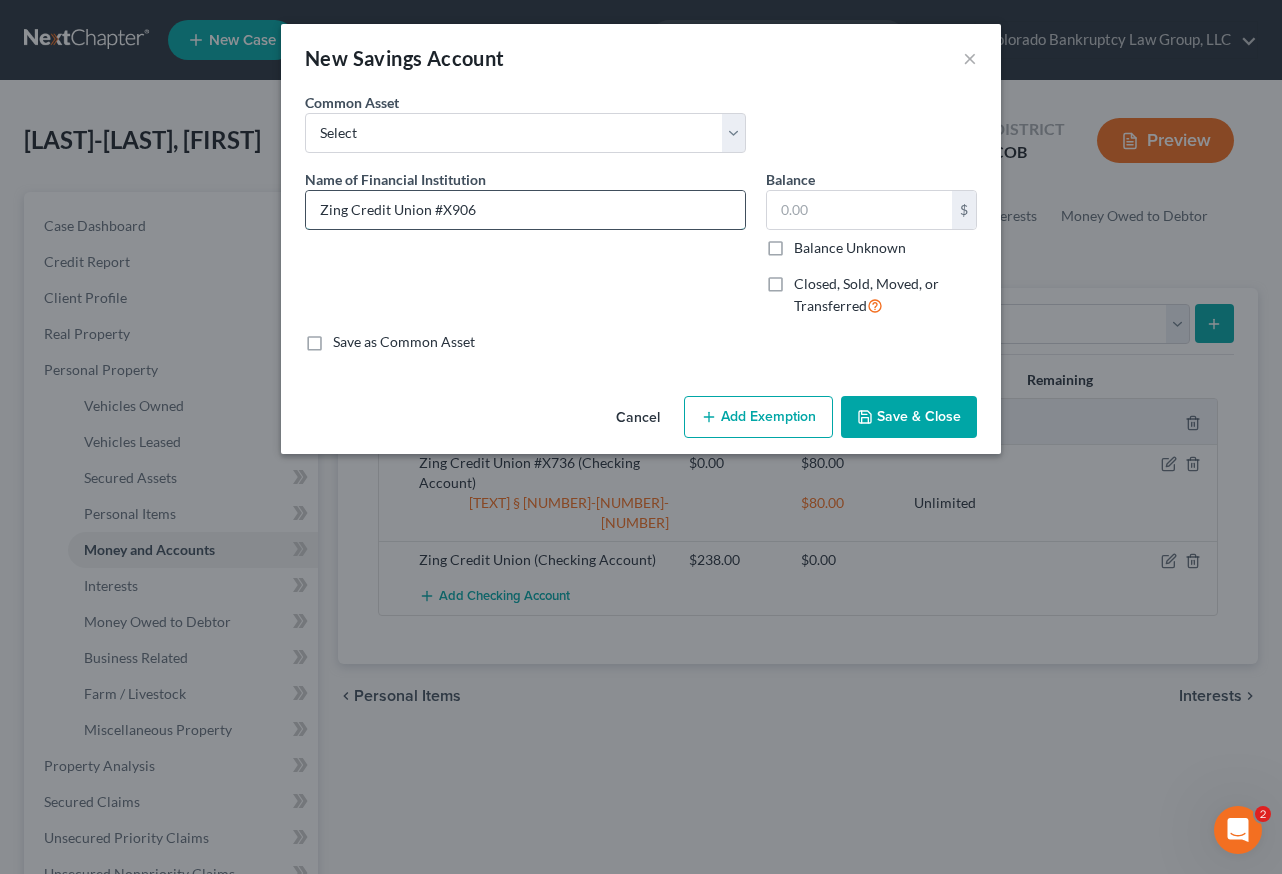 click on "Zing Credit Union #X906" at bounding box center (525, 210) 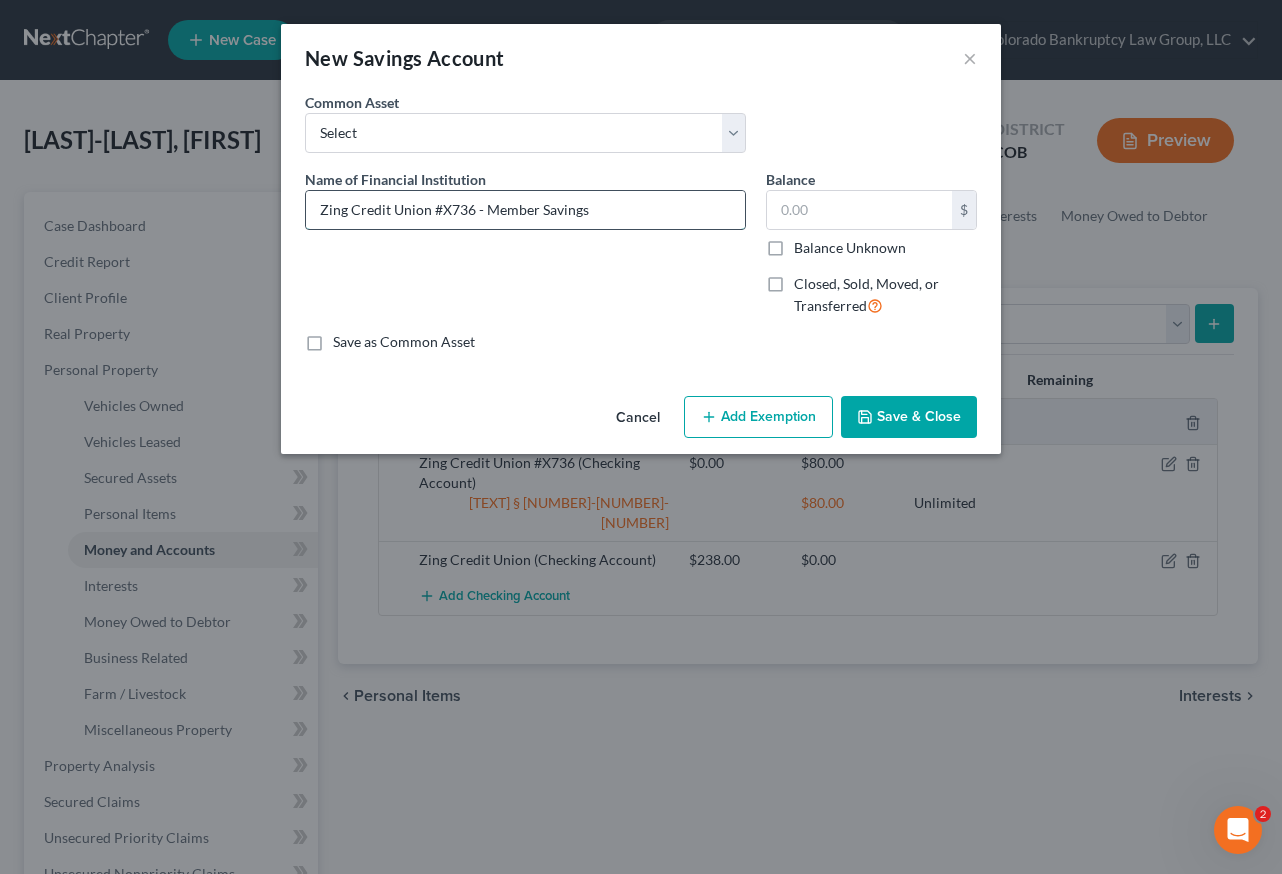type on "Zing Credit Union #X736 - Member Savings" 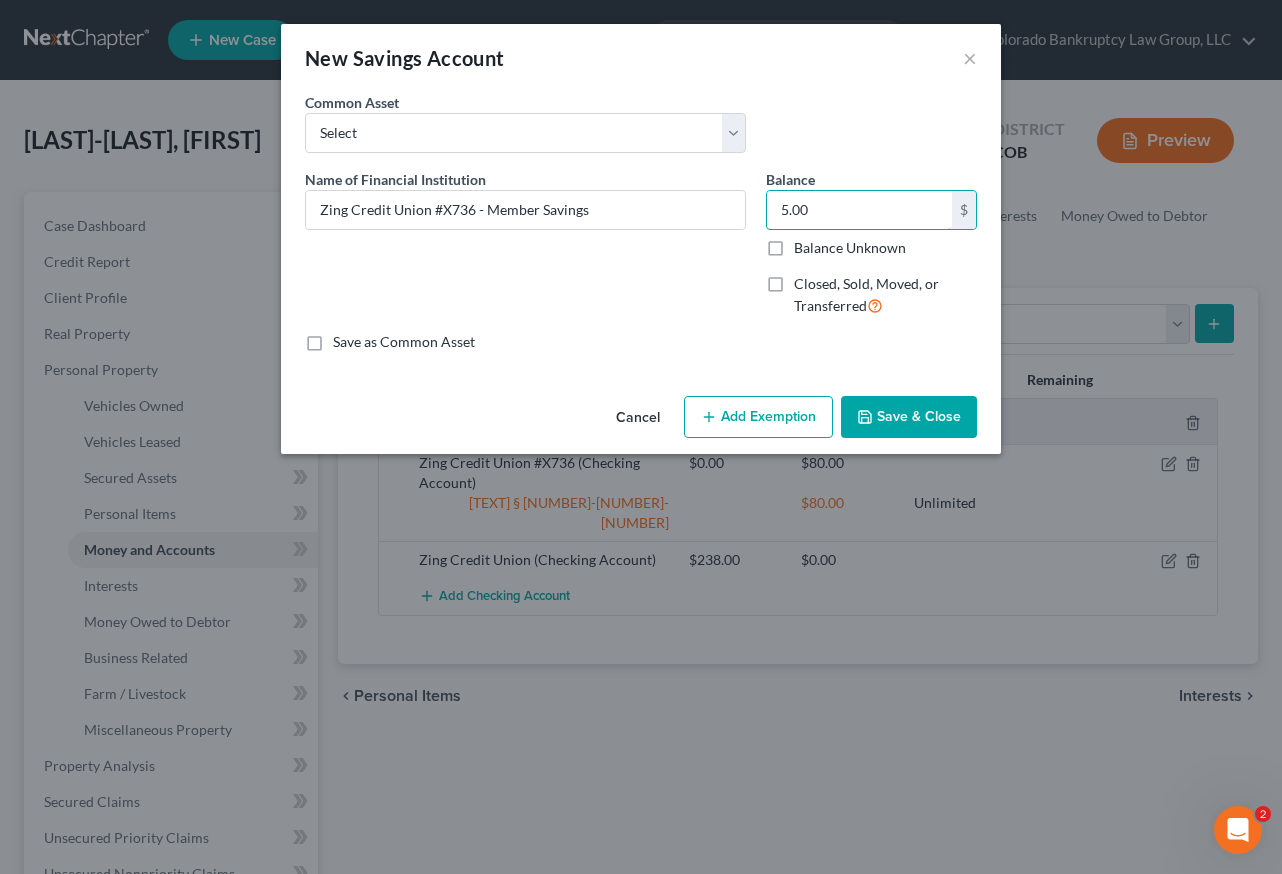 type on "5.00" 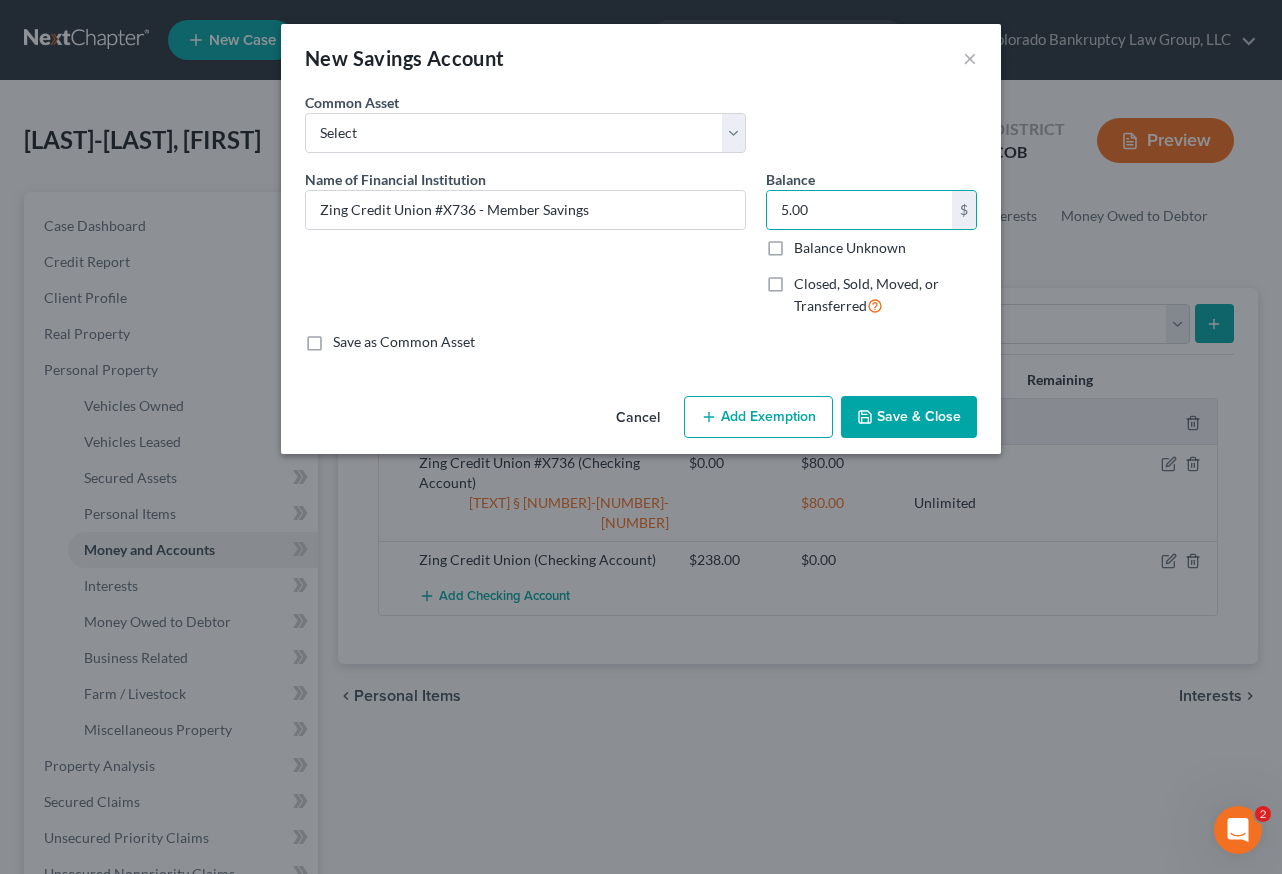click on "Add Exemption" at bounding box center (758, 417) 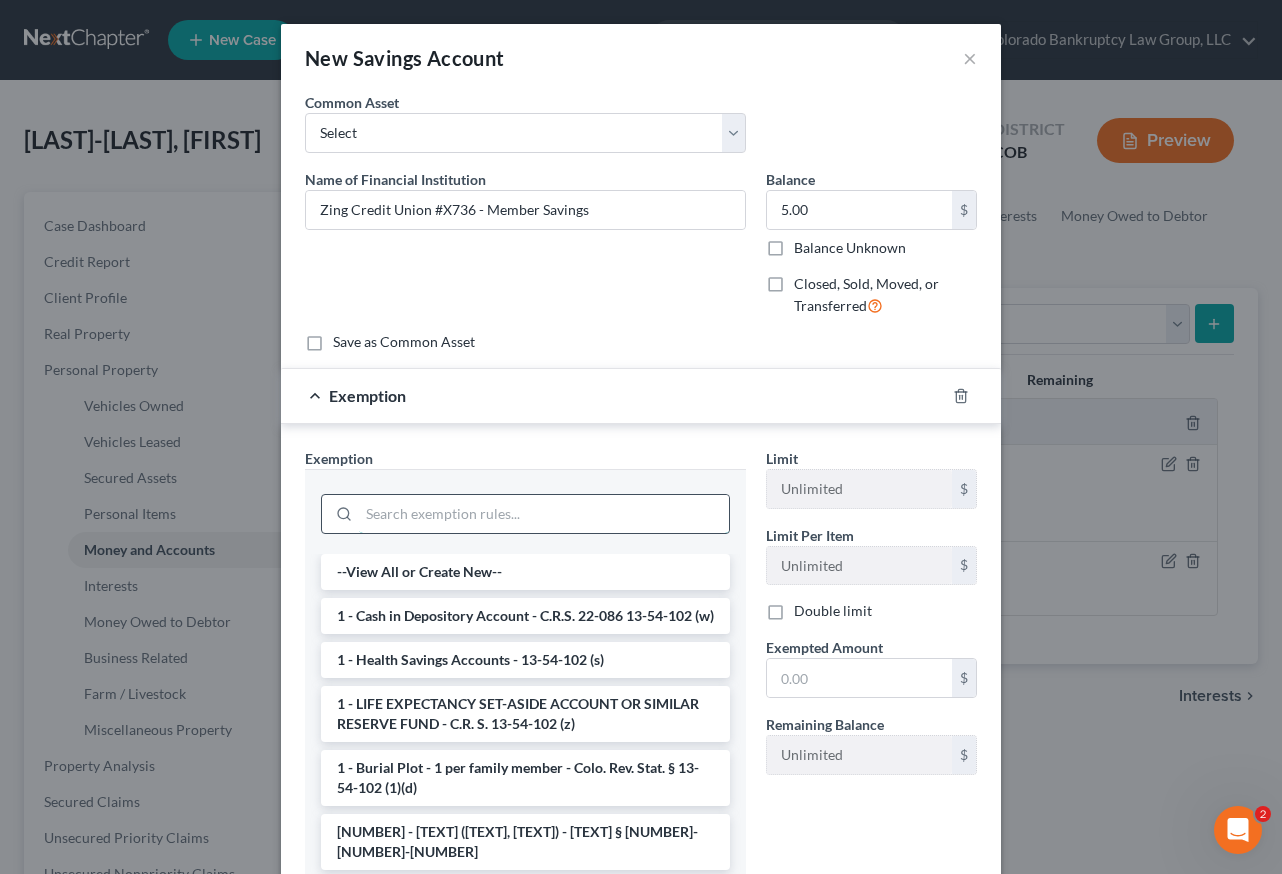 click at bounding box center (544, 514) 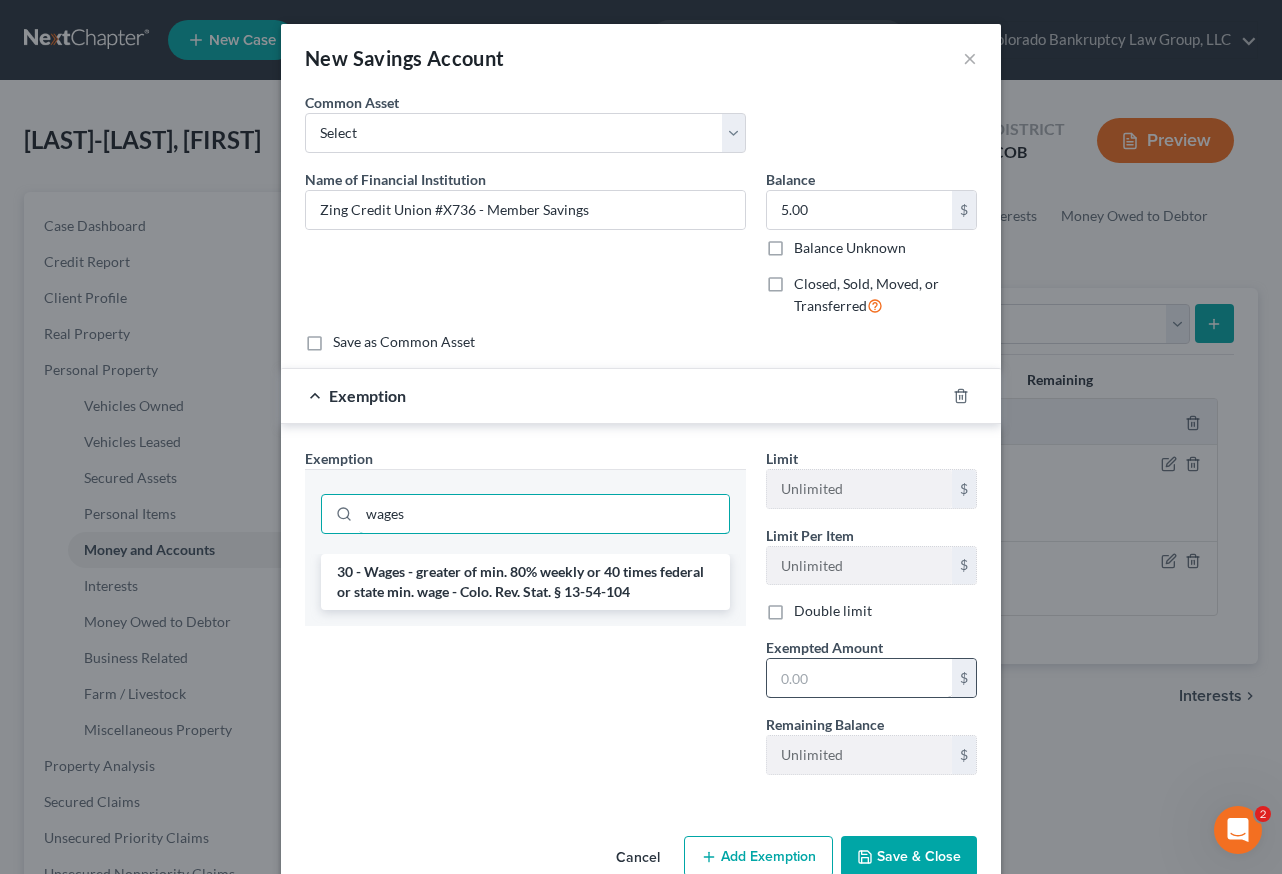 type on "wages" 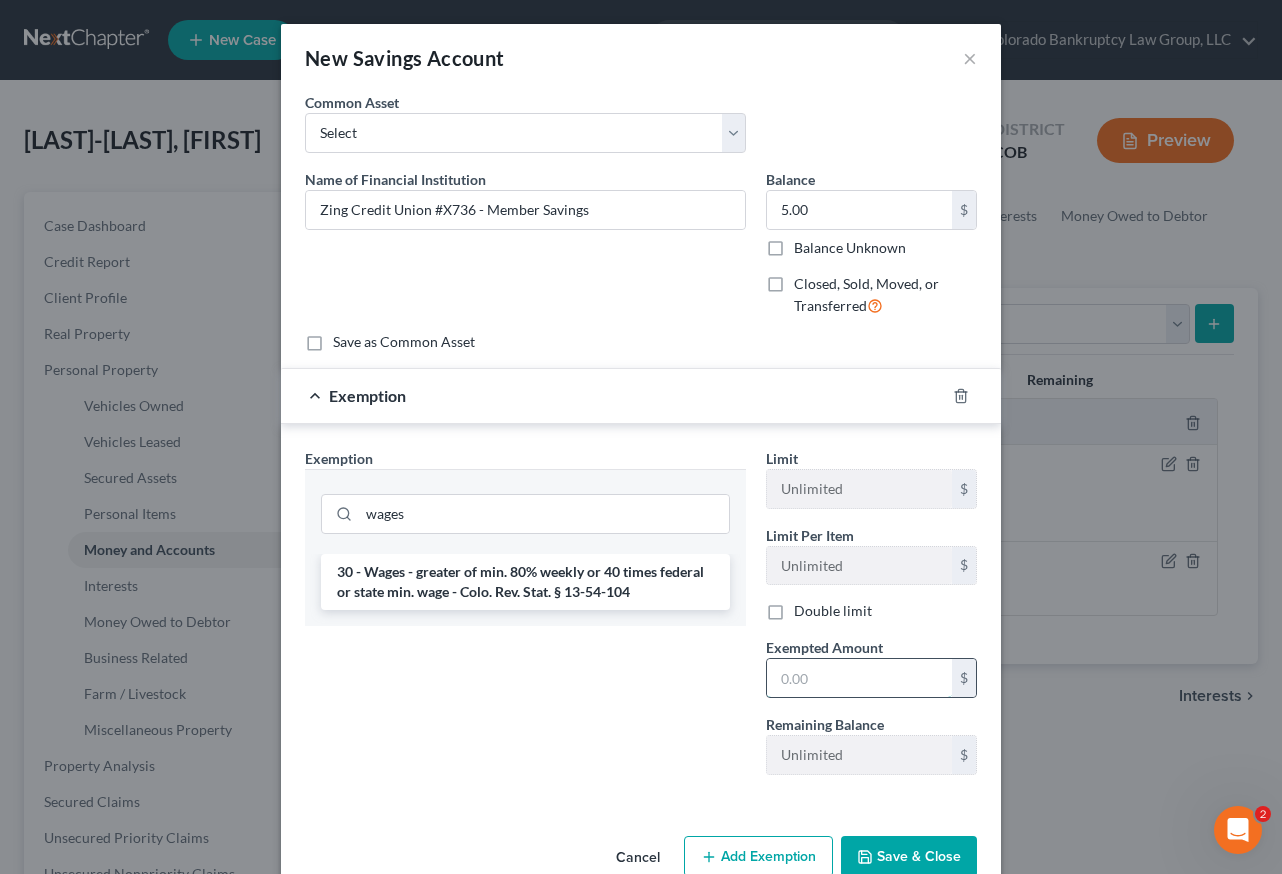 click at bounding box center (859, 678) 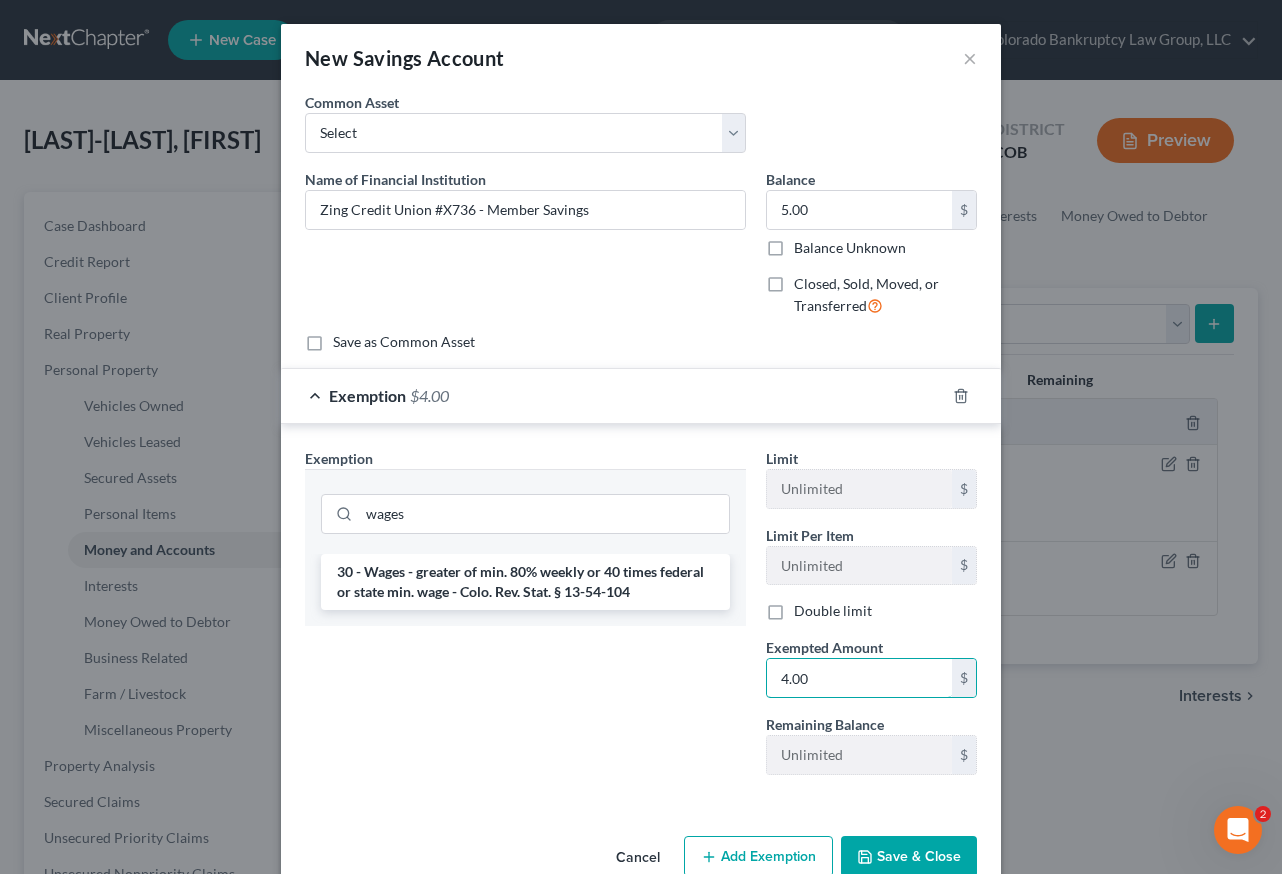 type on "4.00" 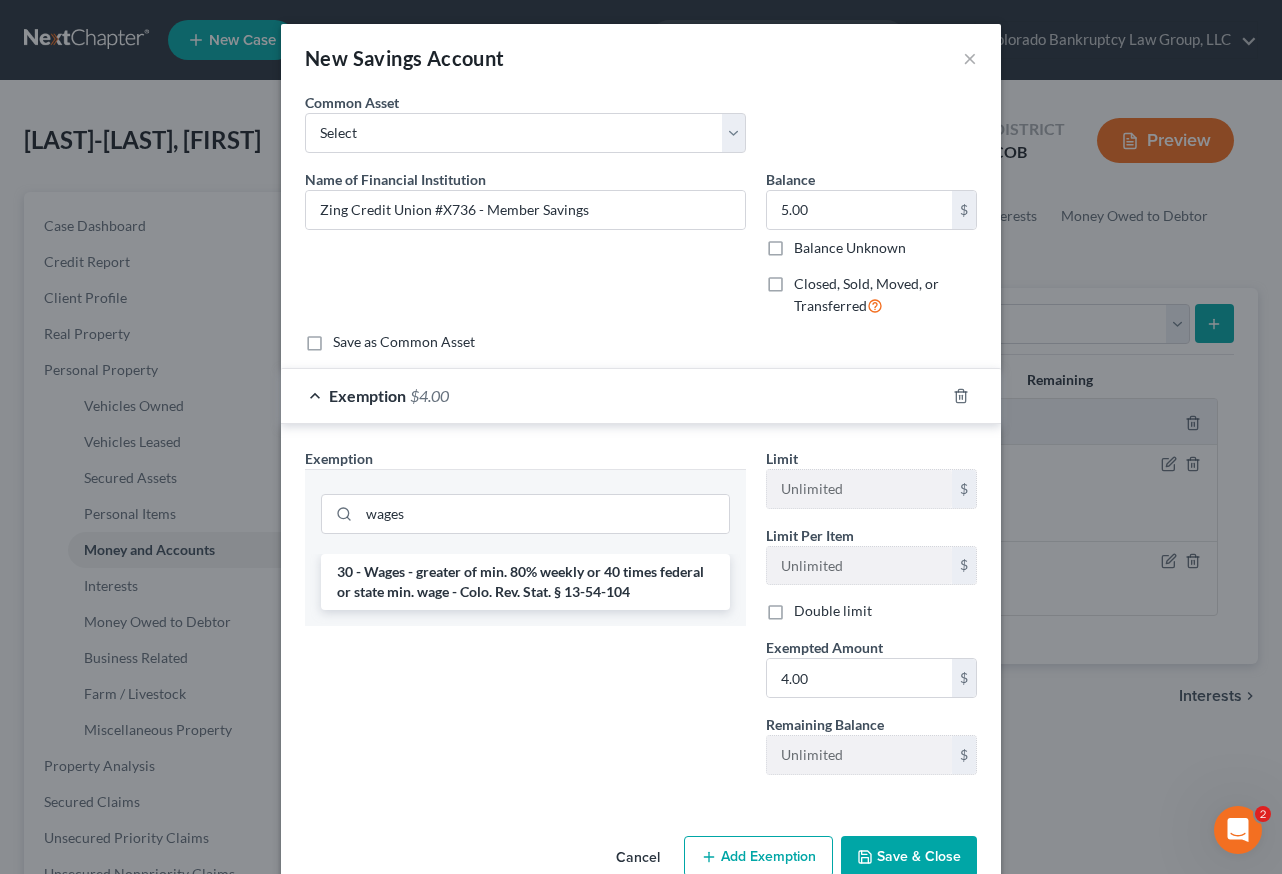 click on "Save & Close" at bounding box center [909, 857] 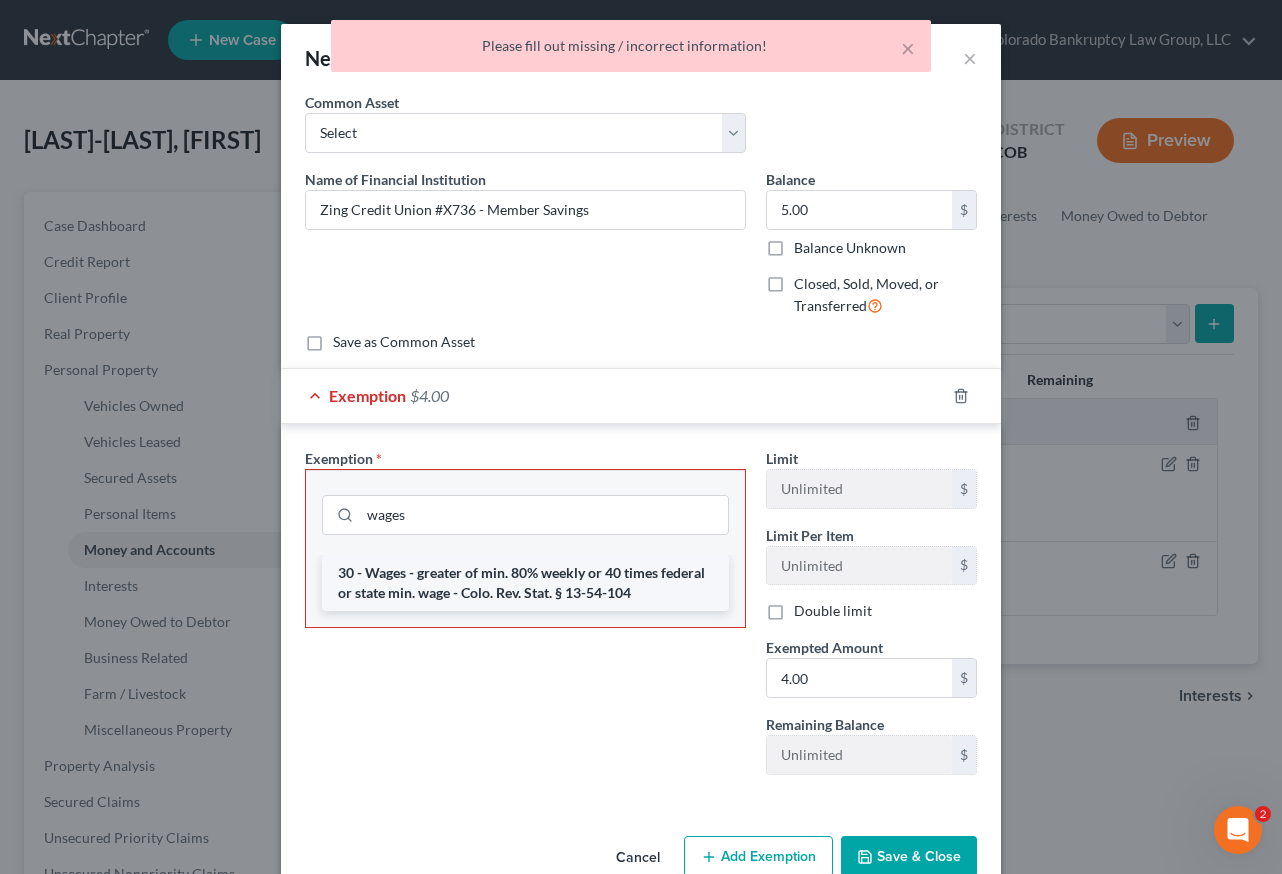 click on "30 - Wages - greater of min. 80% weekly or 40 times federal or state min. wage - Colo. Rev. Stat. § 13-54-104" at bounding box center (525, 583) 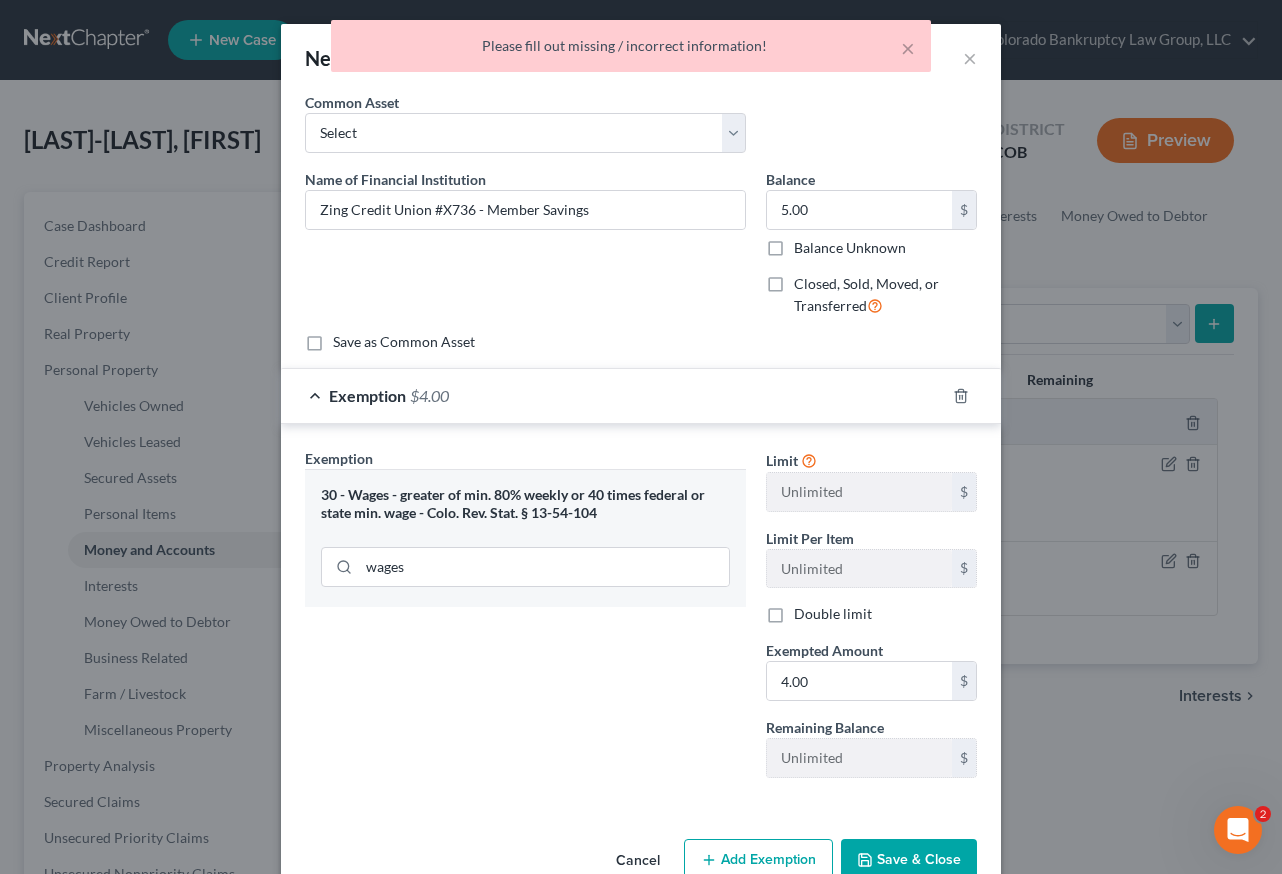 click on "Save & Close" at bounding box center [909, 860] 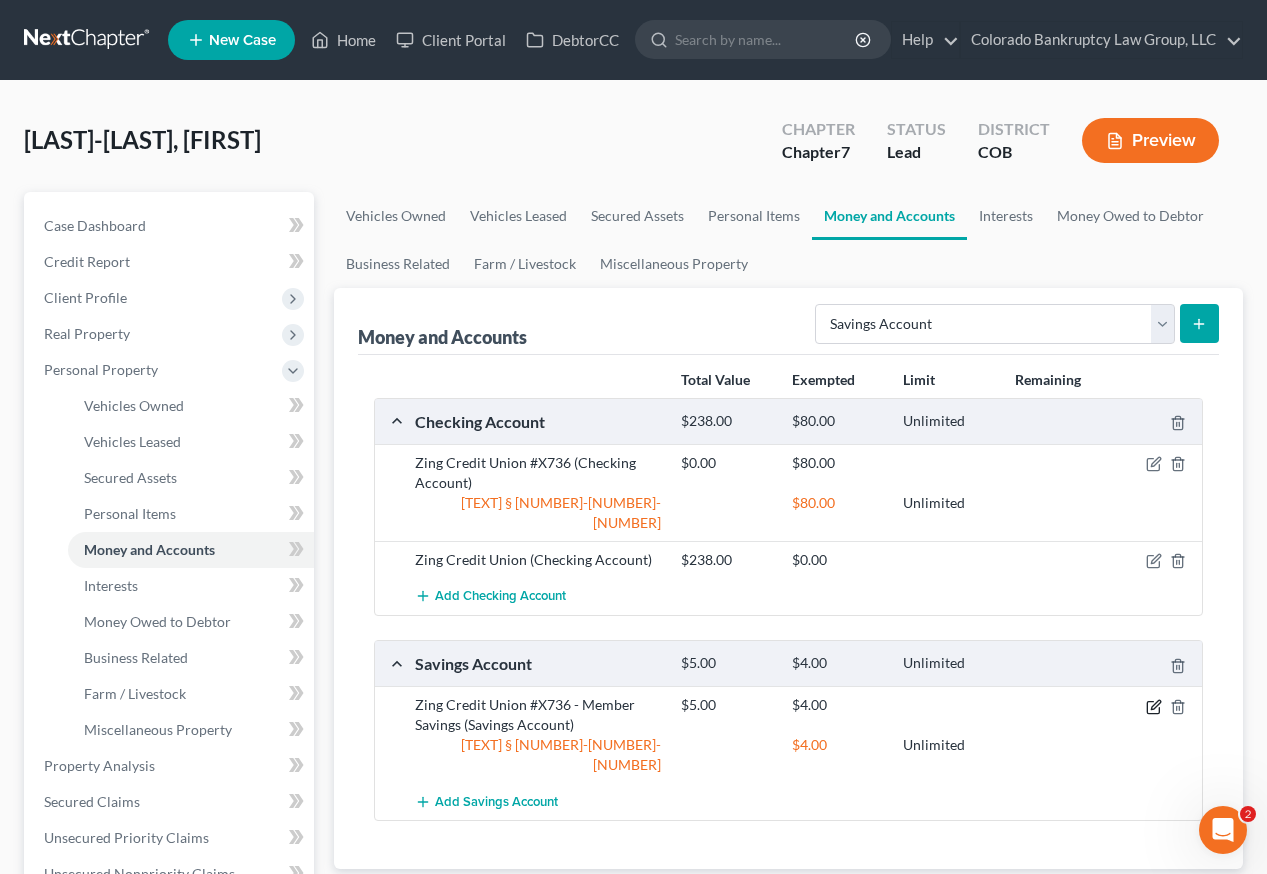 click 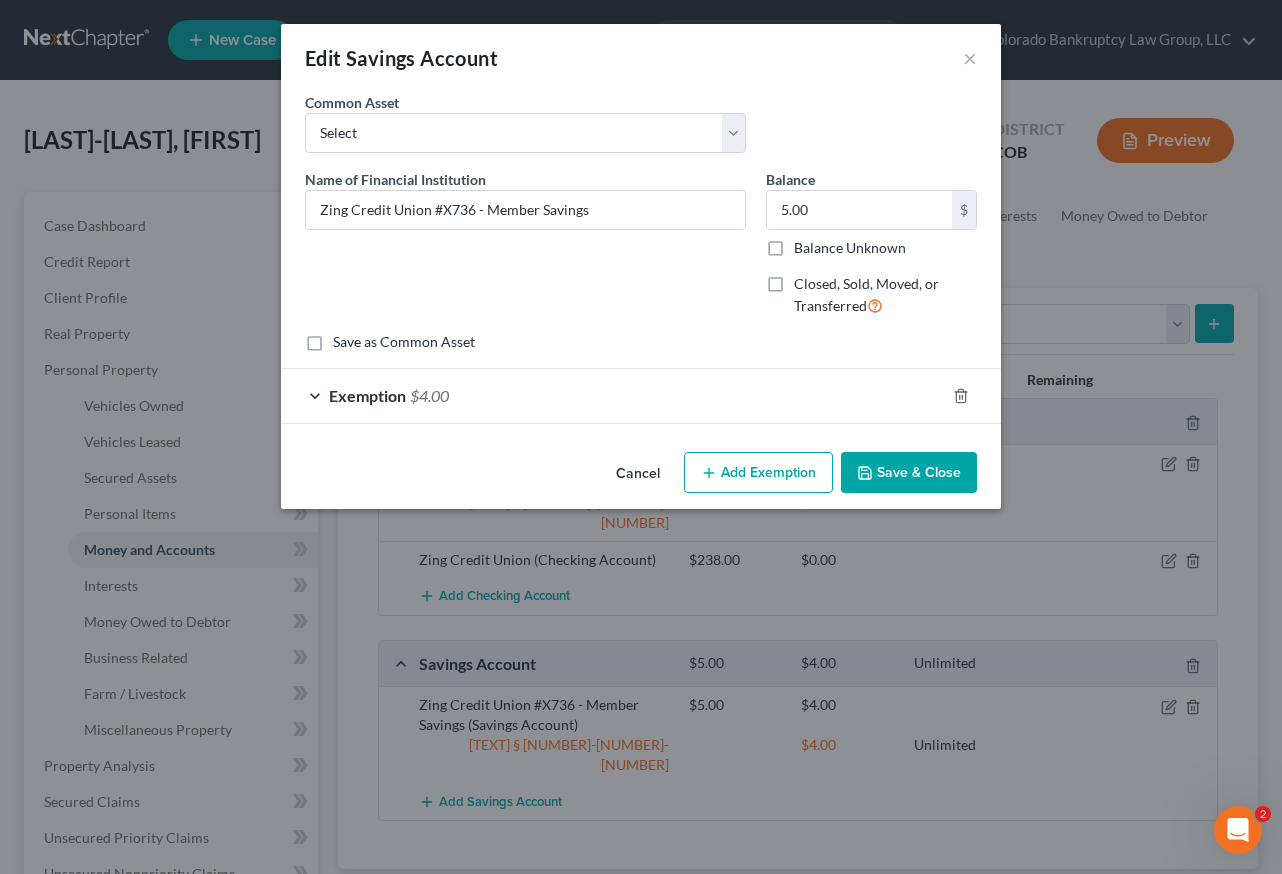click on "$4.00" at bounding box center (429, 395) 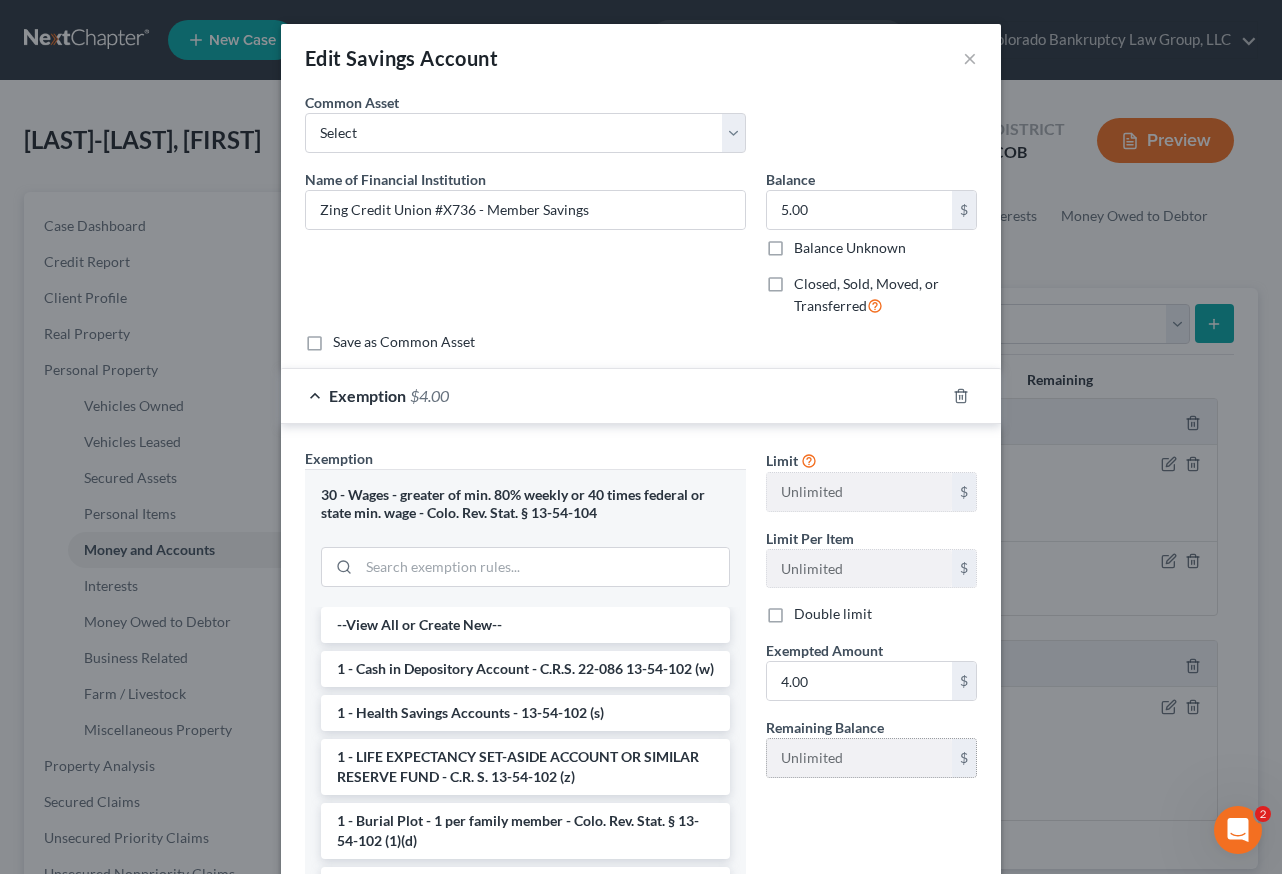 scroll, scrollTop: 195, scrollLeft: 0, axis: vertical 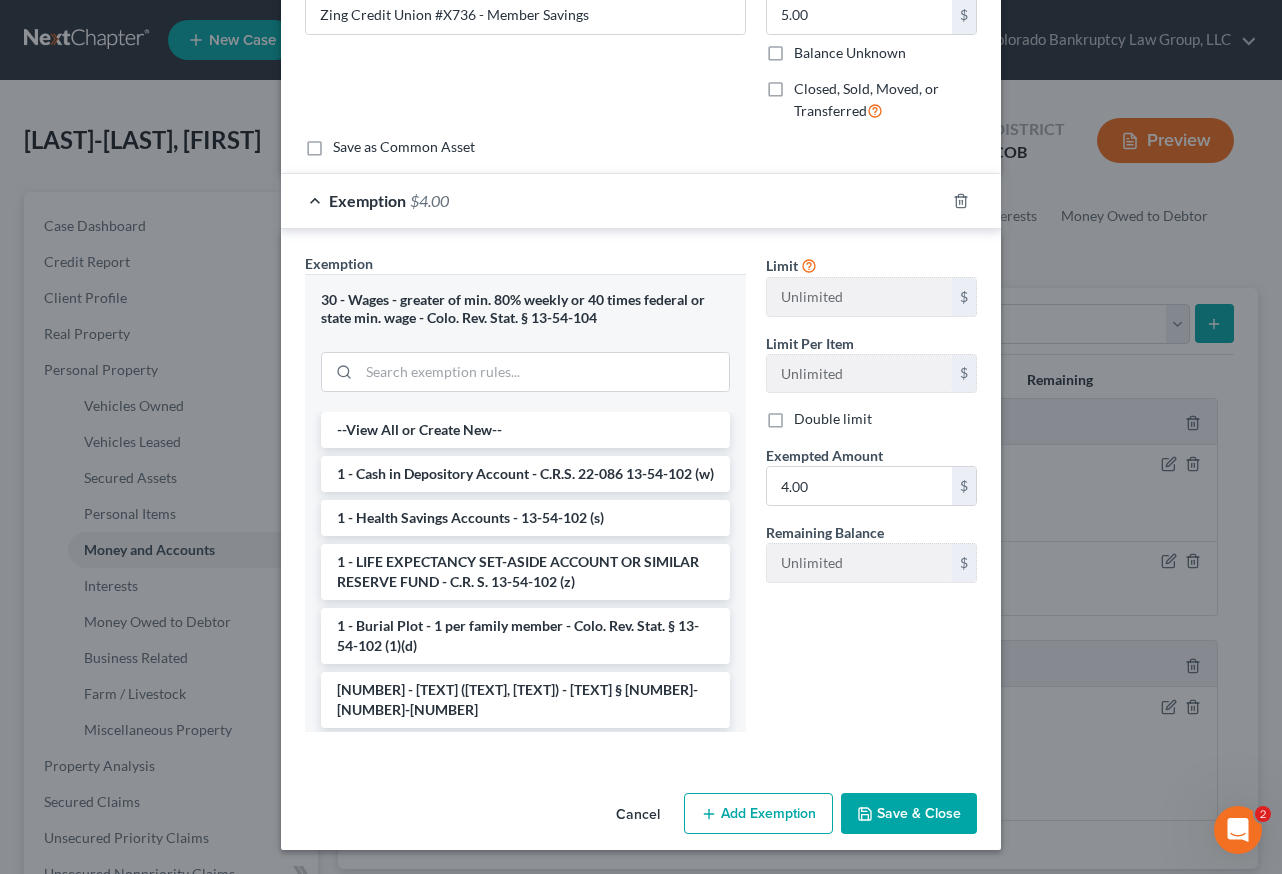 click on "Save & Close" at bounding box center (909, 814) 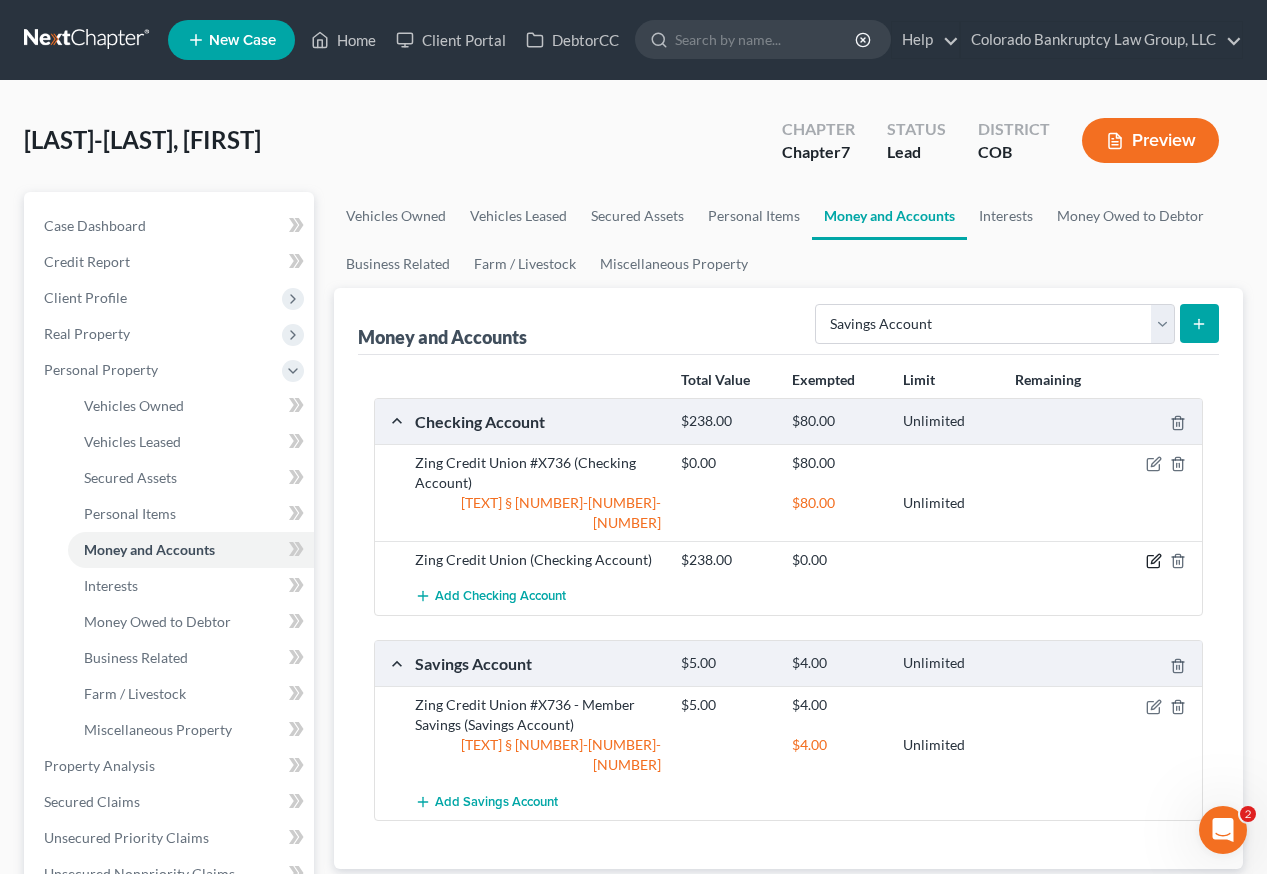 click 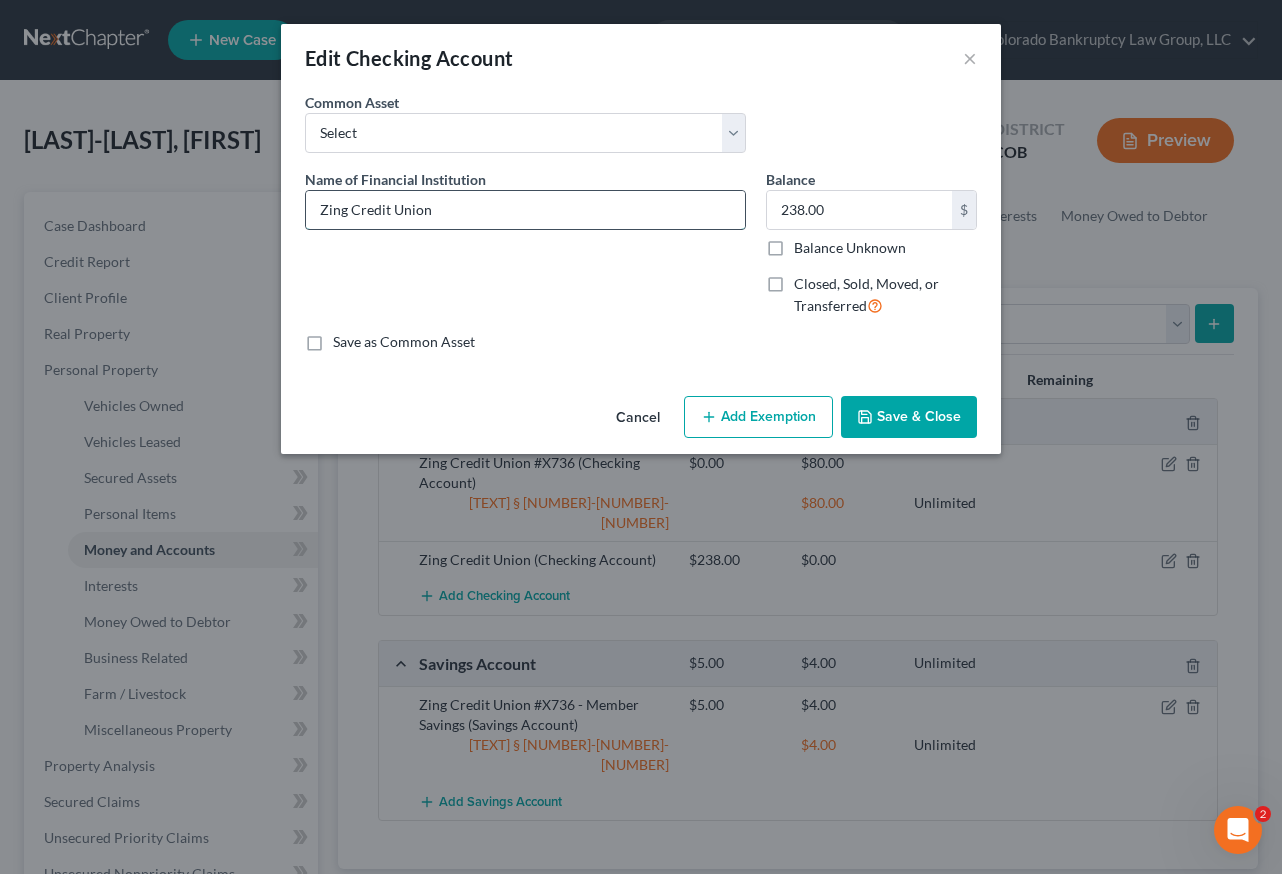click on "Zing Credit Union" at bounding box center [525, 210] 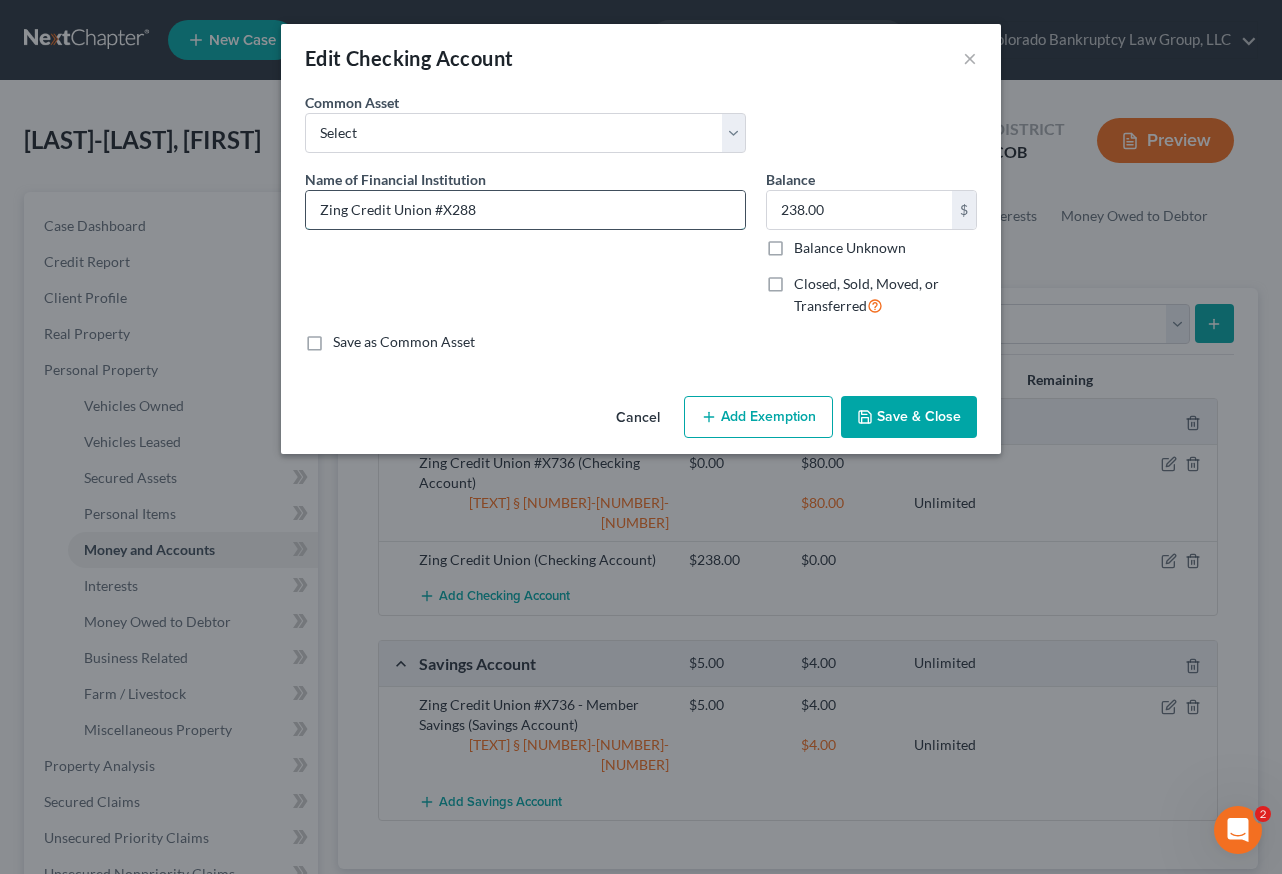 type on "Zing Credit Union #X288" 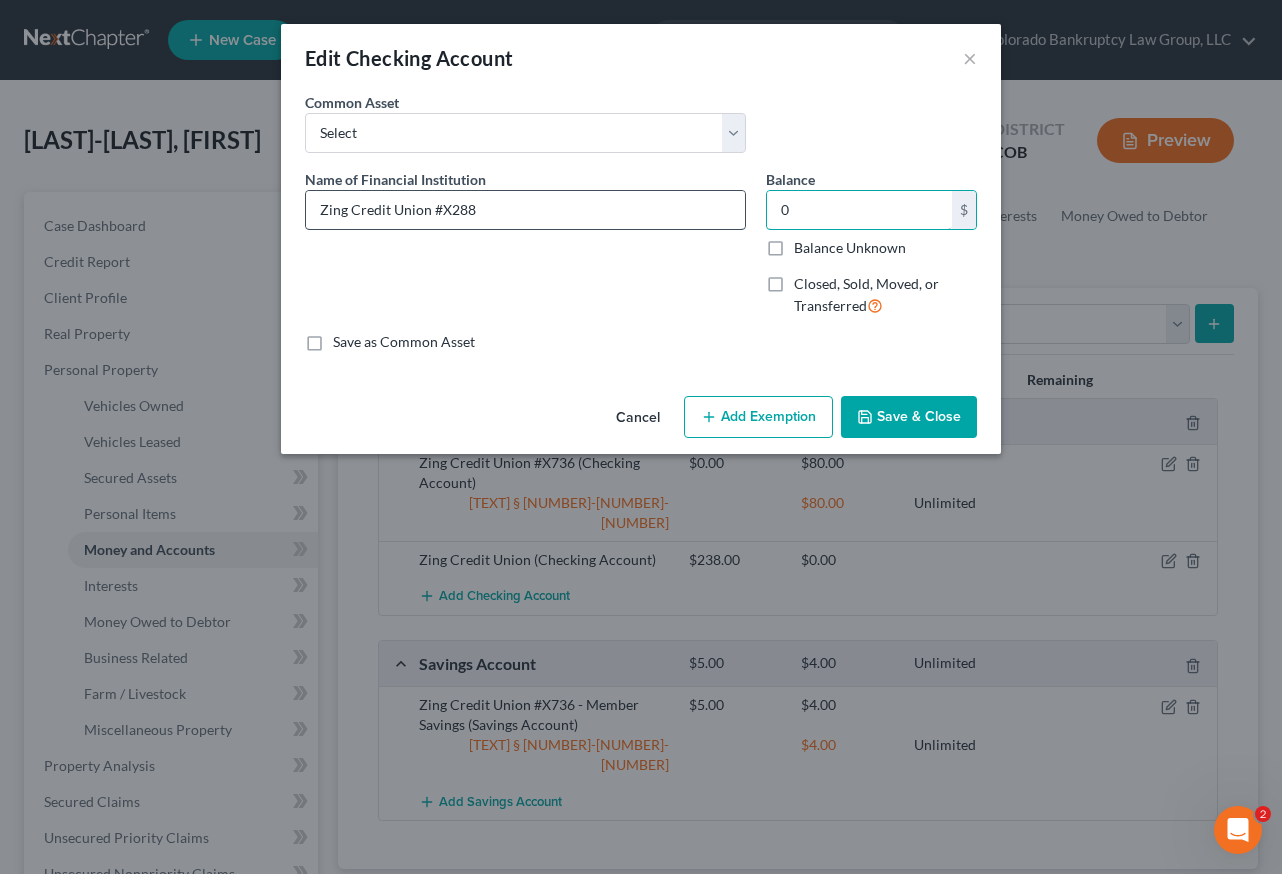 type on "0" 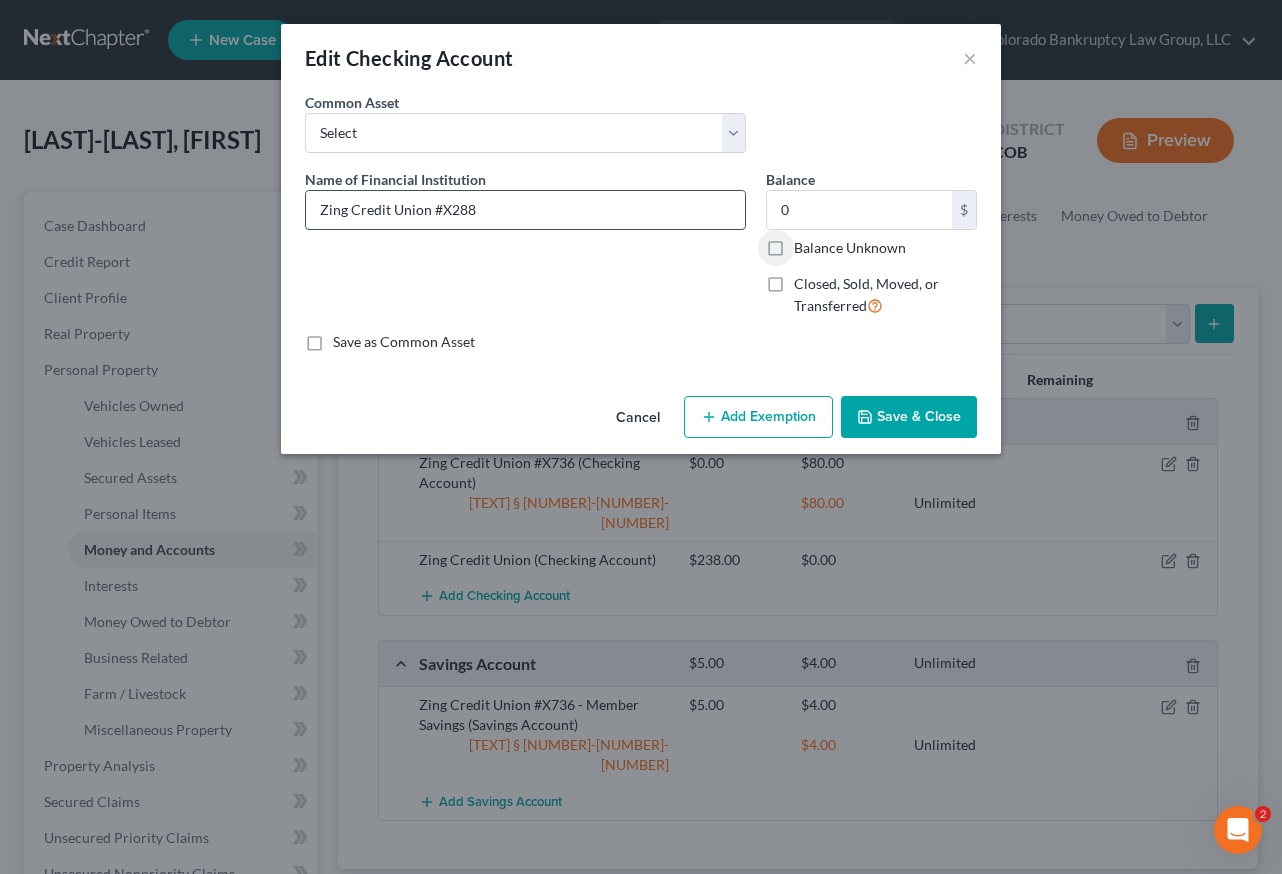 click on "Balance Unknown" at bounding box center [808, 244] 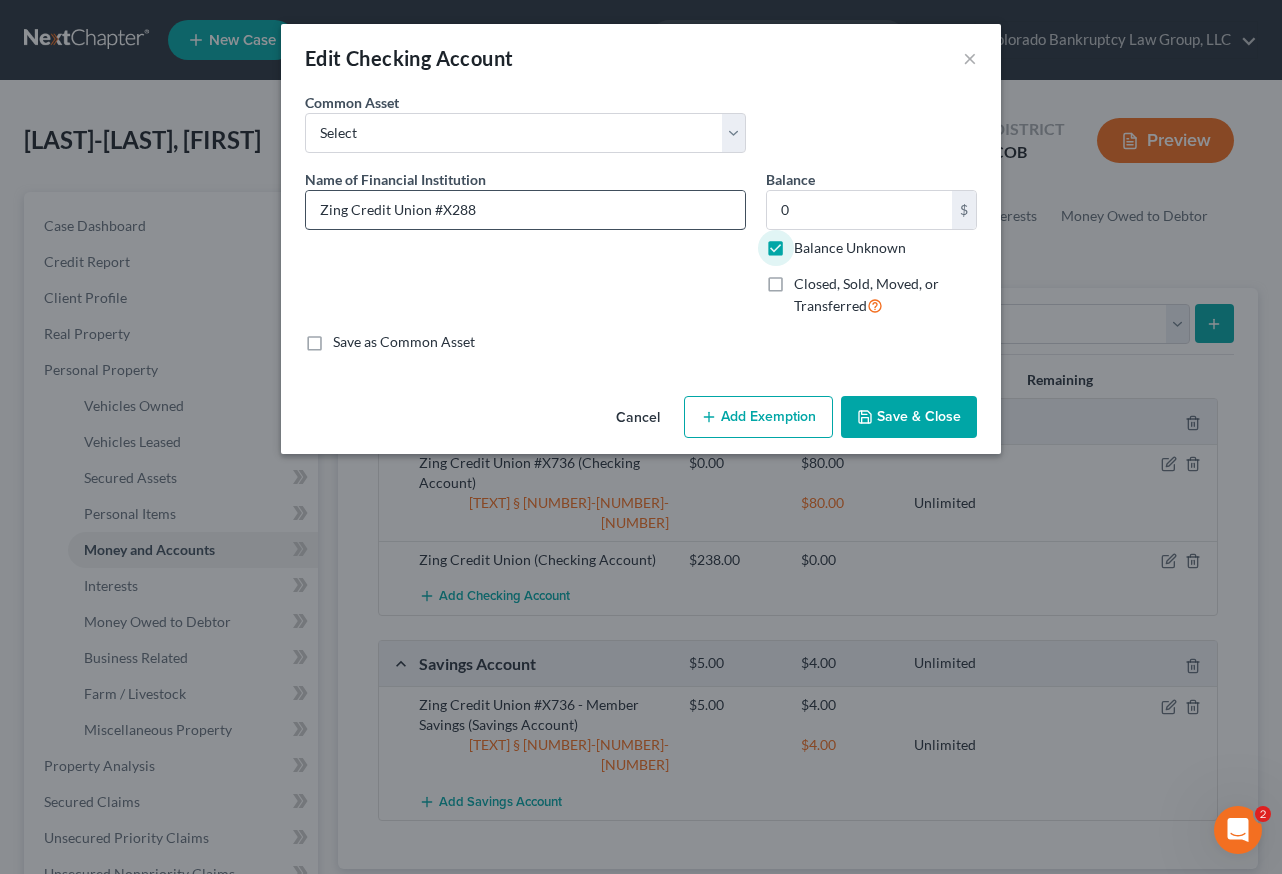 type 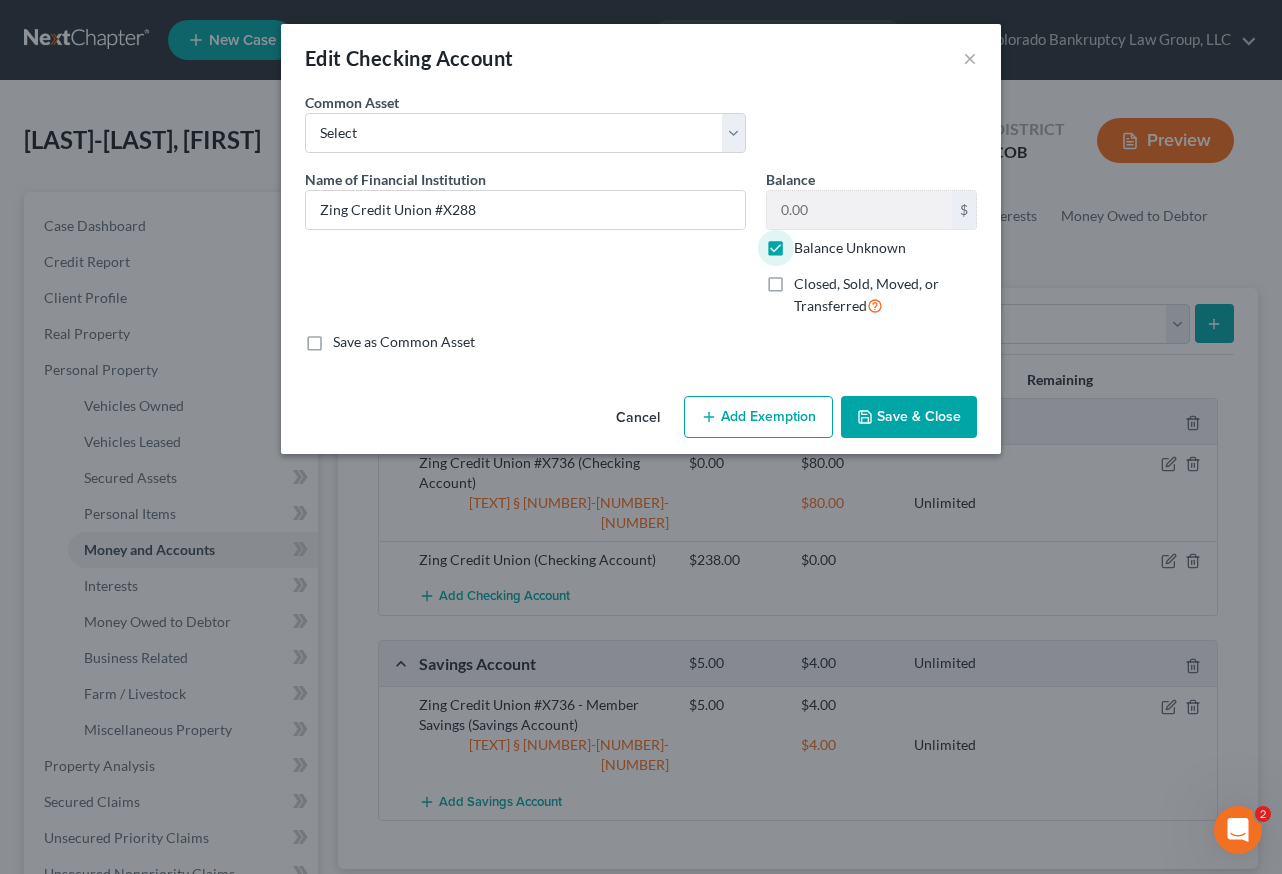 click on "Add Exemption" at bounding box center [758, 417] 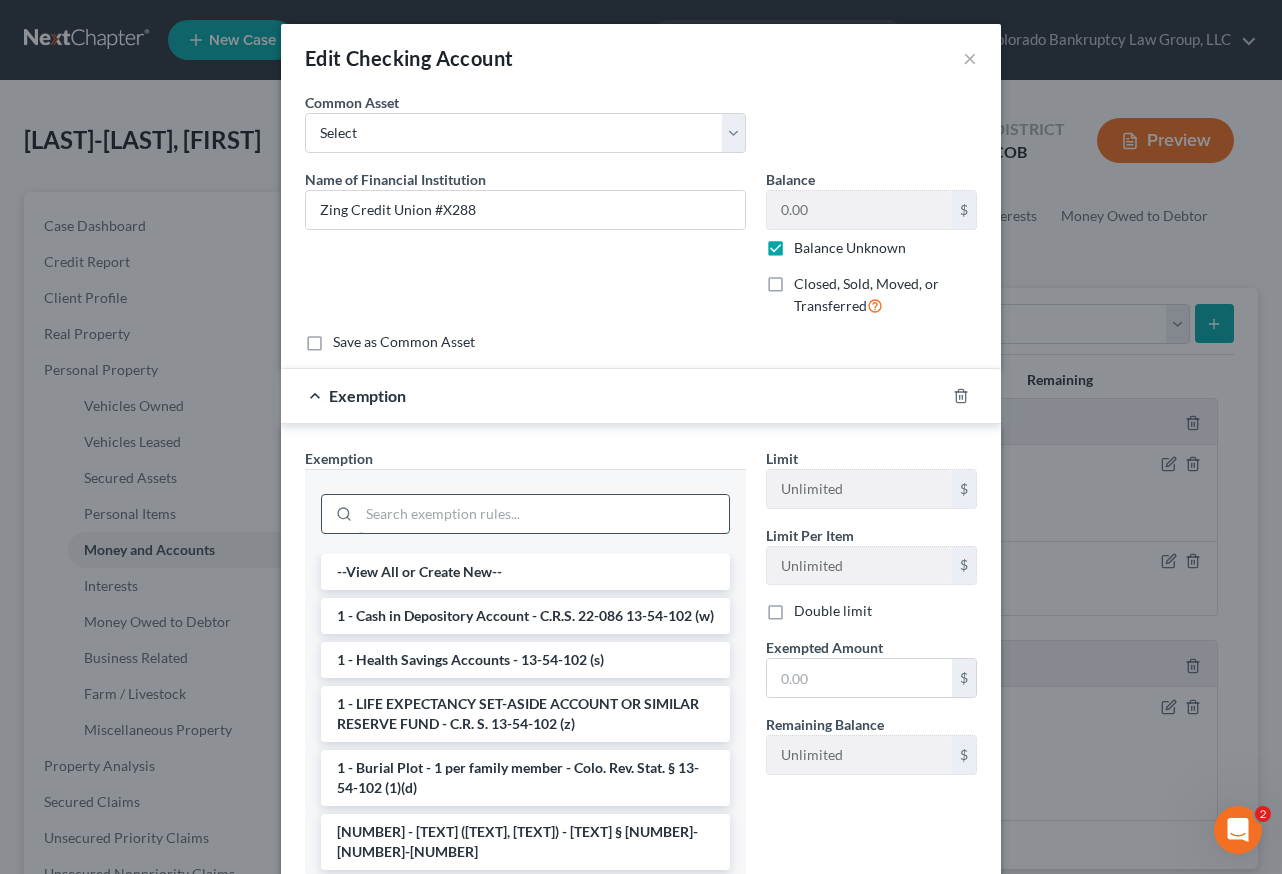 click at bounding box center [544, 514] 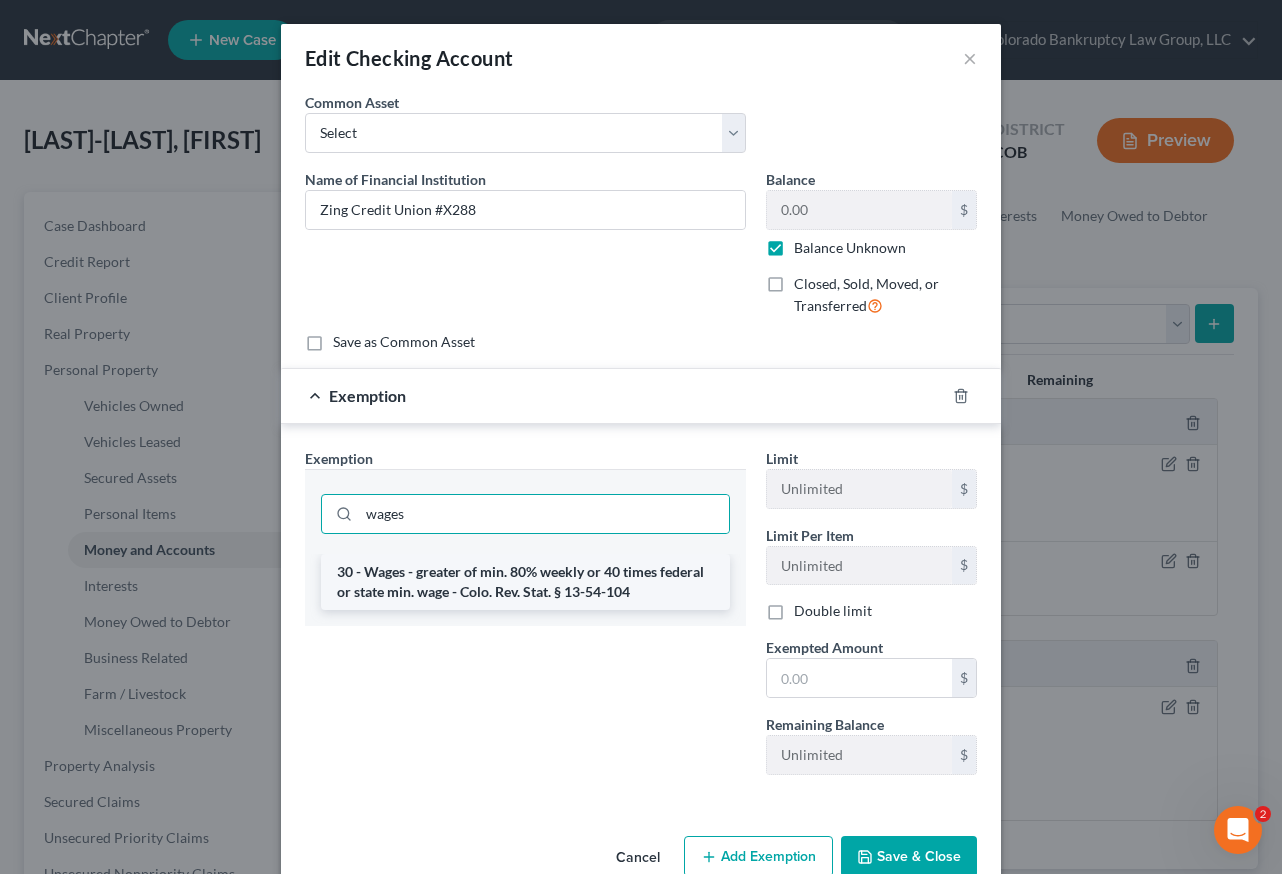 click on "30 - Wages - greater of min. 80% weekly or 40 times federal or state min. wage - Colo. Rev. Stat. § 13-54-104" at bounding box center (525, 582) 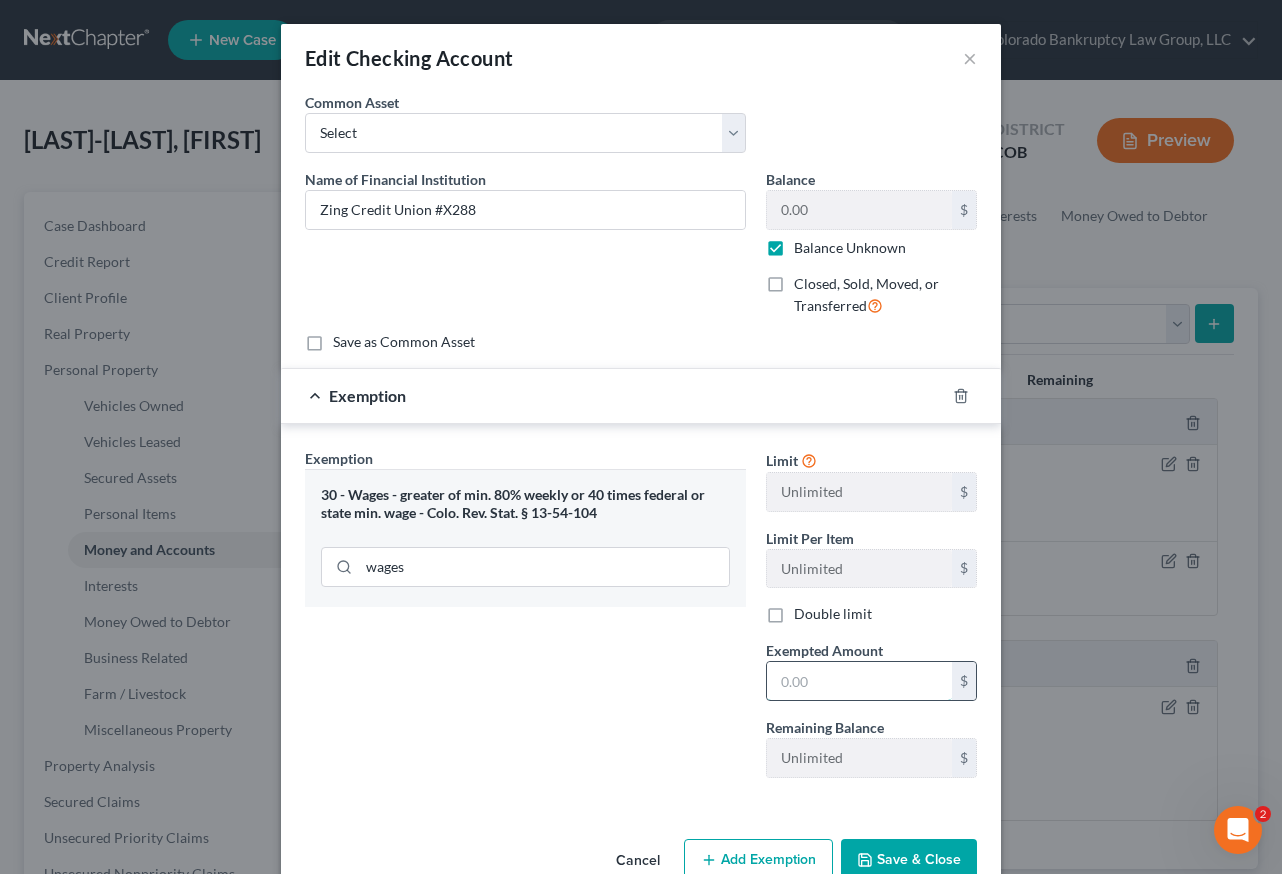 click at bounding box center (859, 681) 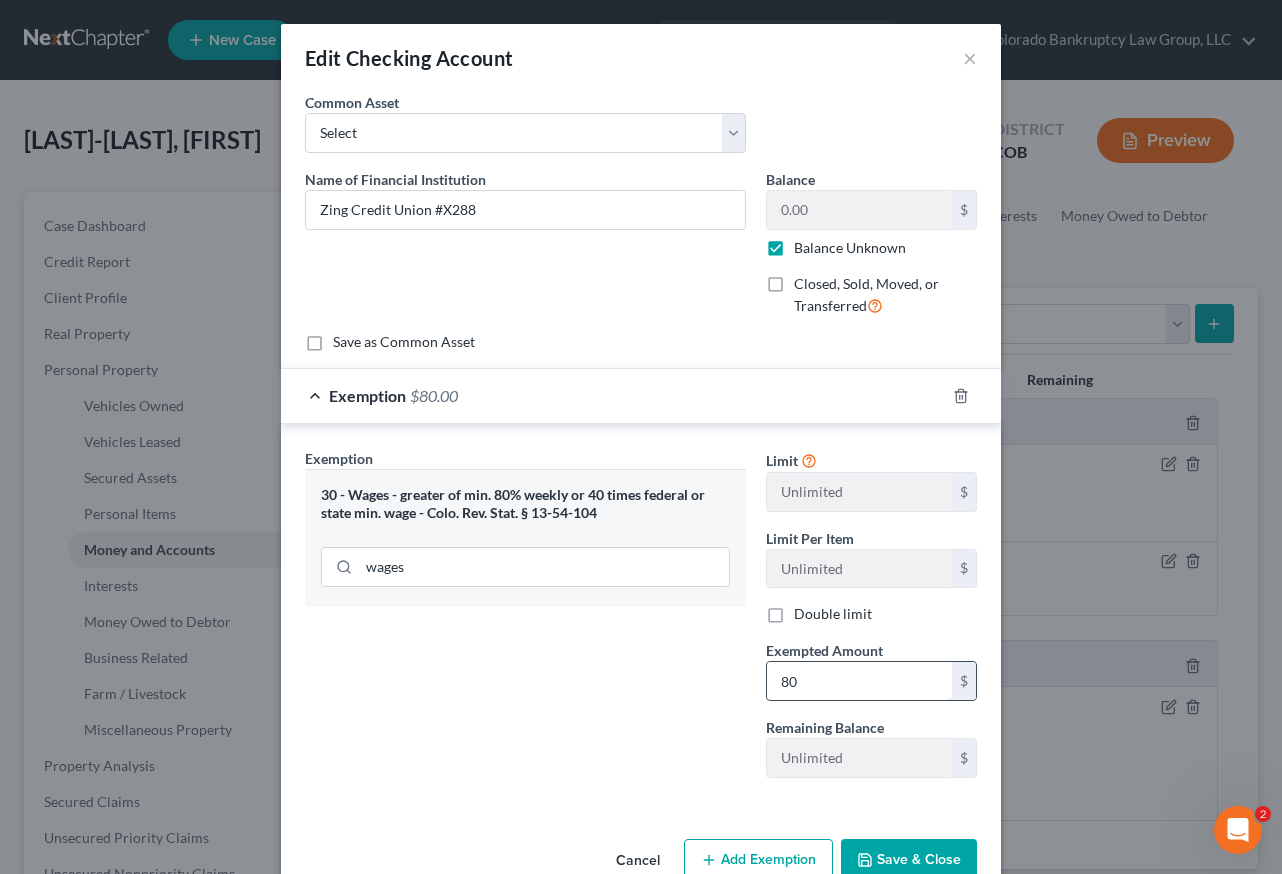 scroll, scrollTop: 6, scrollLeft: 0, axis: vertical 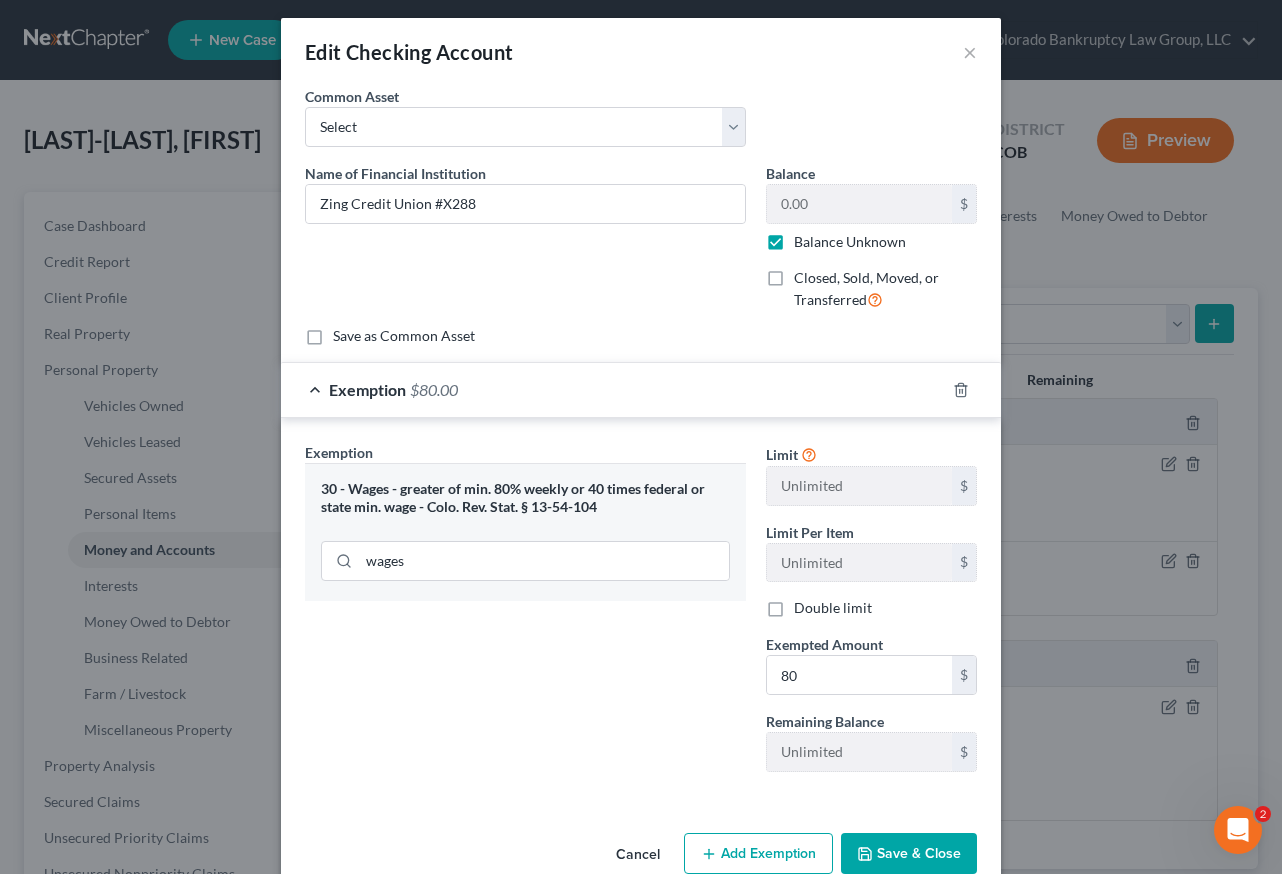 click on "Save & Close" at bounding box center [909, 854] 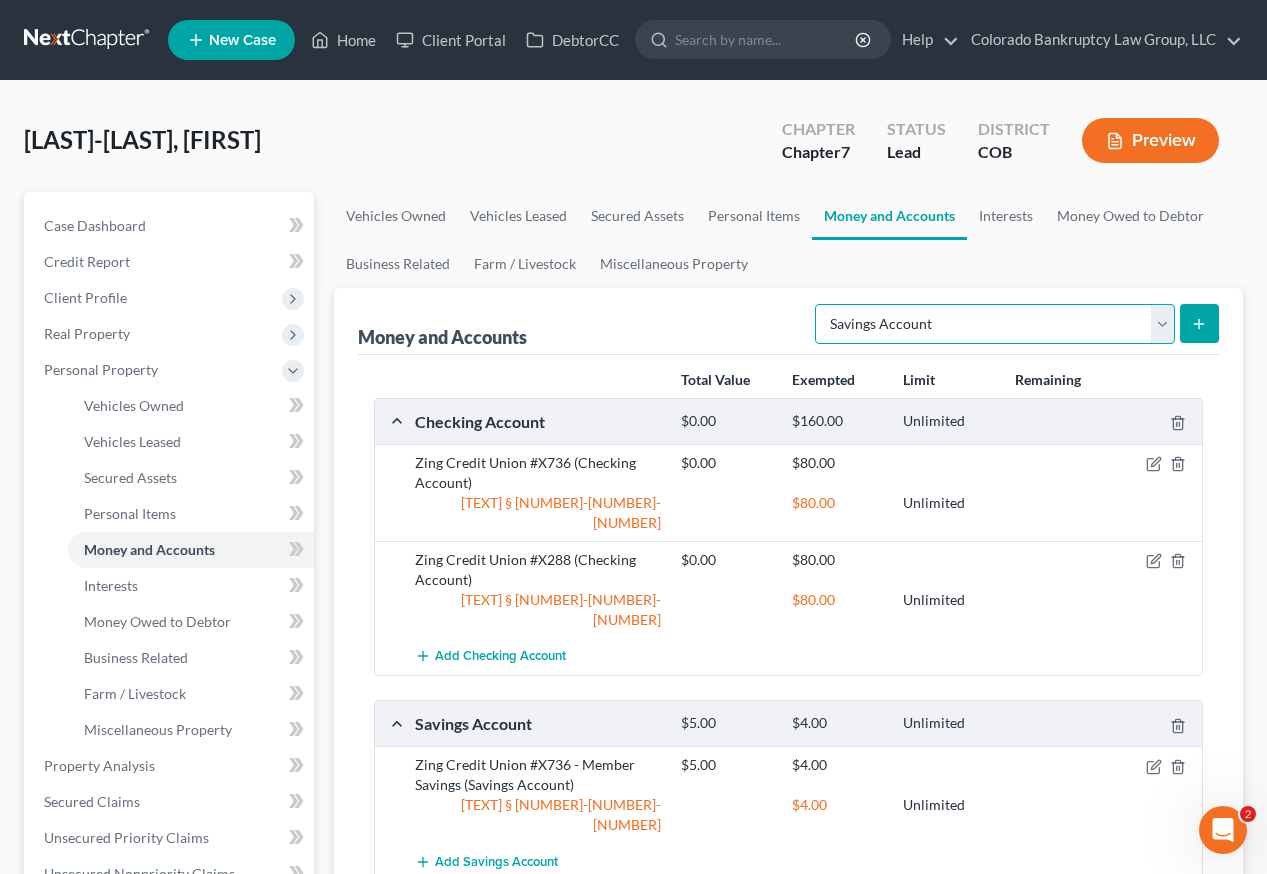 drag, startPoint x: 1066, startPoint y: 311, endPoint x: 1057, endPoint y: 324, distance: 15.811388 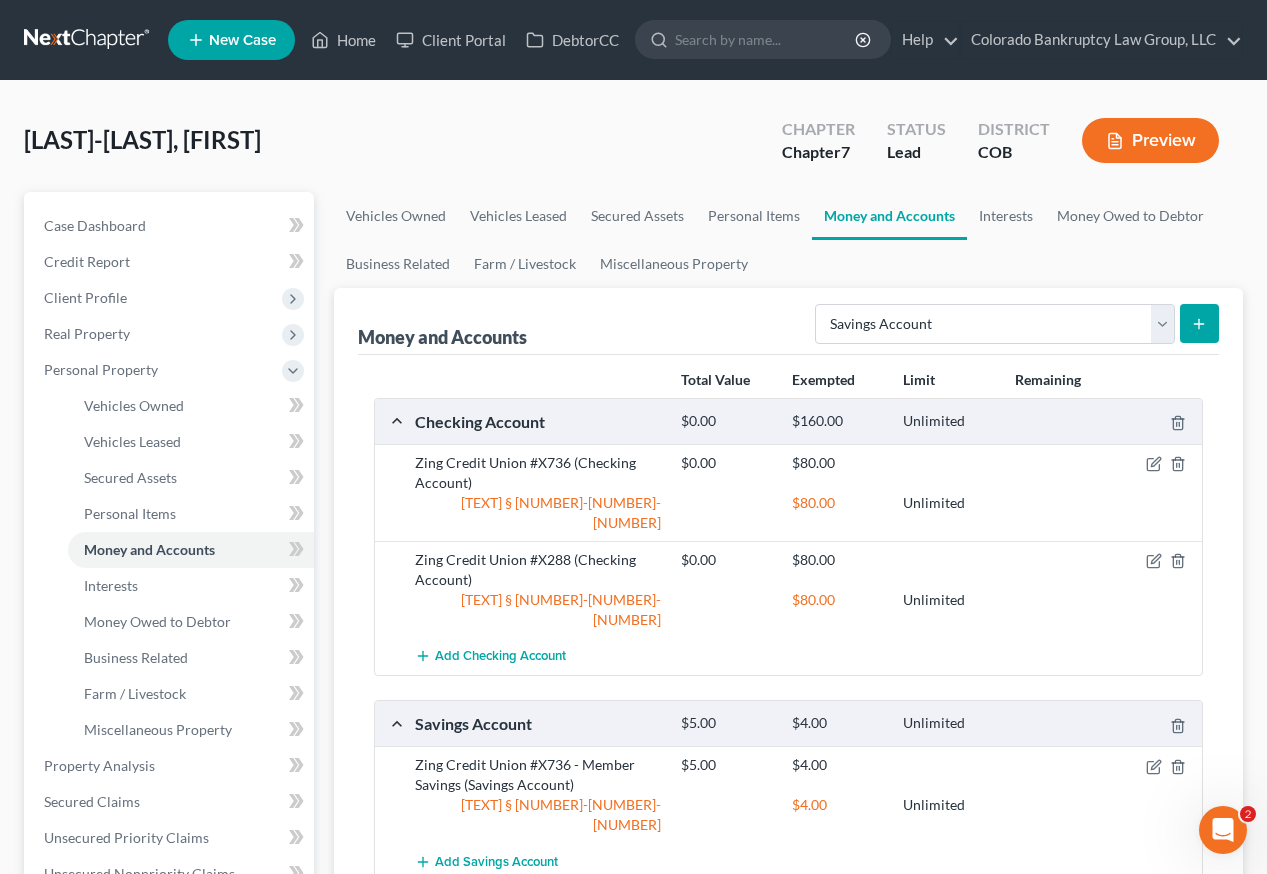 click 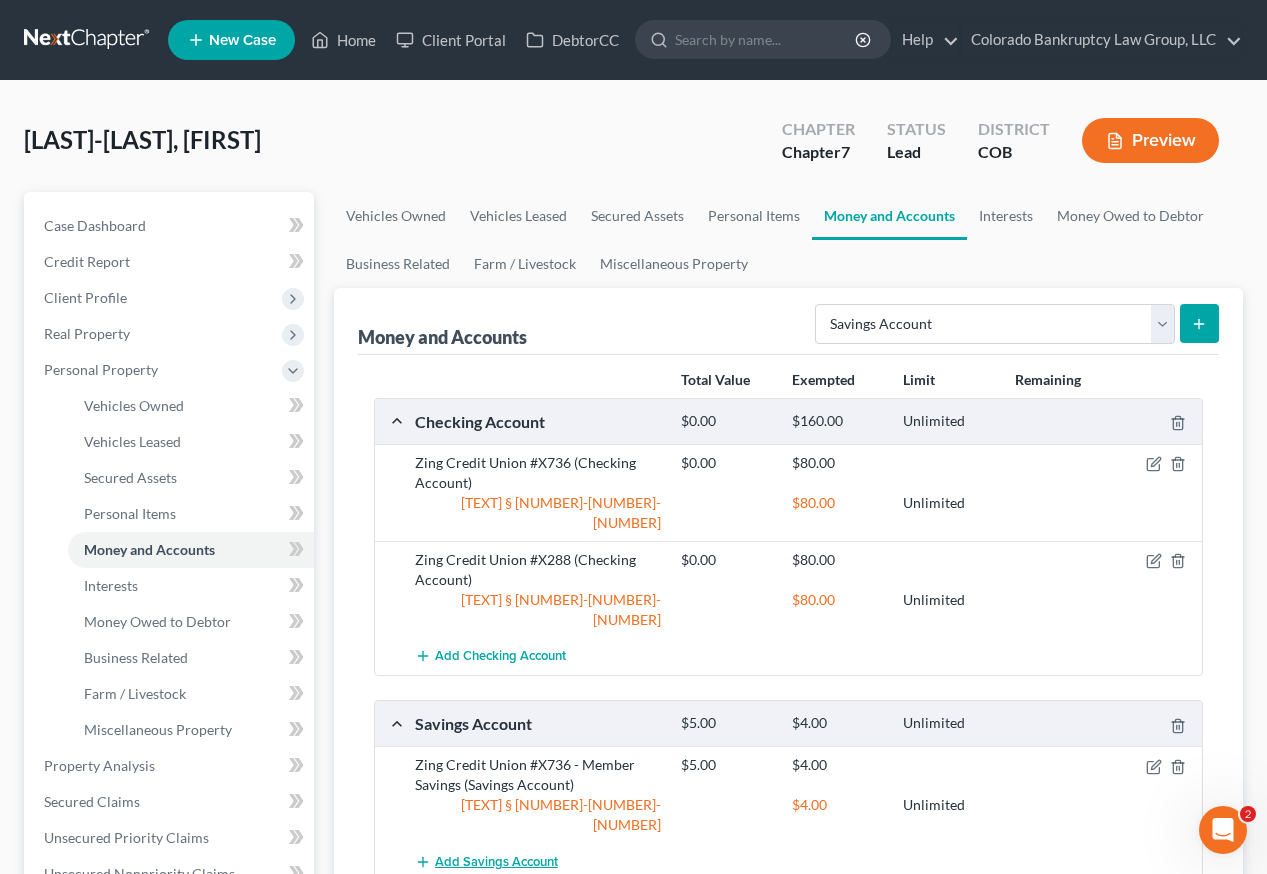 click on "Add Savings Account" at bounding box center (496, 862) 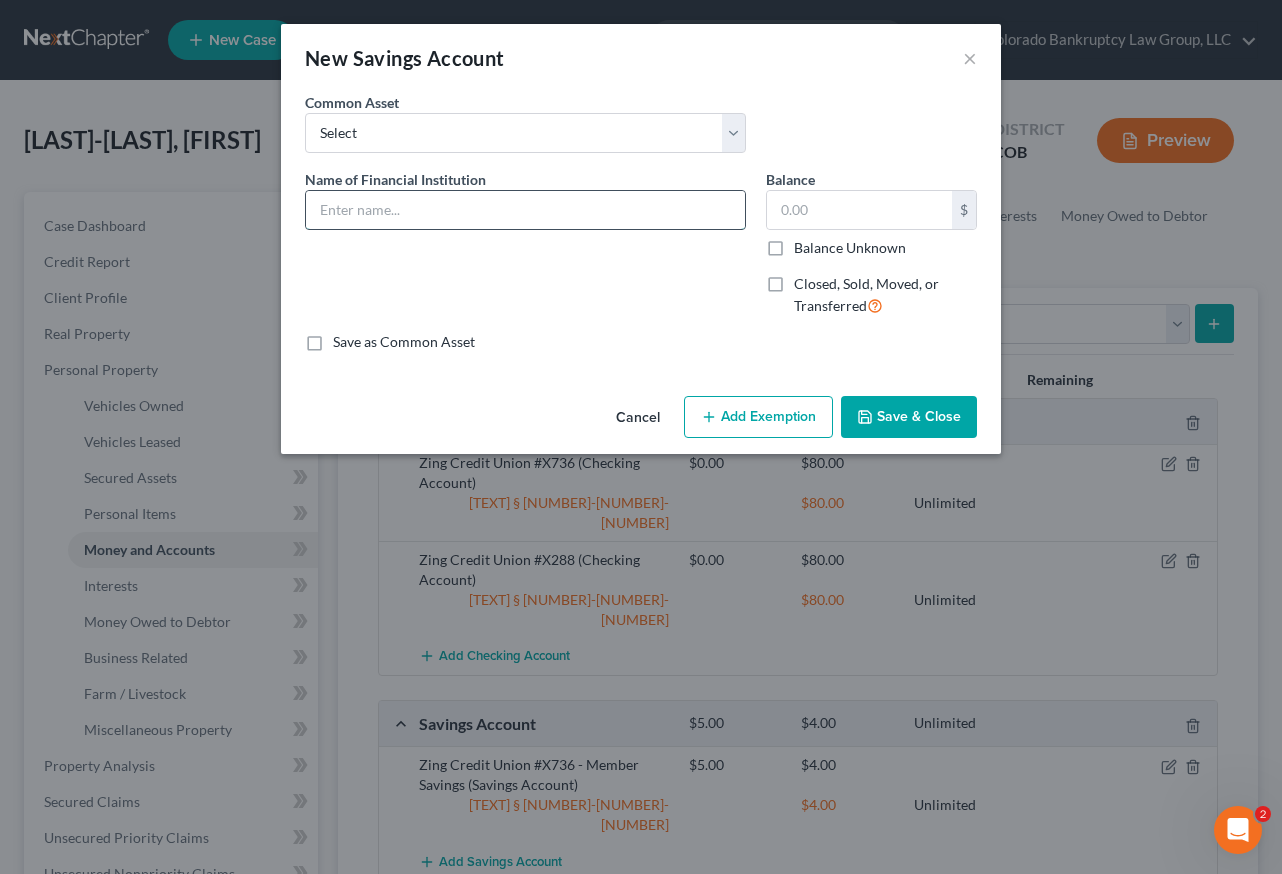 click at bounding box center [525, 210] 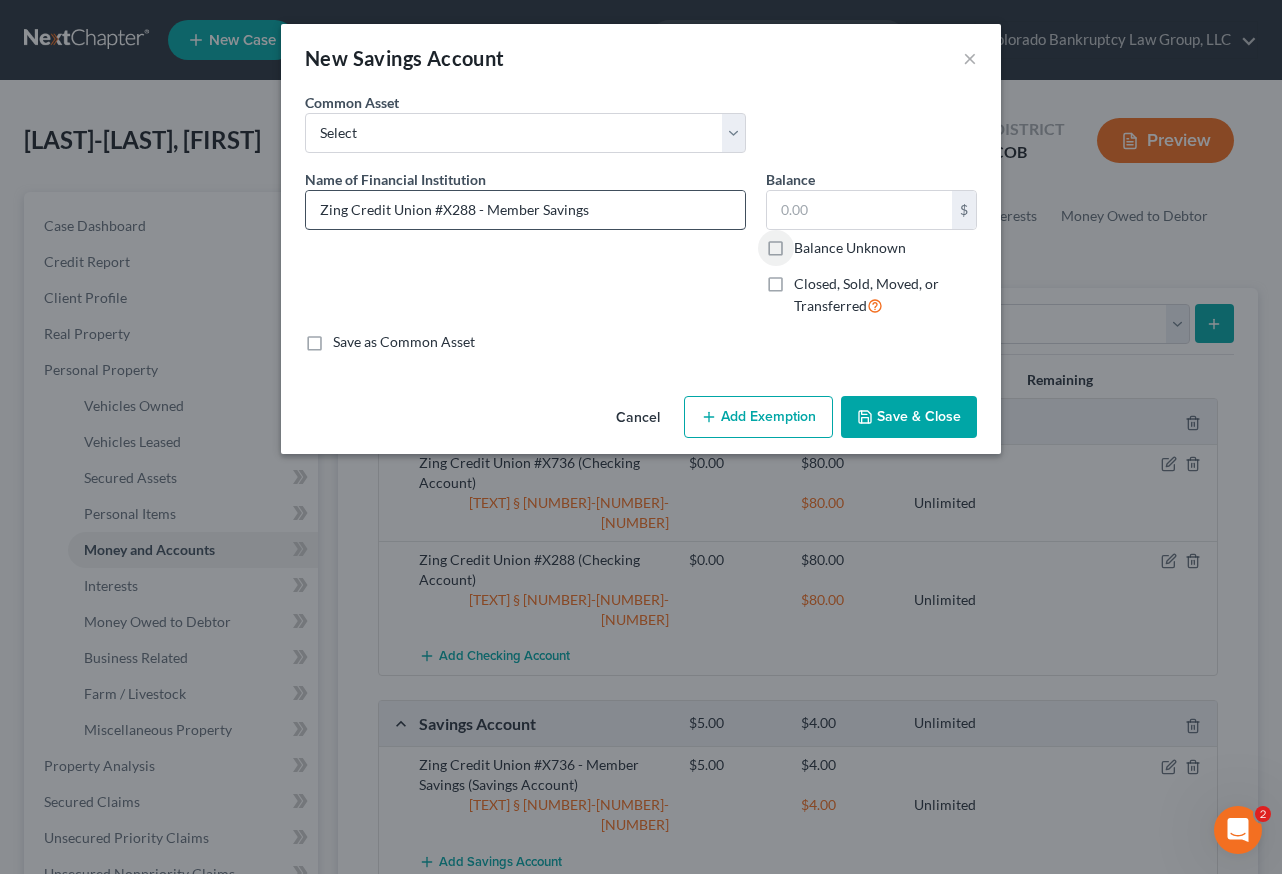 click on "Balance Unknown" at bounding box center (808, 244) 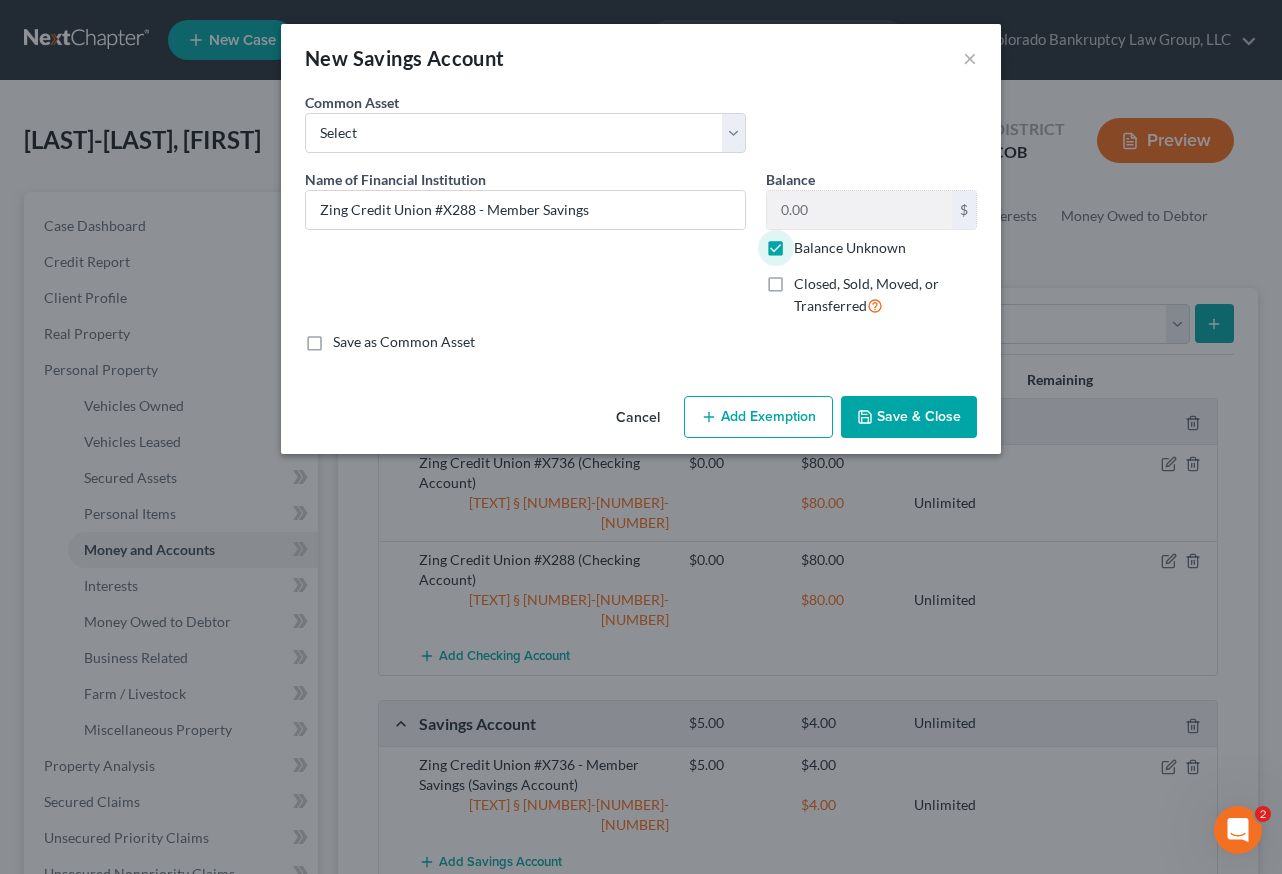 click on "Add Exemption" at bounding box center (758, 417) 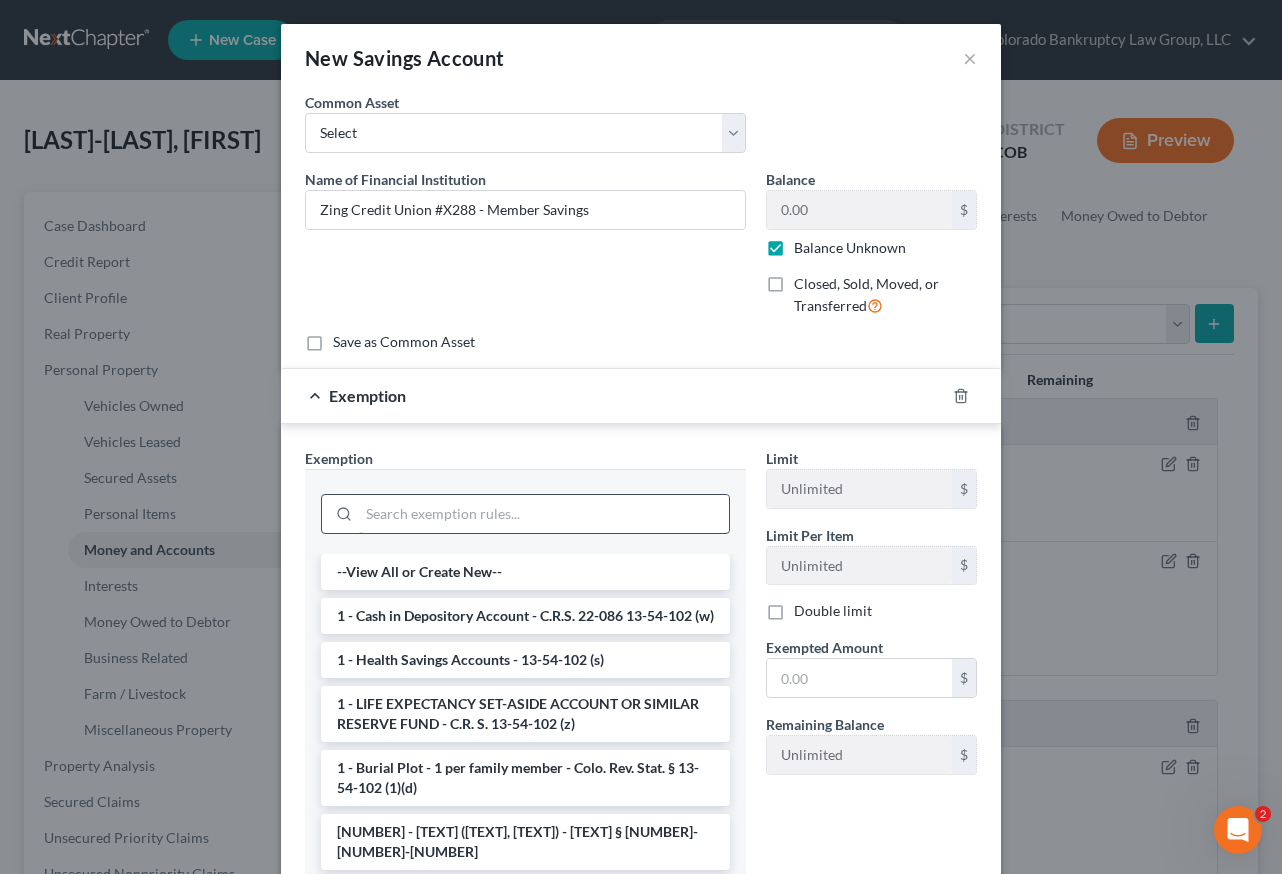 click at bounding box center (544, 514) 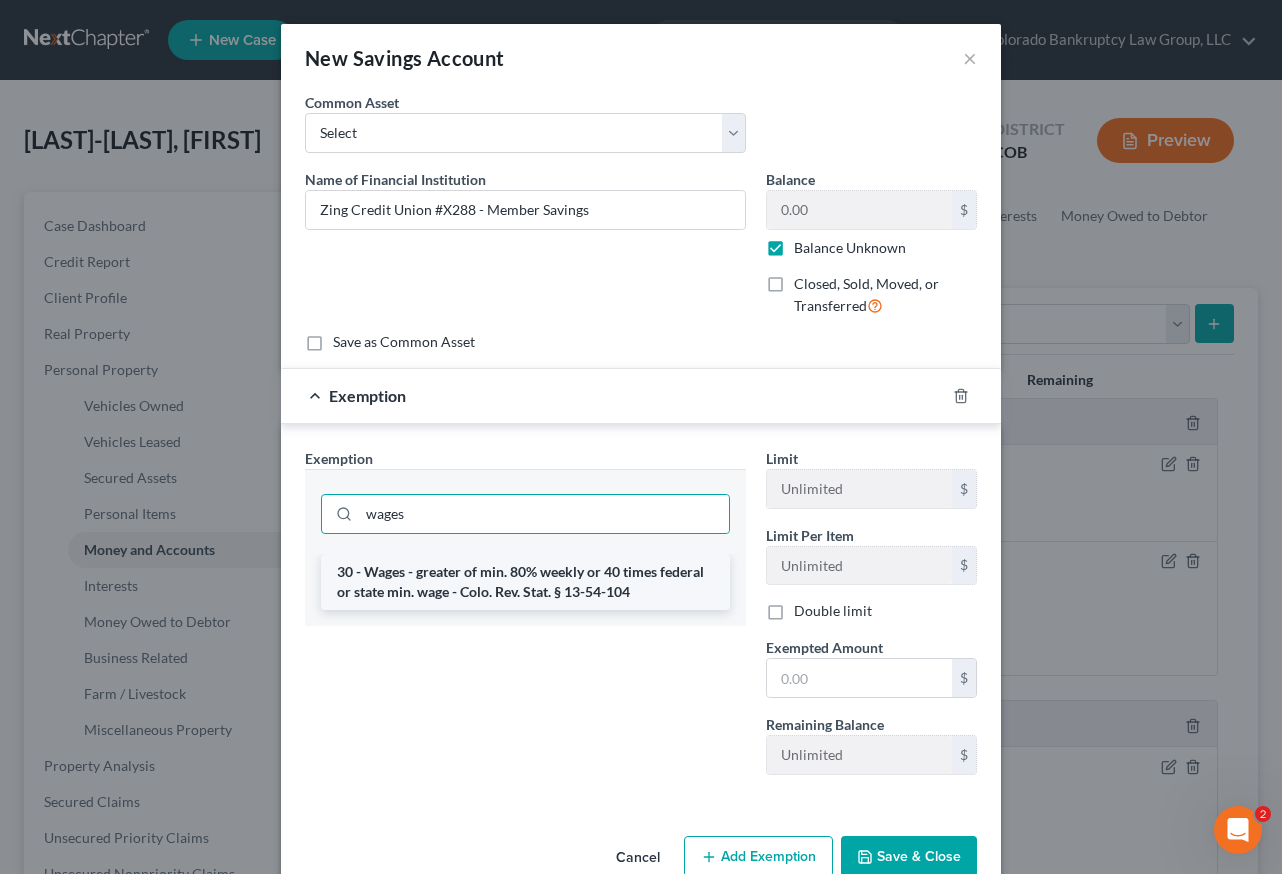 click on "30 - Wages - greater of min. 80% weekly or 40 times federal or state min. wage - Colo. Rev. Stat. § 13-54-104" at bounding box center (525, 582) 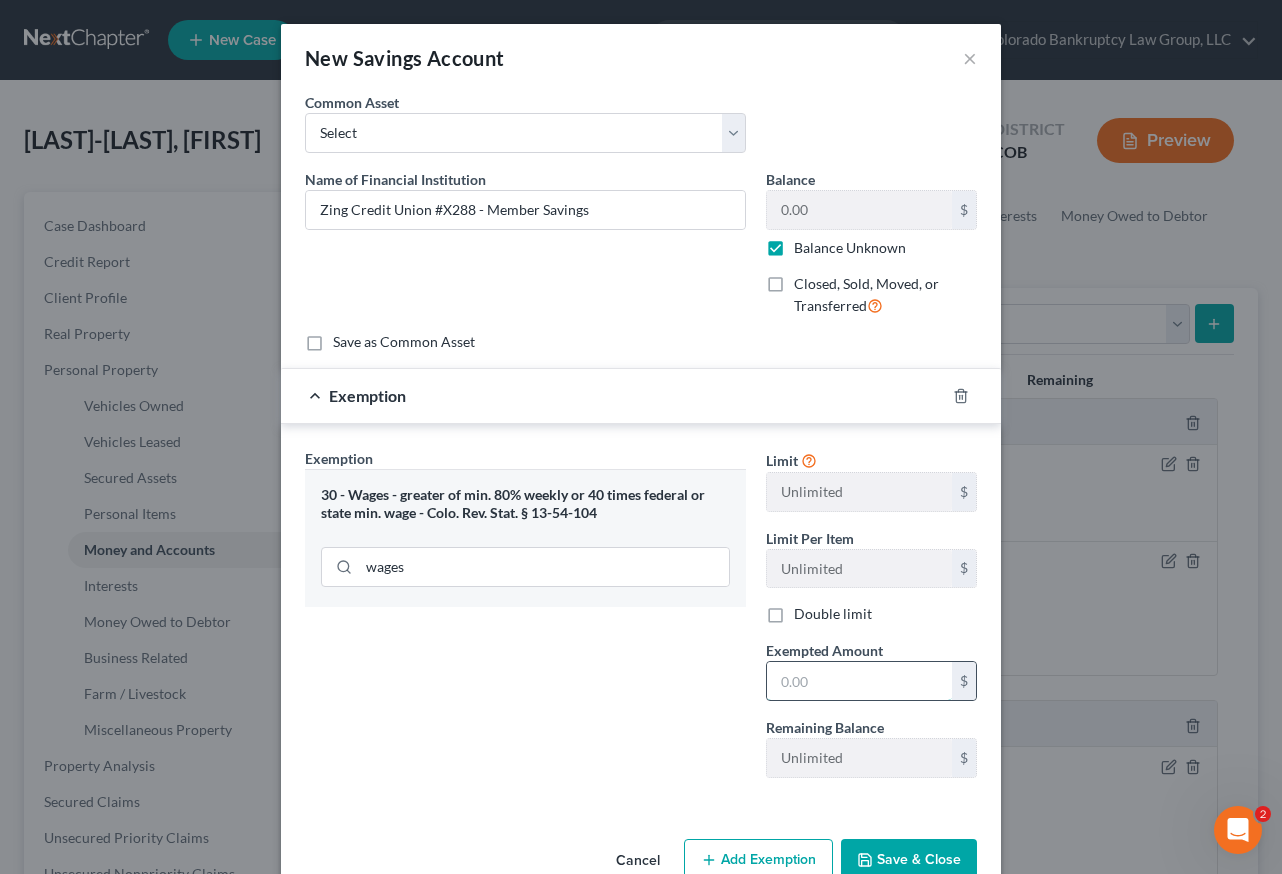 click at bounding box center [859, 681] 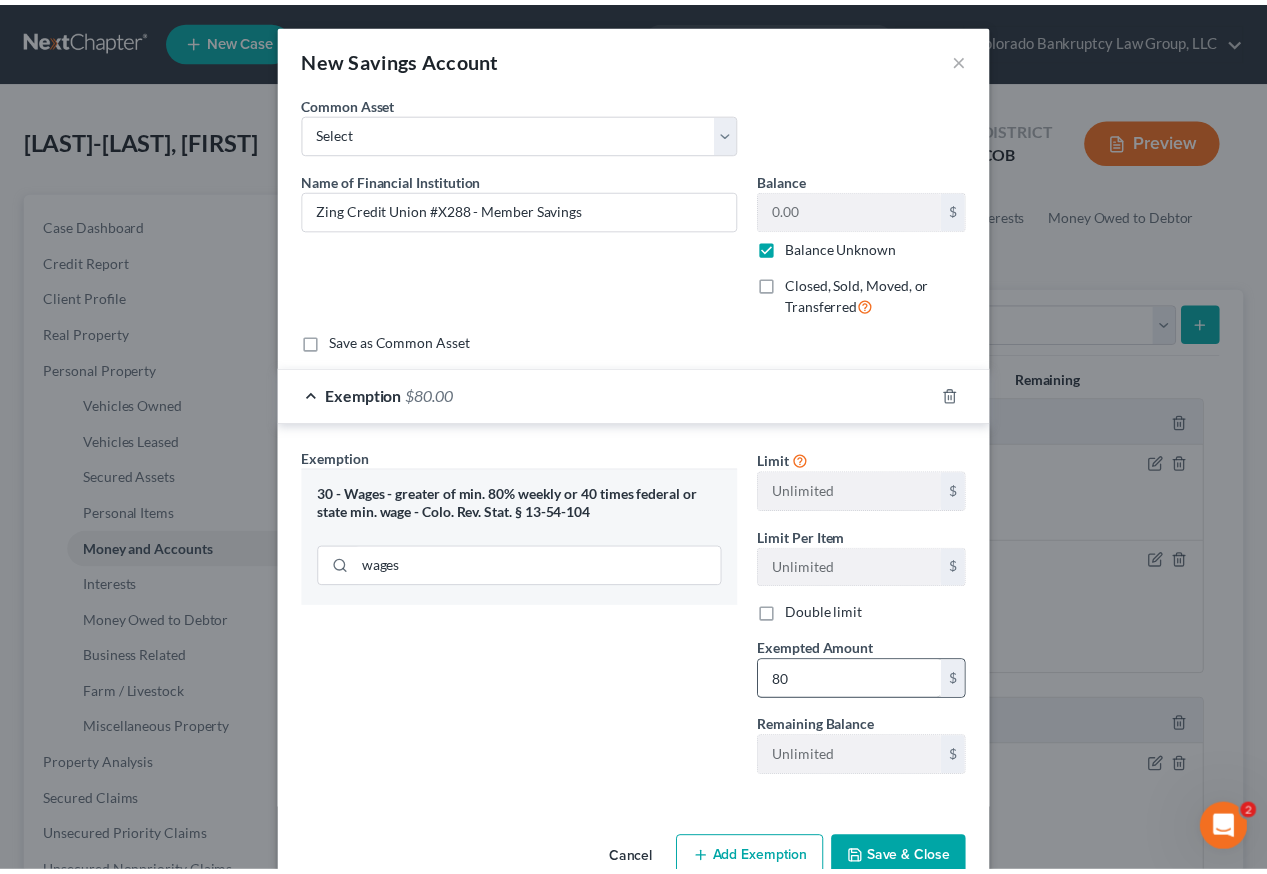 scroll, scrollTop: 6, scrollLeft: 0, axis: vertical 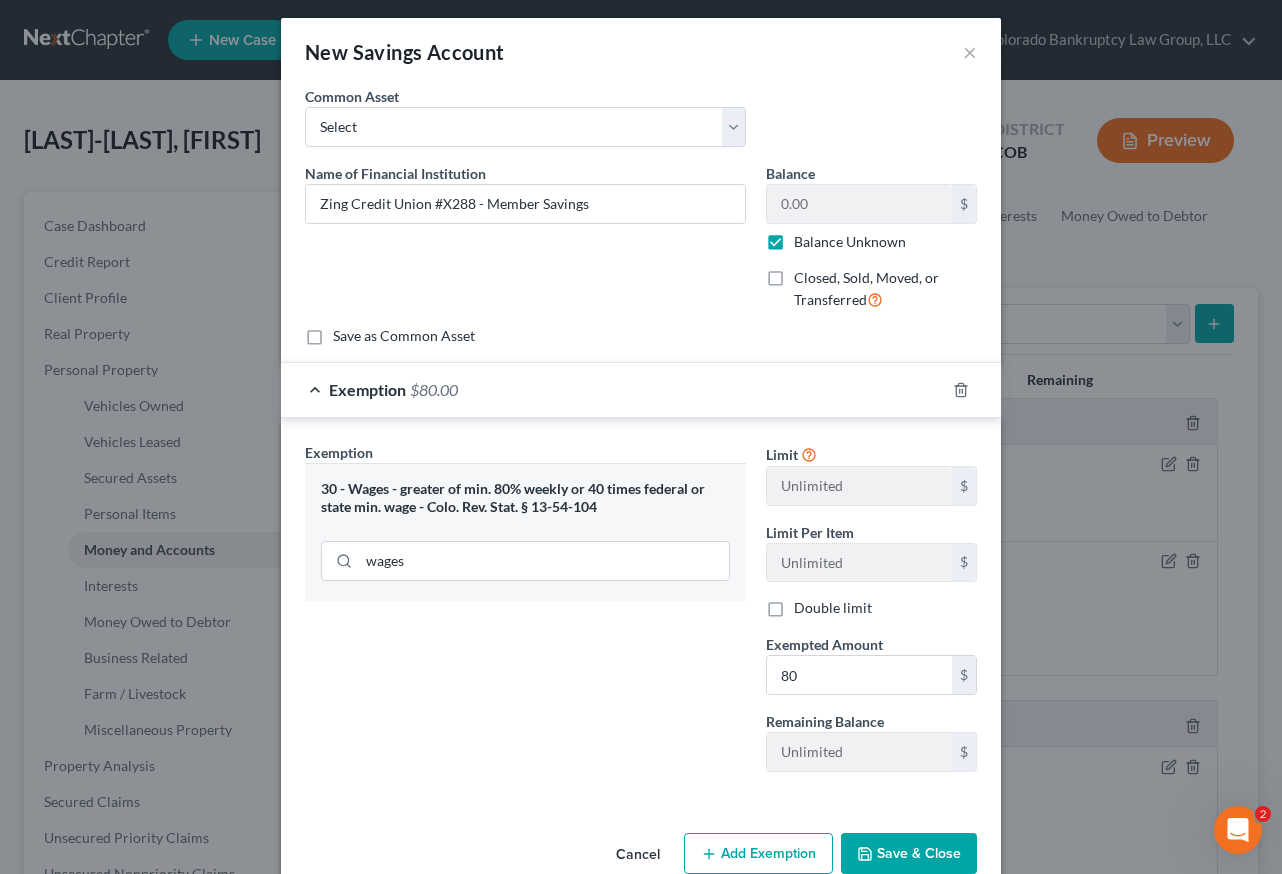click on "Save & Close" at bounding box center (909, 854) 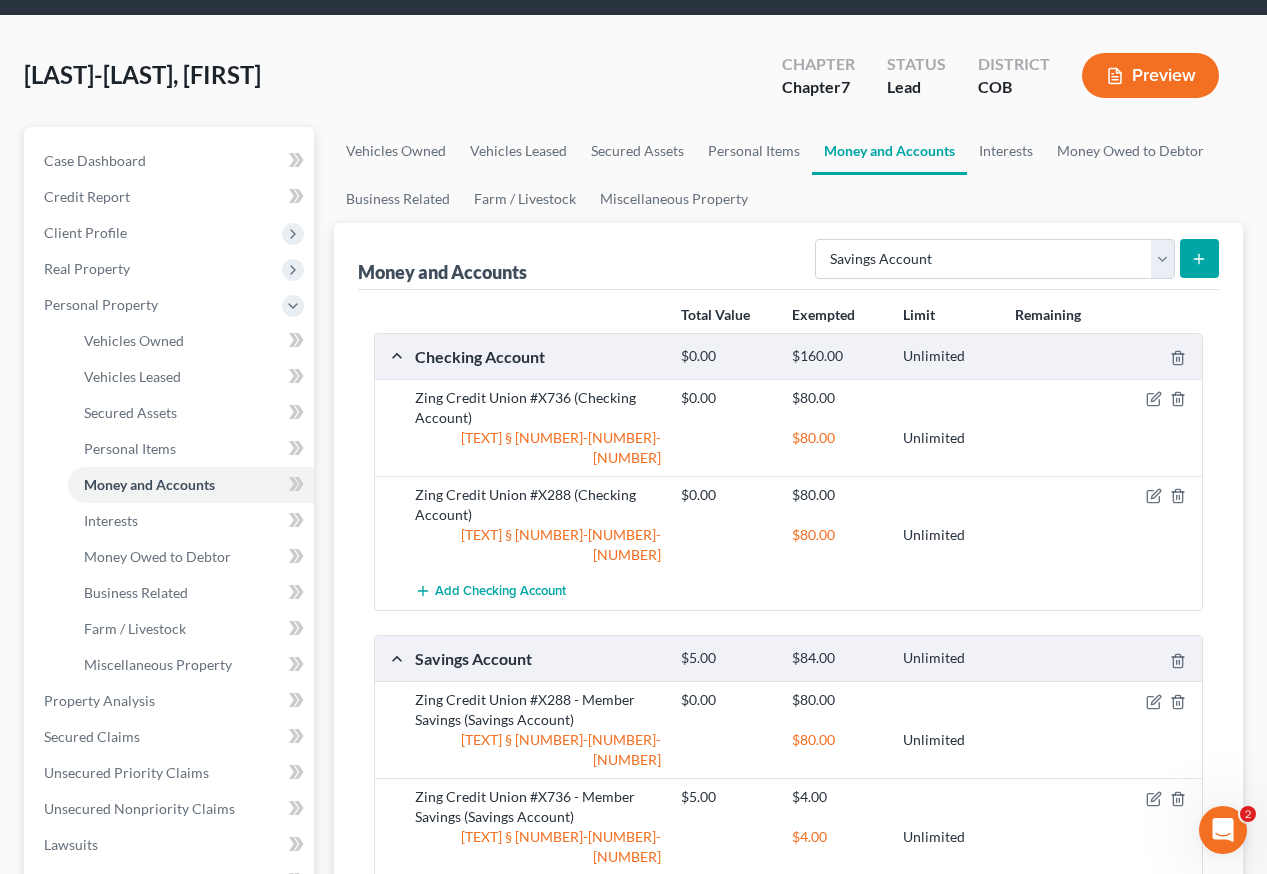 scroll, scrollTop: 100, scrollLeft: 0, axis: vertical 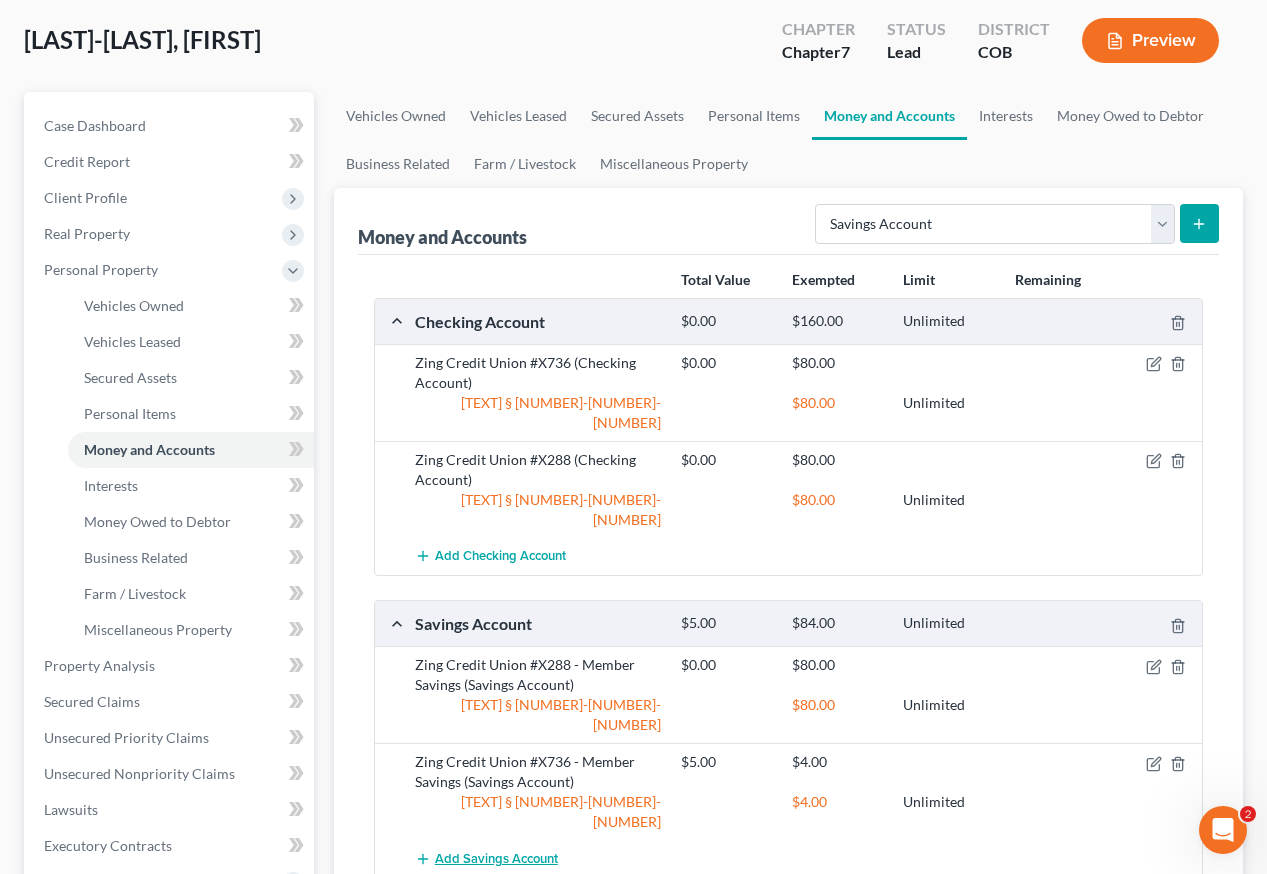 click on "Add Savings Account" at bounding box center (496, 859) 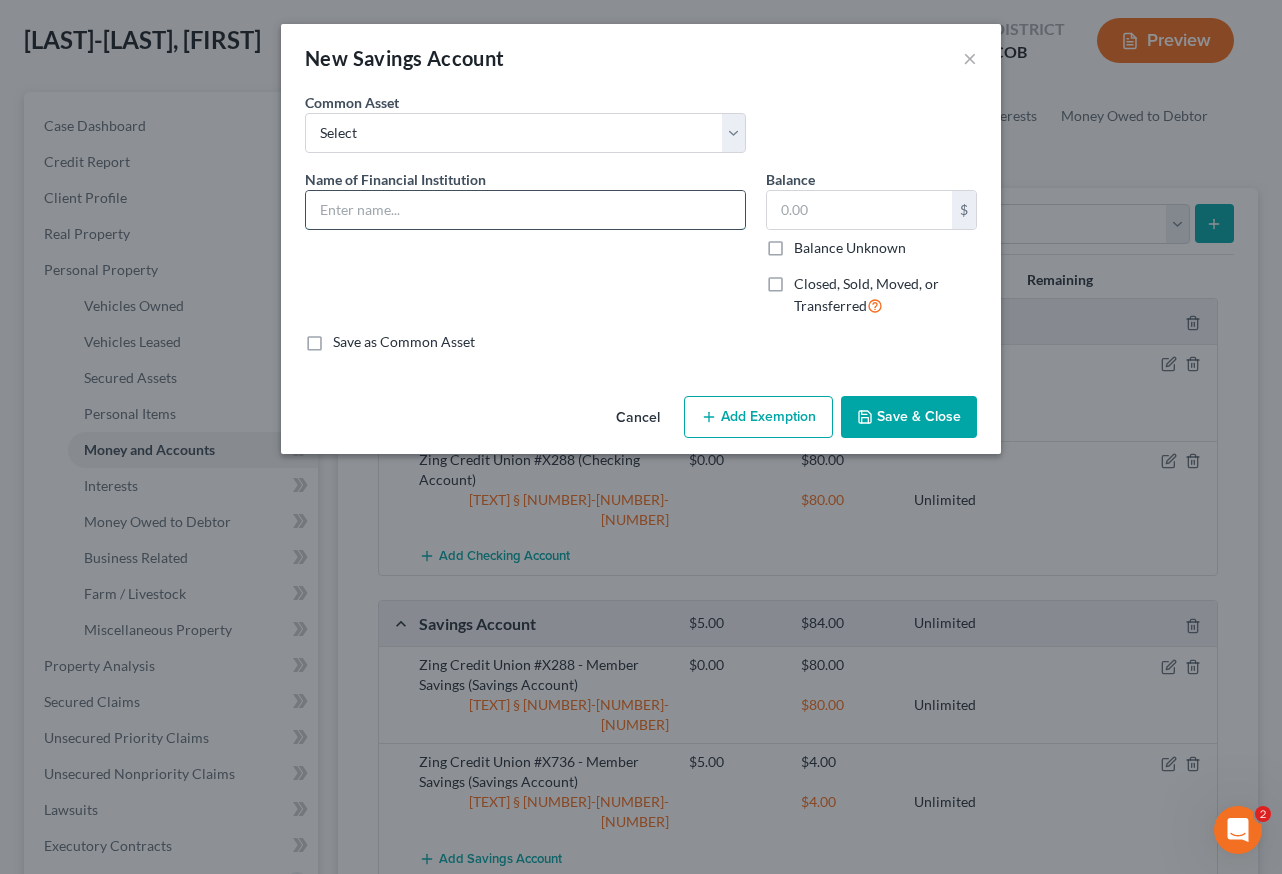 click at bounding box center (525, 210) 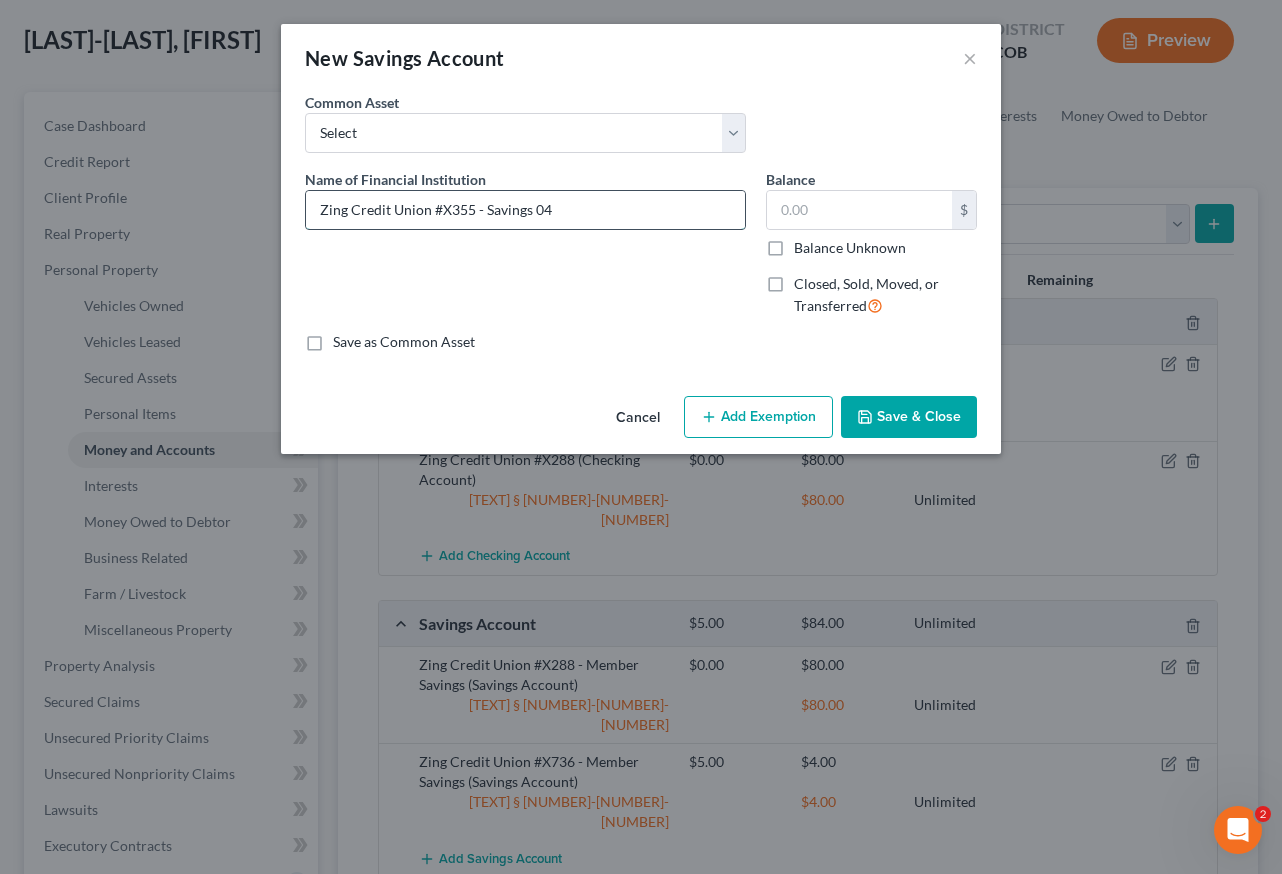 click on "Zing Credit Union #X355 - Savings 04" at bounding box center (525, 210) 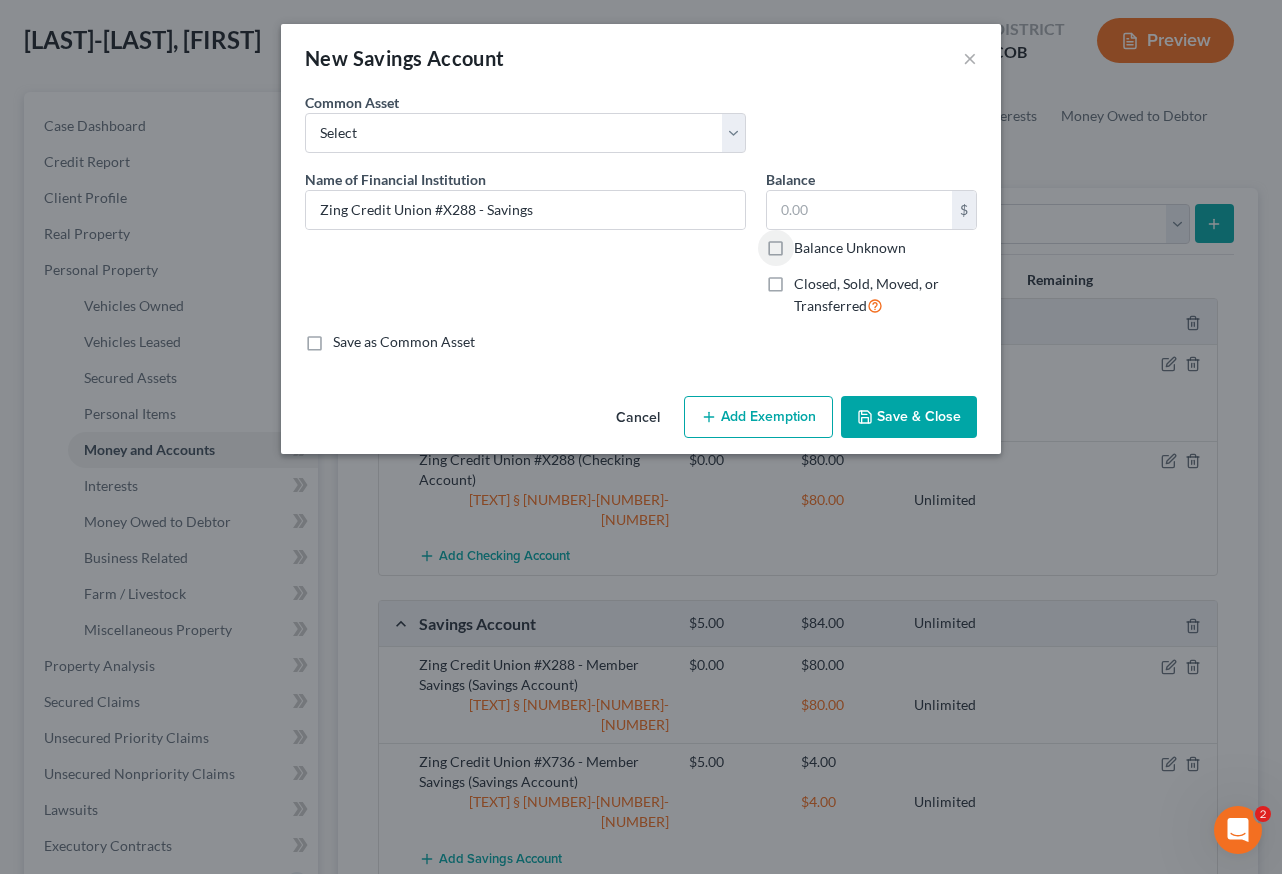 click on "Balance Unknown" at bounding box center [808, 244] 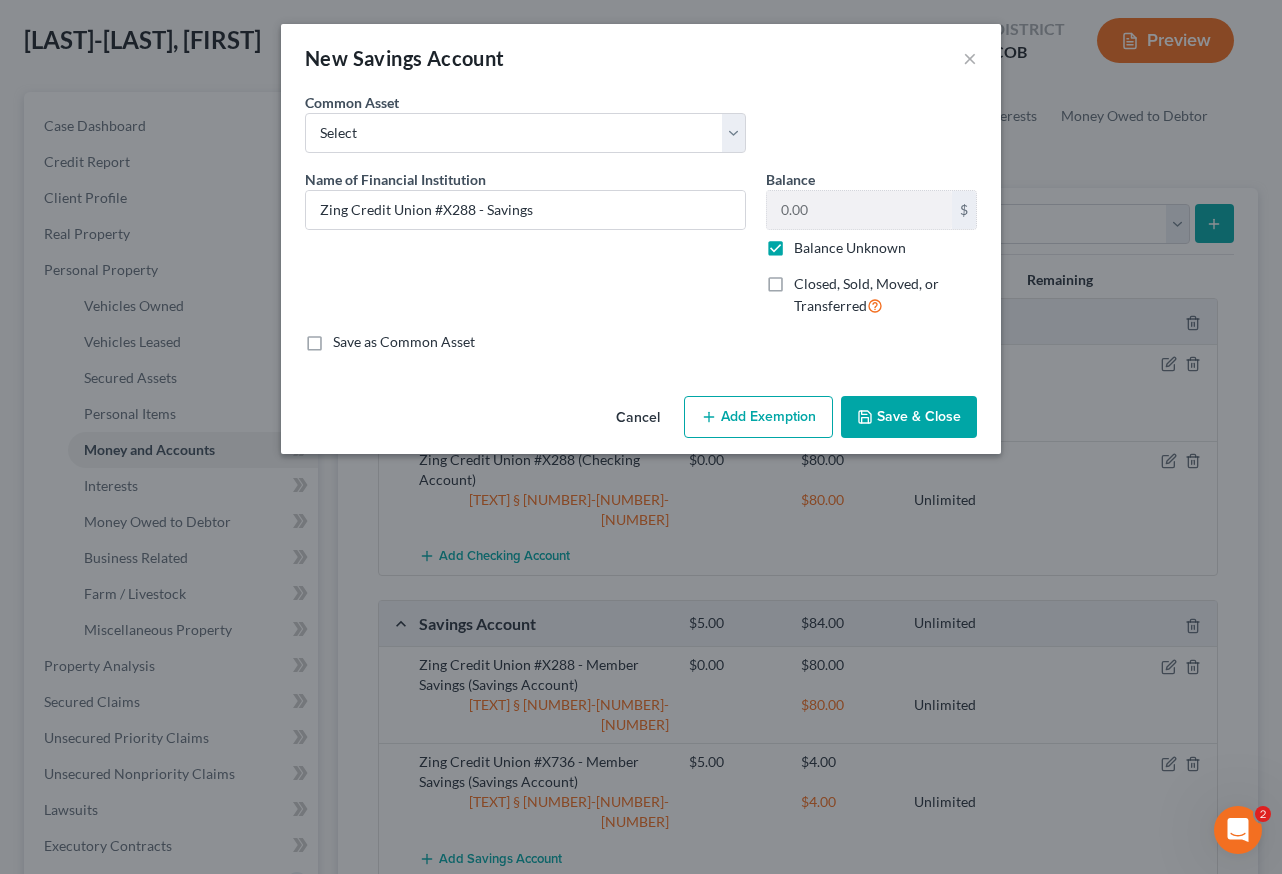 click on "Add Exemption" at bounding box center (758, 417) 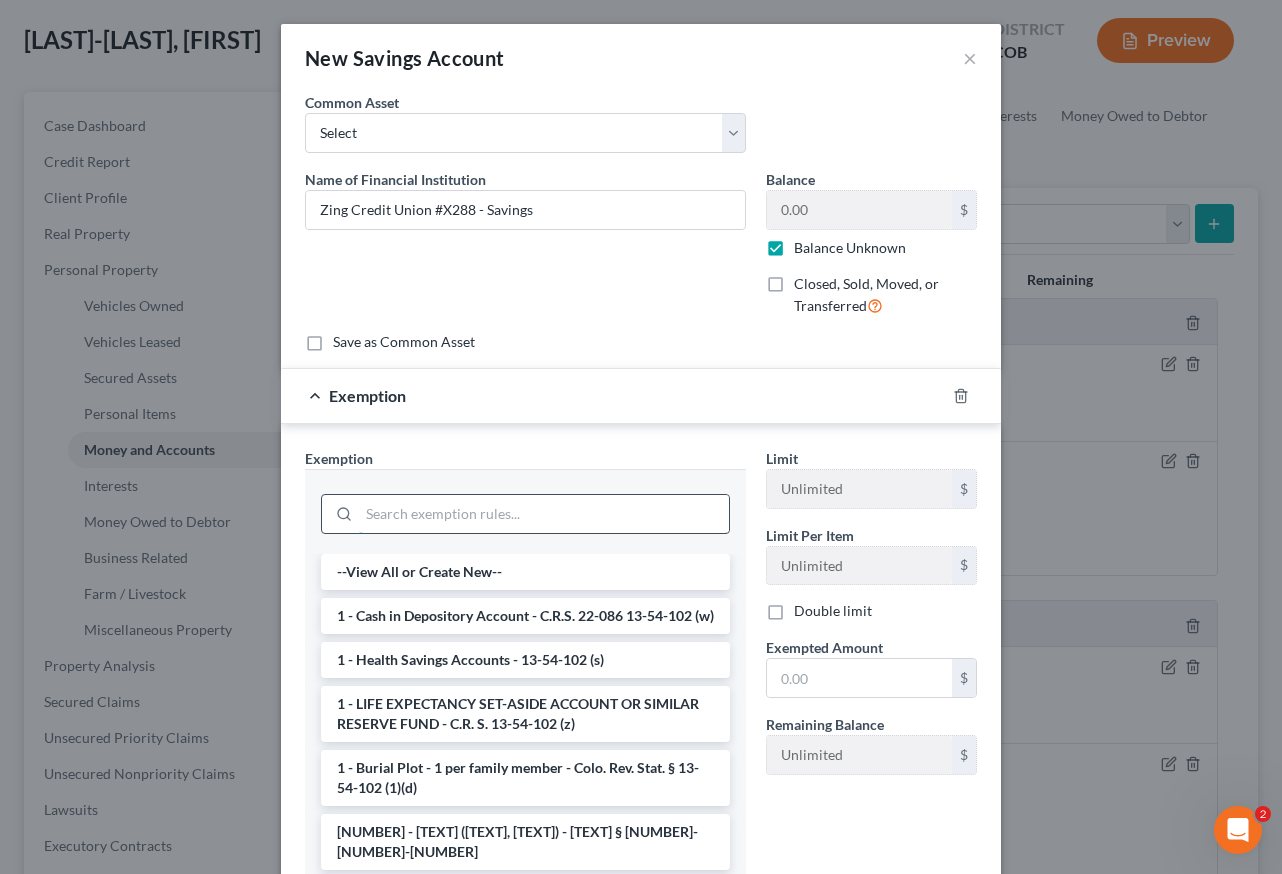 click at bounding box center [544, 514] 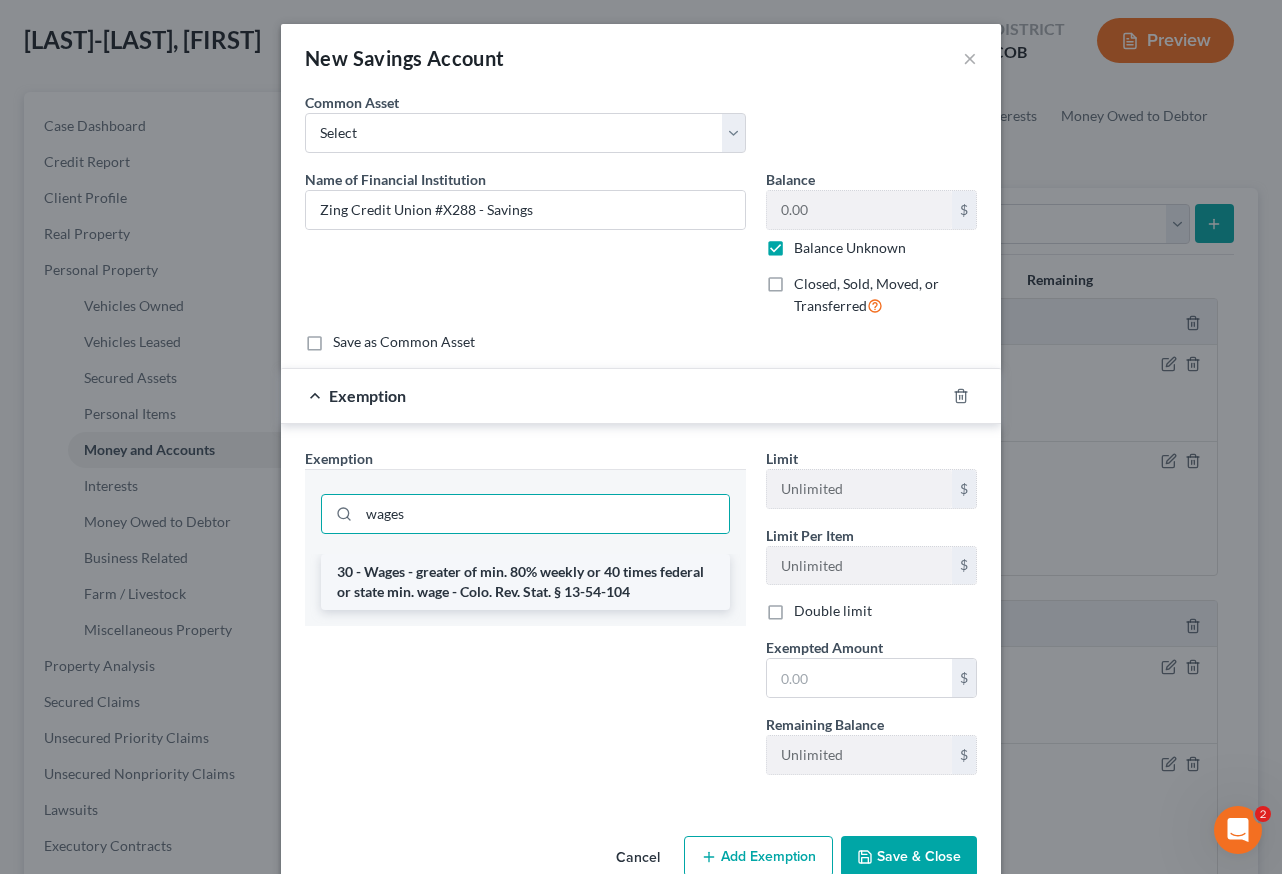 click on "30 - Wages - greater of min. 80% weekly or 40 times federal or state min. wage - Colo. Rev. Stat. § 13-54-104" at bounding box center [525, 582] 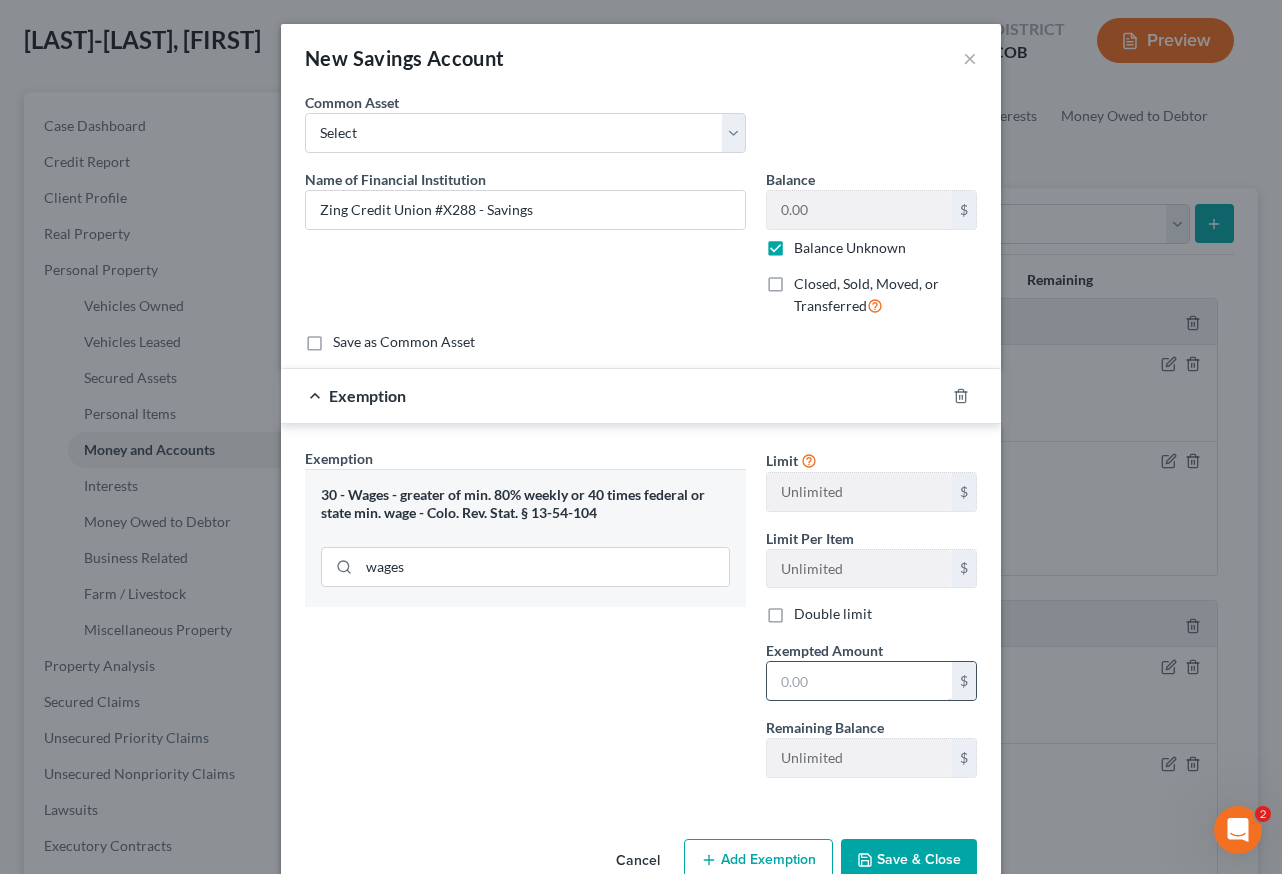 click at bounding box center (859, 681) 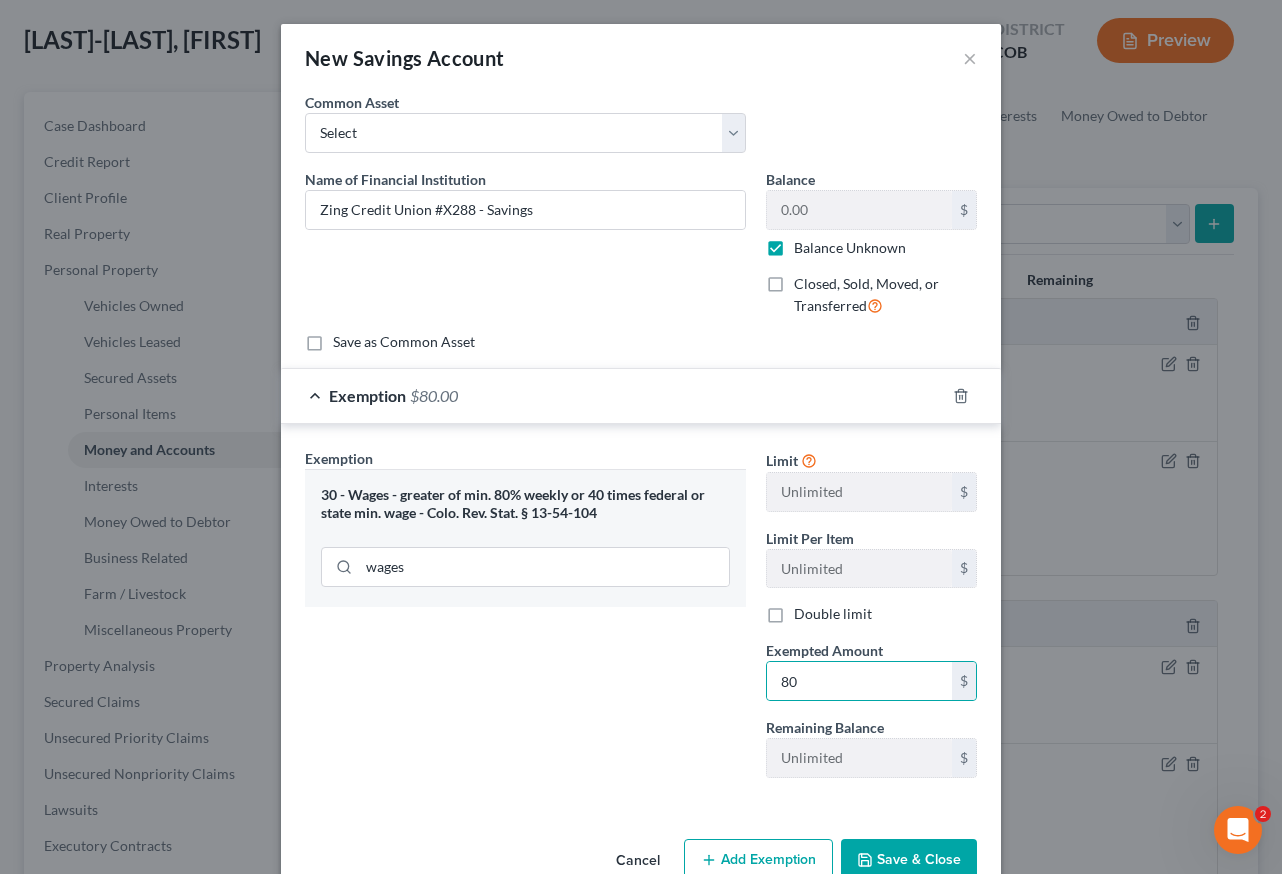 click on "Exemption Set must be selected for CA.
Exemption
*
30 - Wages - greater of min. 80% weekly or 40 times federal or state min. wage - Colo. Rev. Stat. § 13-54-104         wages" at bounding box center [525, 621] 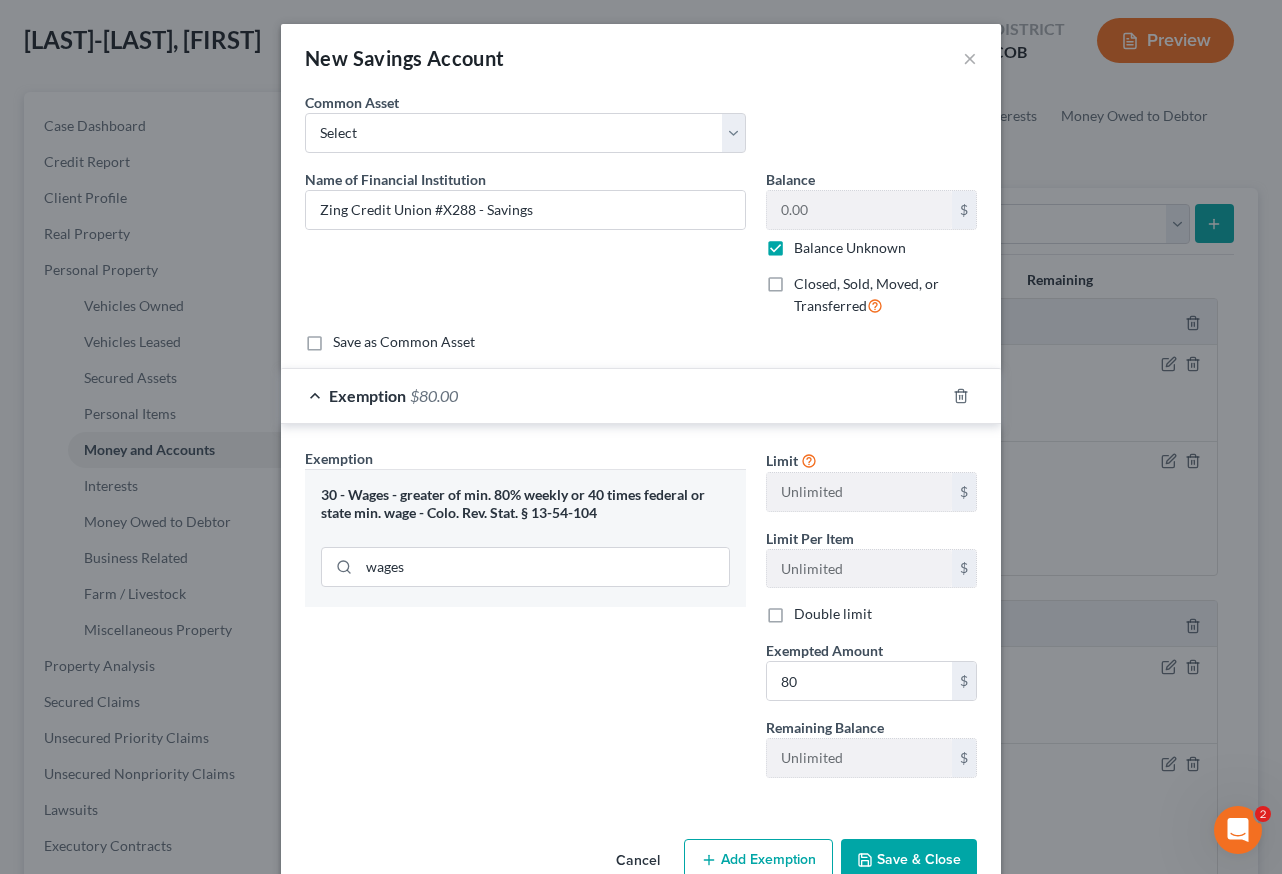 click on "Save & Close" at bounding box center (909, 860) 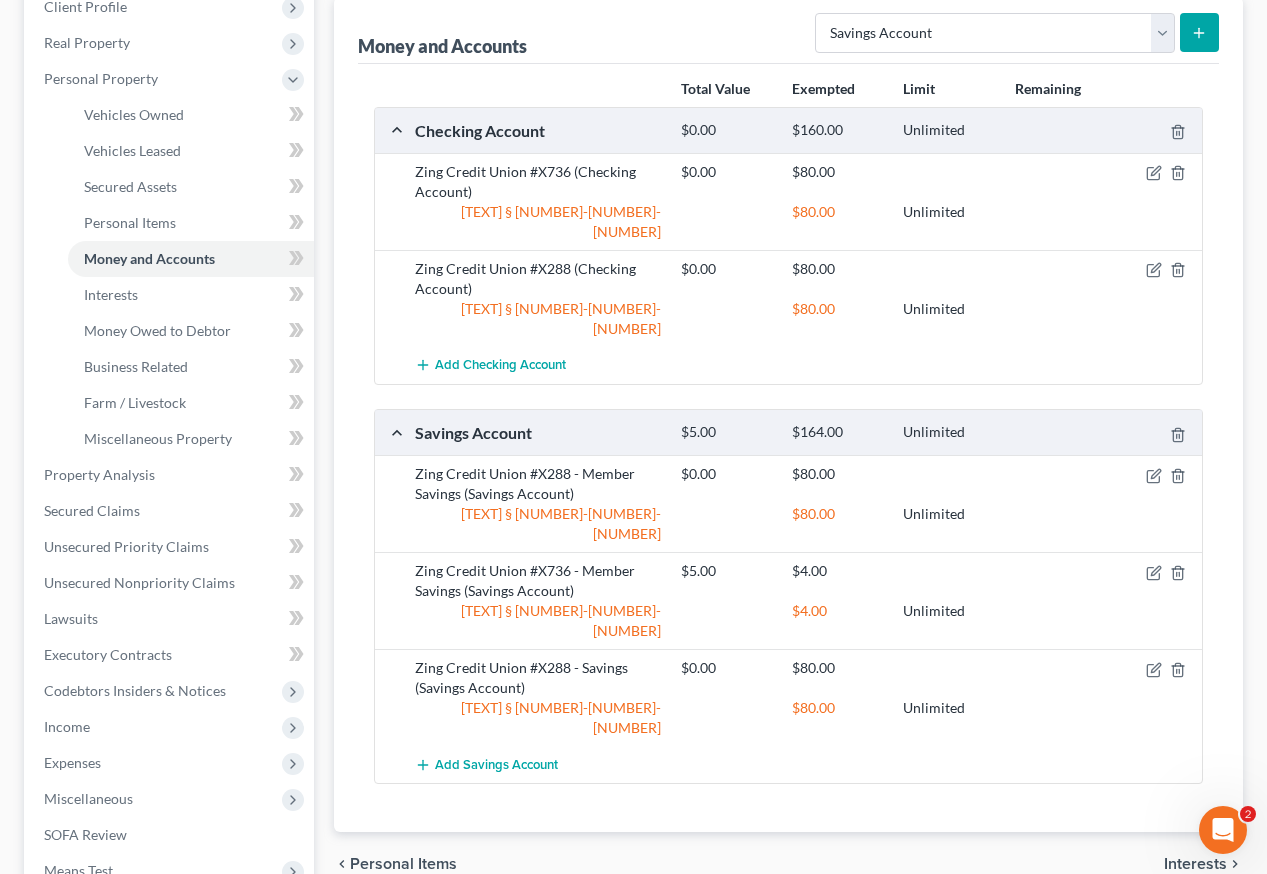 scroll, scrollTop: 400, scrollLeft: 0, axis: vertical 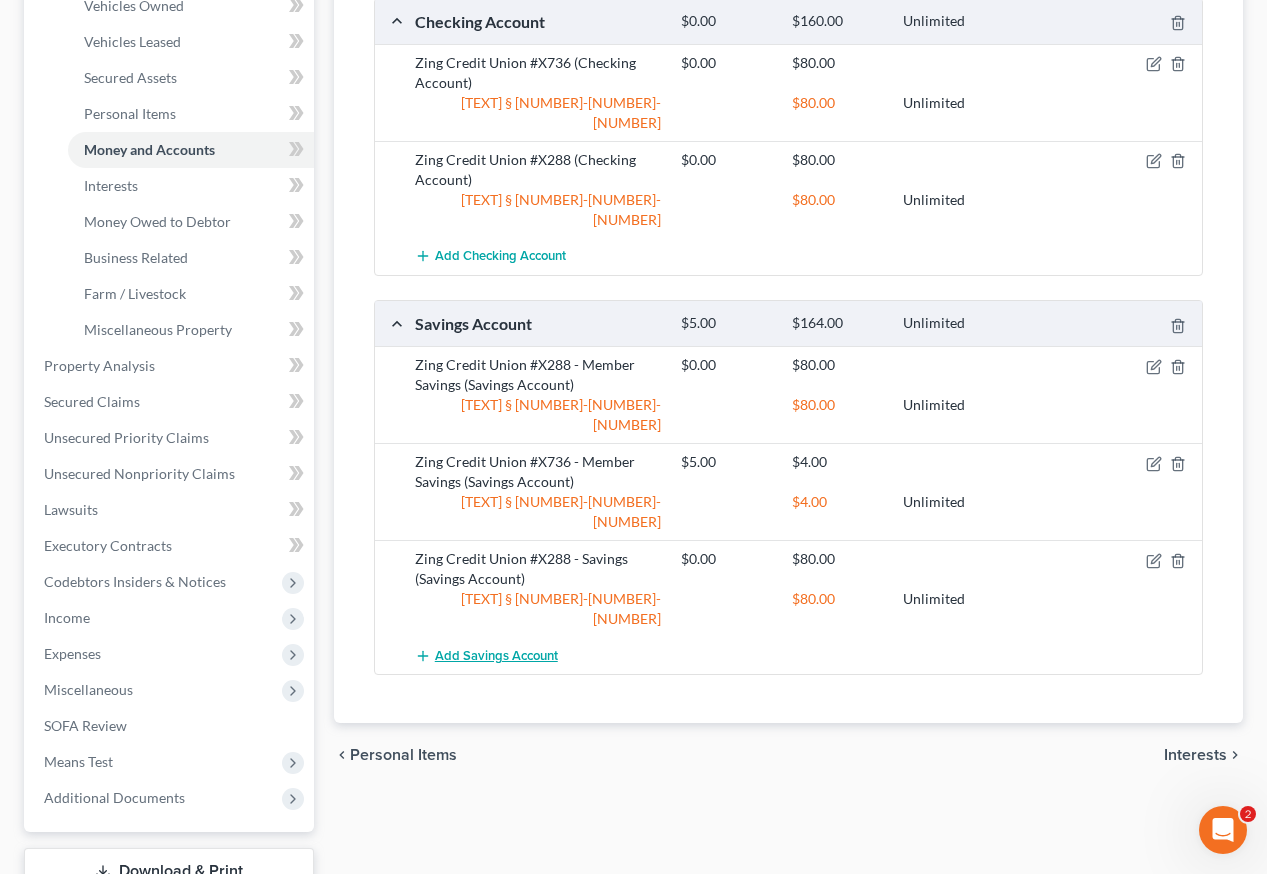 click on "Add Savings Account" at bounding box center (496, 656) 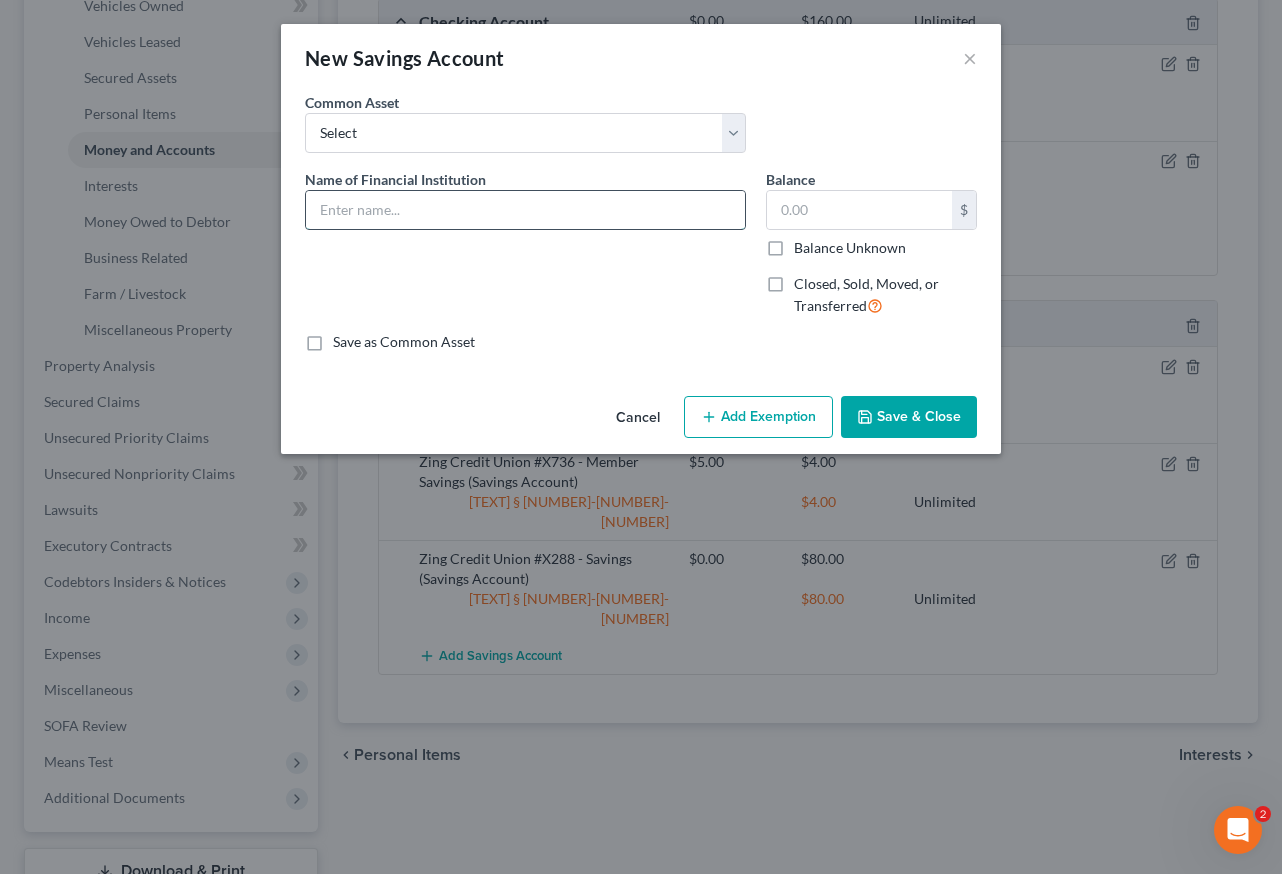 click at bounding box center [525, 210] 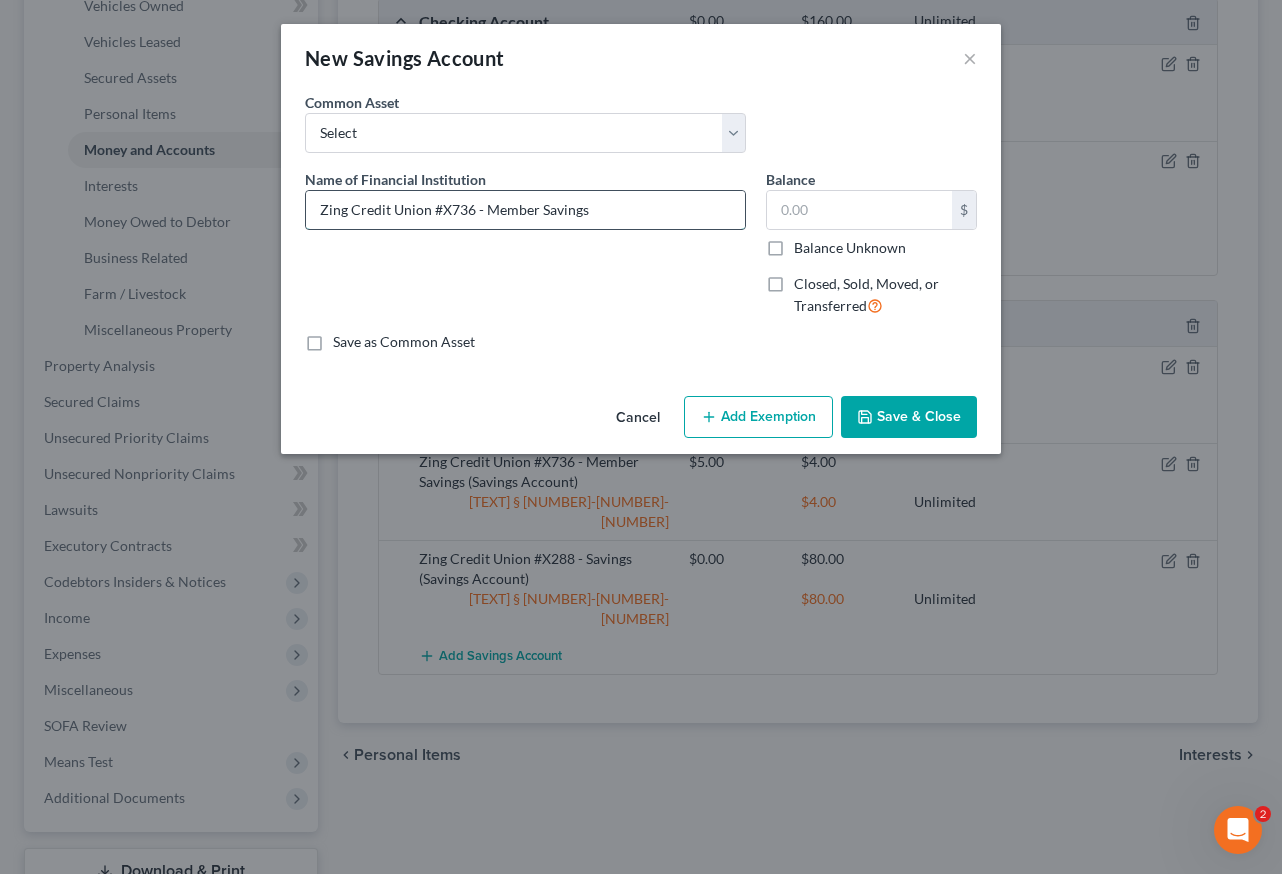 click on "Zing Credit Union #X736 - Member Savings" at bounding box center (525, 210) 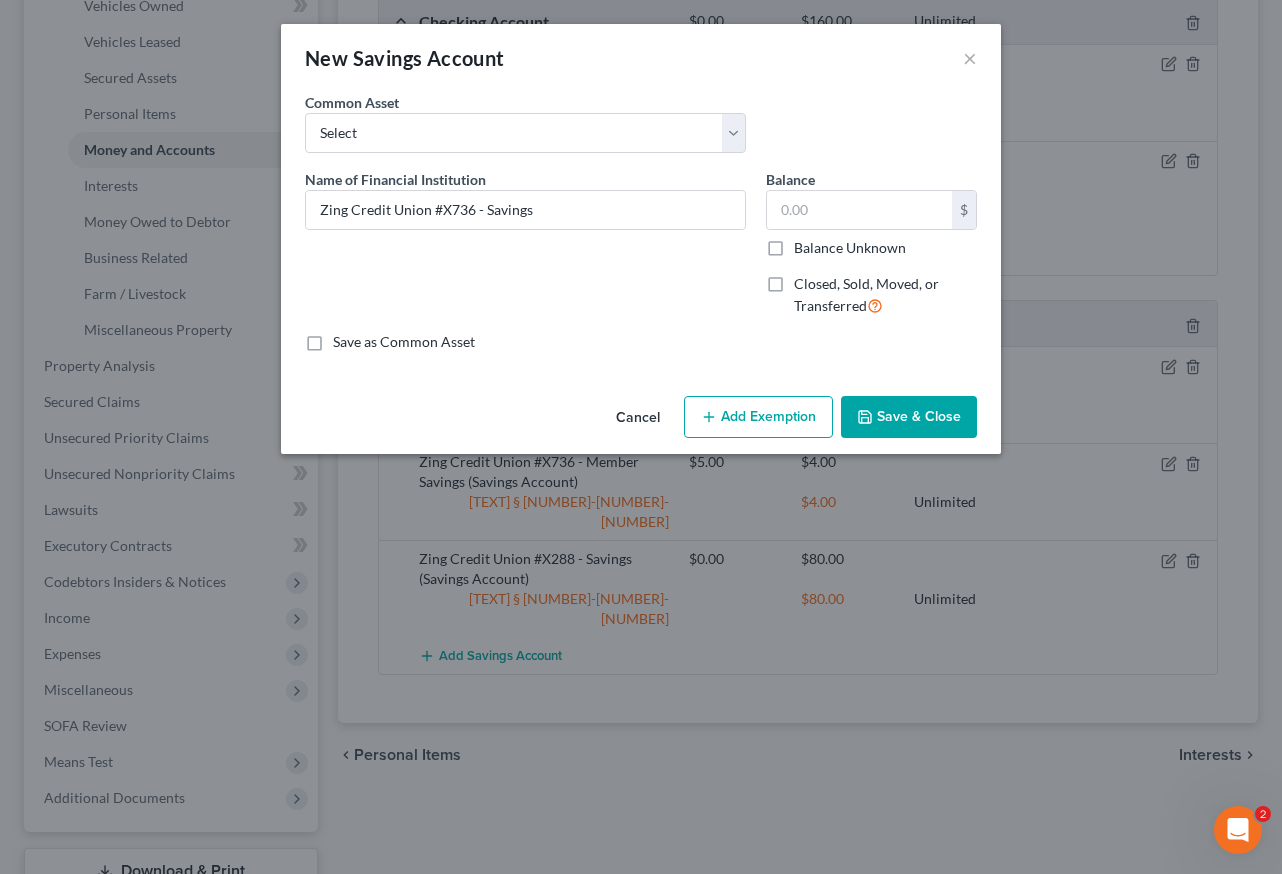 click on "Balance Unknown" at bounding box center [850, 248] 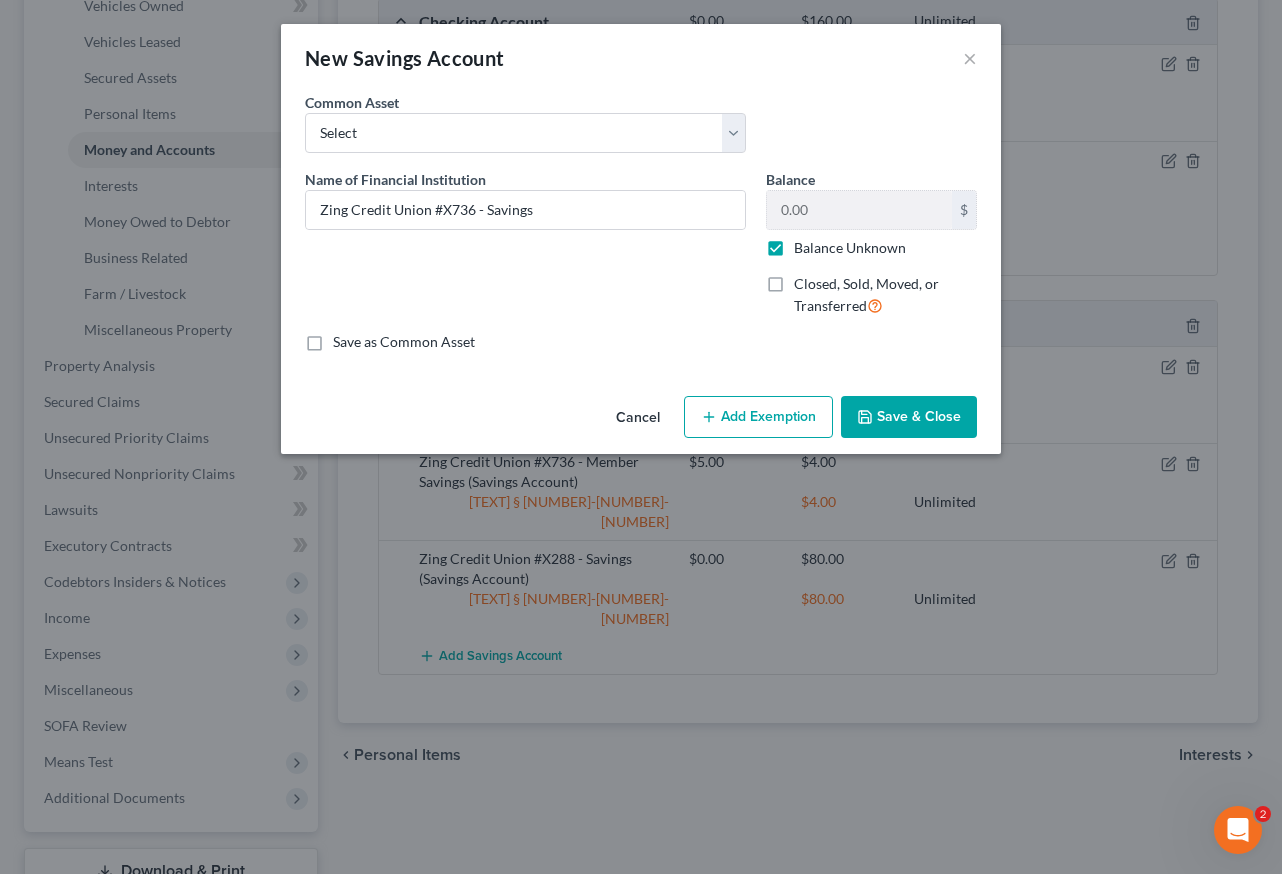 click on "Add Exemption" at bounding box center [758, 417] 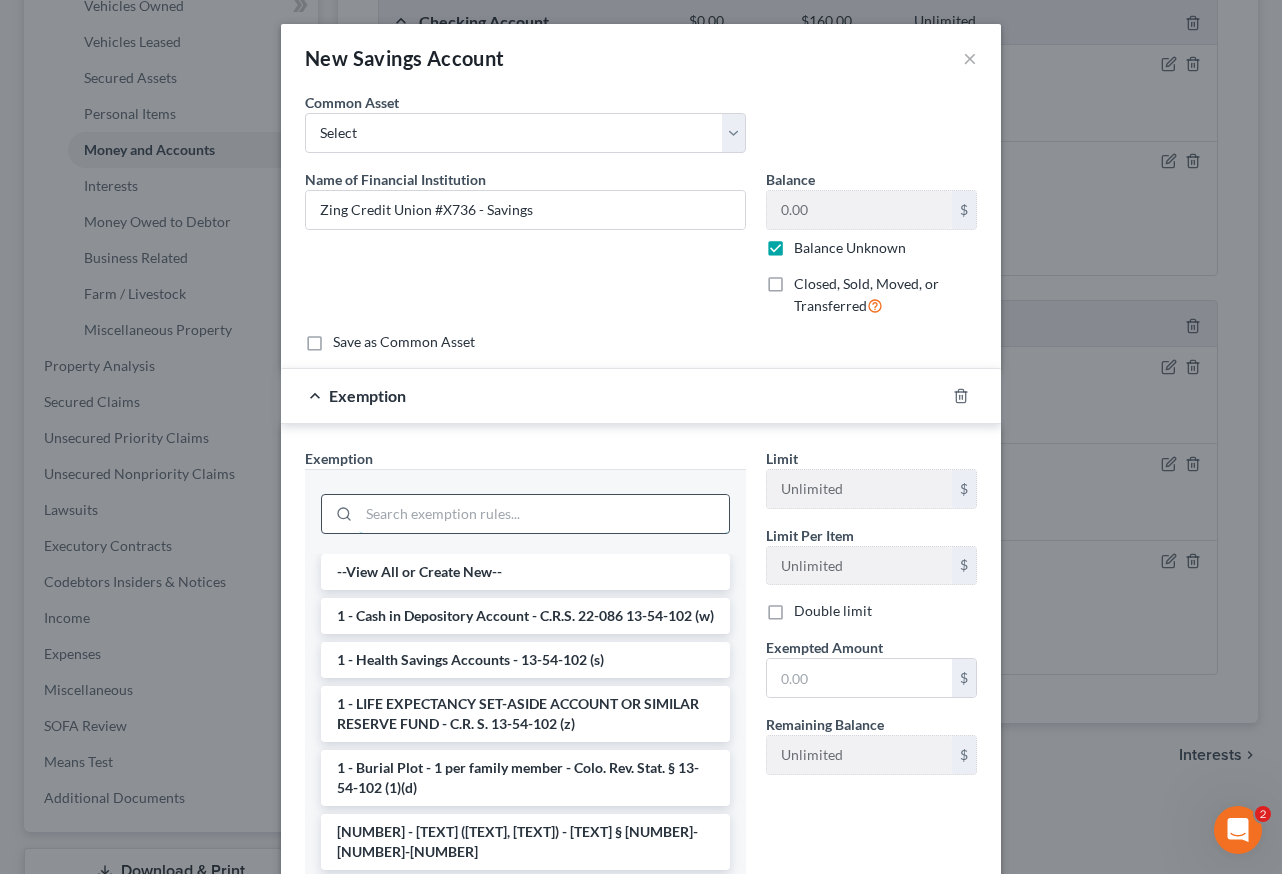 click at bounding box center [544, 514] 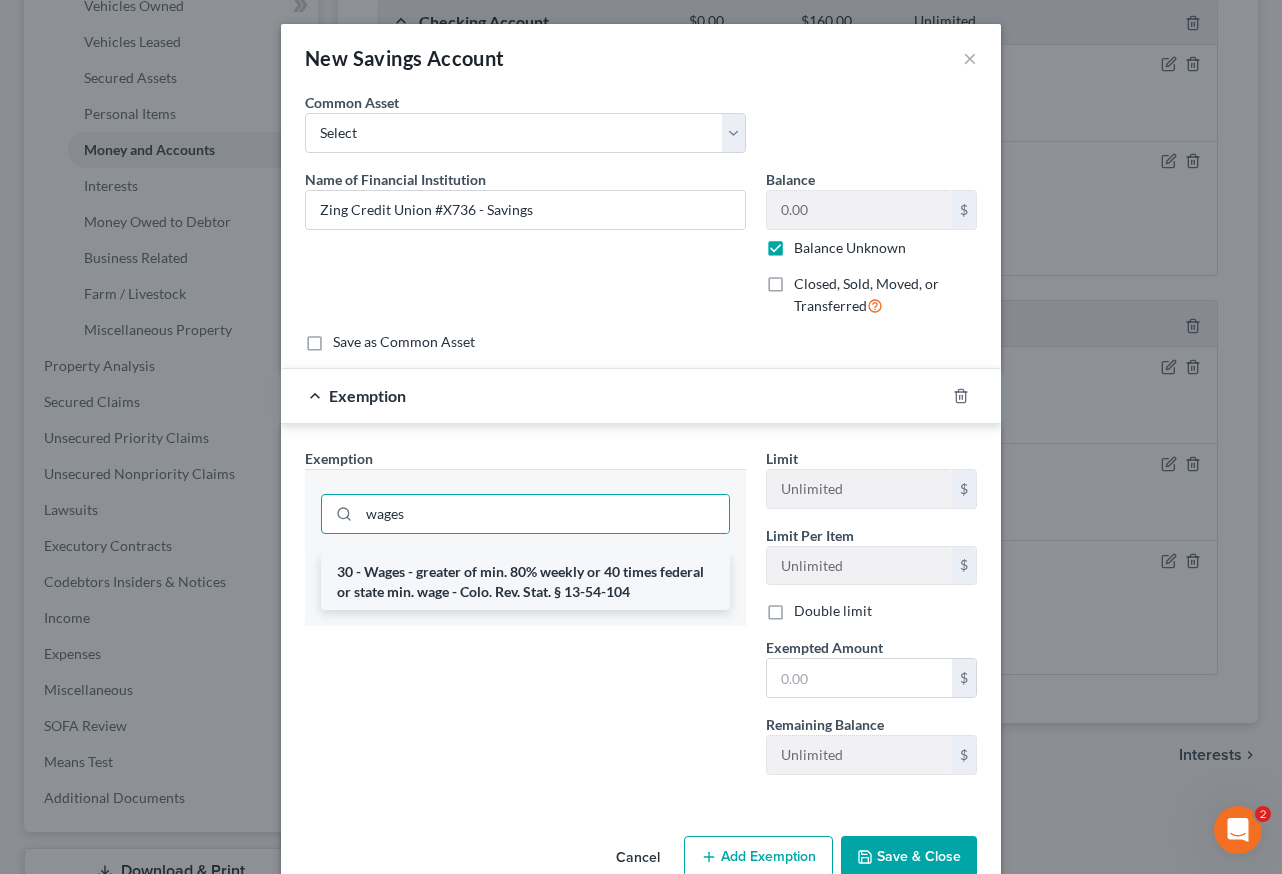 click on "30 - Wages - greater of min. 80% weekly or 40 times federal or state min. wage - Colo. Rev. Stat. § 13-54-104" at bounding box center [525, 582] 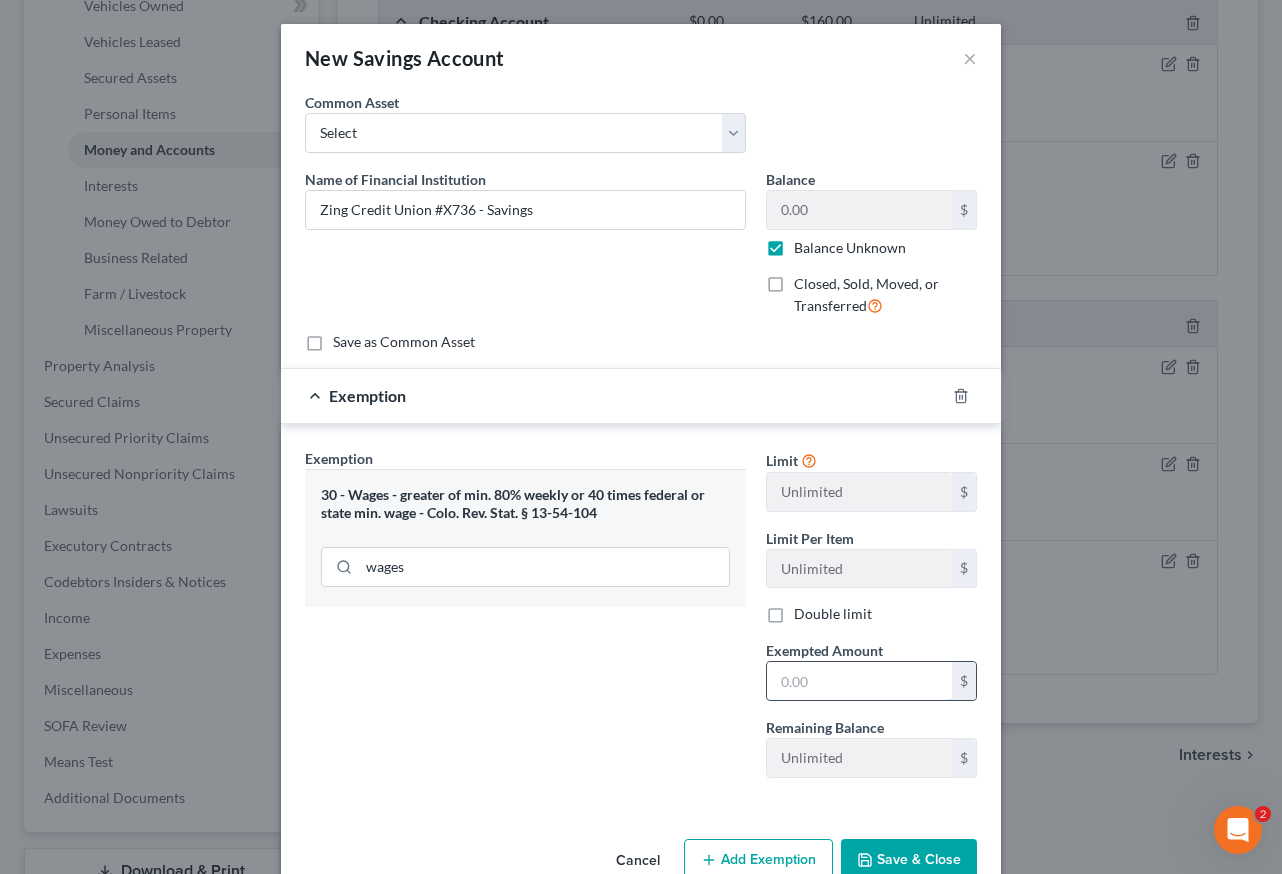 click at bounding box center [859, 681] 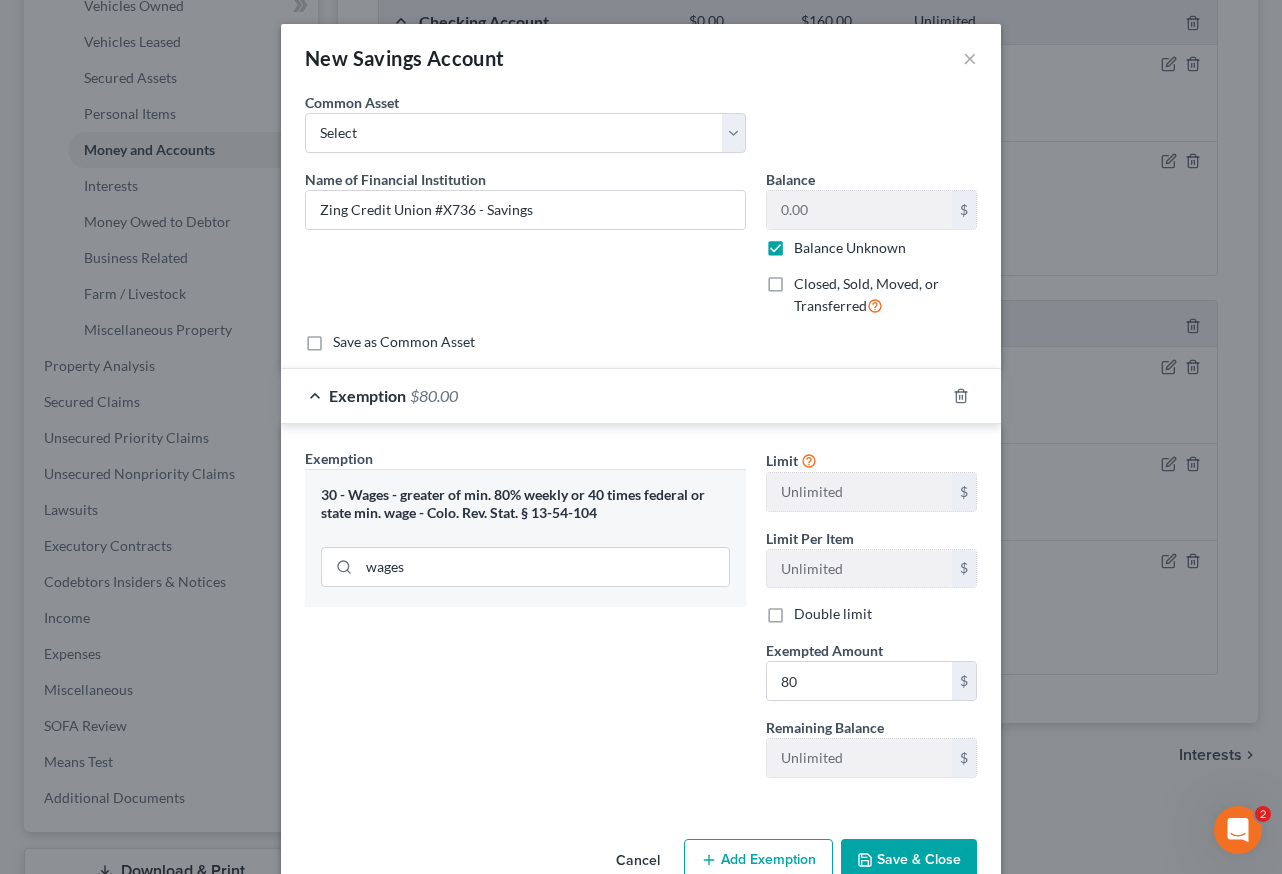 click on "Exemption Set must be selected for CA.
Exemption
*
30 - Wages - greater of min. 80% weekly or 40 times federal or state min. wage - Colo. Rev. Stat. § 13-54-104         wages" at bounding box center (525, 621) 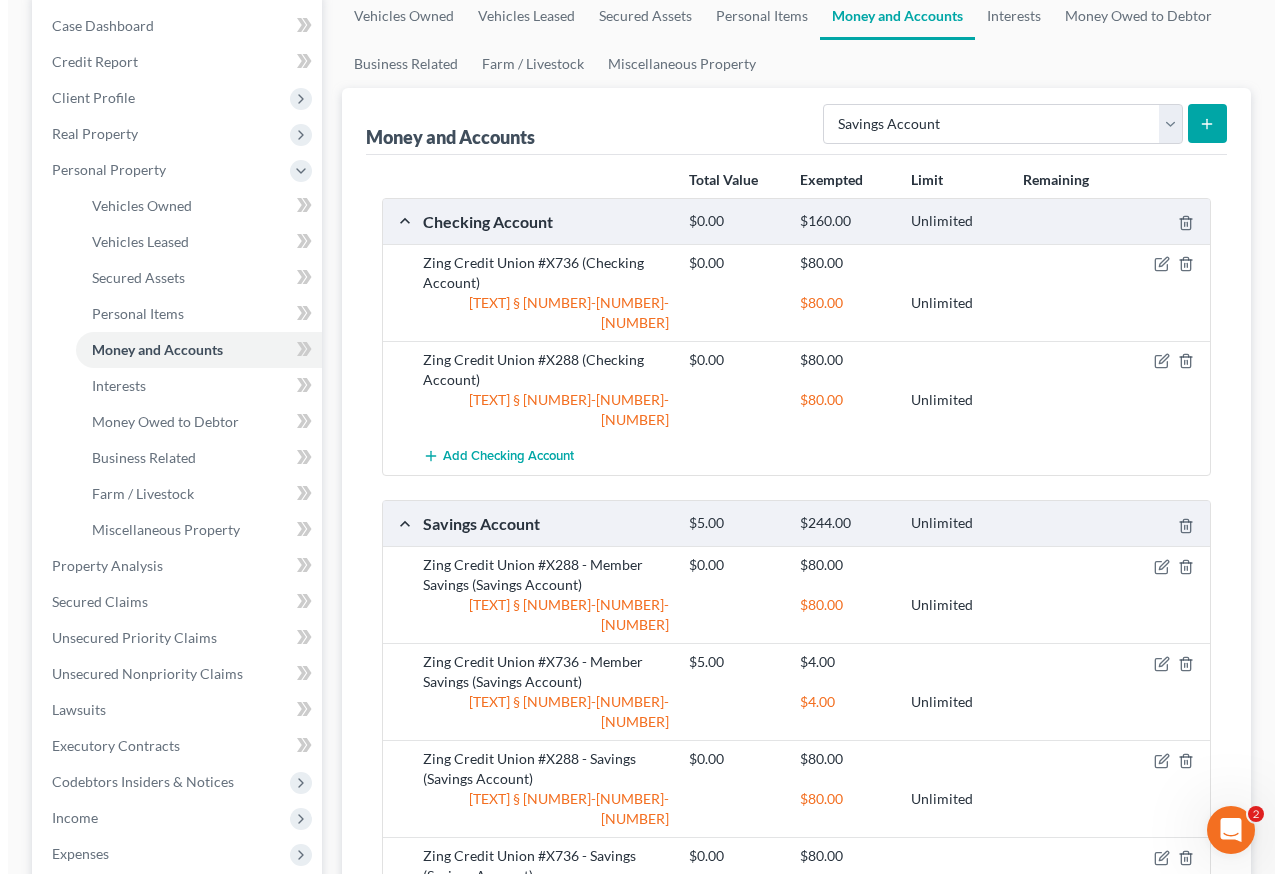 scroll, scrollTop: 300, scrollLeft: 0, axis: vertical 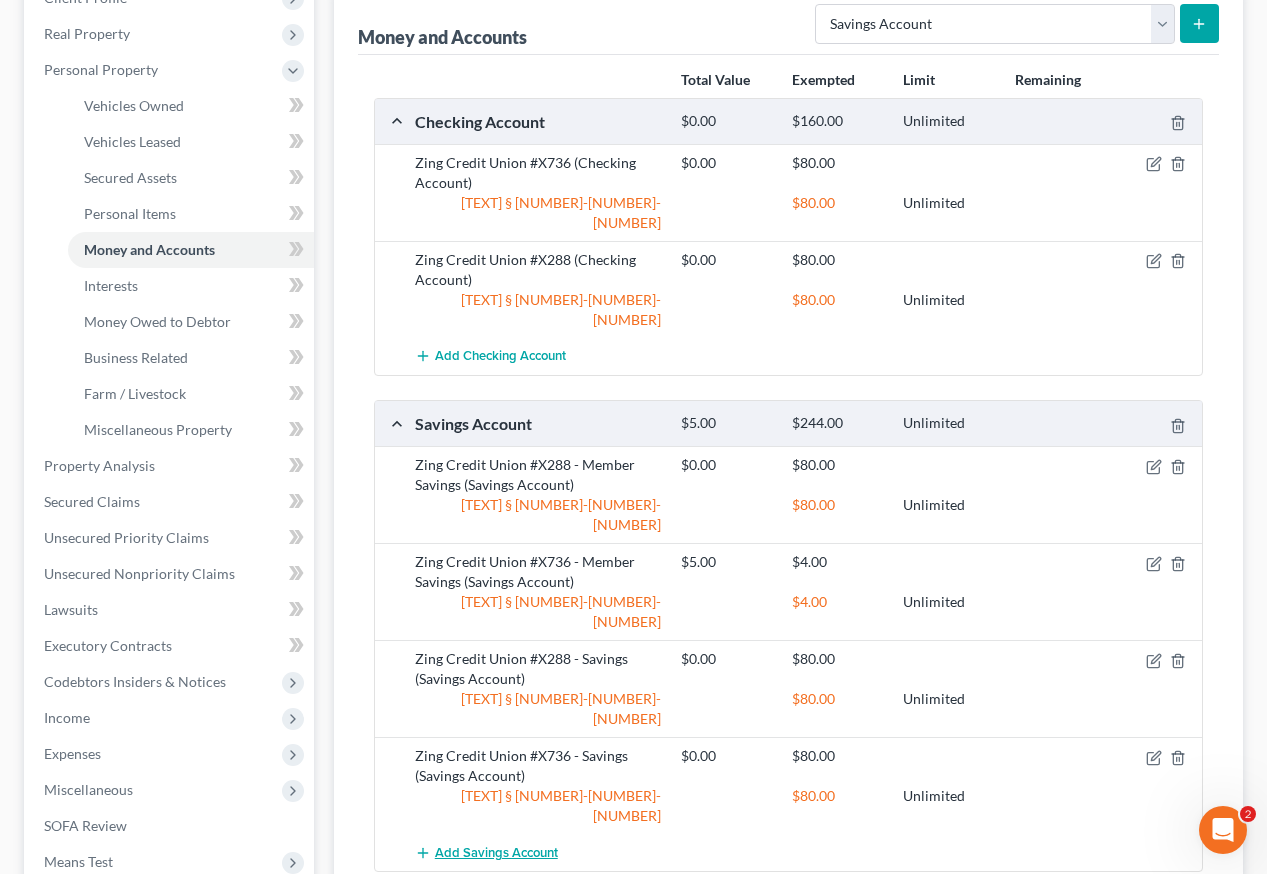 click on "Add Savings Account" at bounding box center (496, 853) 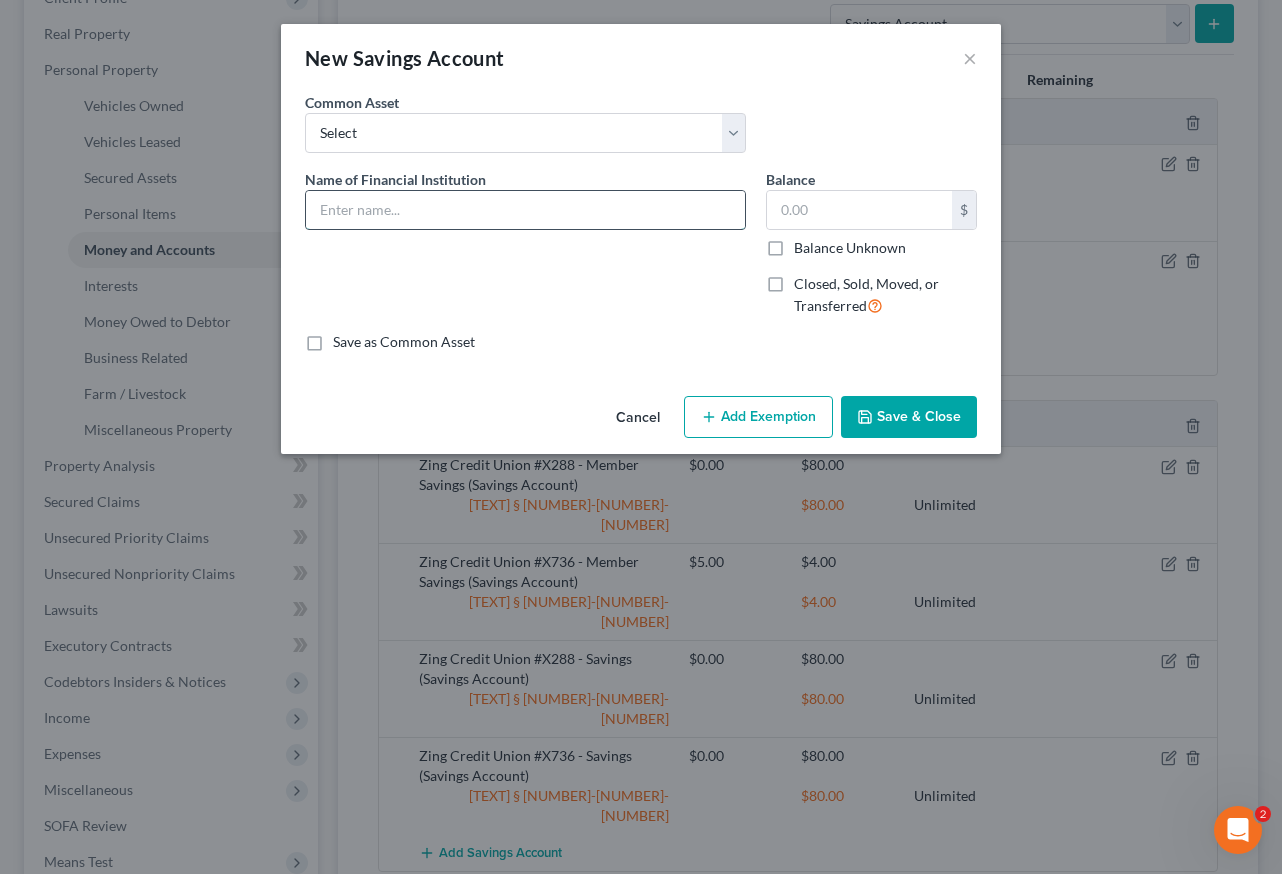 click at bounding box center [525, 210] 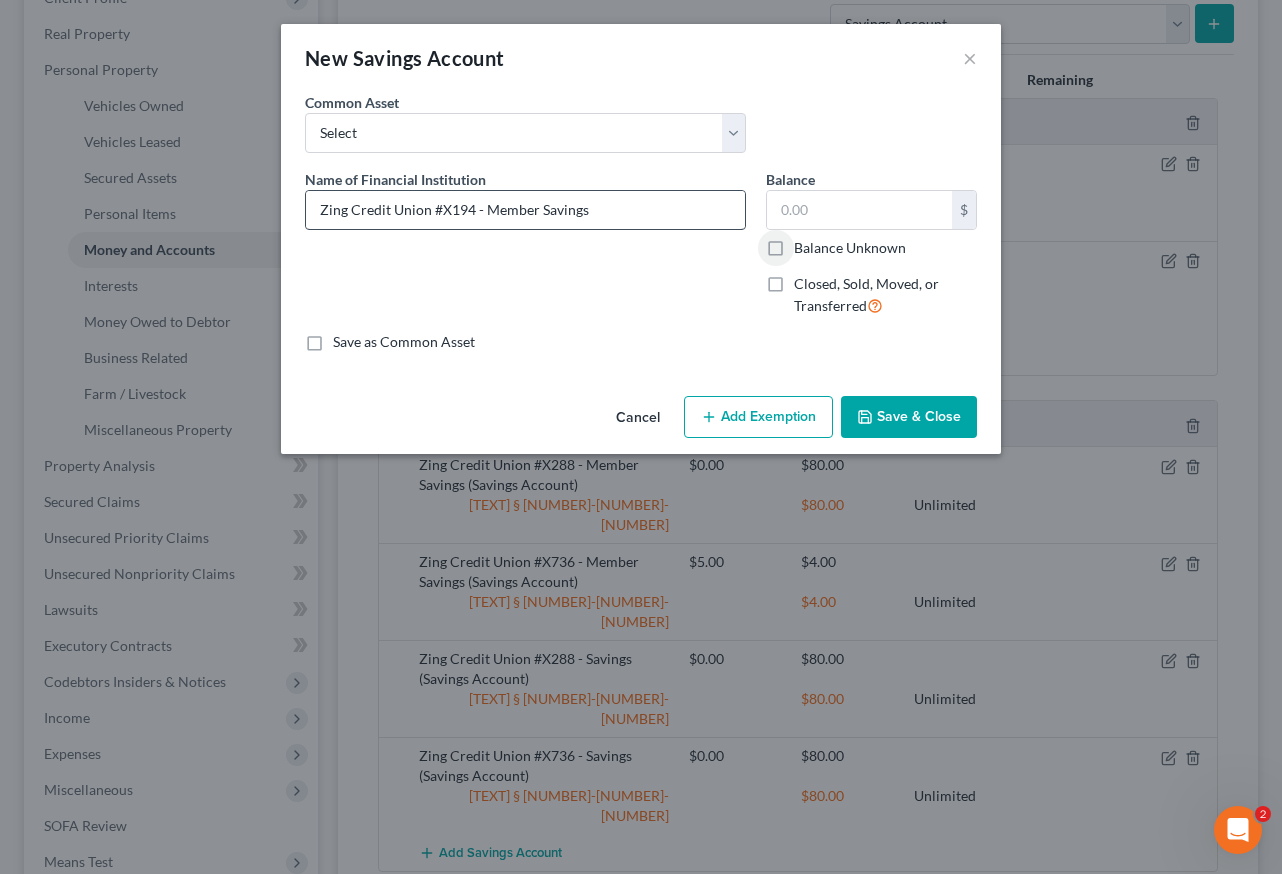 click on "Balance Unknown" at bounding box center [808, 244] 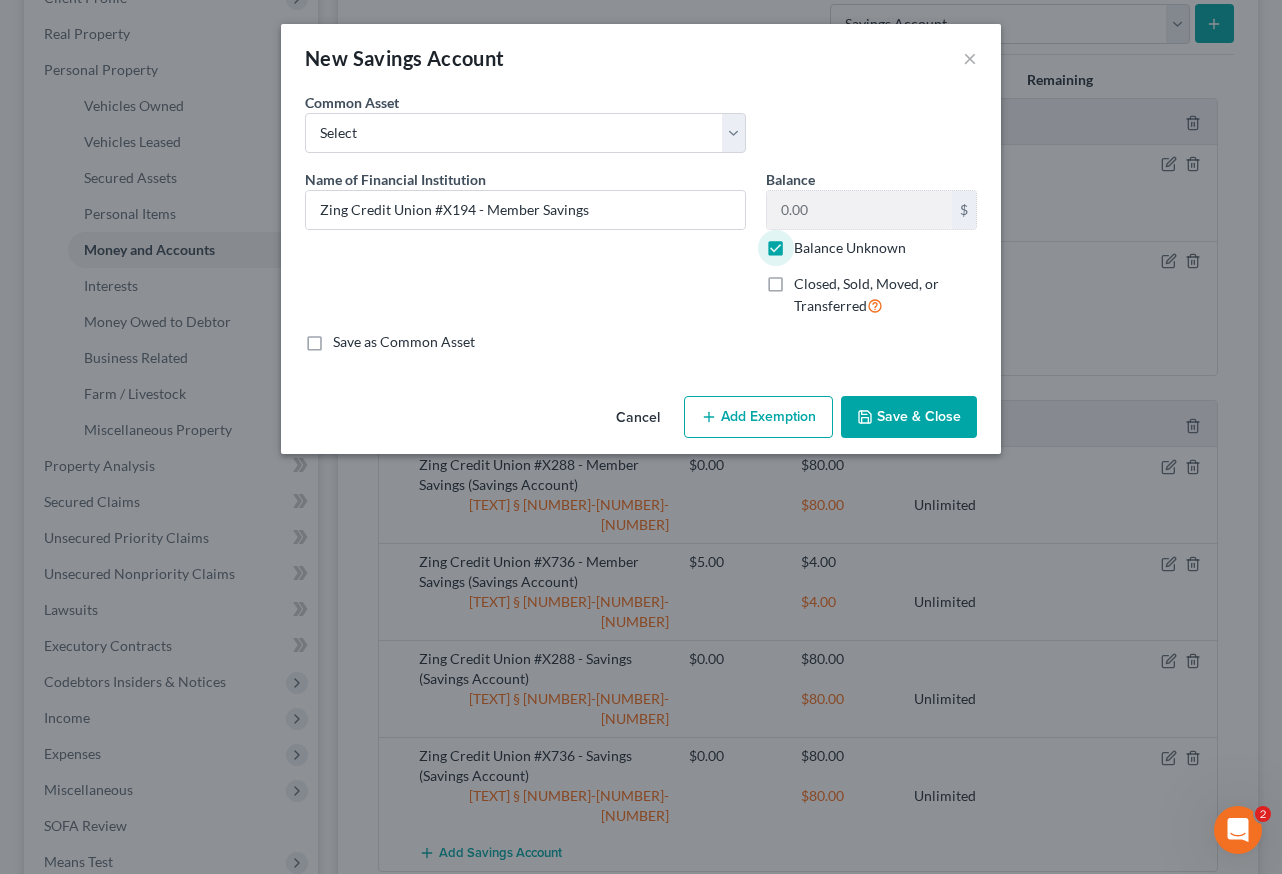 click on "Add Exemption" at bounding box center (758, 417) 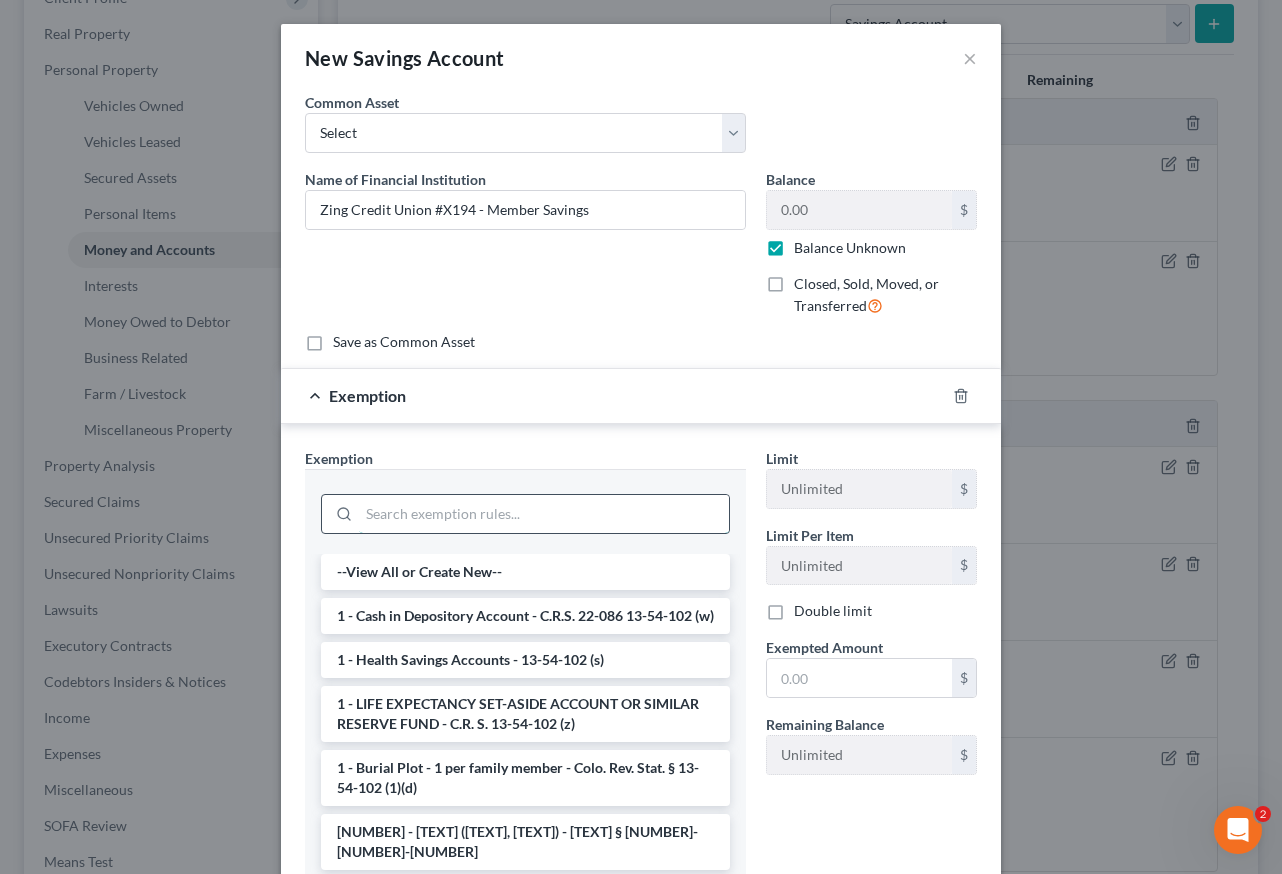 click at bounding box center (544, 514) 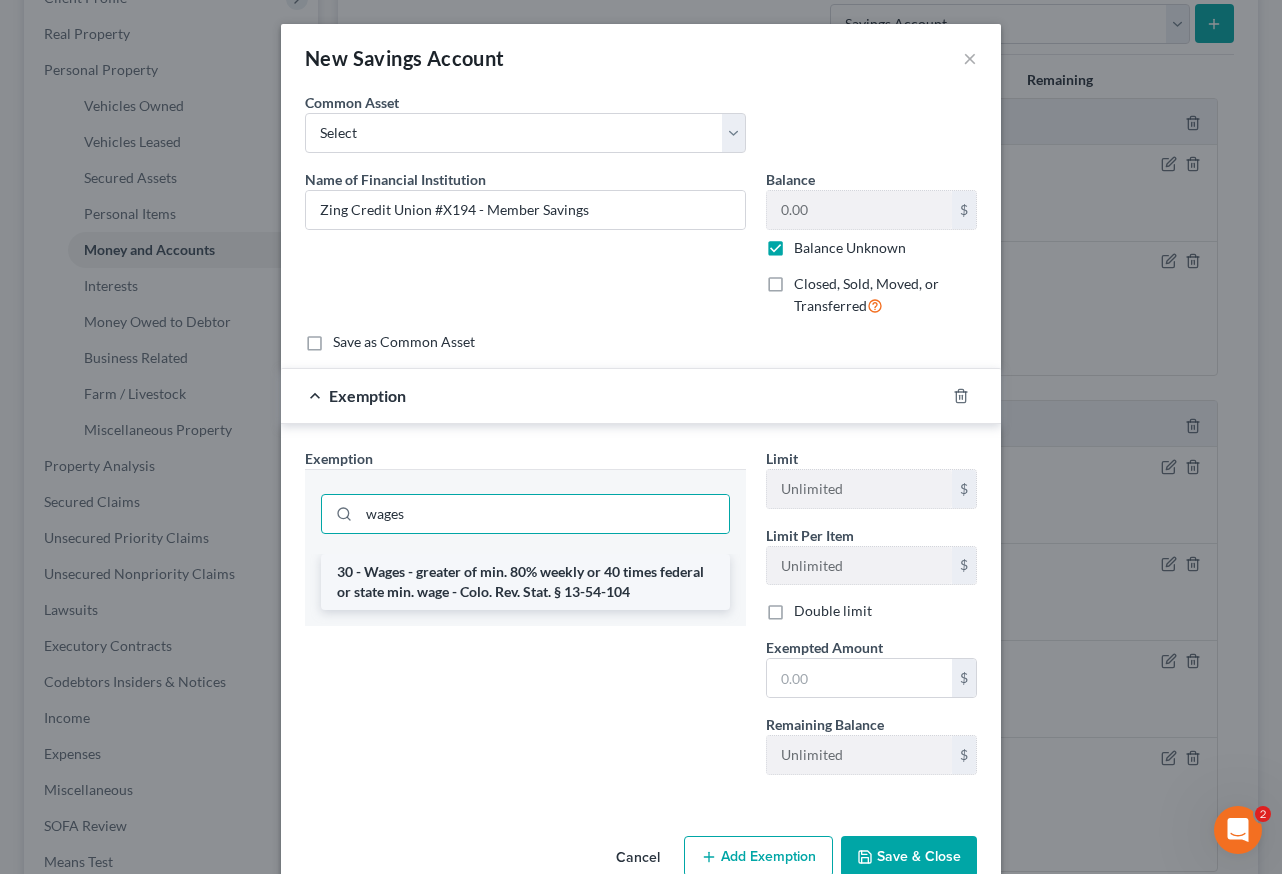 click on "30 - Wages - greater of min. 80% weekly or 40 times federal or state min. wage - Colo. Rev. Stat. § 13-54-104" at bounding box center [525, 582] 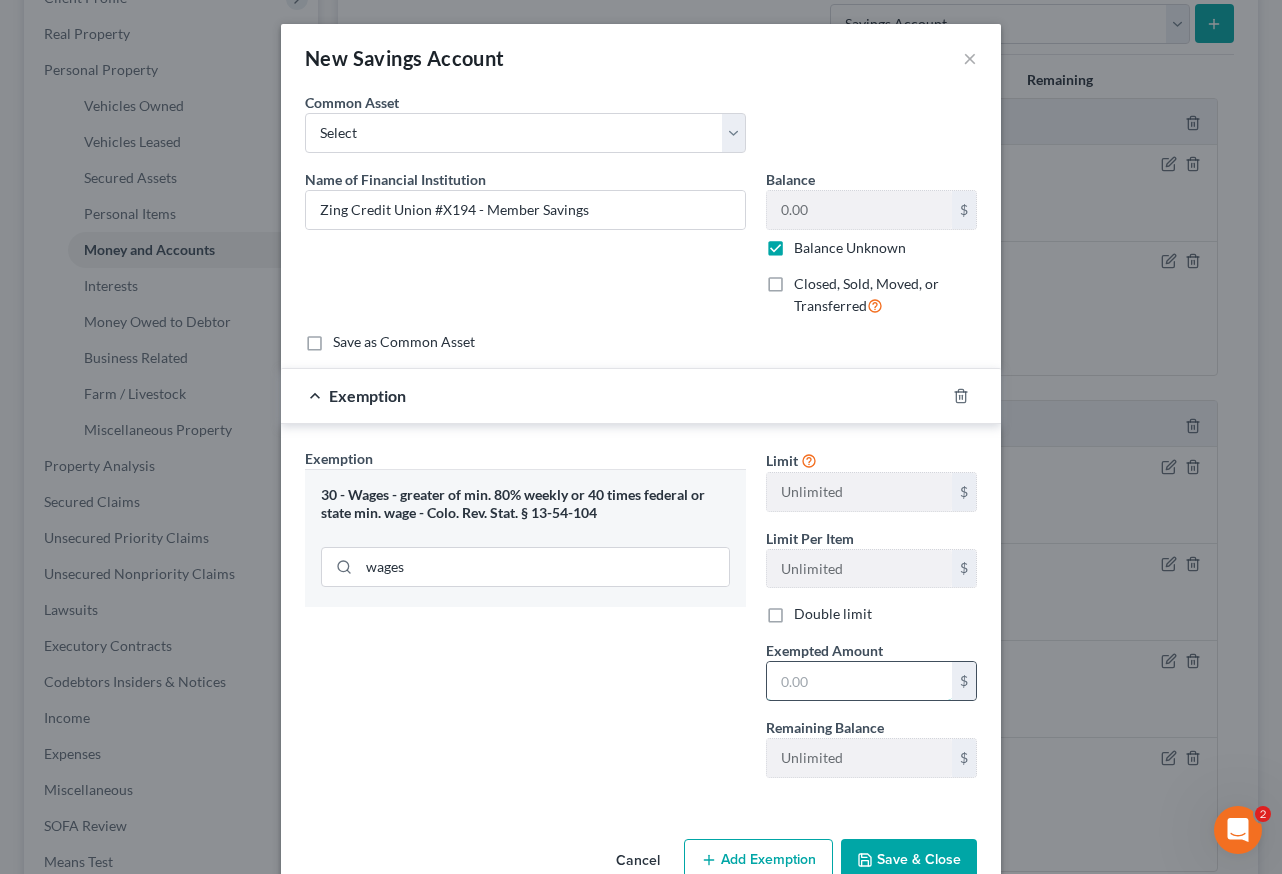 click at bounding box center [859, 681] 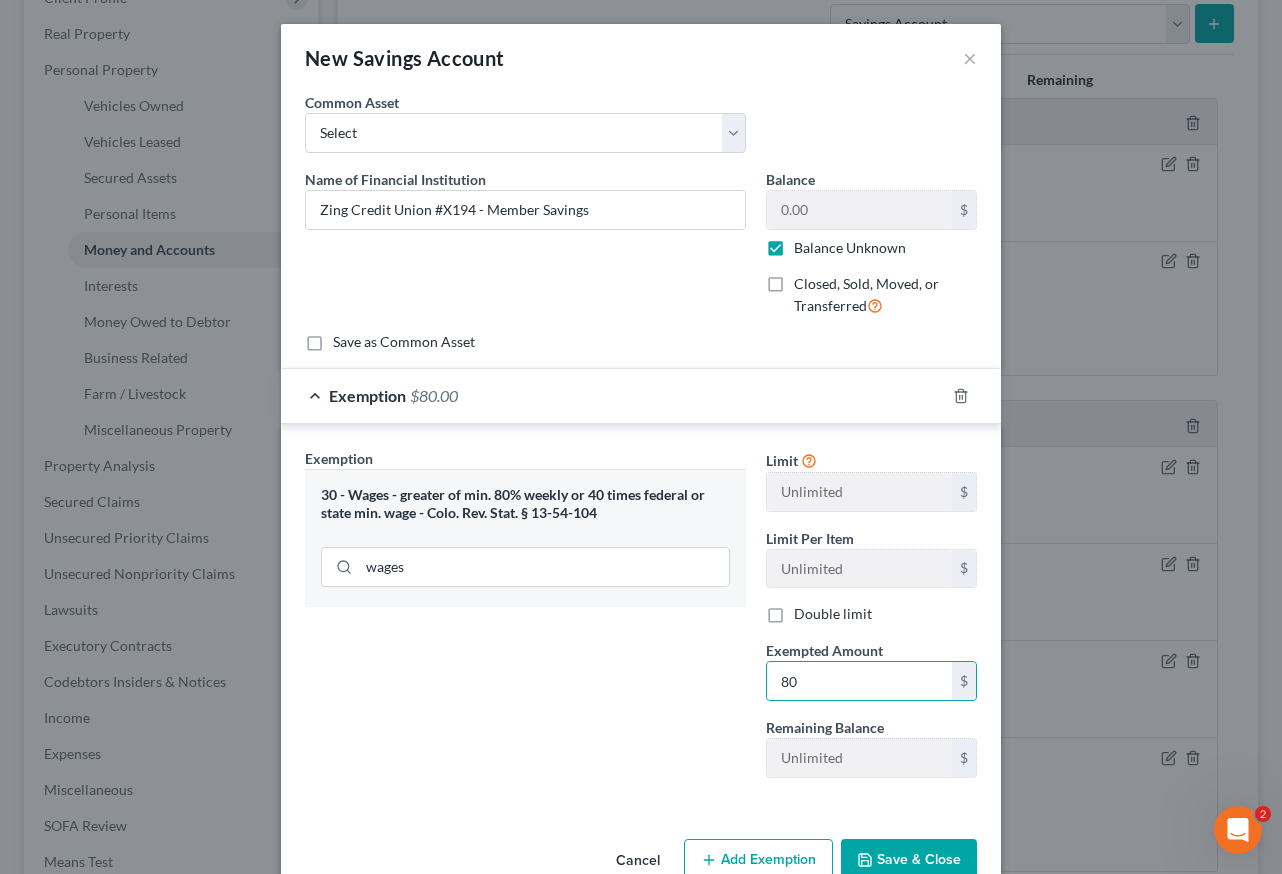 click on "Exemption Set must be selected for CA.
Exemption
*
30 - Wages - greater of min. 80% weekly or 40 times federal or state min. wage - Colo. Rev. Stat. § 13-54-104         wages" at bounding box center (525, 621) 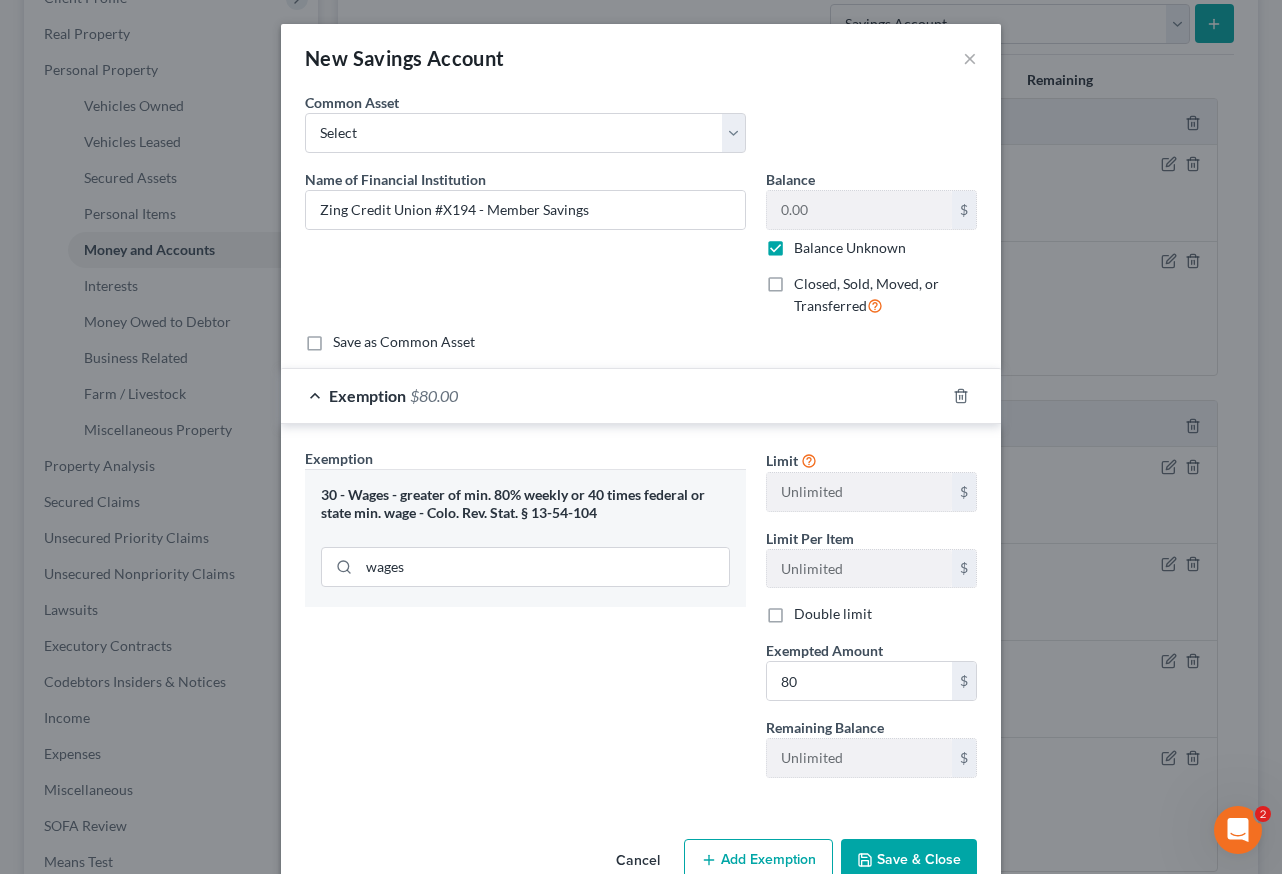 click on "Save & Close" at bounding box center (909, 860) 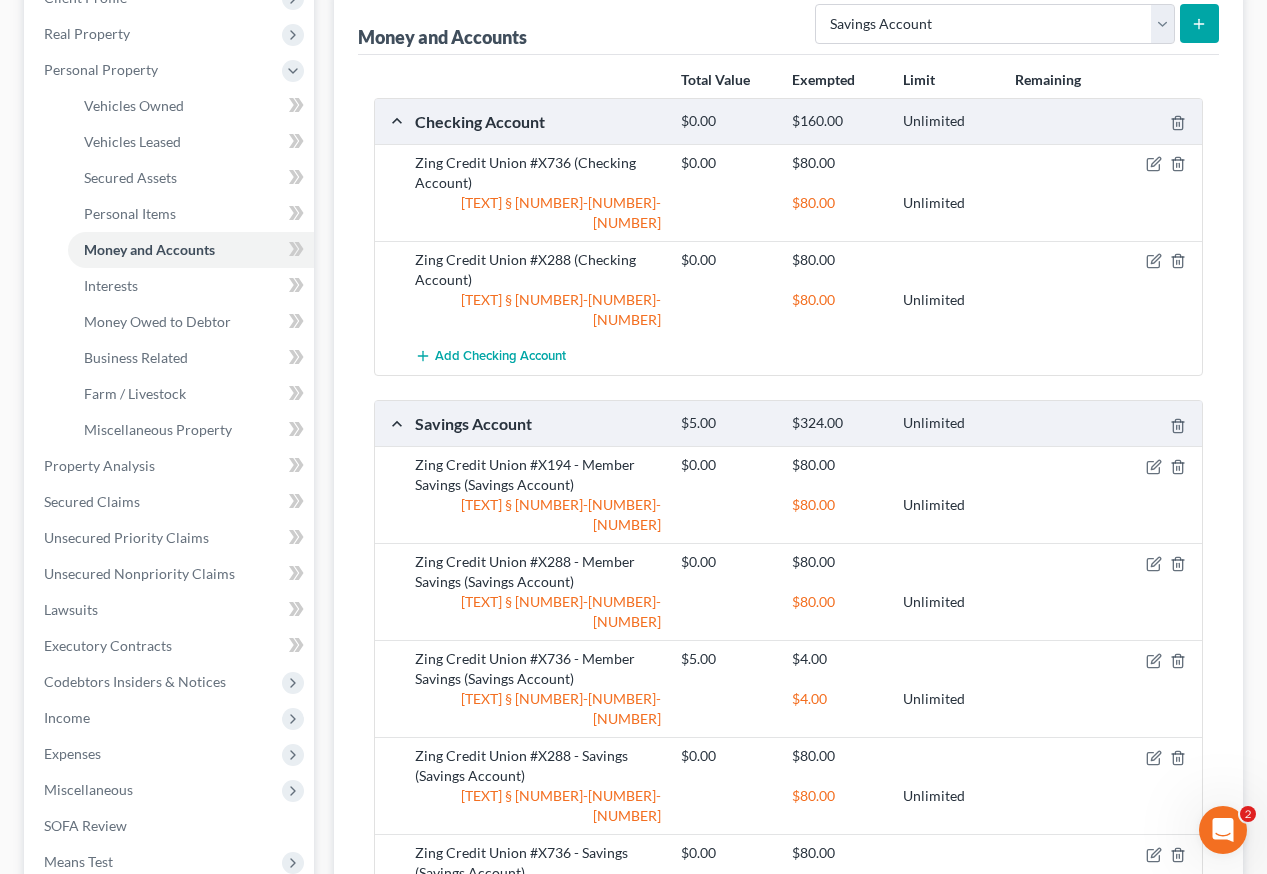 click on "Add Savings Account" at bounding box center [496, 950] 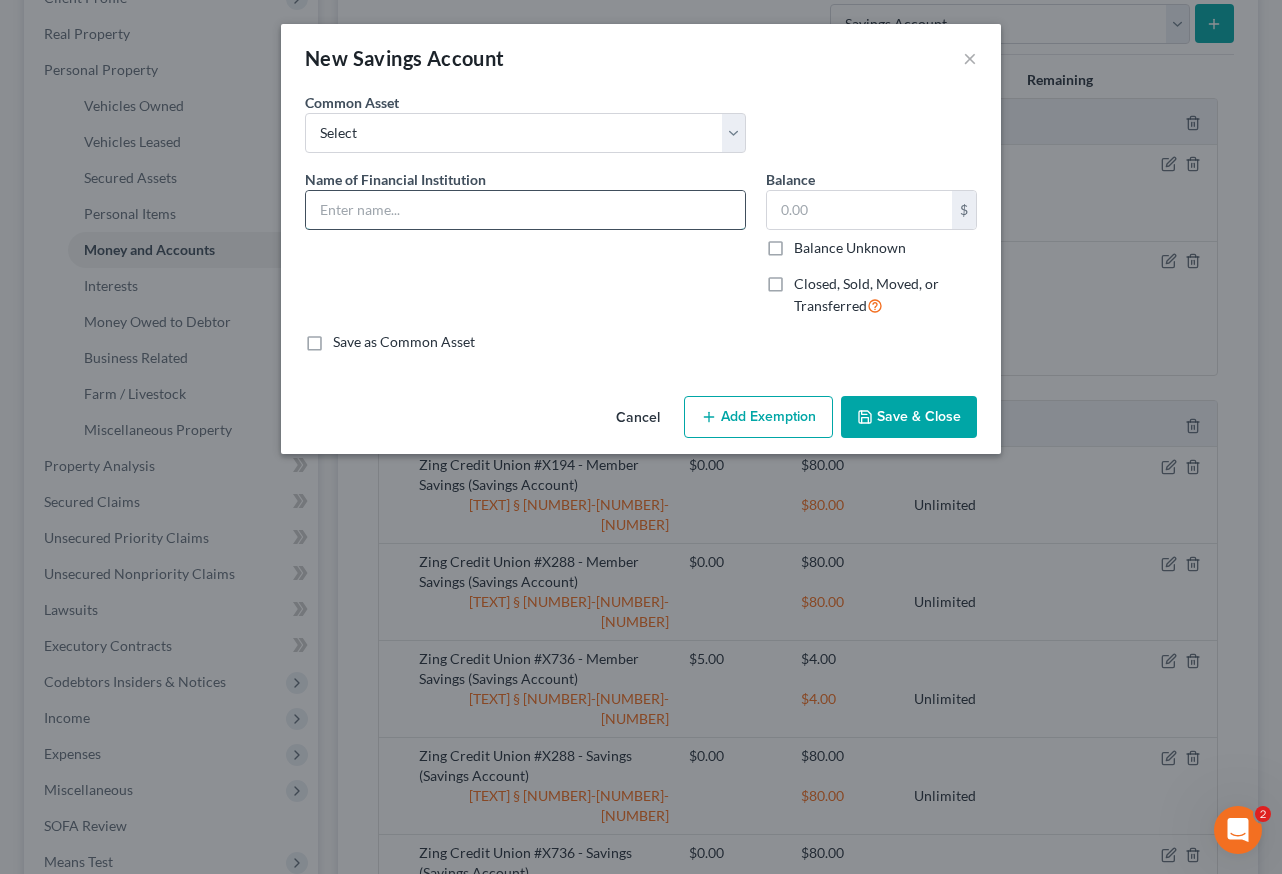 click at bounding box center [525, 210] 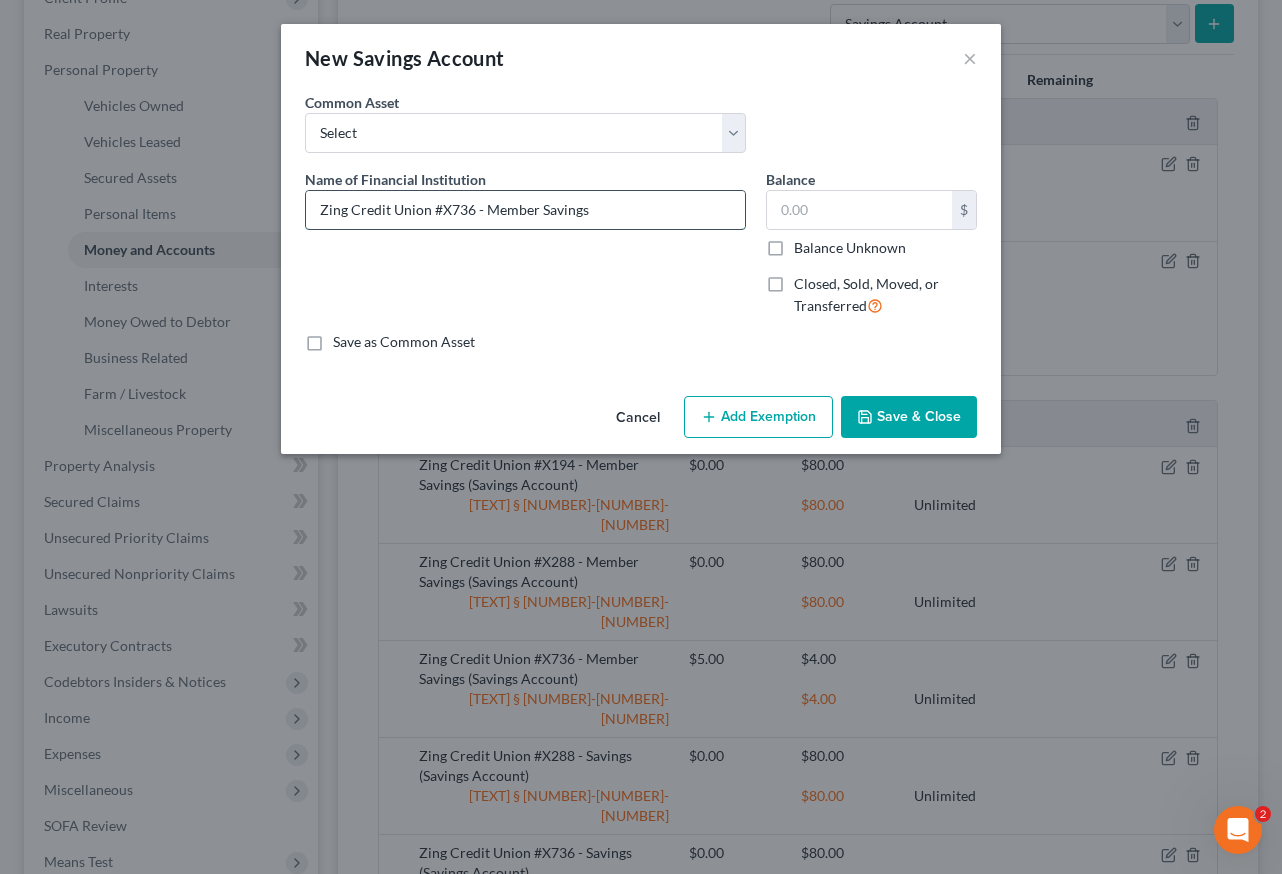 click on "Zing Credit Union #X736 - Member Savings" at bounding box center (525, 210) 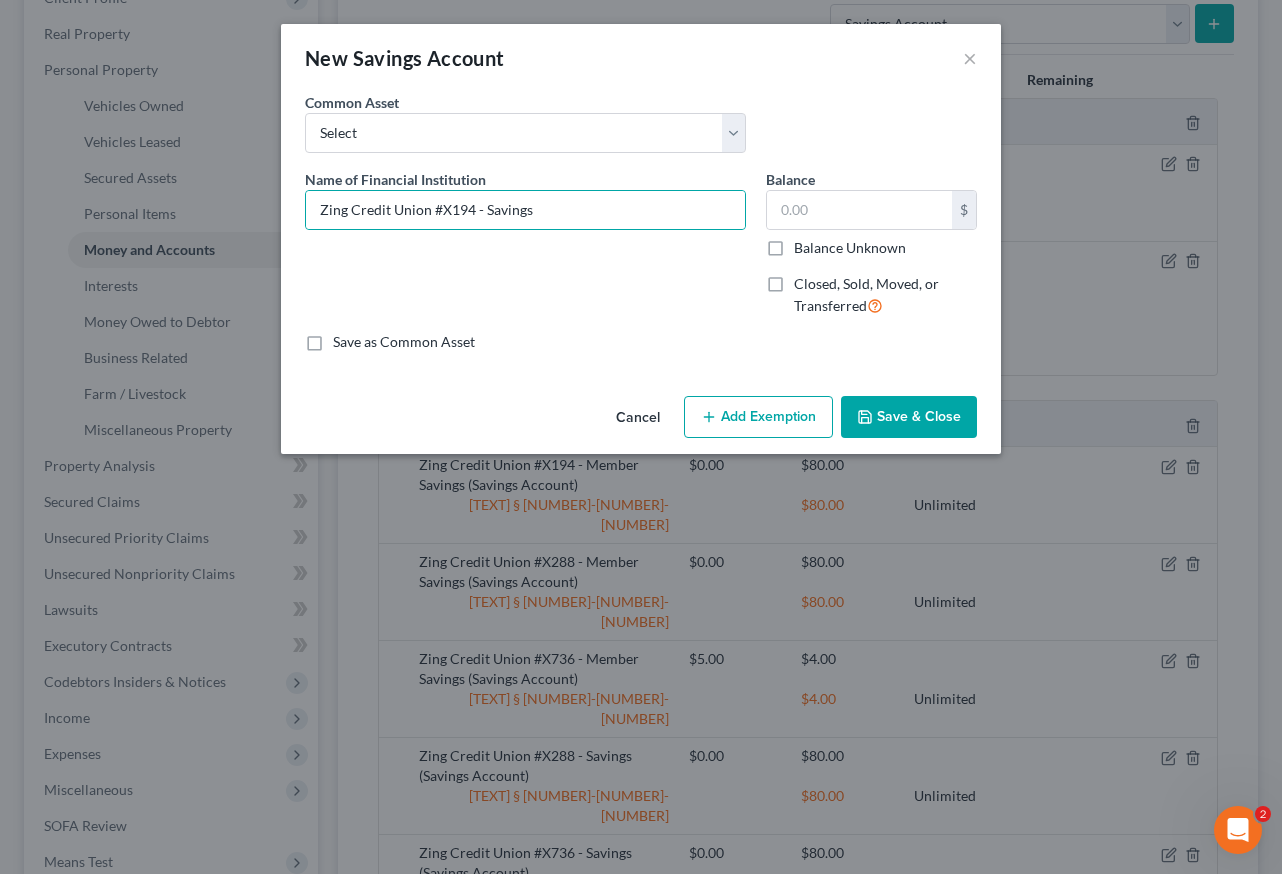 click on "Balance Unknown" at bounding box center (850, 248) 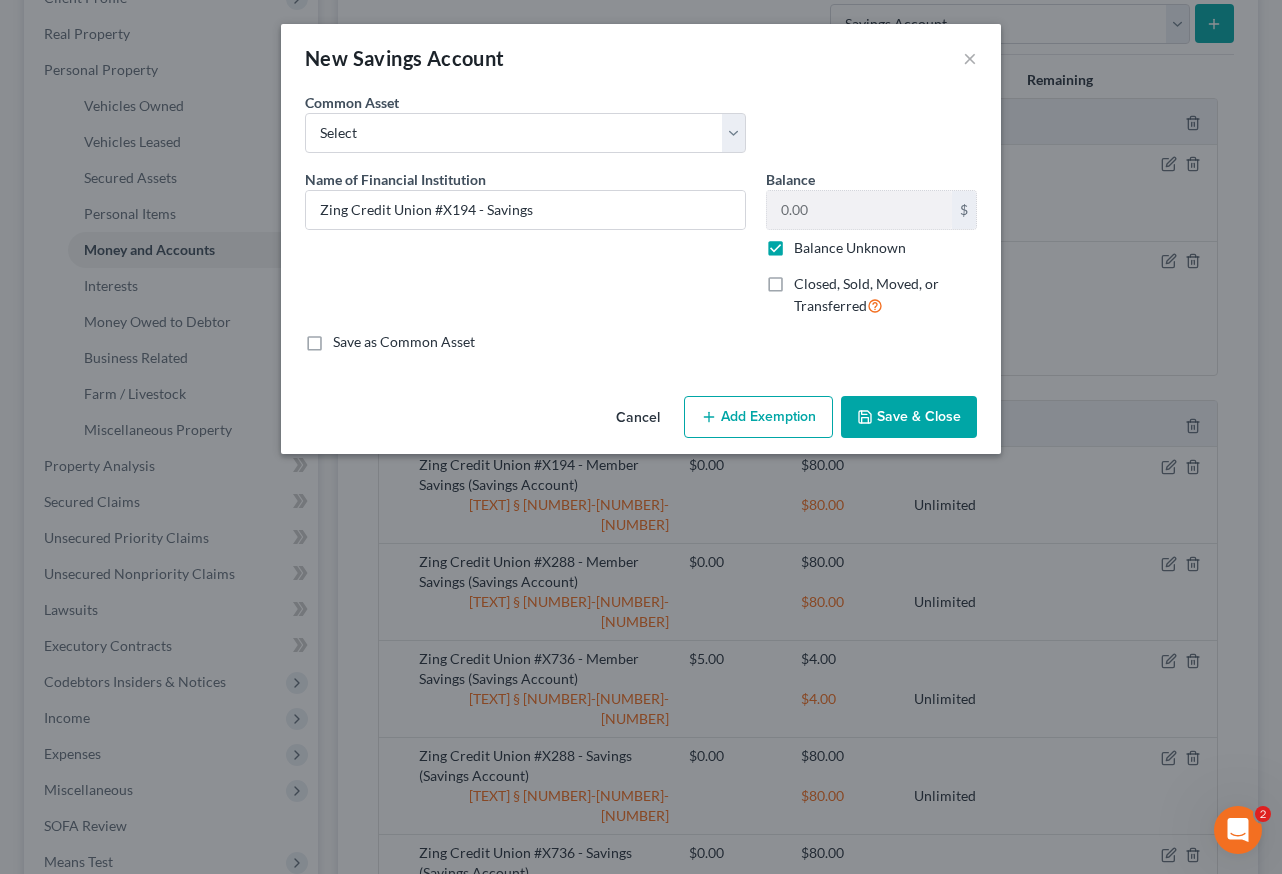 click on "Add Exemption" at bounding box center [758, 417] 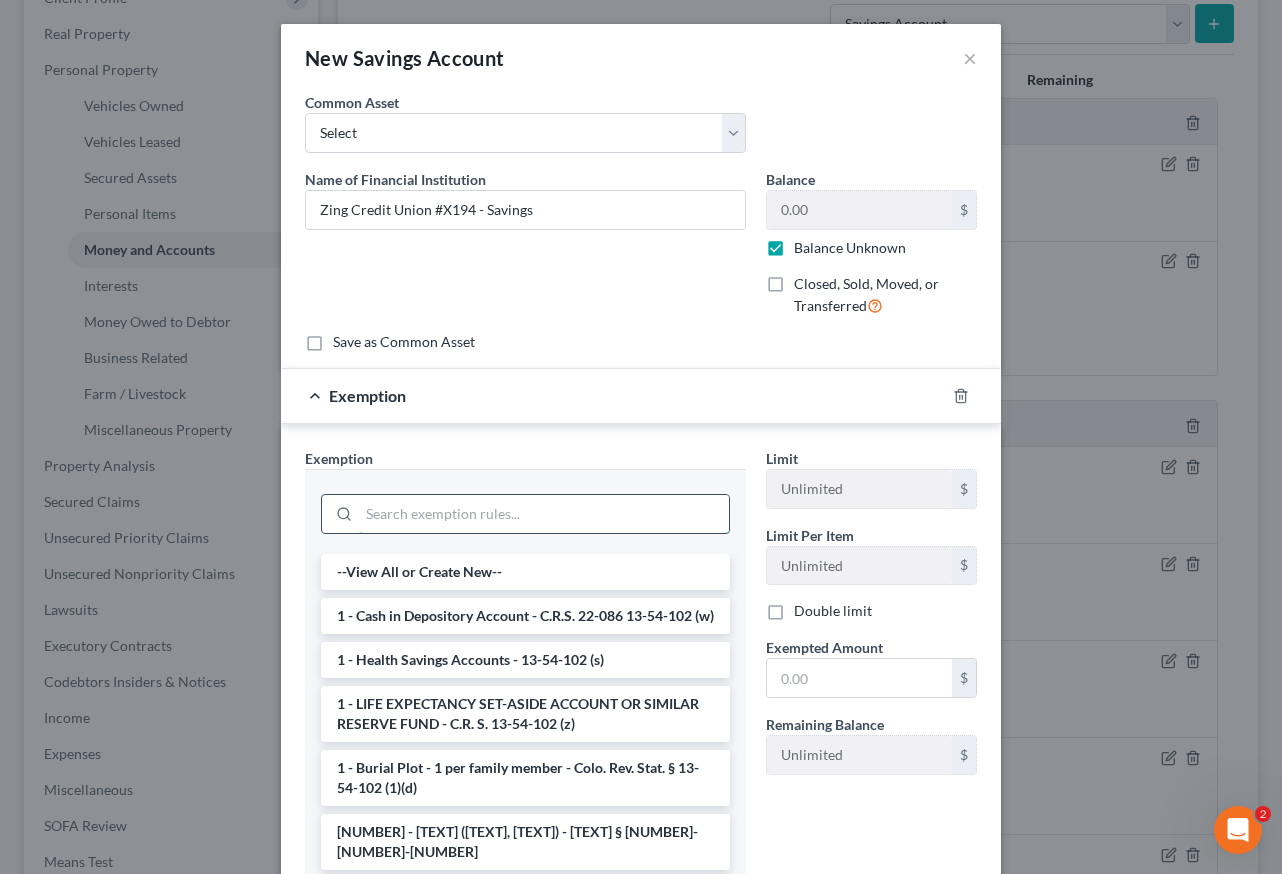 click at bounding box center (544, 514) 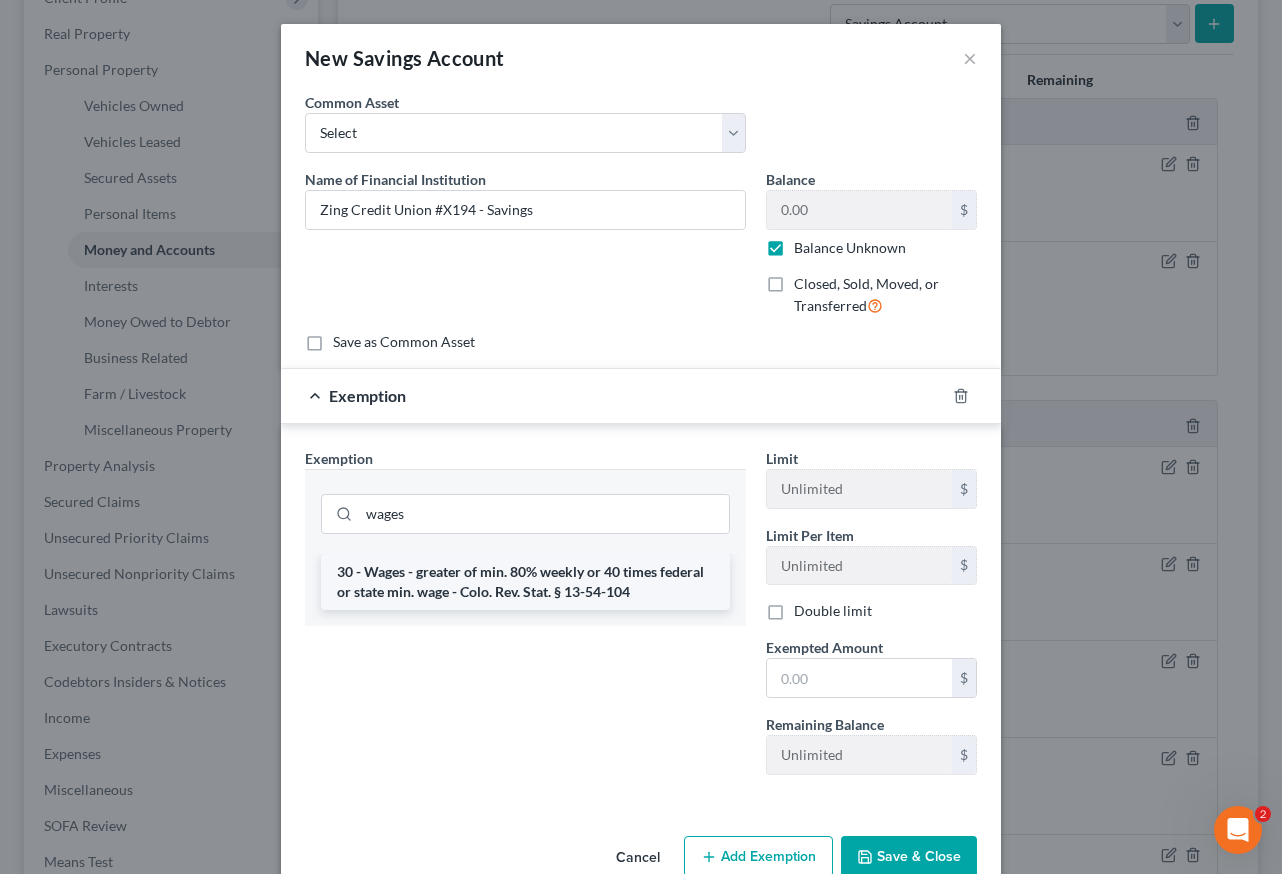 click on "30 - Wages - greater of min. 80% weekly or 40 times federal or state min. wage - Colo. Rev. Stat. § 13-54-104" at bounding box center [525, 582] 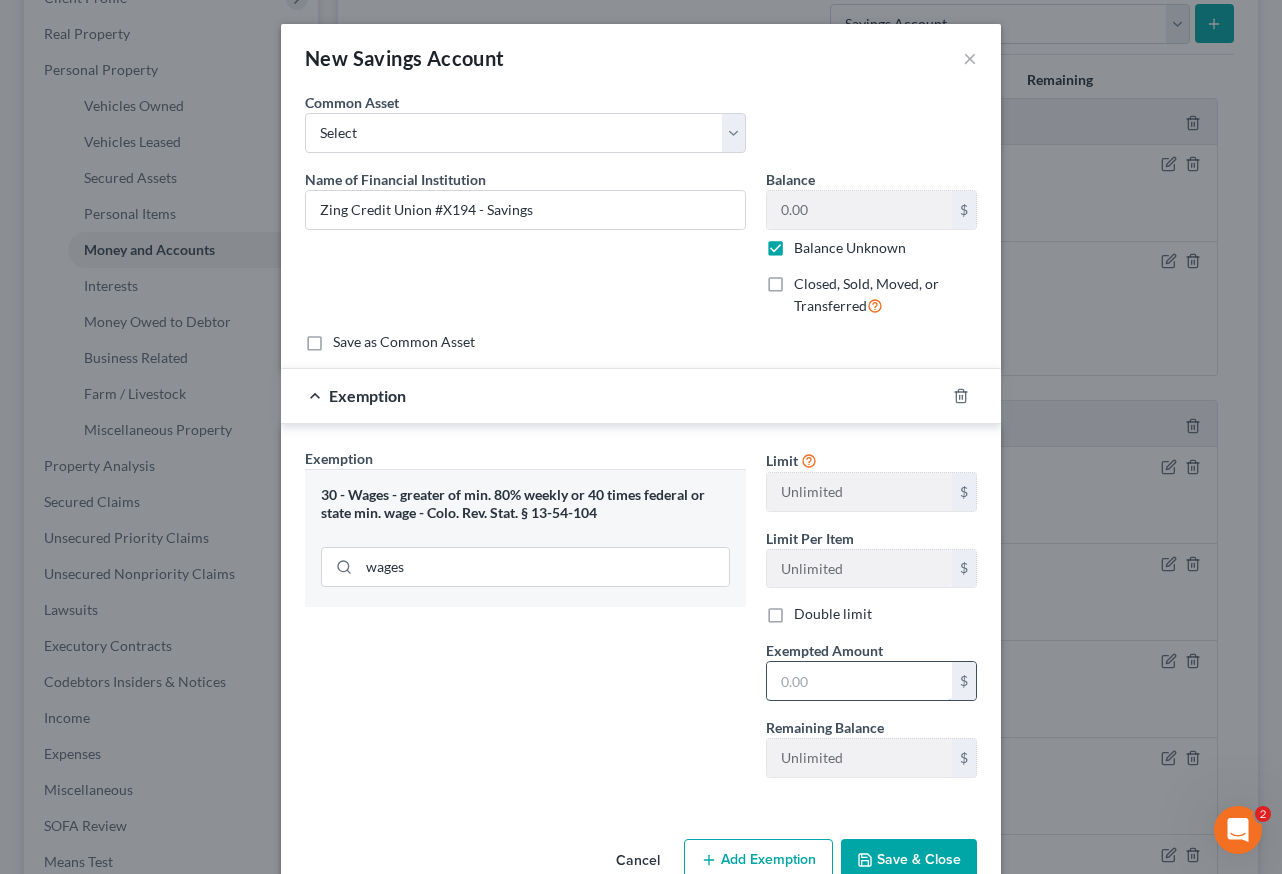 click at bounding box center [859, 681] 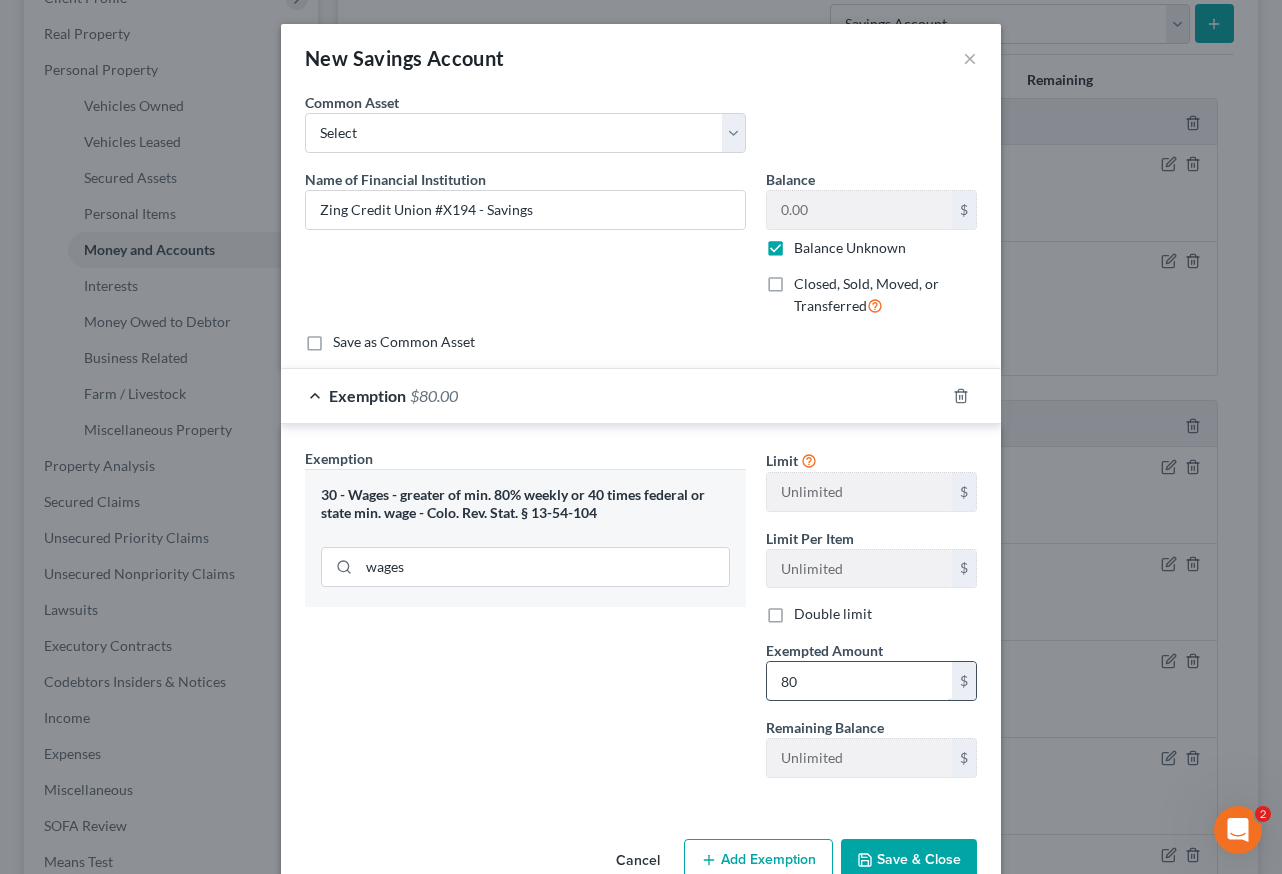 scroll, scrollTop: 6, scrollLeft: 0, axis: vertical 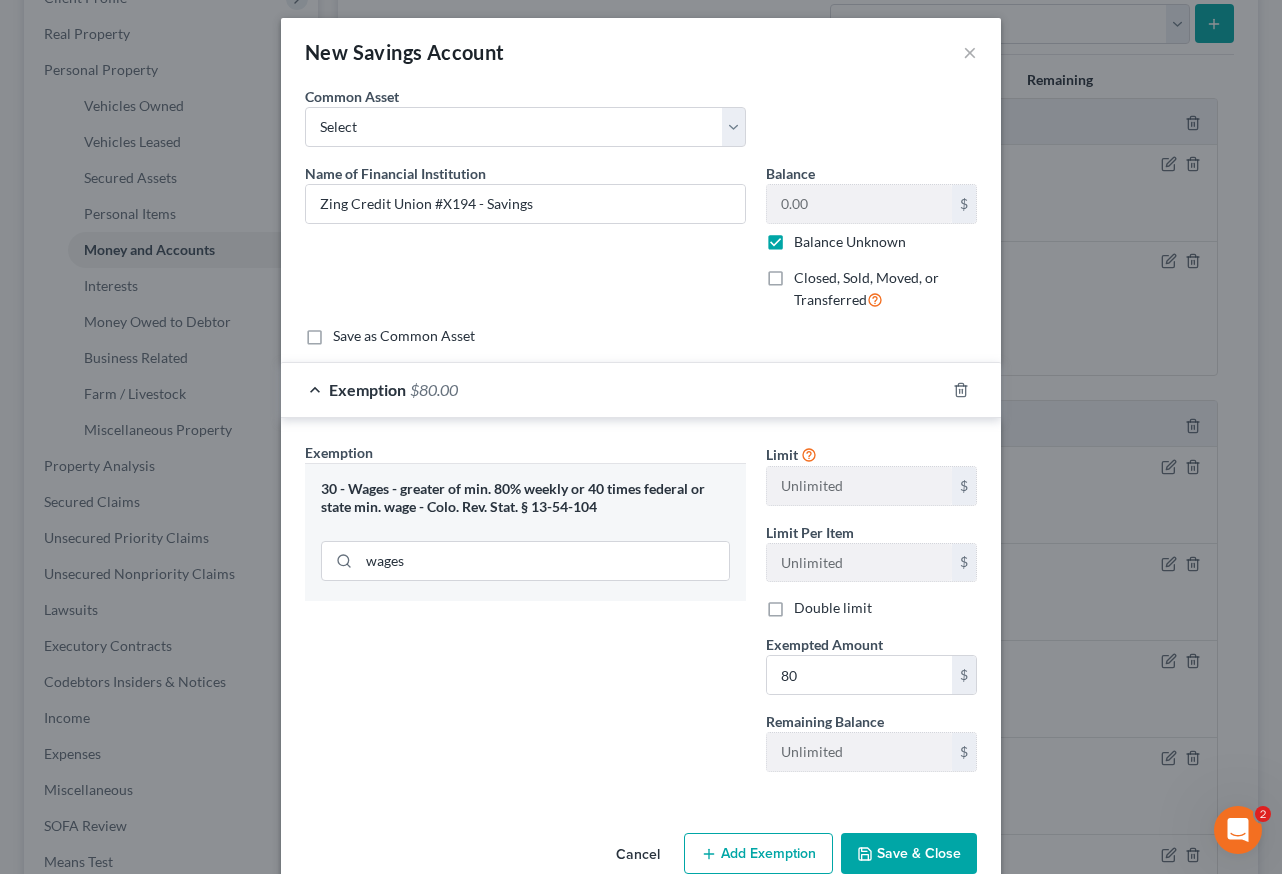 click on "Save & Close" at bounding box center (909, 854) 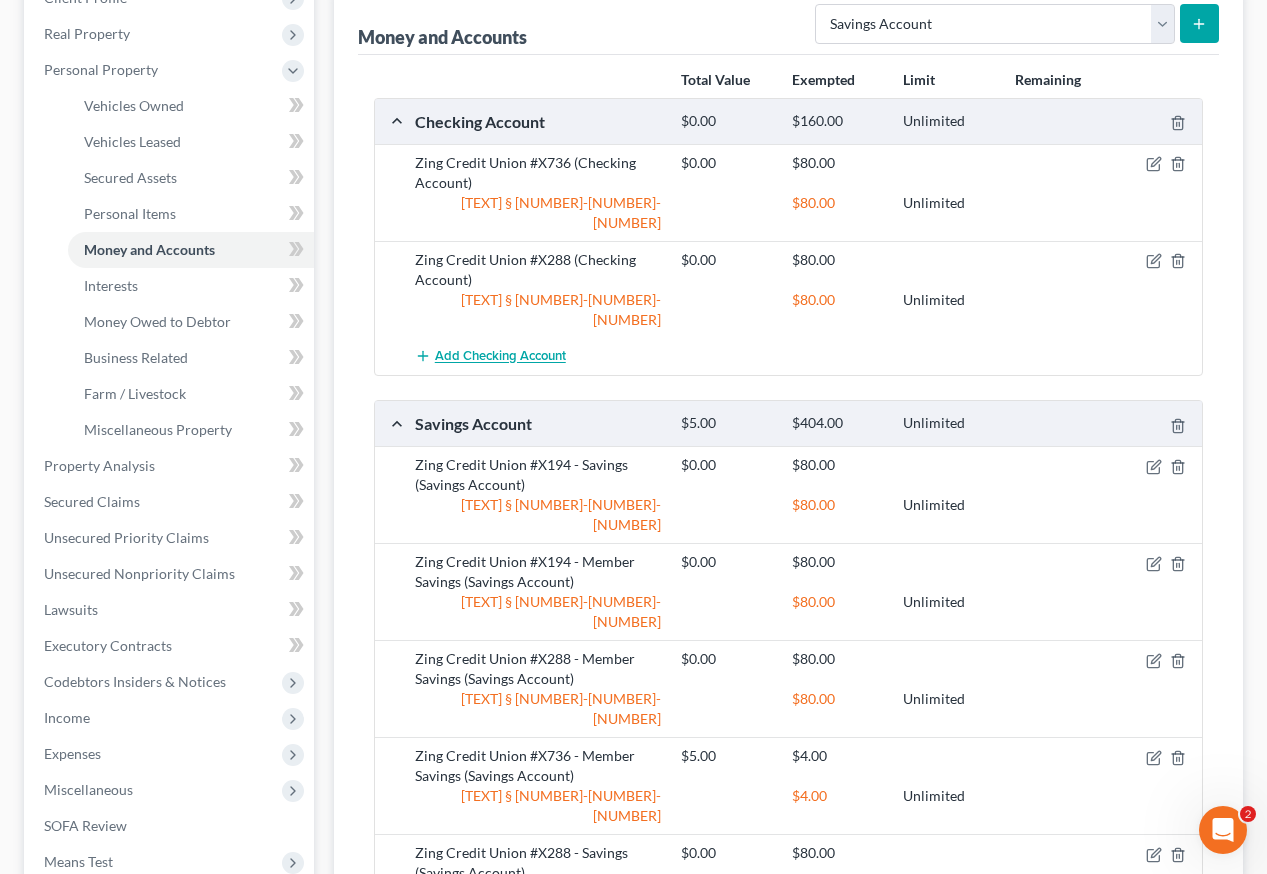 click on "Add Checking Account" at bounding box center (500, 357) 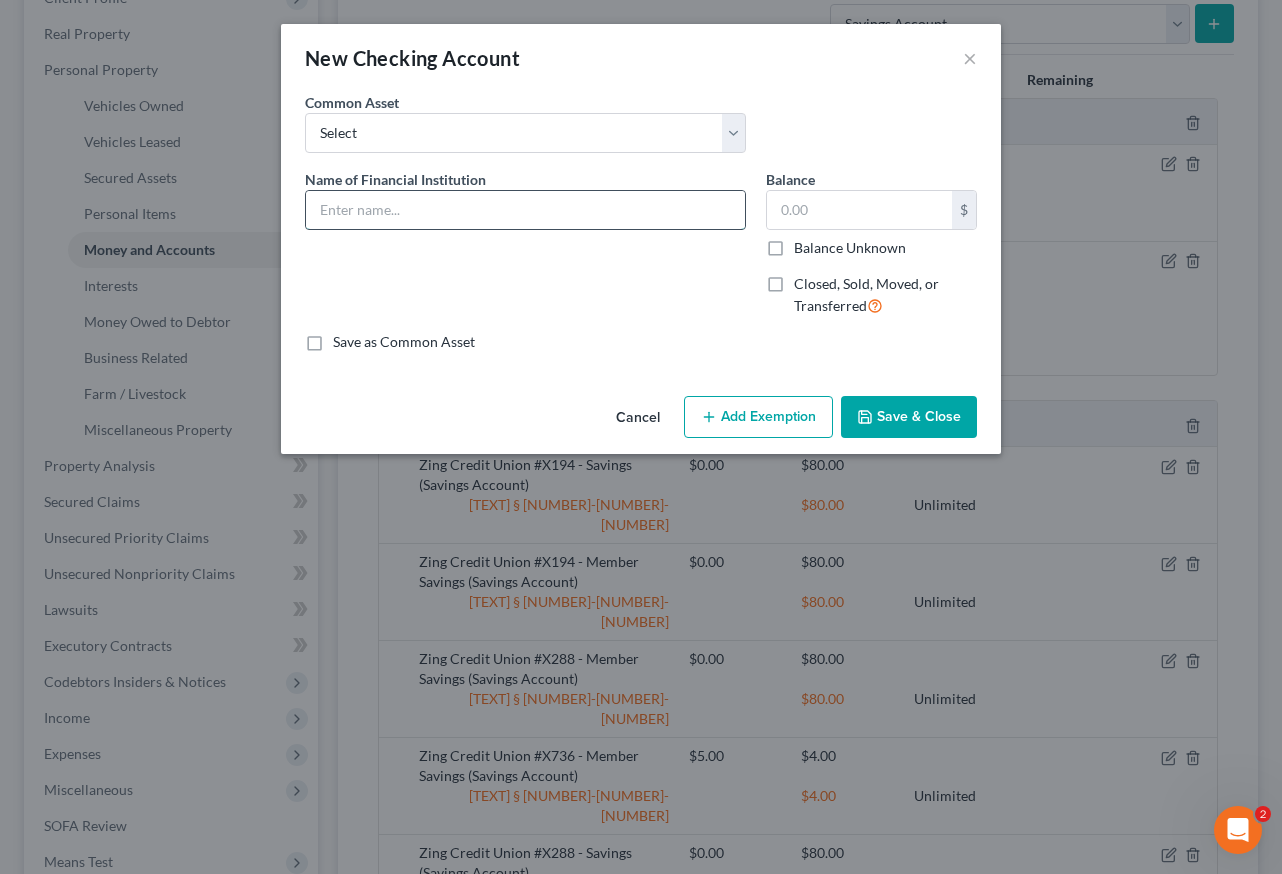click at bounding box center [525, 210] 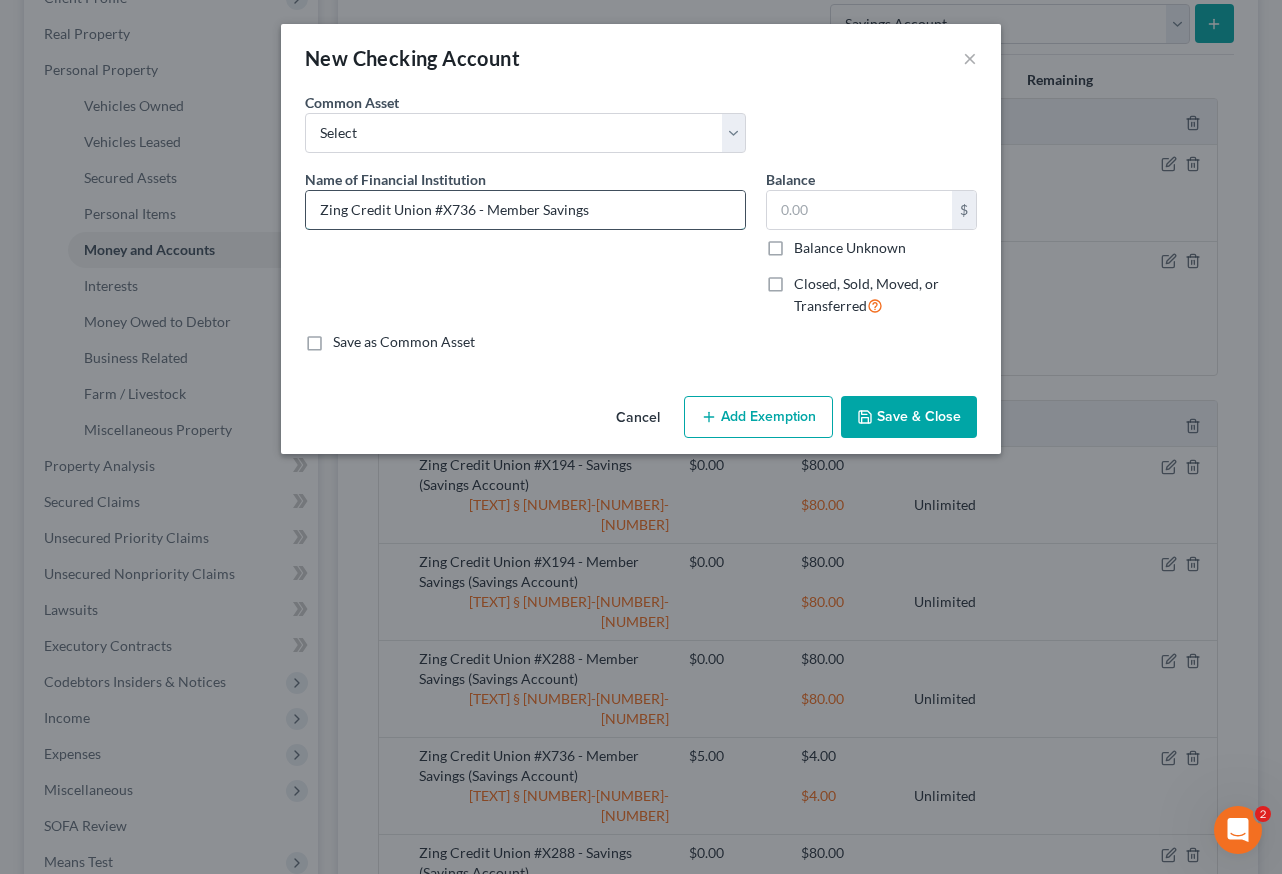 click on "Zing Credit Union #X736 - Member Savings" at bounding box center [525, 210] 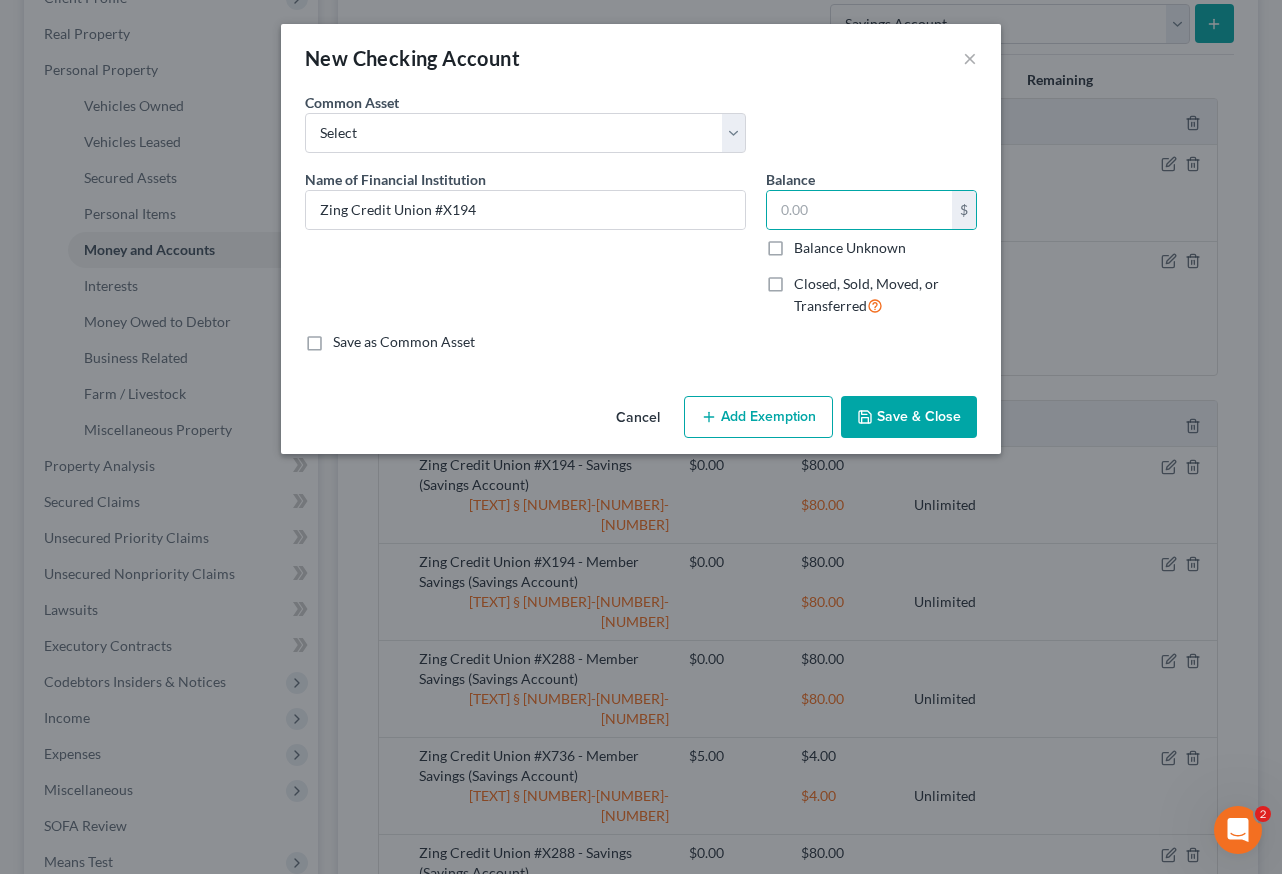 click on "Balance Unknown" at bounding box center (850, 248) 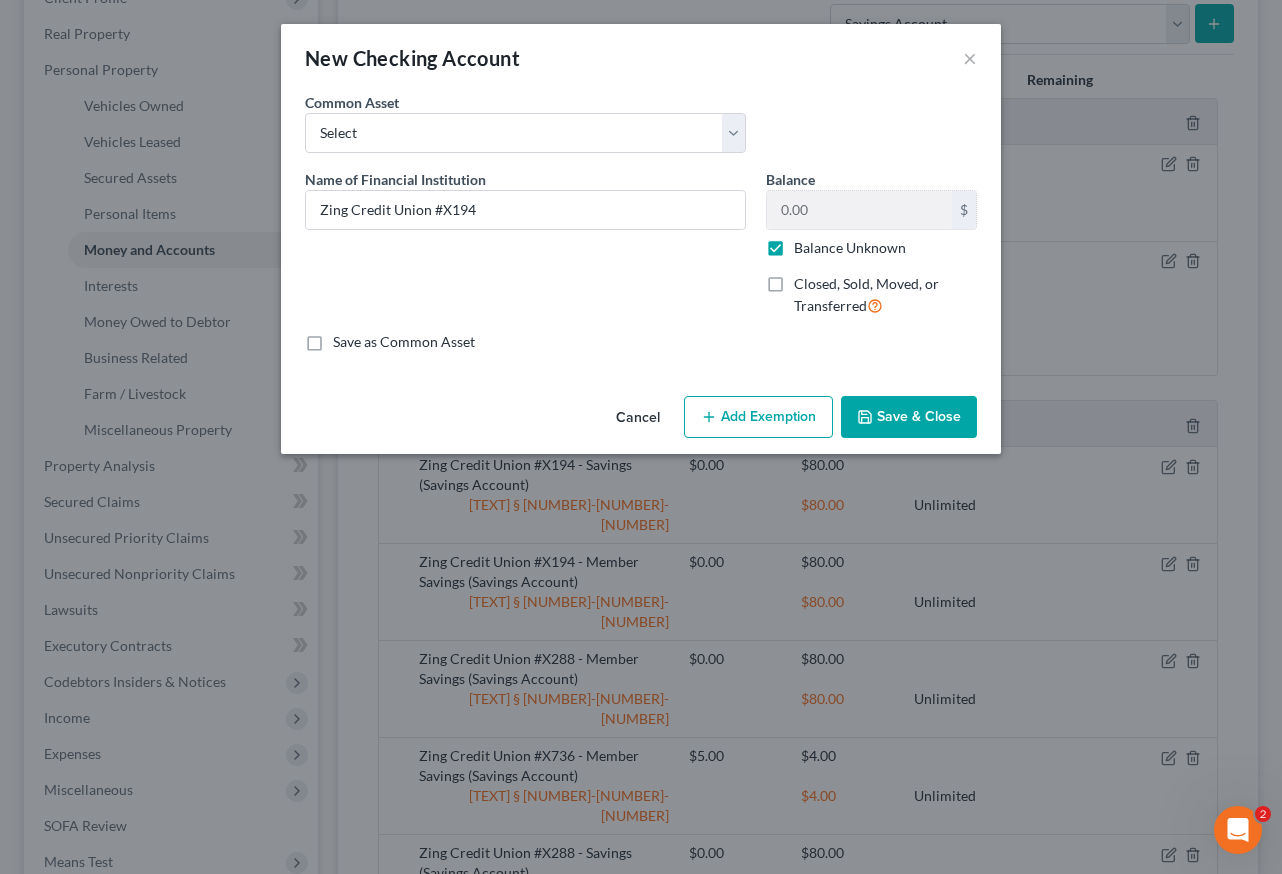 click on "Add Exemption" at bounding box center (758, 417) 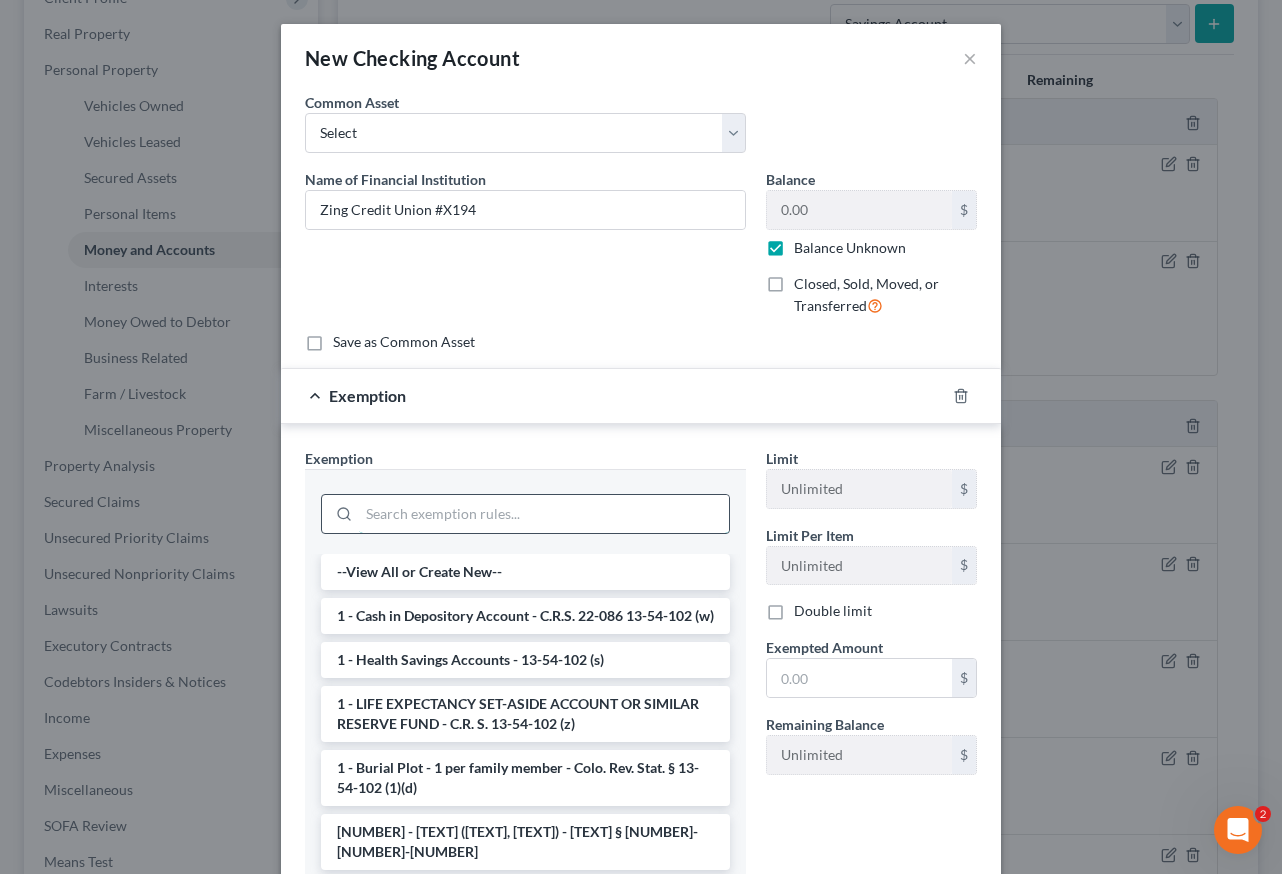 click at bounding box center (544, 514) 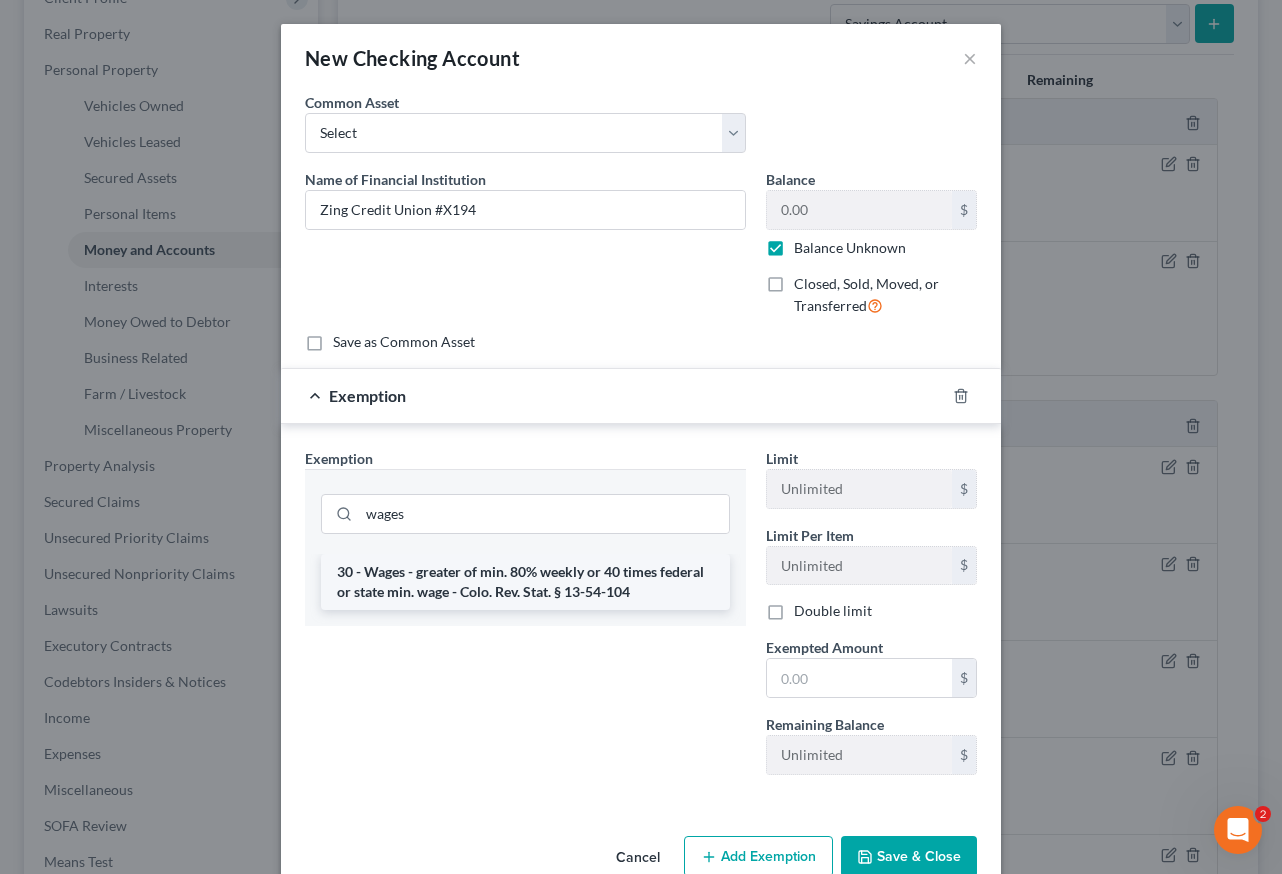 click on "30 - Wages - greater of min. 80% weekly or 40 times federal or state min. wage - Colo. Rev. Stat. § 13-54-104" at bounding box center [525, 582] 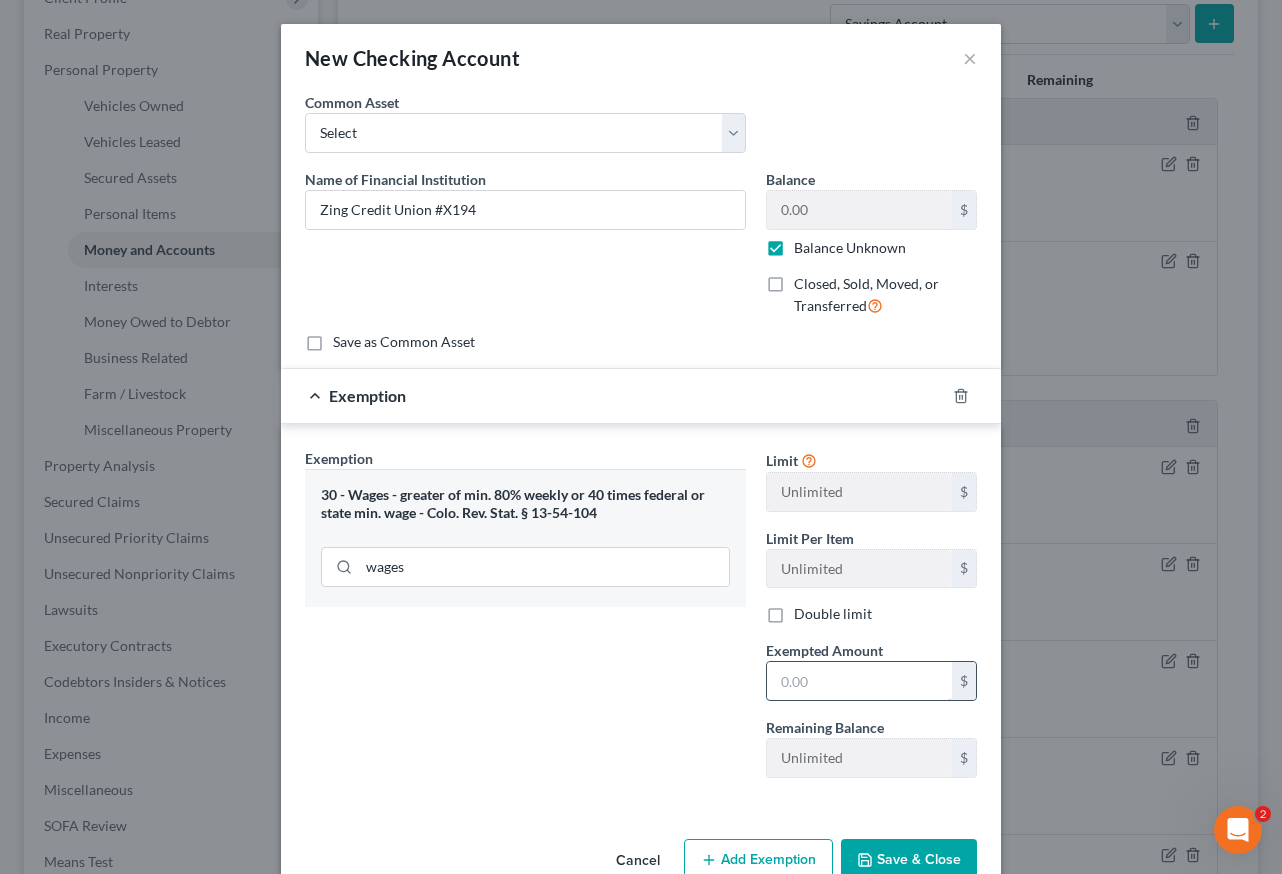 click at bounding box center [859, 681] 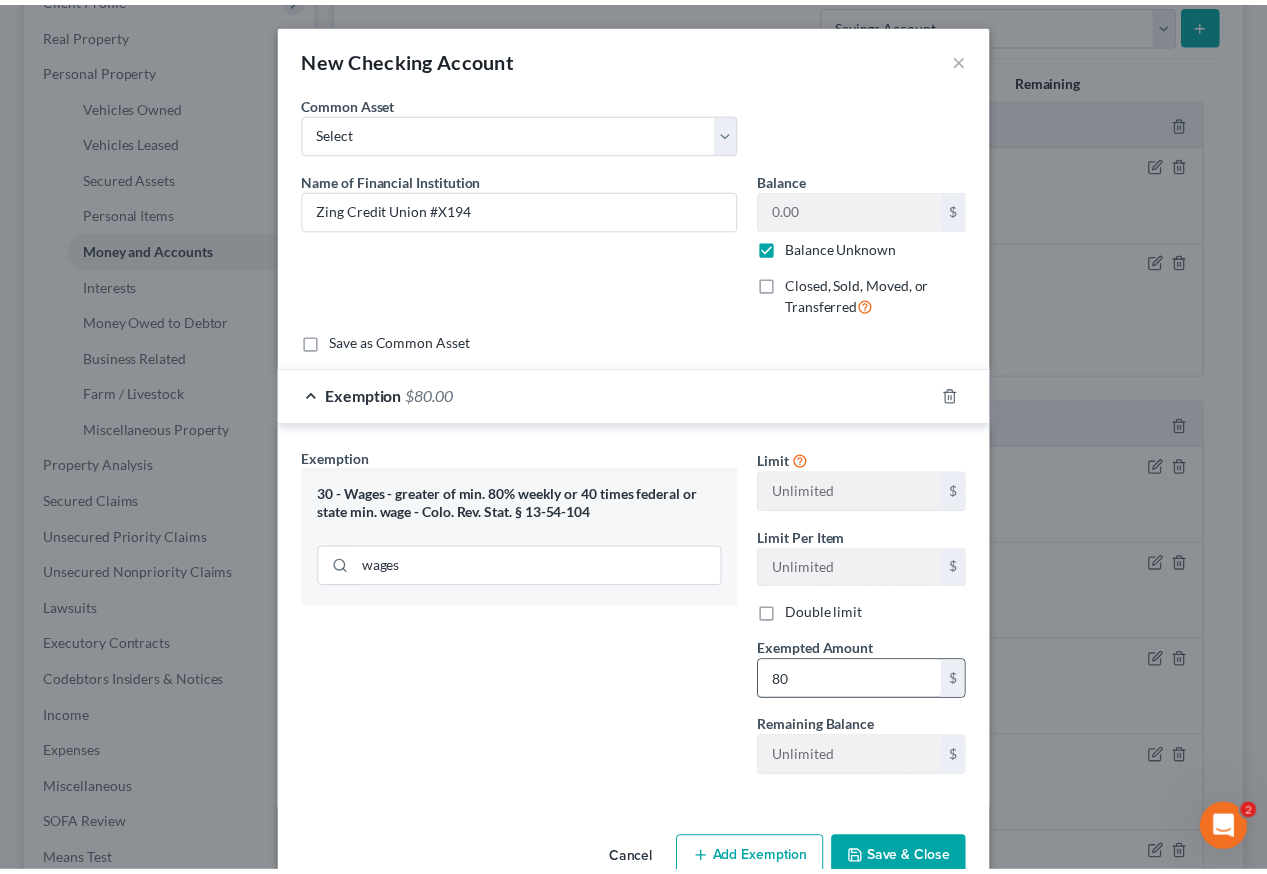 scroll, scrollTop: 6, scrollLeft: 0, axis: vertical 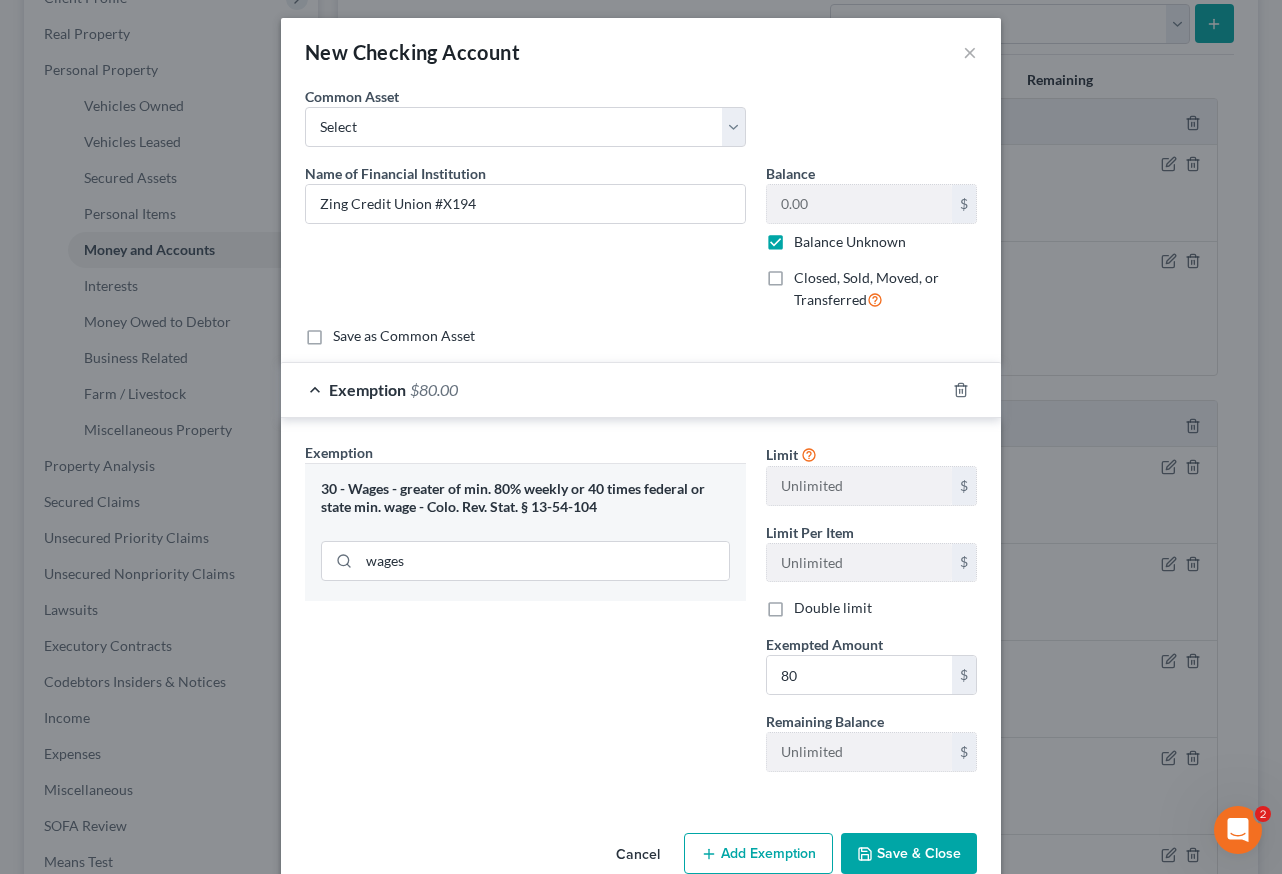 click on "Save & Close" at bounding box center [909, 854] 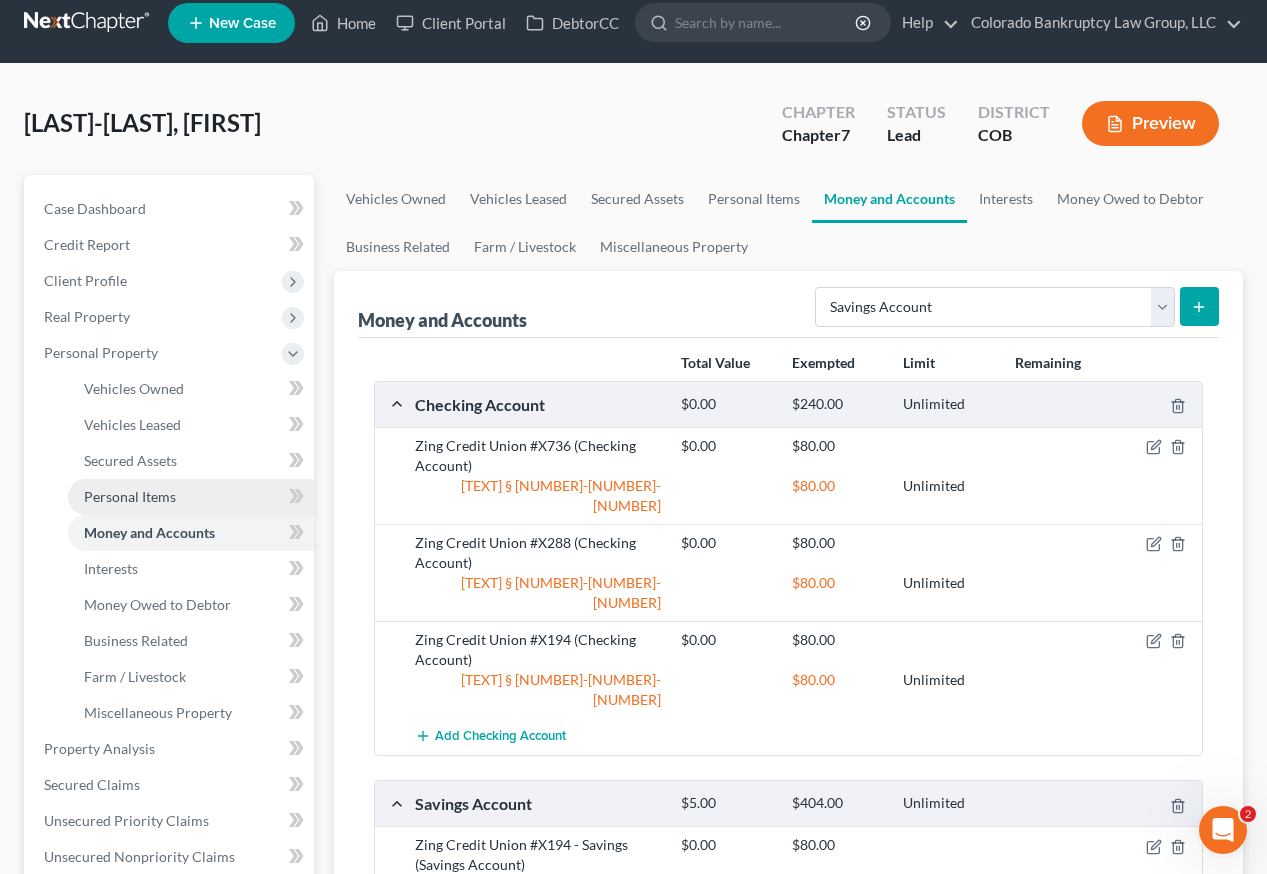scroll, scrollTop: 0, scrollLeft: 0, axis: both 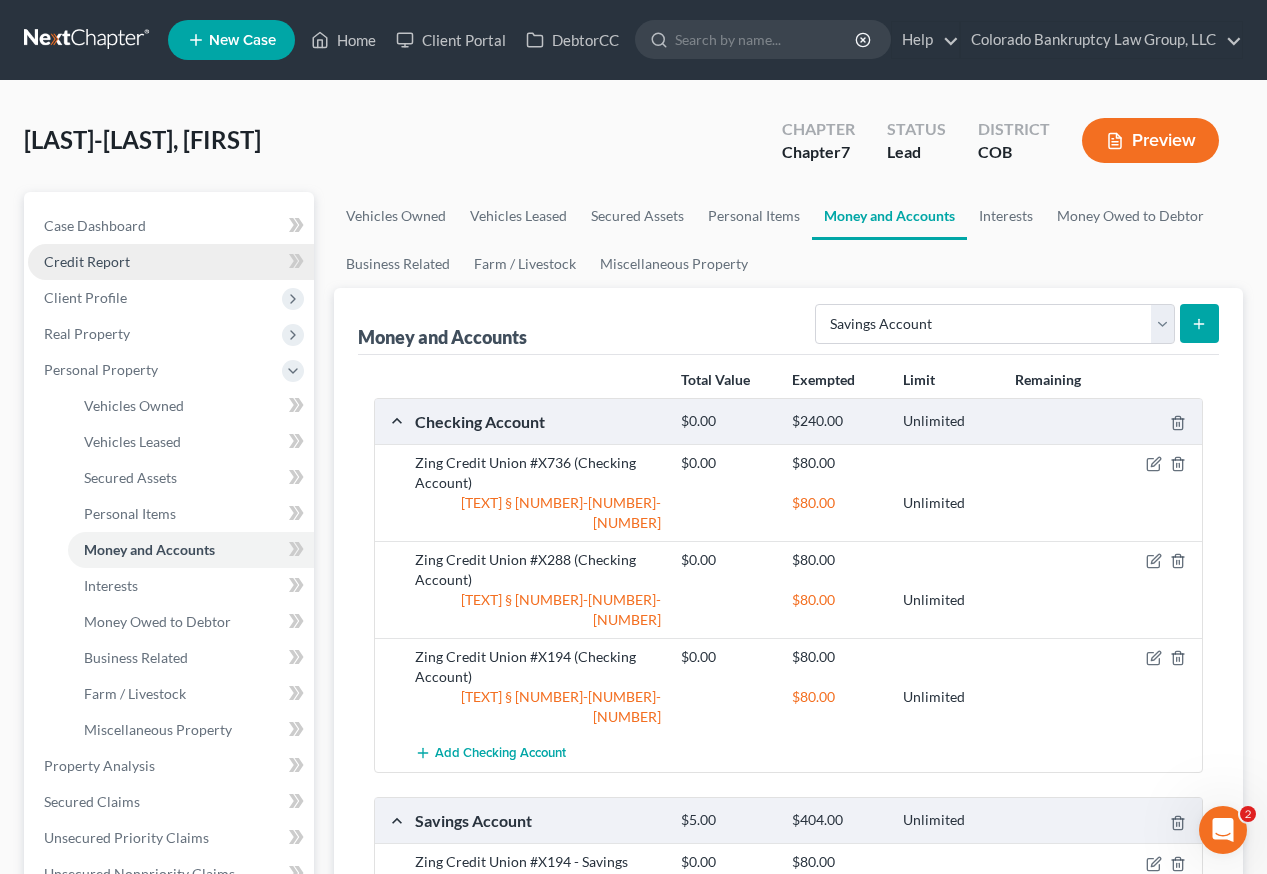 click on "Credit Report" at bounding box center [87, 261] 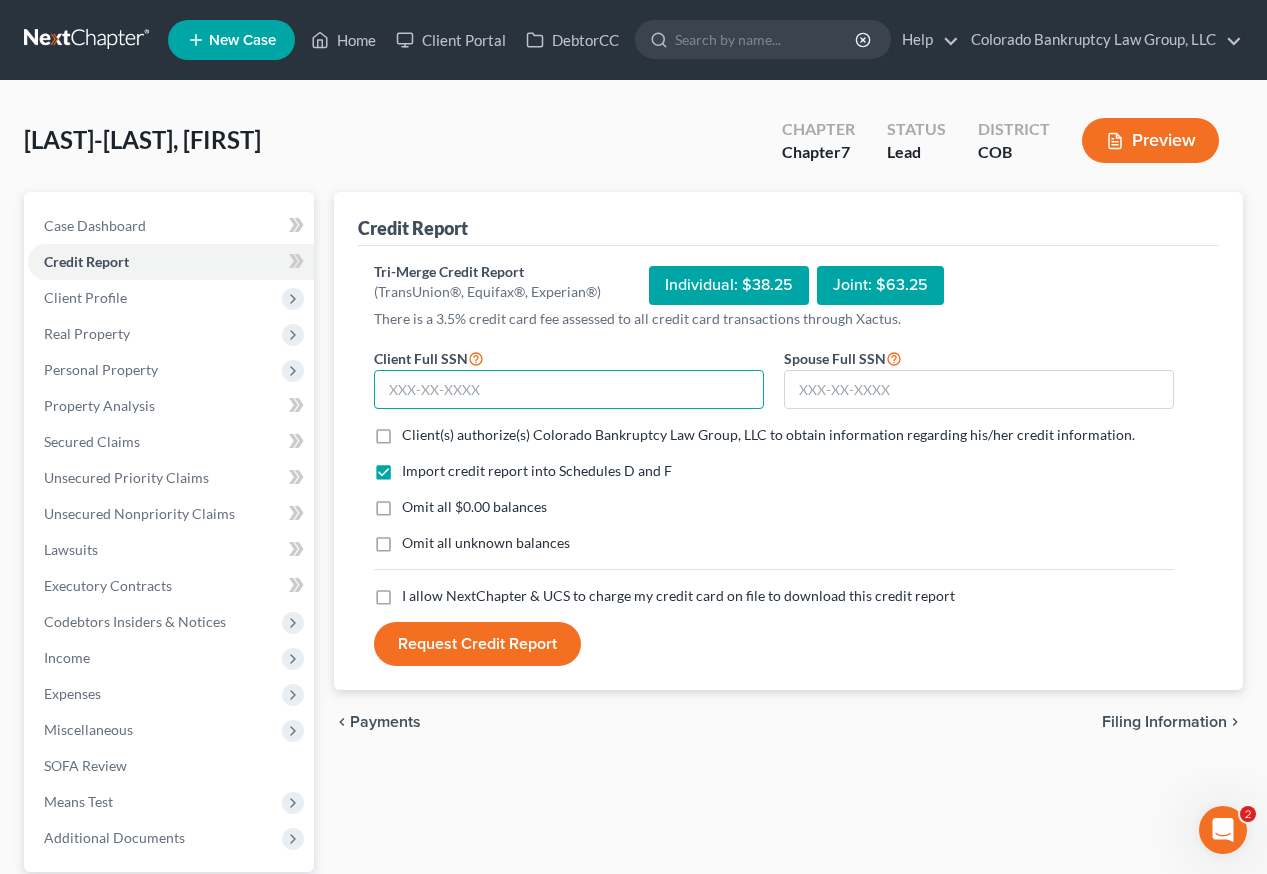 click at bounding box center [569, 390] 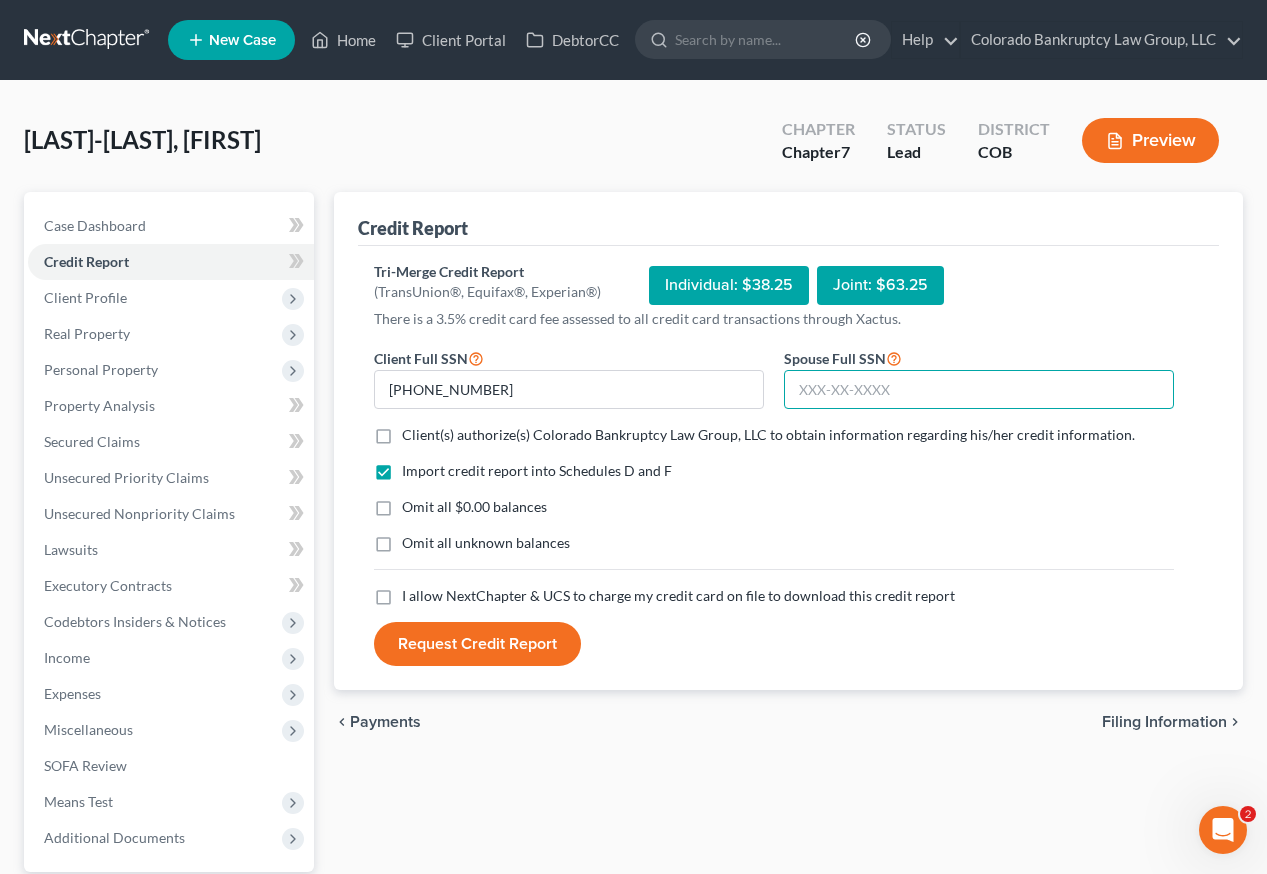 click at bounding box center (979, 390) 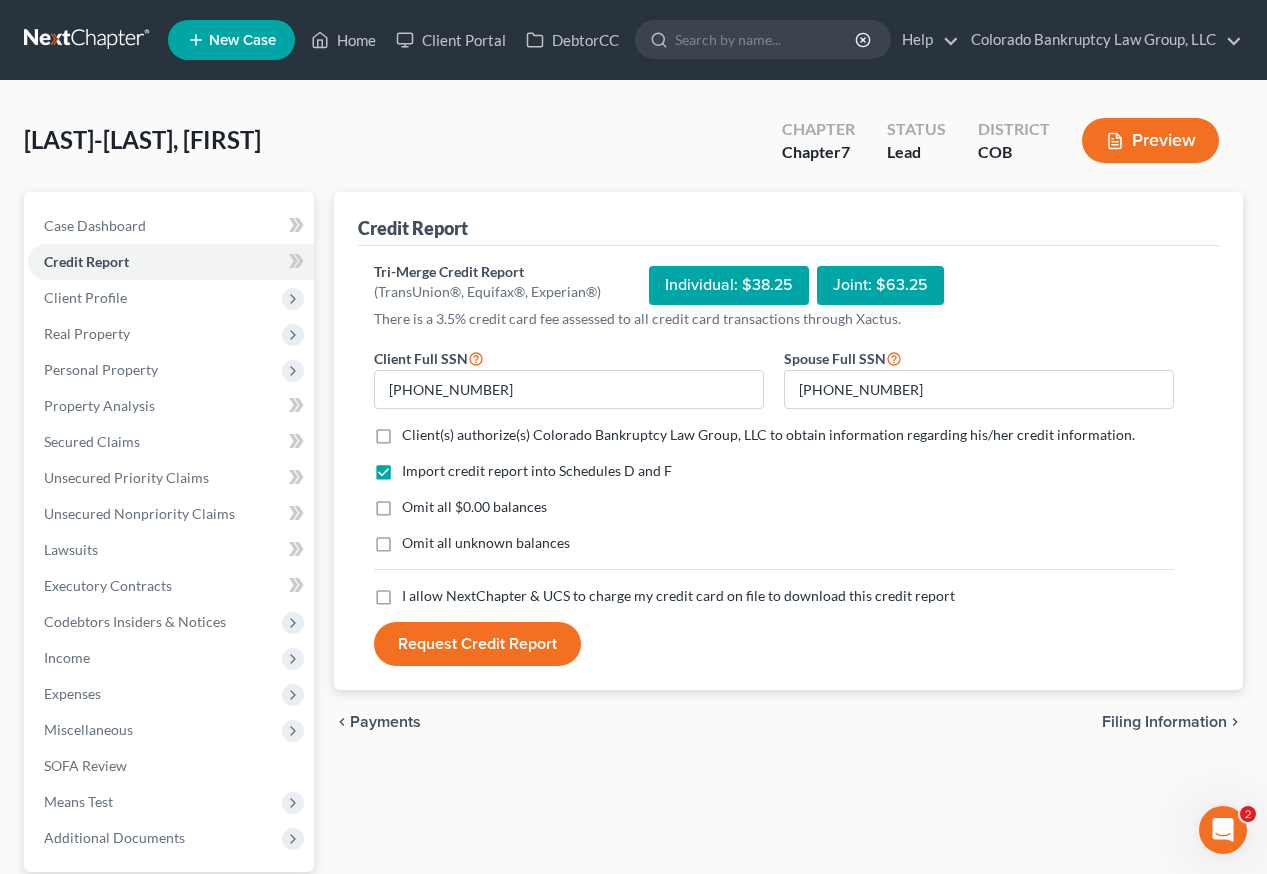 click on "Client(s) authorize(s) Colorado Bankruptcy Law Group, LLC to obtain information regarding his/her credit information.
*" at bounding box center [768, 435] 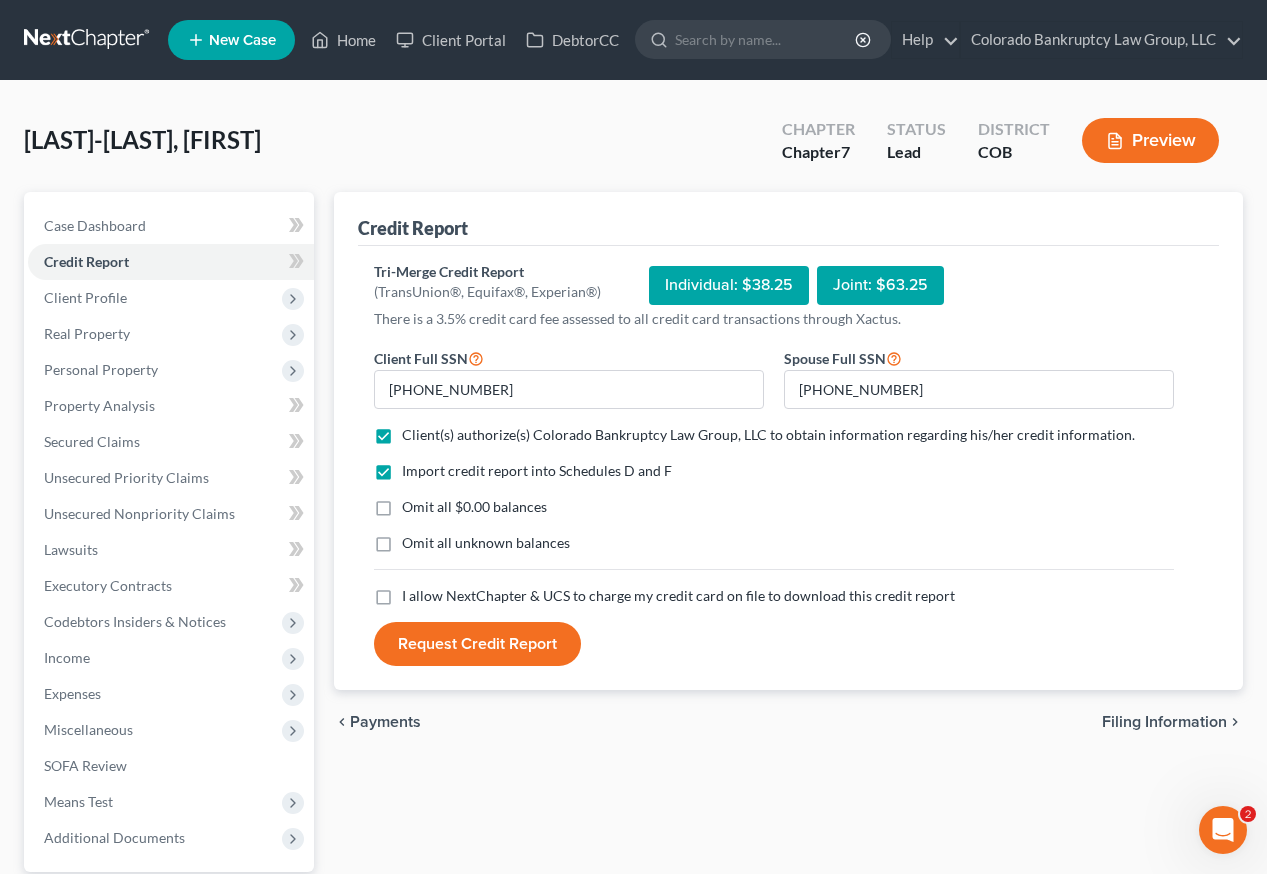 click on "Omit all $0.00 balances" at bounding box center [474, 507] 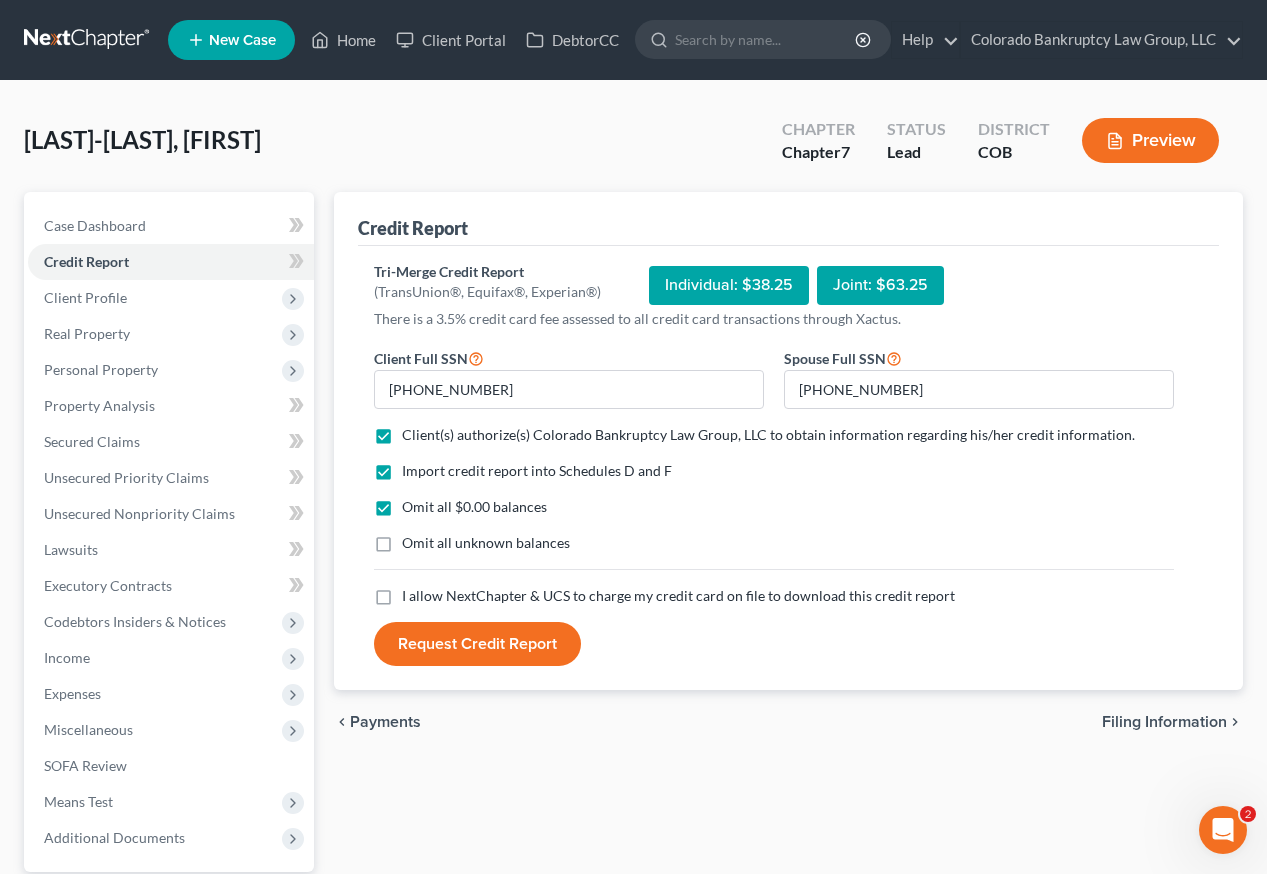 click on "Omit all unknown balances" at bounding box center [486, 543] 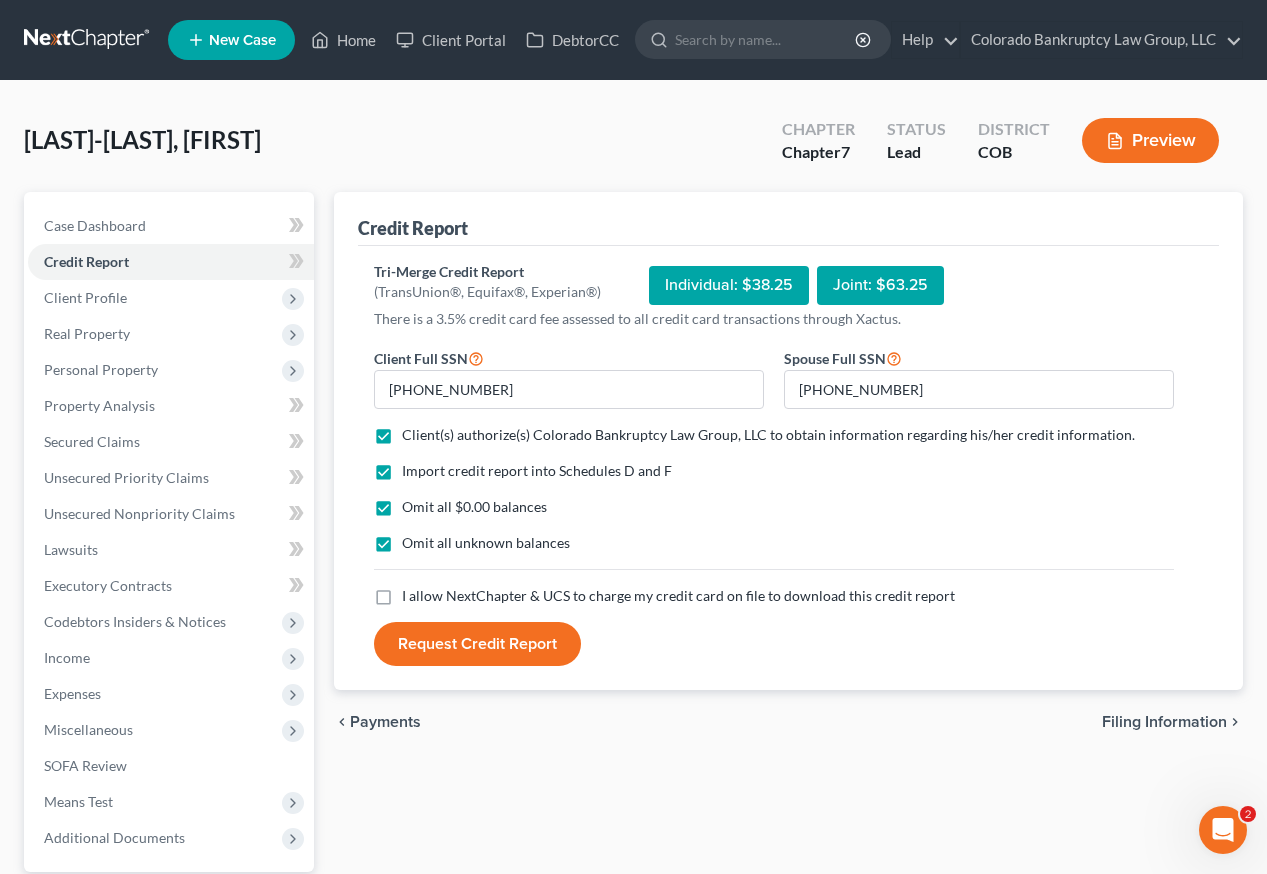 click on "I allow NextChapter & UCS to charge my credit card on file to download this credit report
*" at bounding box center [678, 596] 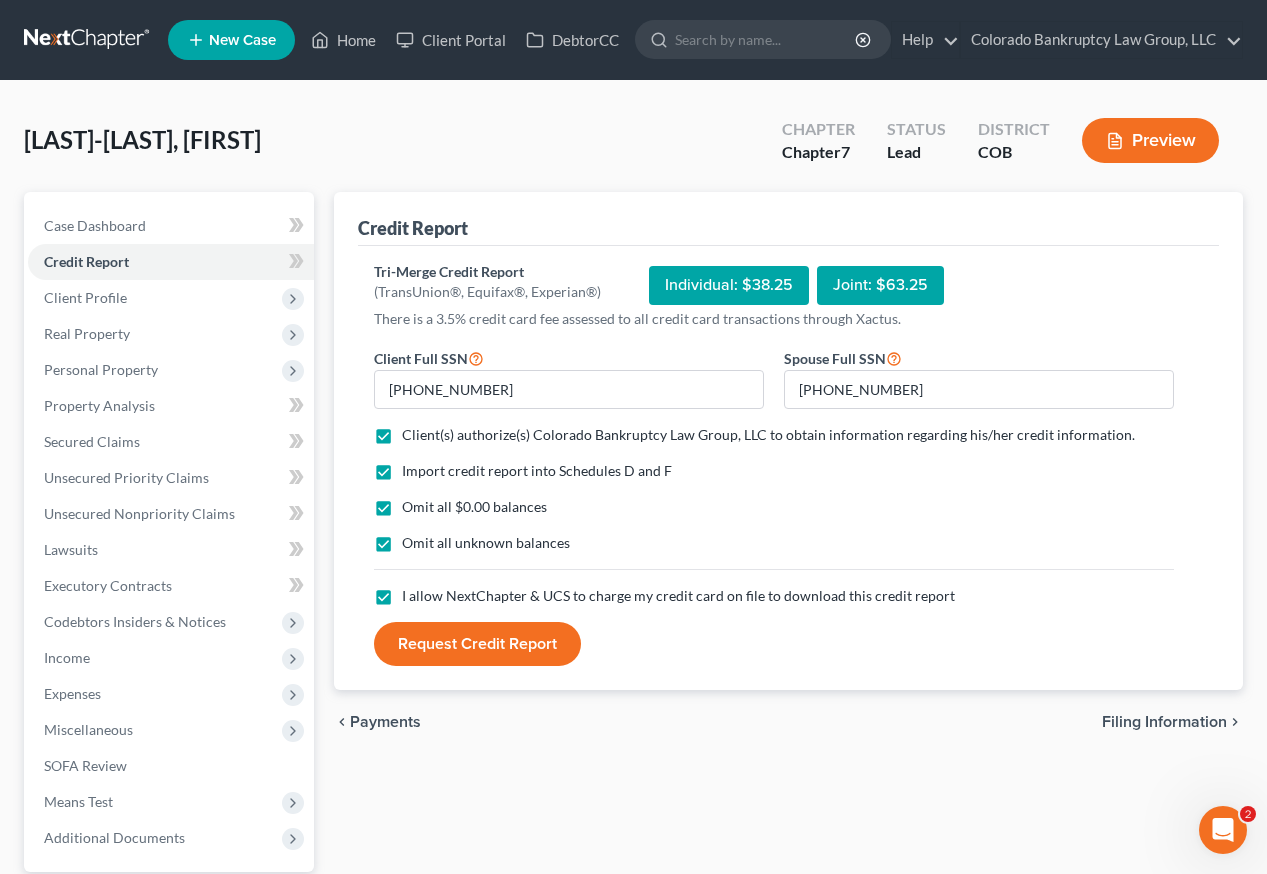 click on "Request Credit Report" at bounding box center [477, 644] 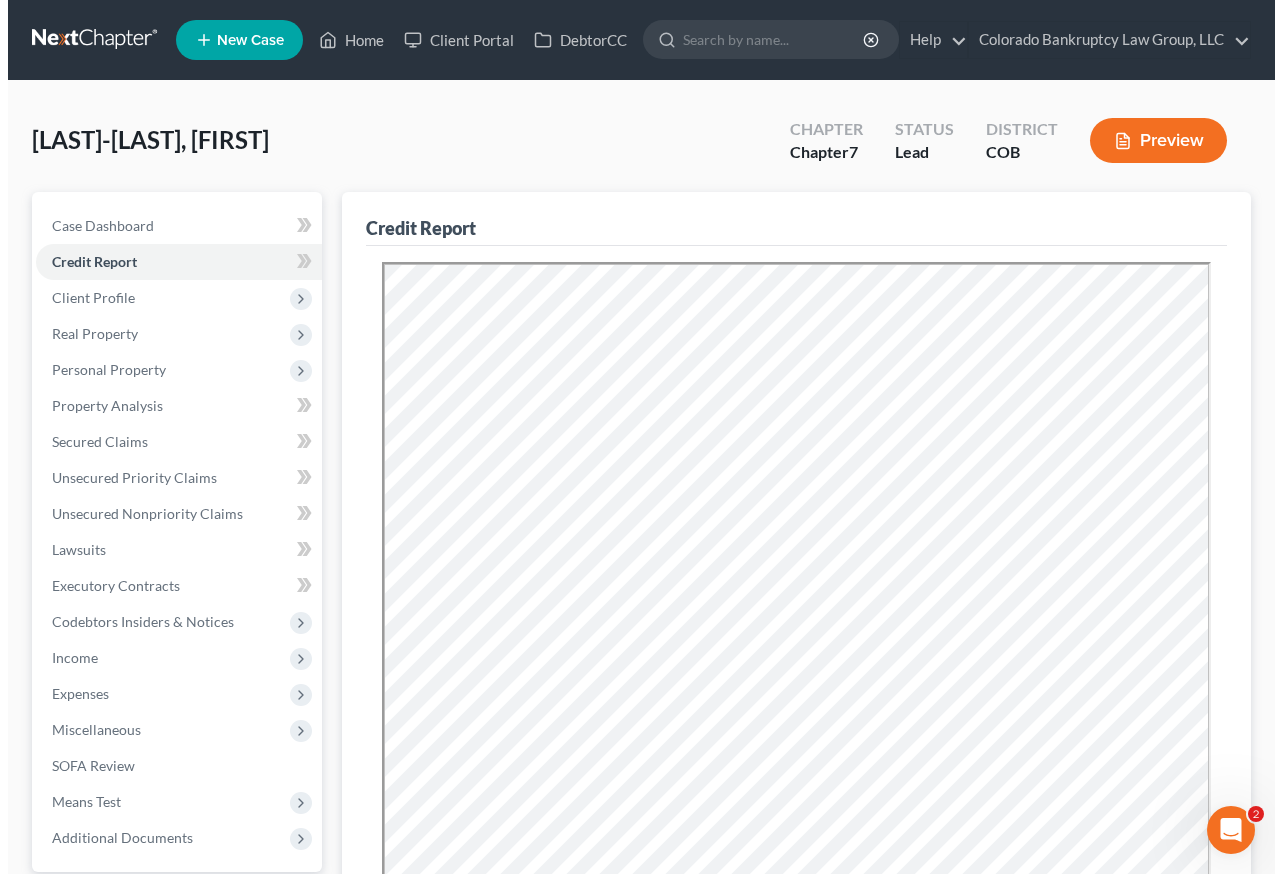 scroll, scrollTop: 0, scrollLeft: 0, axis: both 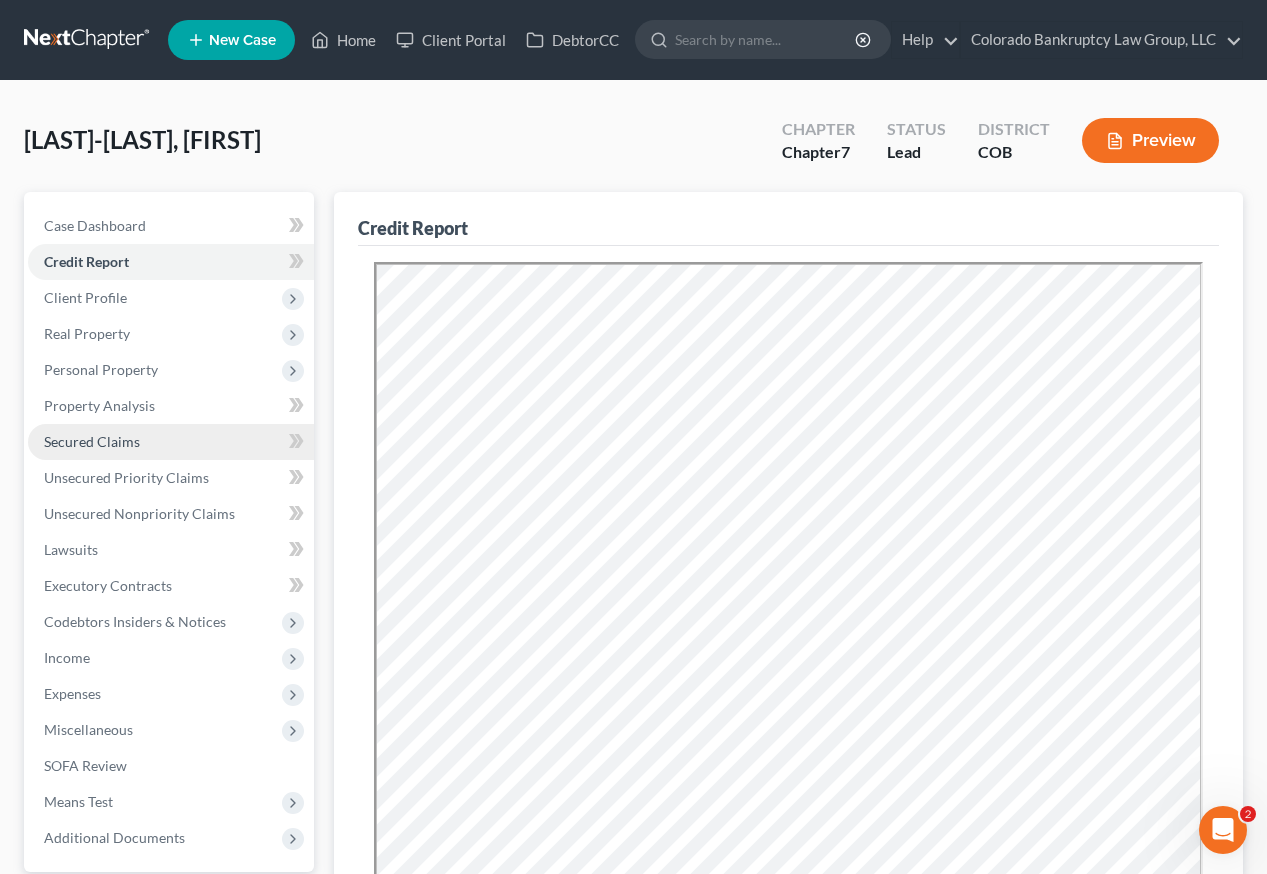 click on "Secured Claims" at bounding box center [92, 441] 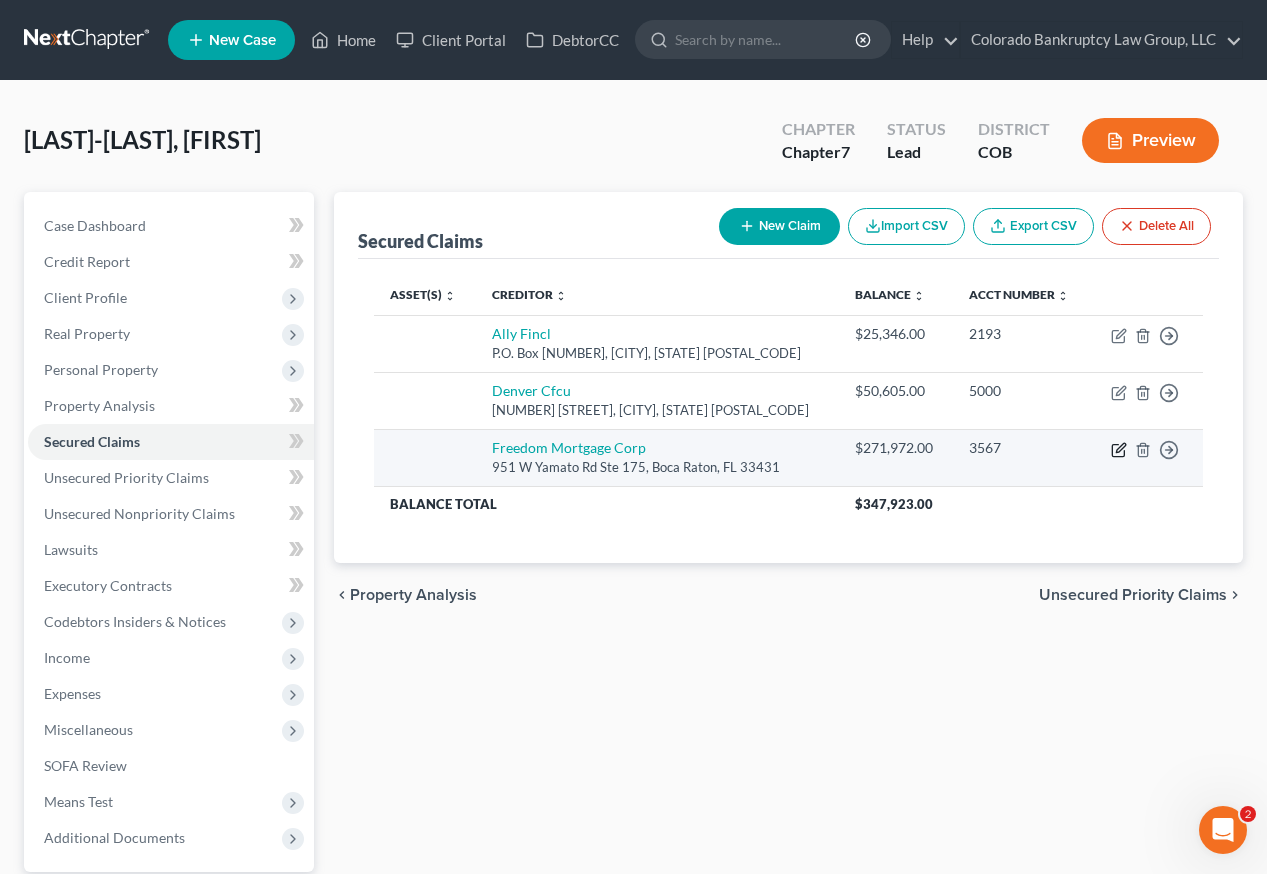 click 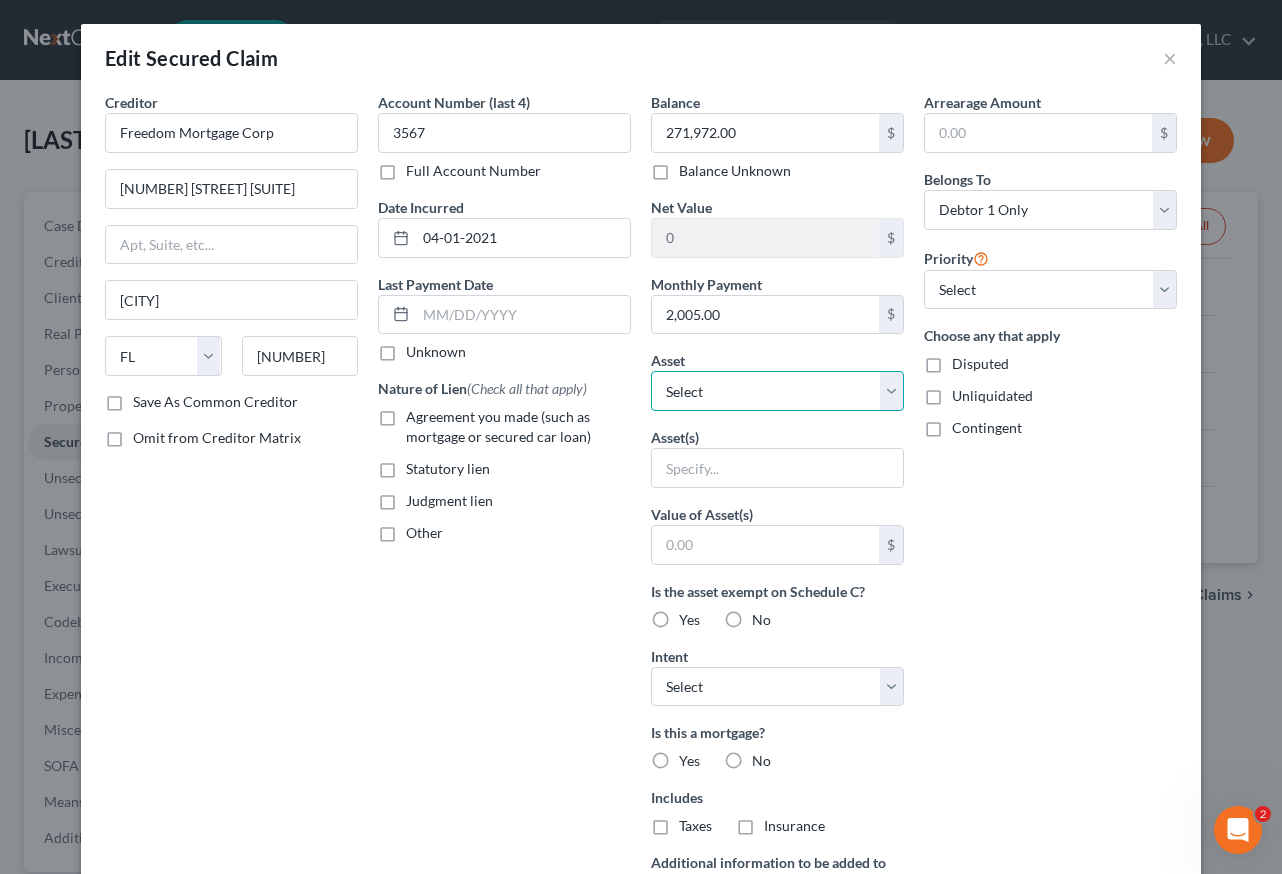 click on "Select Other Multiple Assets [NUMBER] [STREET_NAME] - $[AMOUNT] [YEAR] [MAKE] [MODEL] - $[AMOUNT] [YEAR] [MAKE] [MODEL] - $[AMOUNT] [YEAR] [MAKE] [MODEL] - $[AMOUNT] Zing Credit Union #[ACCOUNT_NUMBER] (Checking Account) - $[AMOUNT] Zing Credit Union #[ACCOUNT_NUMBER] (Checking Account) - $[AMOUNT] Denver Employee Retirement Plan - $[AMOUNT] Zing Credit Union #[ACCOUNT_NUMBER] - Savings (Savings Account) - $[AMOUNT] Zing Credit Union #[ACCOUNT_NUMBER] - Member Savings (Savings Account) - $[AMOUNT] Zing Credit Union #[ACCOUNT_NUMBER] (Checking Account) - $[AMOUNT] Zing Credit Union #[ACCOUNT_NUMBER] - Member Savings (Savings Account) - $[AMOUNT] Zing Credit Union #[ACCOUNT_NUMBER] - Savings (Savings Account) - $[AMOUNT] Zing Credit Union #[ACCOUNT_NUMBER] - Savings (Savings Account) - $[AMOUNT]" at bounding box center [777, 391] 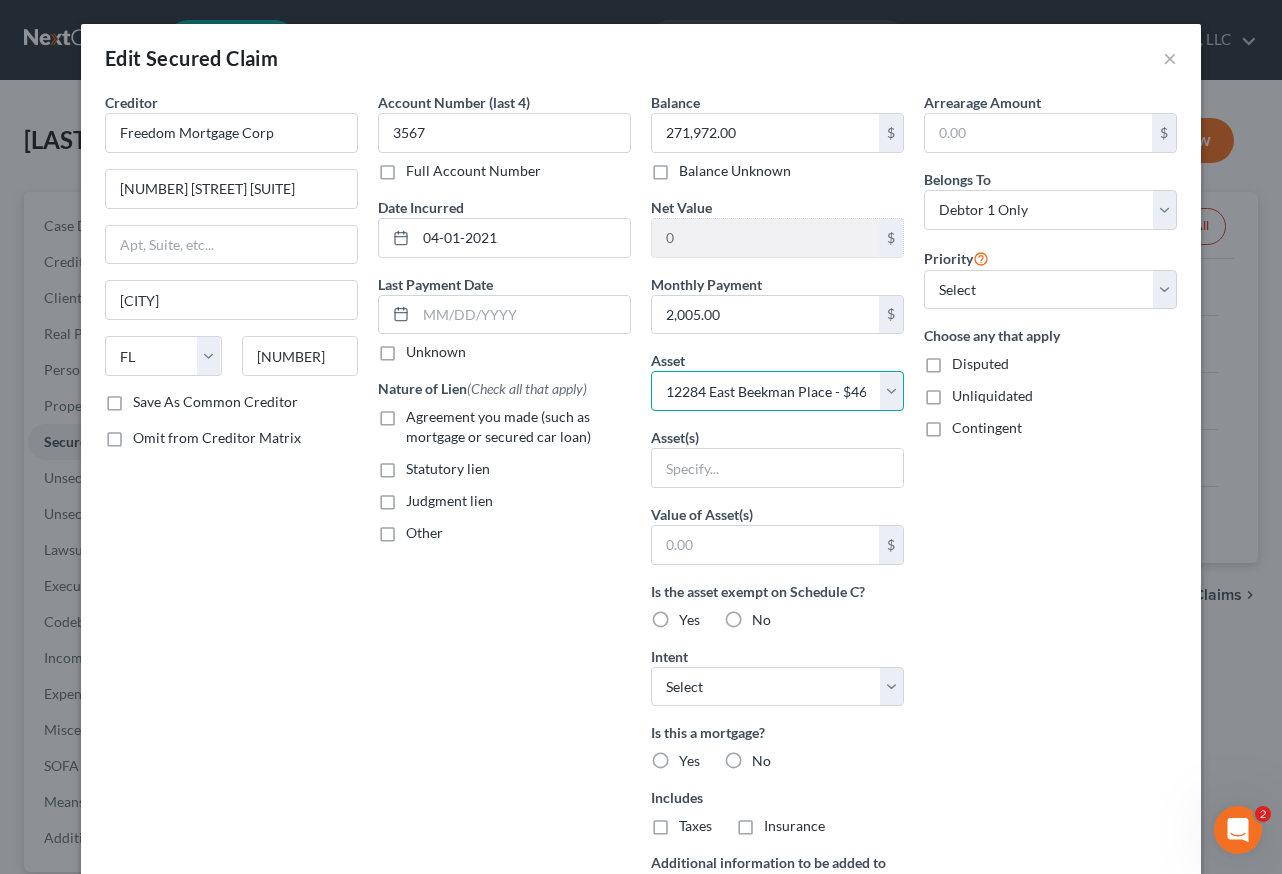 click on "Select Other Multiple Assets [NUMBER] [STREET_NAME] - $[AMOUNT] [YEAR] [MAKE] [MODEL] - $[AMOUNT] [YEAR] [MAKE] [MODEL] - $[AMOUNT] [YEAR] [MAKE] [MODEL] - $[AMOUNT] Zing Credit Union #[ACCOUNT_NUMBER] (Checking Account) - $[AMOUNT] Zing Credit Union #[ACCOUNT_NUMBER] (Checking Account) - $[AMOUNT] Denver Employee Retirement Plan - $[AMOUNT] Zing Credit Union #[ACCOUNT_NUMBER] - Savings (Savings Account) - $[AMOUNT] Zing Credit Union #[ACCOUNT_NUMBER] - Member Savings (Savings Account) - $[AMOUNT] Zing Credit Union #[ACCOUNT_NUMBER] (Checking Account) - $[AMOUNT] Zing Credit Union #[ACCOUNT_NUMBER] - Member Savings (Savings Account) - $[AMOUNT] Zing Credit Union #[ACCOUNT_NUMBER] - Savings (Savings Account) - $[AMOUNT] Zing Credit Union #[ACCOUNT_NUMBER] - Savings (Savings Account) - $[AMOUNT]" at bounding box center [777, 391] 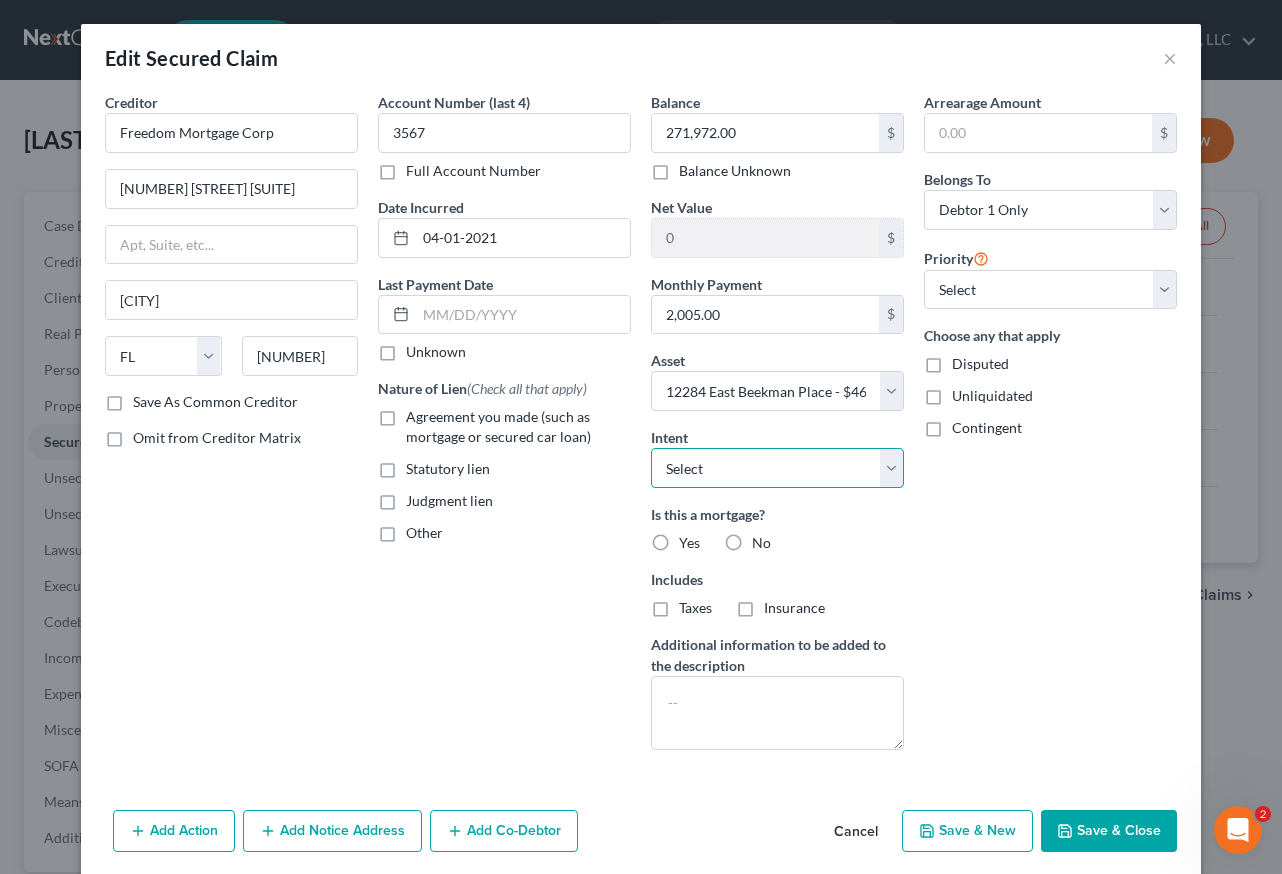 click on "Select Surrender Redeem Reaffirm Avoid Other" at bounding box center (777, 468) 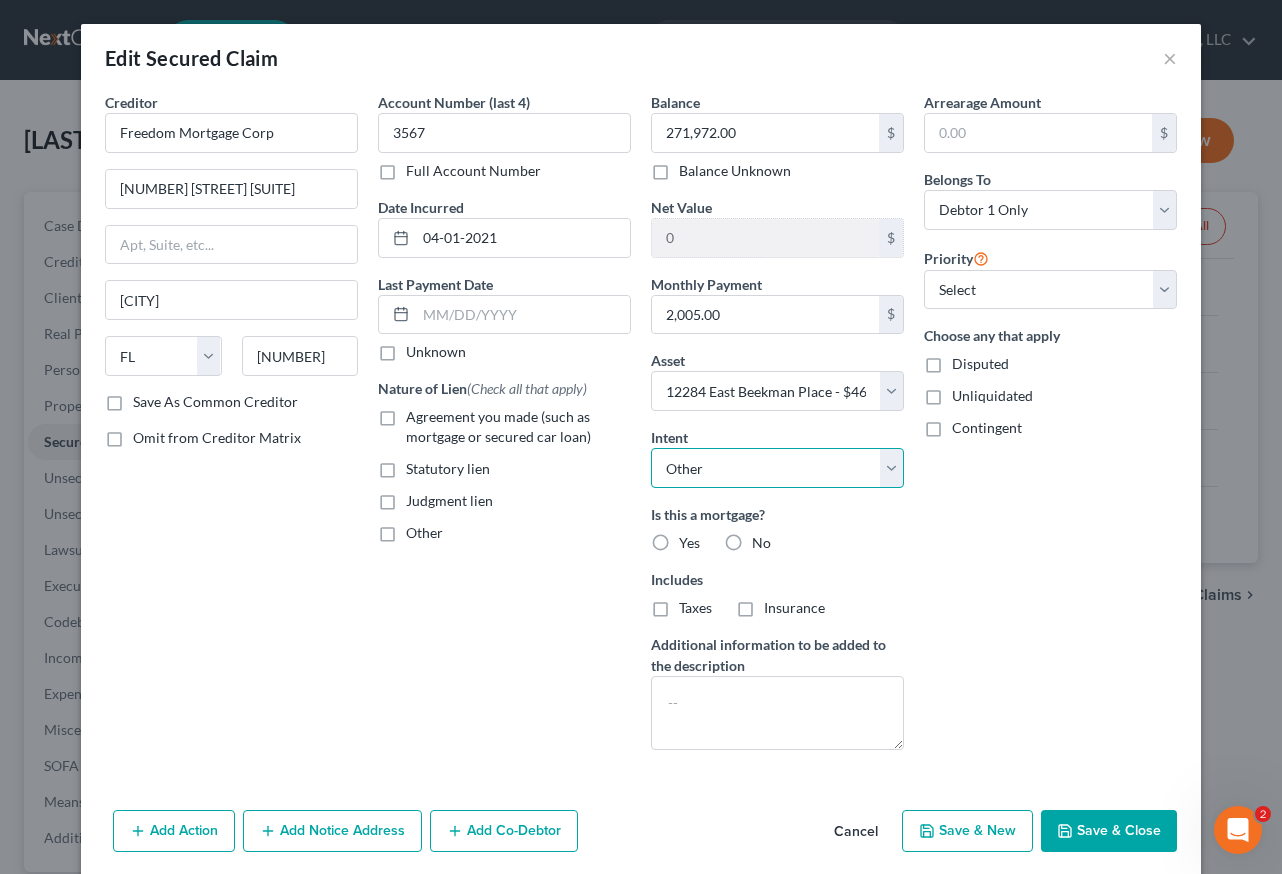 click on "Select Surrender Redeem Reaffirm Avoid Other" at bounding box center (777, 468) 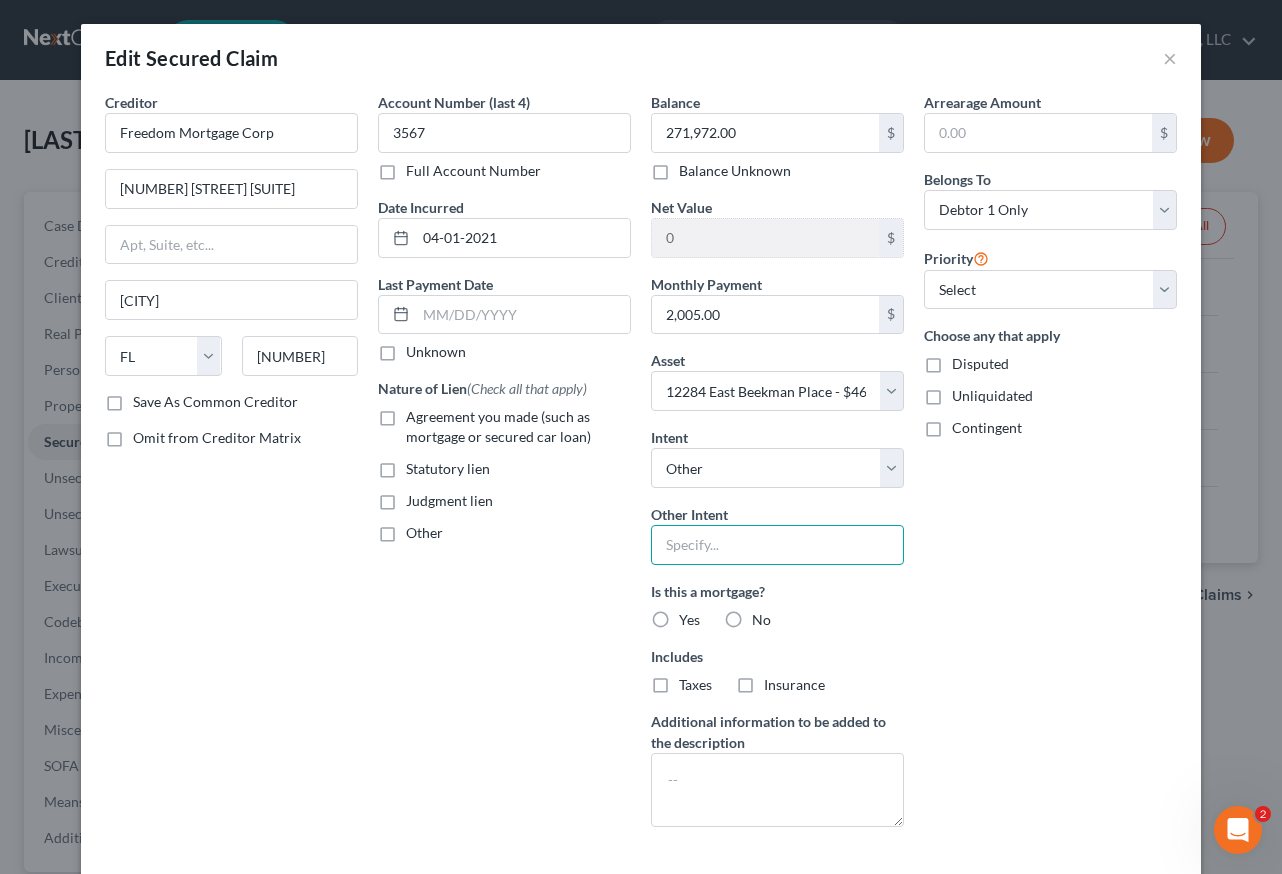 click at bounding box center (777, 545) 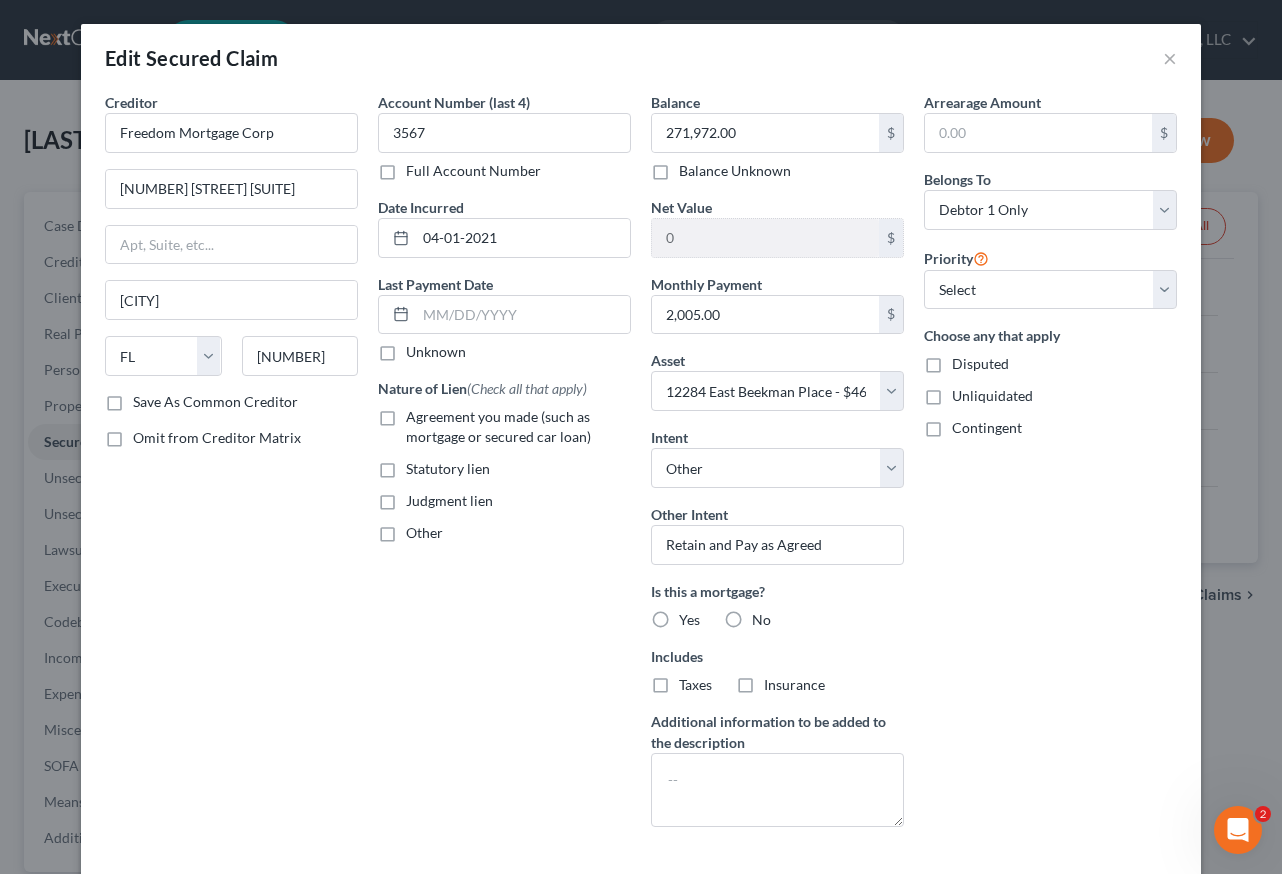 click on "Agreement you made (such as mortgage or secured car loan)" at bounding box center (518, 427) 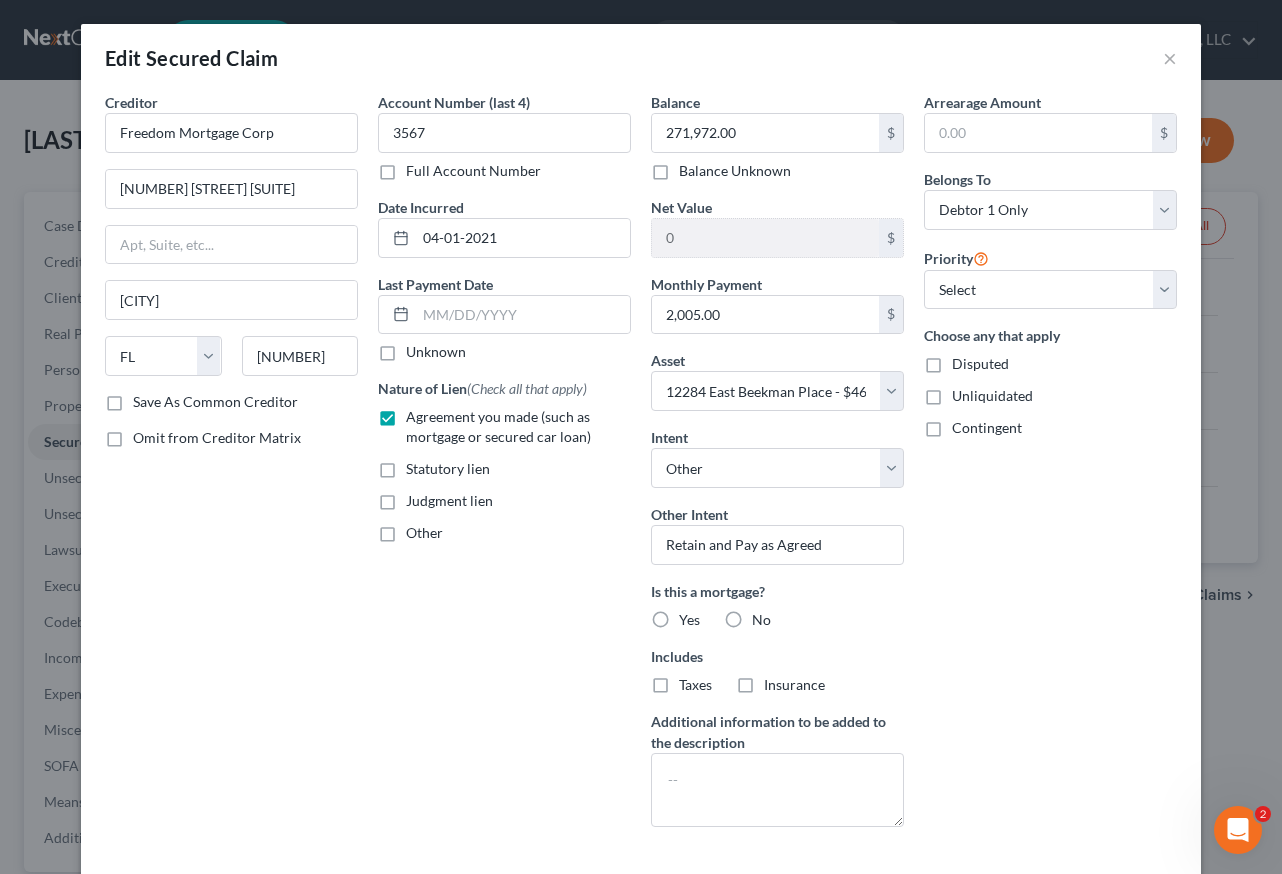 click on "Yes" at bounding box center [689, 620] 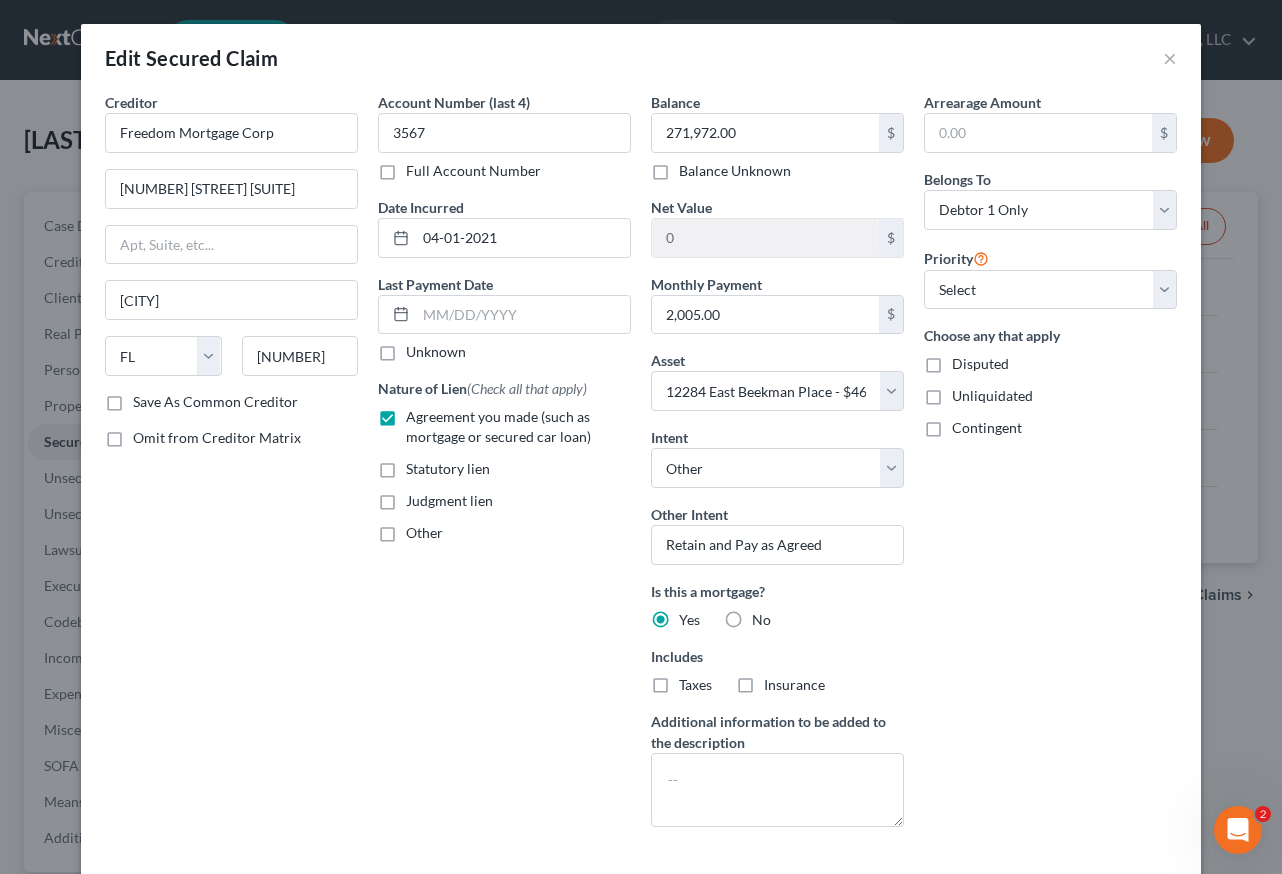 click on "Taxes" at bounding box center (695, 685) 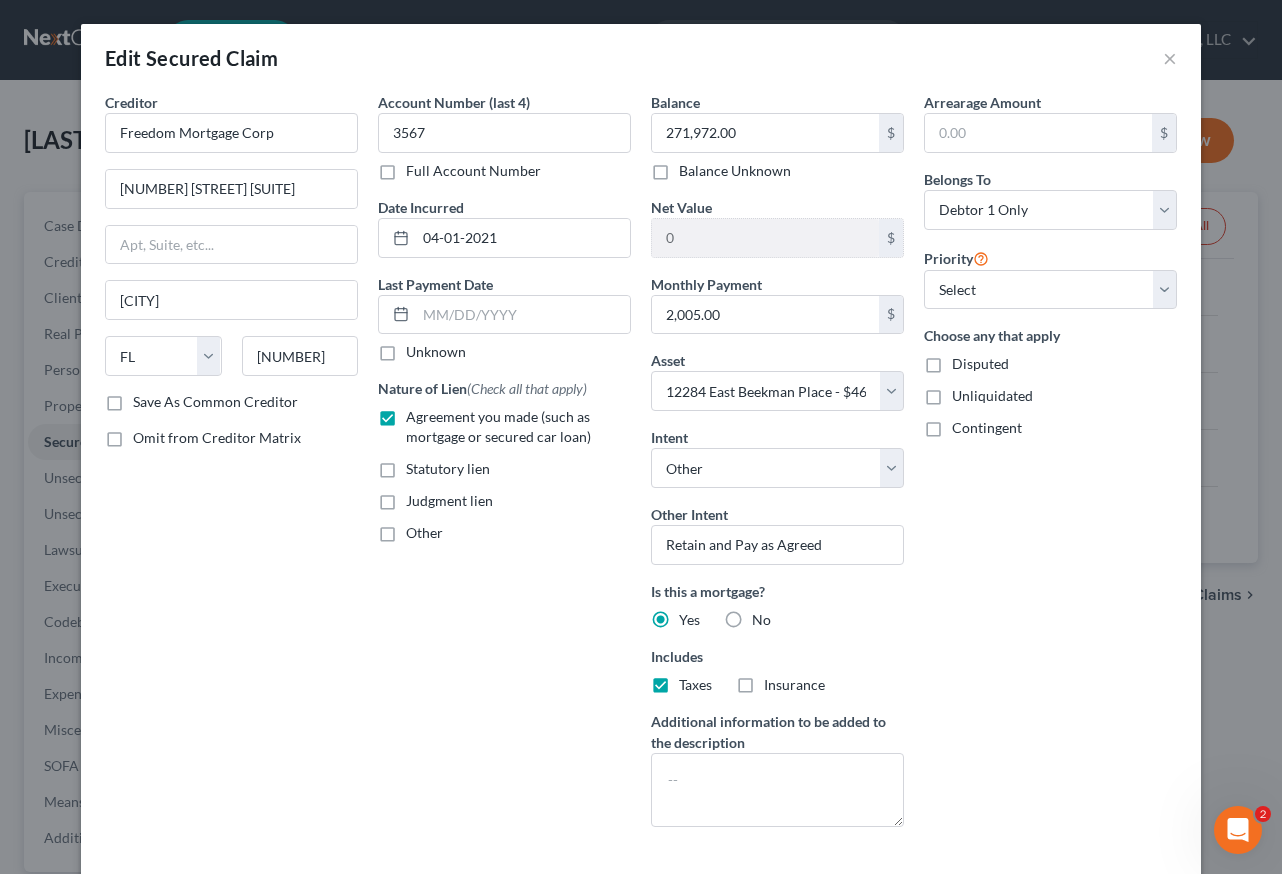 click on "Insurance" at bounding box center [794, 685] 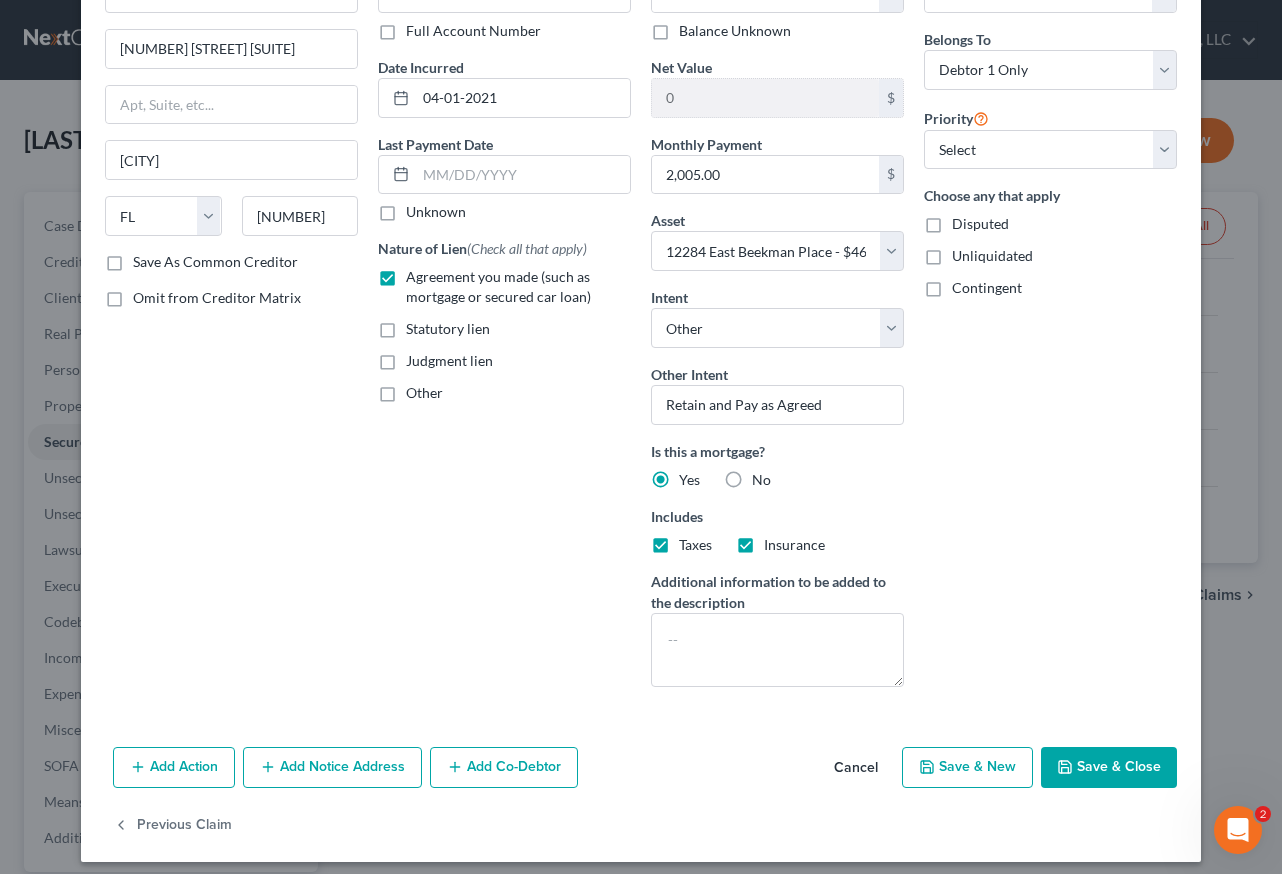 scroll, scrollTop: 152, scrollLeft: 0, axis: vertical 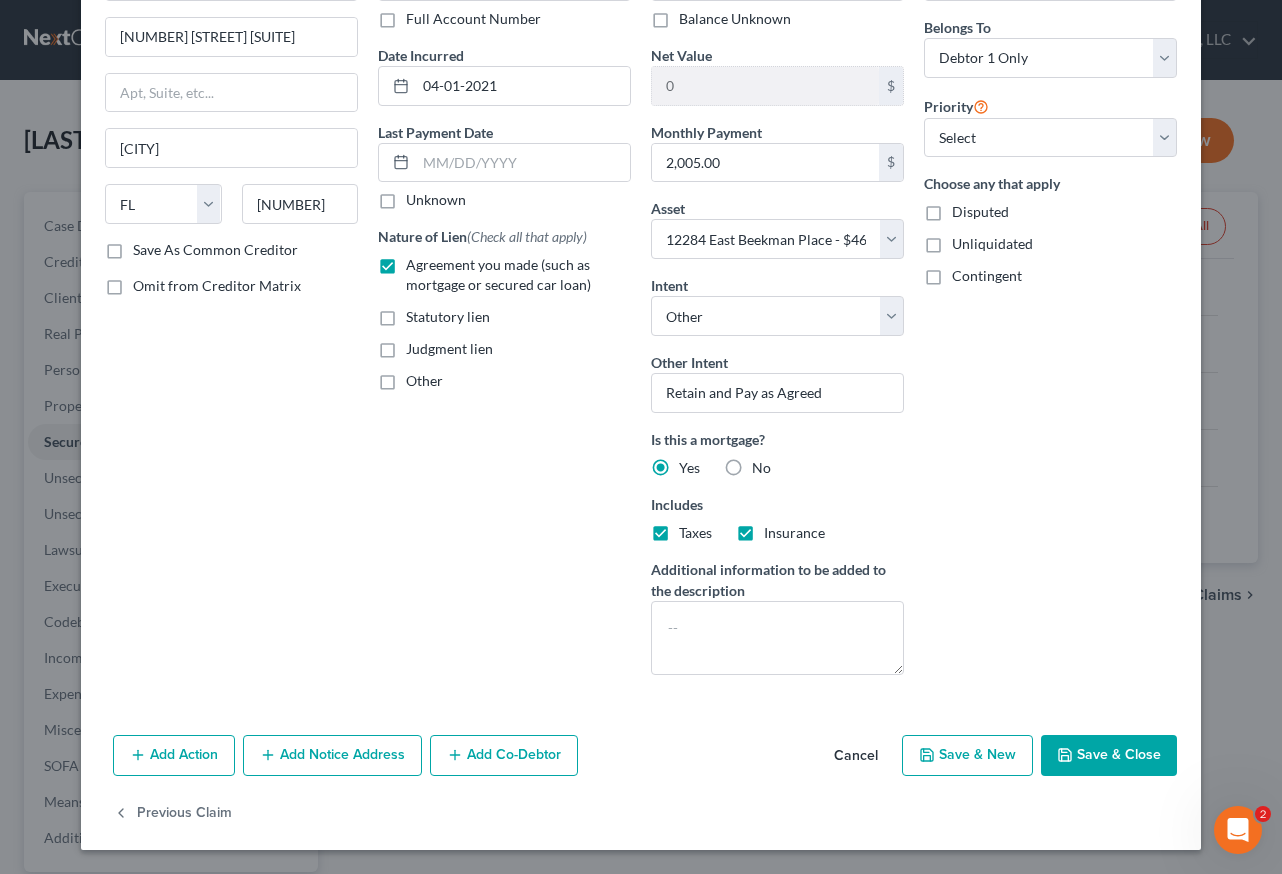 click on "Save & Close" at bounding box center [1109, 756] 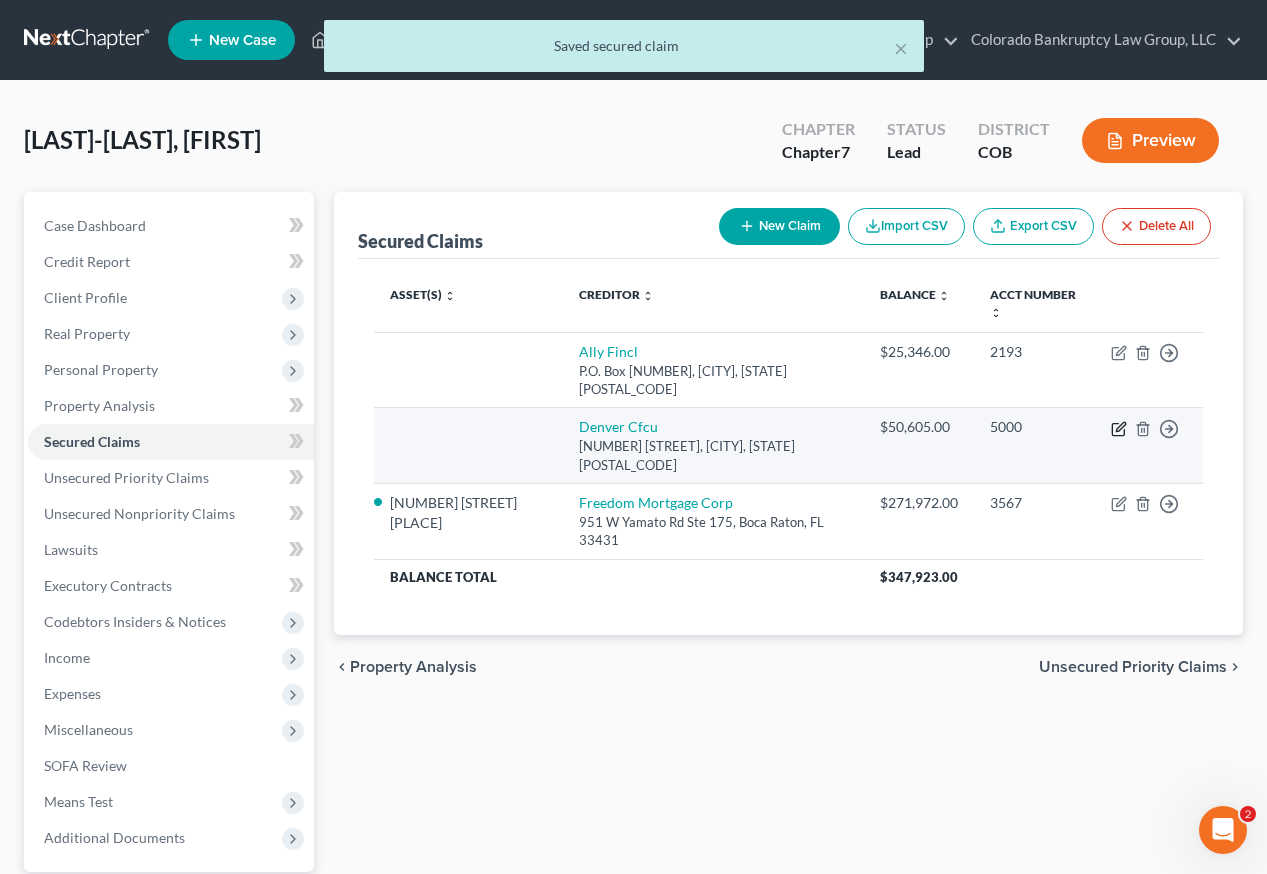 click 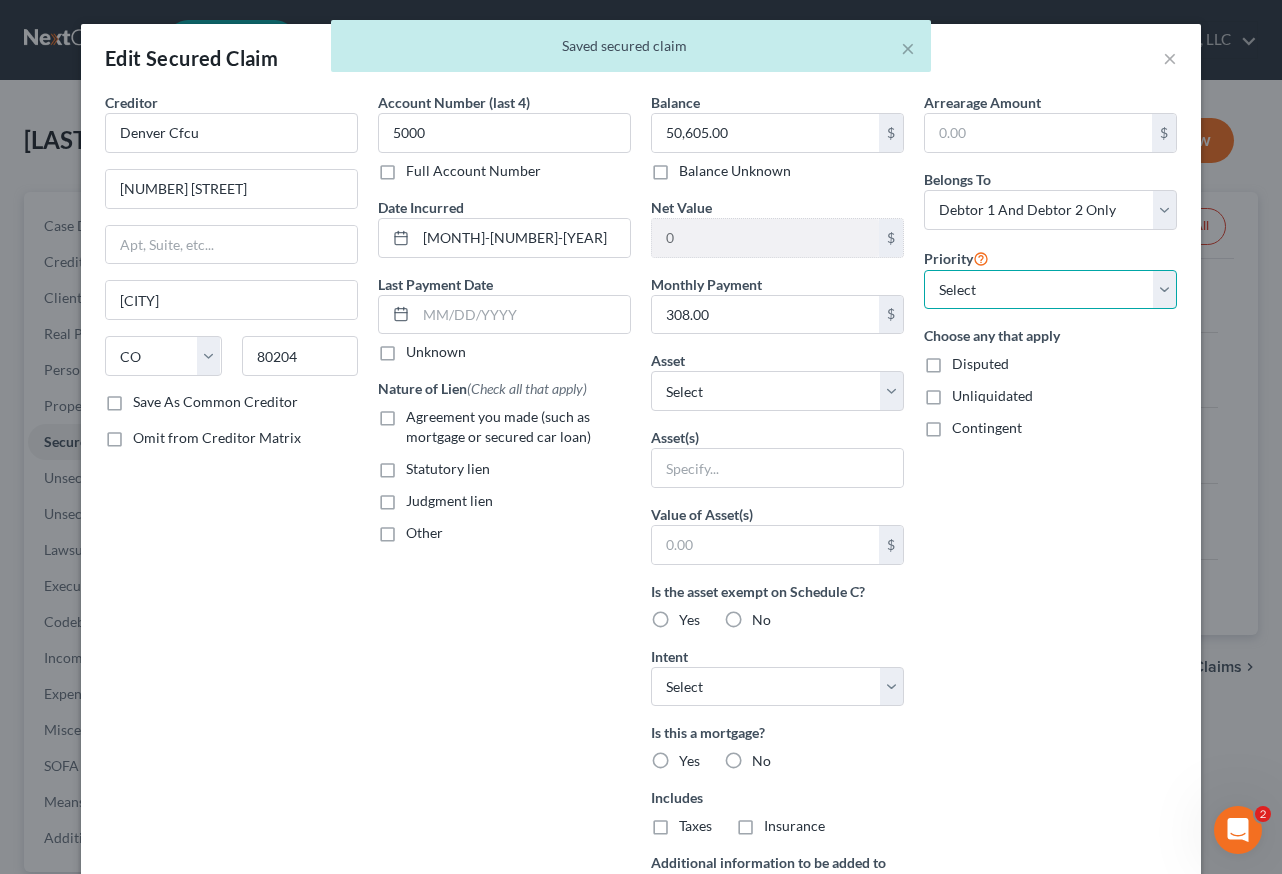 click on "Select 1st 2nd 3rd 4th 5th 6th 7th 8th 9th 10th 11th 12th 13th 14th 15th 16th 17th 18th 19th 20th 21th 22th 23th 24th 25th 26th 27th 28th 29th 30th" at bounding box center (1050, 290) 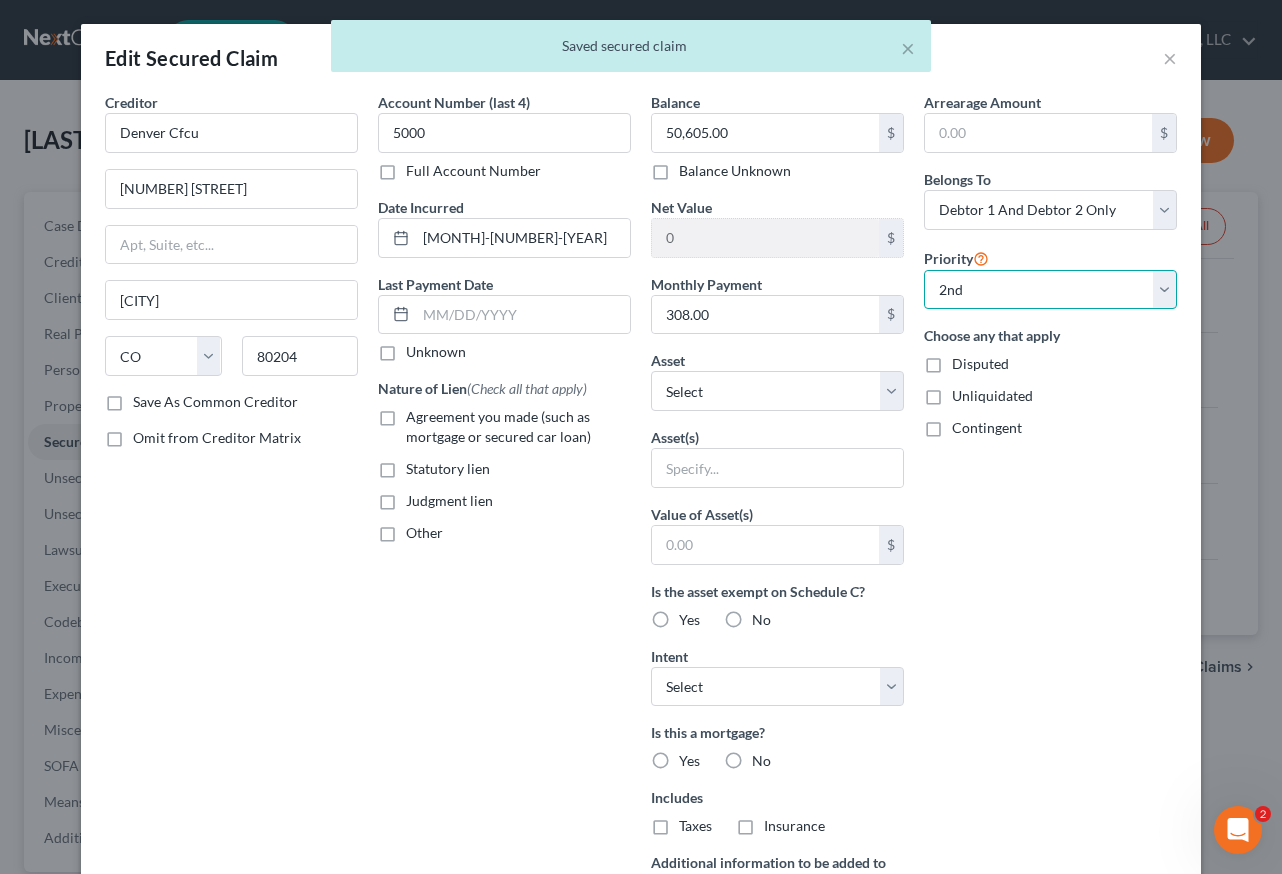click on "Select 1st 2nd 3rd 4th 5th 6th 7th 8th 9th 10th 11th 12th 13th 14th 15th 16th 17th 18th 19th 20th 21th 22th 23th 24th 25th 26th 27th 28th 29th 30th" at bounding box center (1050, 290) 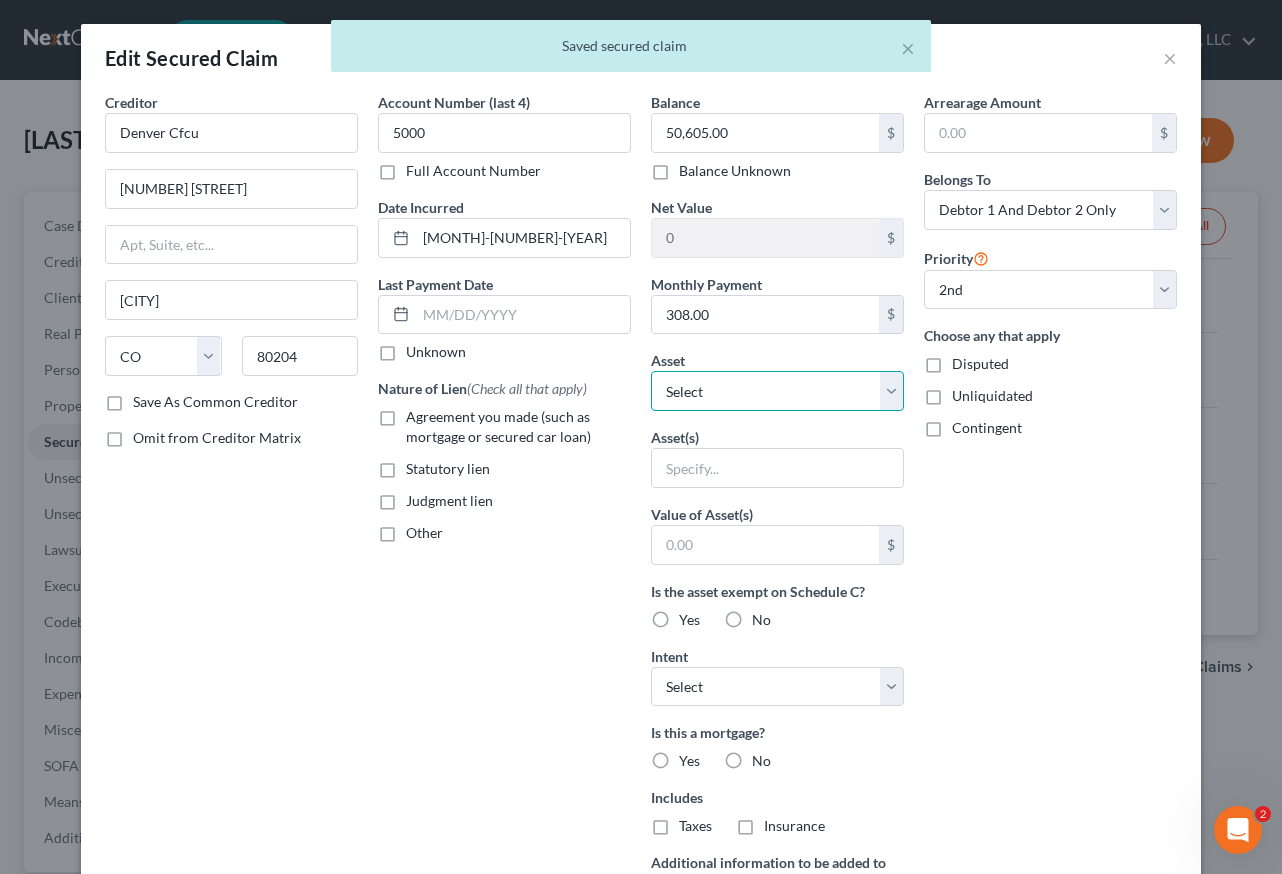 click on "Select Other Multiple Assets [NUMBER] [STREET_NAME] - $[AMOUNT] [YEAR] [MAKE] [MODEL] - $[AMOUNT] [YEAR] [MAKE] [MODEL] - $[AMOUNT] [YEAR] [MAKE] [MODEL] - $[AMOUNT] Zing Credit Union #[ACCOUNT_NUMBER] (Checking Account) - $[AMOUNT] Zing Credit Union #[ACCOUNT_NUMBER] (Checking Account) - $[AMOUNT] Denver Employee Retirement Plan - $[AMOUNT] Zing Credit Union #[ACCOUNT_NUMBER] - Savings (Savings Account) - $[AMOUNT] Zing Credit Union #[ACCOUNT_NUMBER] - Member Savings (Savings Account) - $[AMOUNT] Zing Credit Union #[ACCOUNT_NUMBER] (Checking Account) - $[AMOUNT] Zing Credit Union #[ACCOUNT_NUMBER] - Member Savings (Savings Account) - $[AMOUNT] Zing Credit Union #[ACCOUNT_NUMBER] - Savings (Savings Account) - $[AMOUNT] Zing Credit Union #[ACCOUNT_NUMBER] - Savings (Savings Account) - $[AMOUNT]" at bounding box center [777, 391] 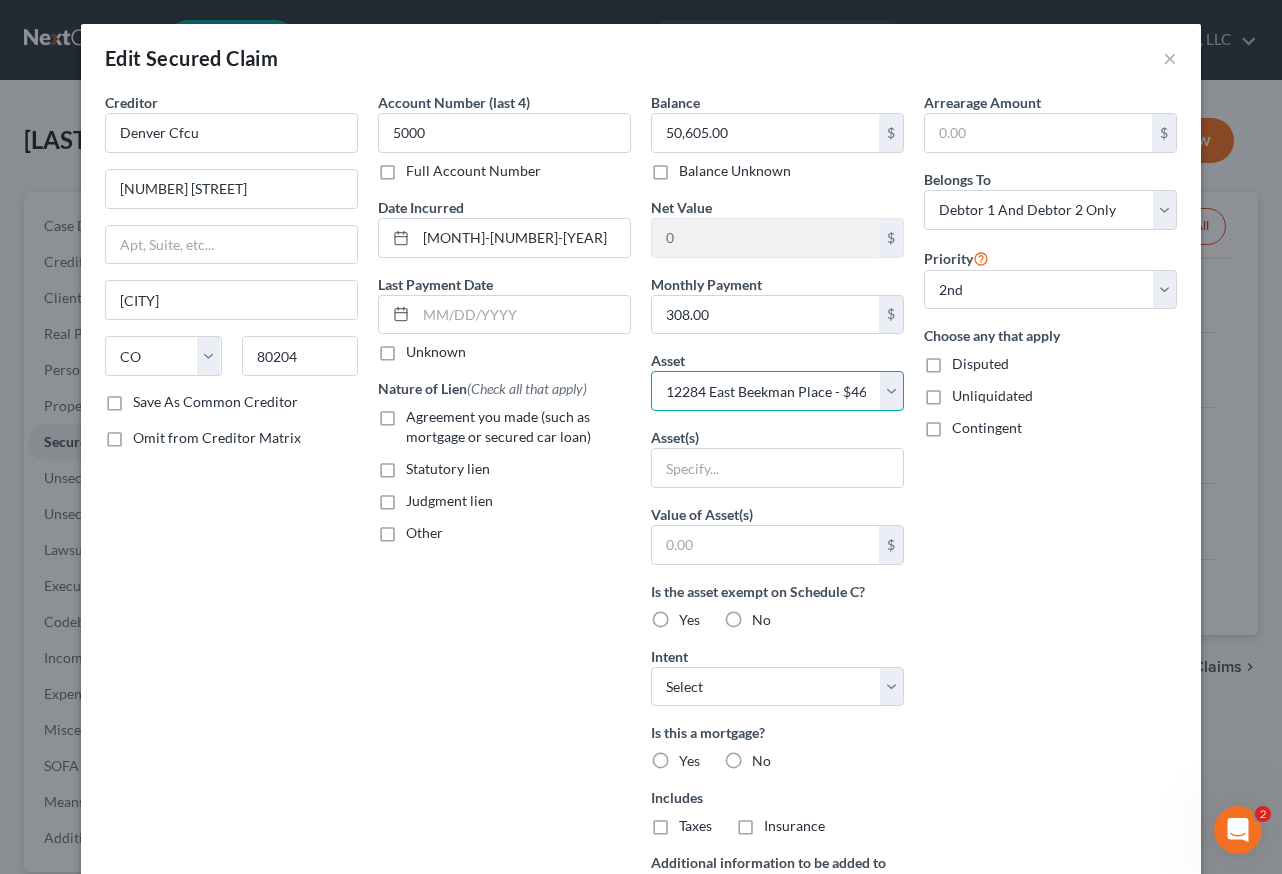click on "Select Other Multiple Assets [NUMBER] [STREET_NAME] - $[AMOUNT] [YEAR] [MAKE] [MODEL] - $[AMOUNT] [YEAR] [MAKE] [MODEL] - $[AMOUNT] [YEAR] [MAKE] [MODEL] - $[AMOUNT] Zing Credit Union #[ACCOUNT_NUMBER] (Checking Account) - $[AMOUNT] Zing Credit Union #[ACCOUNT_NUMBER] (Checking Account) - $[AMOUNT] Denver Employee Retirement Plan - $[AMOUNT] Zing Credit Union #[ACCOUNT_NUMBER] - Savings (Savings Account) - $[AMOUNT] Zing Credit Union #[ACCOUNT_NUMBER] - Member Savings (Savings Account) - $[AMOUNT] Zing Credit Union #[ACCOUNT_NUMBER] (Checking Account) - $[AMOUNT] Zing Credit Union #[ACCOUNT_NUMBER] - Member Savings (Savings Account) - $[AMOUNT] Zing Credit Union #[ACCOUNT_NUMBER] - Savings (Savings Account) - $[AMOUNT] Zing Credit Union #[ACCOUNT_NUMBER] - Savings (Savings Account) - $[AMOUNT]" at bounding box center (777, 391) 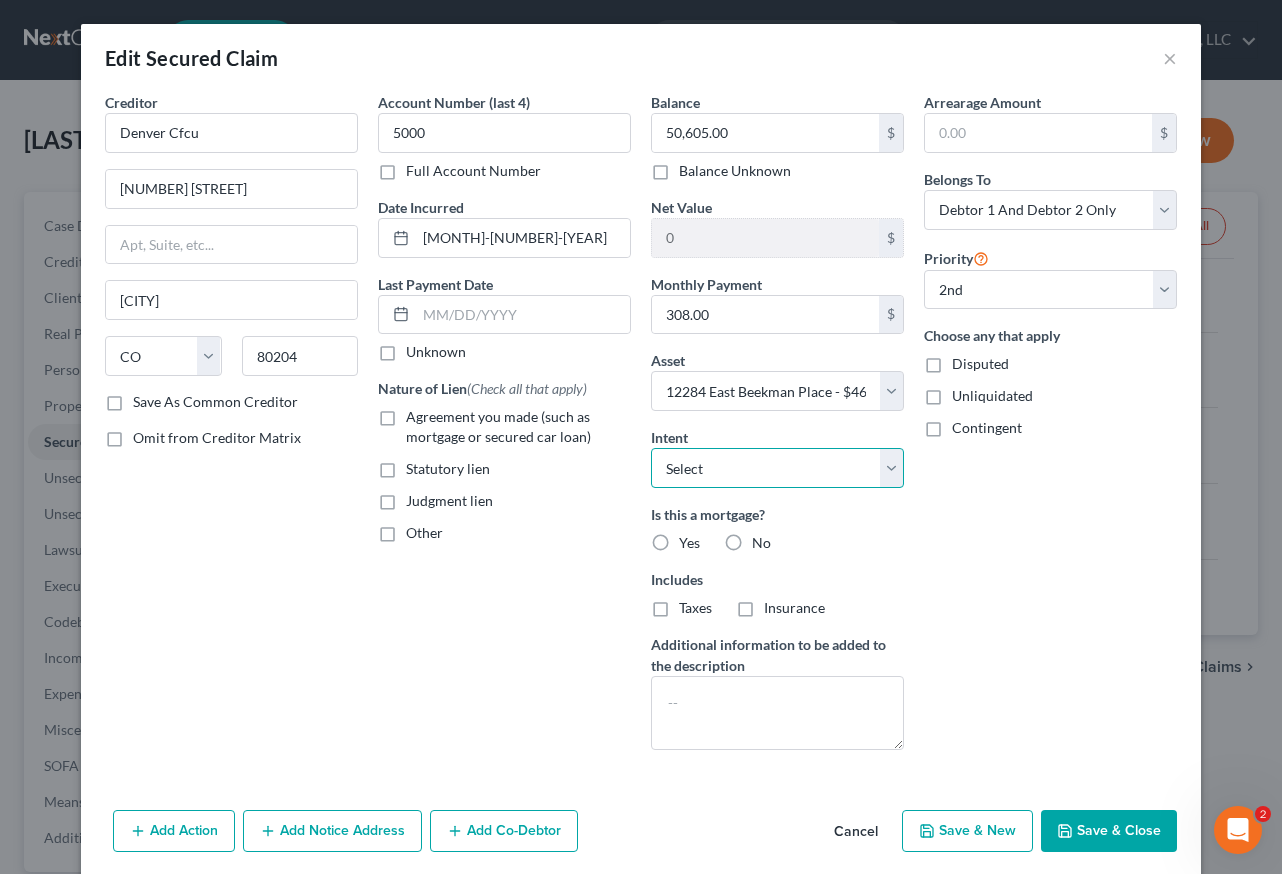 click on "Select Surrender Redeem Reaffirm Avoid Other" at bounding box center [777, 468] 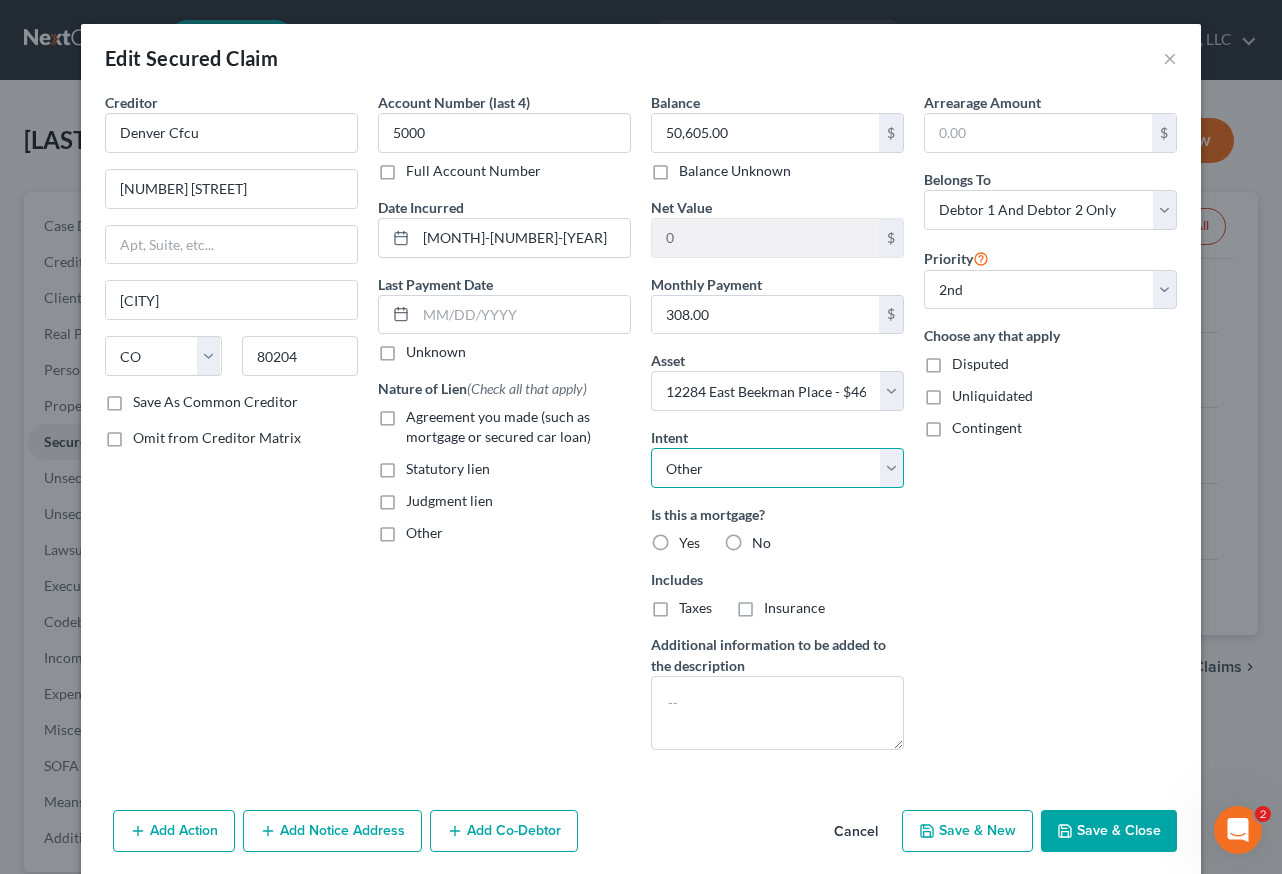 click on "Select Surrender Redeem Reaffirm Avoid Other" at bounding box center [777, 468] 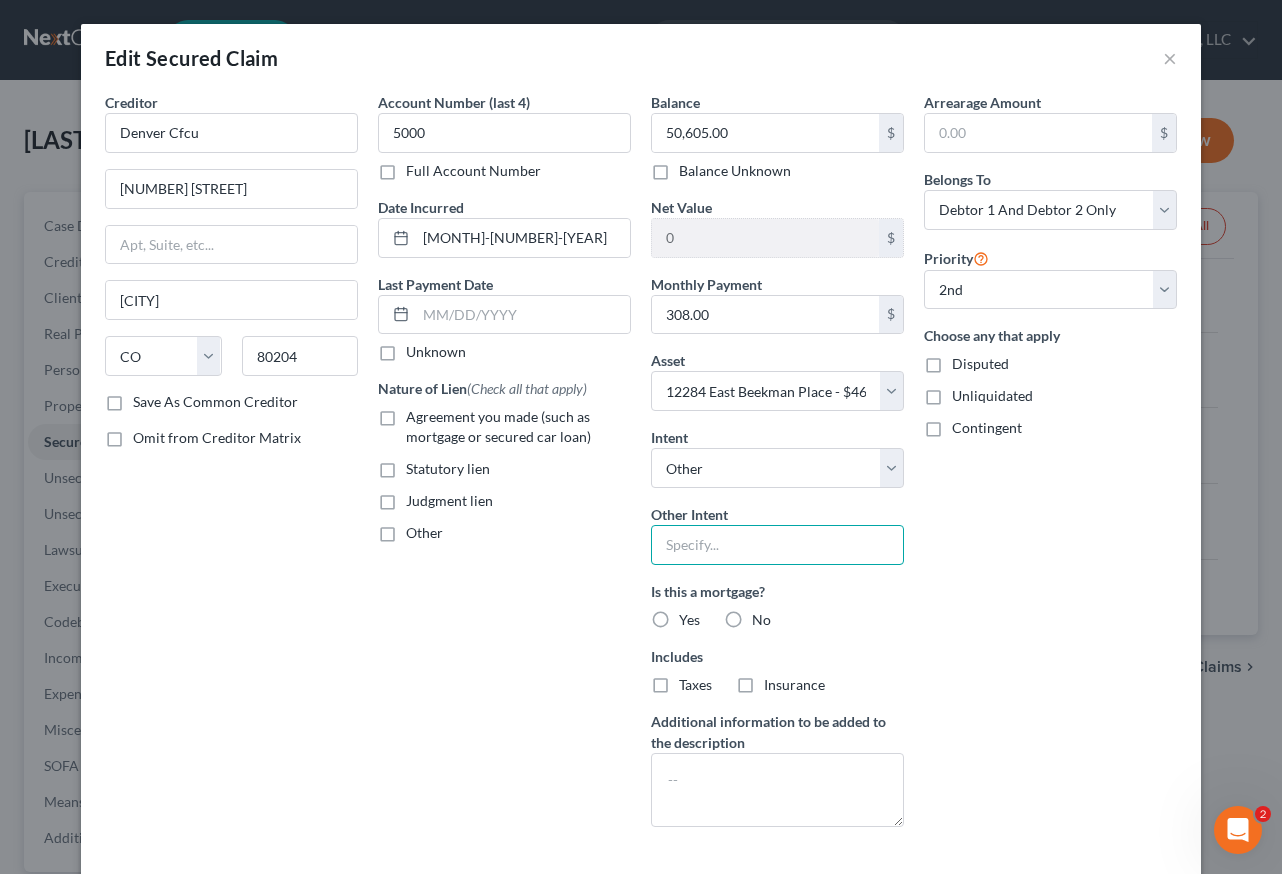 click at bounding box center [777, 545] 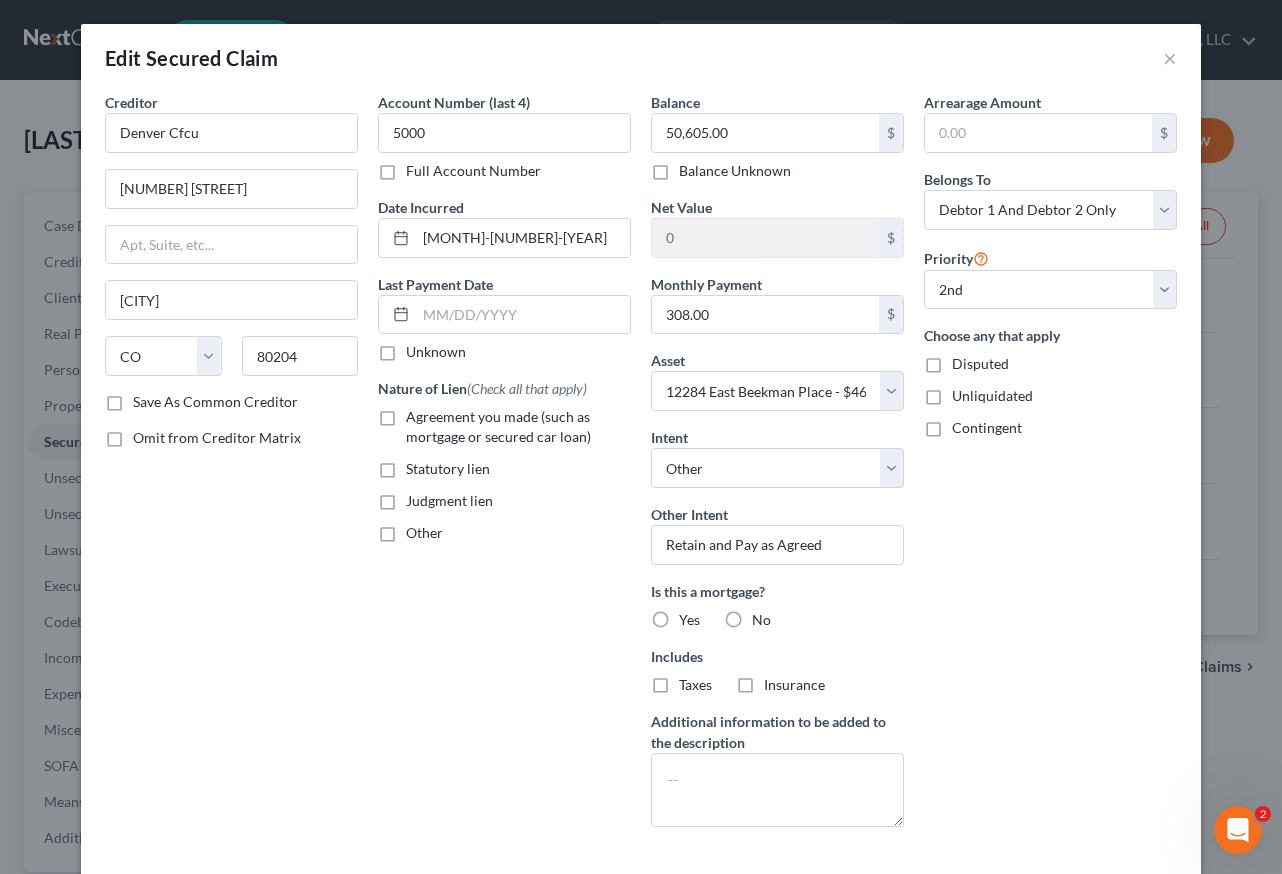click on "Yes" at bounding box center (689, 620) 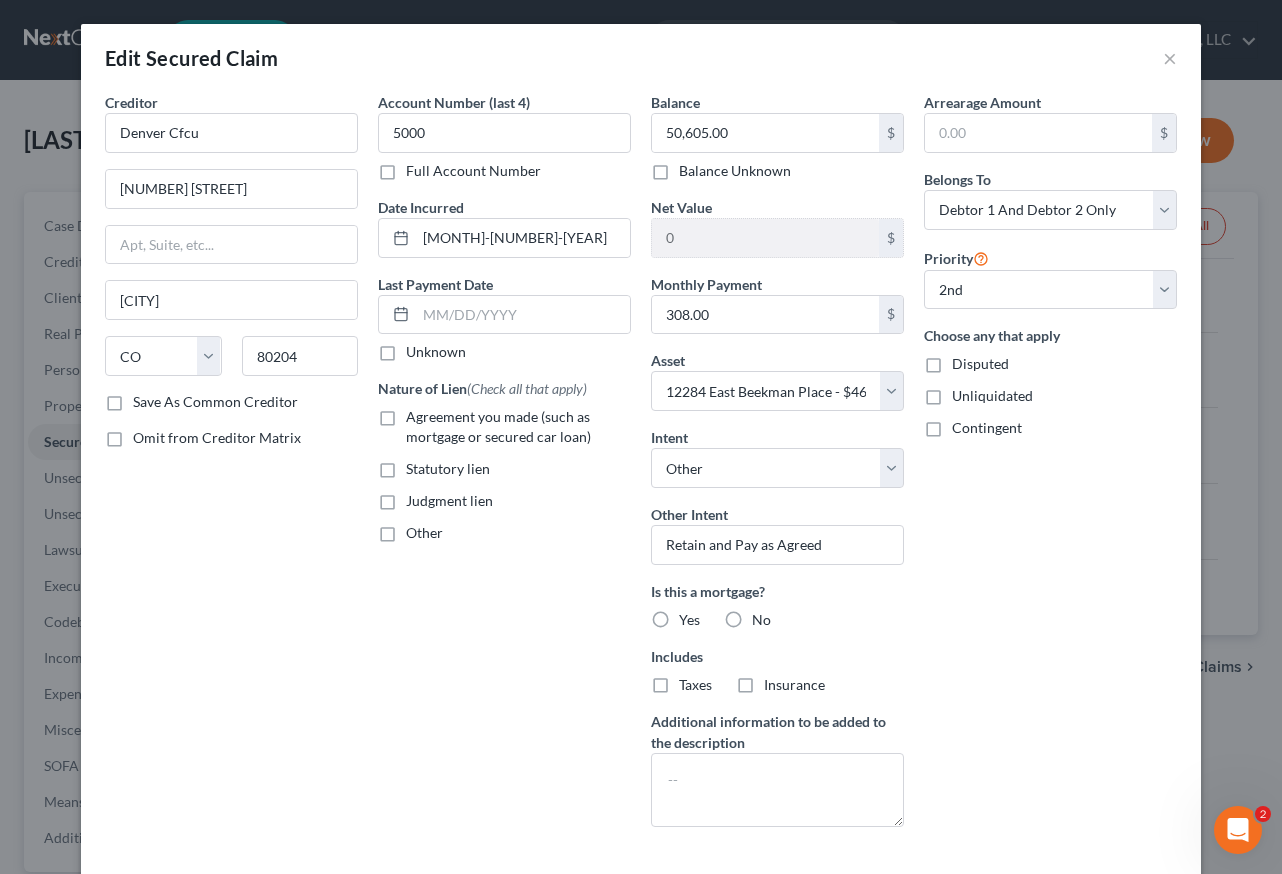 click on "Yes" at bounding box center [693, 616] 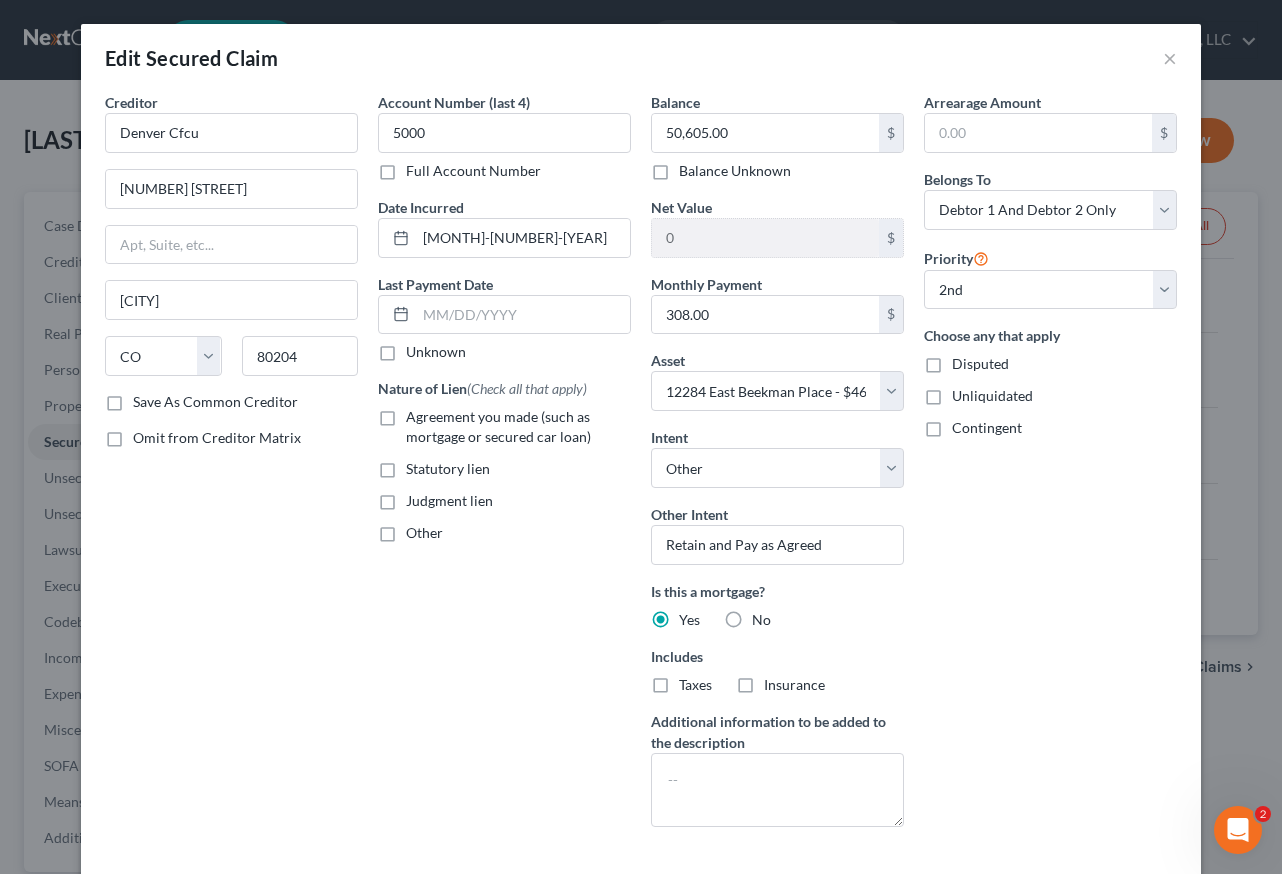 click on "Agreement you made (such as mortgage or secured car loan)" at bounding box center [518, 427] 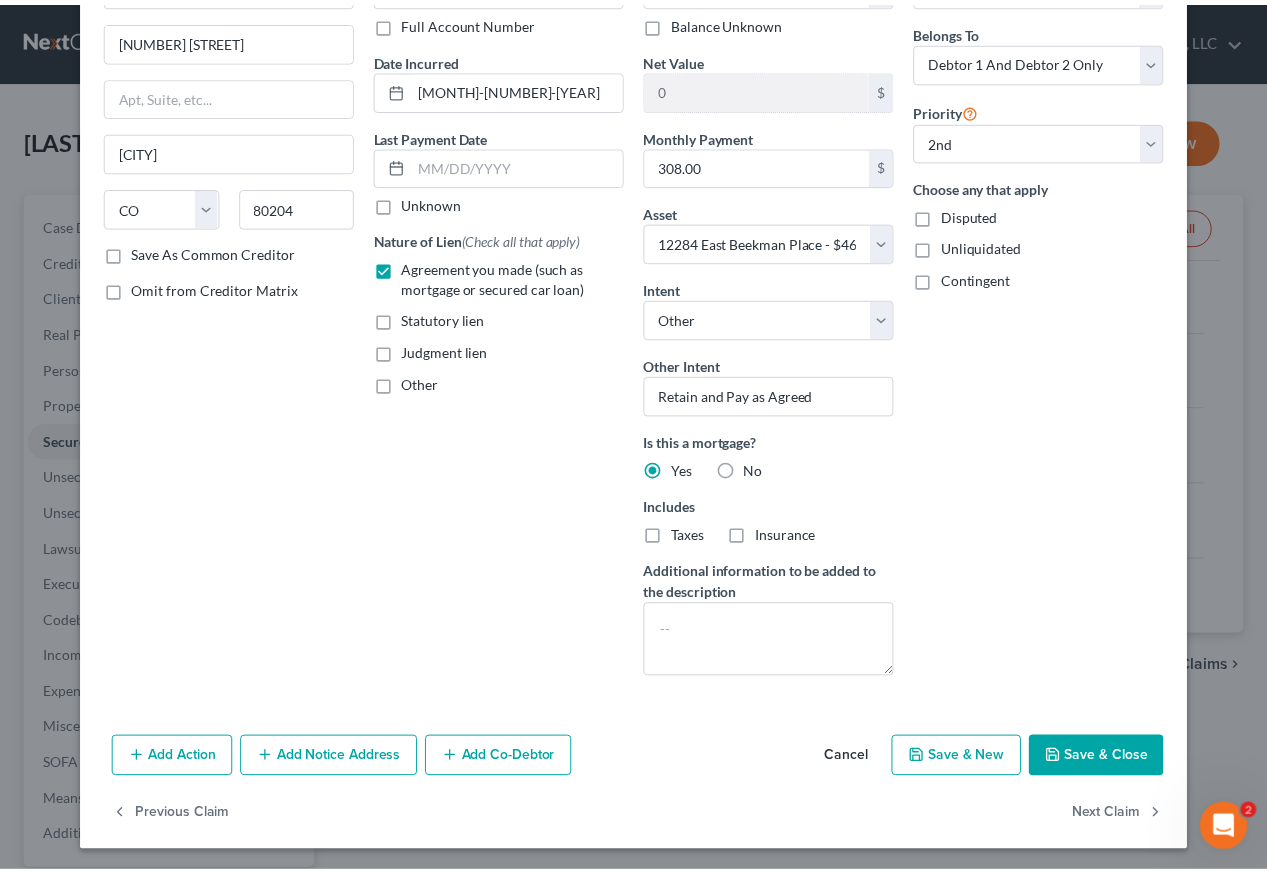 scroll, scrollTop: 152, scrollLeft: 0, axis: vertical 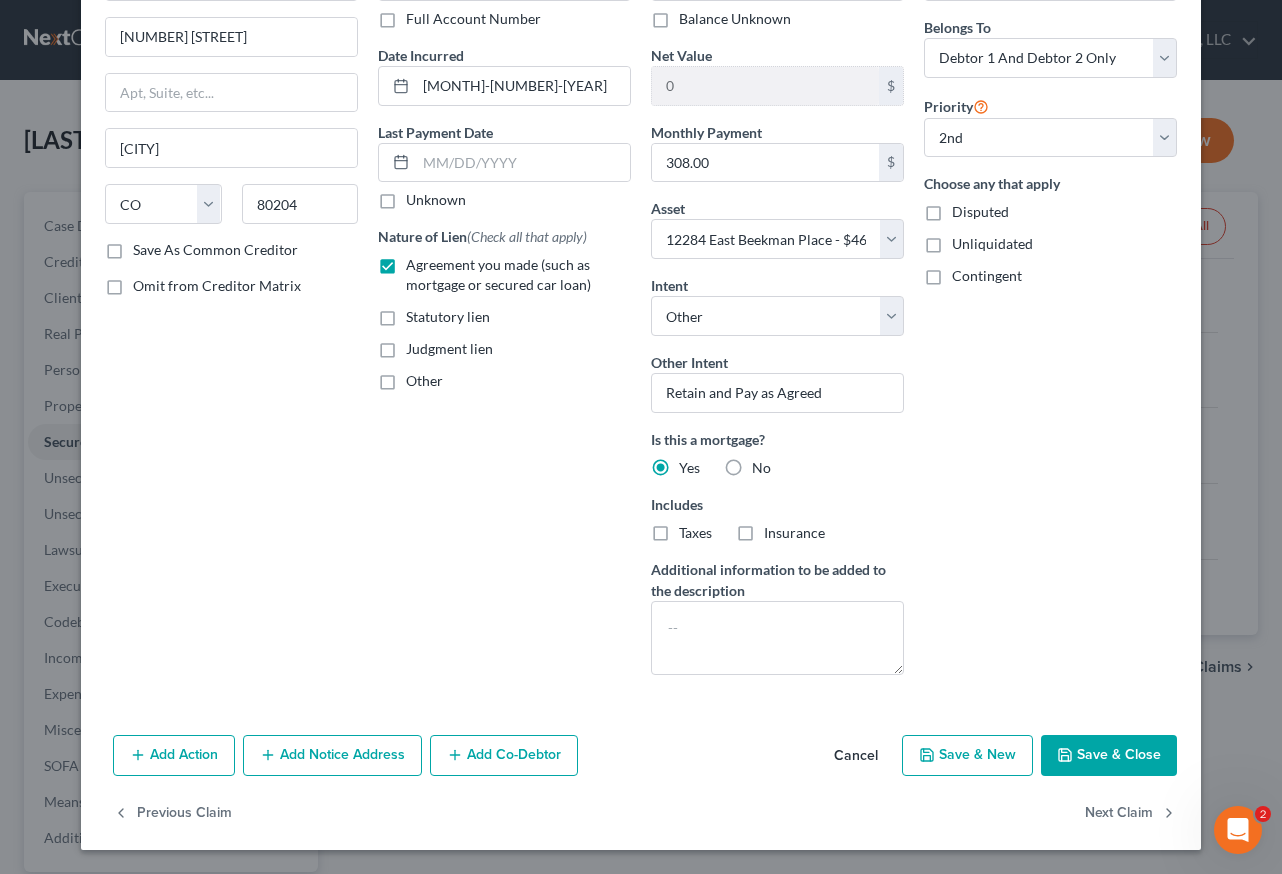 click on "Save & Close" at bounding box center (1109, 756) 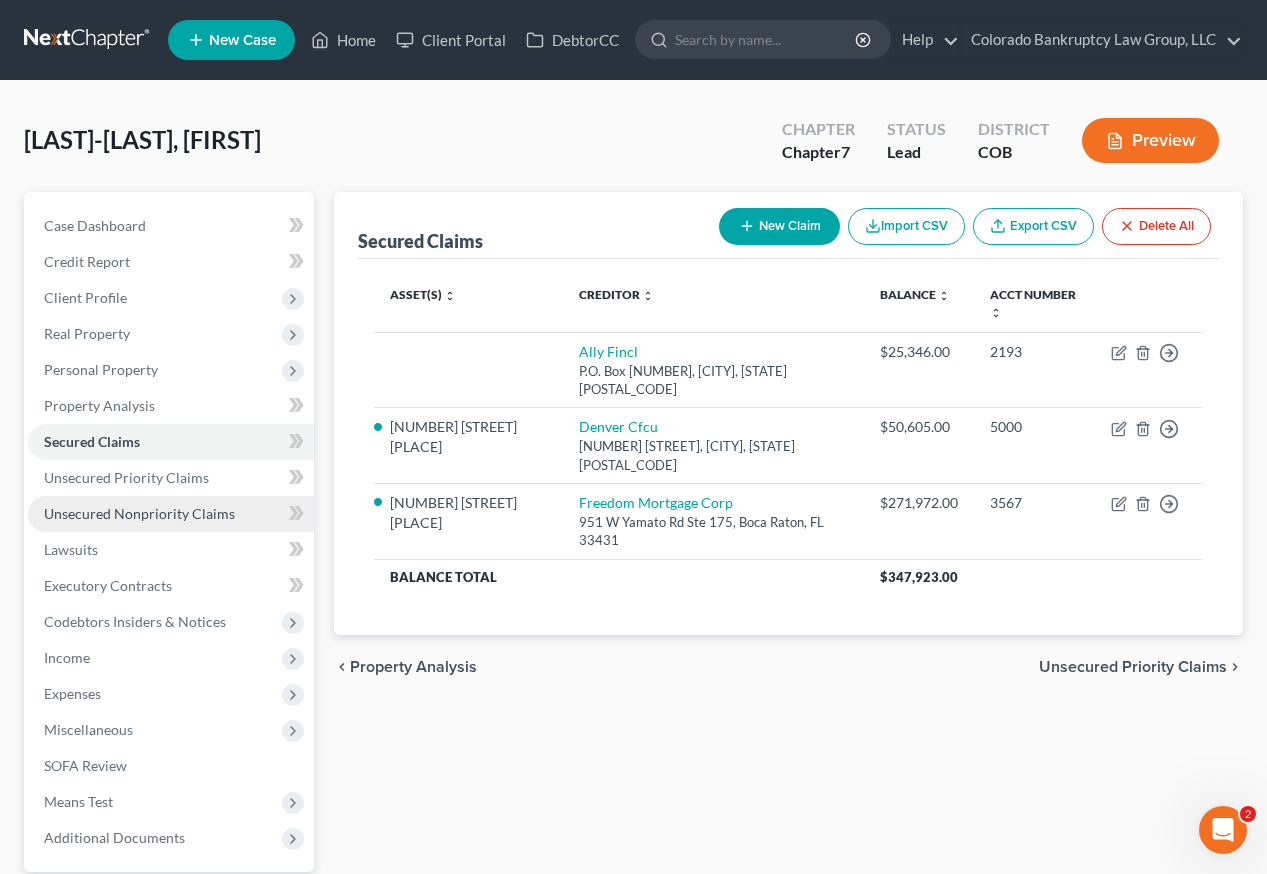 click on "Unsecured Nonpriority Claims" at bounding box center [139, 513] 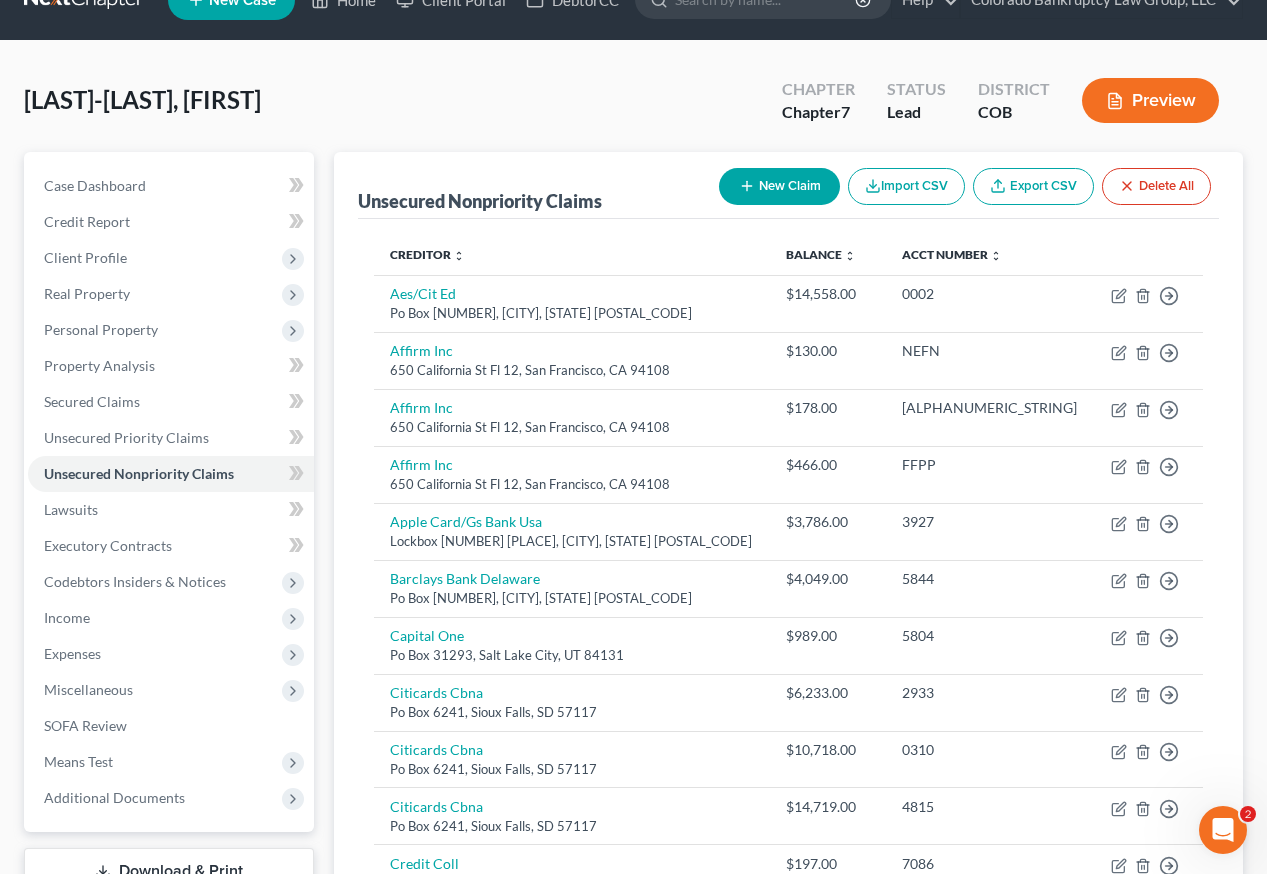 scroll, scrollTop: 0, scrollLeft: 0, axis: both 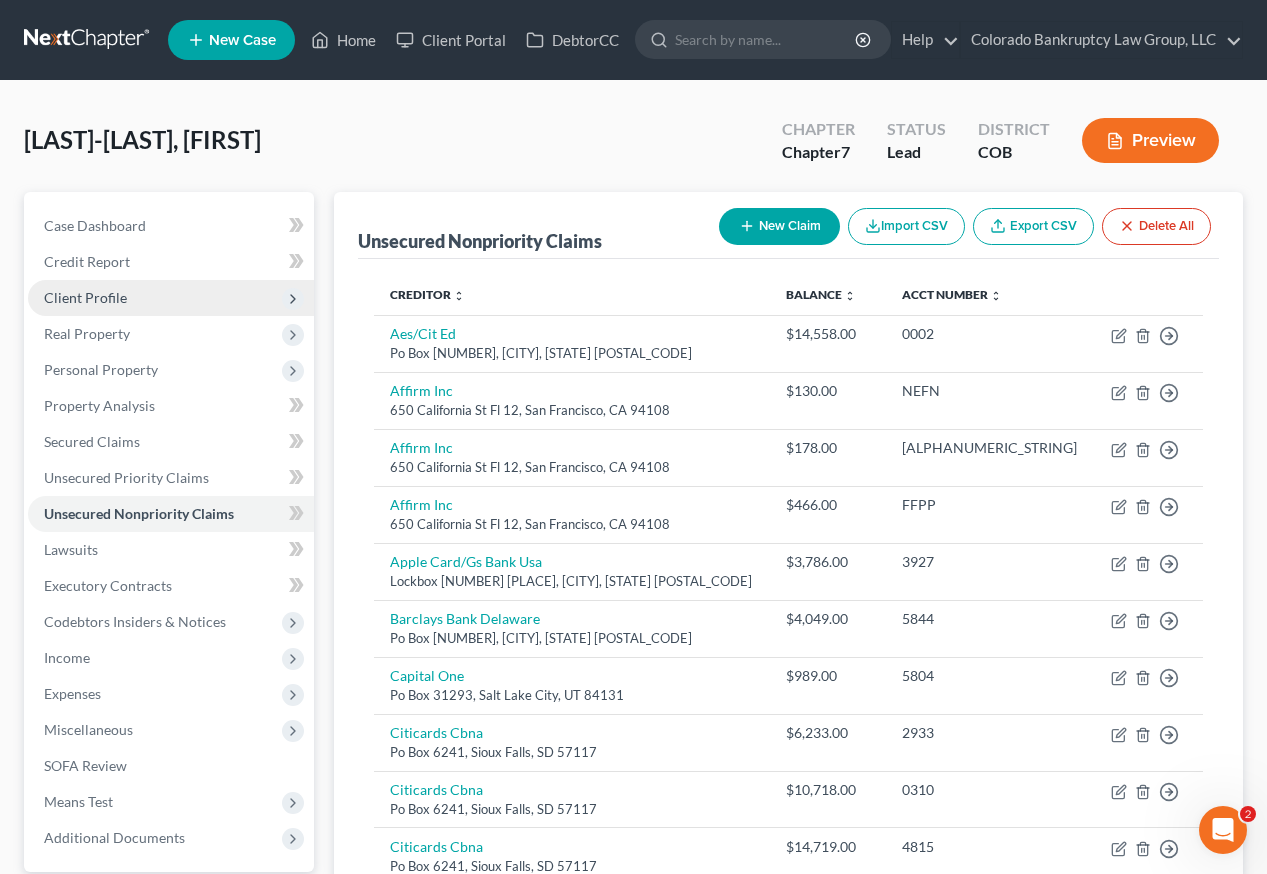 click on "Client Profile" at bounding box center [85, 297] 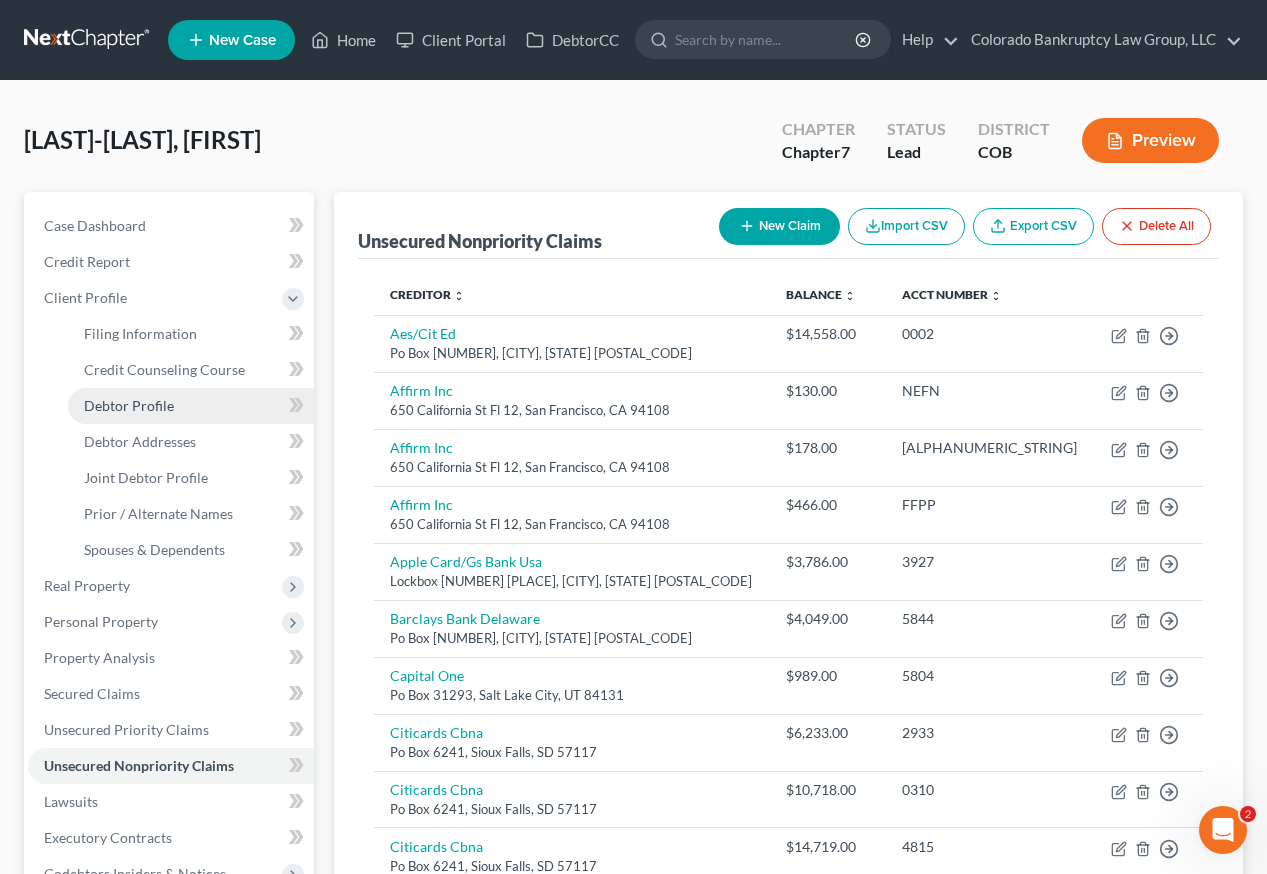 click on "Debtor Profile" at bounding box center [129, 405] 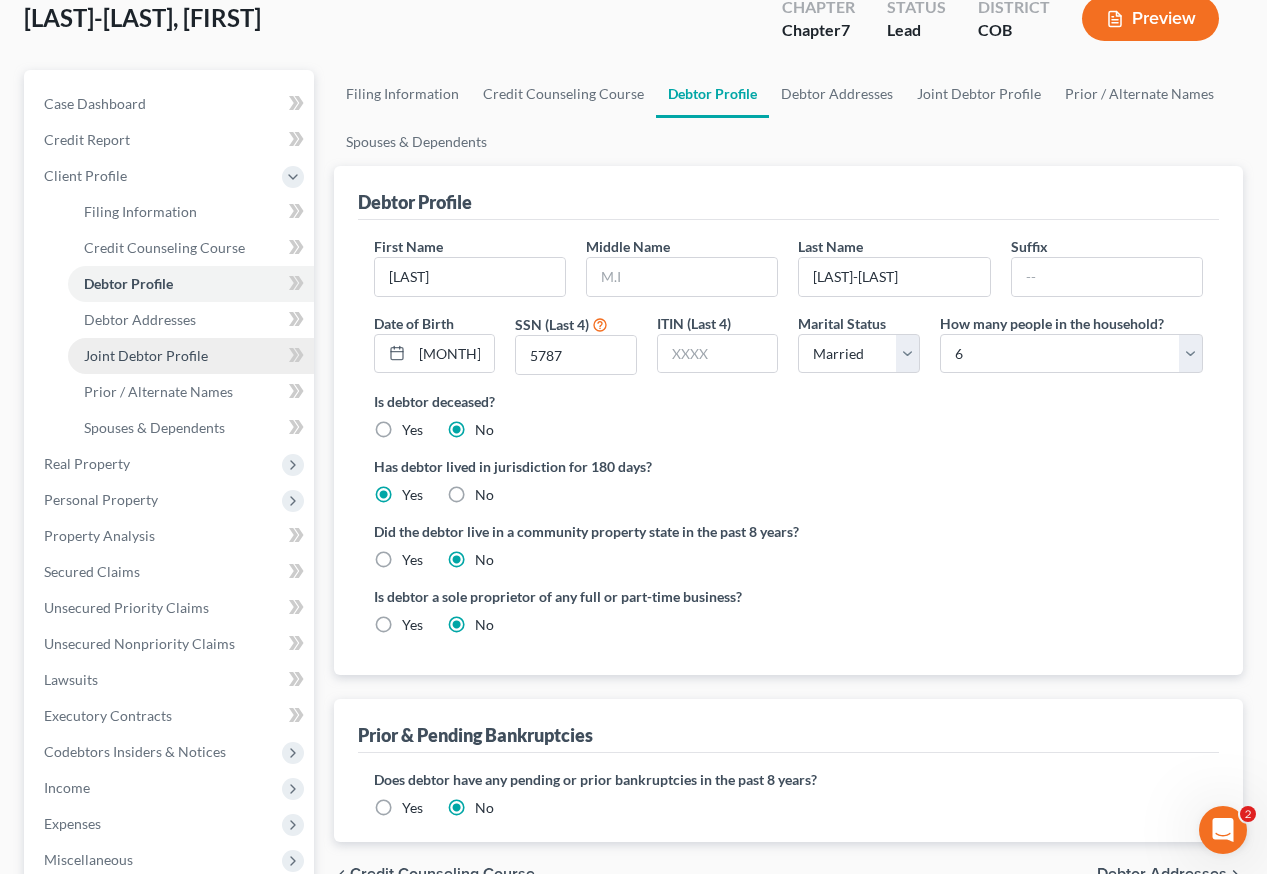 scroll, scrollTop: 389, scrollLeft: 0, axis: vertical 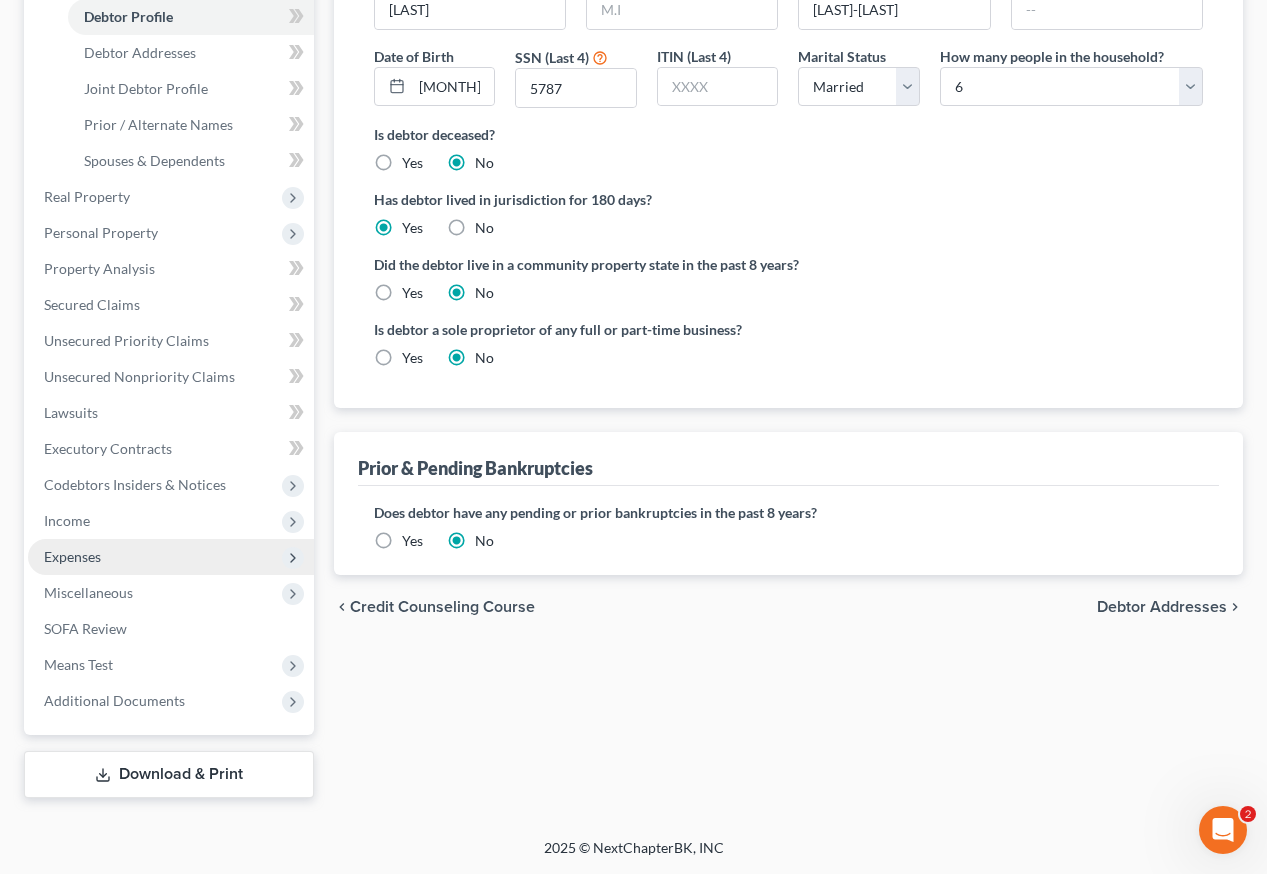 click on "Expenses" at bounding box center [72, 556] 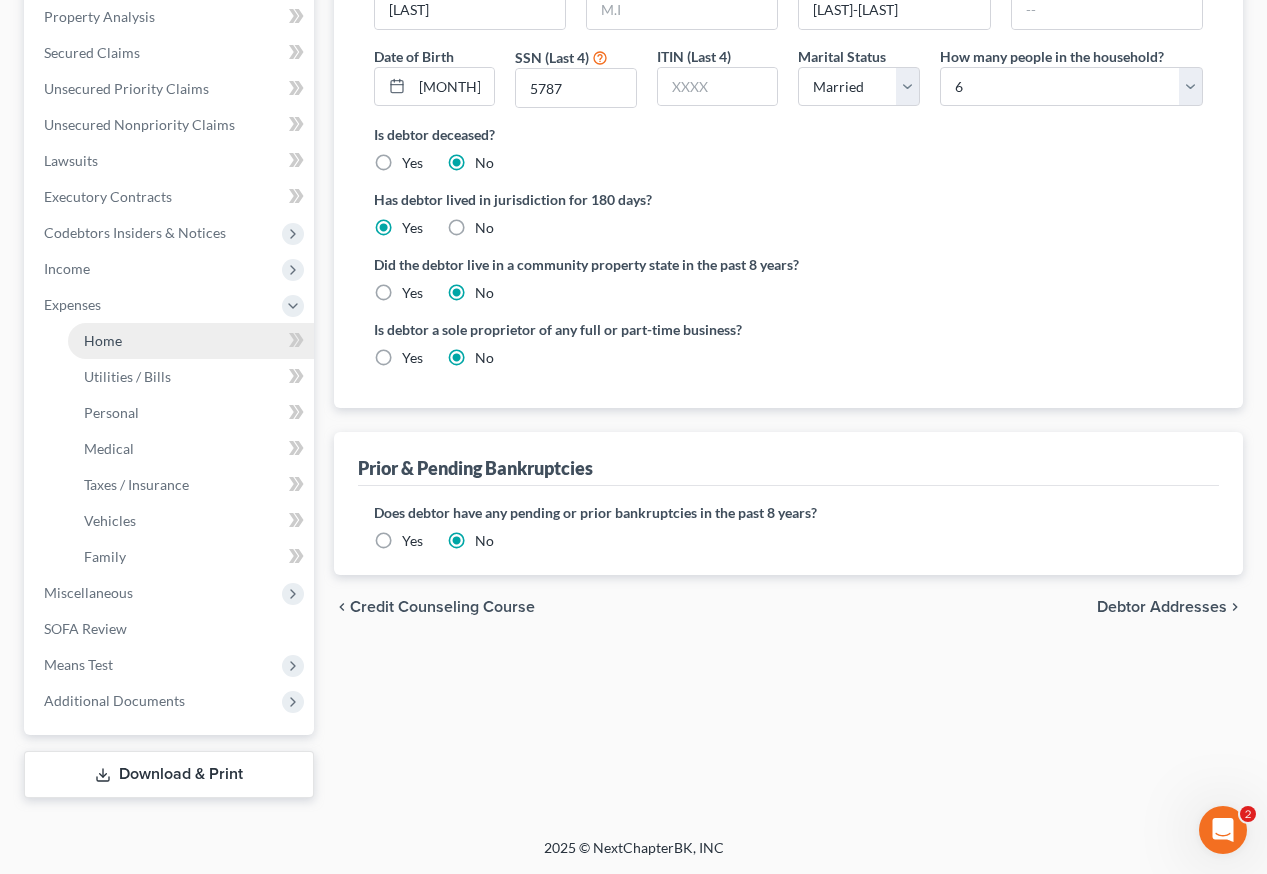click on "Home" at bounding box center (103, 340) 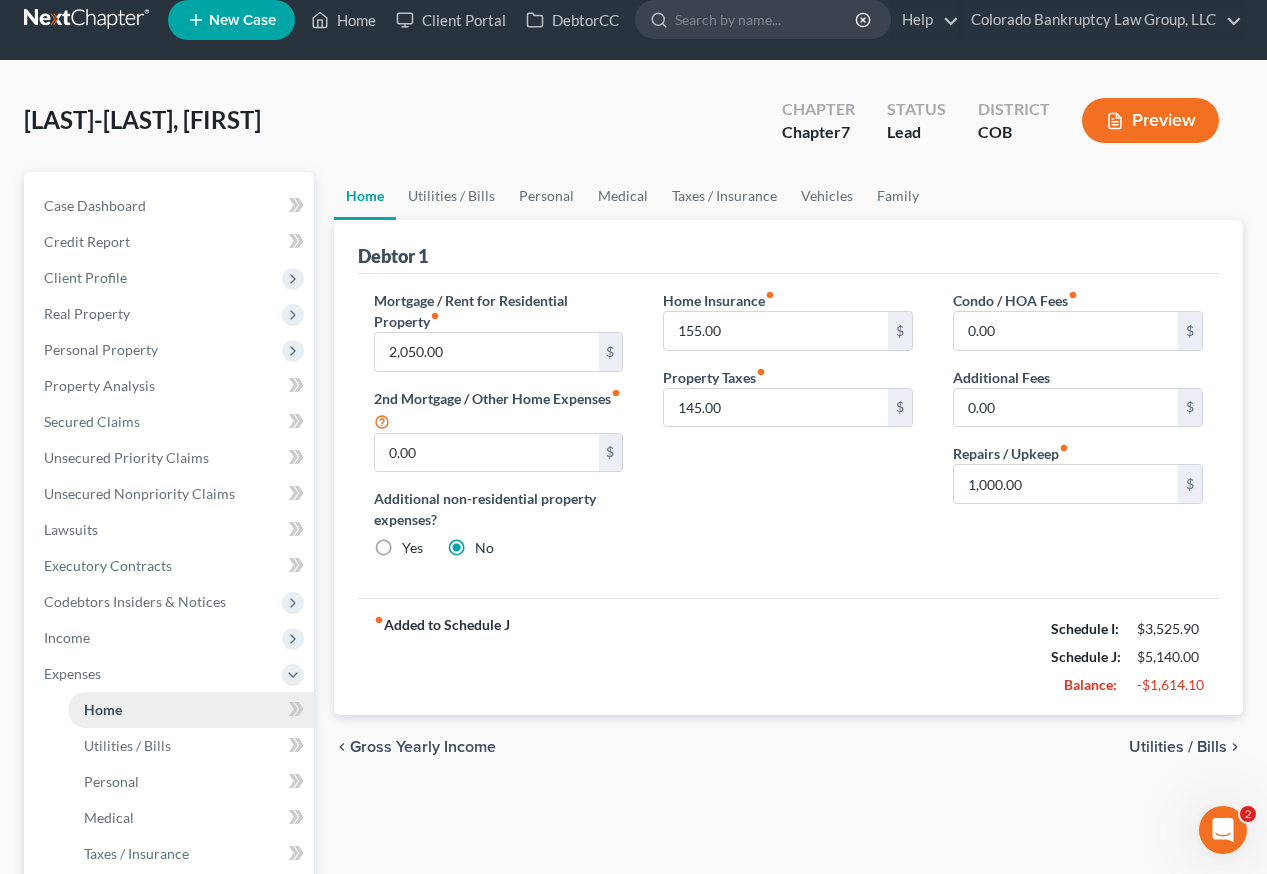 scroll, scrollTop: 0, scrollLeft: 0, axis: both 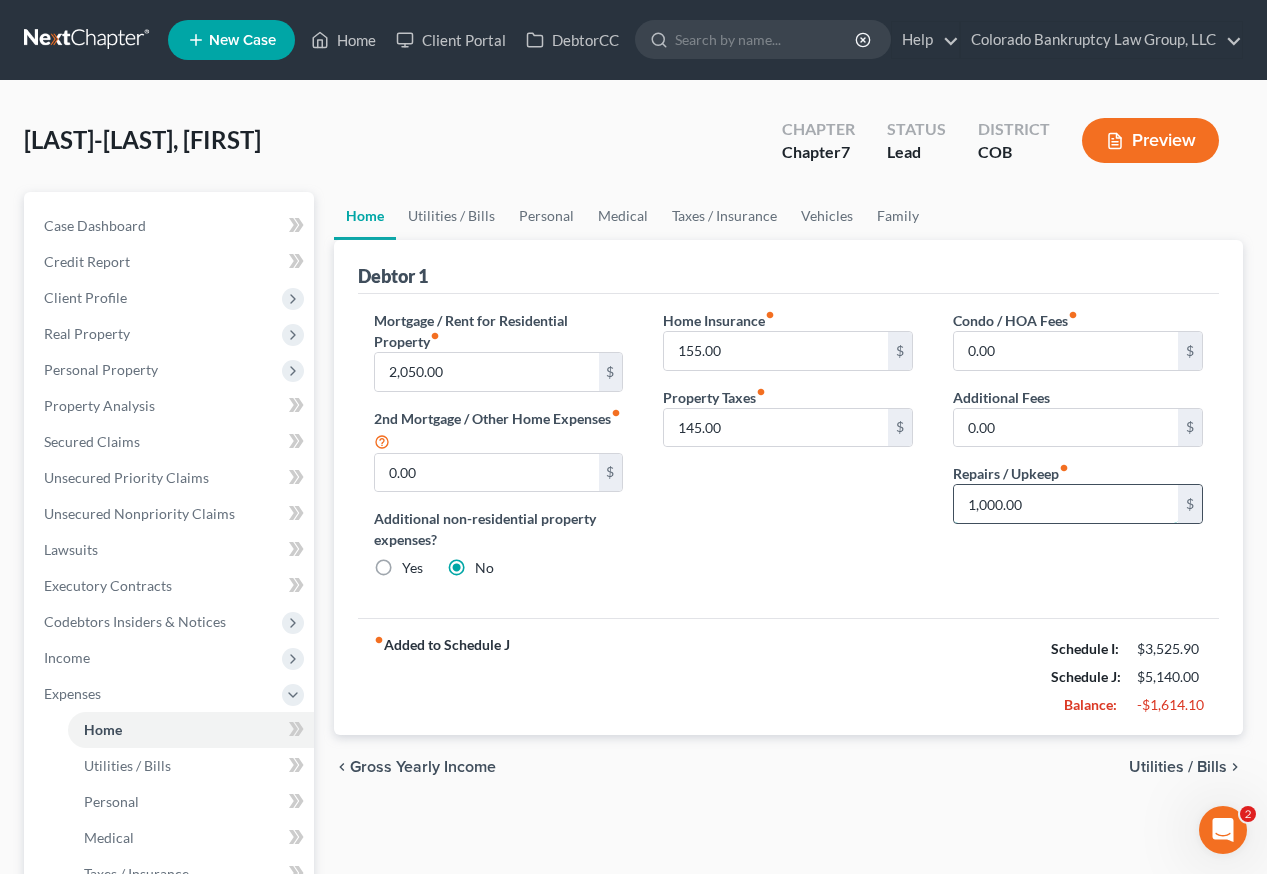 click on "1,000.00" at bounding box center [1066, 504] 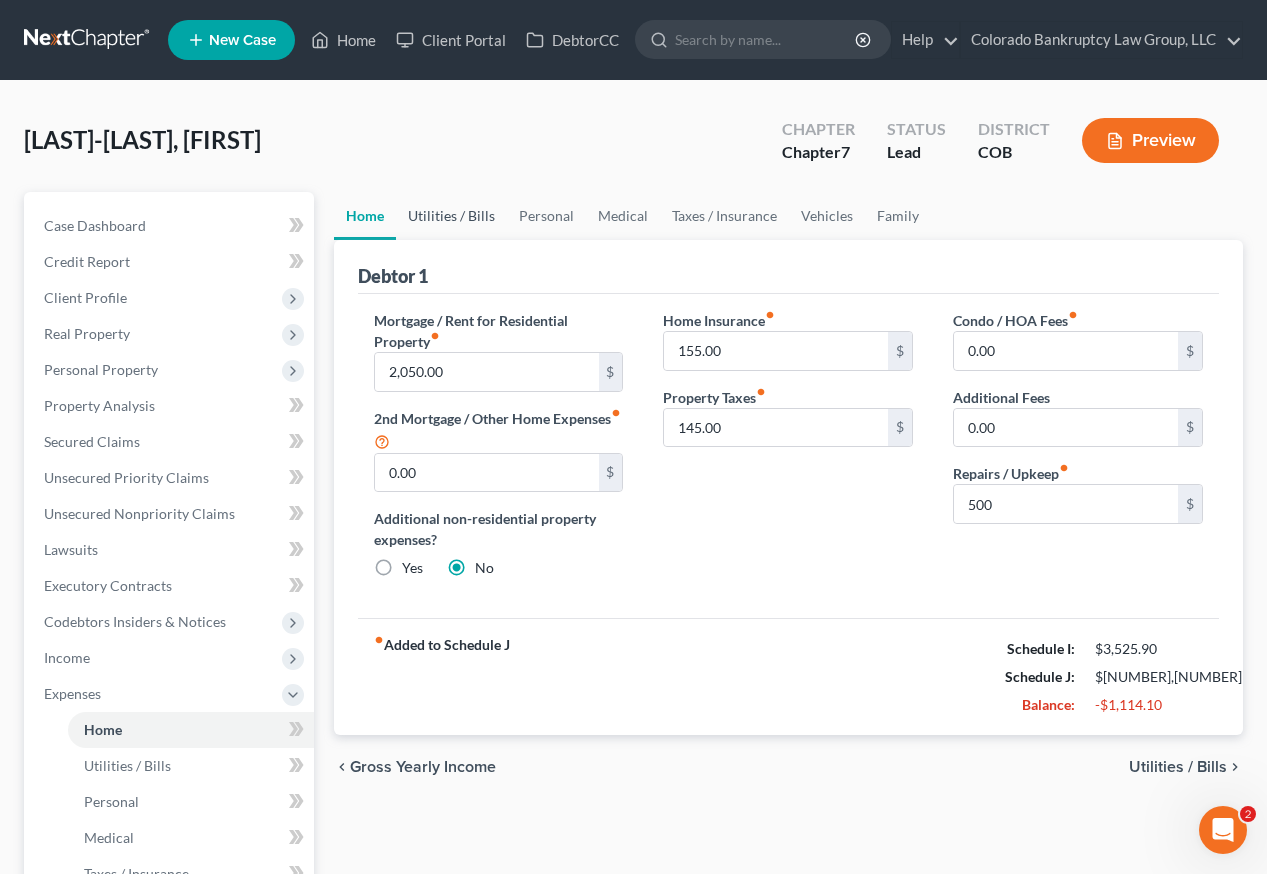 click on "Utilities / Bills" at bounding box center (451, 216) 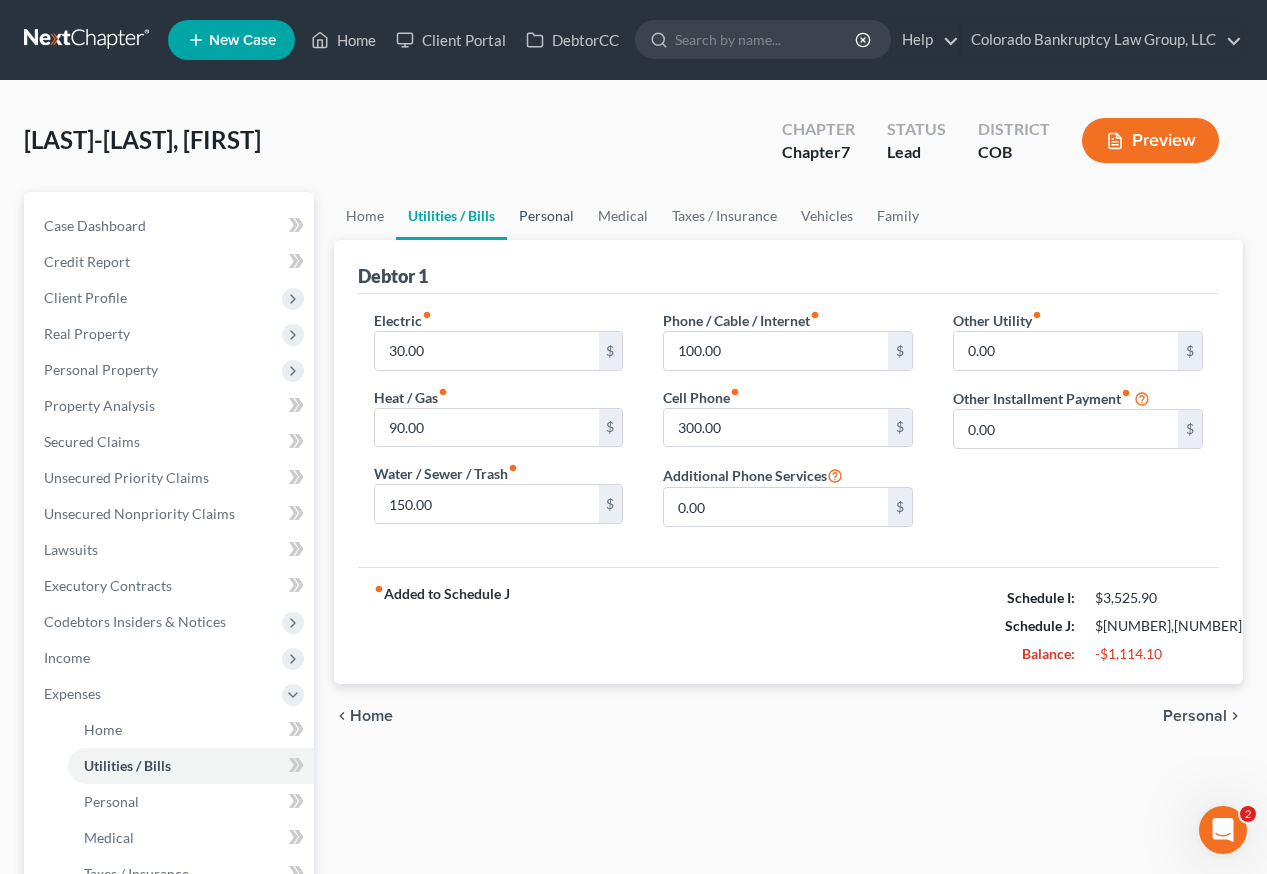 click on "Personal" at bounding box center [546, 216] 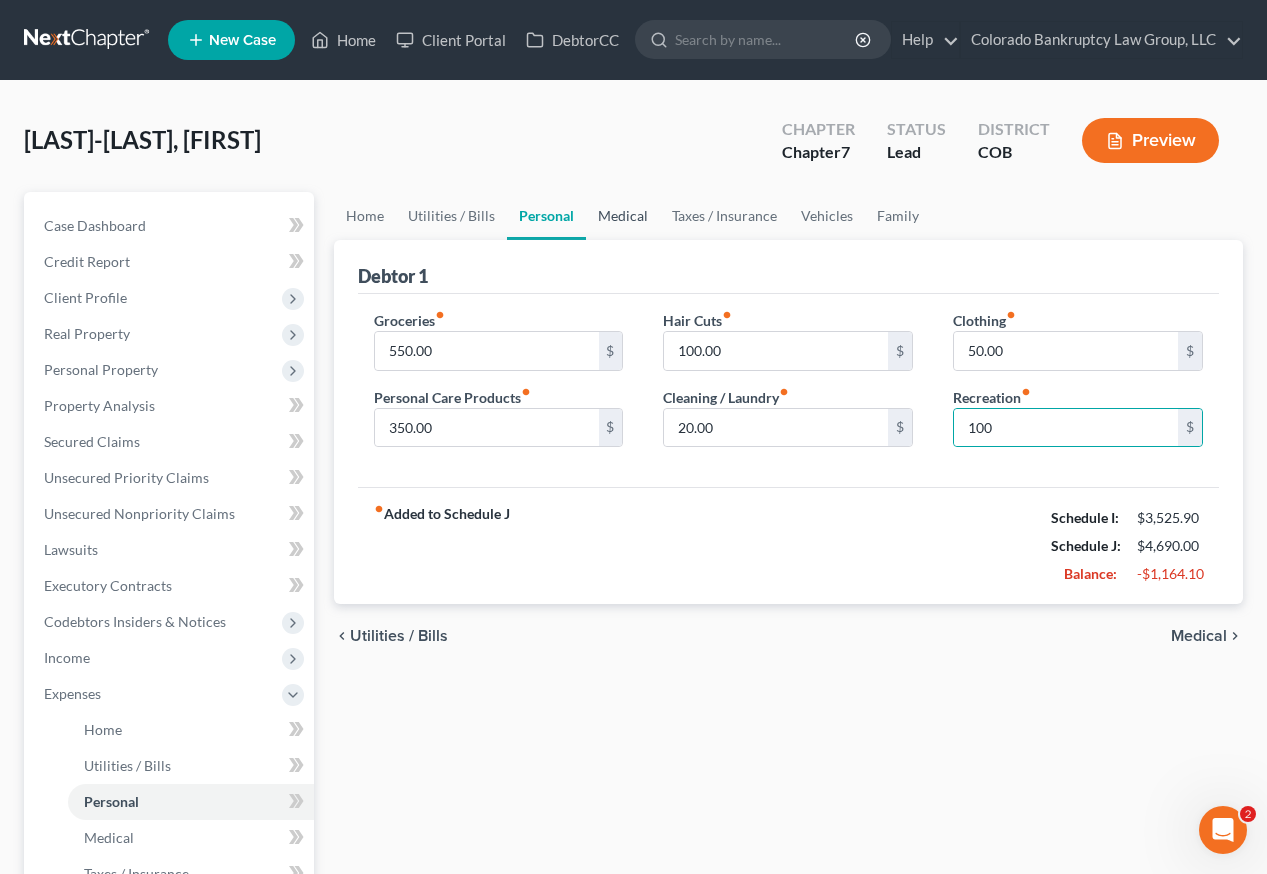 click on "Medical" at bounding box center (623, 216) 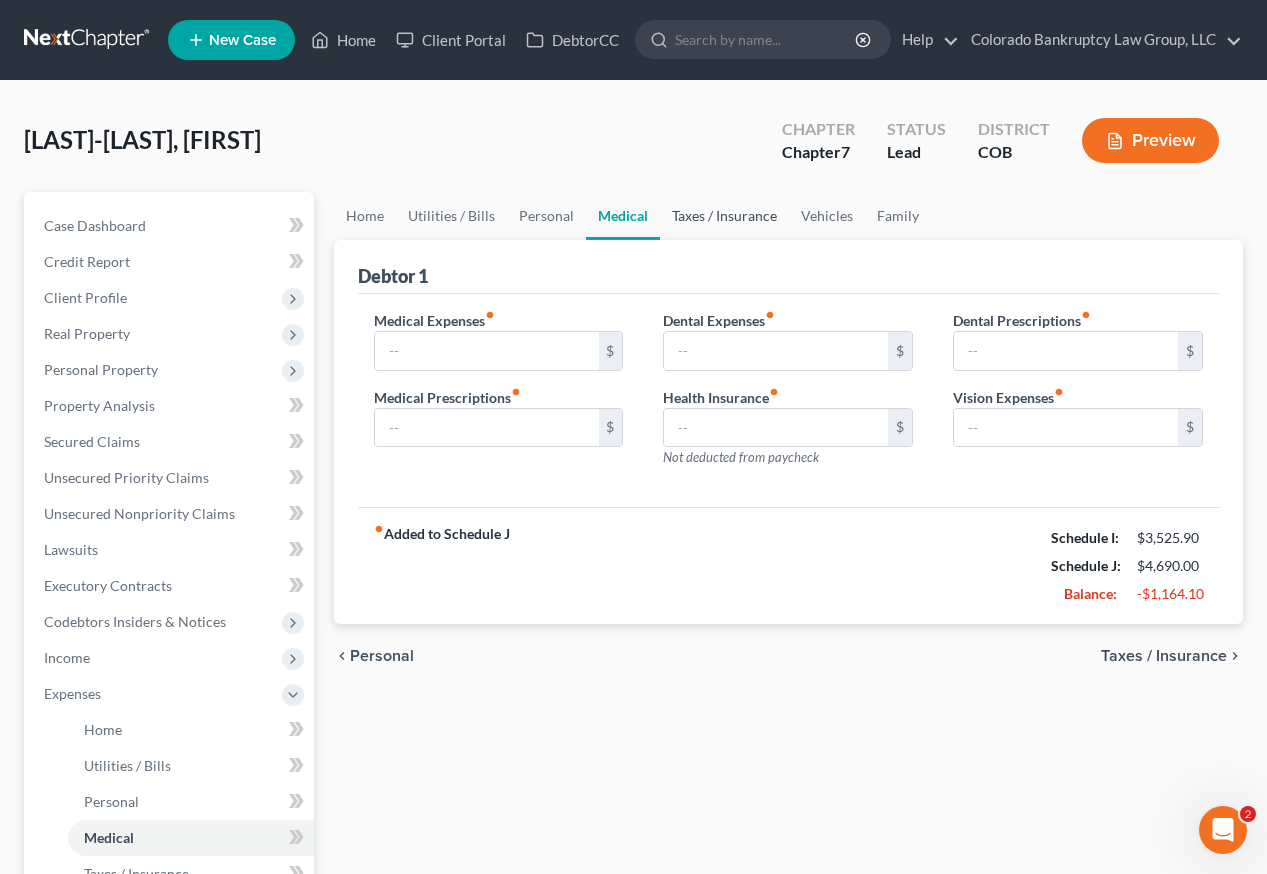 click on "Taxes / Insurance" at bounding box center (724, 216) 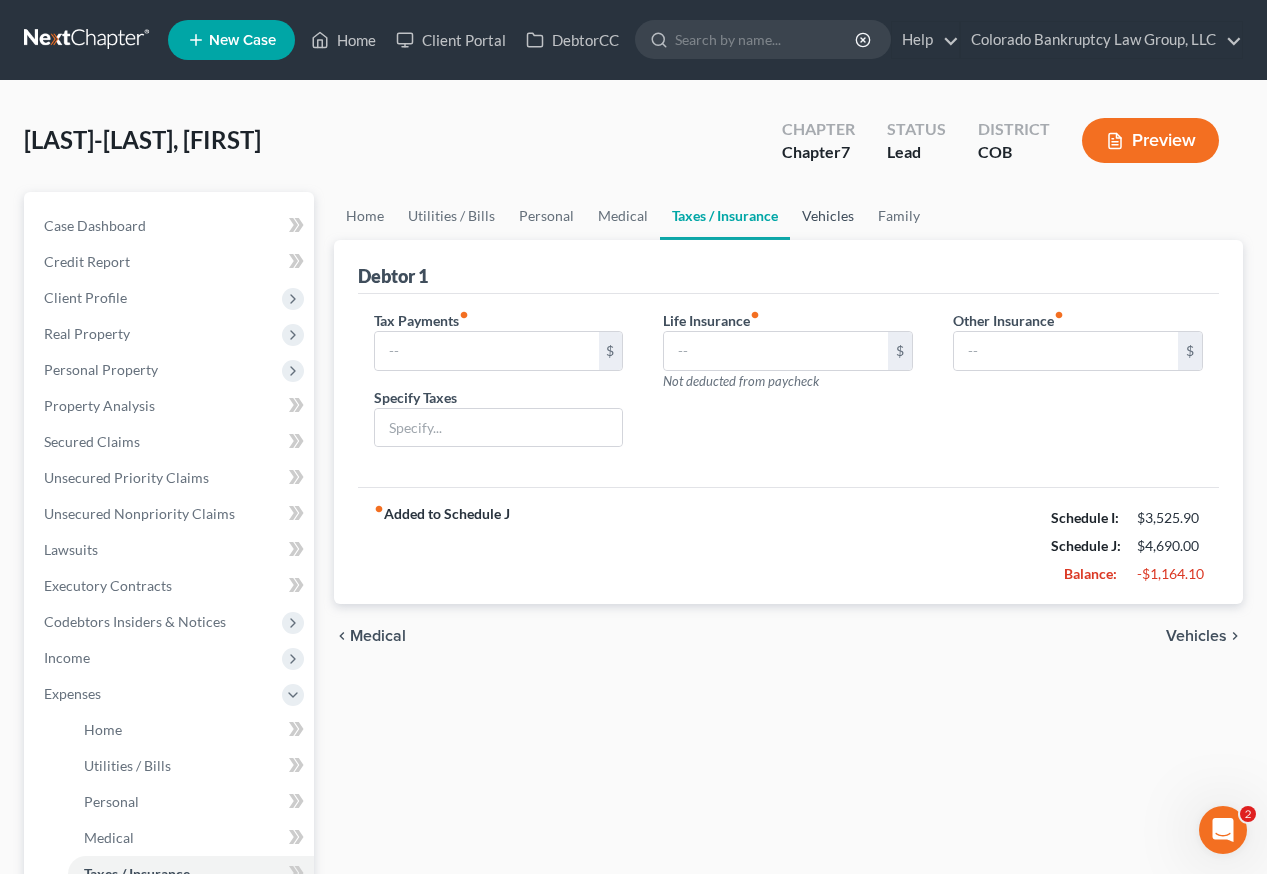 click on "Vehicles" at bounding box center [828, 216] 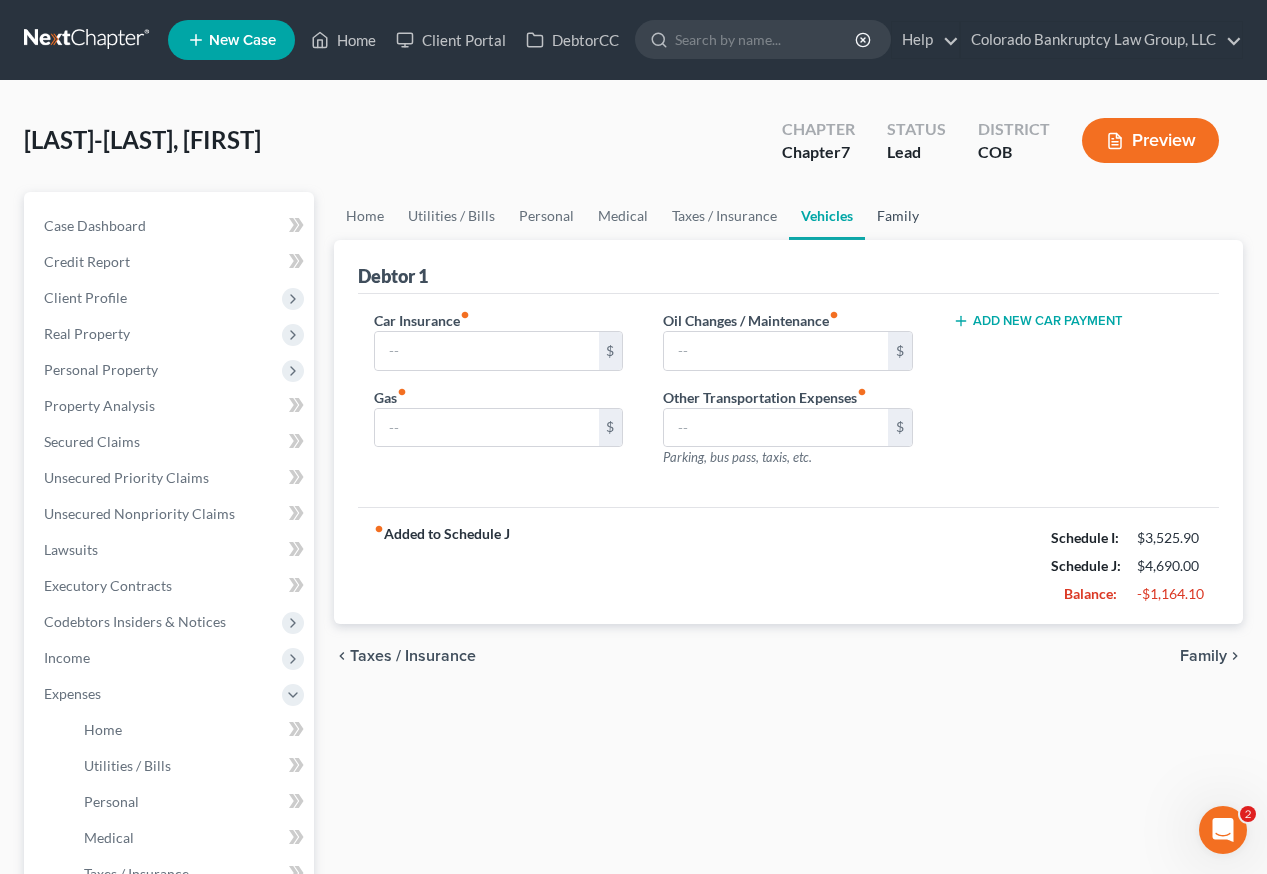 click on "Family" at bounding box center [898, 216] 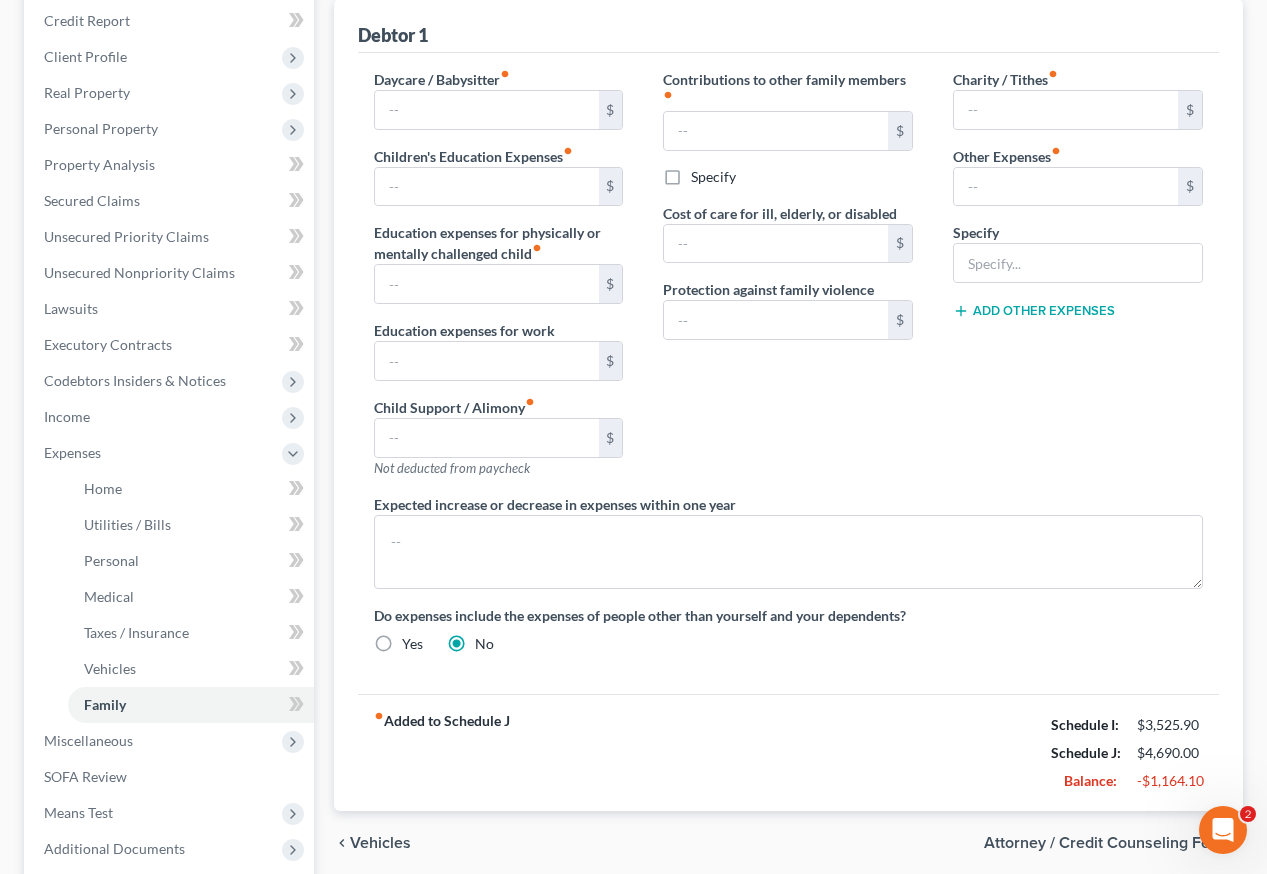 scroll, scrollTop: 300, scrollLeft: 0, axis: vertical 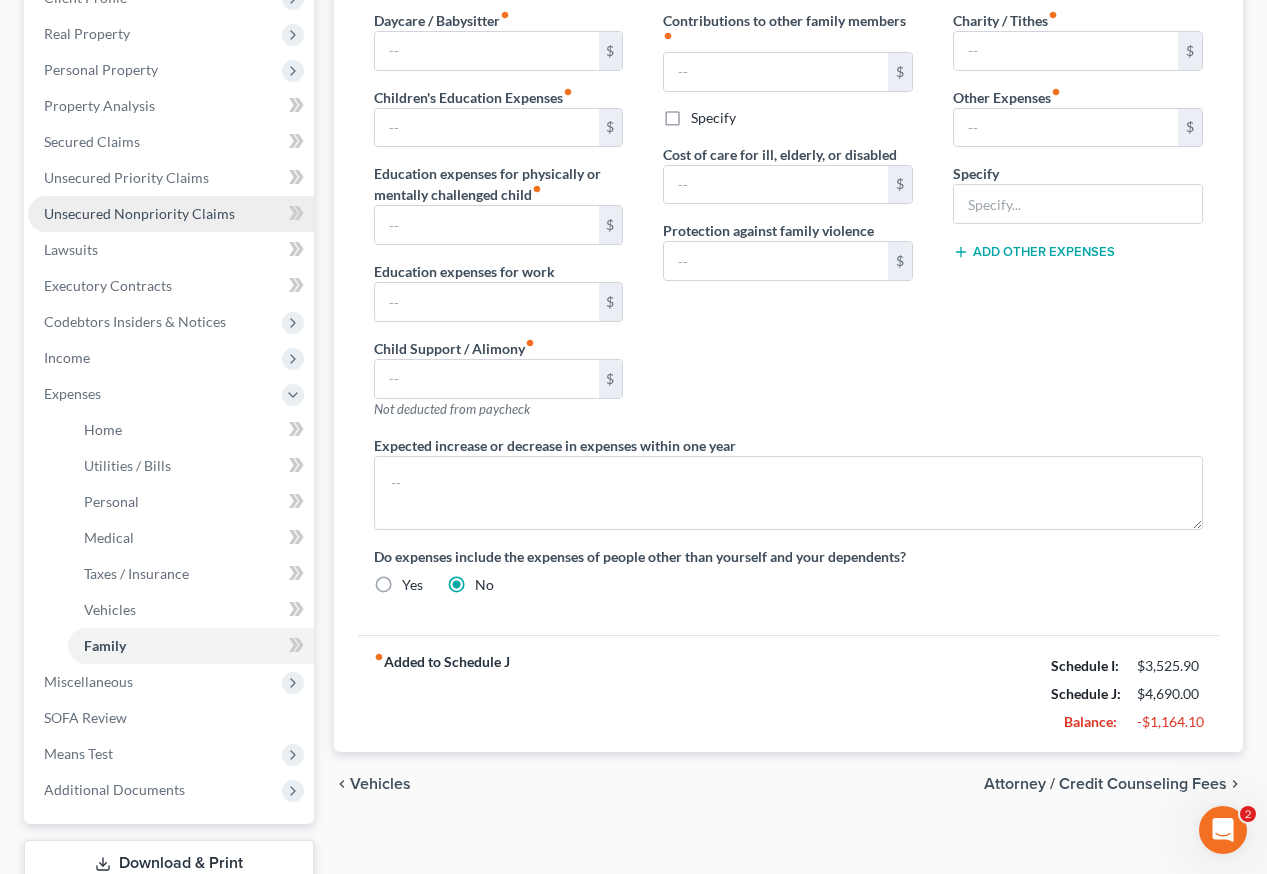 click on "Unsecured Nonpriority Claims" at bounding box center (139, 213) 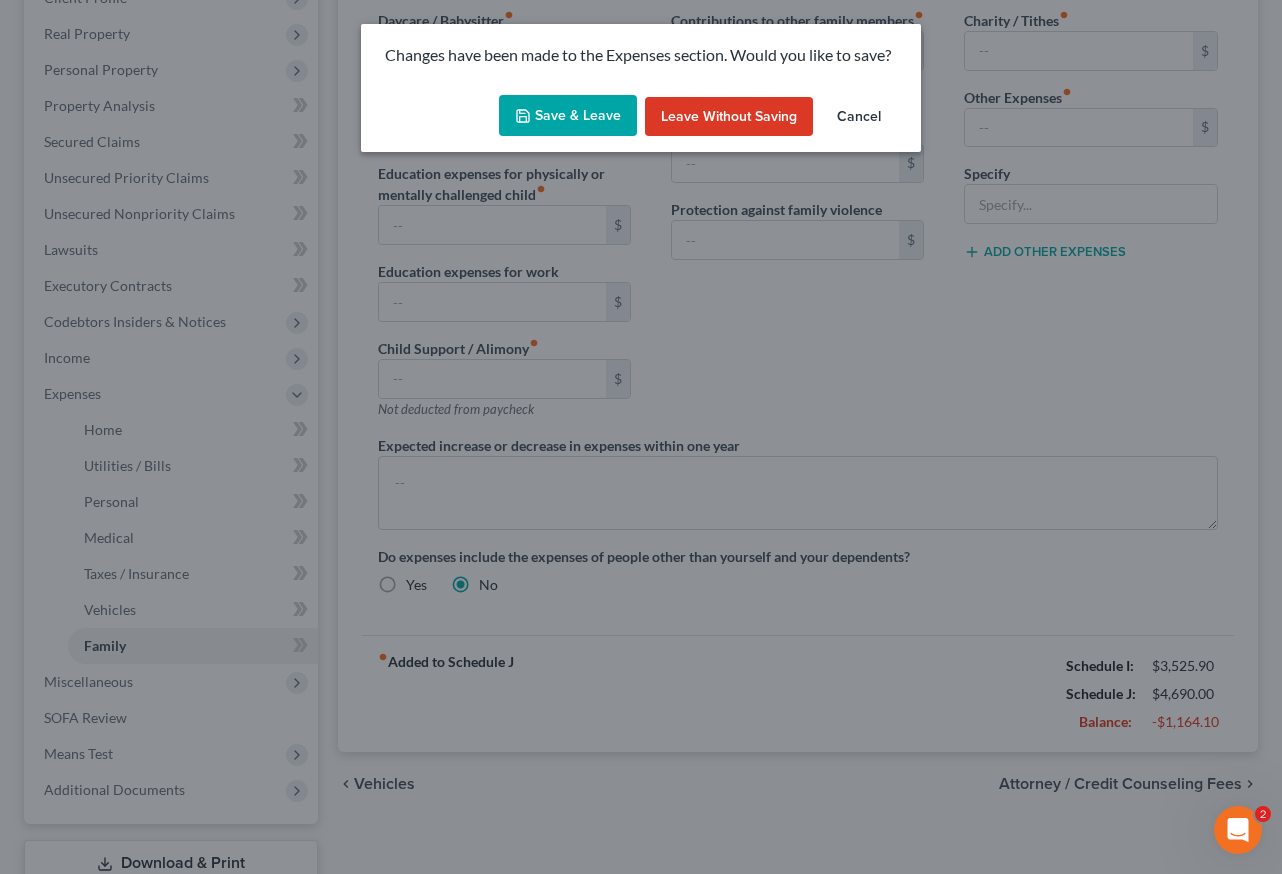 click on "Save & Leave" at bounding box center (568, 116) 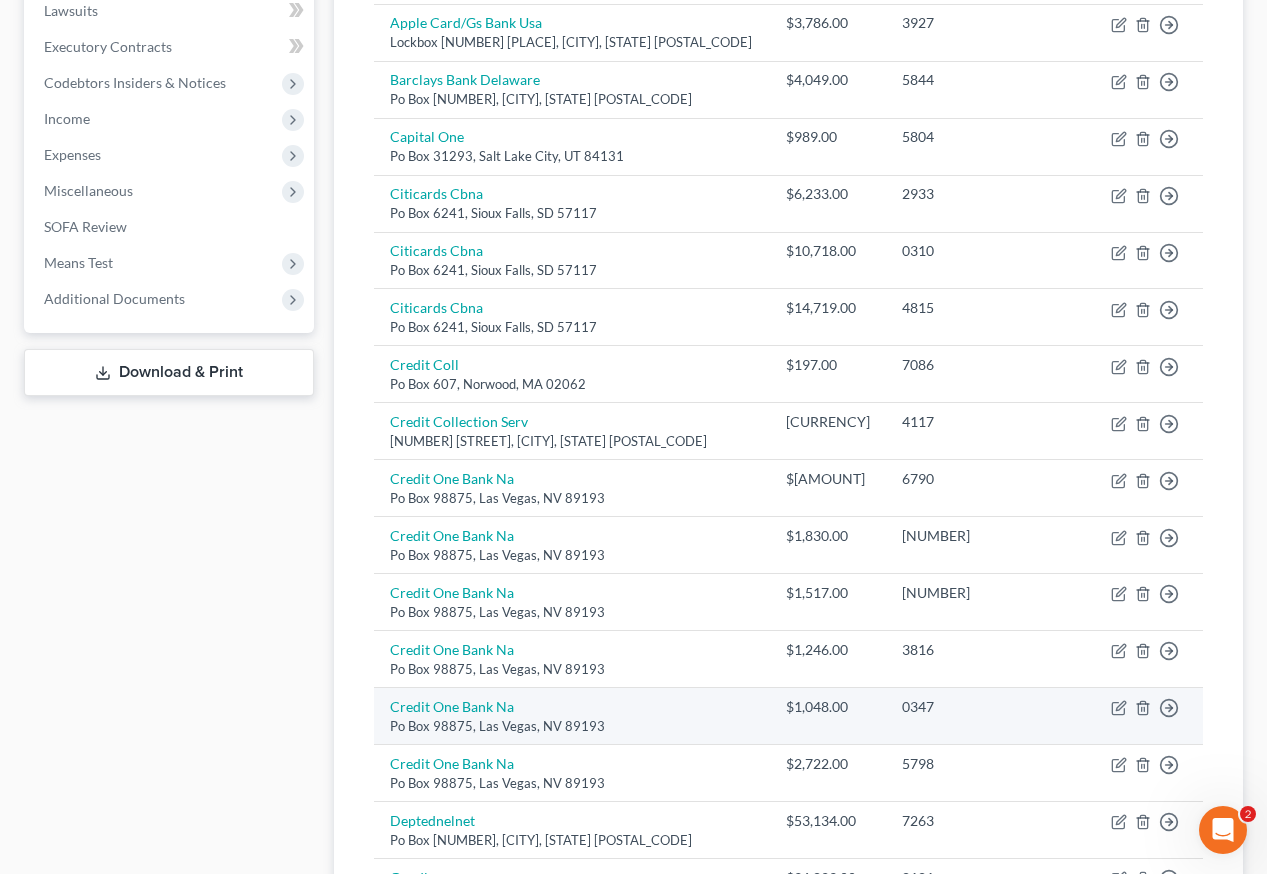 scroll, scrollTop: 439, scrollLeft: 0, axis: vertical 